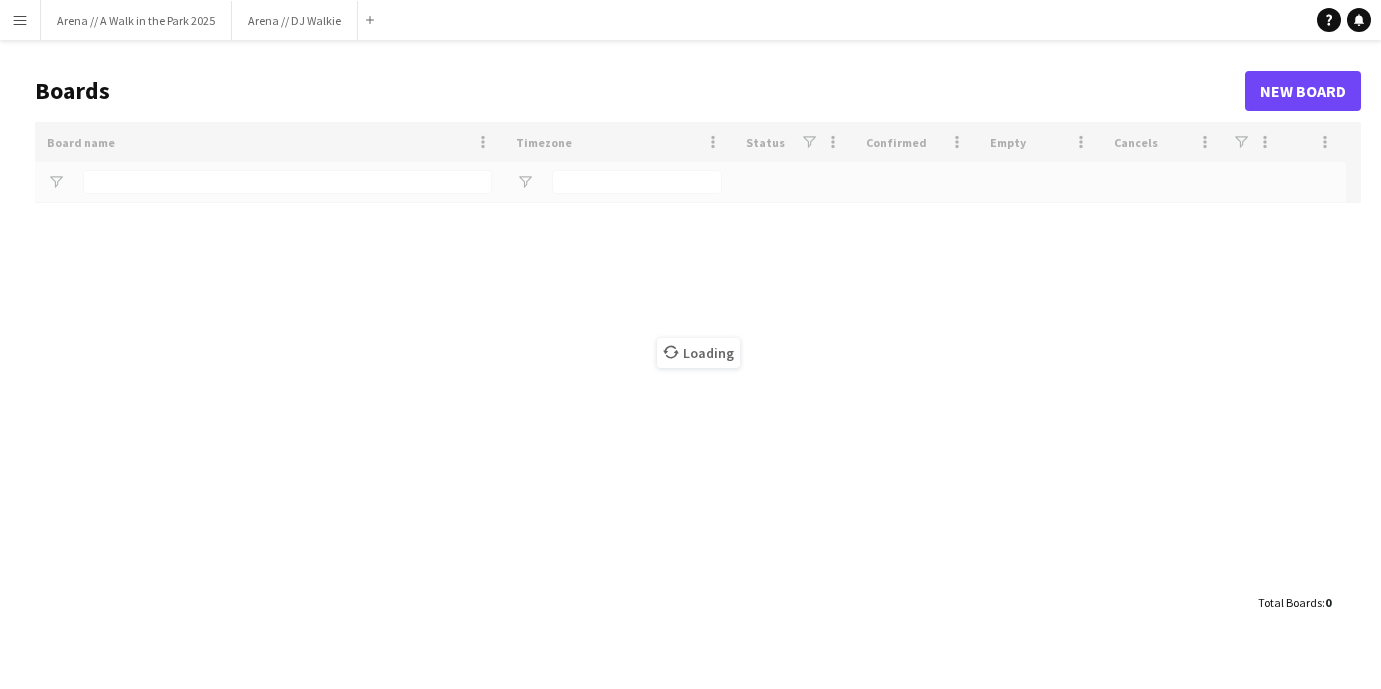 scroll, scrollTop: 0, scrollLeft: 0, axis: both 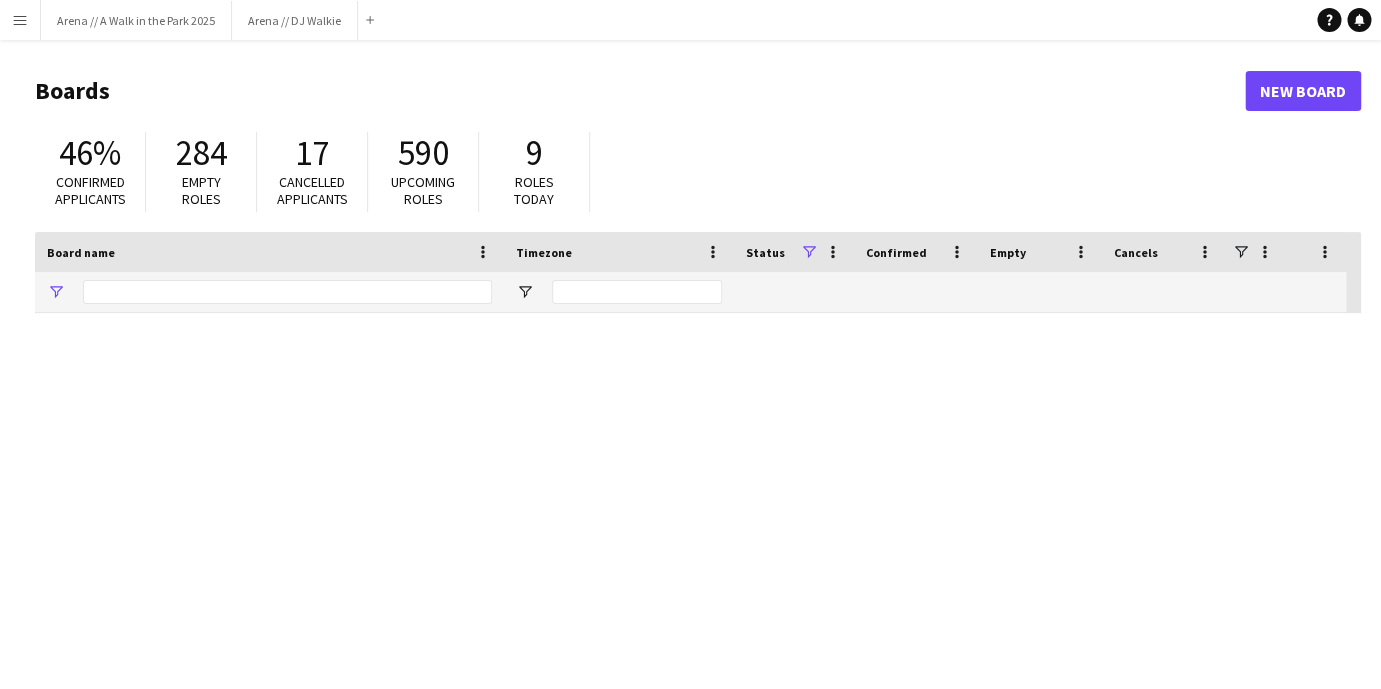 type on "*****" 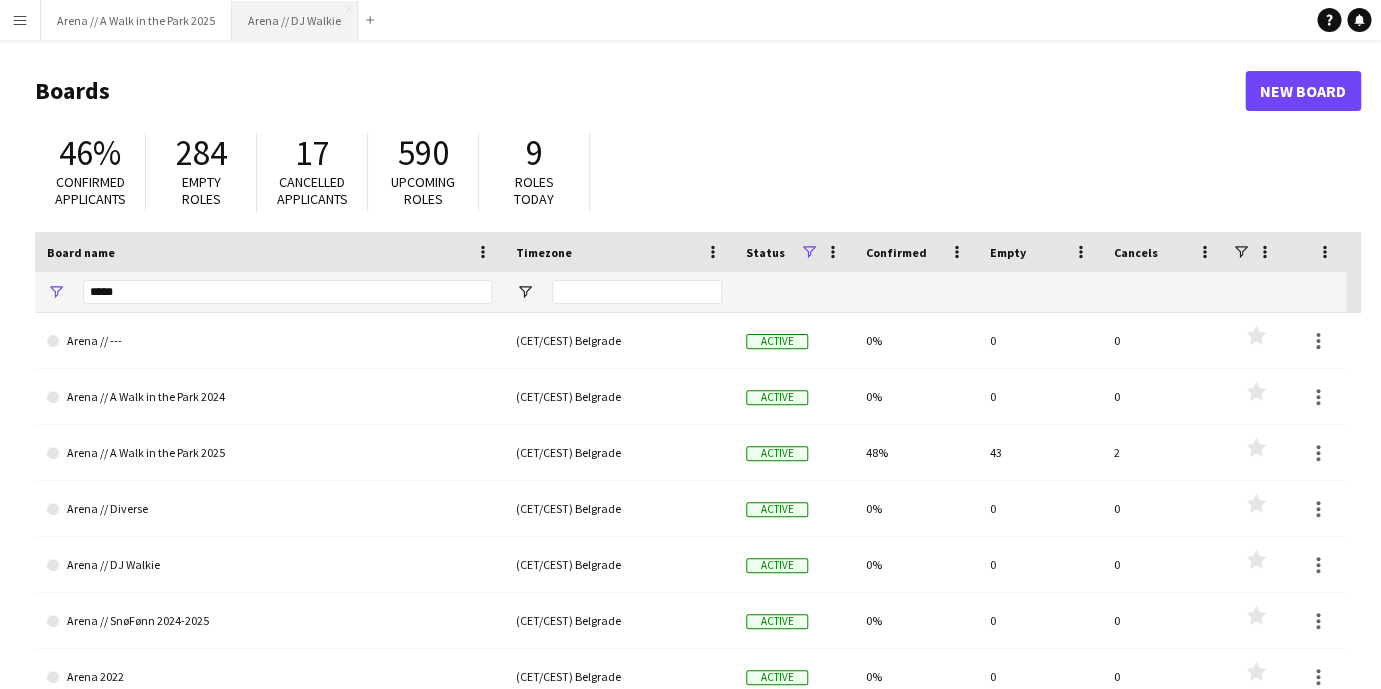 click on "Arena // DJ Walkie
Close" at bounding box center (295, 20) 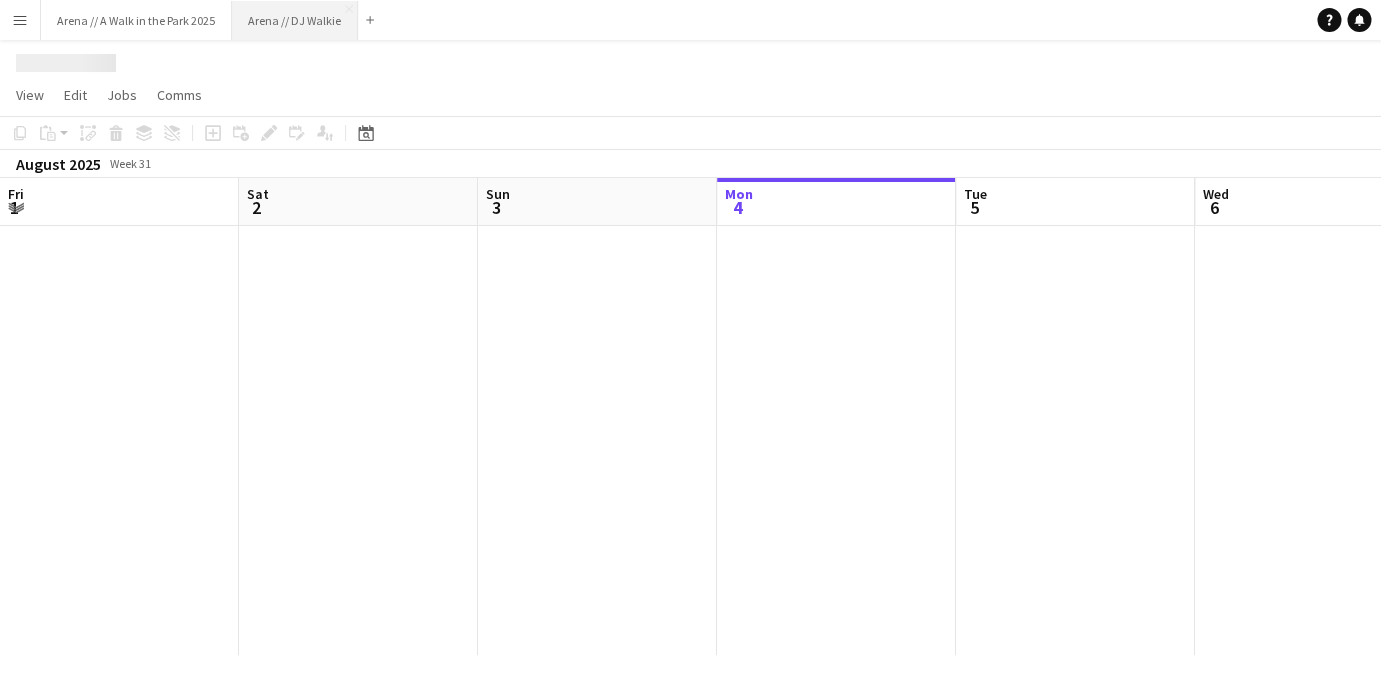 scroll, scrollTop: 0, scrollLeft: 478, axis: horizontal 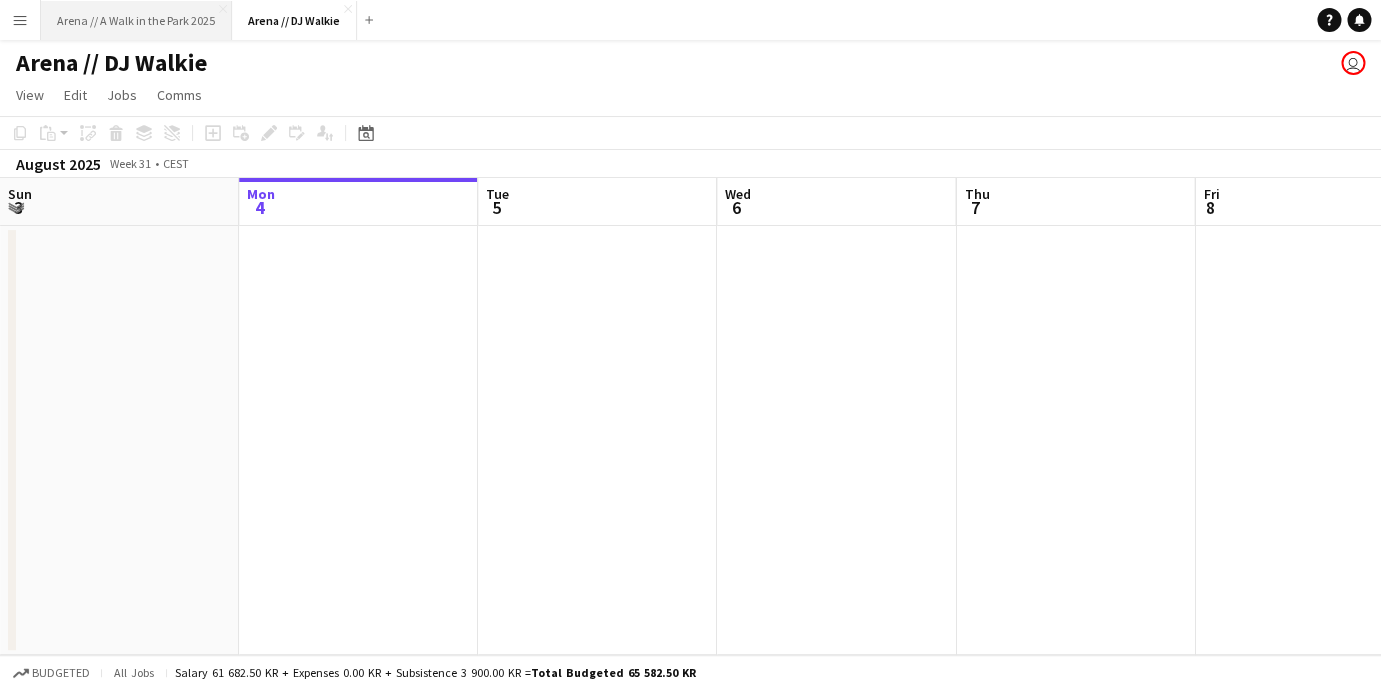click on "Arena // A Walk in the Park 2025
Close" at bounding box center (136, 20) 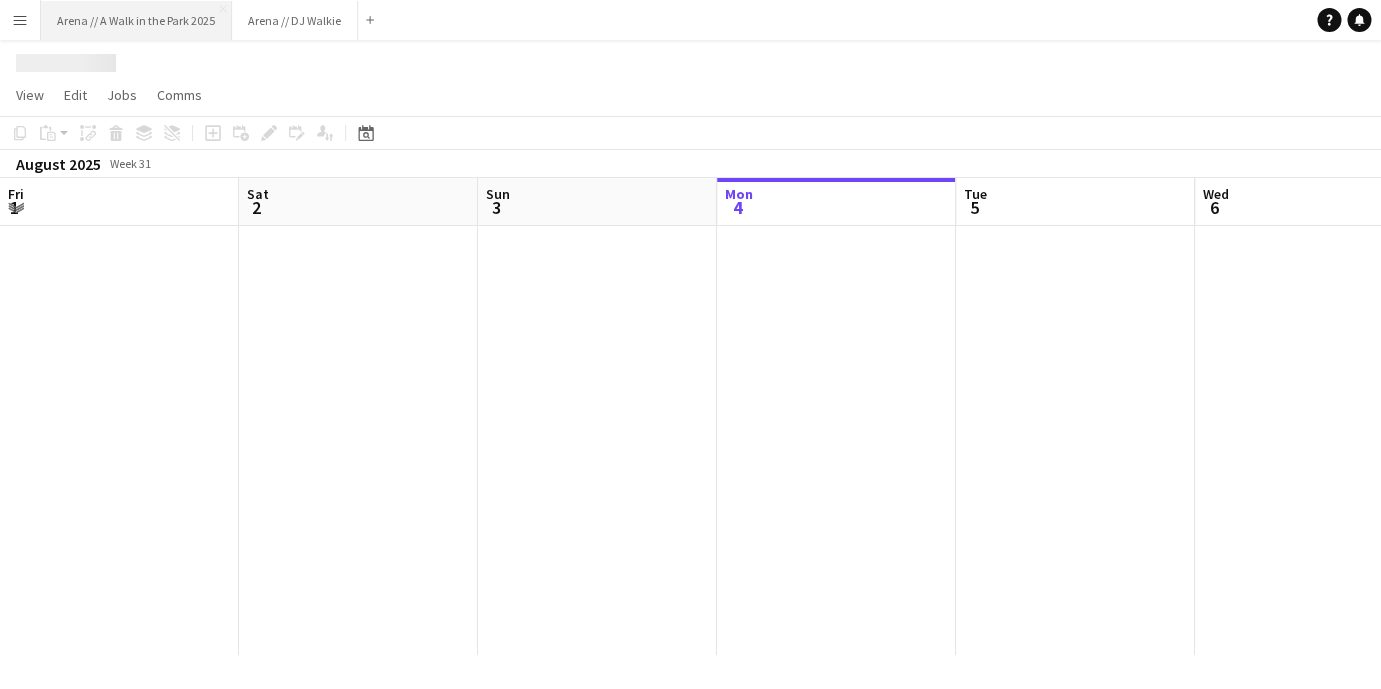 scroll, scrollTop: 0, scrollLeft: 478, axis: horizontal 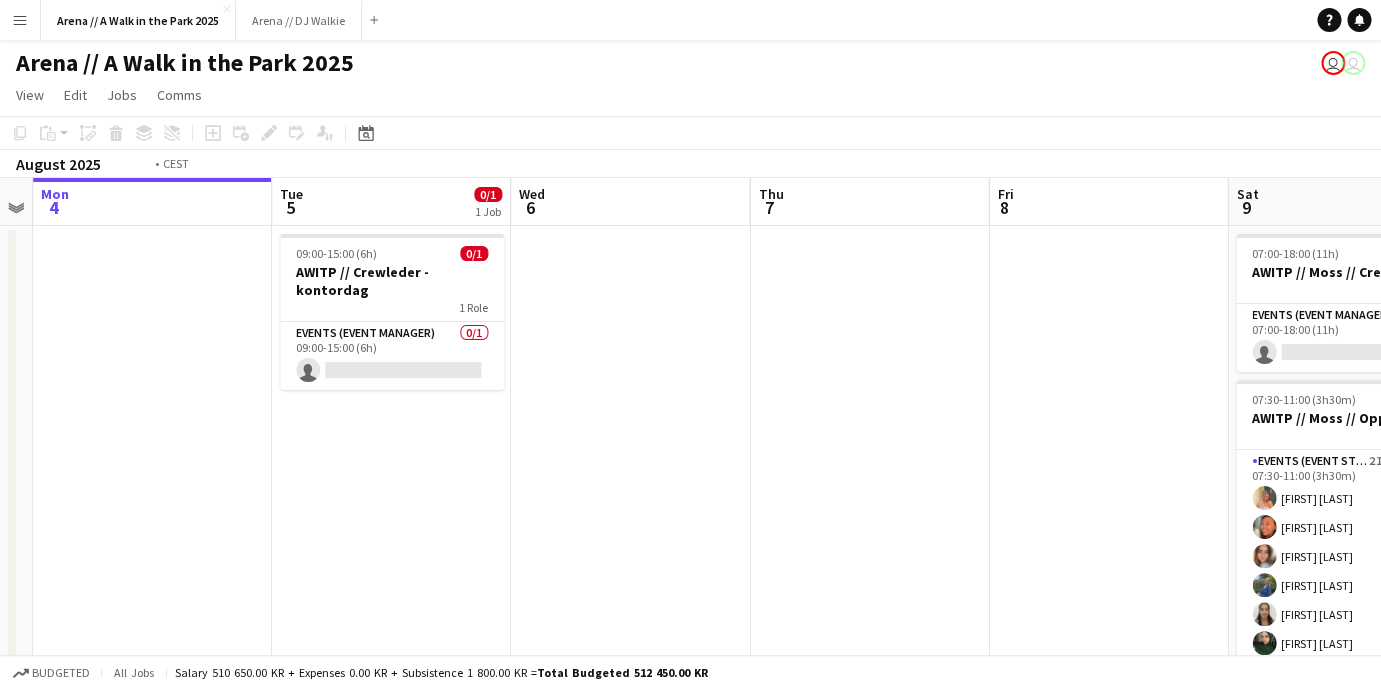 drag, startPoint x: 781, startPoint y: 318, endPoint x: 37, endPoint y: 327, distance: 744.05444 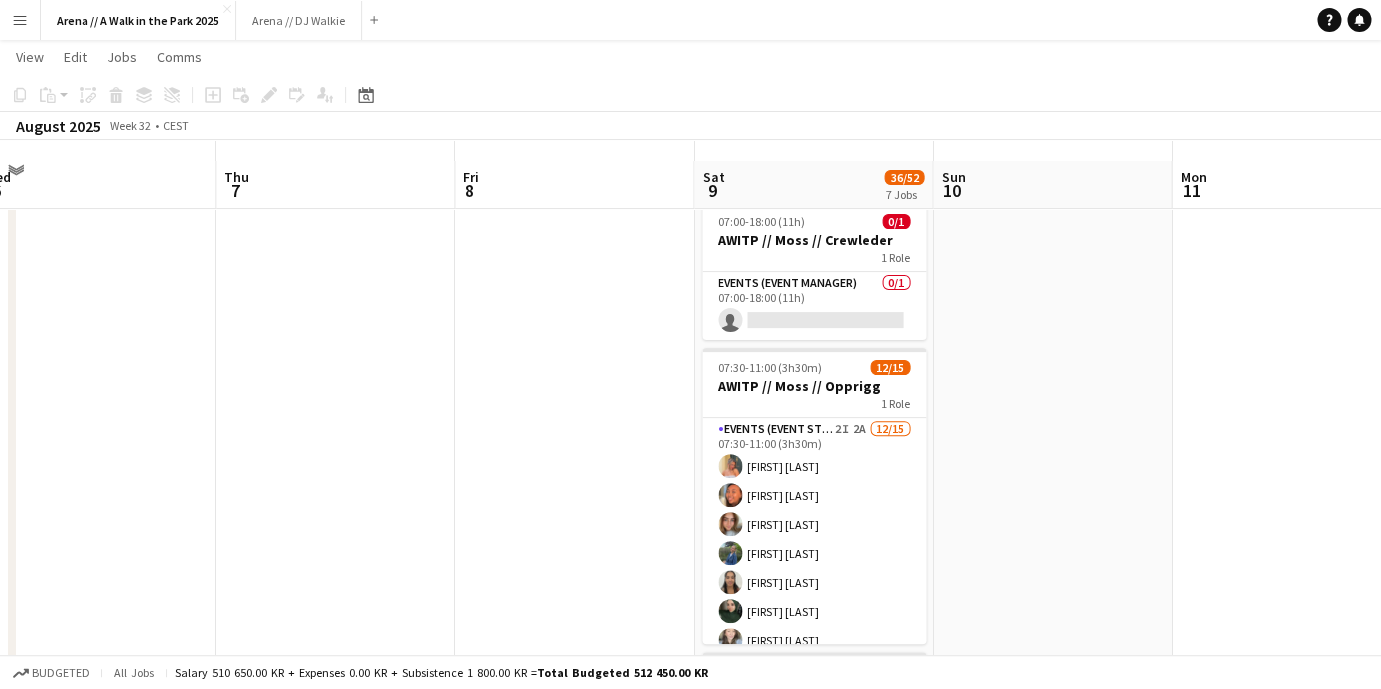 scroll, scrollTop: 94, scrollLeft: 0, axis: vertical 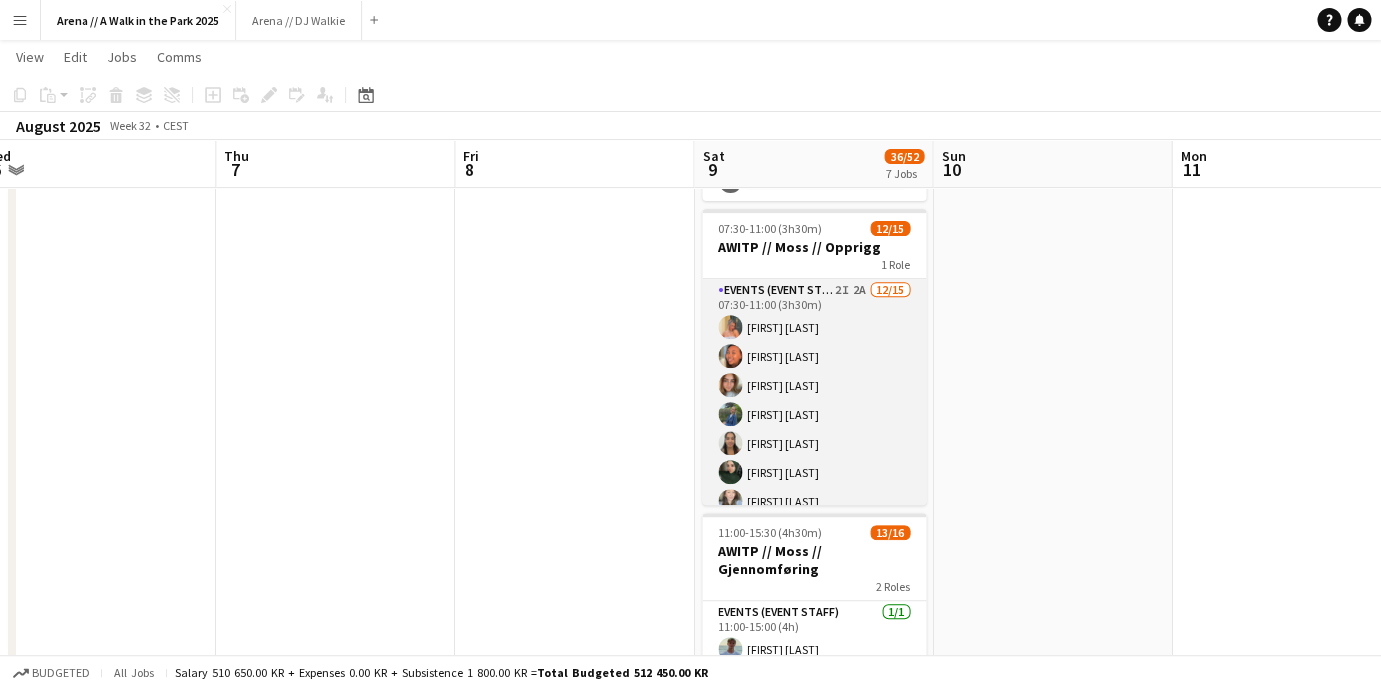 click on "Events (Event Staff)   2I   12/15   [TIME]-[TIME] ([DURATION])
[FIRST] [LAST] [FIRST] [LAST] [FIRST] [LAST] [FIRST] [LAST] [FIRST] [LAST] [FIRST] [LAST] [FIRST] [LAST] [FIRST] [LAST] [FIRST] [LAST]
single-neutral-actions
single-neutral-actions
single-neutral-actions" at bounding box center (814, 516) 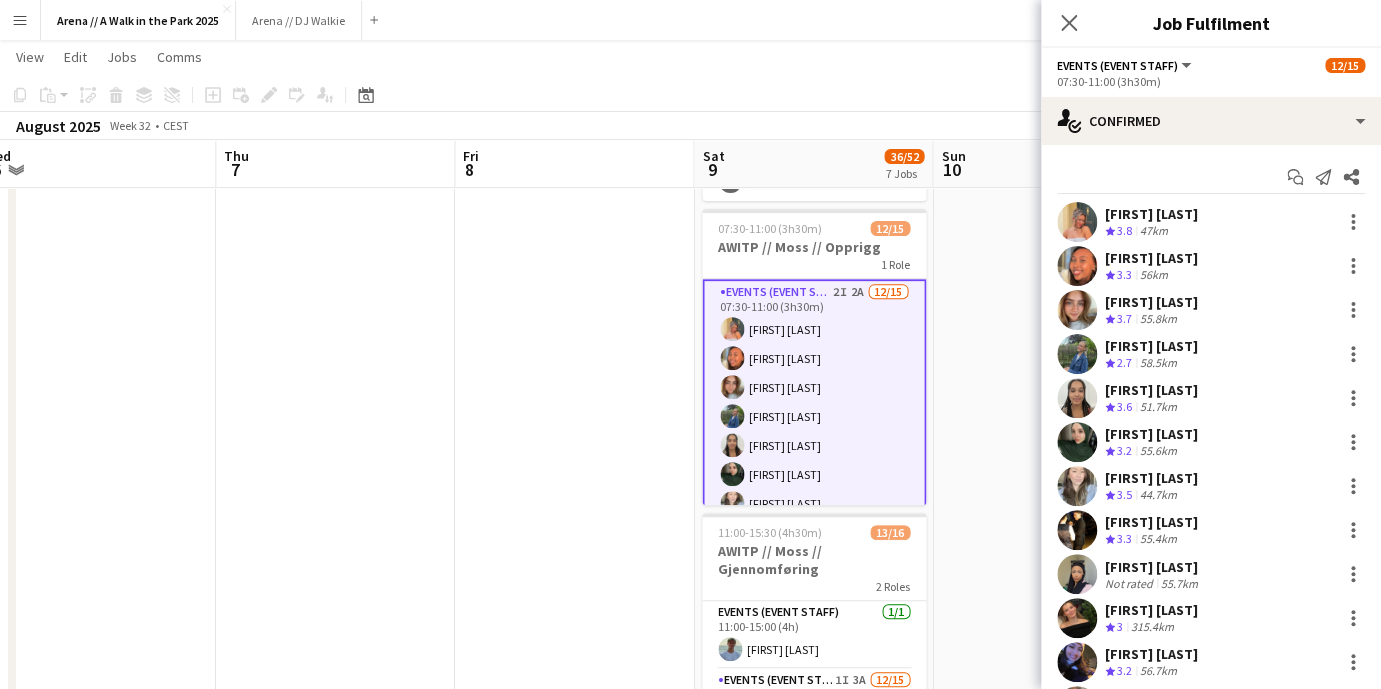 click on "[FIRST] [LAST]" at bounding box center [1151, 302] 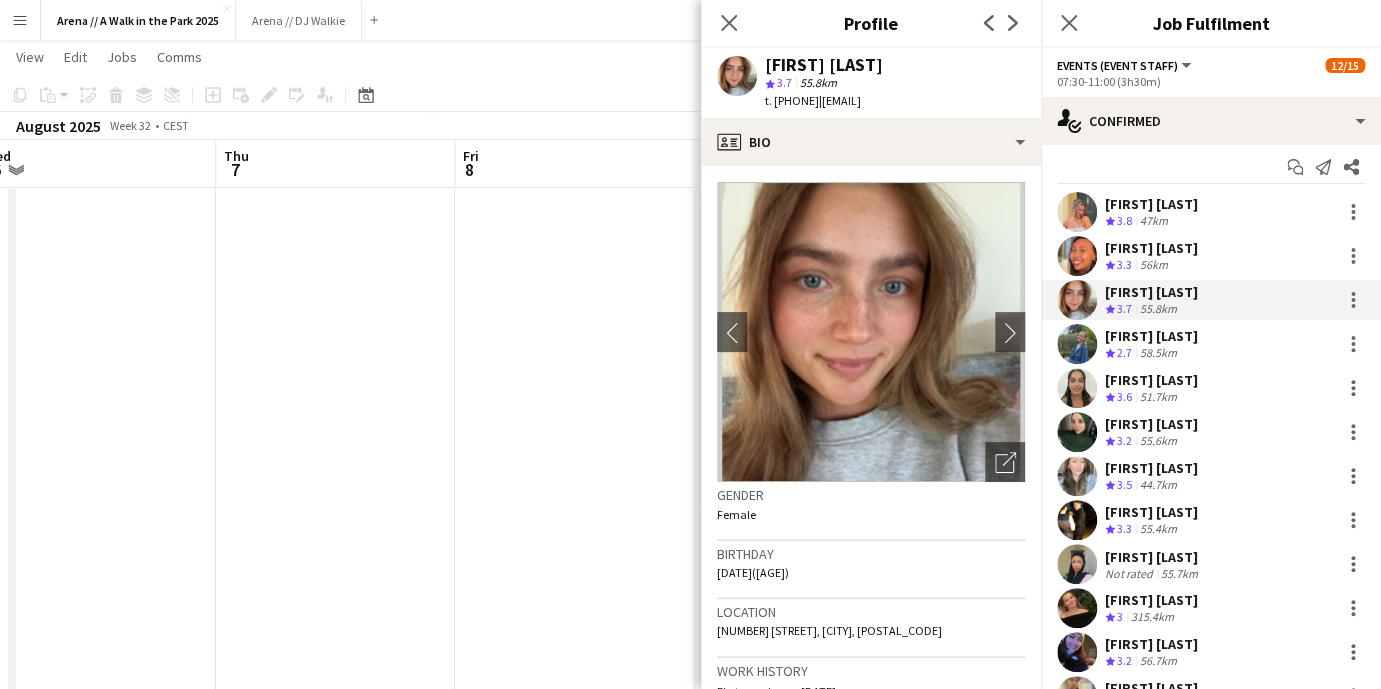 scroll, scrollTop: 7, scrollLeft: 0, axis: vertical 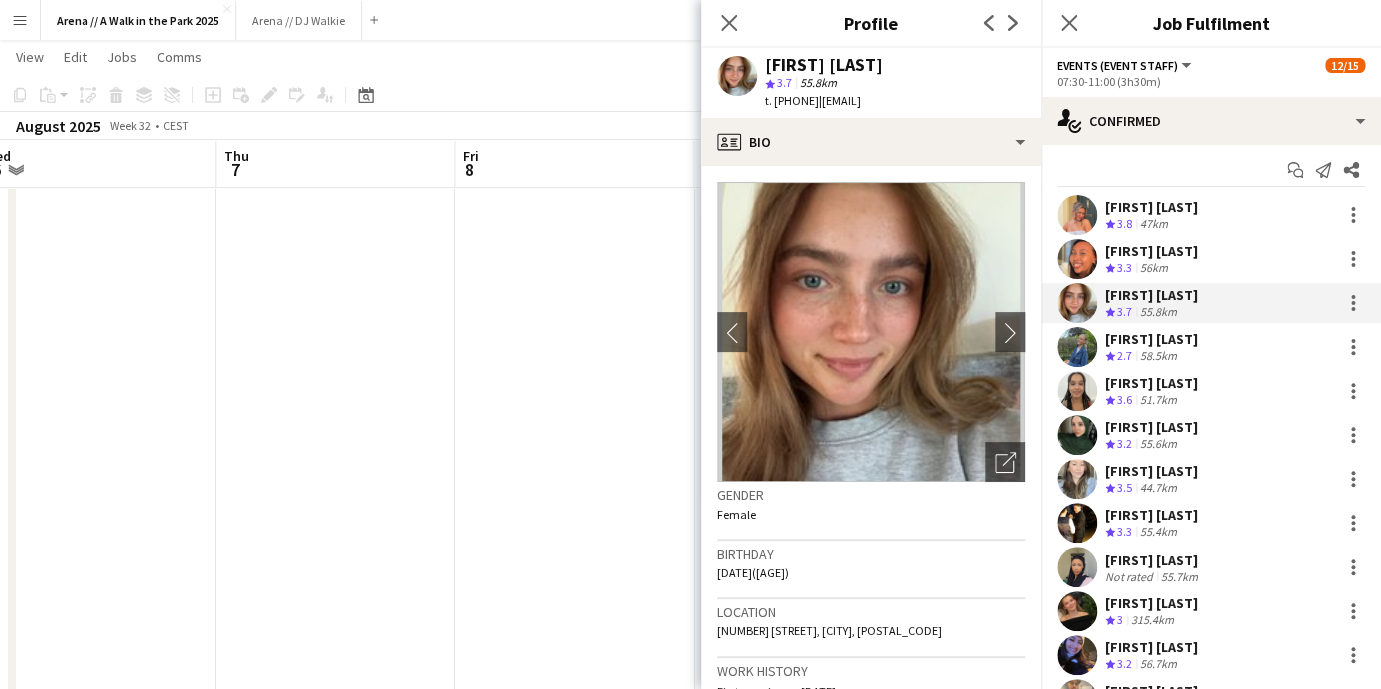 click on "[FIRST] [LAST]" at bounding box center (1151, 339) 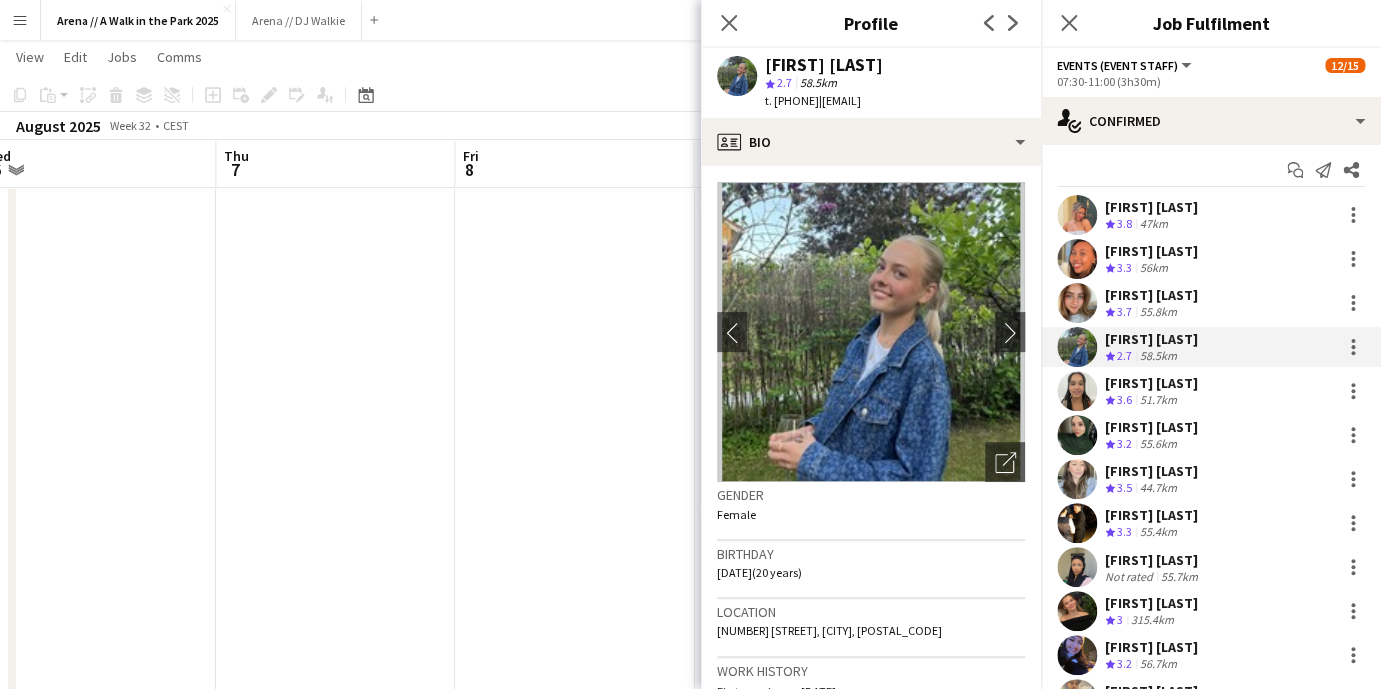 click on "51.7km" at bounding box center (1158, 400) 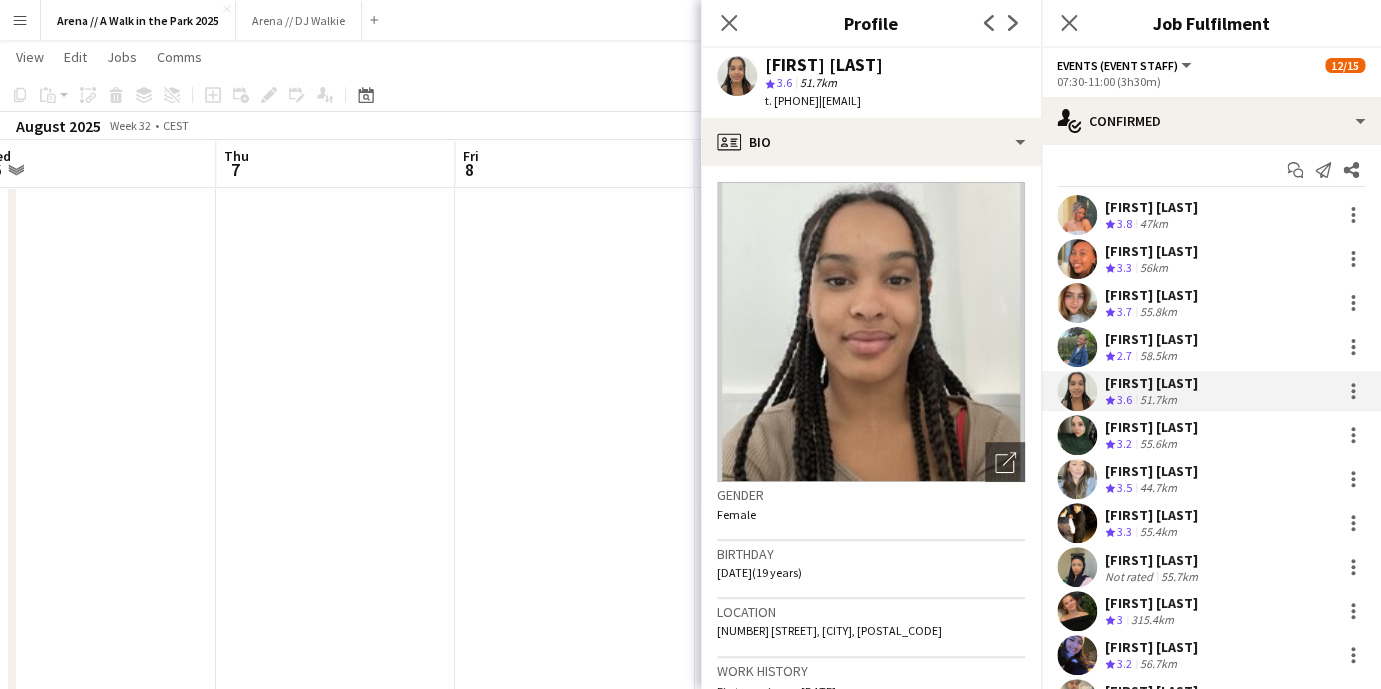 click on "[FIRST] [LAST]" at bounding box center (1151, 427) 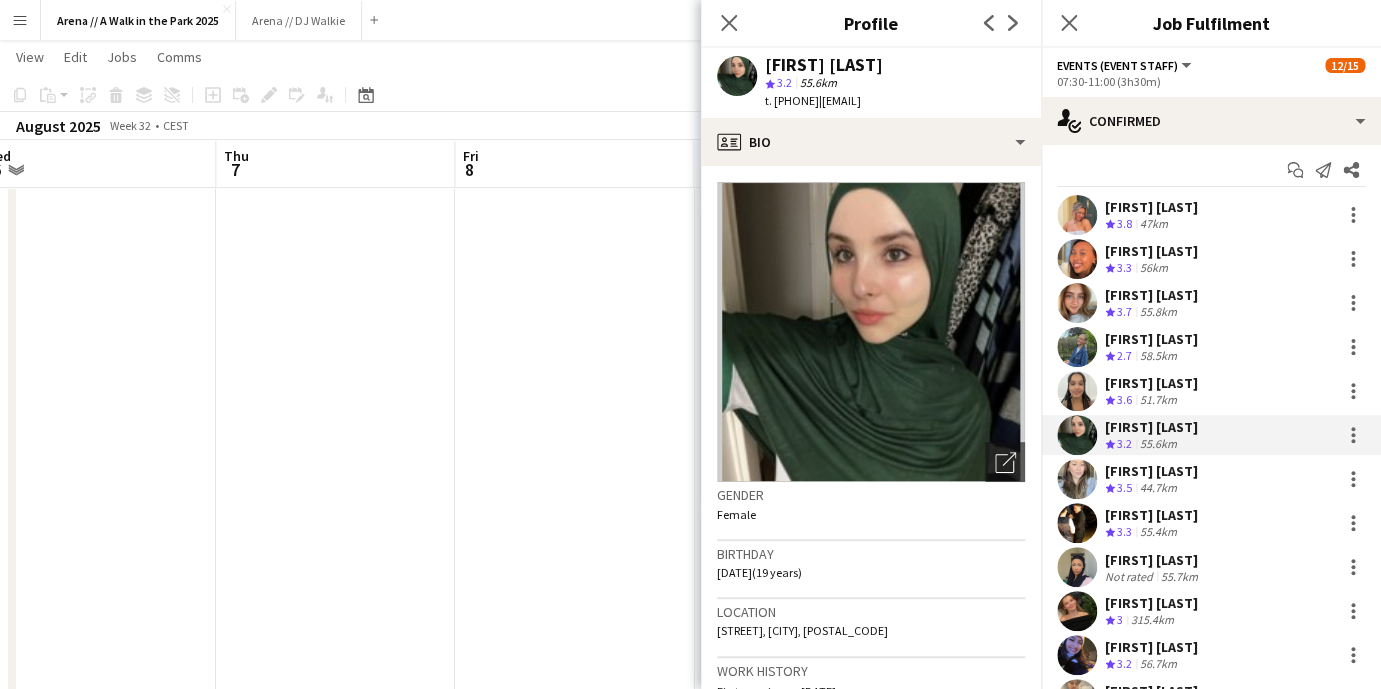 click on "44.7km" at bounding box center [1158, 488] 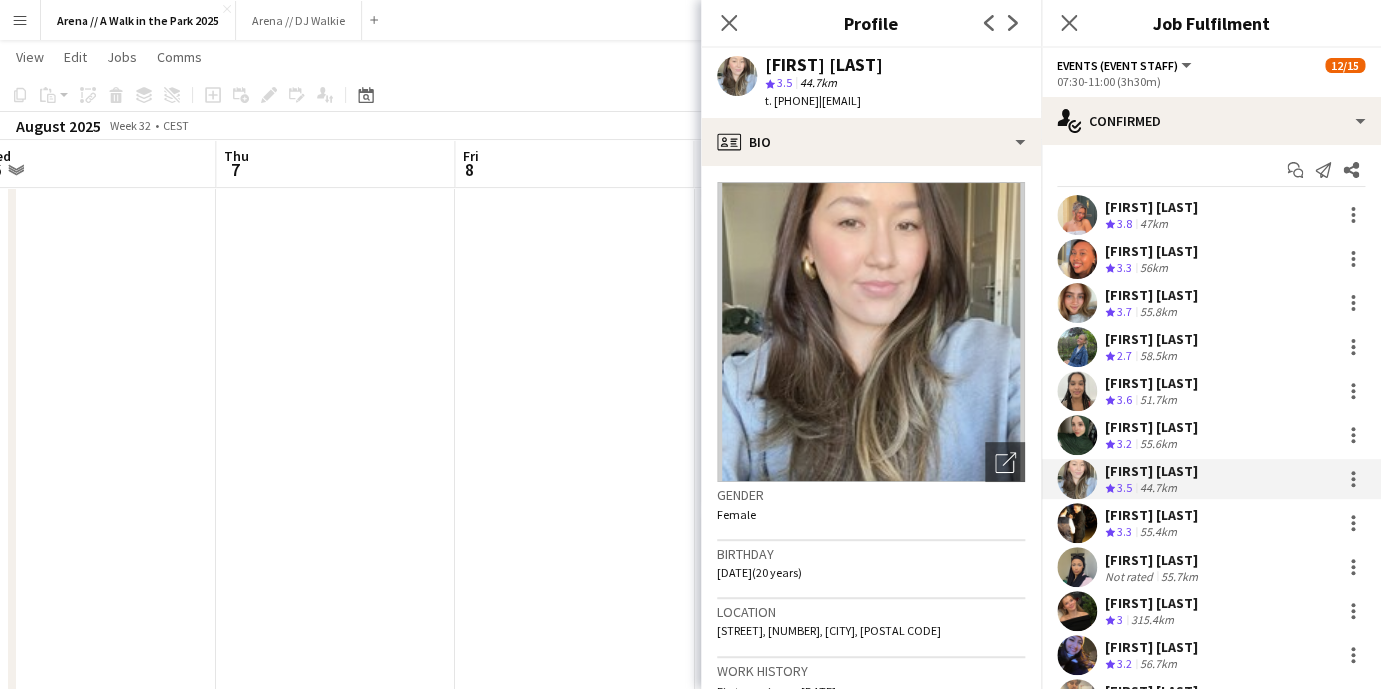 click on "[FIRST] [LAST]" at bounding box center (1151, 515) 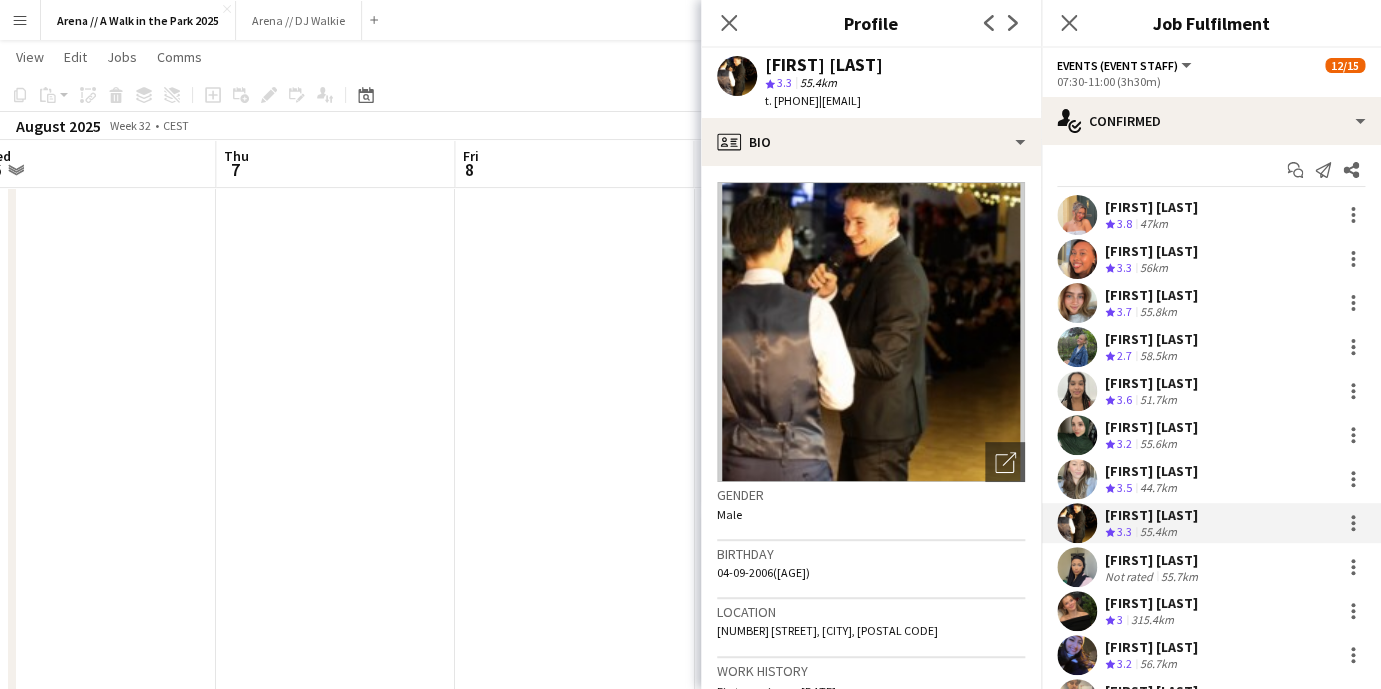 click on "[FIRST] [LAST]" at bounding box center [1153, 560] 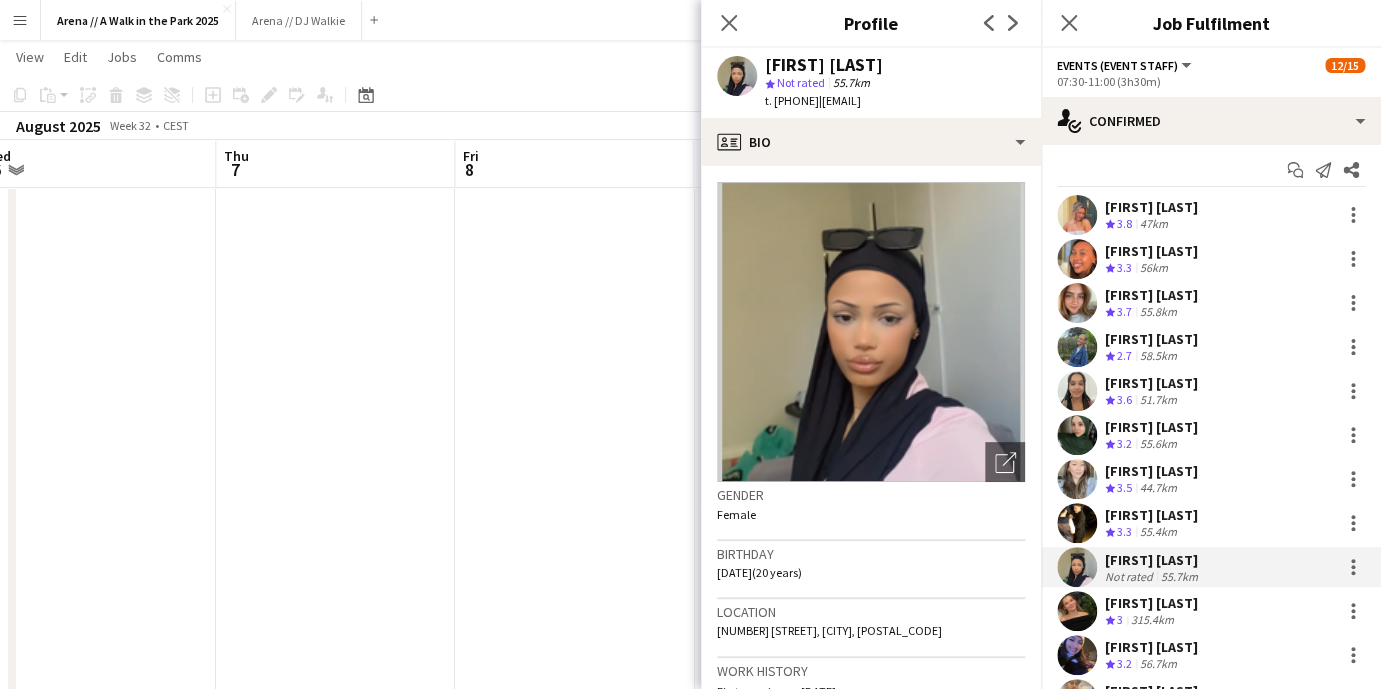 click on "[FIRST] [LAST]" at bounding box center (1151, 603) 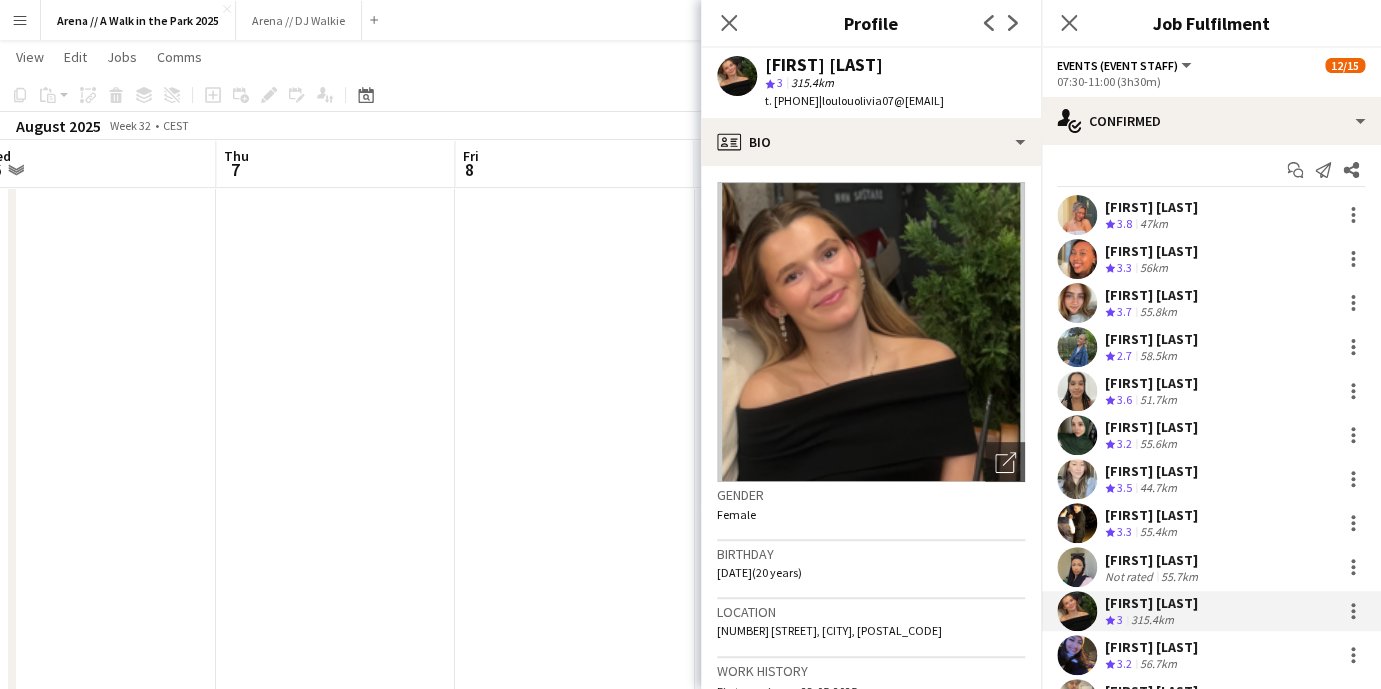 click on "[FIRST] [LAST]" at bounding box center [1151, 647] 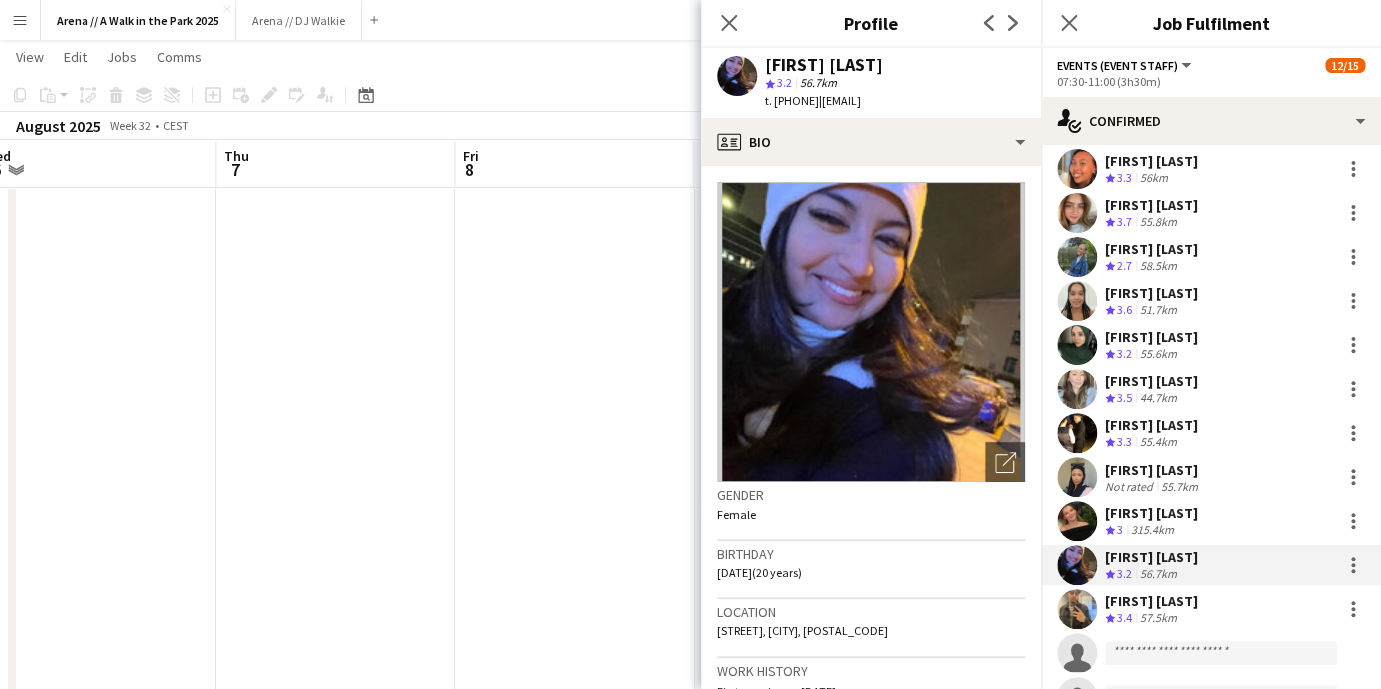 scroll, scrollTop: 114, scrollLeft: 0, axis: vertical 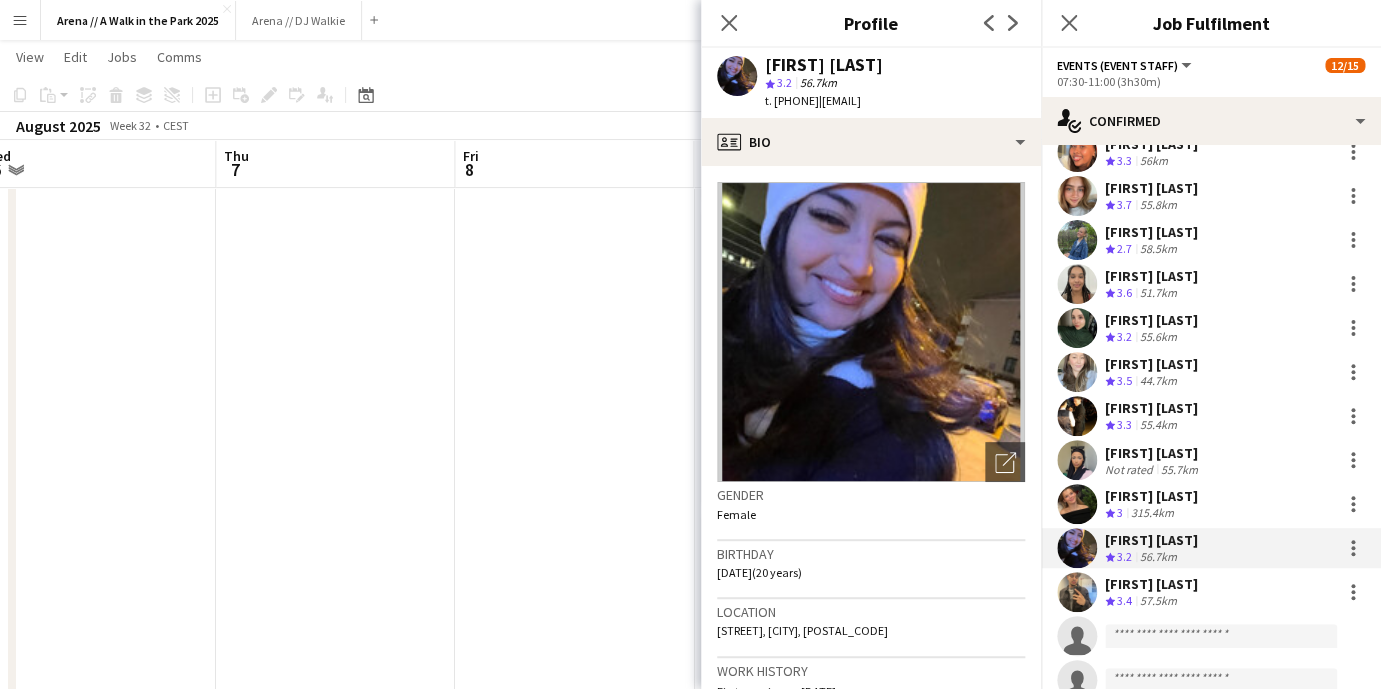 click on "[FIRST] [LAST]" at bounding box center (1151, 584) 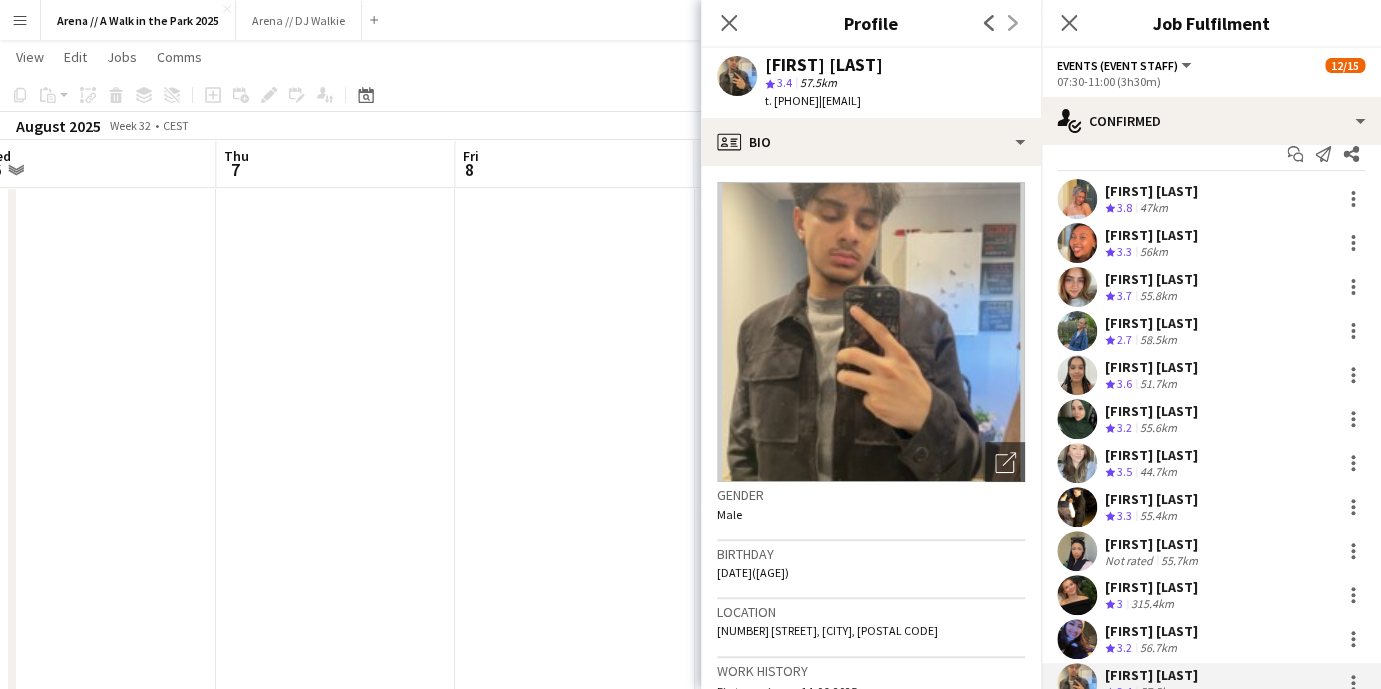 scroll, scrollTop: 0, scrollLeft: 0, axis: both 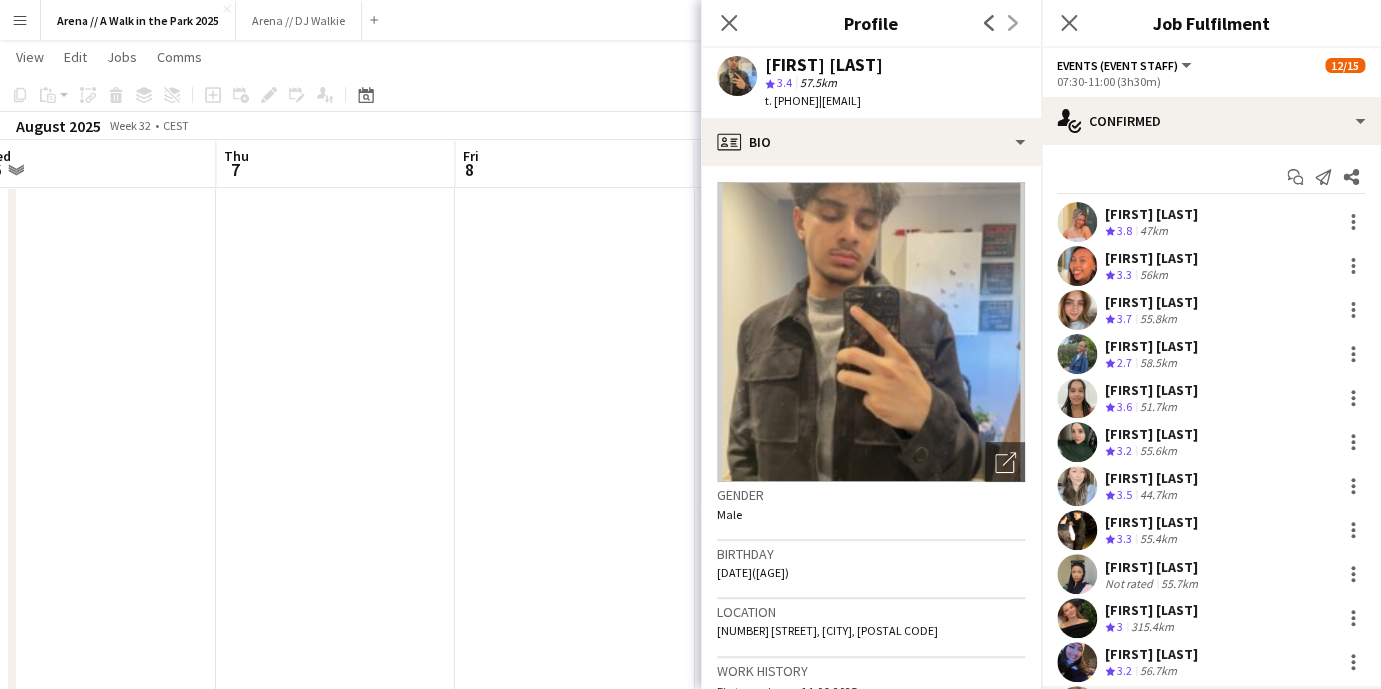 click at bounding box center [574, 930] 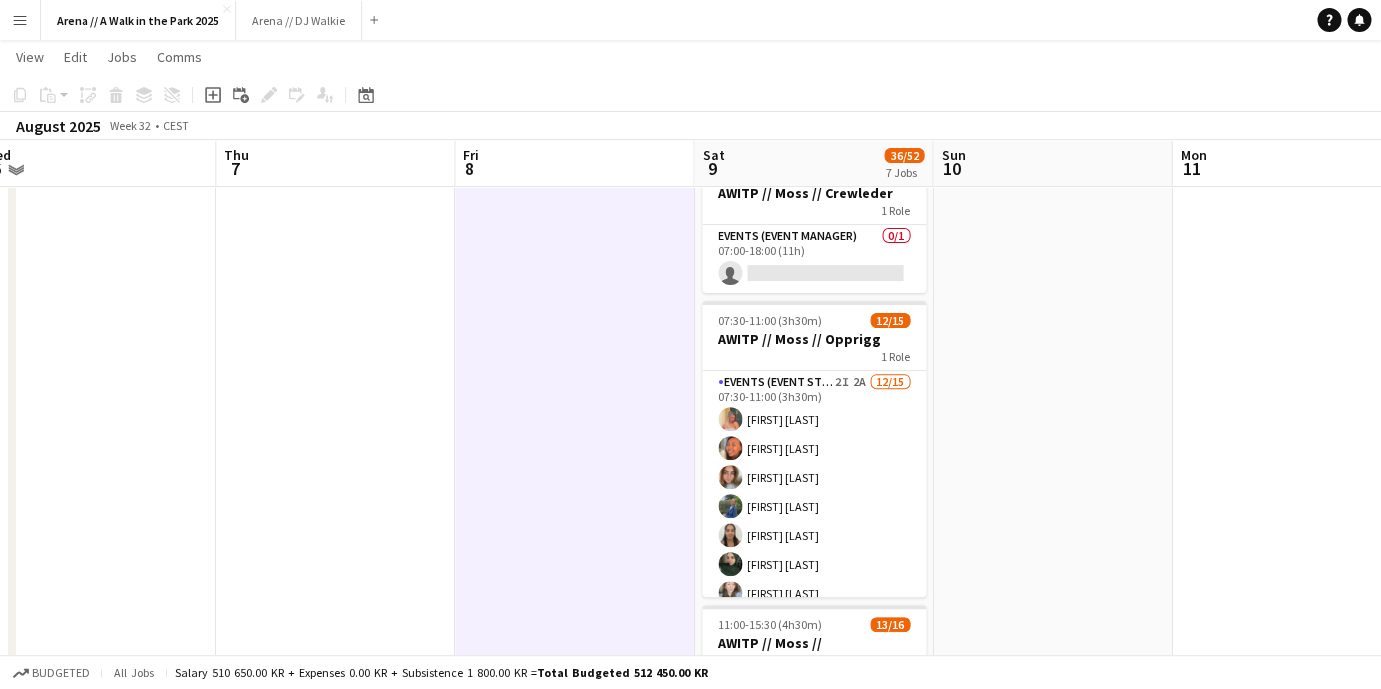 scroll, scrollTop: 84, scrollLeft: 0, axis: vertical 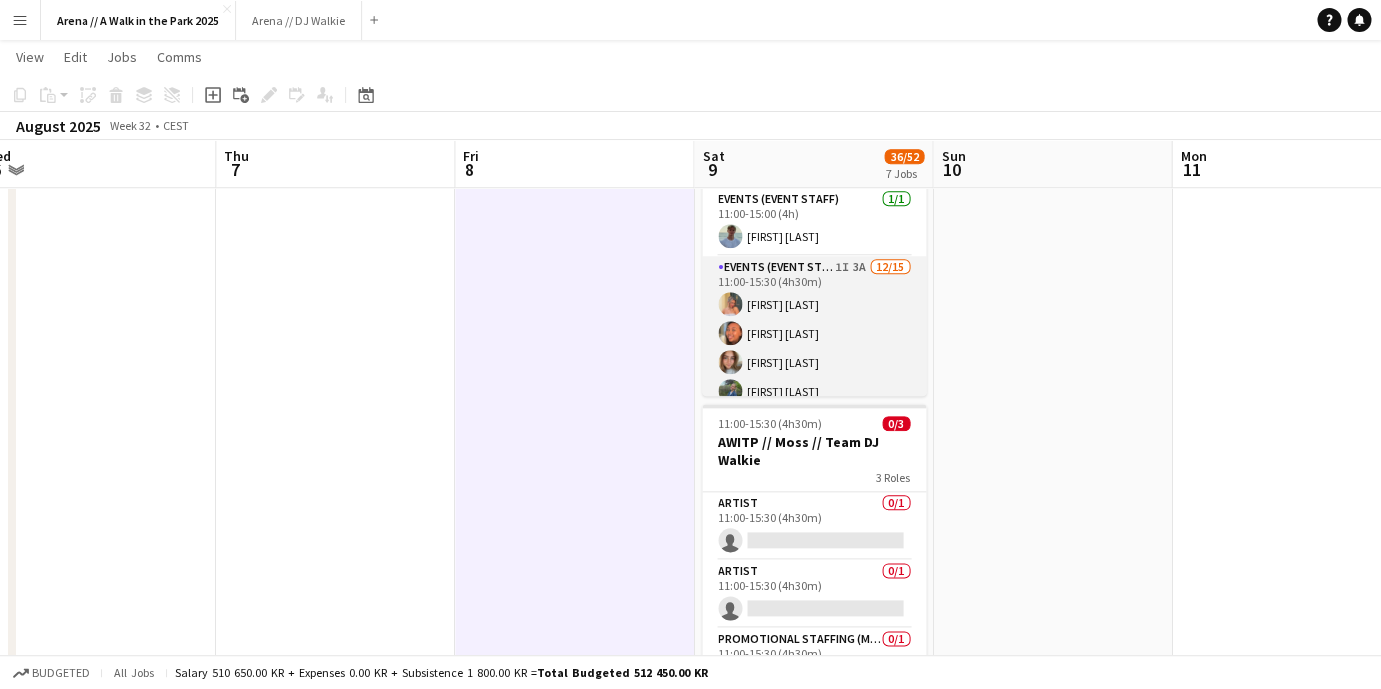 click on "Events (Event Staff)   1I   3A   12/15   11:00-15:30 (4h30m)
[FIRST] [LAST] [FIRST] [LAST] [FIRST] [LAST] [FIRST] [LAST] [FIRST] [LAST] [FIRST] [LAST] [FIRST] [LAST] [FIRST] [LAST]
single-neutral-actions
single-neutral-actions
single-neutral-actions" at bounding box center [814, 493] 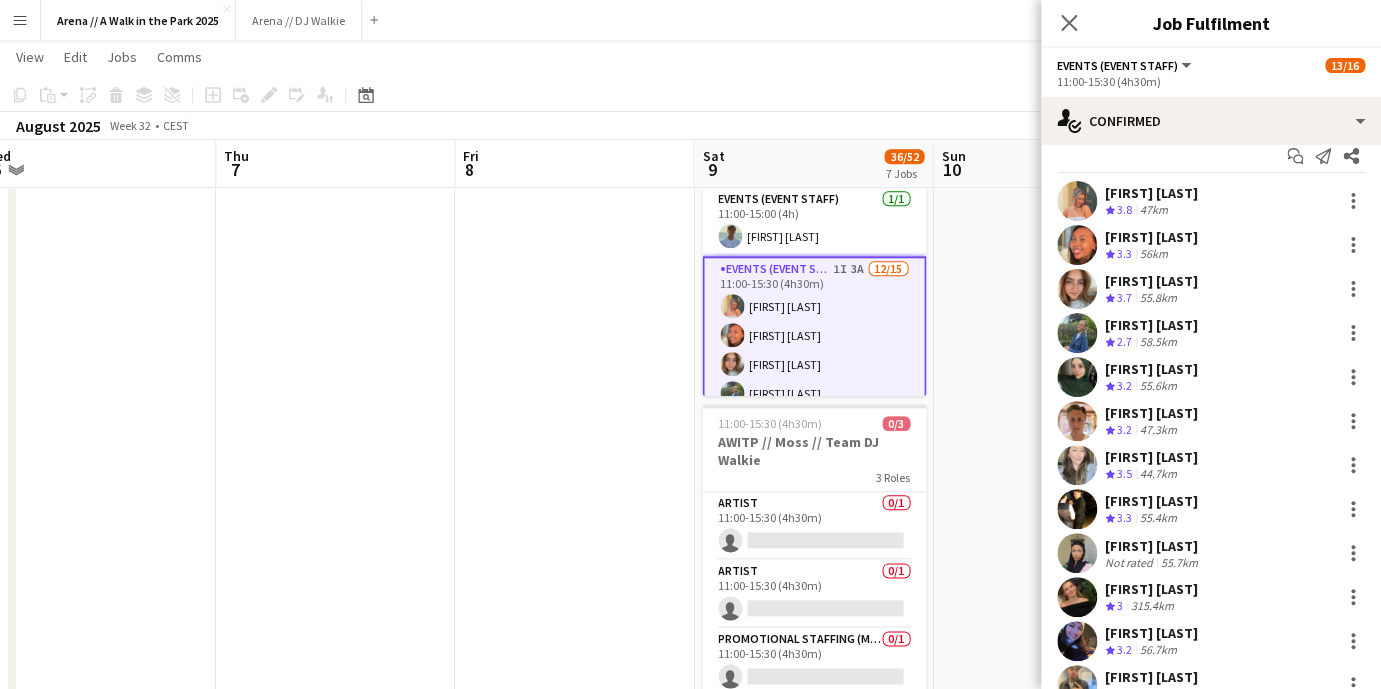 scroll, scrollTop: 16, scrollLeft: 0, axis: vertical 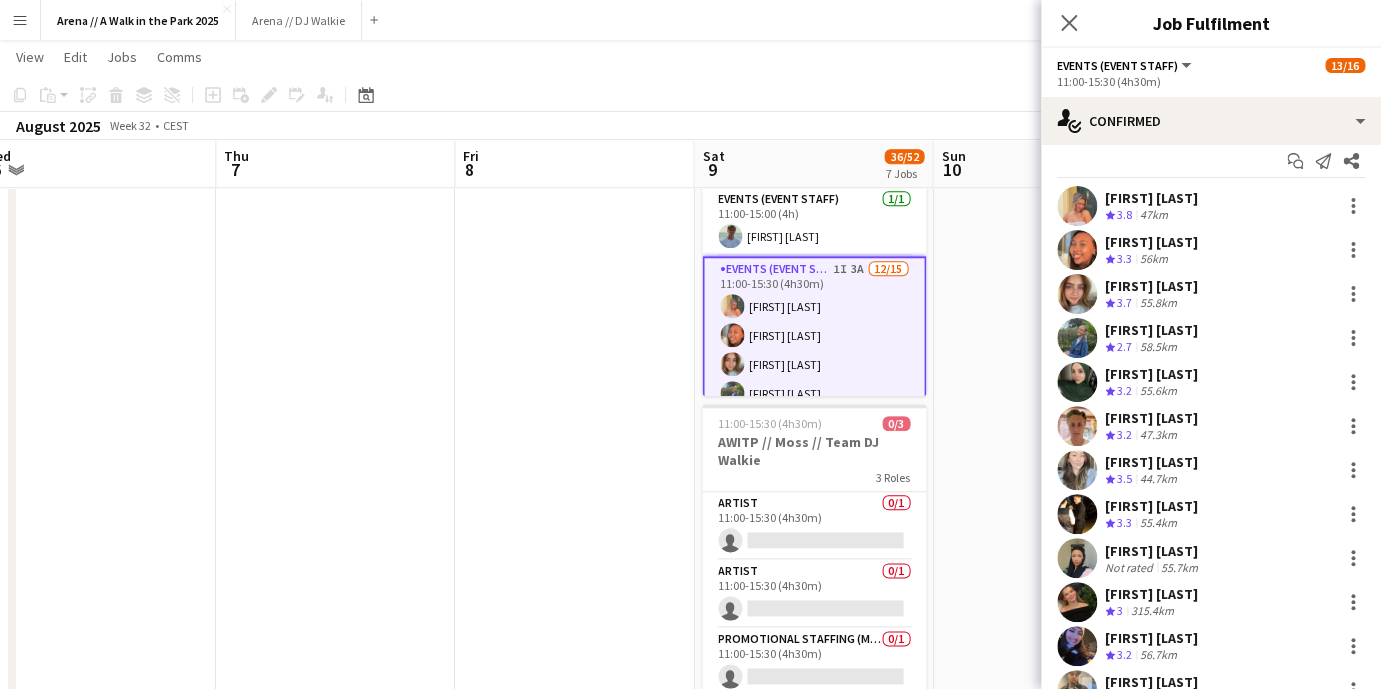 click at bounding box center (1052, 517) 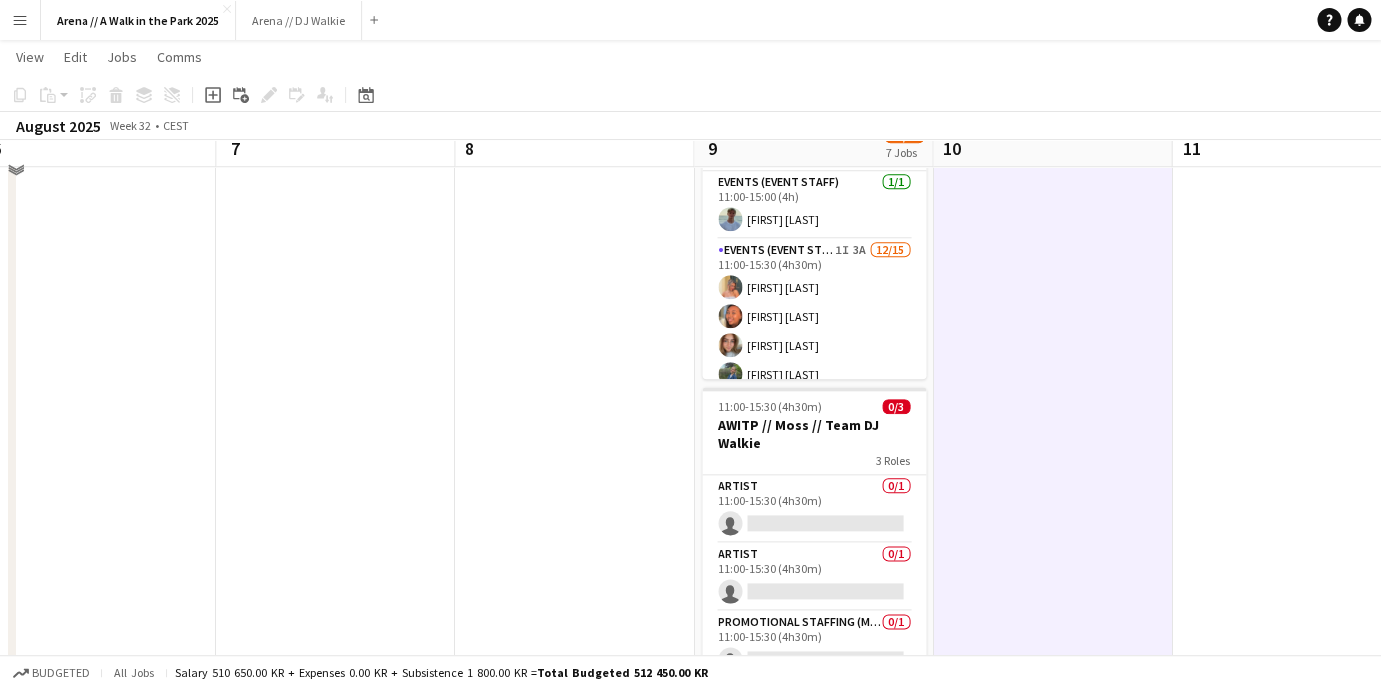 scroll, scrollTop: 684, scrollLeft: 0, axis: vertical 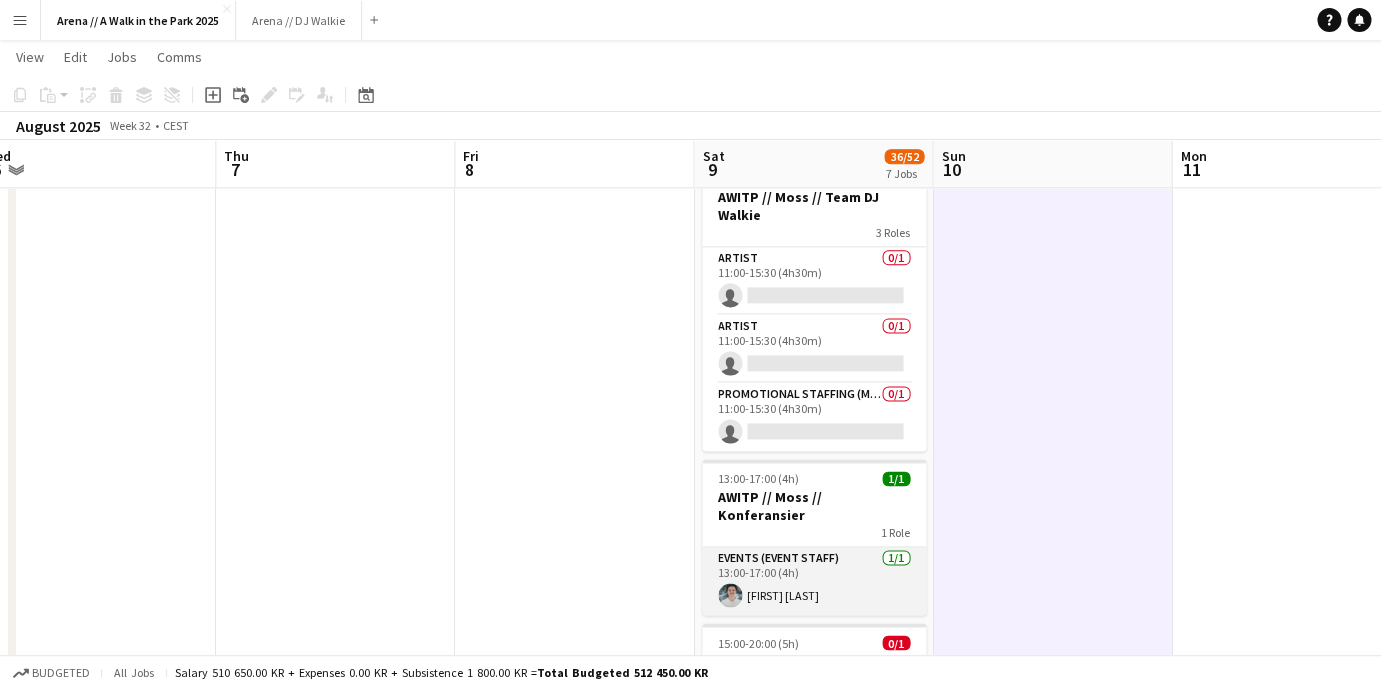click on "Events (Event Staff)   1/1   13:00-17:00 (4h)
[FIRST] [LAST]" at bounding box center (814, 581) 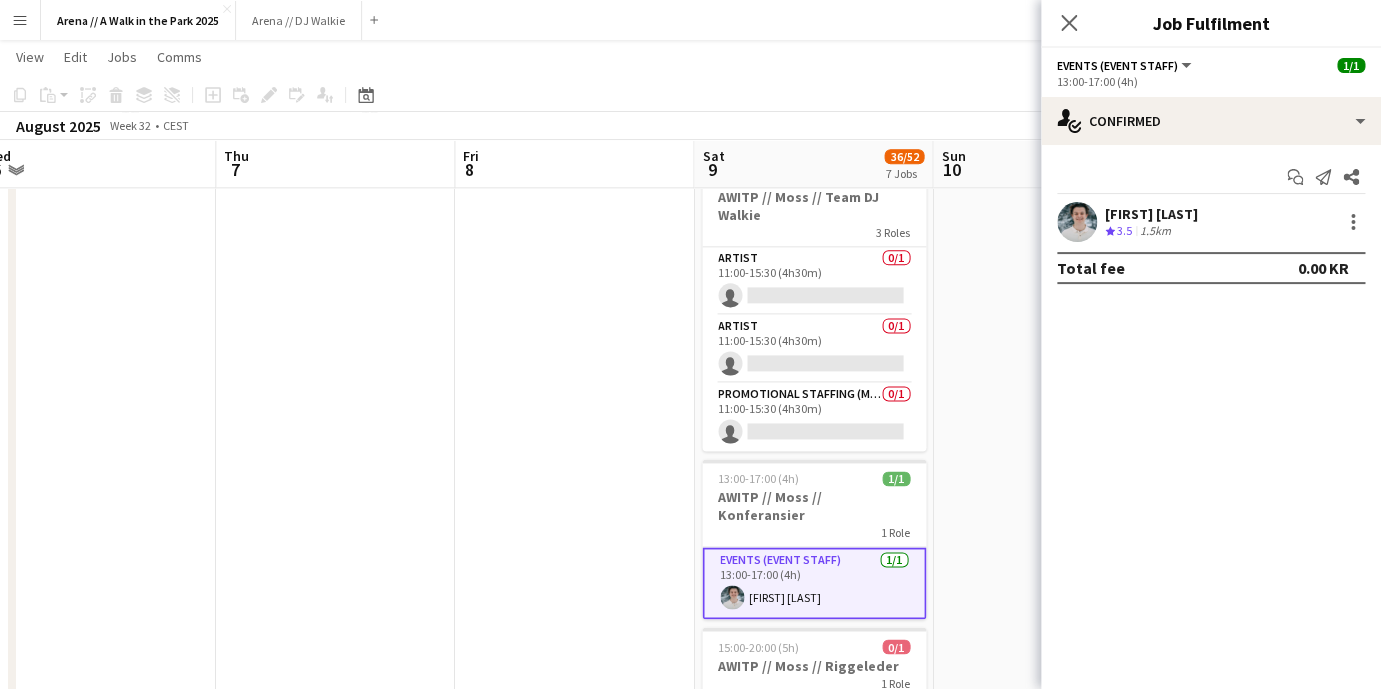 click on "[FIRST] [LAST]" at bounding box center (1151, 214) 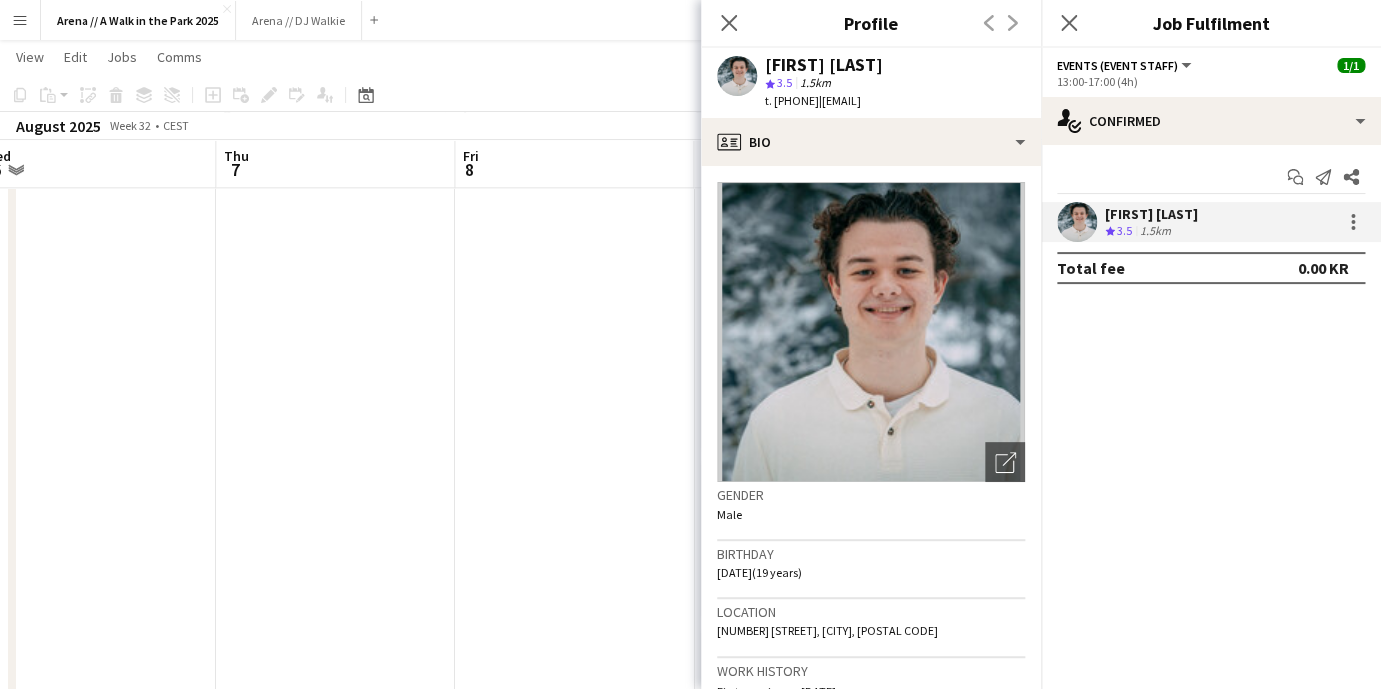 click at bounding box center [574, 272] 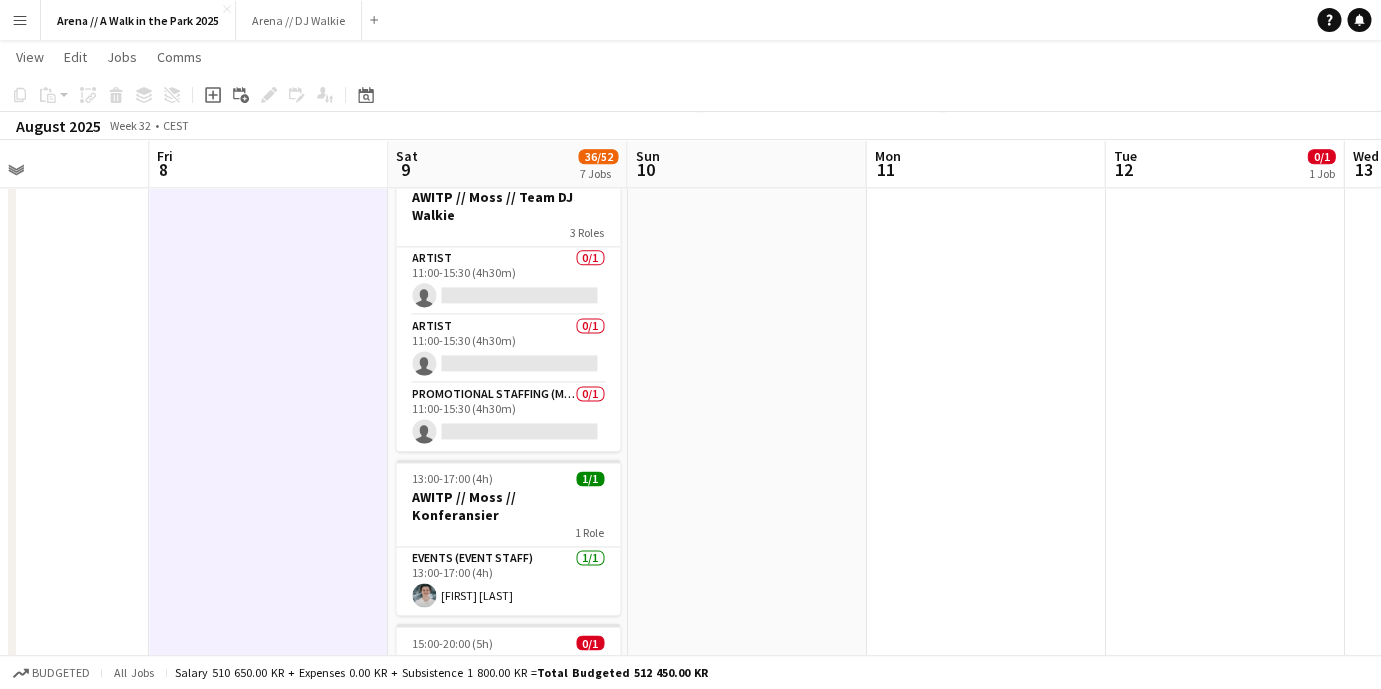 drag, startPoint x: 1131, startPoint y: 386, endPoint x: 349, endPoint y: 382, distance: 782.01025 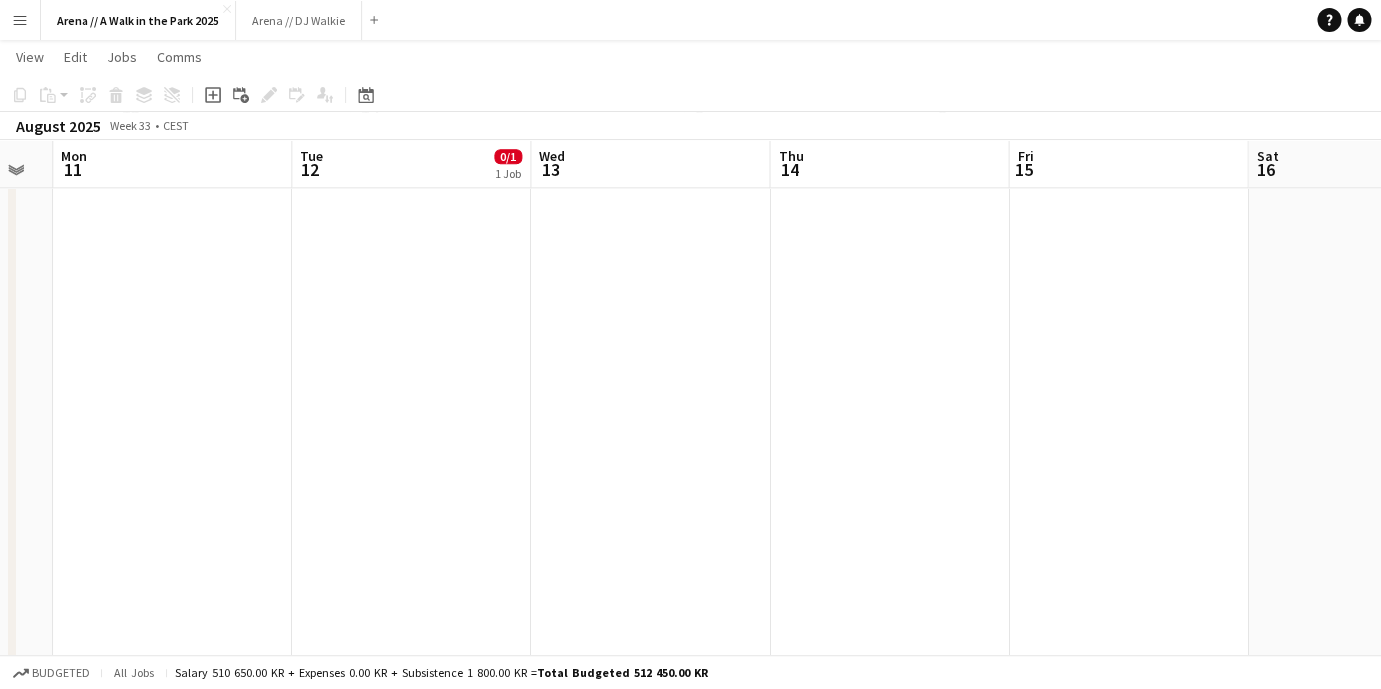 drag, startPoint x: 1030, startPoint y: 308, endPoint x: 181, endPoint y: 332, distance: 849.3392 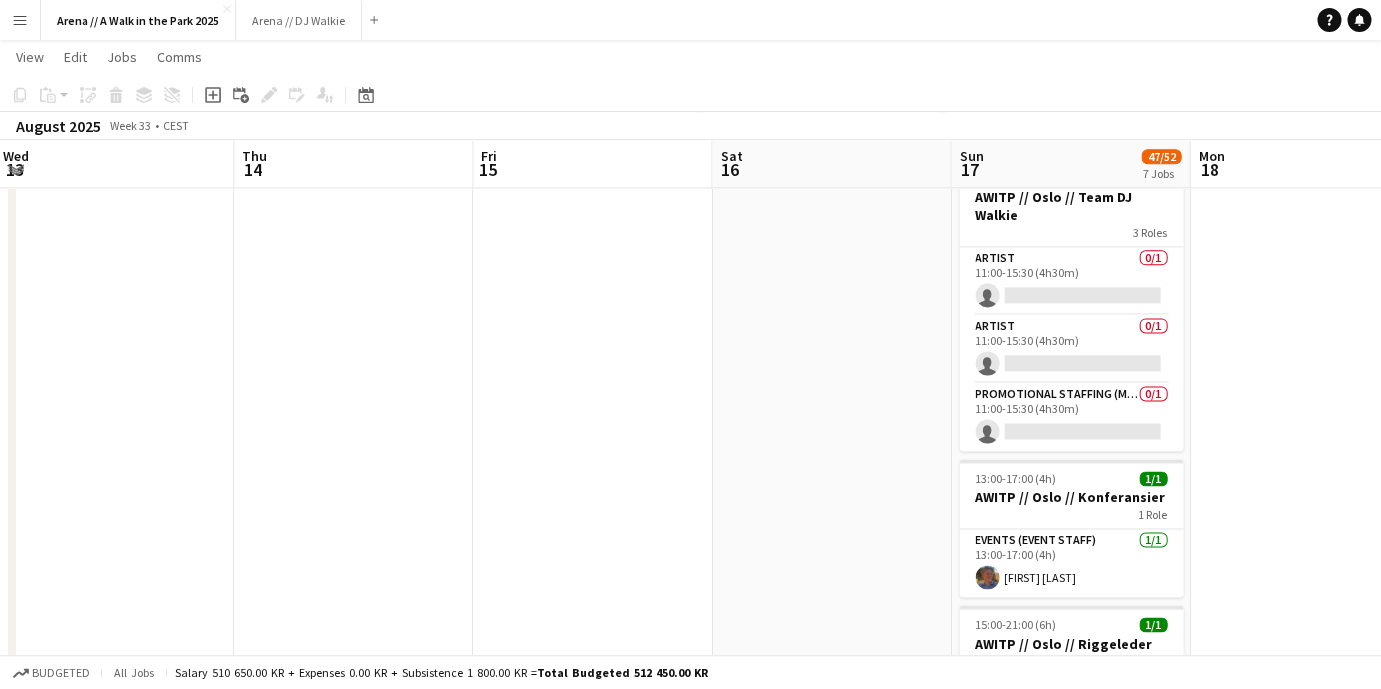 drag, startPoint x: 791, startPoint y: 290, endPoint x: 478, endPoint y: 279, distance: 313.19324 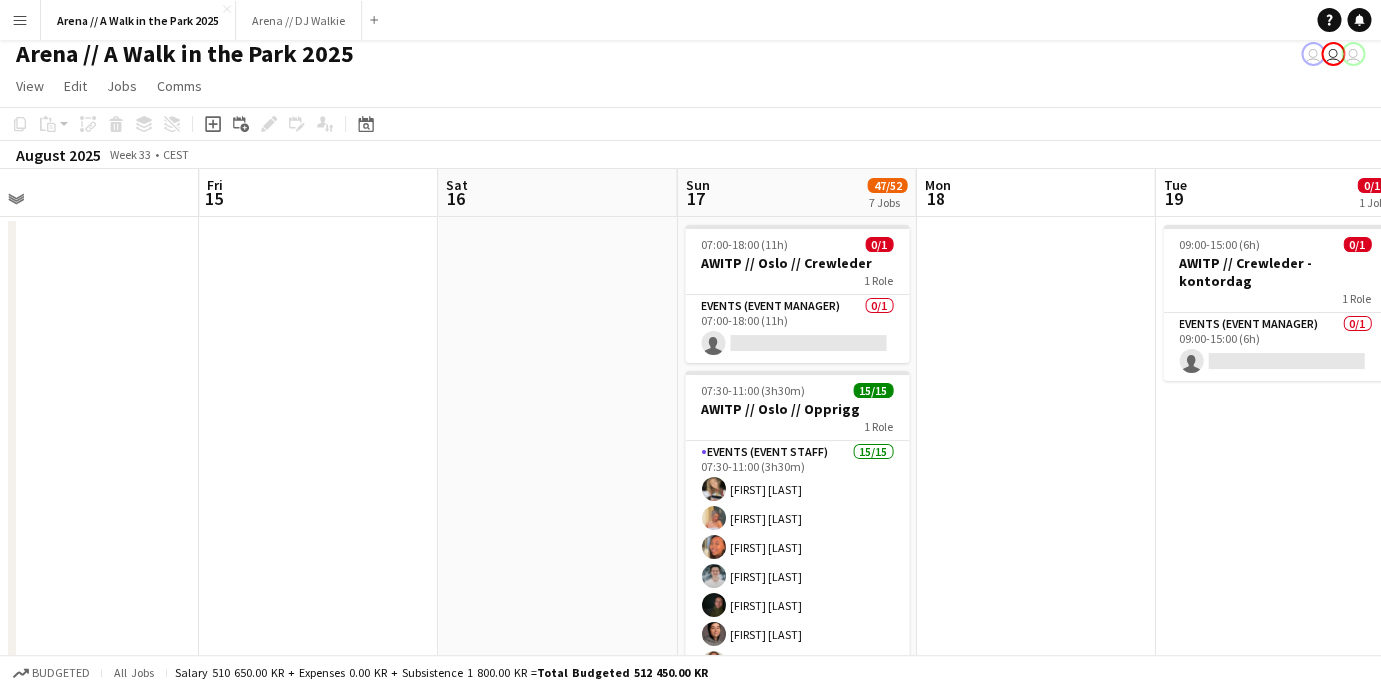 scroll, scrollTop: 91, scrollLeft: 0, axis: vertical 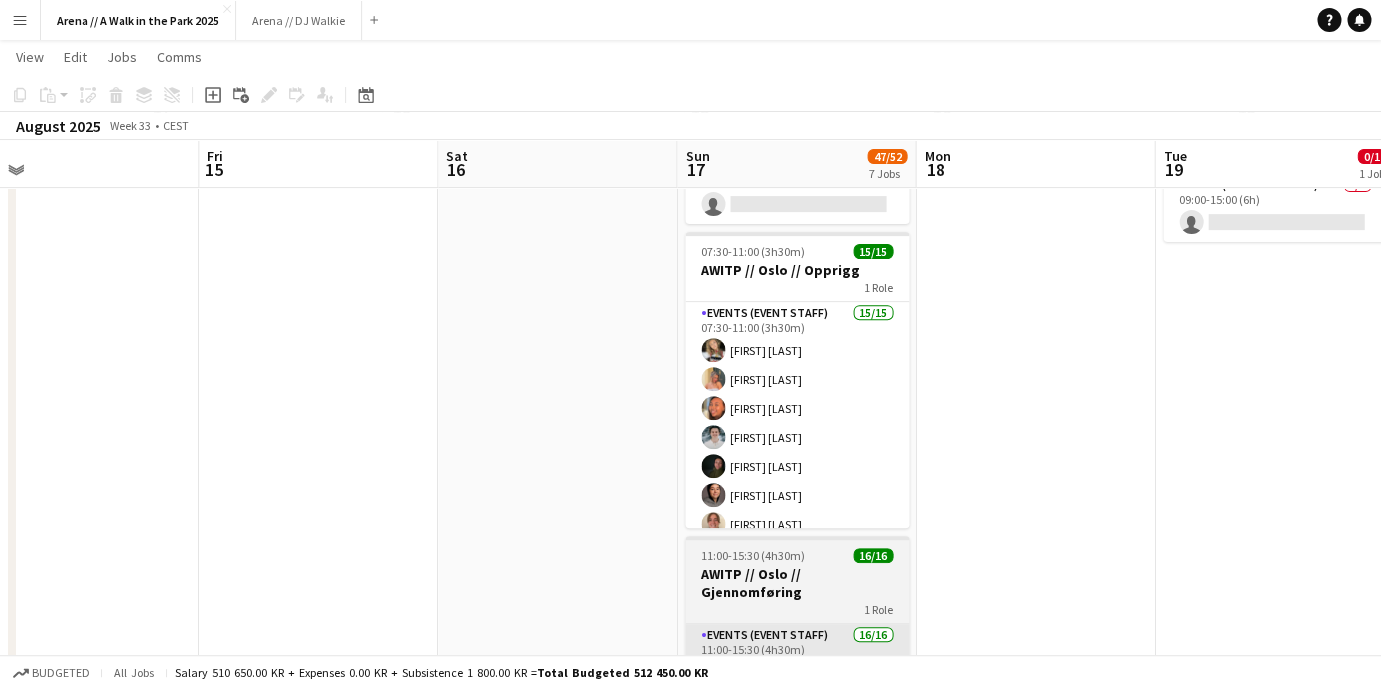 click on "Events (Event Staff)   15/15   07:30-11:00 (3h30m)
[FIRST] [LAST] [FIRST] [LAST] [FIRST] [LAST] [FIRST] [LAST] [FIRST] [LAST] [FIRST] [LAST] [FIRST] [LAST] [FIRST] [LAST] [FIRST] [LAST] [FIRST] [LAST] [FIRST] [LAST] [FIRST] [LAST] [FIRST] [LAST] [FIRST] [LAST] [FIRST] [LAST]" at bounding box center [797, 539] 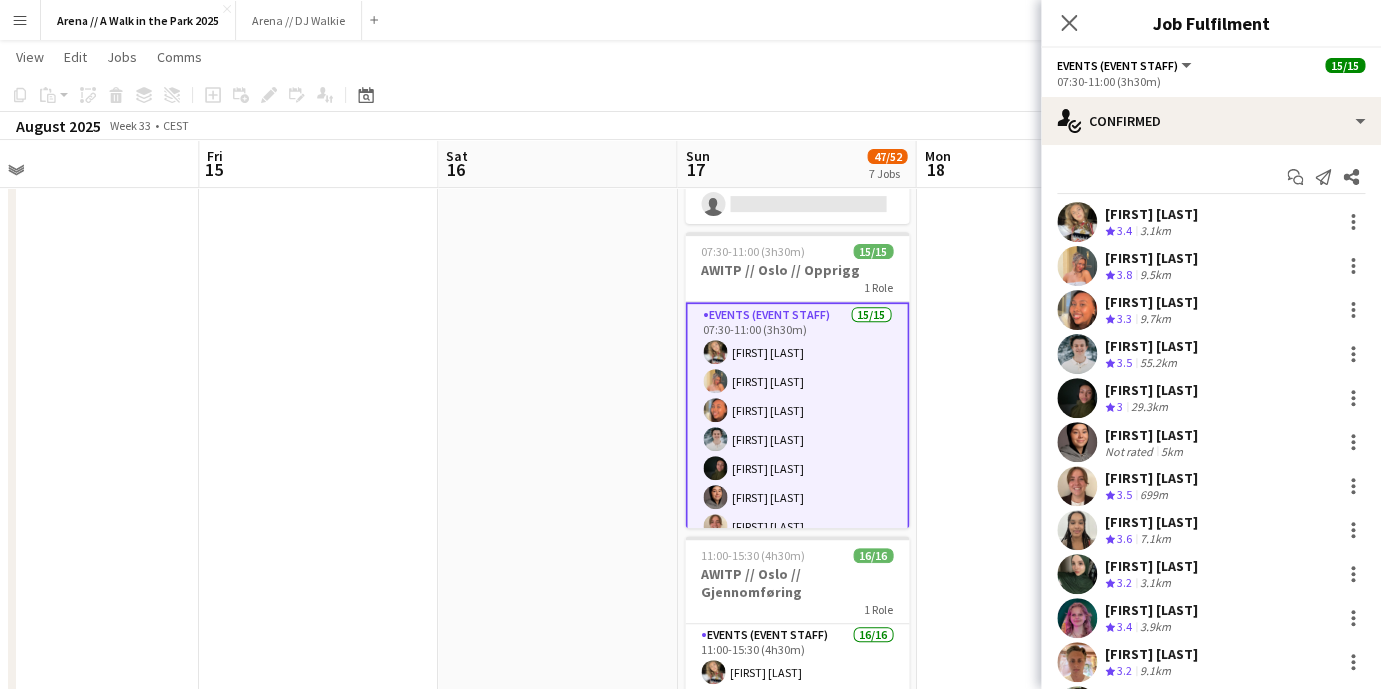 click on "[FIRST] [LAST]" at bounding box center [1151, 214] 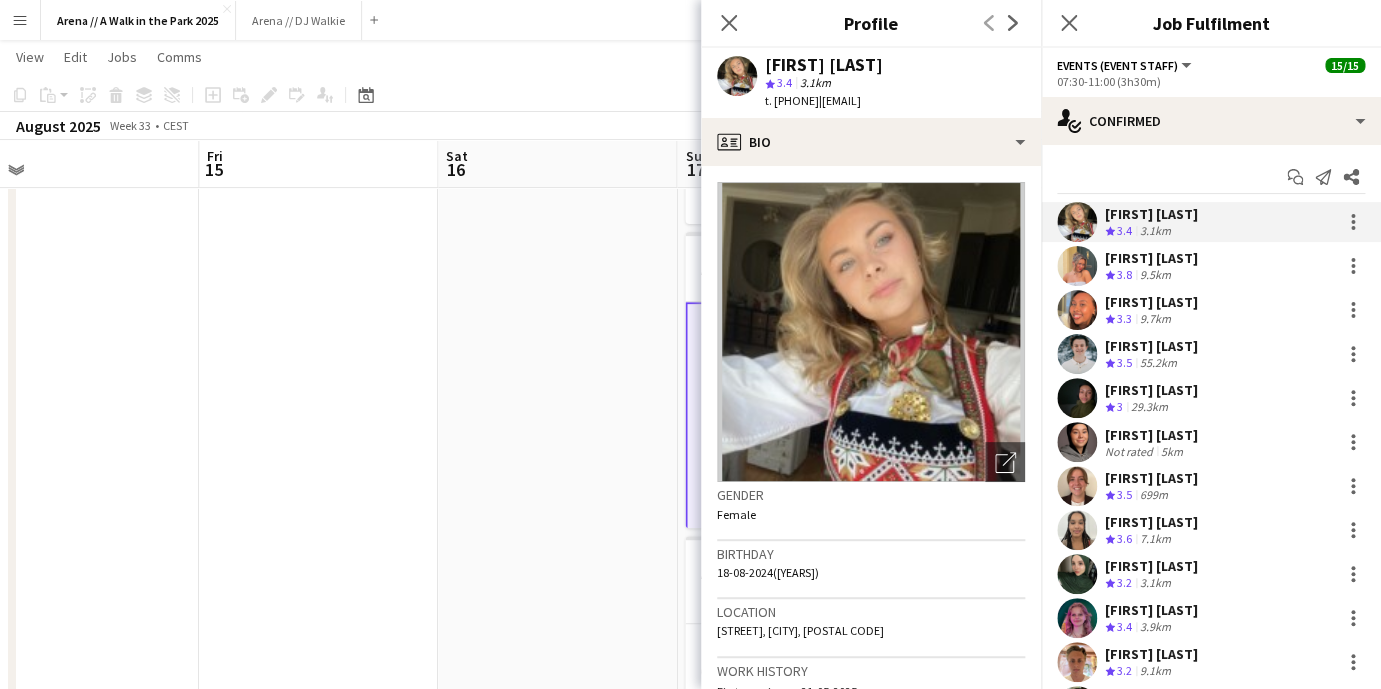 click on "[FIRST] [LAST]" at bounding box center [1151, 390] 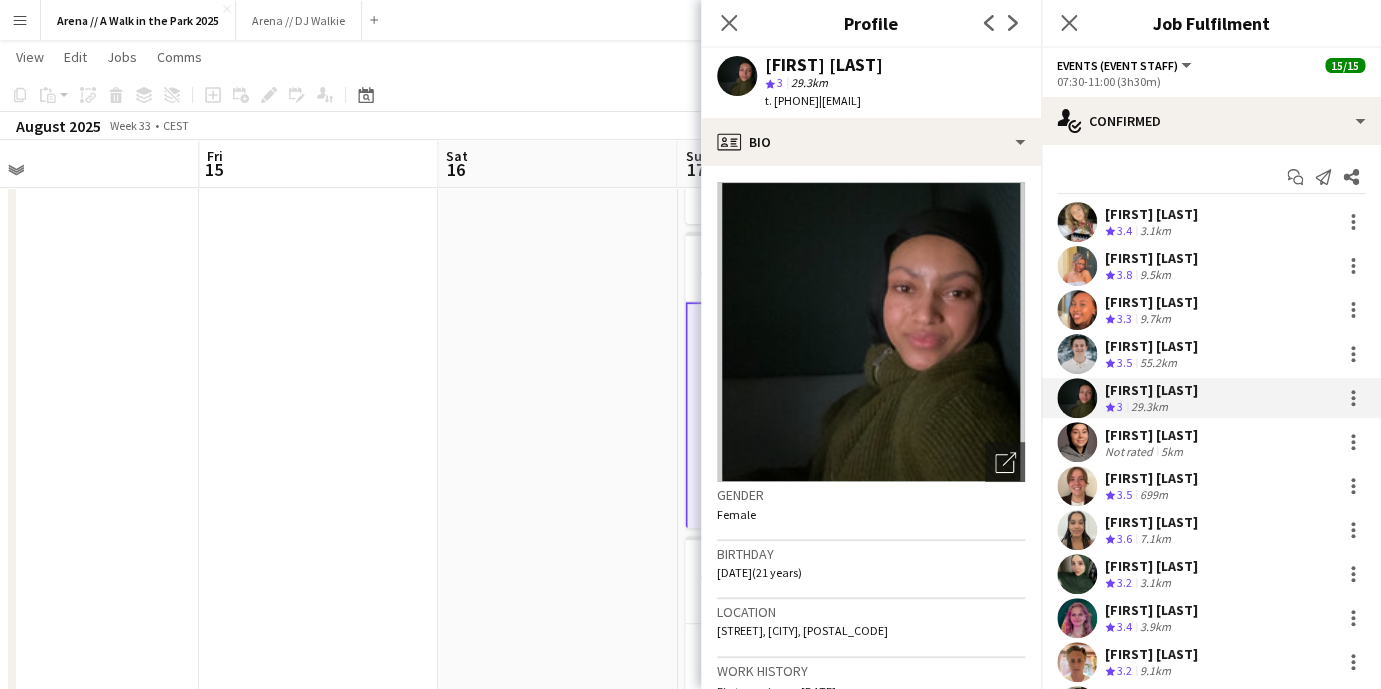 click on "[FIRST] [LAST]" at bounding box center [1151, 478] 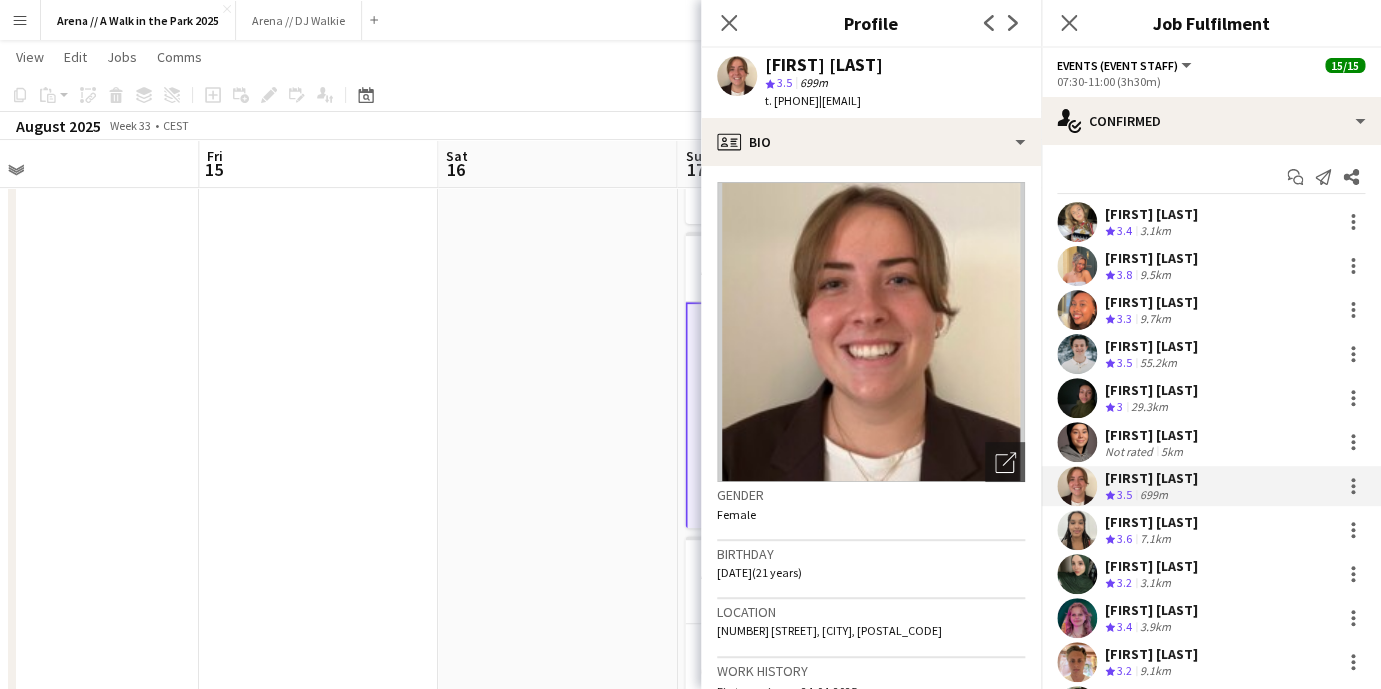 click on "[FIRST] [LAST]" at bounding box center (1151, 610) 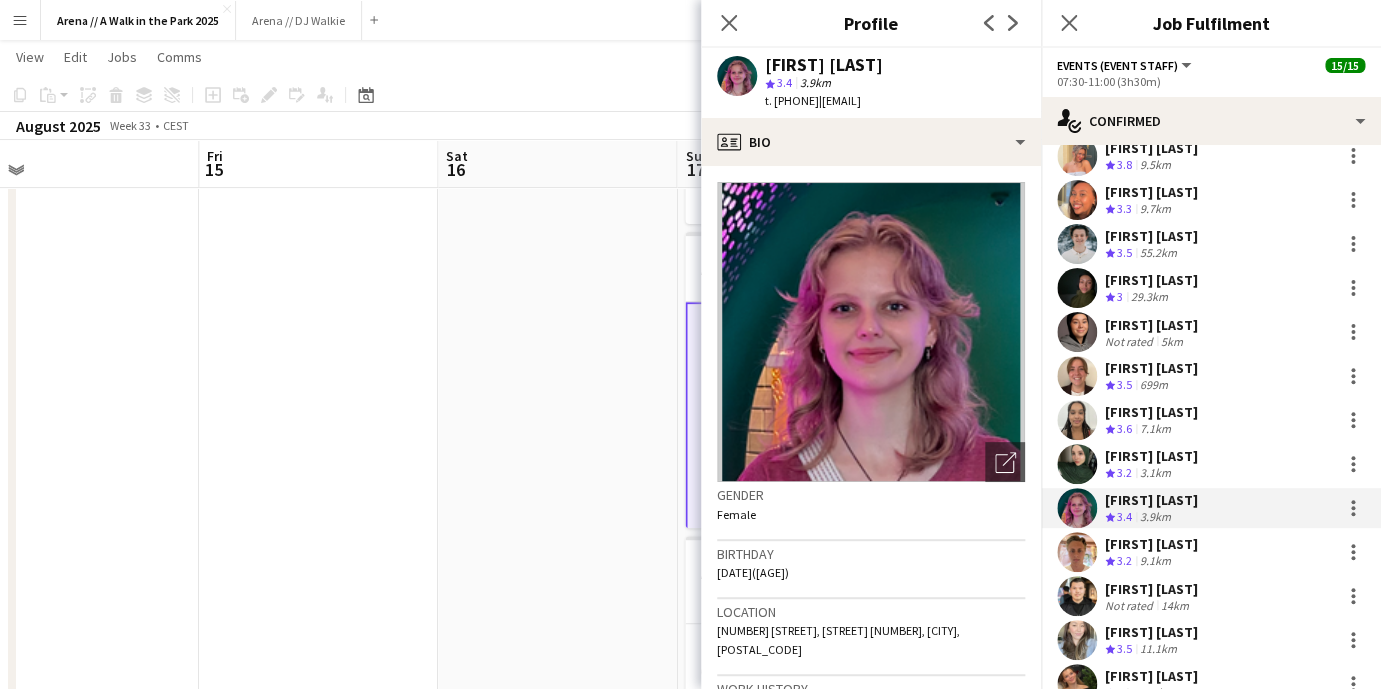 scroll, scrollTop: 112, scrollLeft: 0, axis: vertical 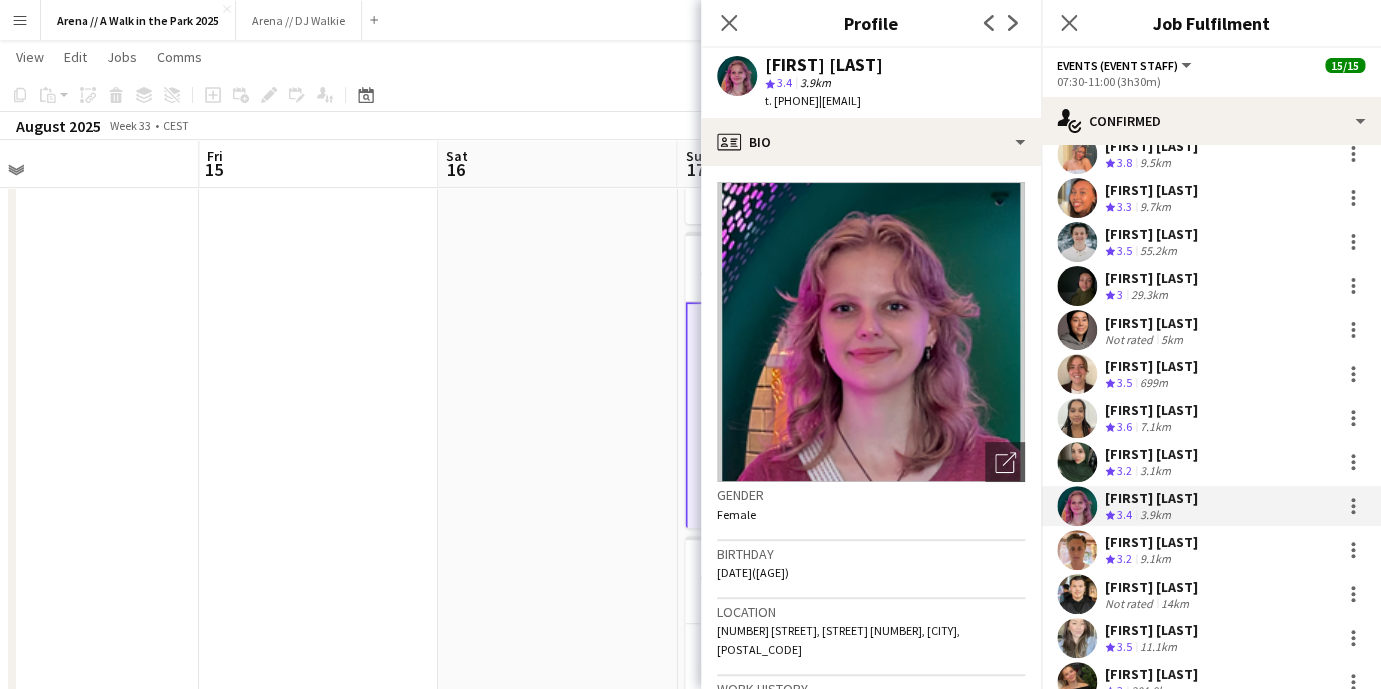 click on "[FIRST] [LAST]" at bounding box center (1151, 587) 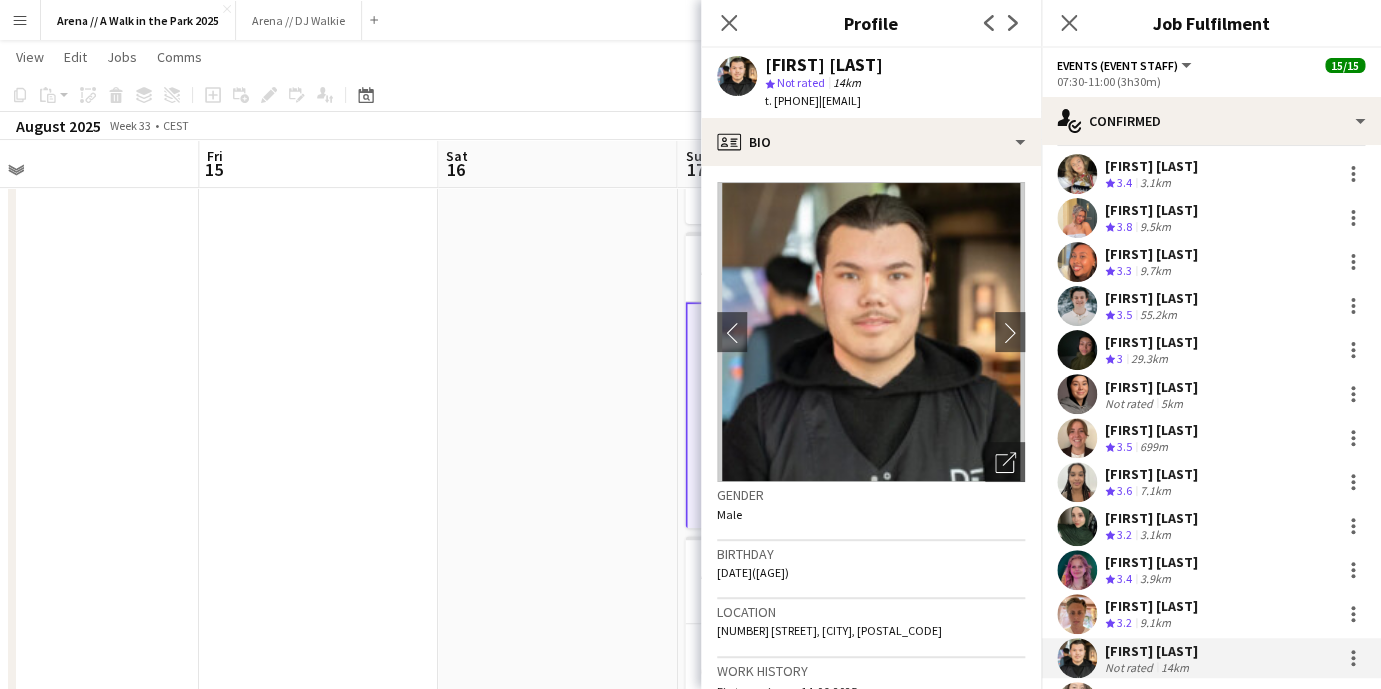 scroll, scrollTop: 52, scrollLeft: 0, axis: vertical 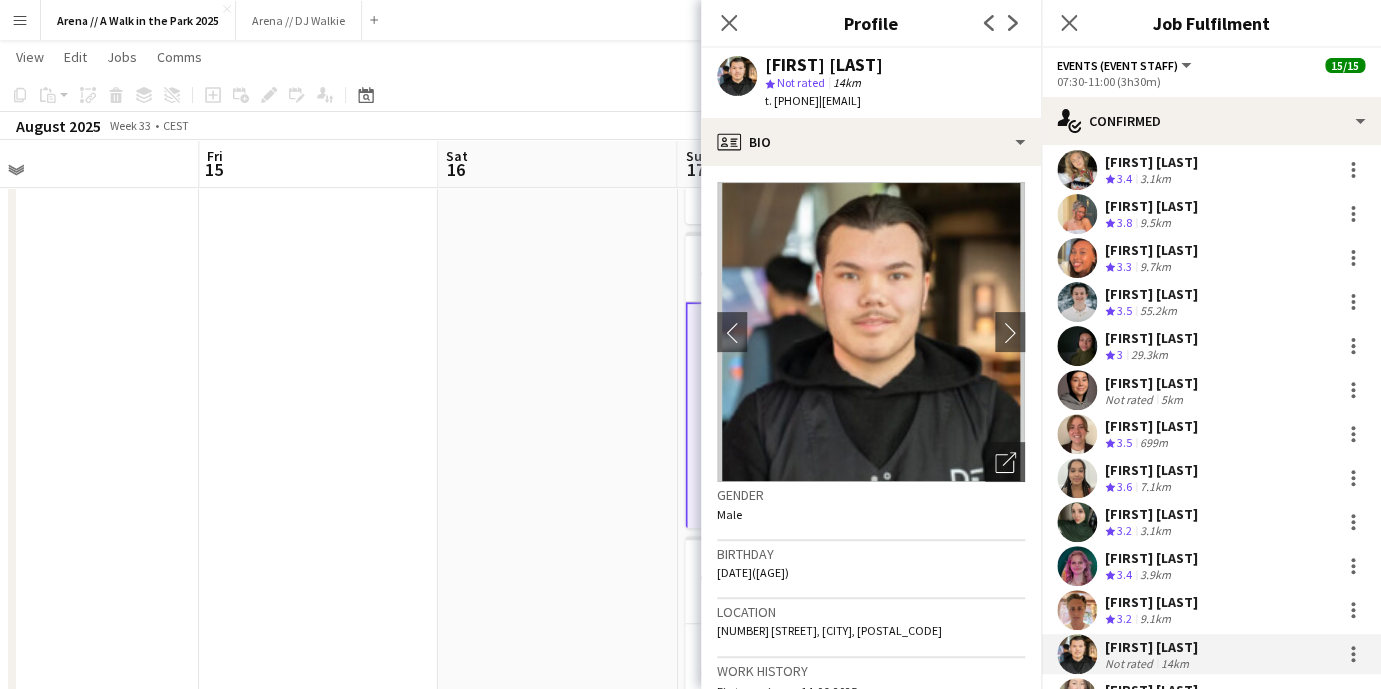 click on "[FIRST] [LAST]" at bounding box center (1151, 383) 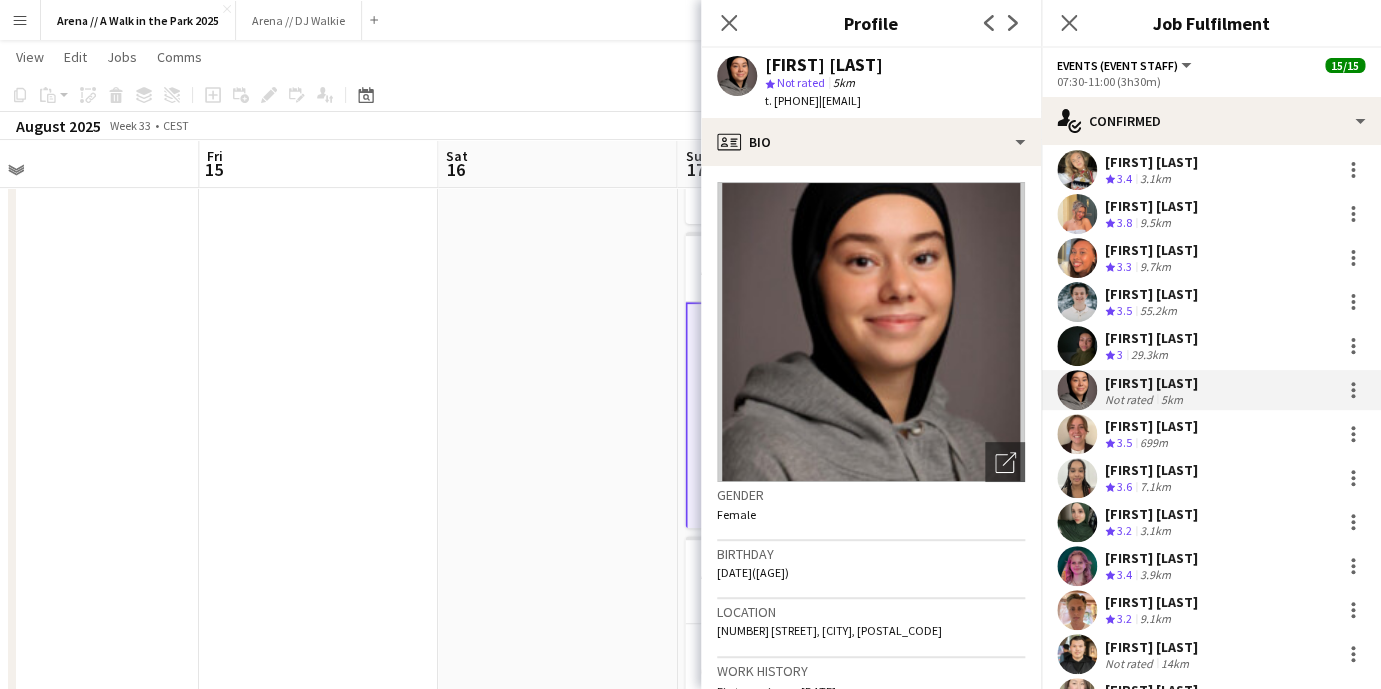 click at bounding box center [318, 953] 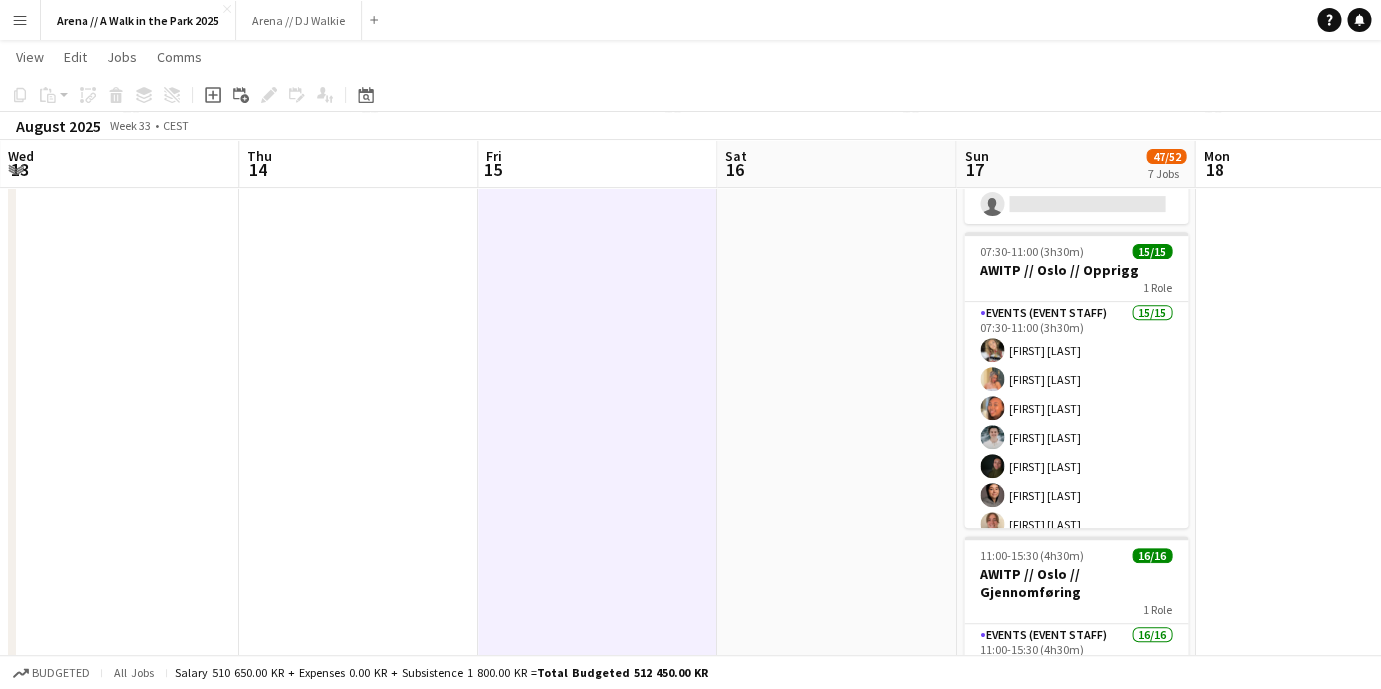 drag, startPoint x: 348, startPoint y: 365, endPoint x: 690, endPoint y: 419, distance: 346.2369 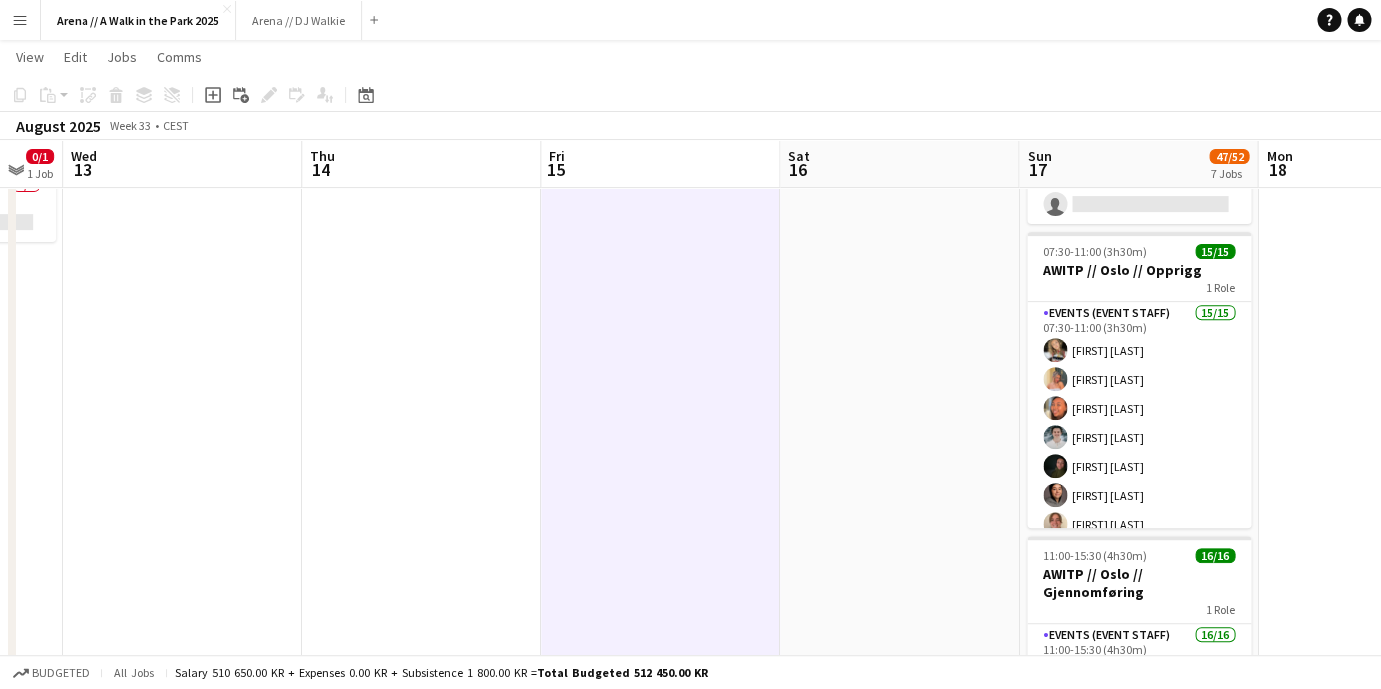 drag, startPoint x: 360, startPoint y: 369, endPoint x: 1013, endPoint y: 396, distance: 653.558 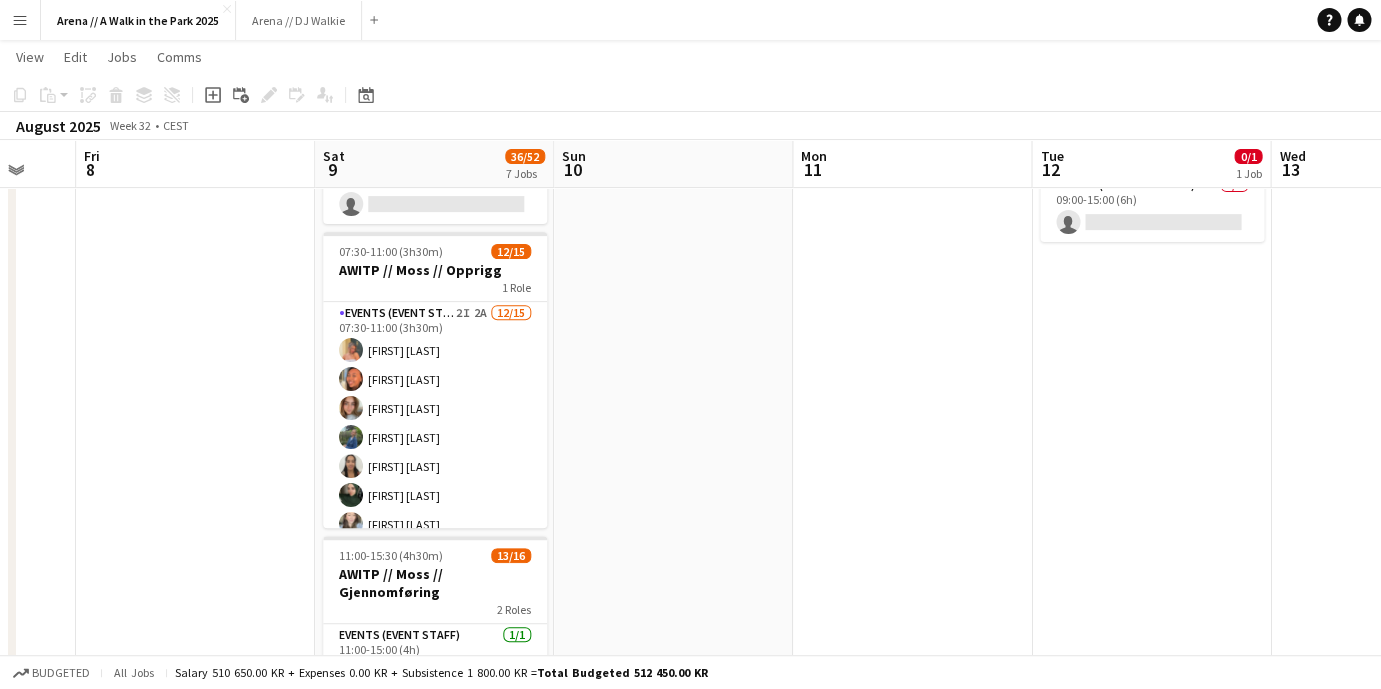 drag, startPoint x: 322, startPoint y: 369, endPoint x: 874, endPoint y: 373, distance: 552.01447 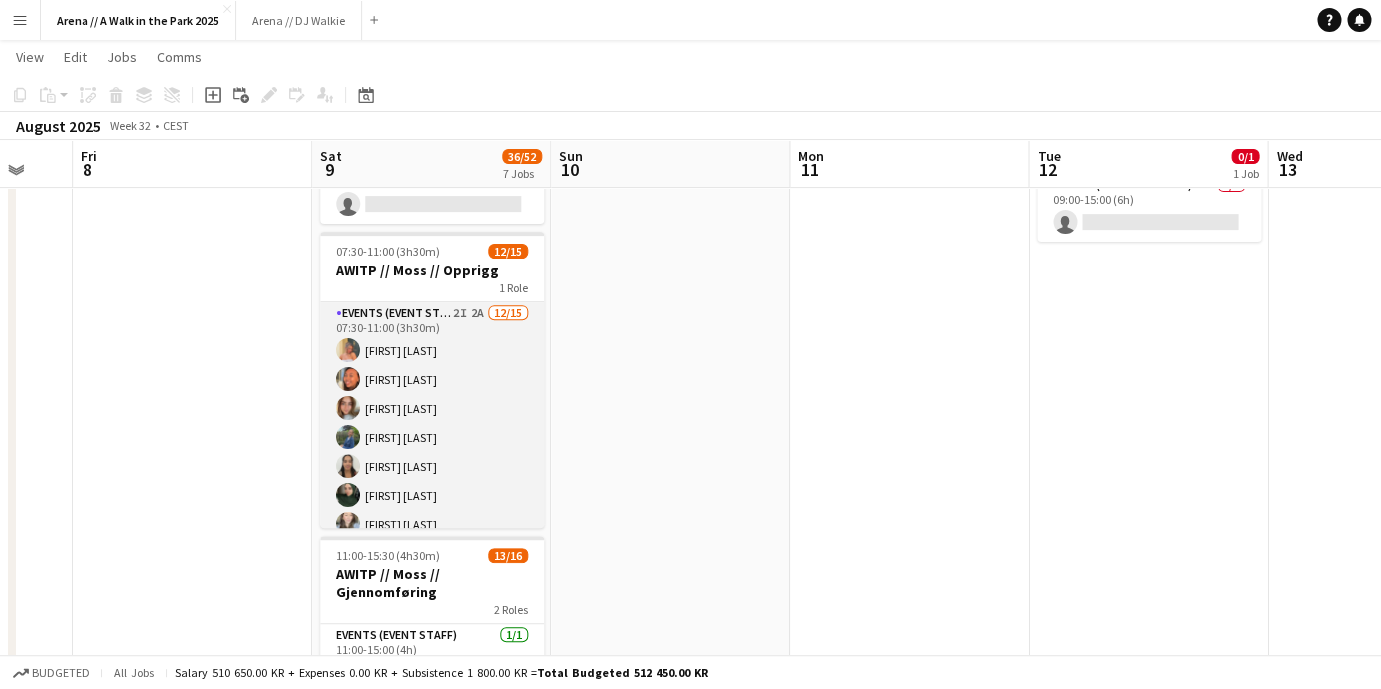 click on "Events (Event Staff)   2I   12/15   [TIME]-[TIME] ([DURATION])
[FIRST] [LAST] [FIRST] [LAST] [FIRST] [LAST] [FIRST] [LAST] [FIRST] [LAST] [FIRST] [LAST] [FIRST] [LAST] [FIRST] [LAST] [FIRST] [LAST]
single-neutral-actions
single-neutral-actions
single-neutral-actions" at bounding box center [432, 539] 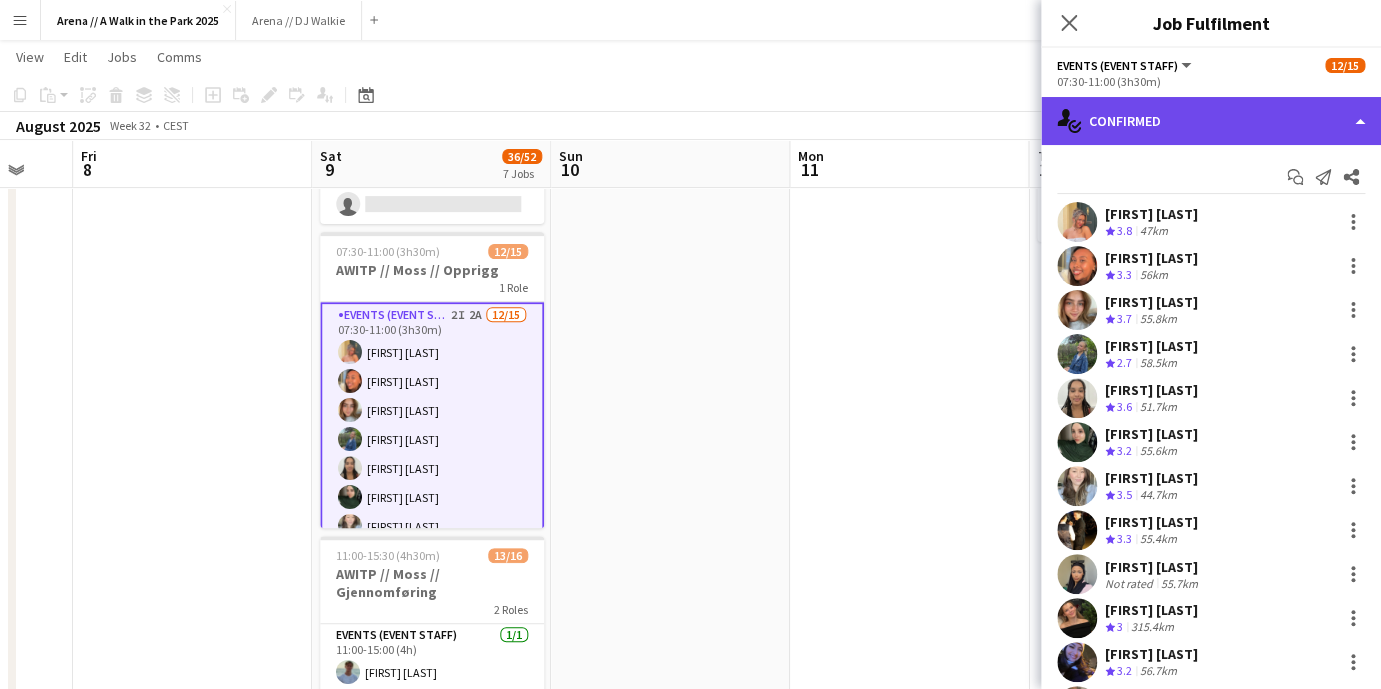 click on "single-neutral-actions-check-2
Confirmed" 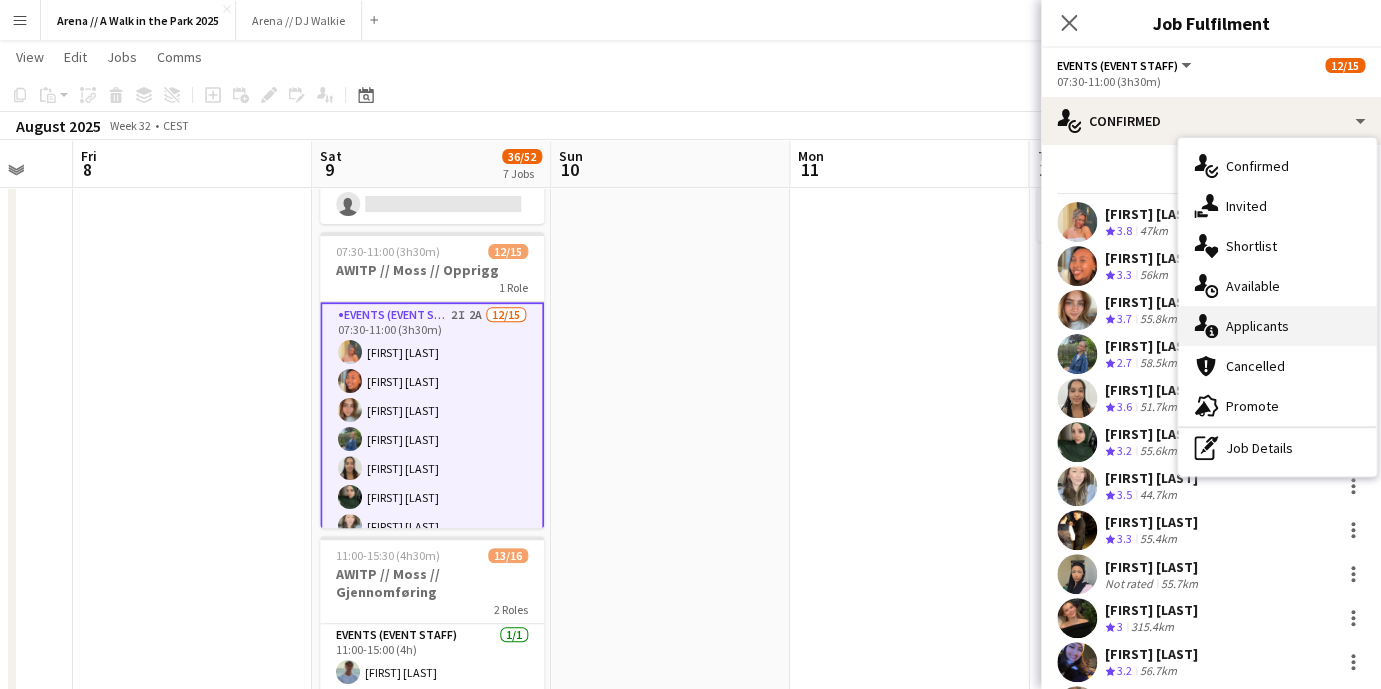 click on "single-neutral-actions-information
Applicants" at bounding box center [1277, 326] 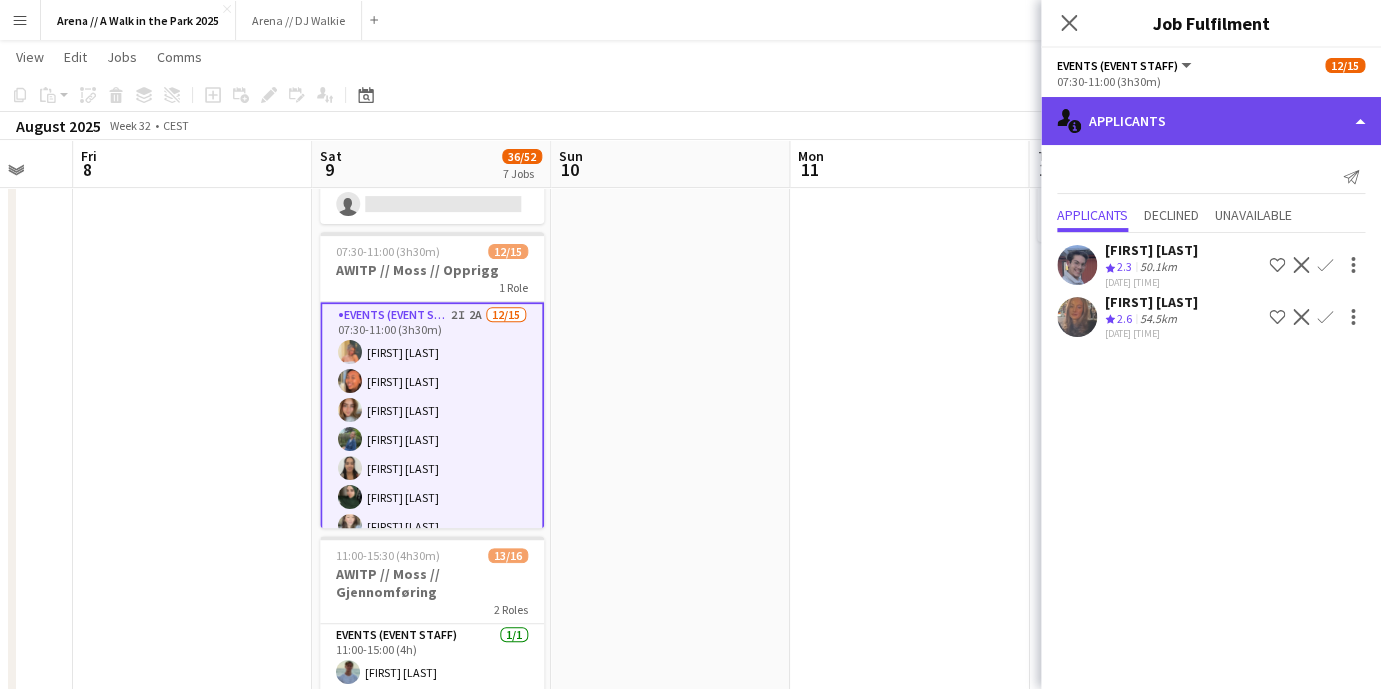 click on "single-neutral-actions-information
Applicants" 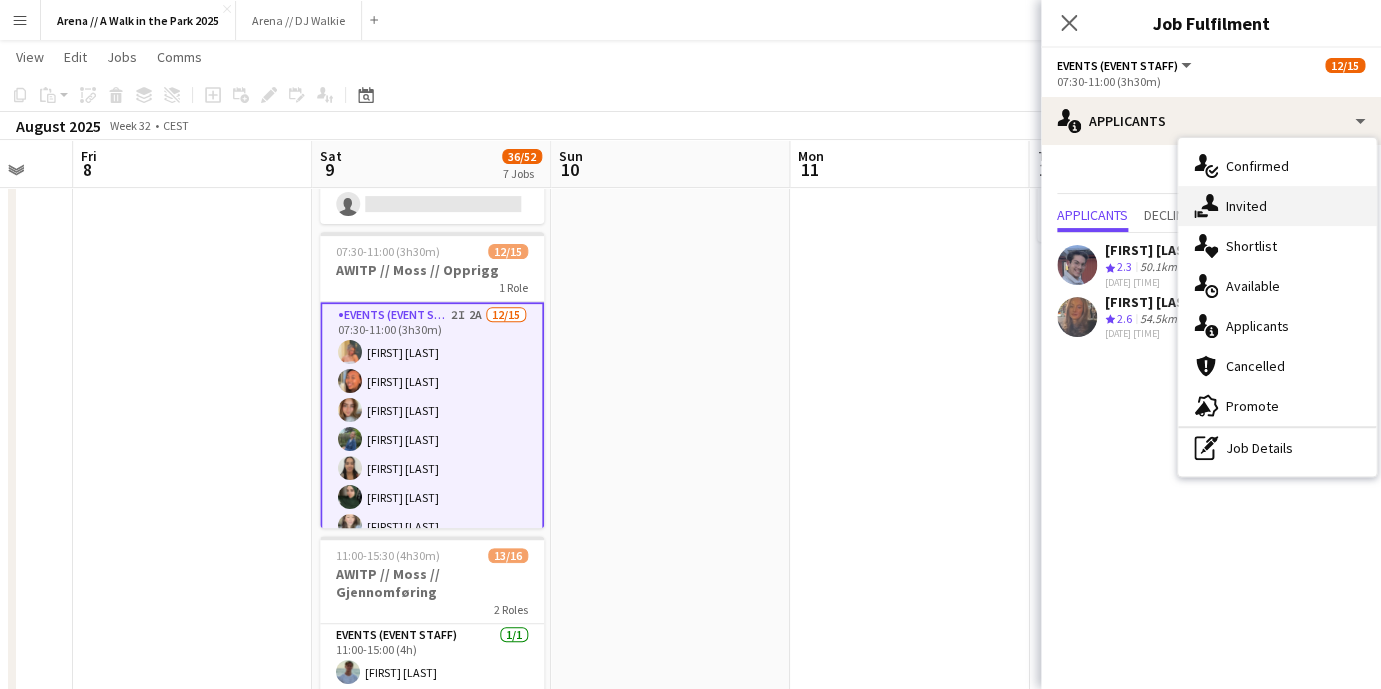 click on "single-neutral-actions-share-1
Invited" at bounding box center (1277, 206) 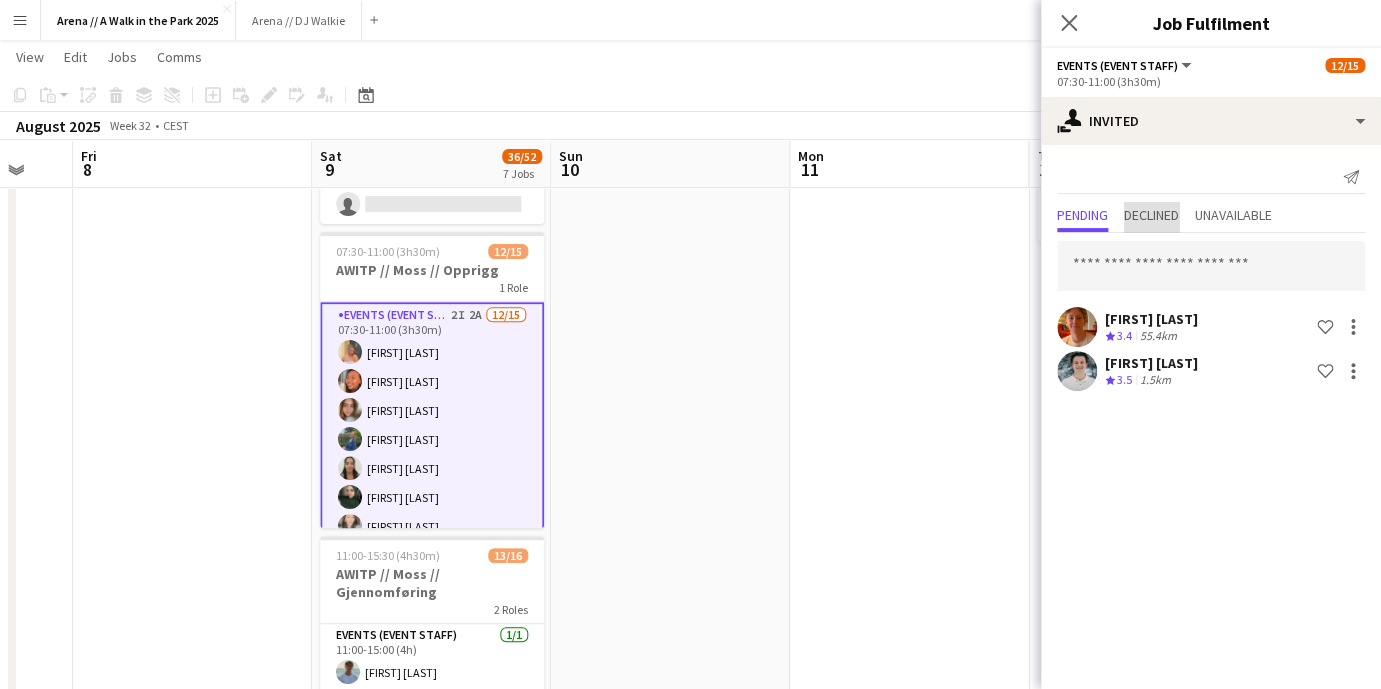 click on "Declined" at bounding box center [1151, 215] 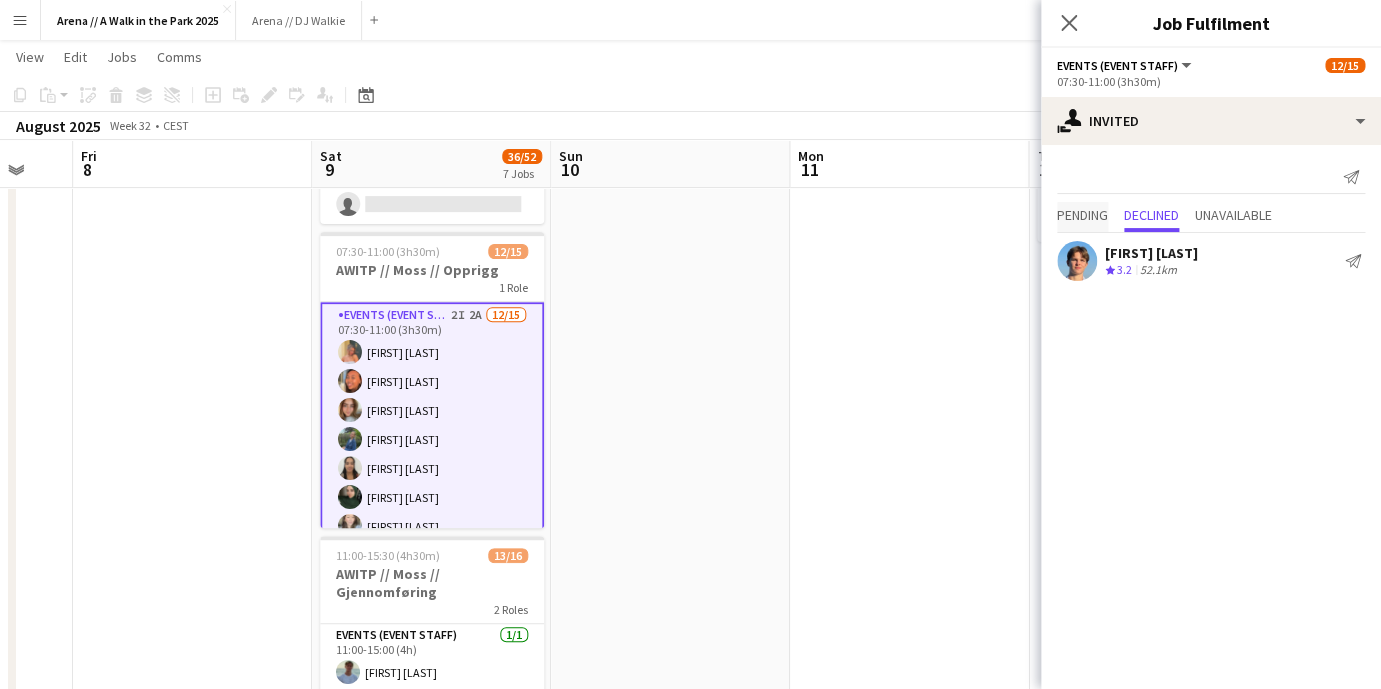 click on "Pending" at bounding box center [1082, 215] 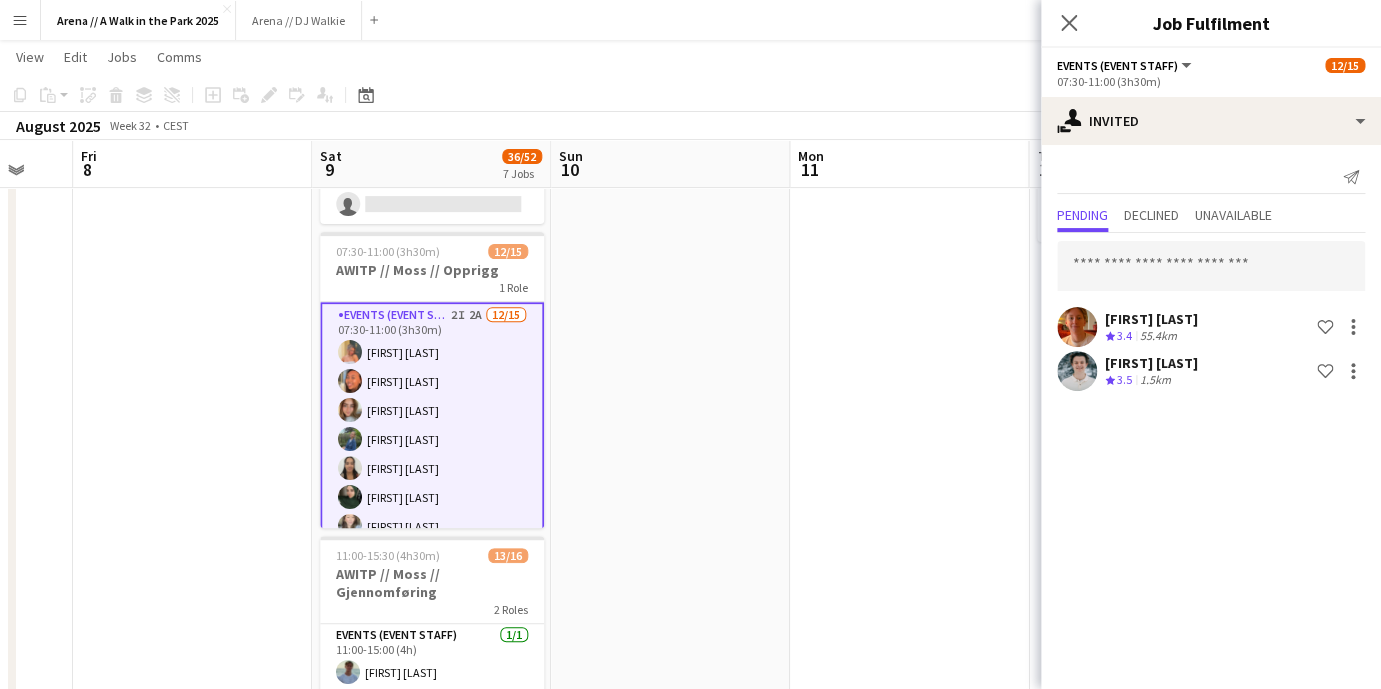 click at bounding box center (670, 953) 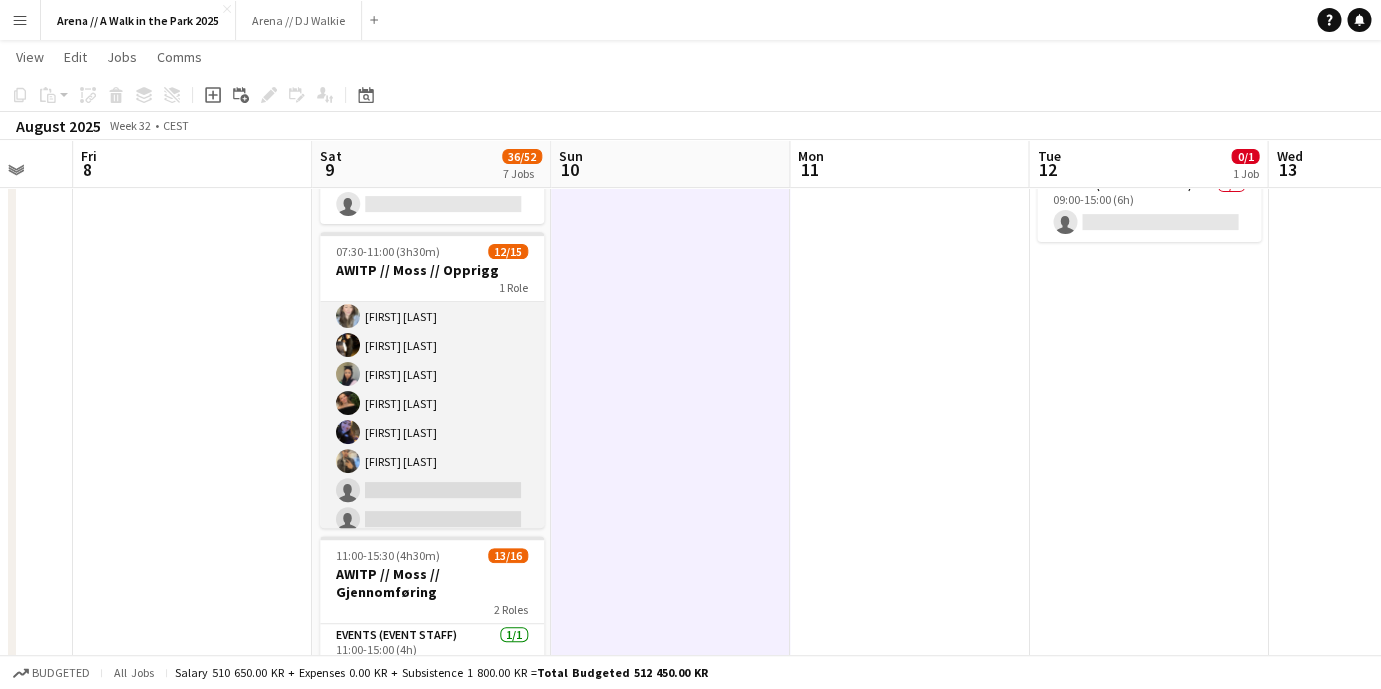 scroll, scrollTop: 214, scrollLeft: 0, axis: vertical 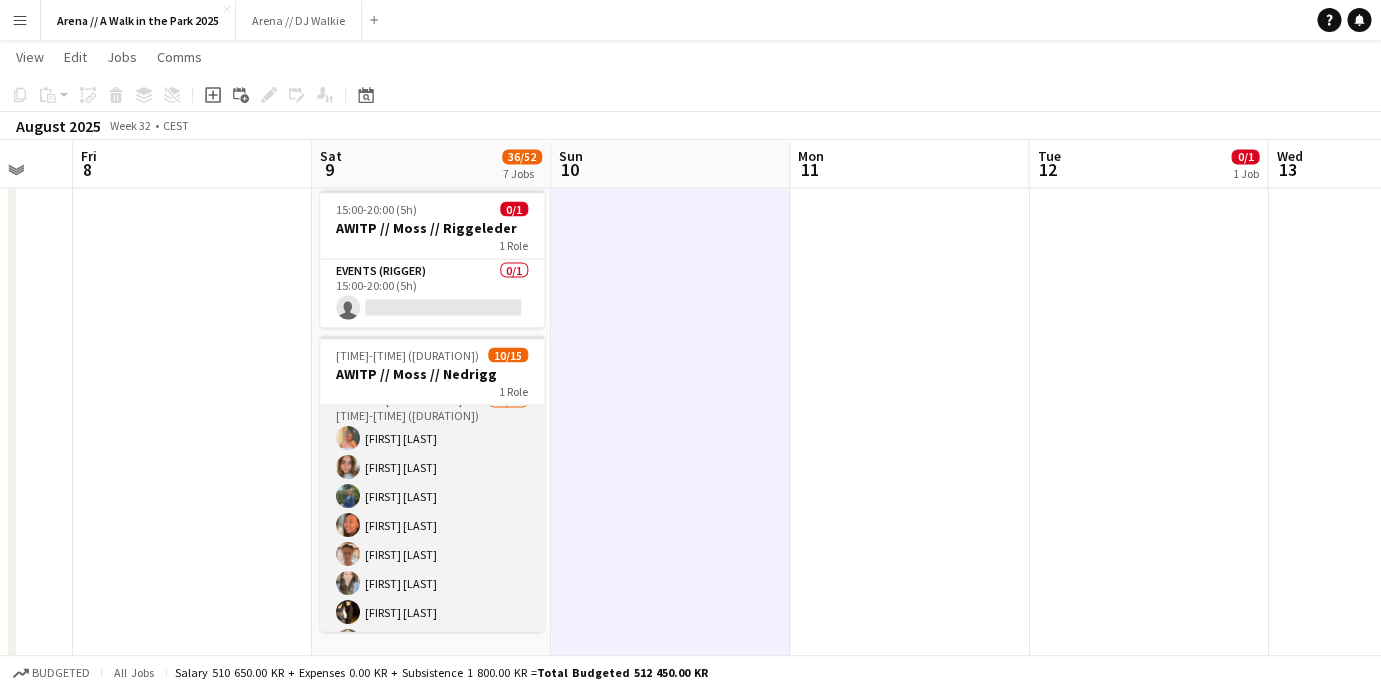 click on "Events (Event Staff)   2A   10/15   15:30-18:00 (2h30m)
[FIRST] [LAST] [FIRST] [LAST] [FIRST] [LAST] [FIRST] [LAST] [FIRST] [LAST] [FIRST] [LAST] [FIRST] [LAST] [FIRST] [LAST]
single-neutral-actions
single-neutral-actions
single-neutral-actions
single-neutral-actions
single-neutral-actions" at bounding box center (432, 626) 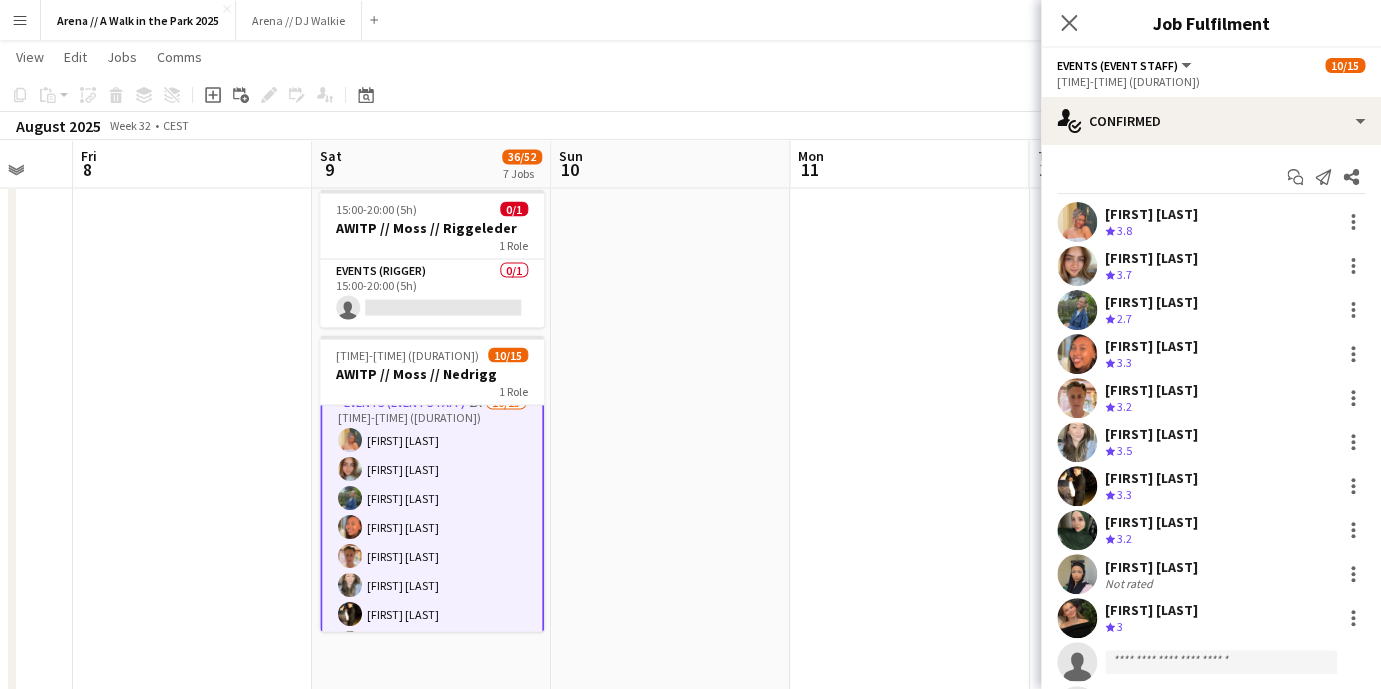 scroll, scrollTop: 18, scrollLeft: 0, axis: vertical 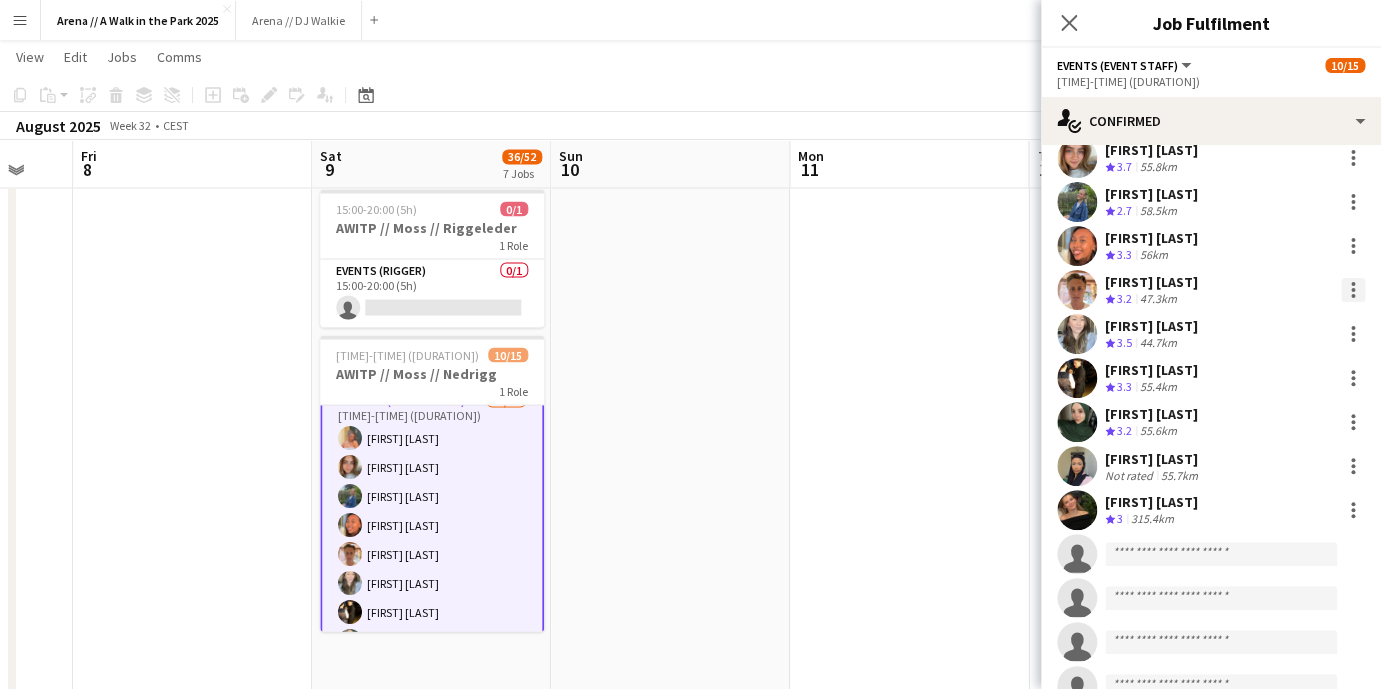 click at bounding box center (1353, 290) 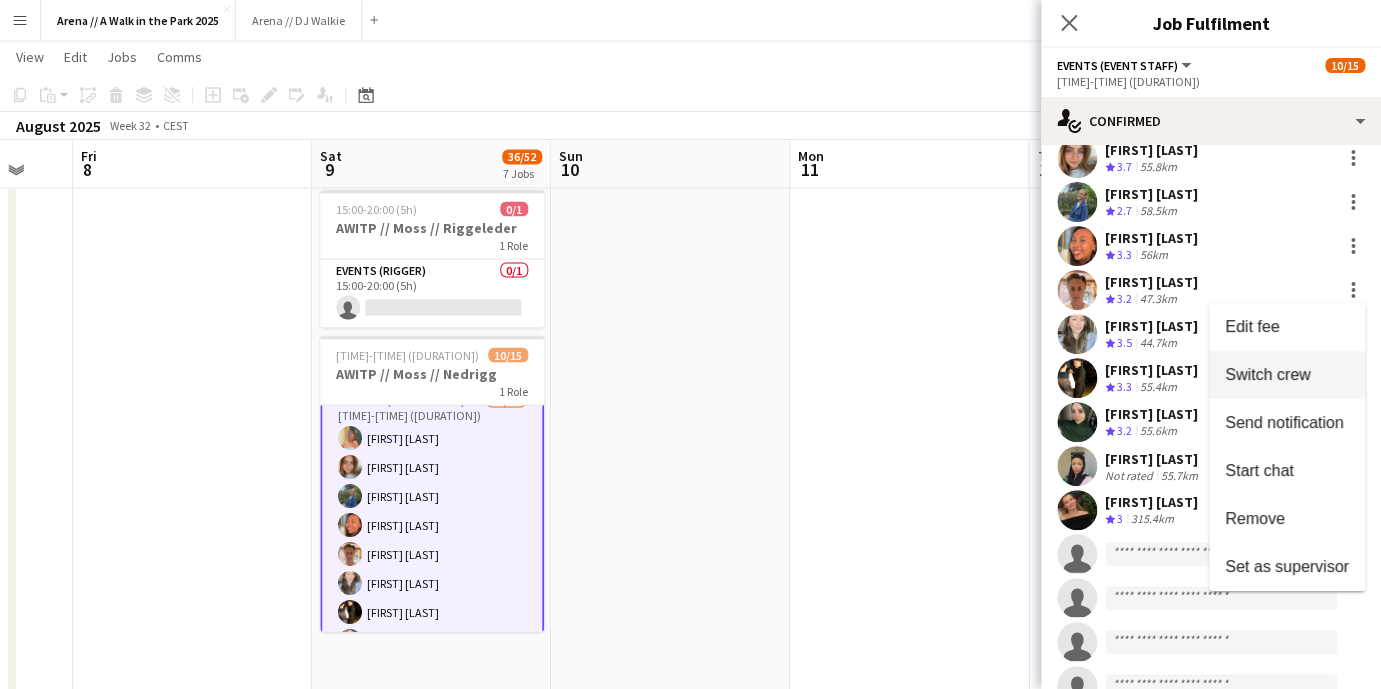 click on "Switch crew" at bounding box center (1267, 374) 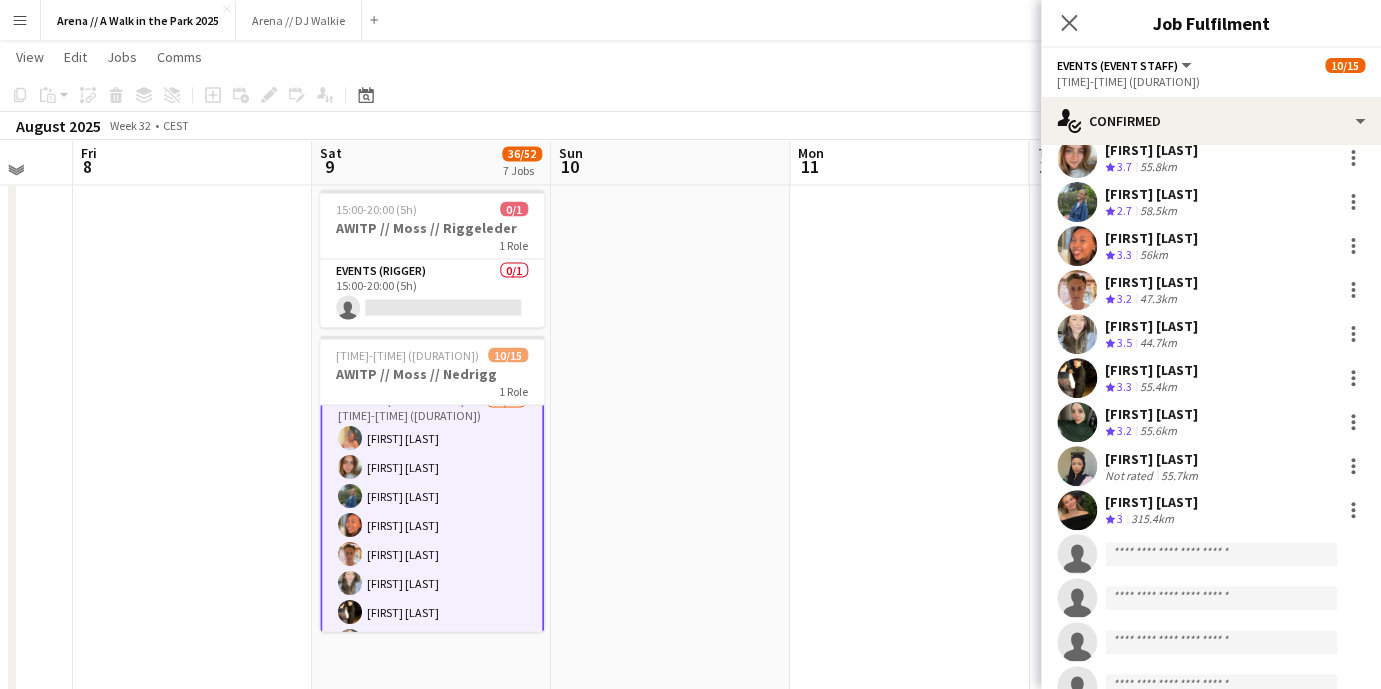 click at bounding box center (670, -162) 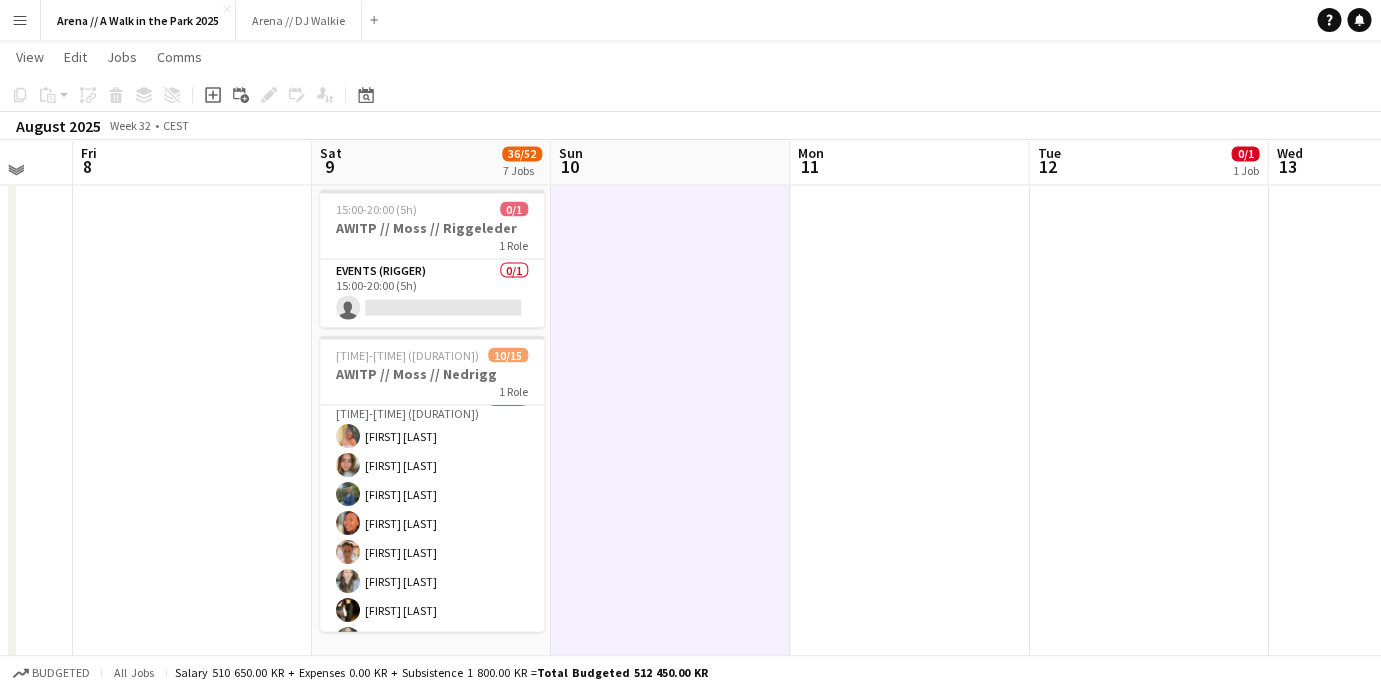 scroll, scrollTop: 16, scrollLeft: 0, axis: vertical 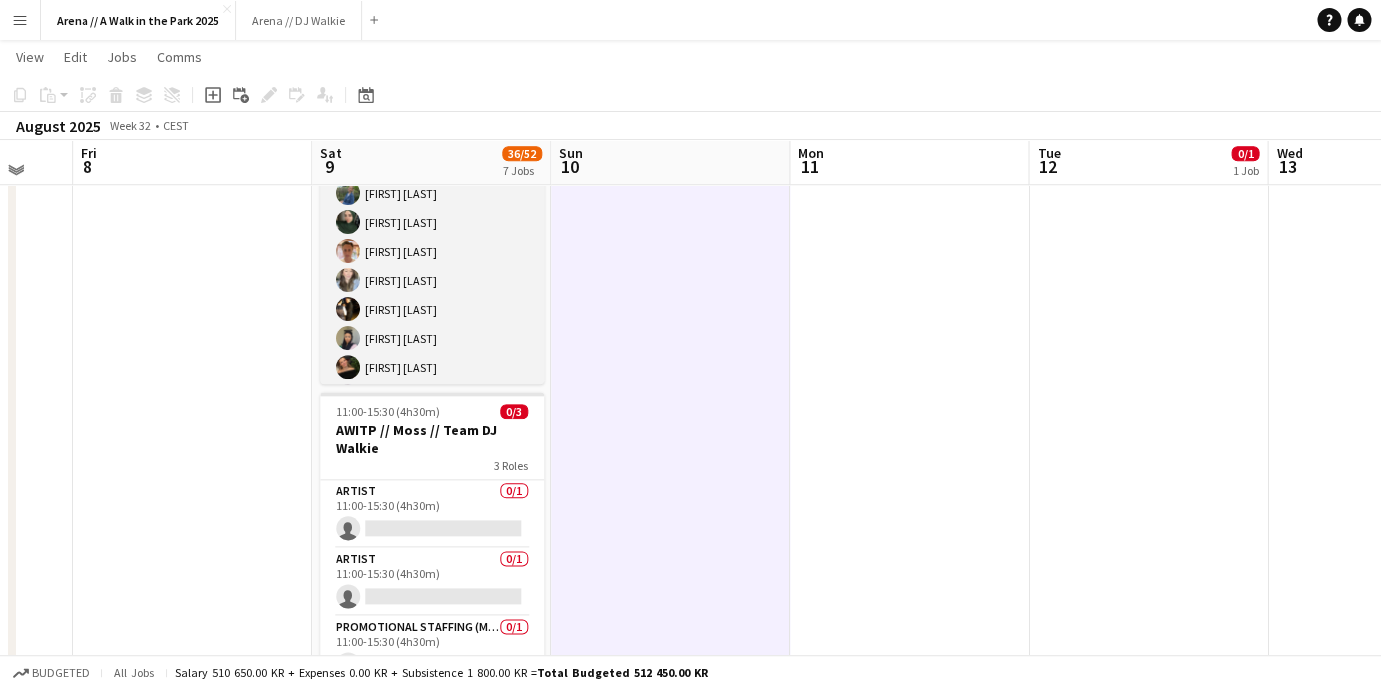 click on "Events (Event Staff)   1I   3A   12/15   11:00-15:30 (4h30m)
[FIRST] [LAST] [FIRST] [LAST] [FIRST] [LAST] [FIRST] [LAST] [FIRST] [LAST] [FIRST] [LAST] [FIRST] [LAST] [FIRST] [LAST]
single-neutral-actions
single-neutral-actions
single-neutral-actions" at bounding box center [432, 295] 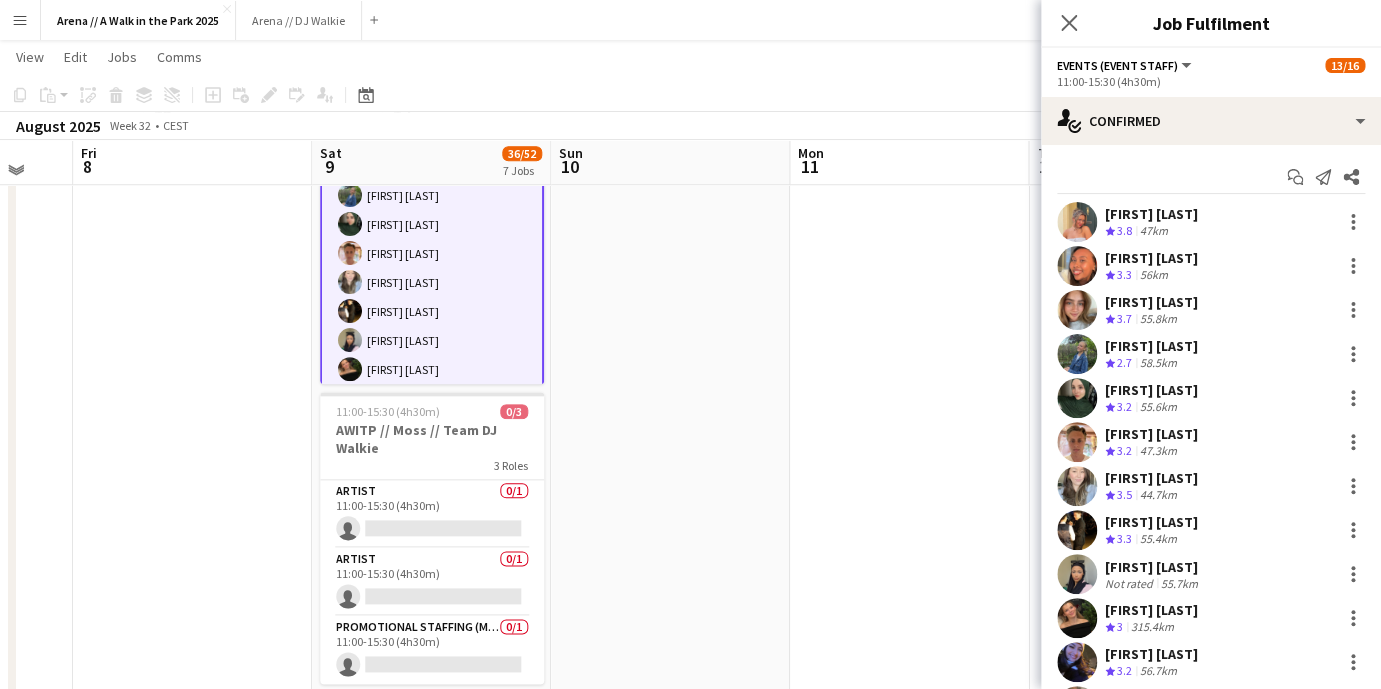 scroll, scrollTop: 188, scrollLeft: 0, axis: vertical 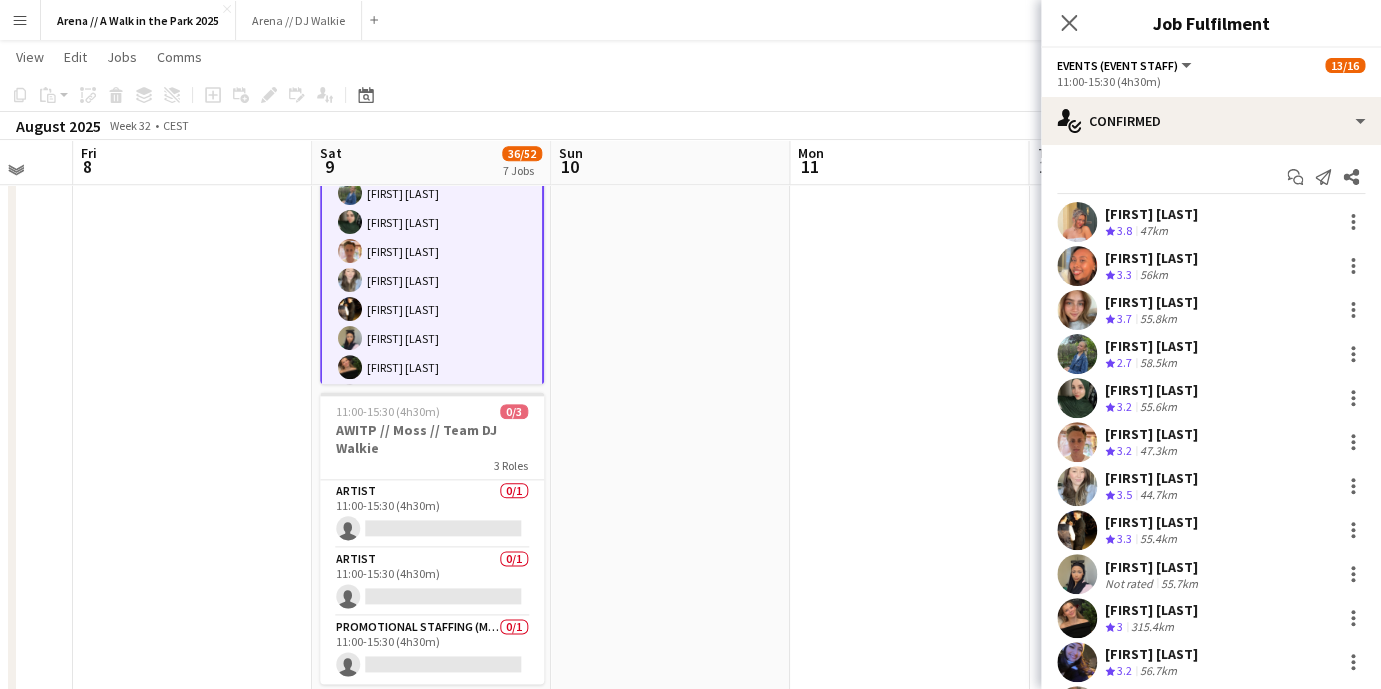 click at bounding box center (670, 505) 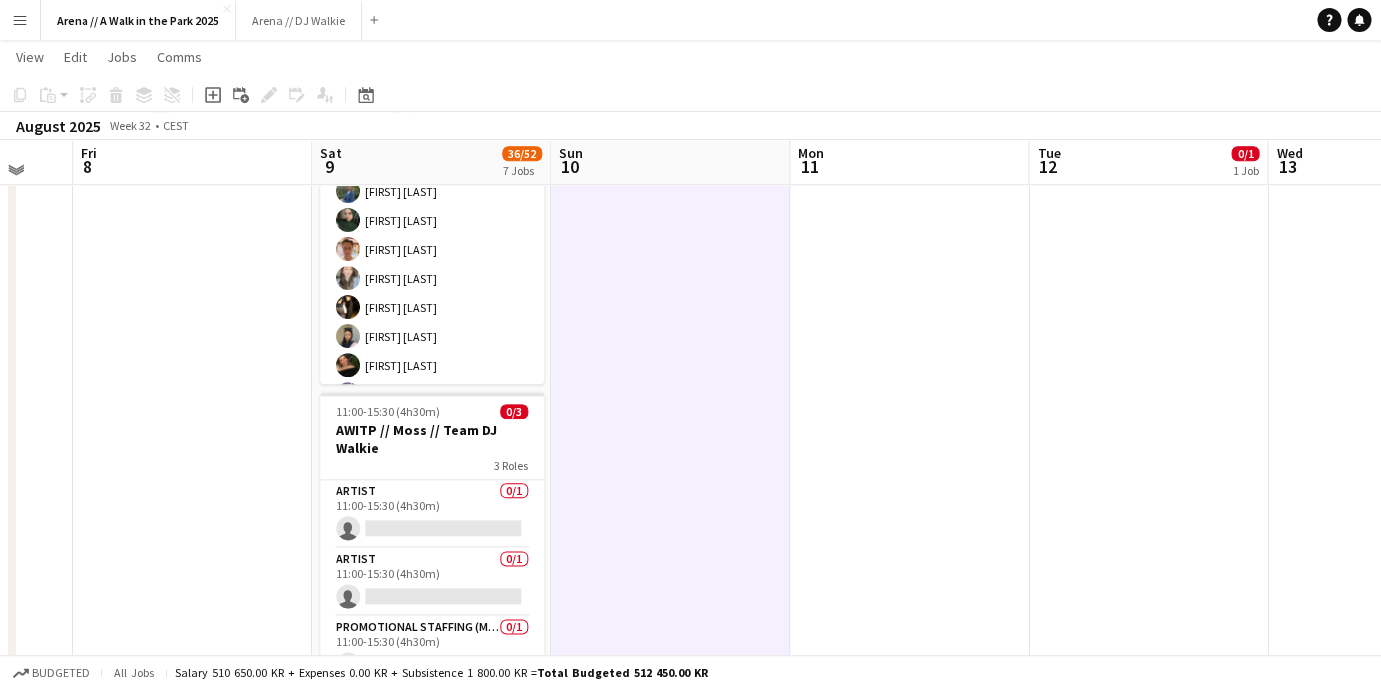 scroll, scrollTop: 186, scrollLeft: 0, axis: vertical 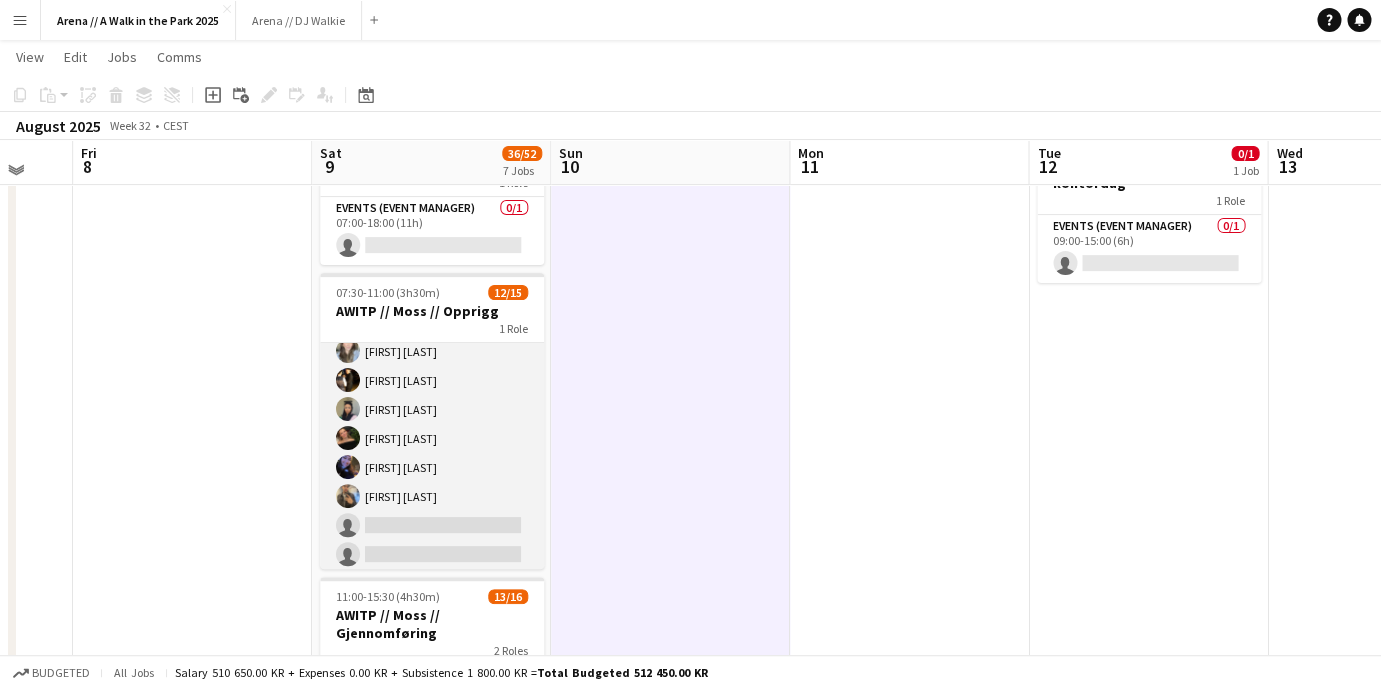 click on "Events (Event Staff)   2I   12/15   [TIME]-[TIME] ([DURATION])
[FIRST] [LAST] [FIRST] [LAST] [FIRST] [LAST] [FIRST] [LAST] [FIRST] [LAST] [FIRST] [LAST] [FIRST] [LAST] [FIRST] [LAST] [FIRST] [LAST]
single-neutral-actions
single-neutral-actions
single-neutral-actions" at bounding box center (432, 366) 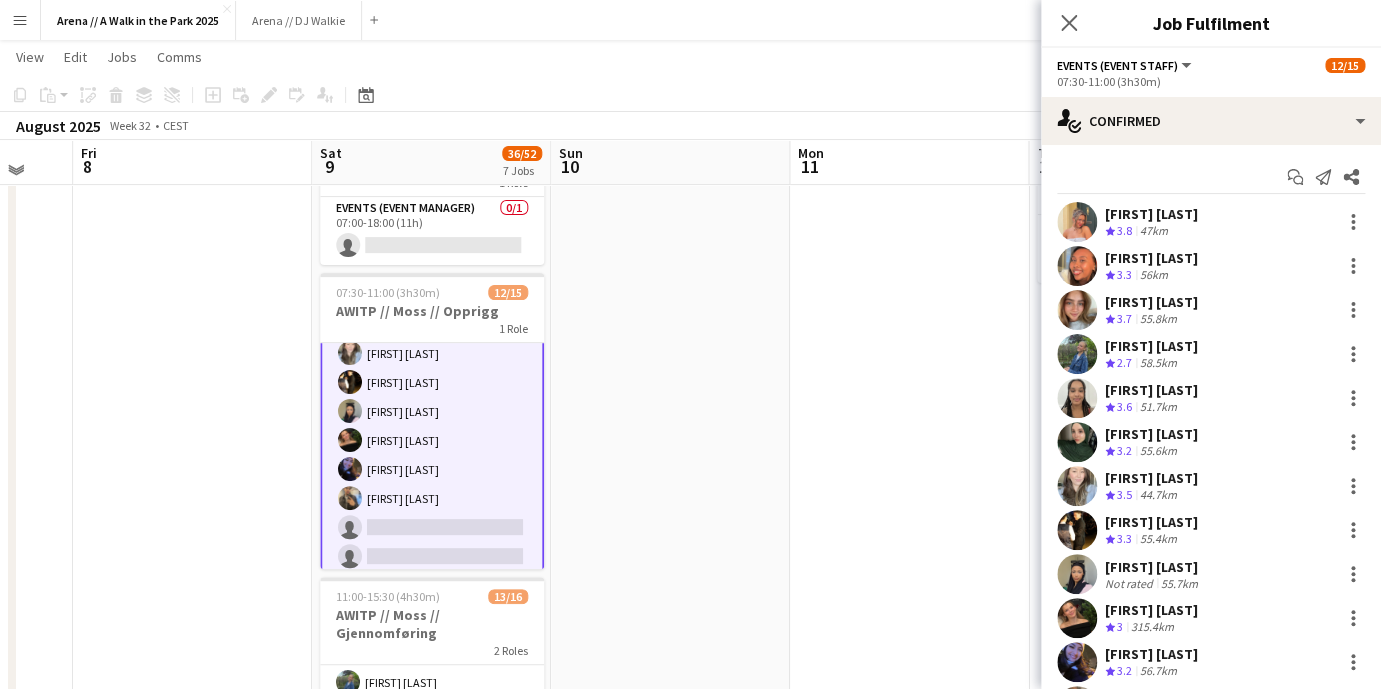scroll, scrollTop: 216, scrollLeft: 0, axis: vertical 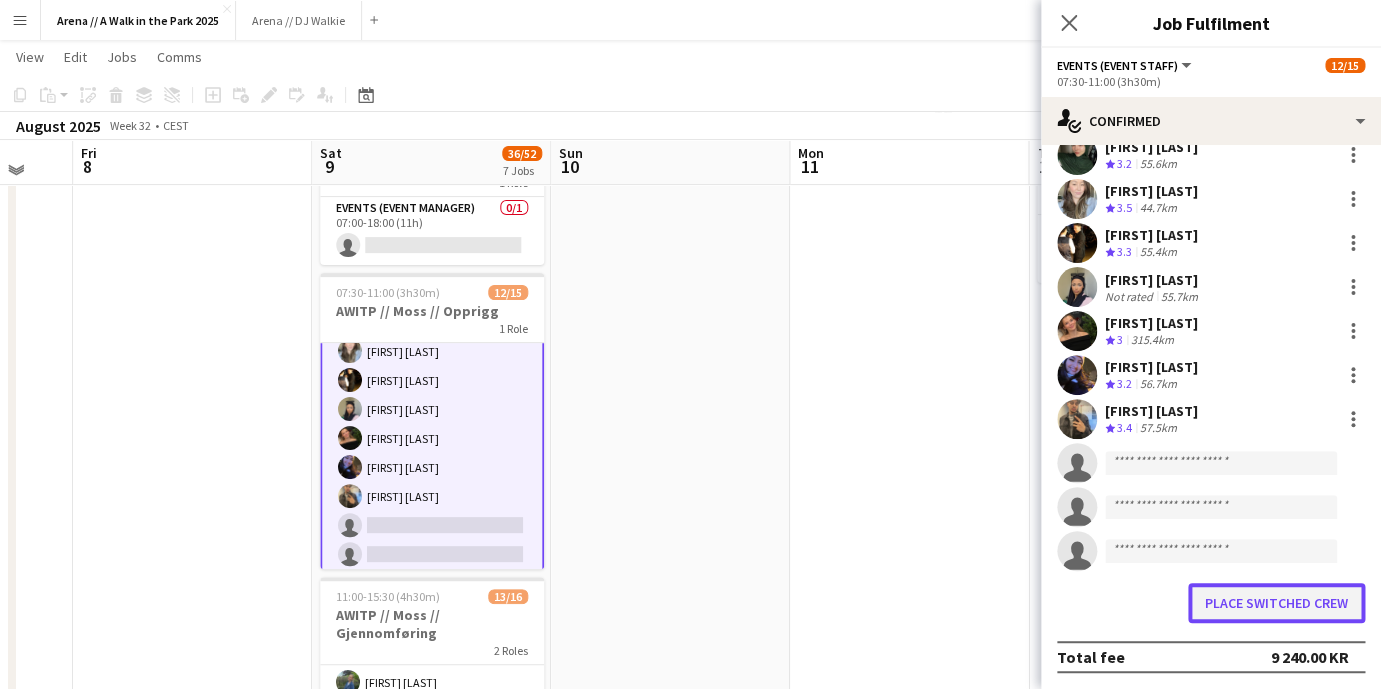 click on "Place switched crew" at bounding box center (1276, 603) 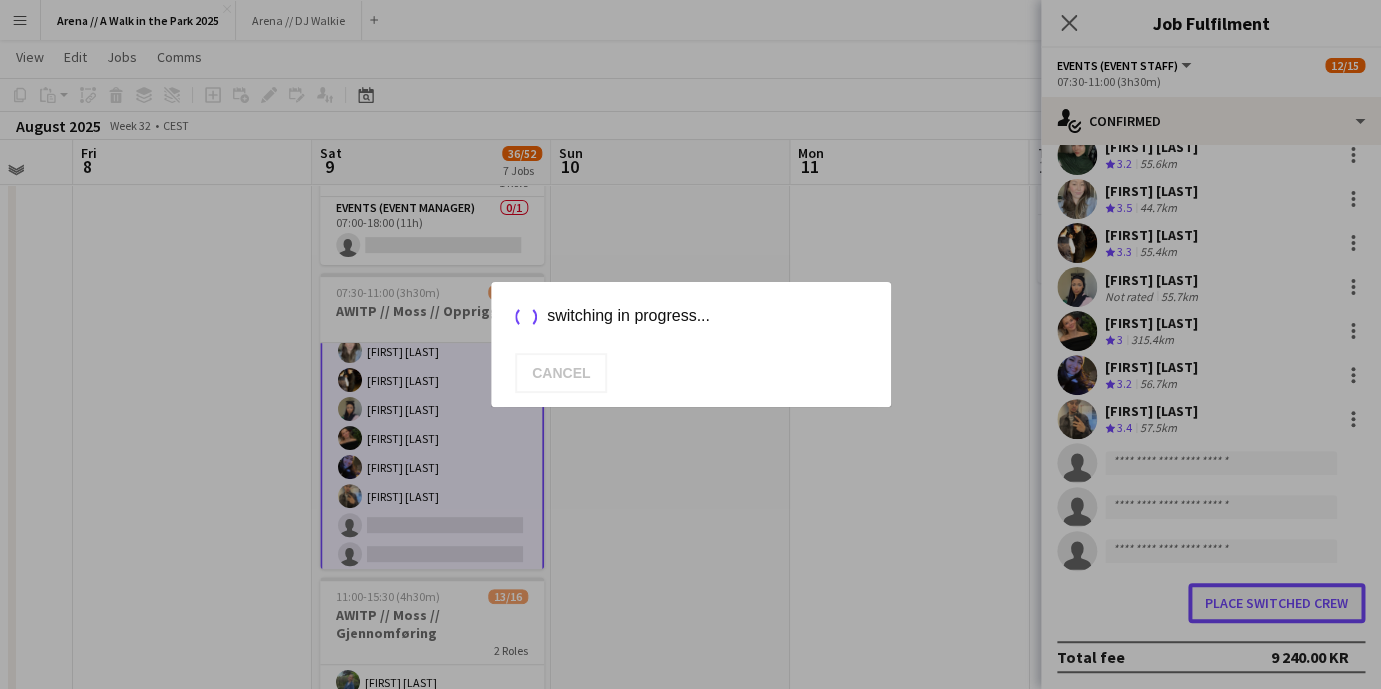 scroll, scrollTop: 0, scrollLeft: 0, axis: both 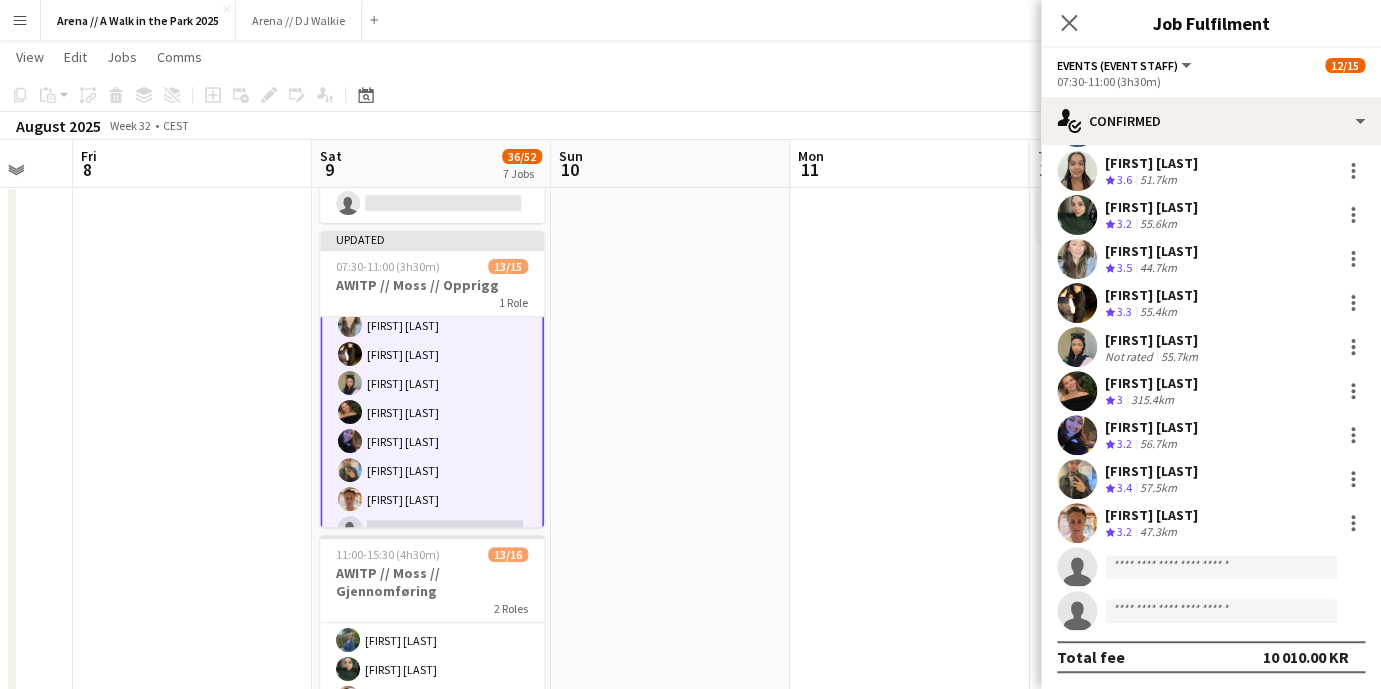 click at bounding box center (670, 952) 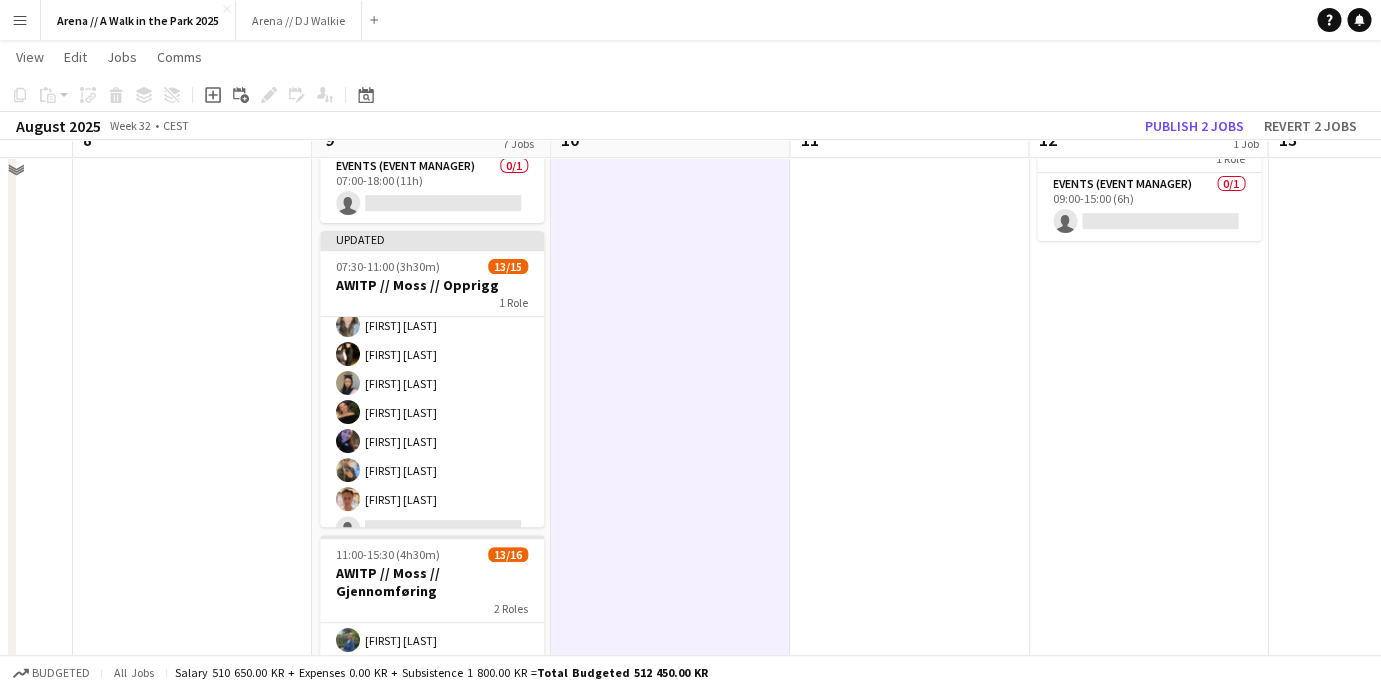 scroll, scrollTop: 0, scrollLeft: 0, axis: both 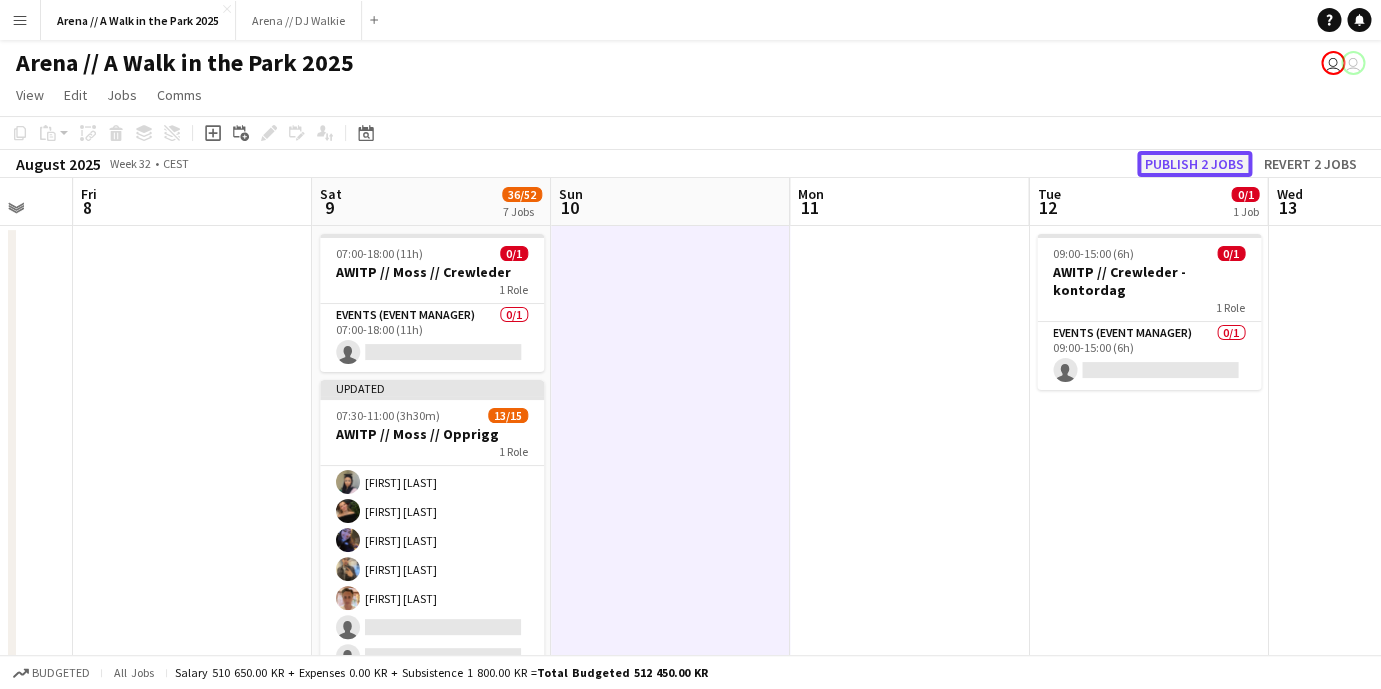 click on "Publish 2 jobs" 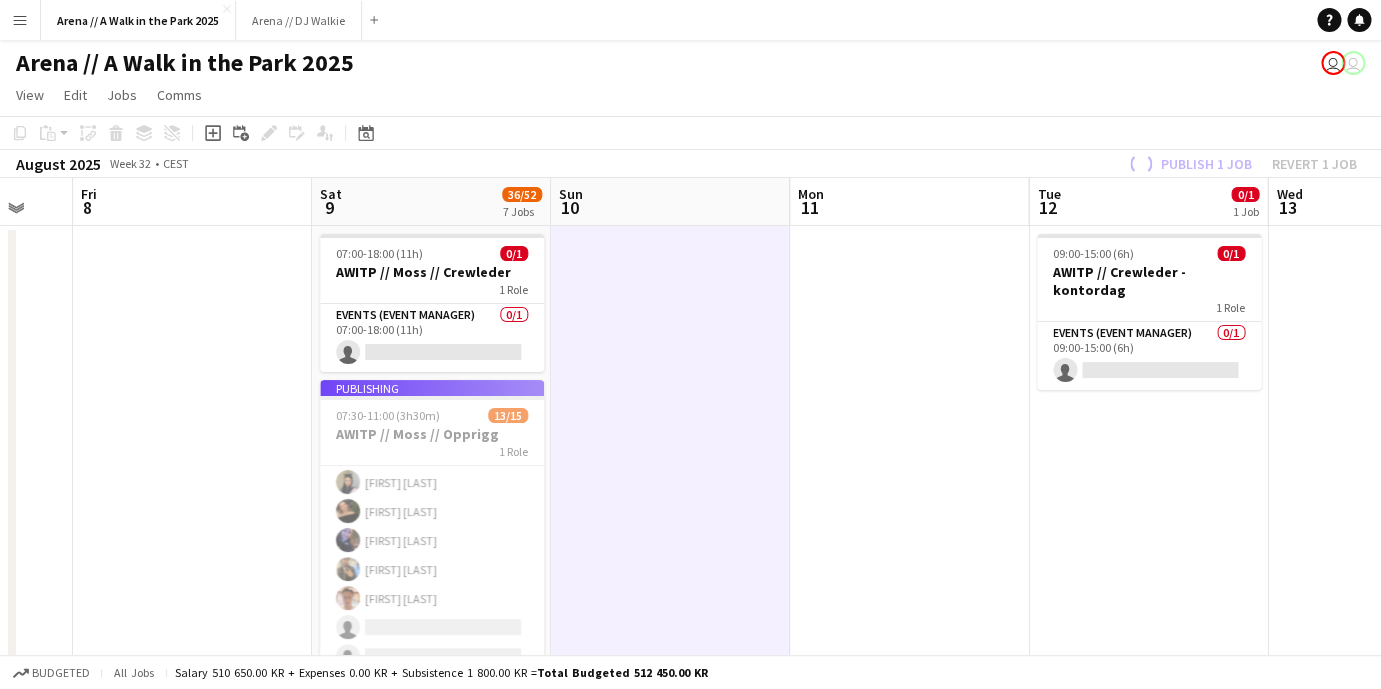 scroll, scrollTop: 248, scrollLeft: 0, axis: vertical 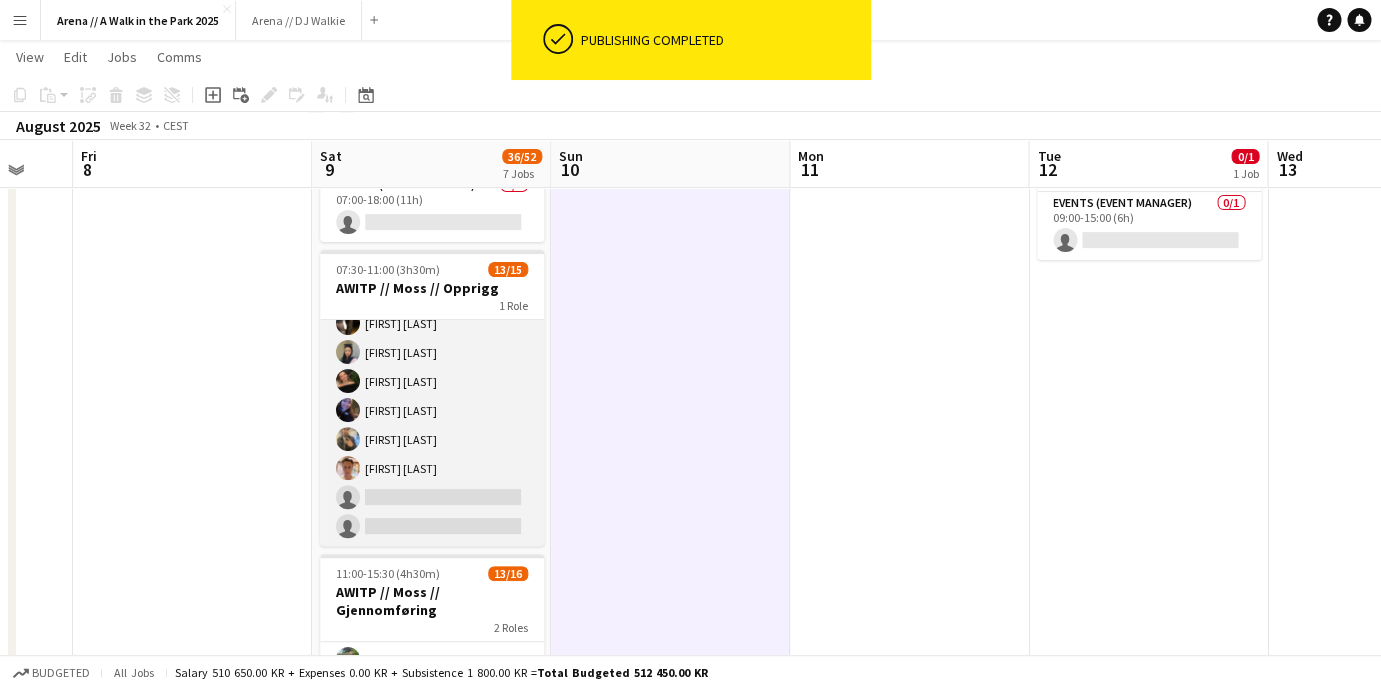 click on "Events (Event Staff)   2I   2A   13/15   07:30-11:00 (3h30m)
[FIRST] [LAST] [FIRST] [LAST] [FIRST] [LAST] [FIRST] [LAST] [FIRST] [LAST] [FIRST] [LAST] [FIRST] [LAST] [FIRST] [LAST] [FIRST] [LAST] [FIRST] [LAST] [FIRST] [LAST] [FIRST] [LAST]
single-neutral-actions
single-neutral-actions" at bounding box center [432, 309] 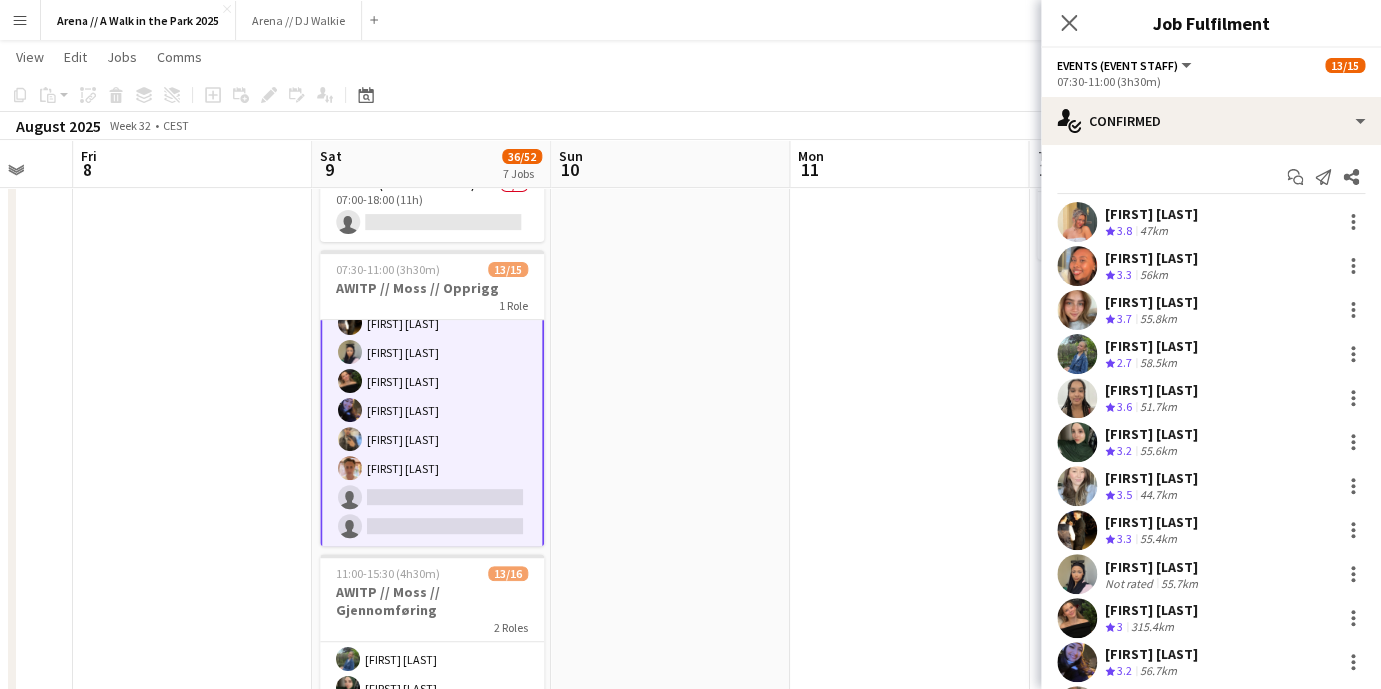 click at bounding box center [670, 971] 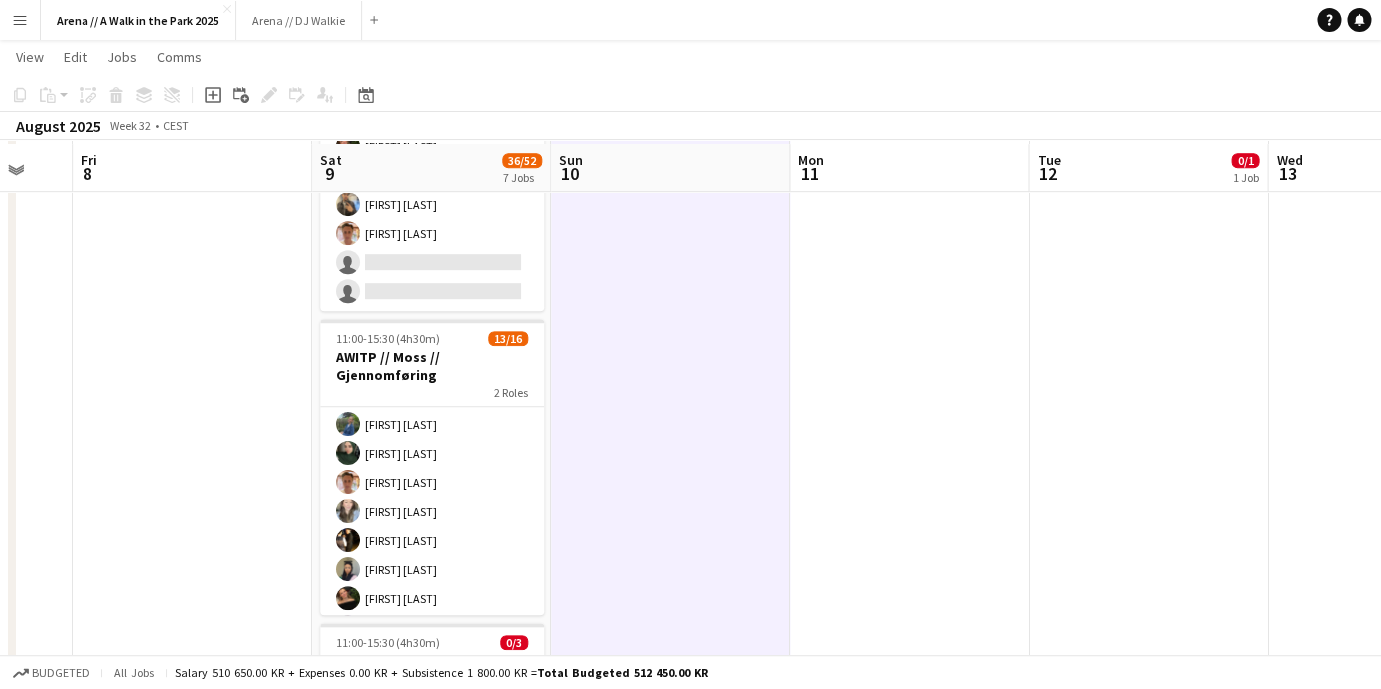 scroll, scrollTop: 367, scrollLeft: 0, axis: vertical 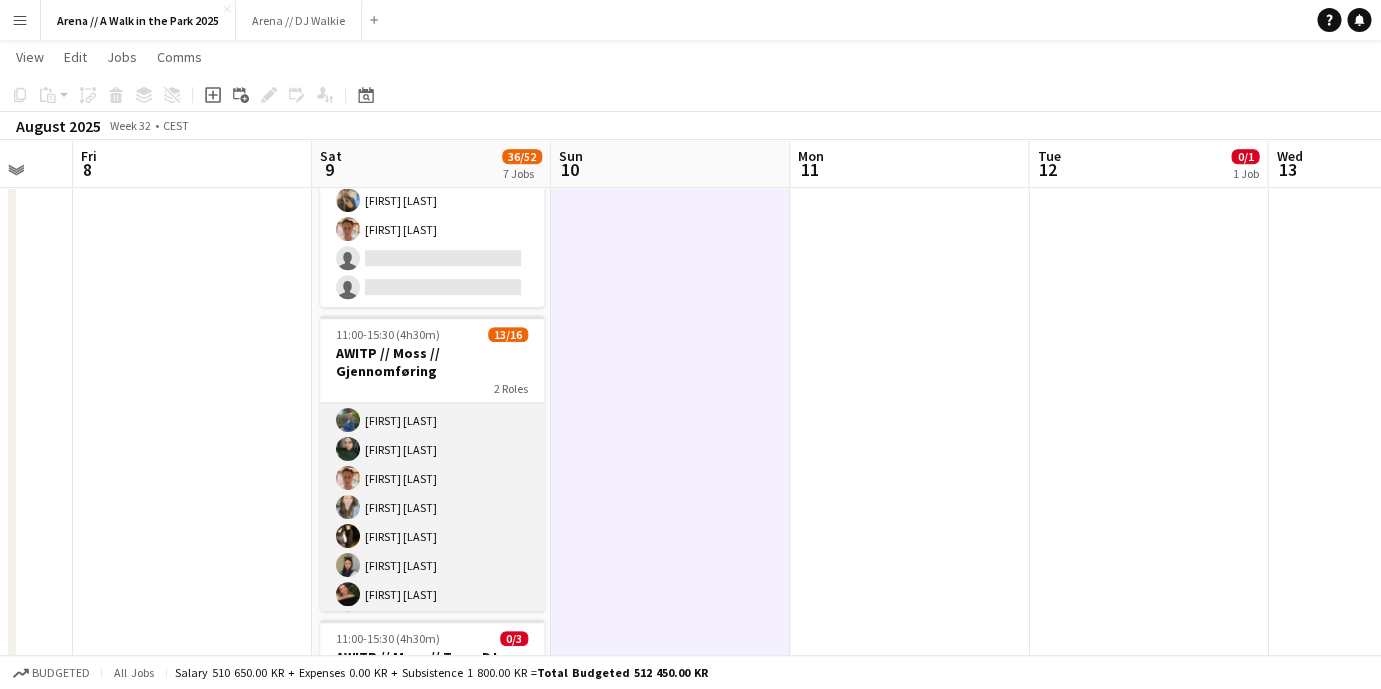 click on "Events (Event Staff)   1I   3A   12/15   11:00-15:30 (4h30m)
[FIRST] [LAST] [FIRST] [LAST] [FIRST] [LAST] [FIRST] [LAST] [FIRST] [LAST] [FIRST] [LAST] [FIRST] [LAST] [FIRST] [LAST]
single-neutral-actions
single-neutral-actions
single-neutral-actions" at bounding box center [432, 522] 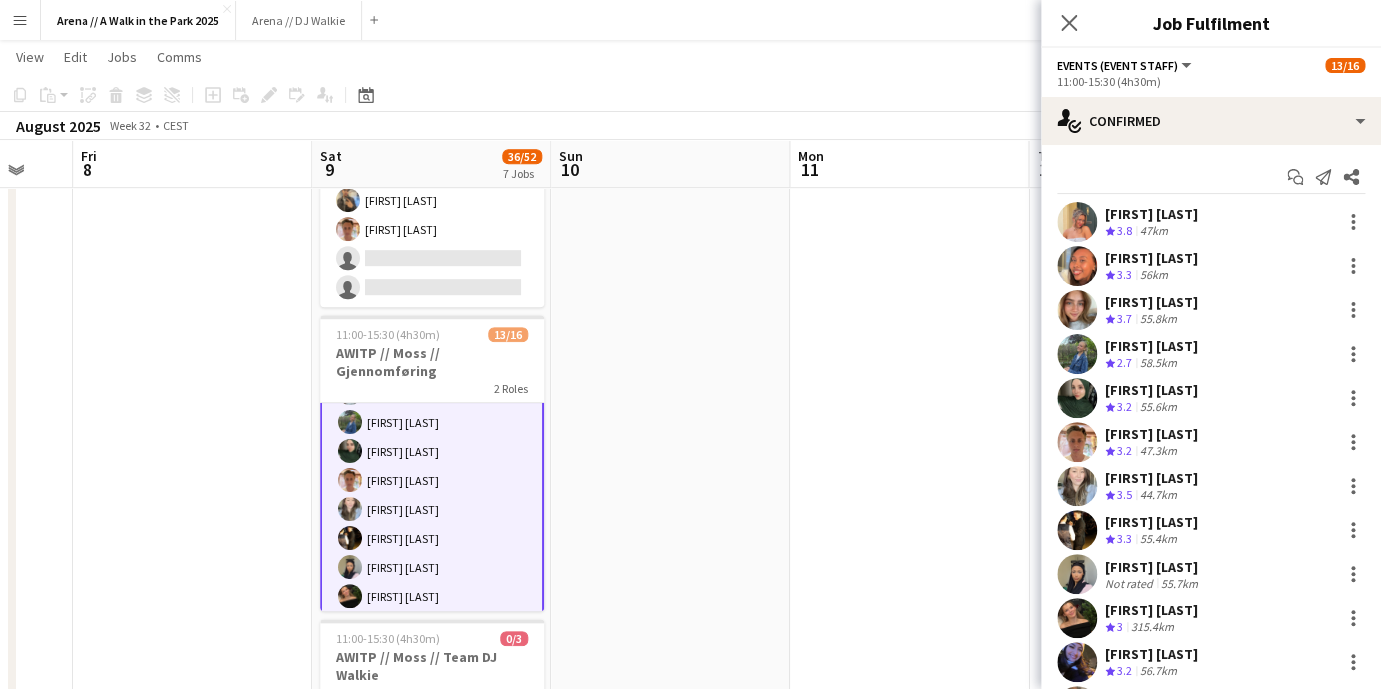 scroll, scrollTop: 188, scrollLeft: 0, axis: vertical 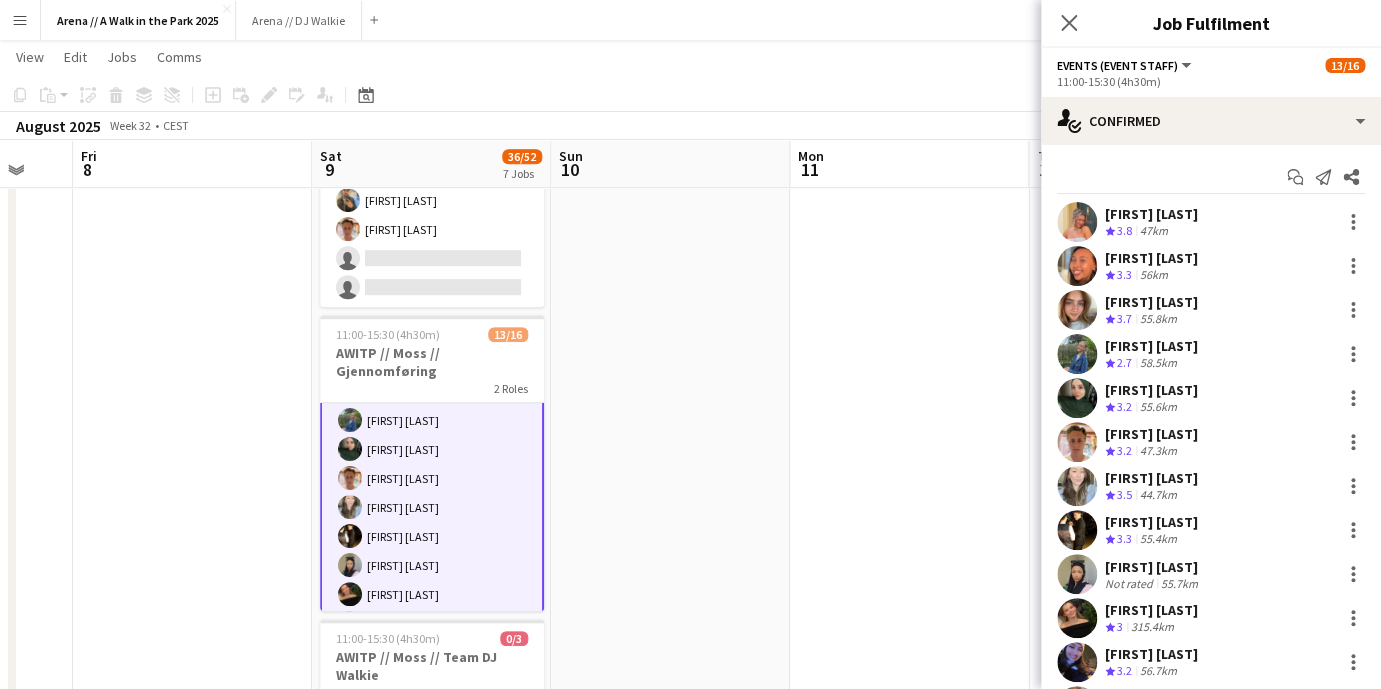 click at bounding box center [670, 732] 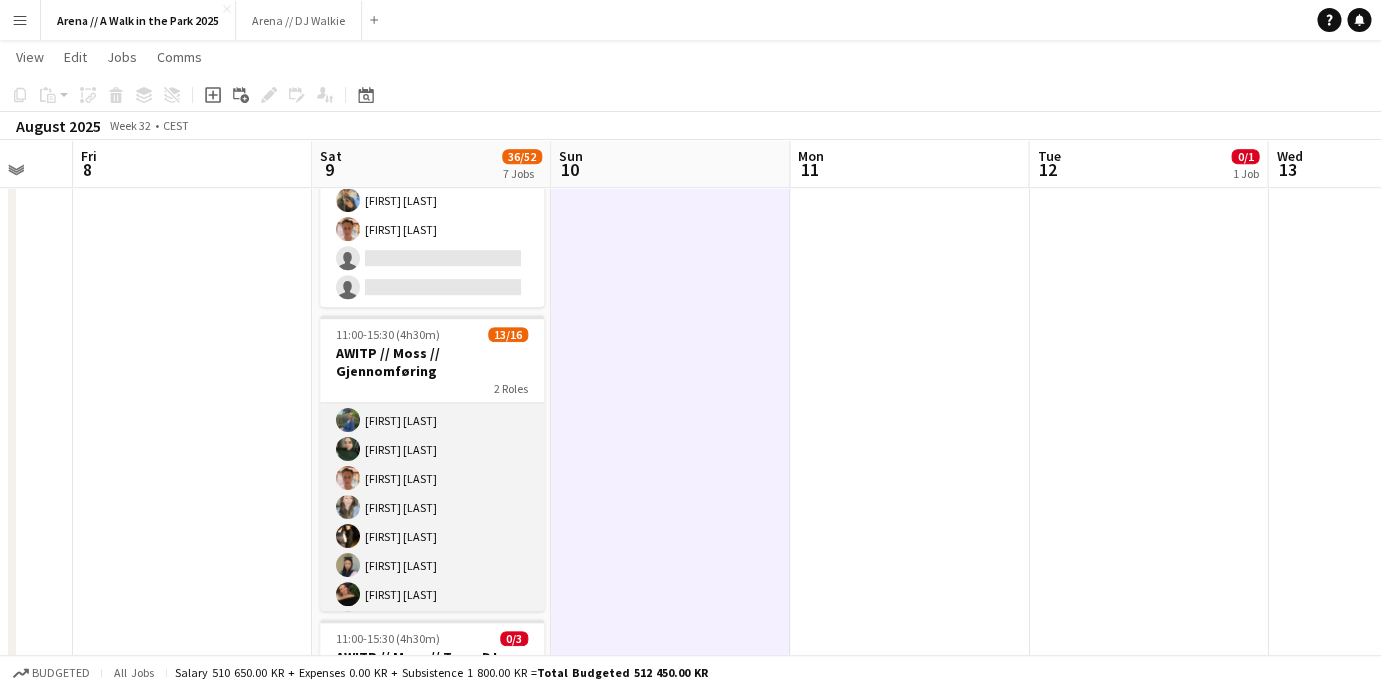 click on "Events (Event Staff)   1I   3A   12/15   11:00-15:30 (4h30m)
[FIRST] [LAST] [FIRST] [LAST] [FIRST] [LAST] [FIRST] [LAST] [FIRST] [LAST] [FIRST] [LAST] [FIRST] [LAST] [FIRST] [LAST]
single-neutral-actions
single-neutral-actions
single-neutral-actions" at bounding box center [432, 522] 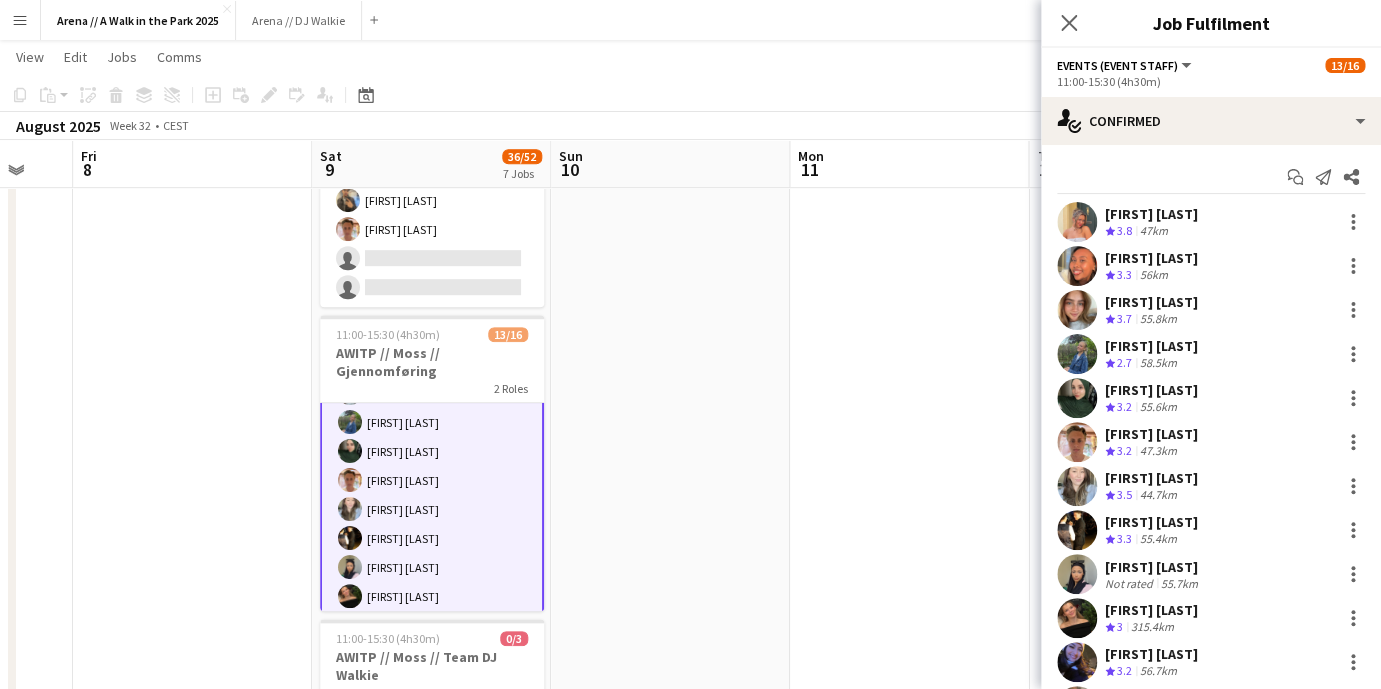 scroll, scrollTop: 188, scrollLeft: 0, axis: vertical 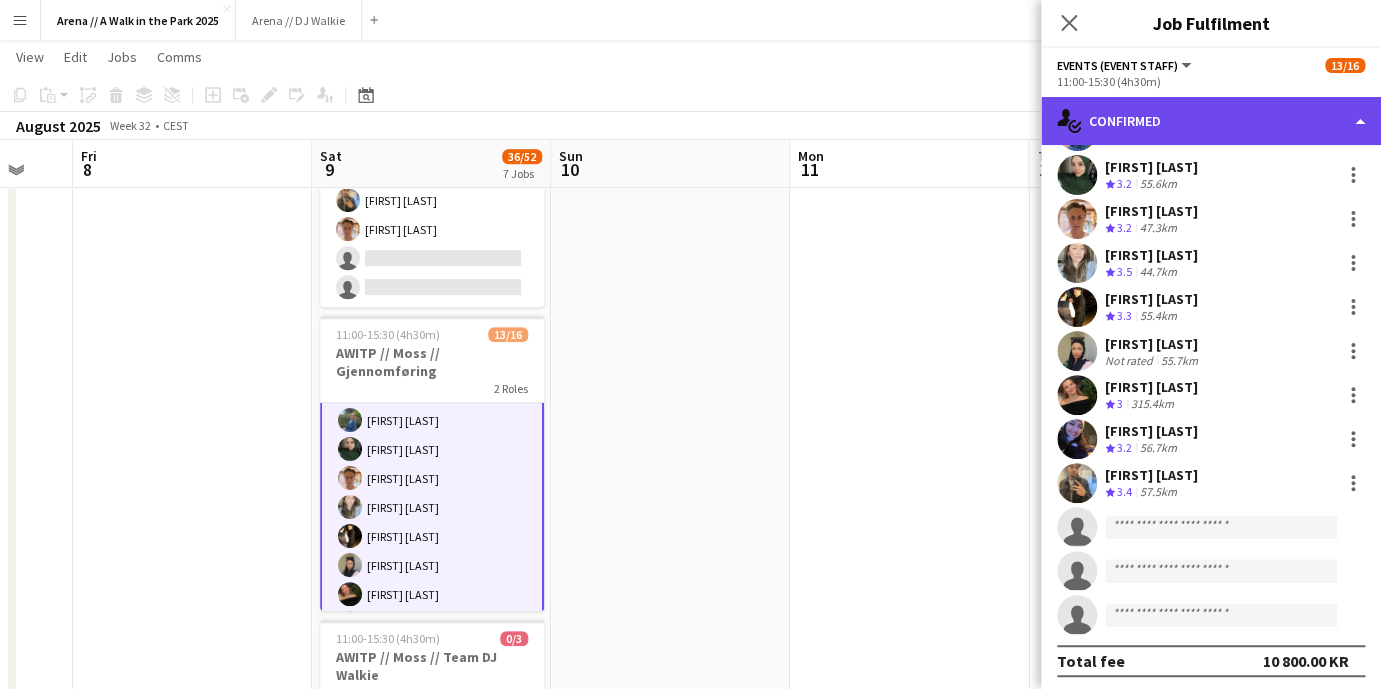 click on "single-neutral-actions-check-2
Confirmed" 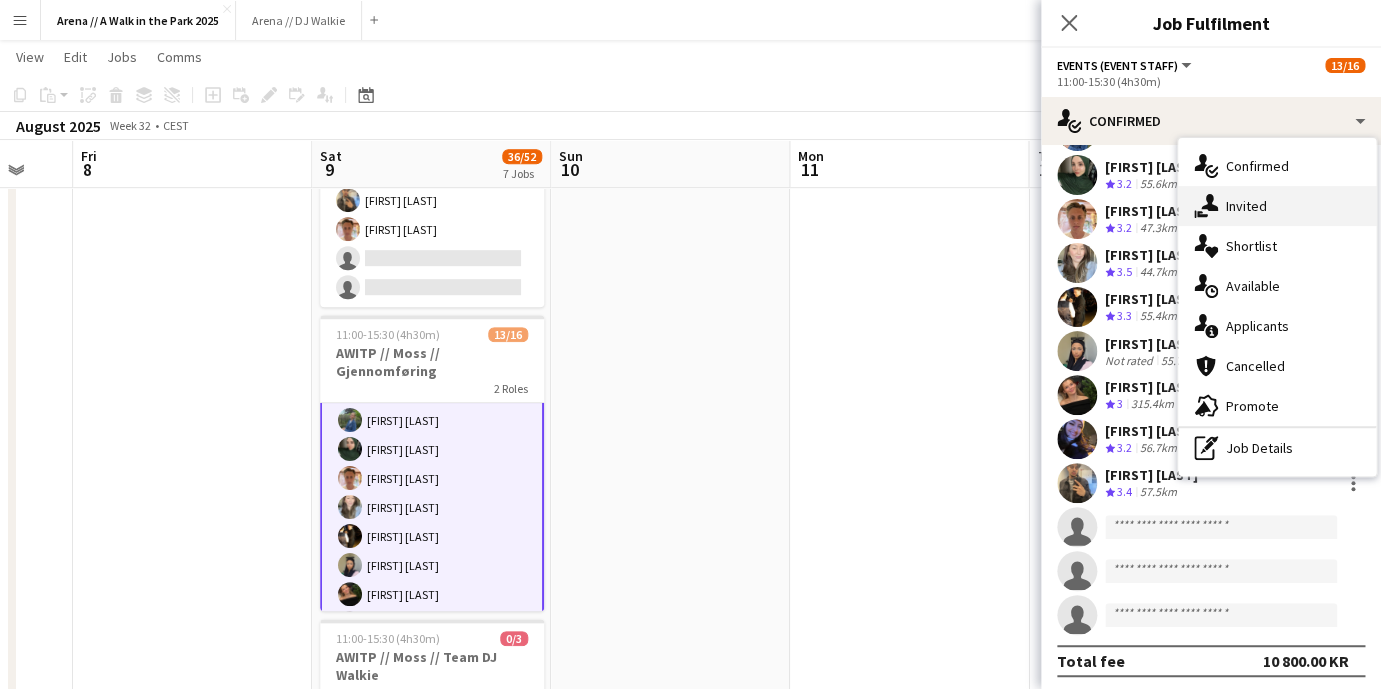click on "single-neutral-actions-share-1
Invited" at bounding box center [1277, 206] 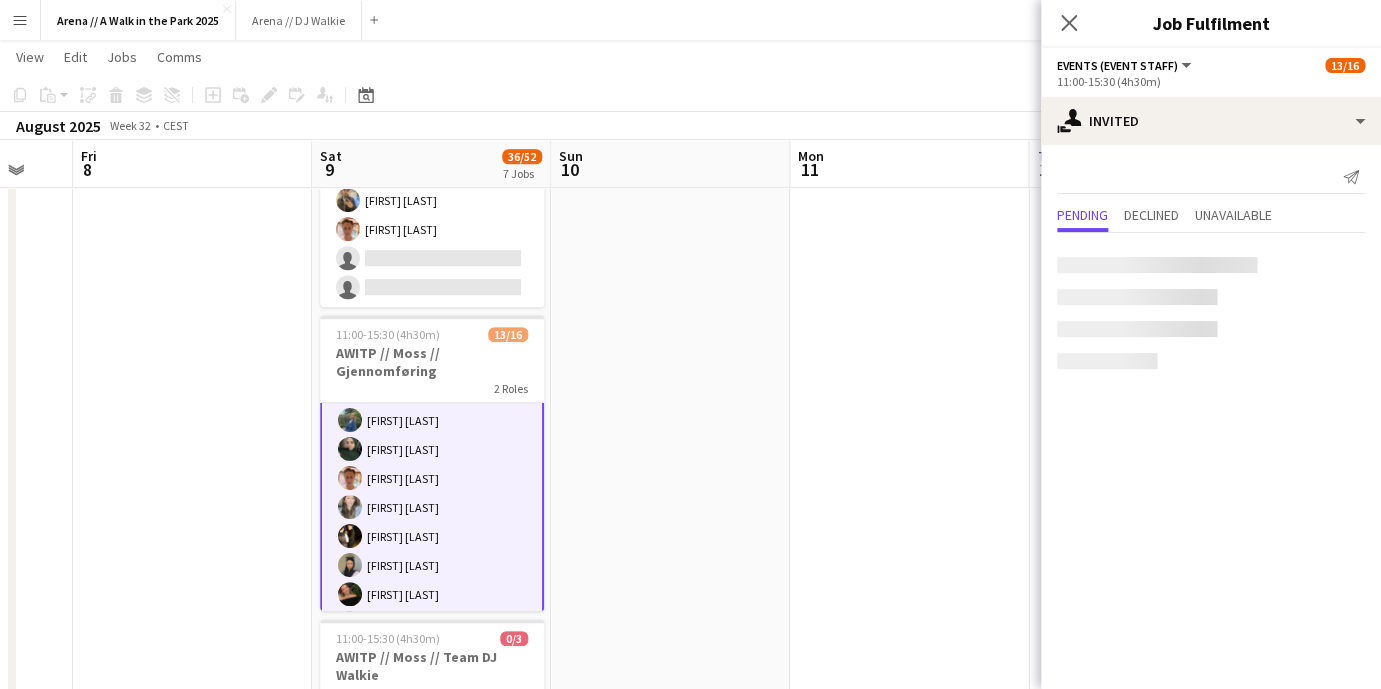 scroll, scrollTop: 0, scrollLeft: 0, axis: both 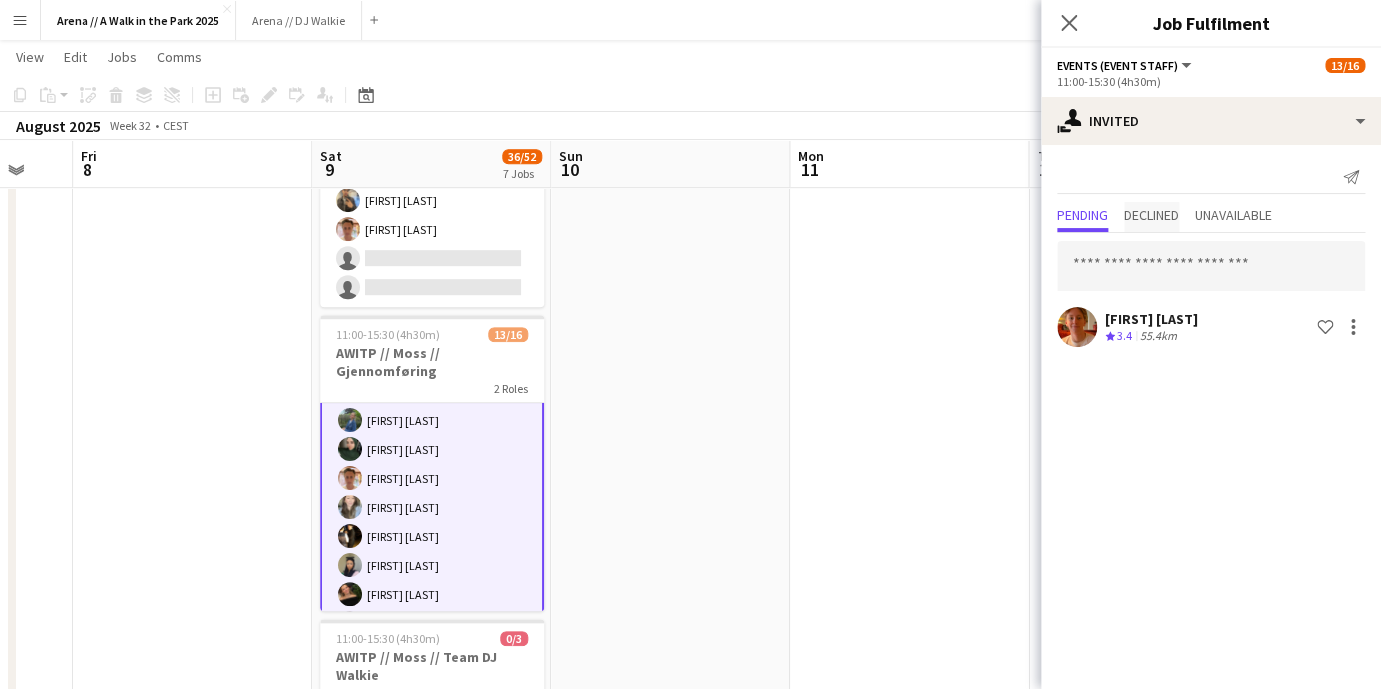 click on "Declined" at bounding box center (1151, 215) 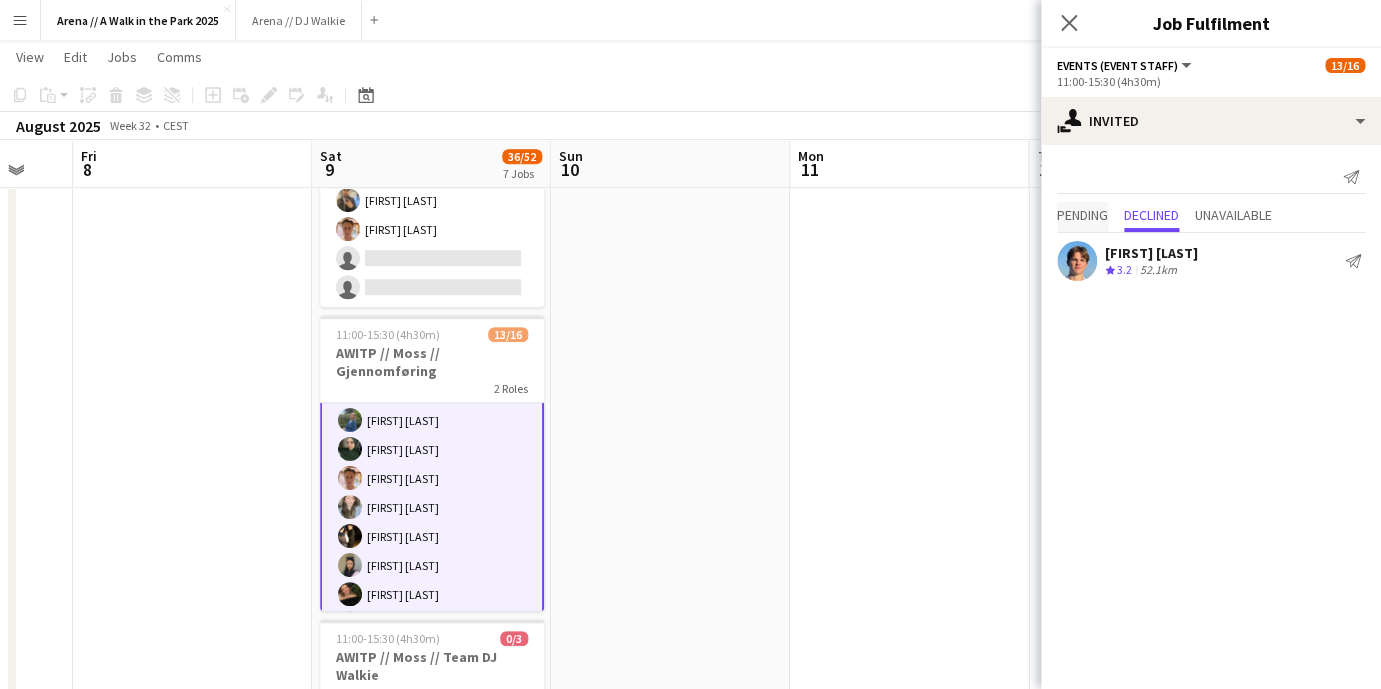 click on "Pending" at bounding box center [1082, 215] 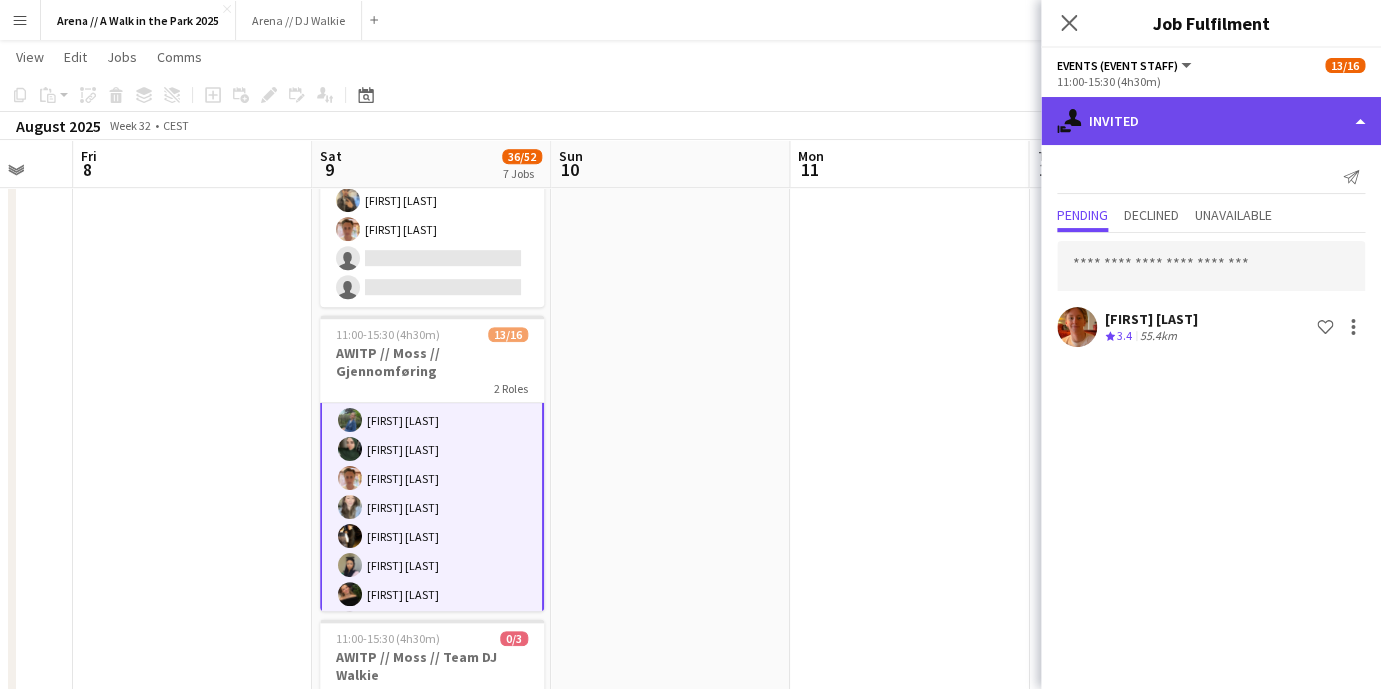 click on "single-neutral-actions-share-1
Invited" 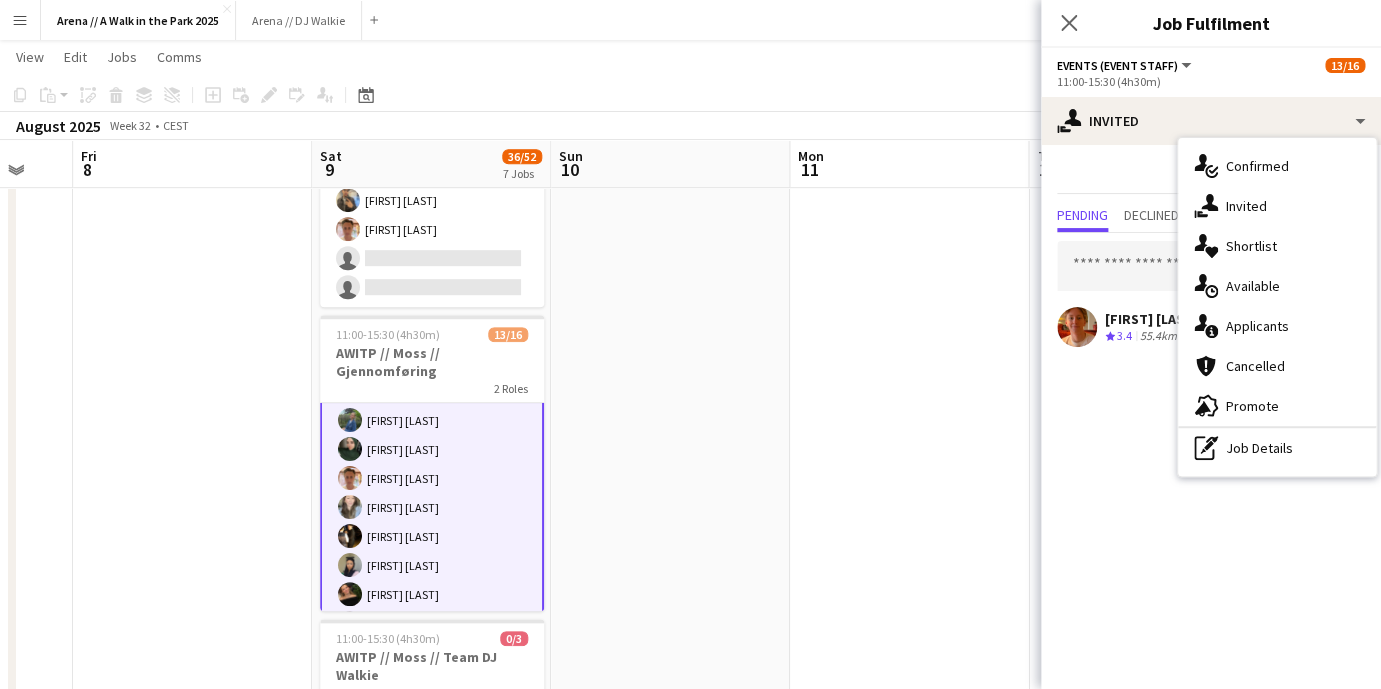 click at bounding box center (670, 732) 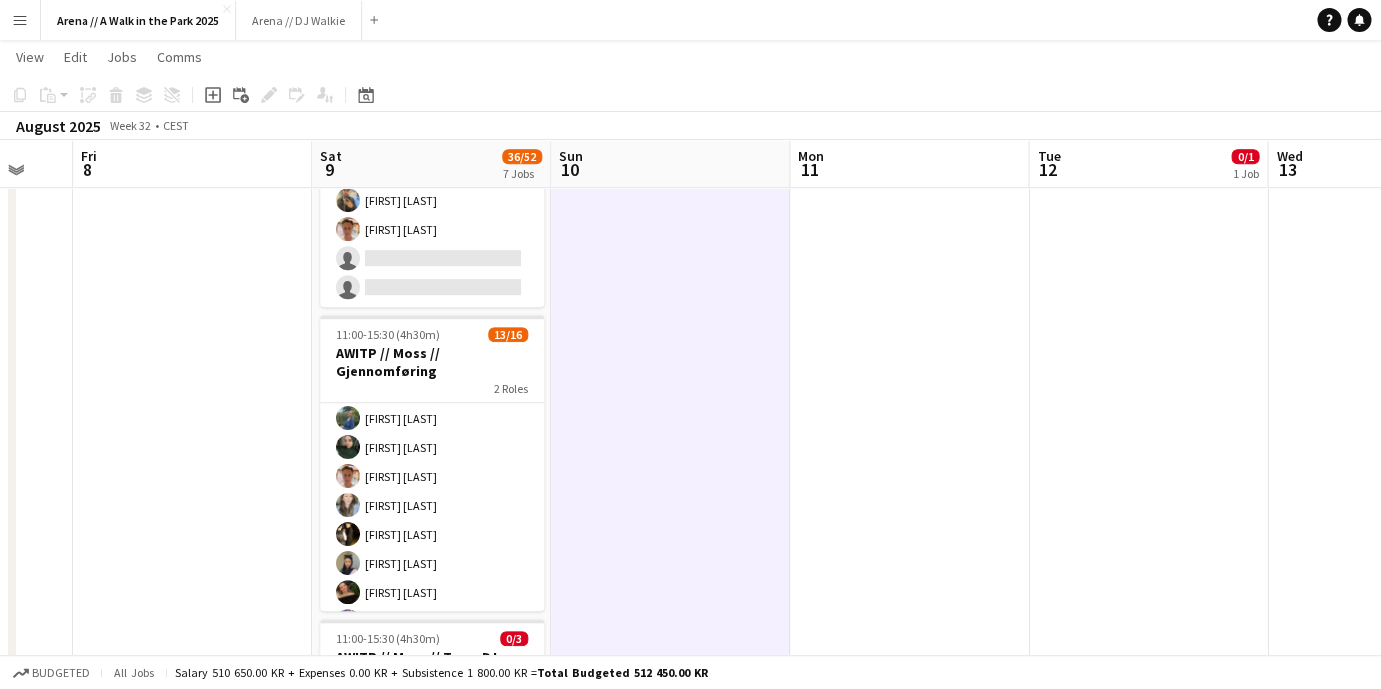 scroll, scrollTop: 186, scrollLeft: 0, axis: vertical 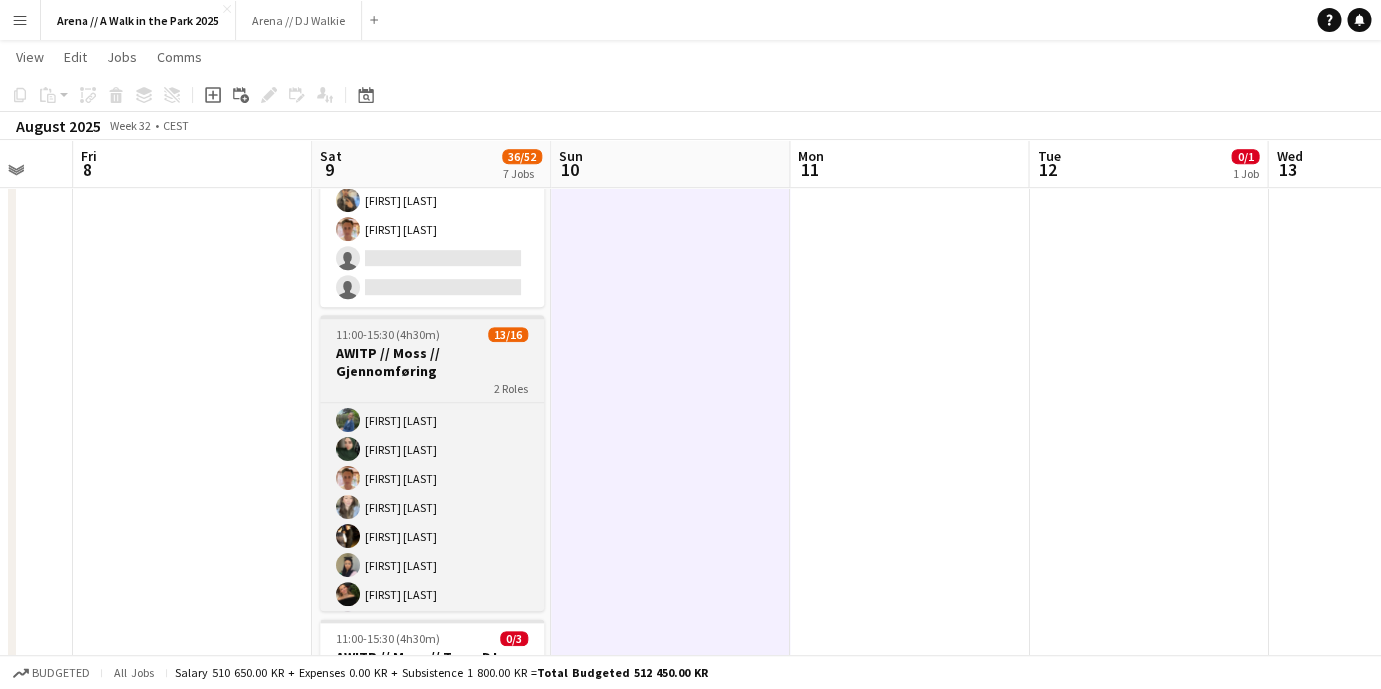 click on "AWITP // Moss // Gjennomføring" at bounding box center (432, 362) 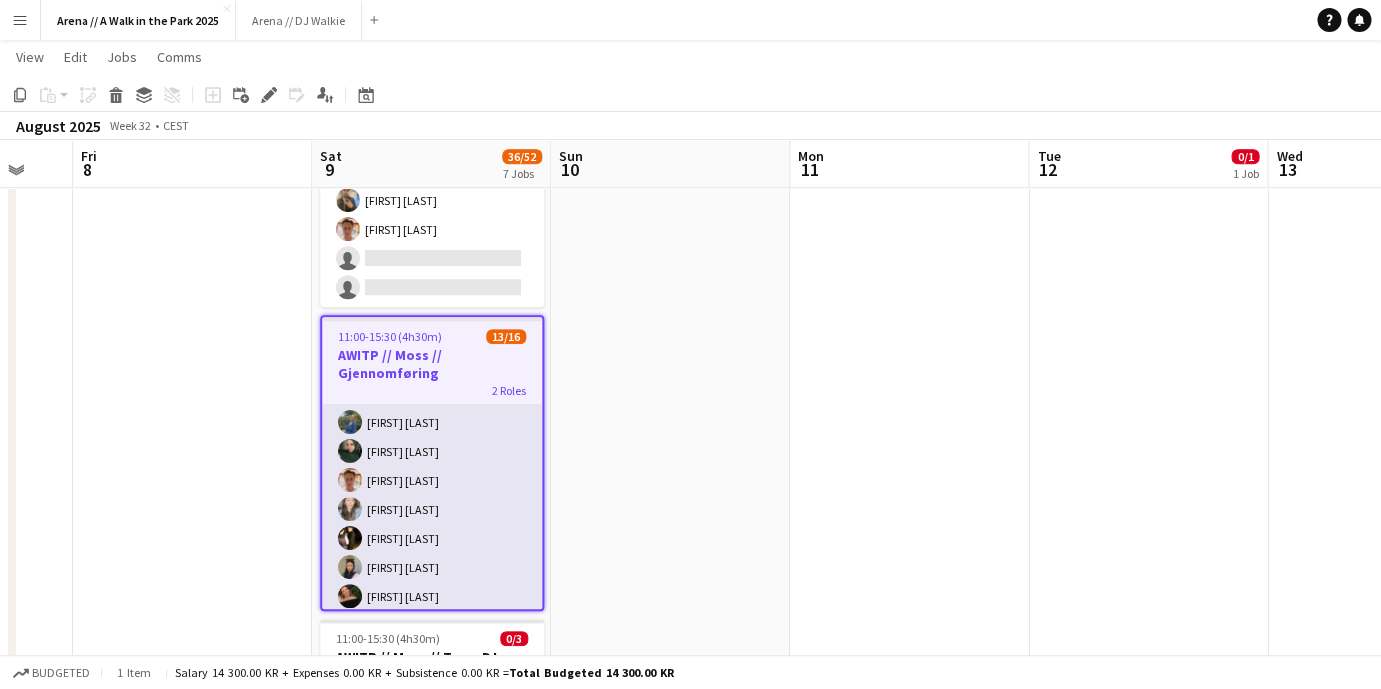 click on "Events (Event Staff)   1I   3A   12/15   11:00-15:30 (4h30m)
[FIRST] [LAST] [FIRST] [LAST] [FIRST] [LAST] [FIRST] [LAST] [FIRST] [LAST] [FIRST] [LAST] [FIRST] [LAST] [FIRST] [LAST]
single-neutral-actions
single-neutral-actions
single-neutral-actions" at bounding box center [432, 524] 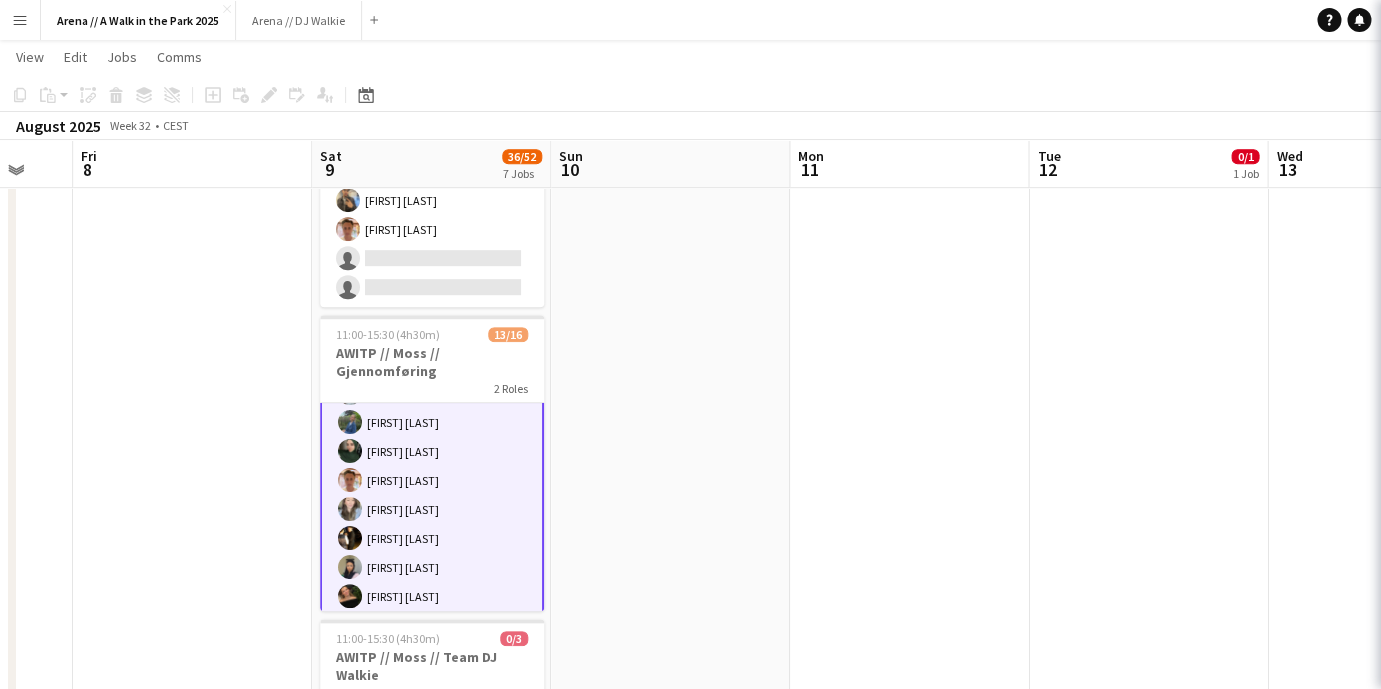 scroll, scrollTop: 188, scrollLeft: 0, axis: vertical 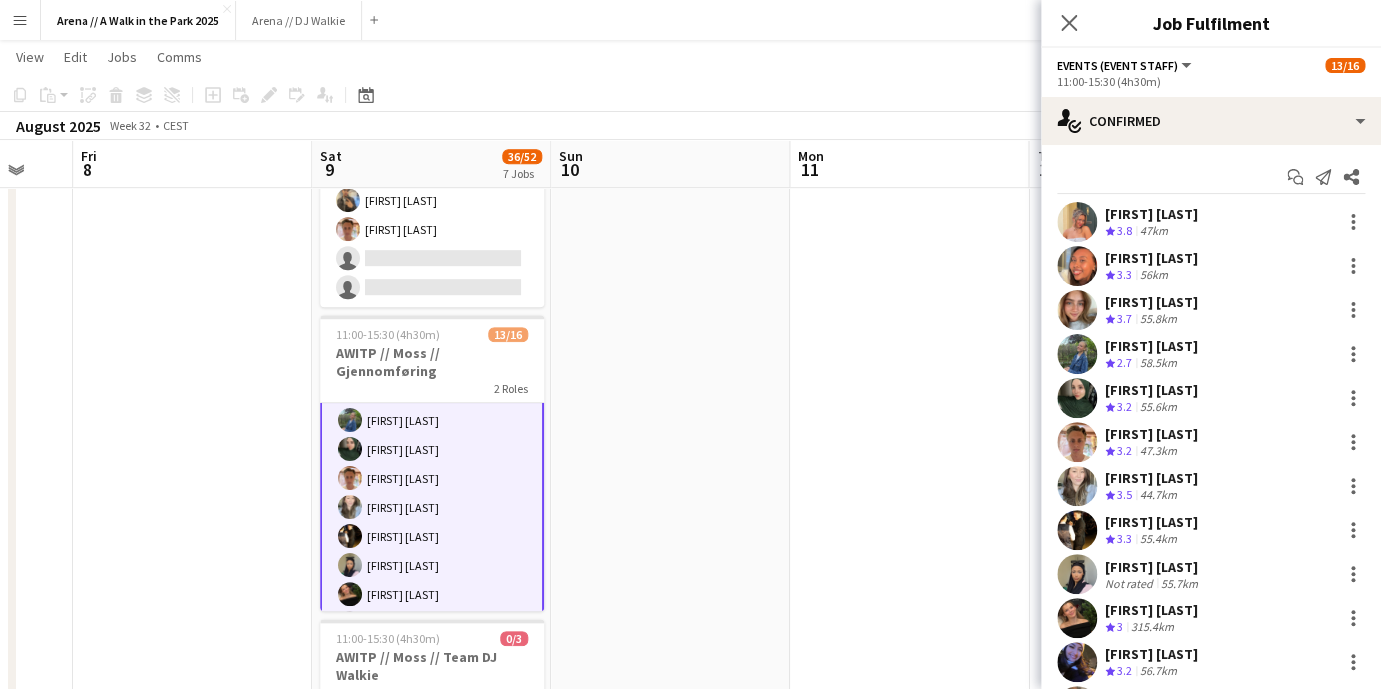 click at bounding box center [670, 732] 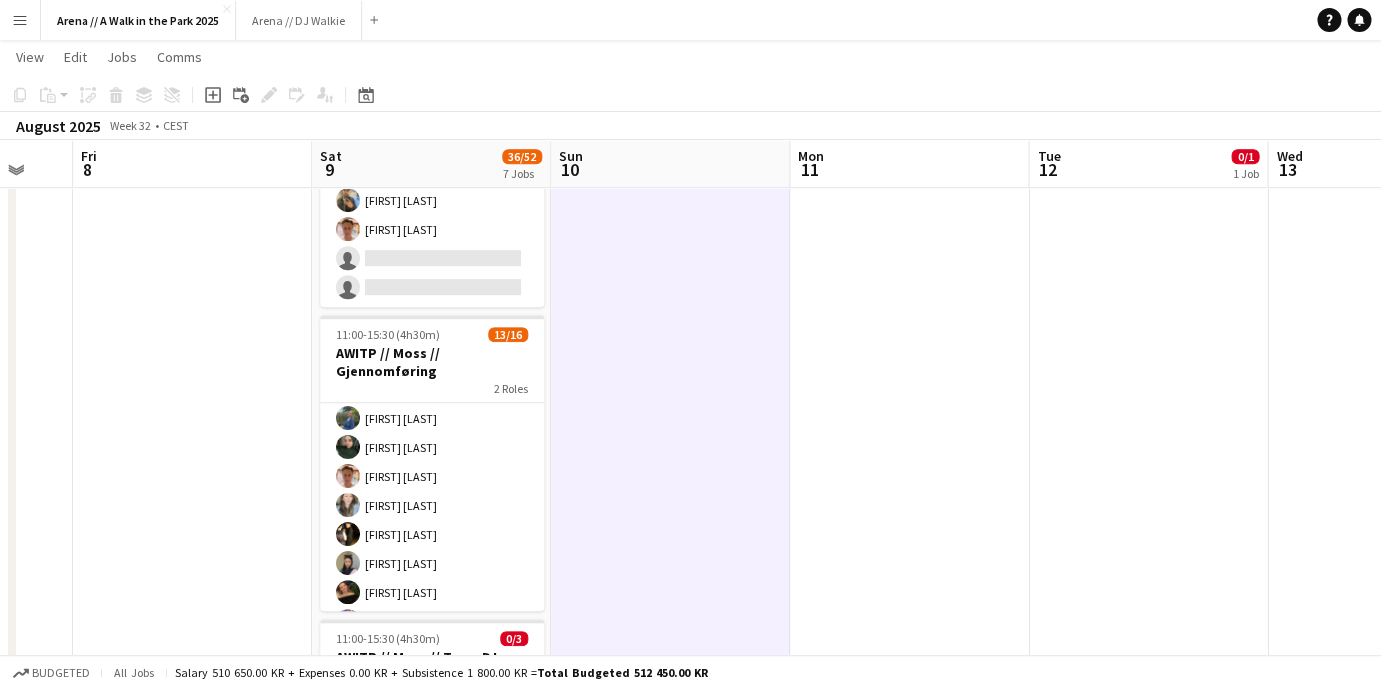 scroll, scrollTop: 186, scrollLeft: 0, axis: vertical 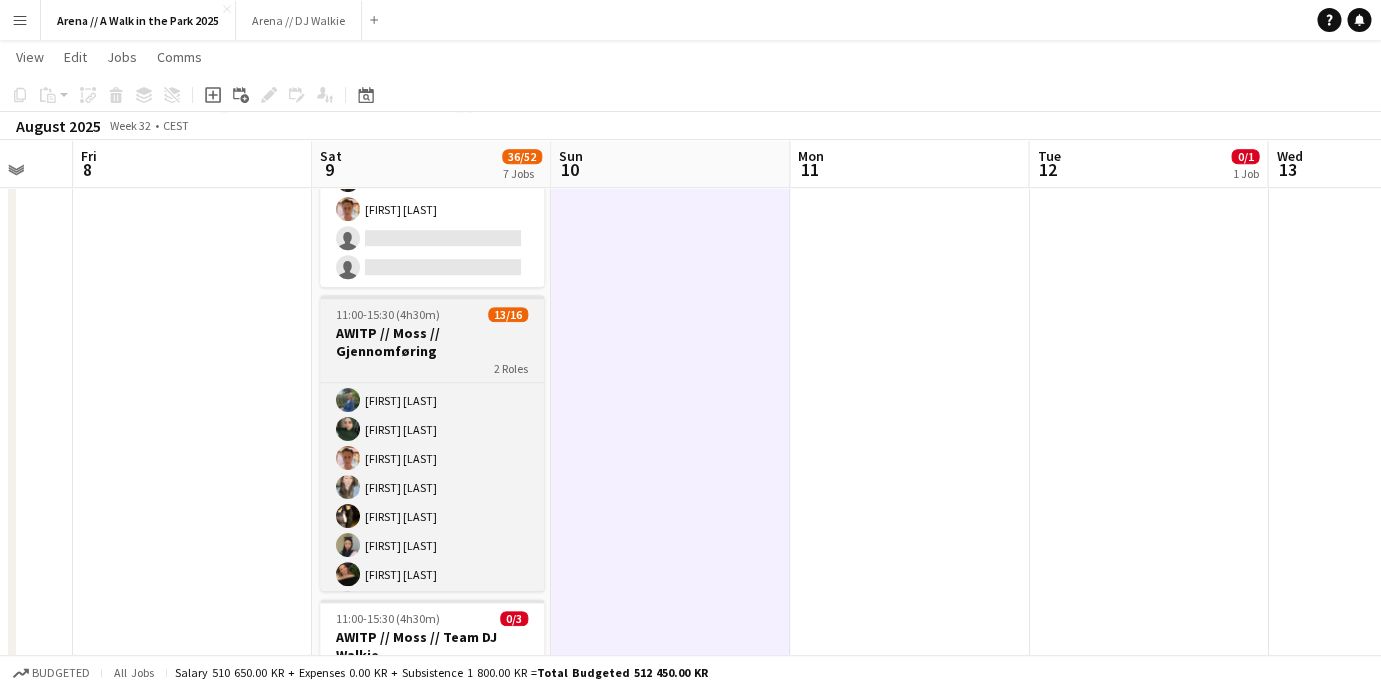 click on "11:00-15:30 (4h30m)    13/16" at bounding box center (432, 314) 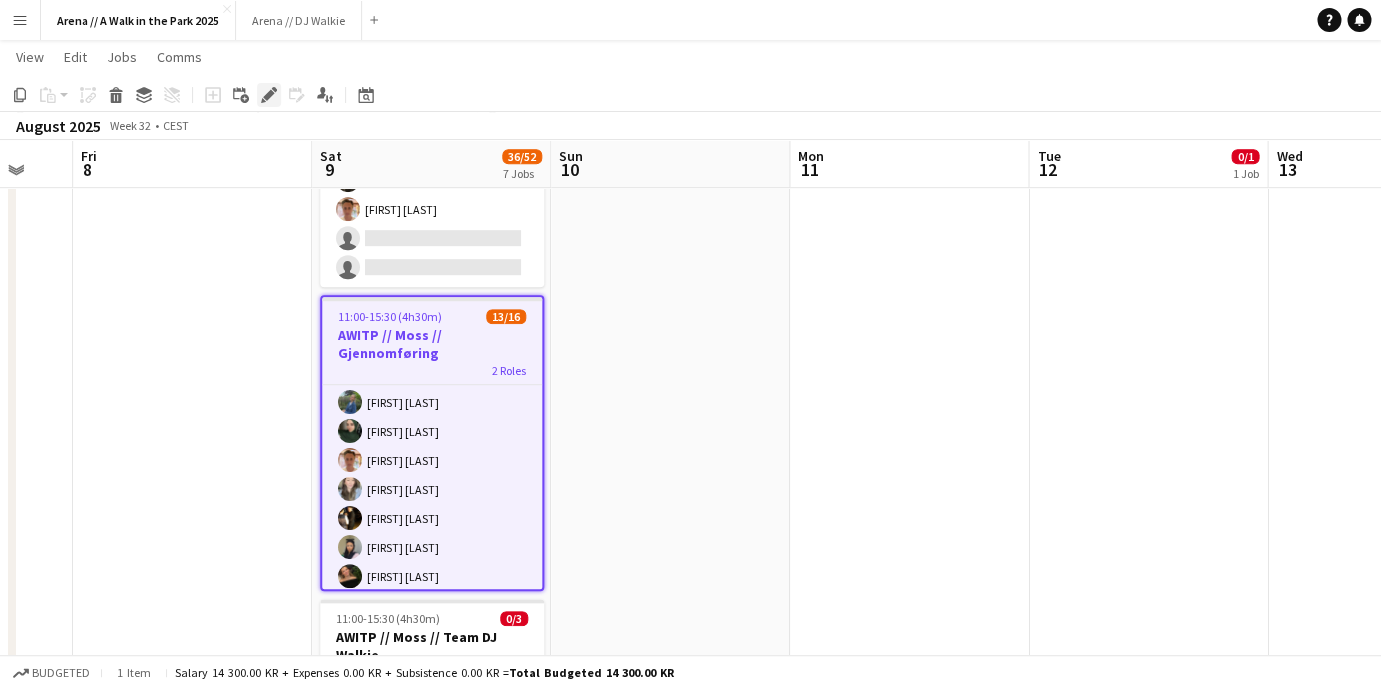 click 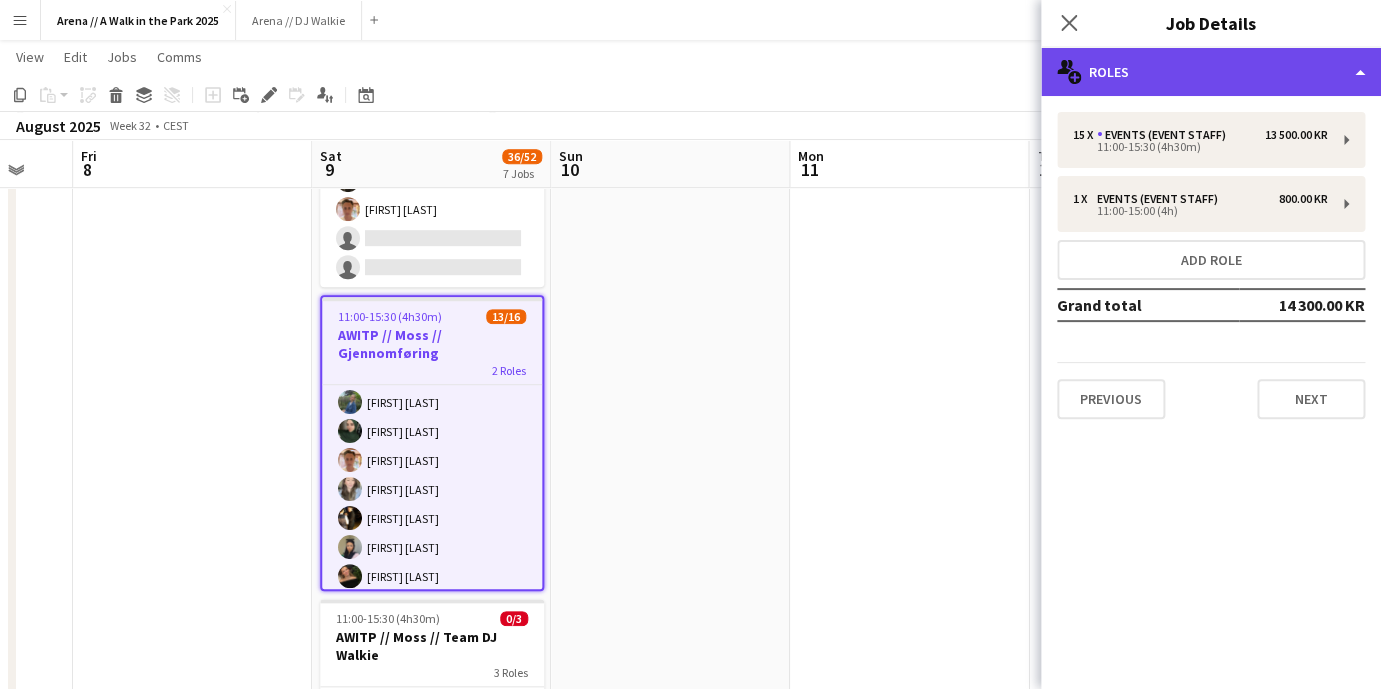 click on "multiple-users-add
Roles" 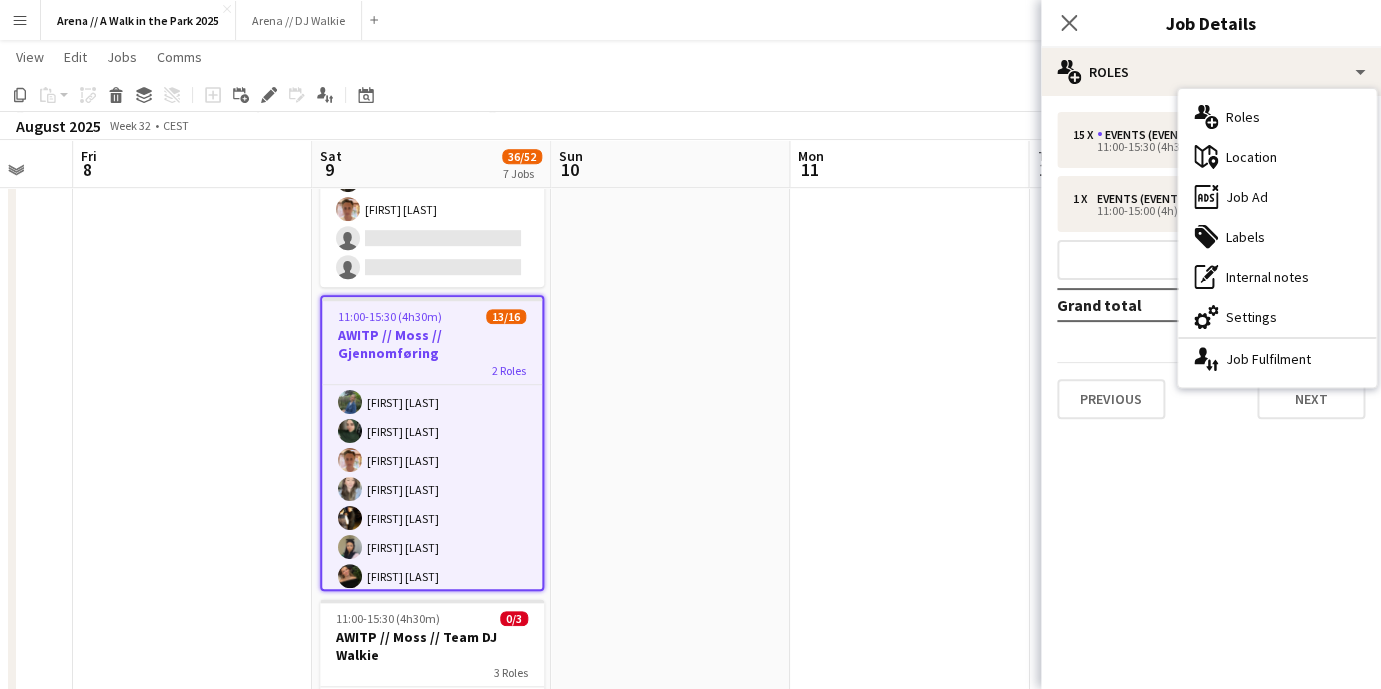 click on "15 x   Events (Event Staff)   14 300.00 KR   11:00-15:30 (4h30m)   1 x   Events (Event Staff)   800.00 KR   11:00-15:00 (4h)   Add role   Grand total   14 300.00 KR   Previous   Next" at bounding box center [1211, 265] 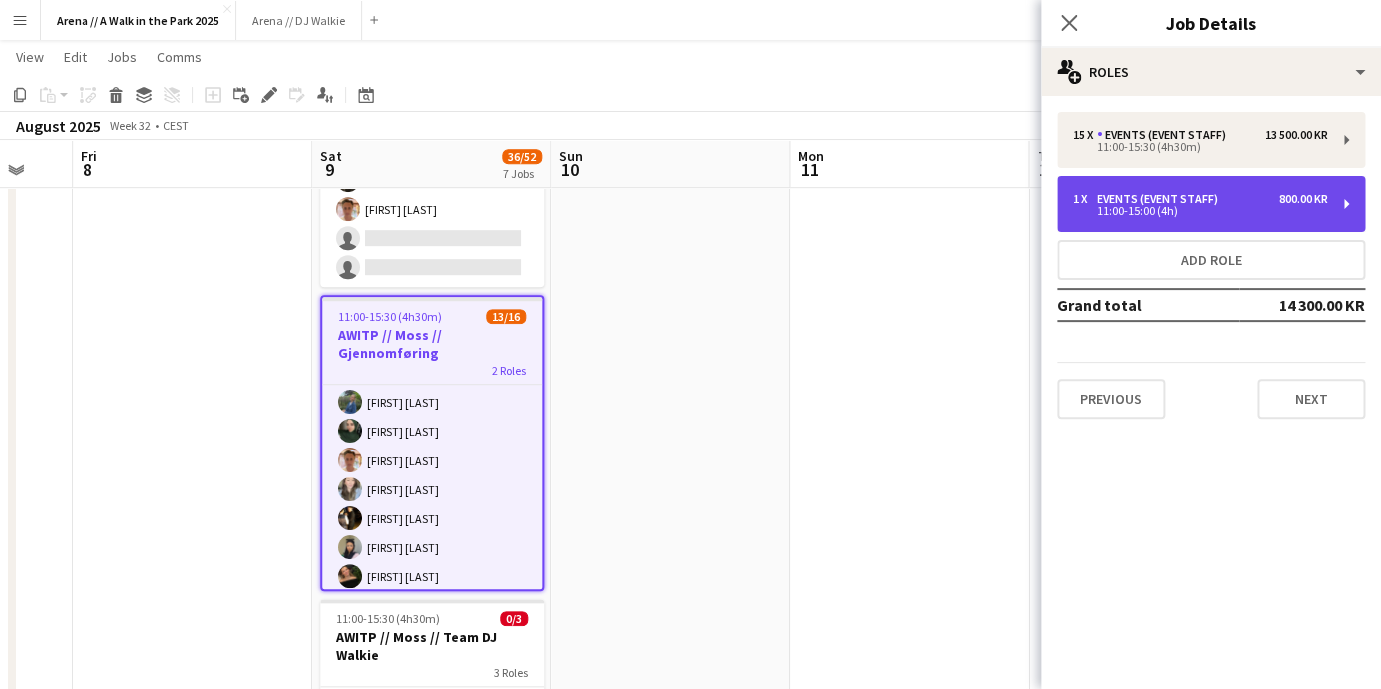 click on "1 x   Events (Event Staff)   800.00 KR" at bounding box center (1200, 199) 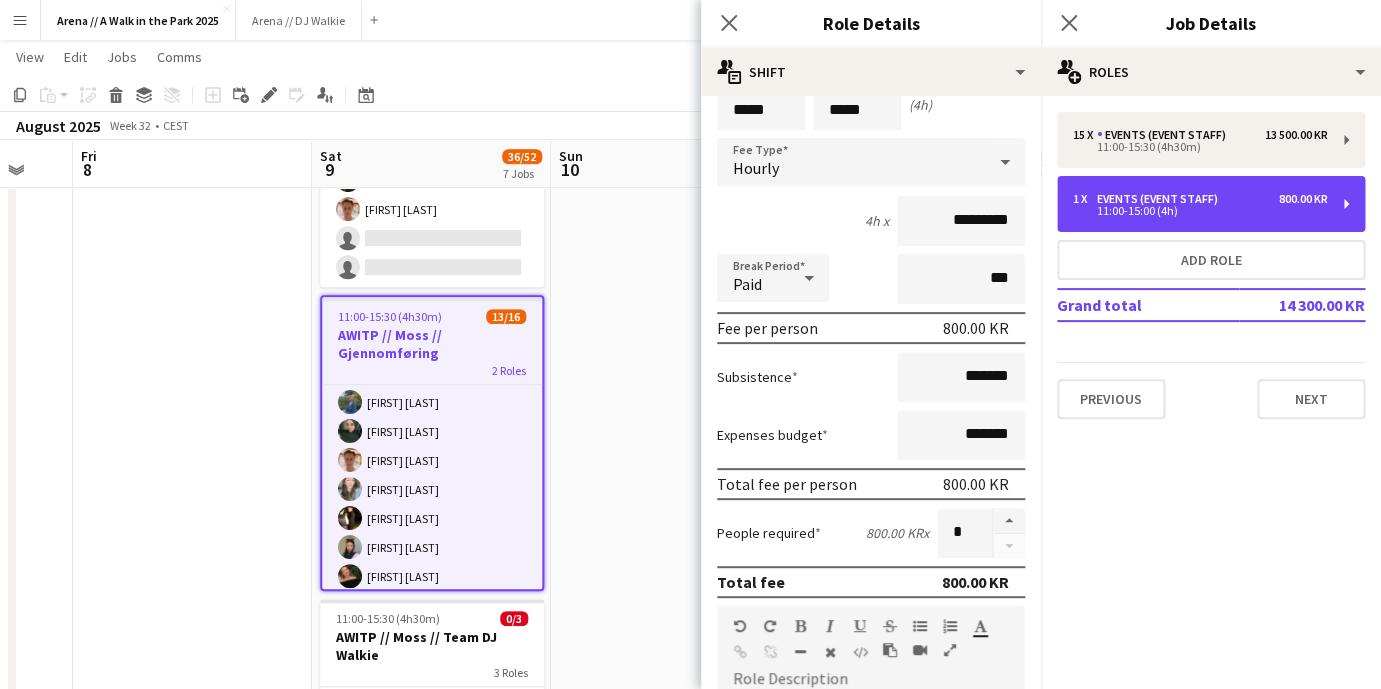 scroll, scrollTop: 34, scrollLeft: 0, axis: vertical 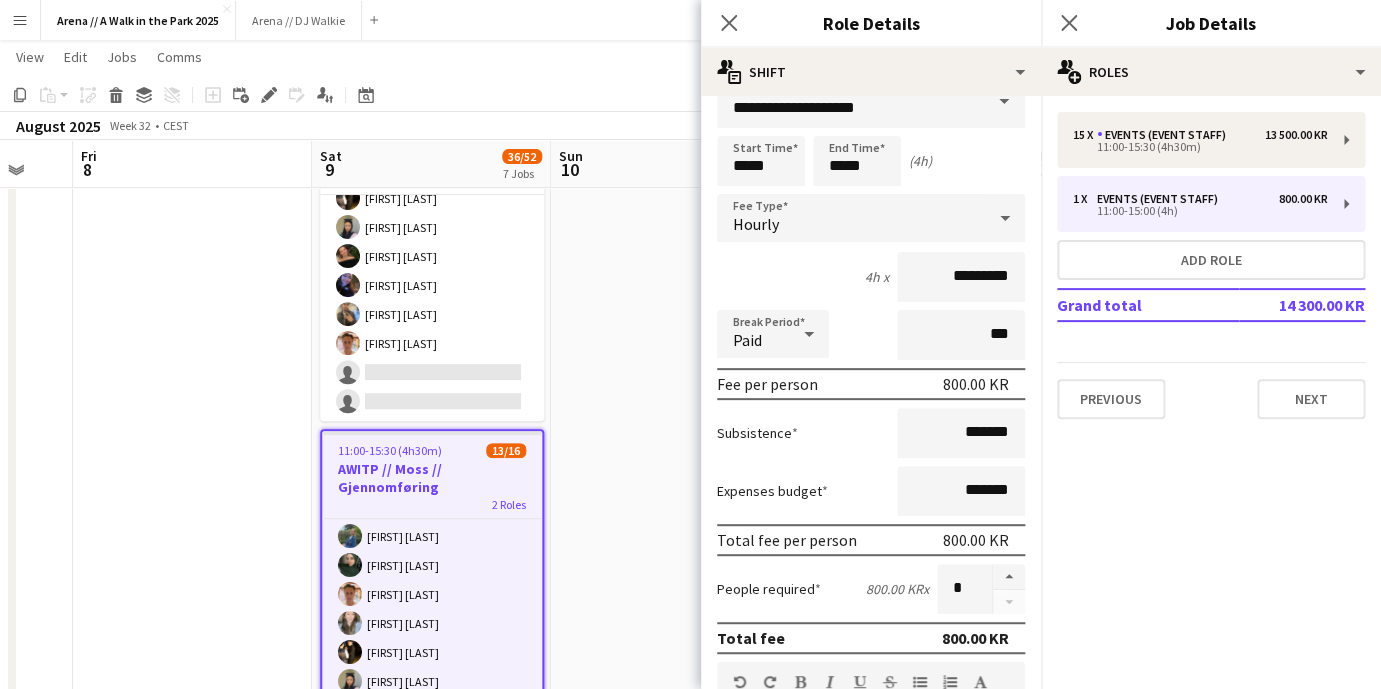 click at bounding box center [1004, 102] 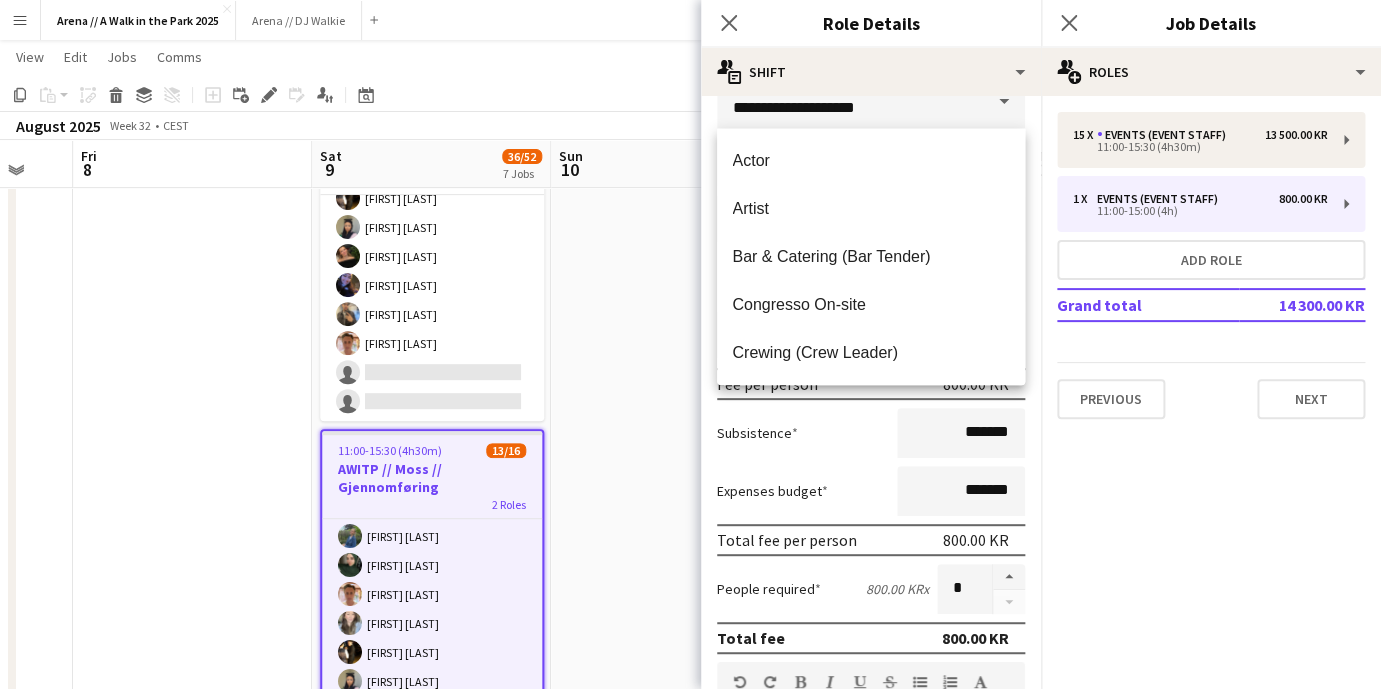 click on "15 x   Events (Event Staff)   14 300.00 KR   11:00-15:30 (4h30m)   1 x   Events (Event Staff)   800.00 KR   11:00-15:00 (4h)   Add role   Grand total   14 300.00 KR   Previous   Next" at bounding box center [1211, 265] 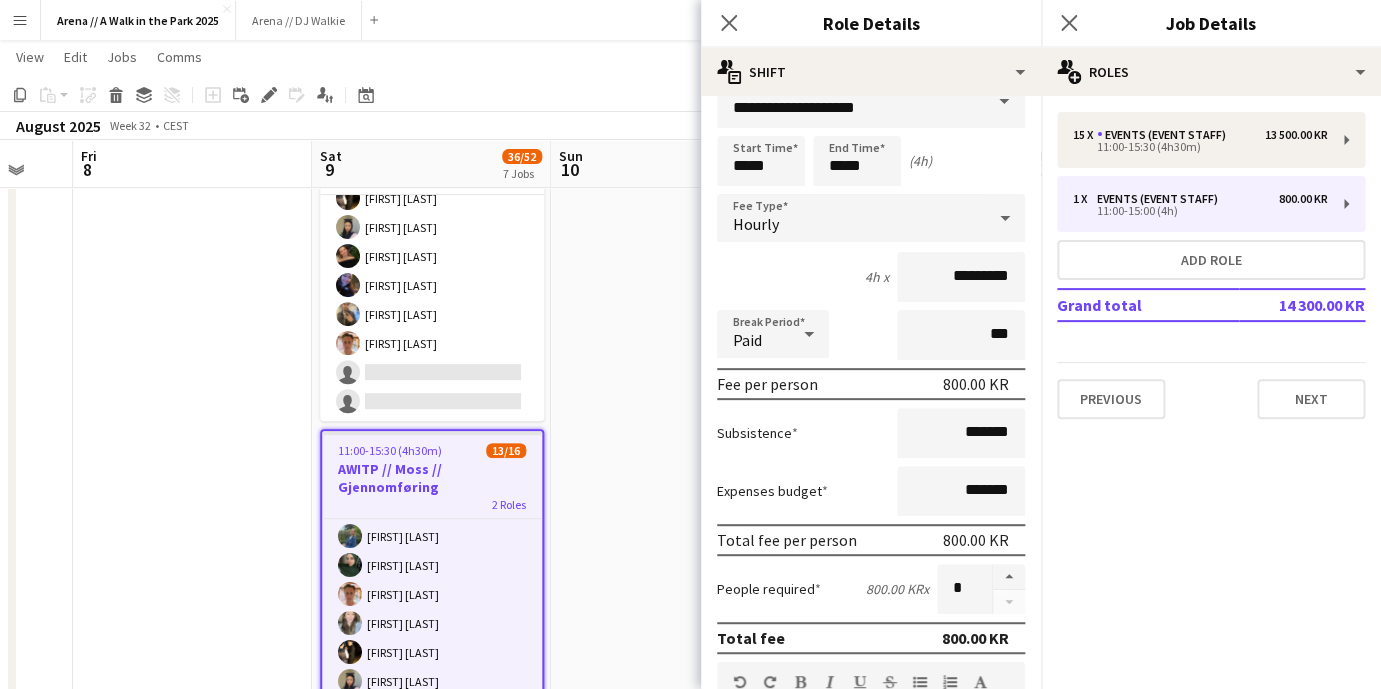 scroll, scrollTop: 0, scrollLeft: 0, axis: both 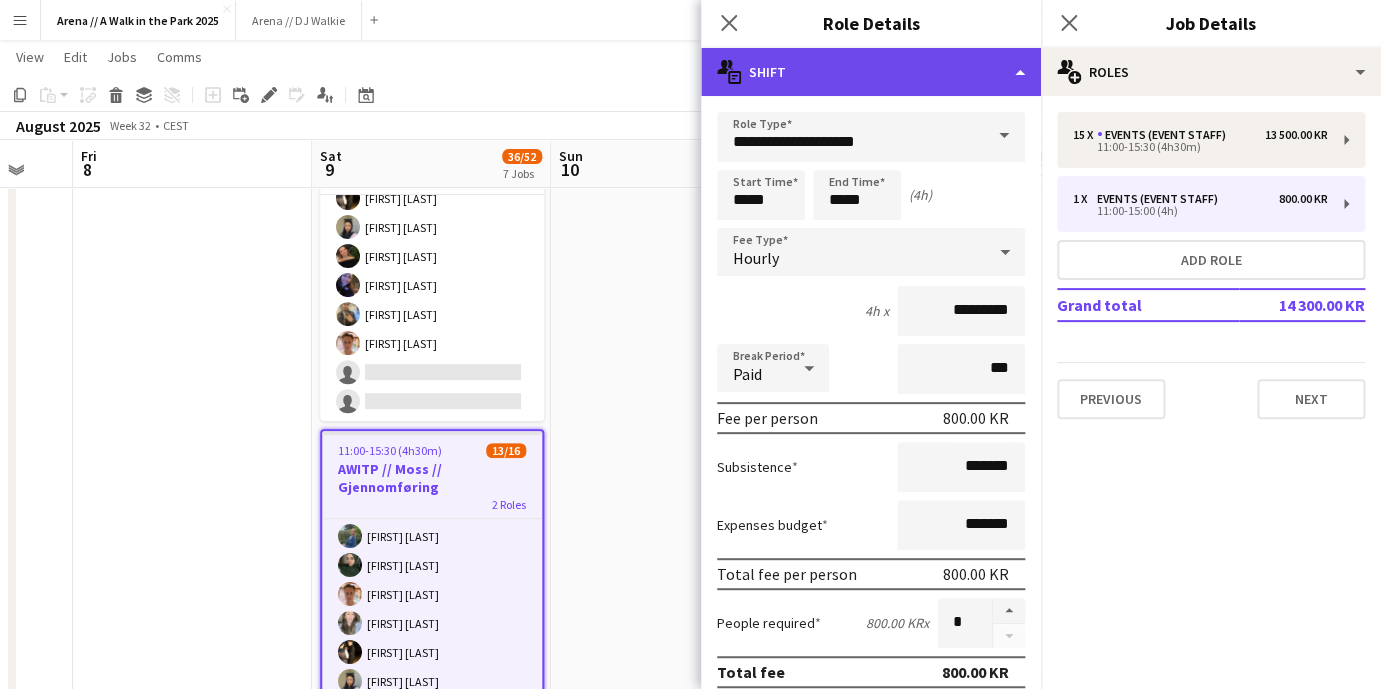 click on "multiple-actions-text
Shift" 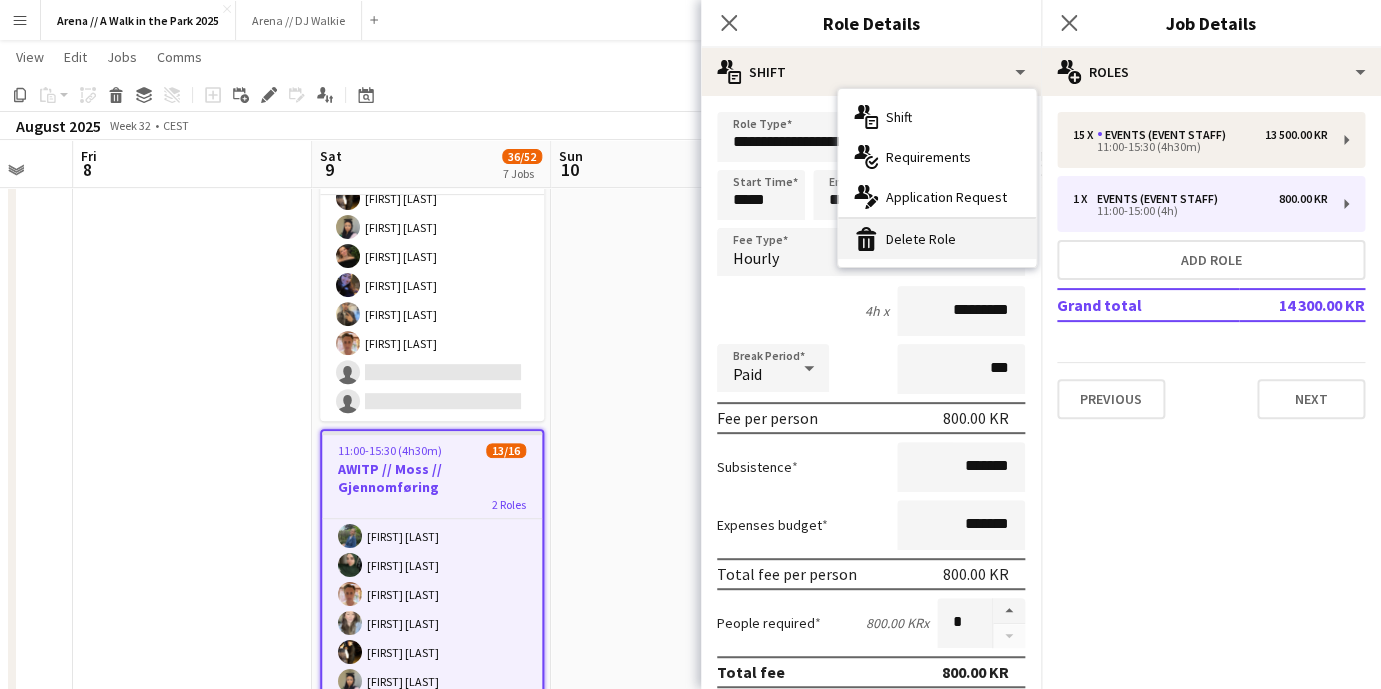 click on "bin-2
Delete Role" at bounding box center (937, 239) 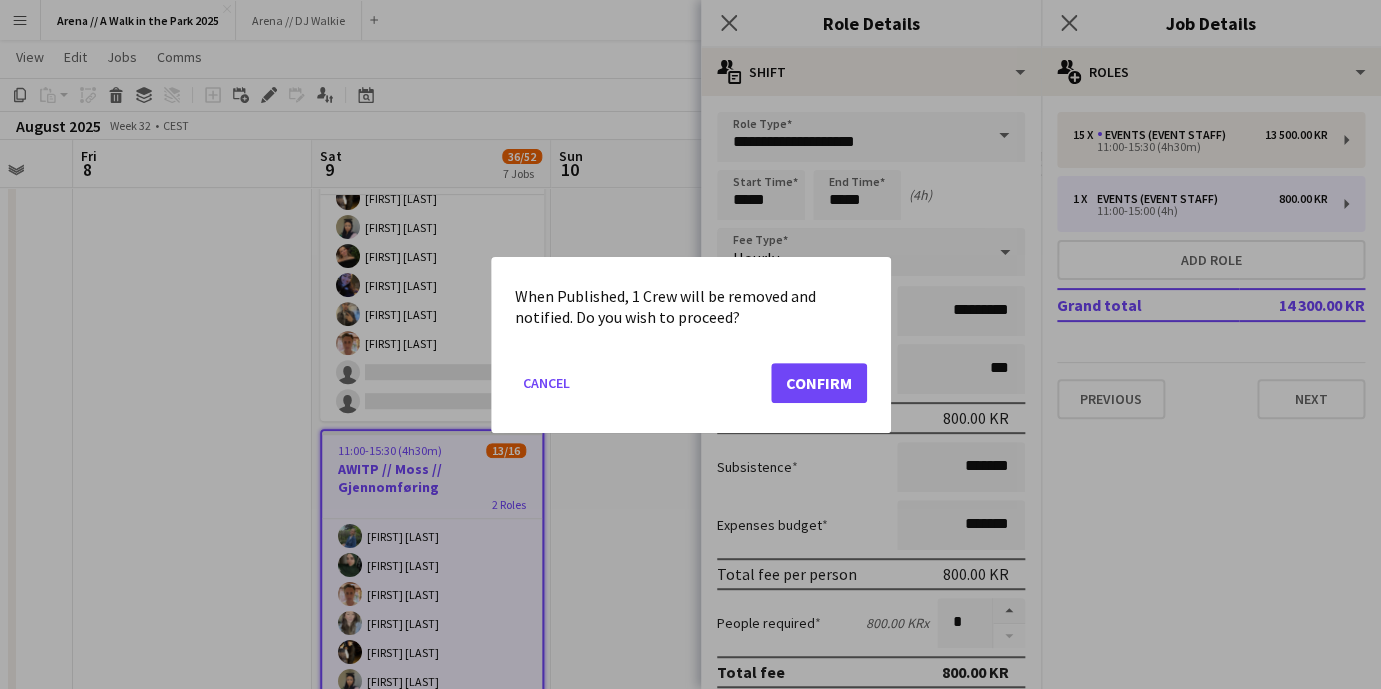 scroll, scrollTop: 0, scrollLeft: 0, axis: both 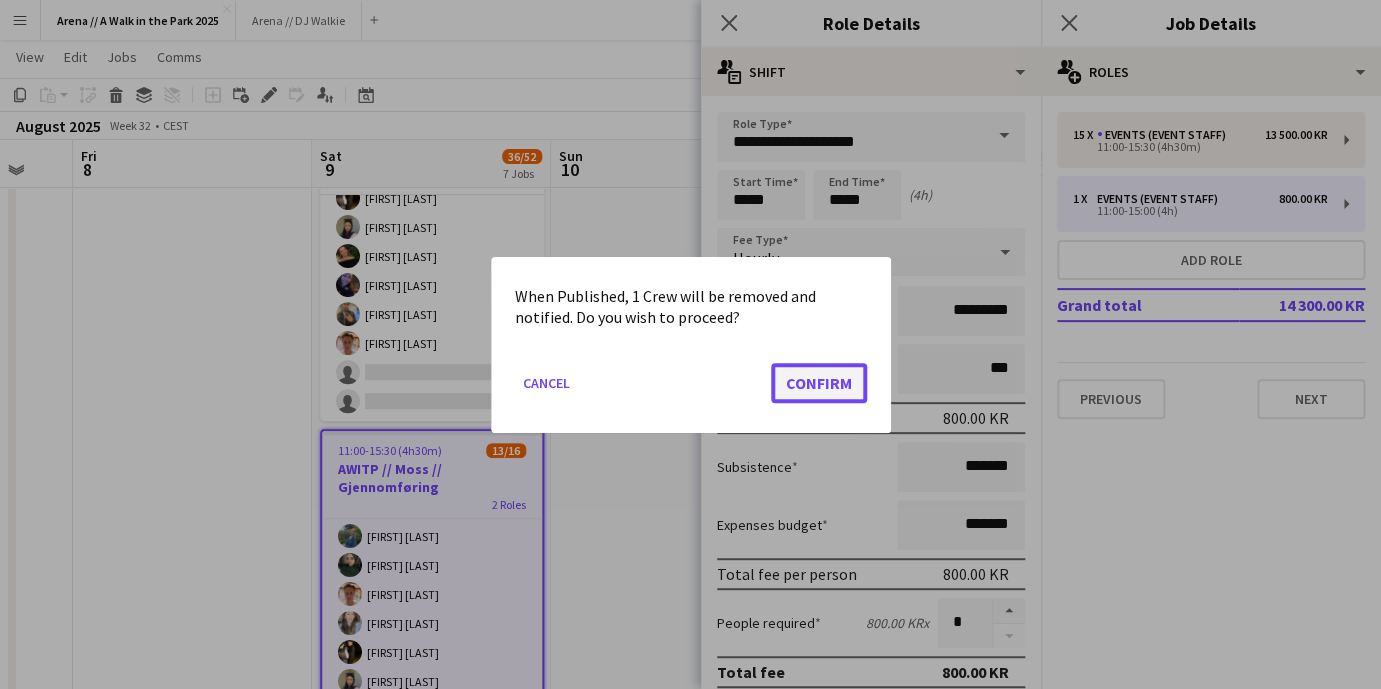 click on "Confirm" 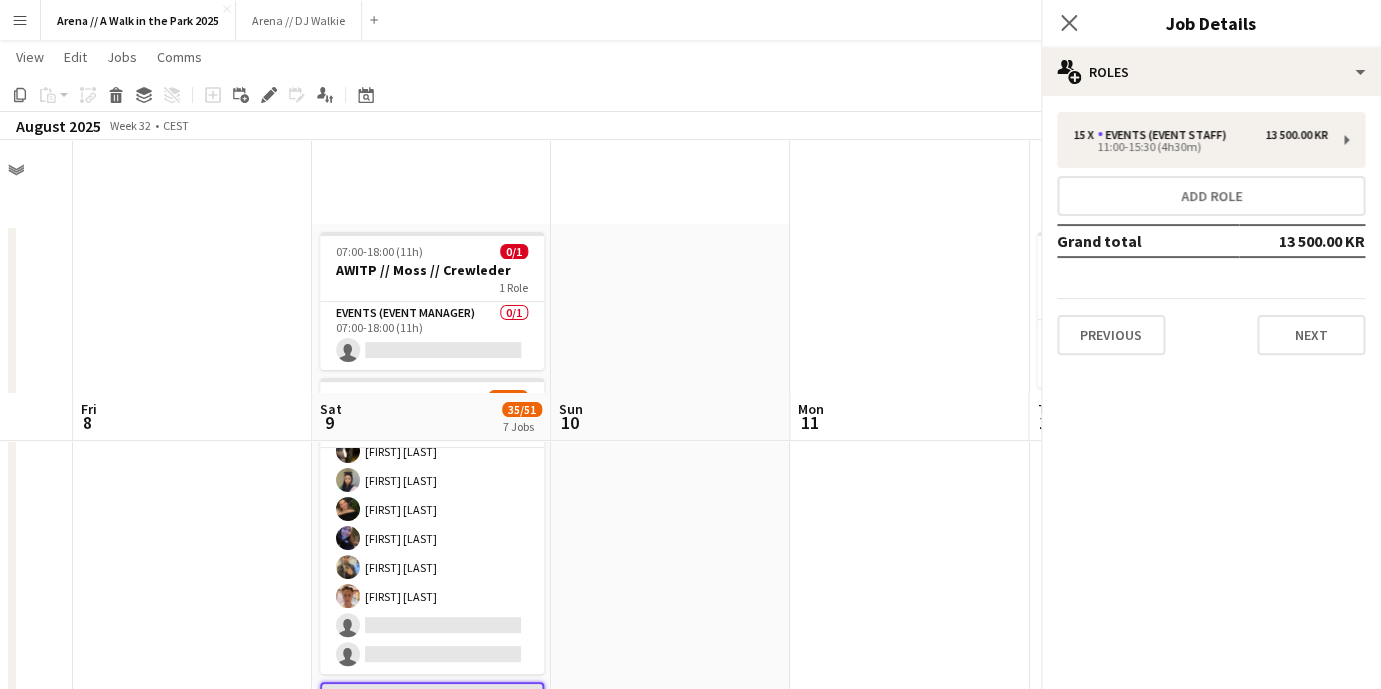 scroll, scrollTop: 253, scrollLeft: 0, axis: vertical 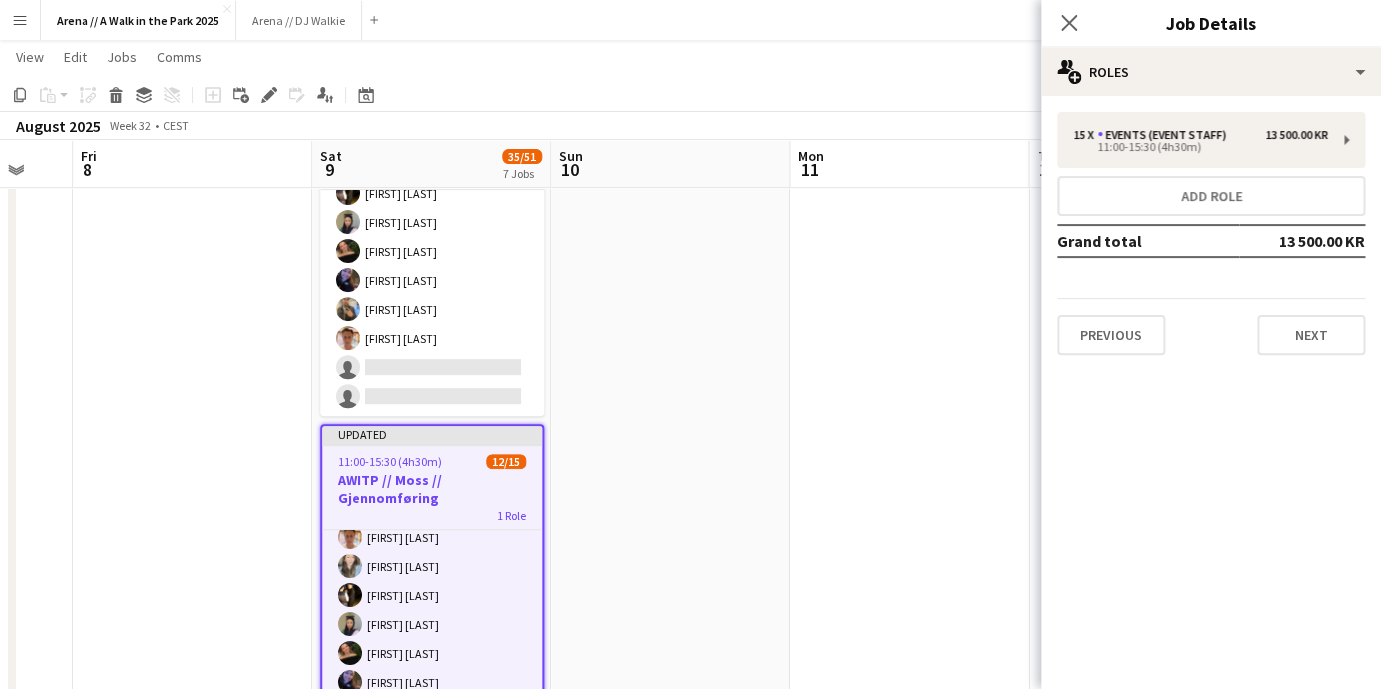click at bounding box center (670, 841) 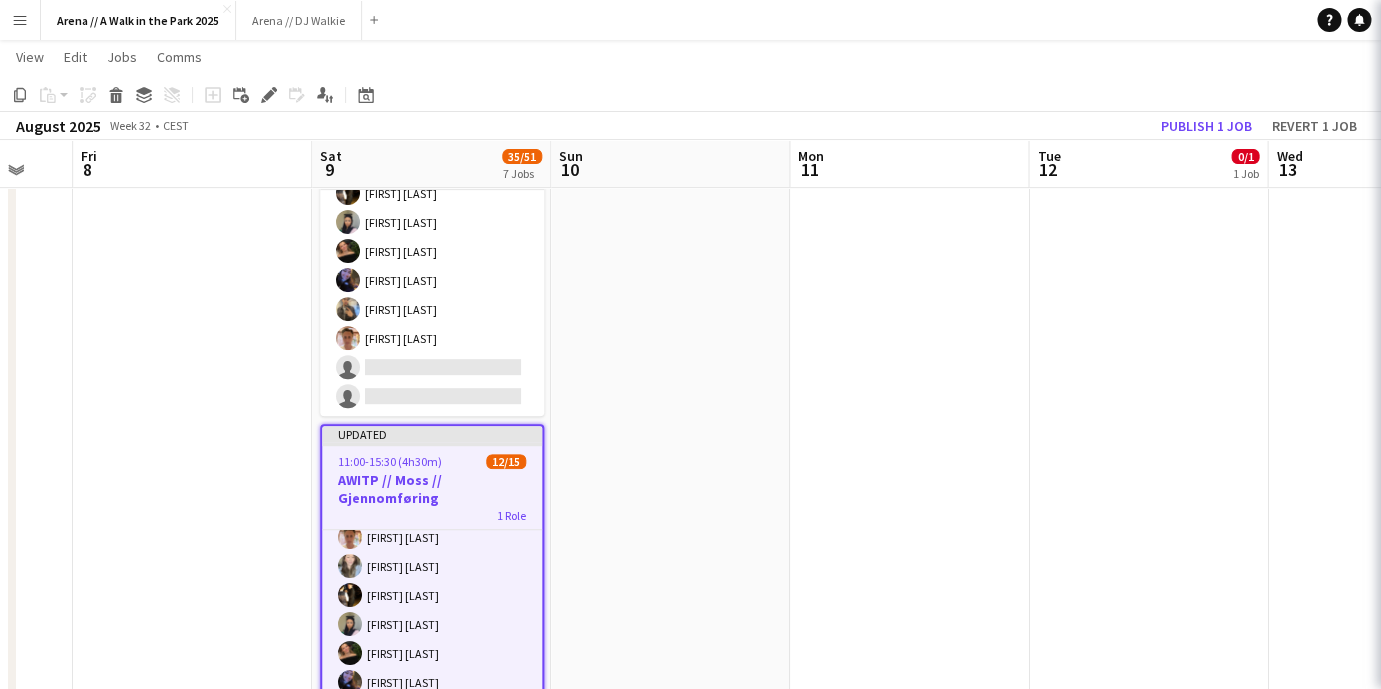 scroll, scrollTop: 118, scrollLeft: 0, axis: vertical 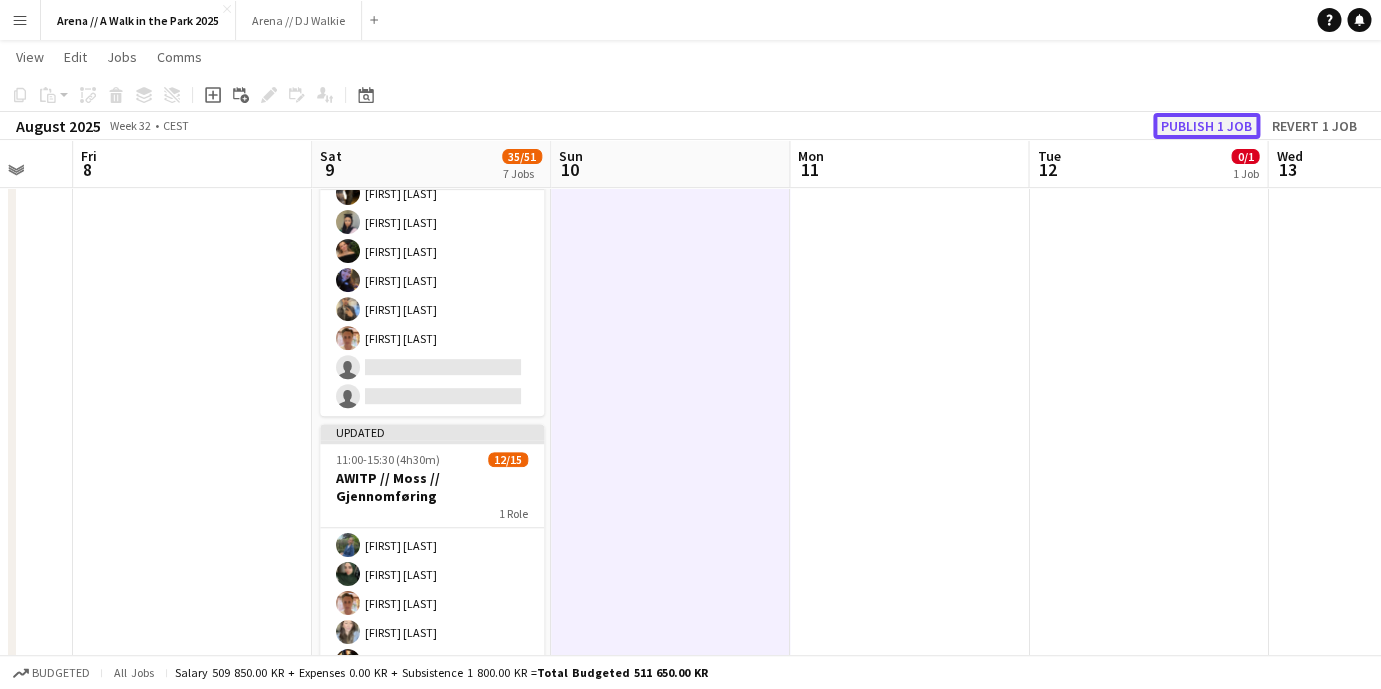 click on "Publish 1 job" 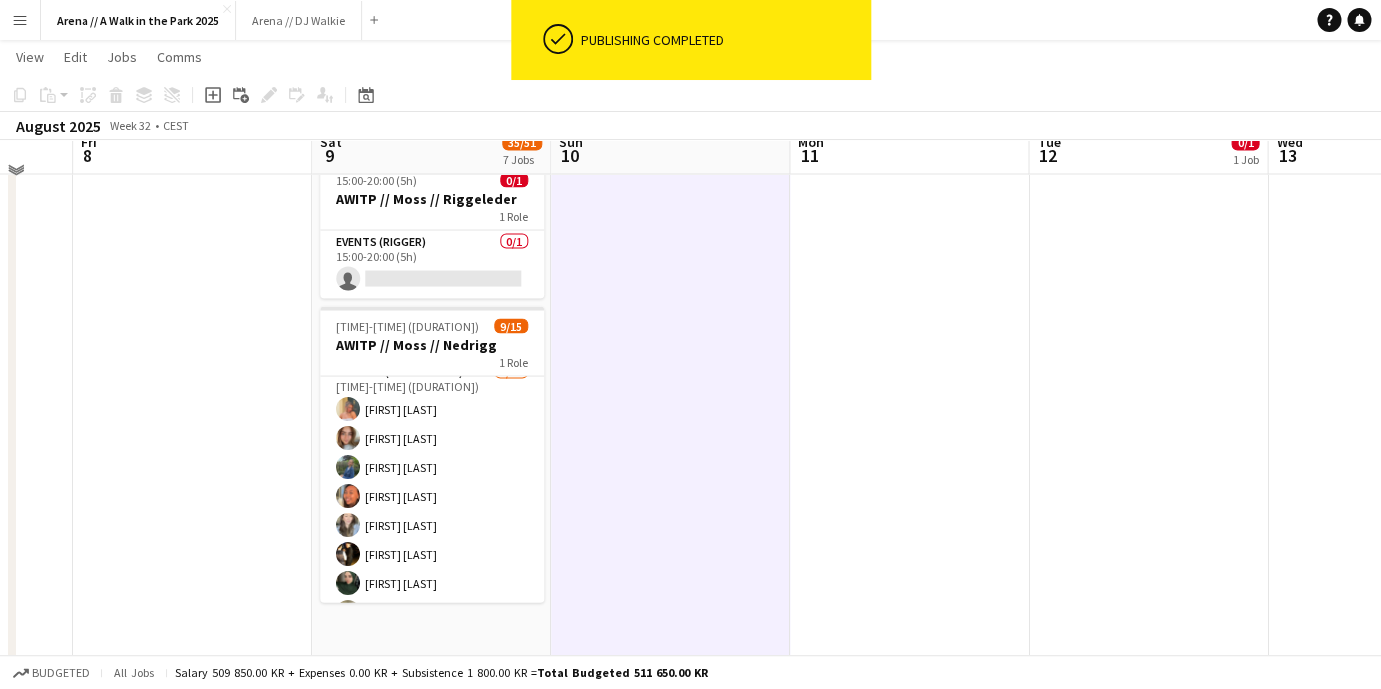 scroll, scrollTop: 1300, scrollLeft: 0, axis: vertical 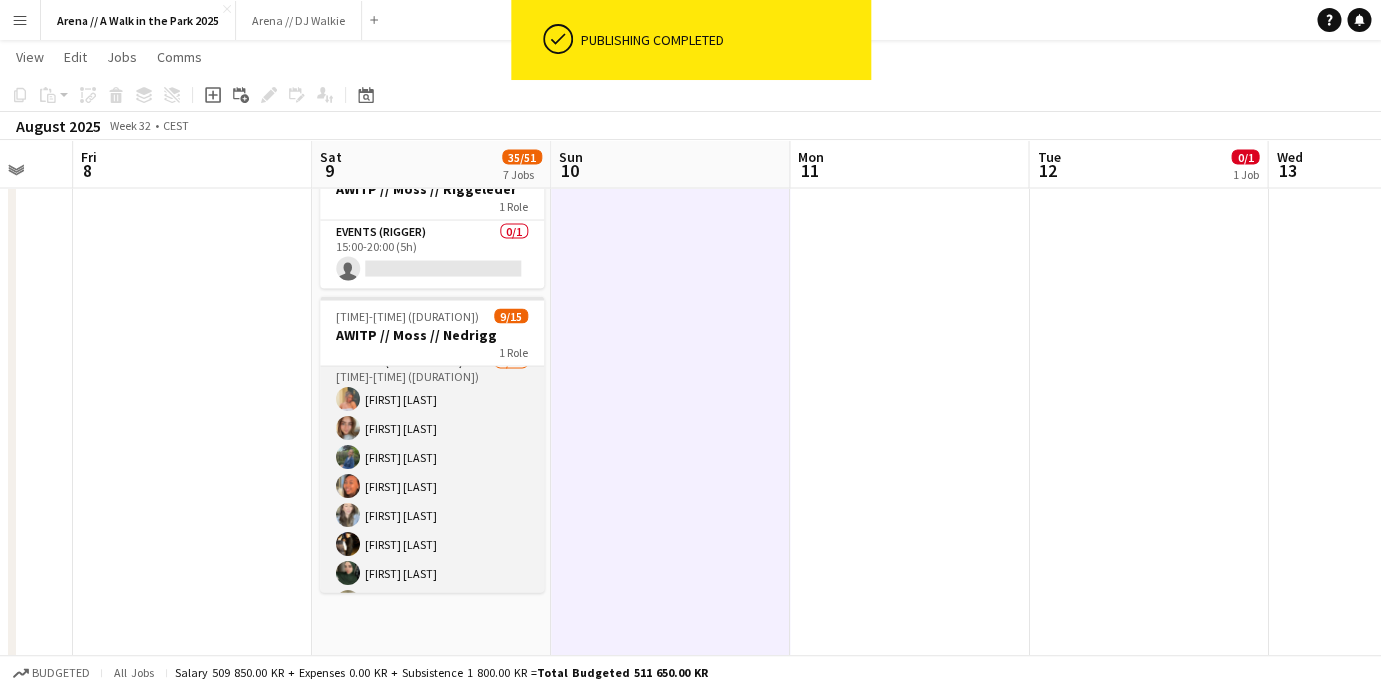 click on "Events (Event Staff)   2A   9/15   15:30-18:00 (2h30m)
[FIRST] [LAST] [FIRST] [LAST] [FIRST] [LAST] [FIRST] [LAST] [FIRST] [LAST] [FIRST] [LAST] [FIRST] [LAST] [FIRST] [LAST] [FIRST] [LAST] [FIRST] [LAST] [FIRST] [LAST]
single-neutral-actions
single-neutral-actions
single-neutral-actions
single-neutral-actions
single-neutral-actions
single-neutral-actions" at bounding box center [432, 587] 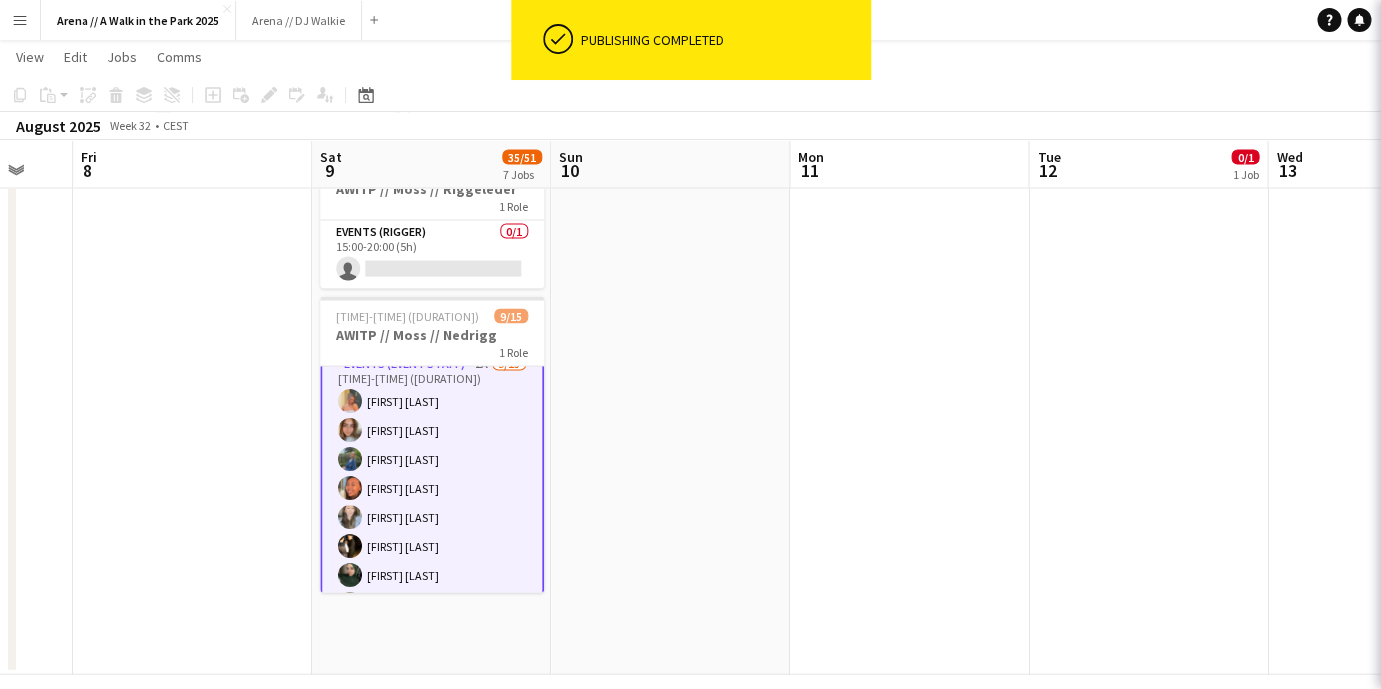 scroll, scrollTop: 18, scrollLeft: 0, axis: vertical 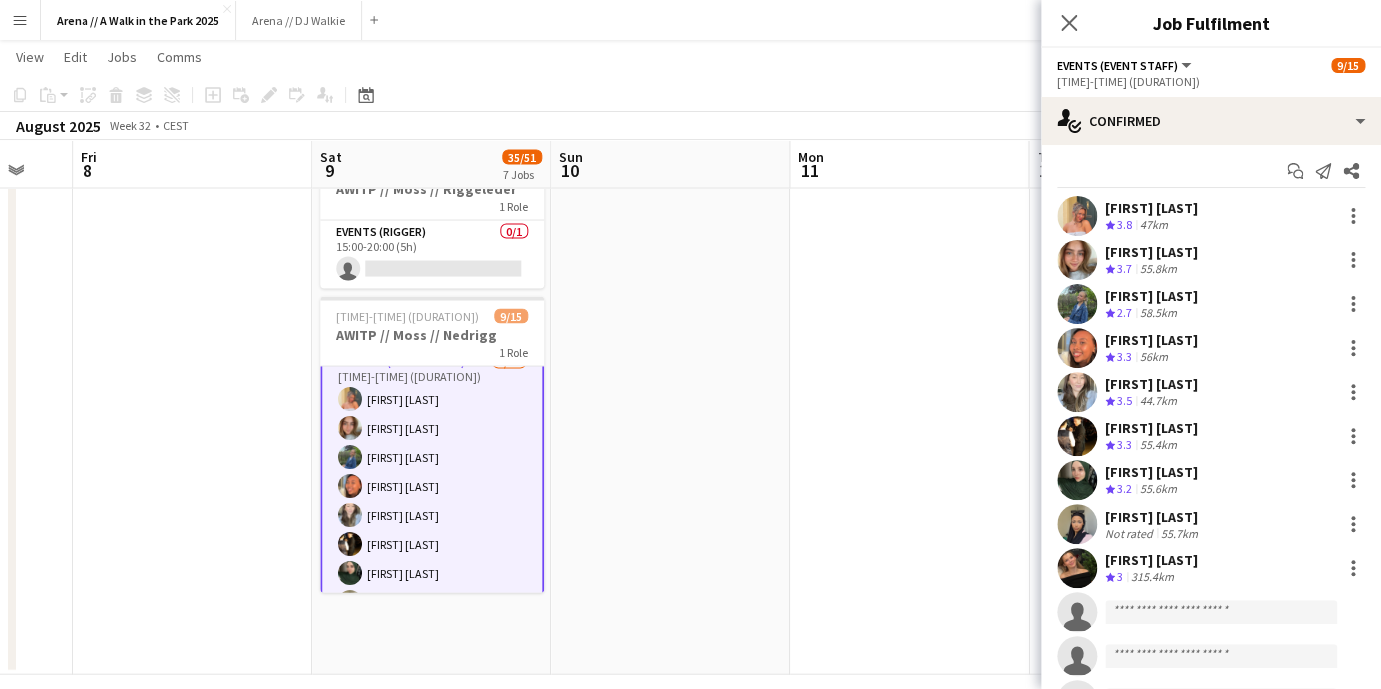 click at bounding box center (670, -201) 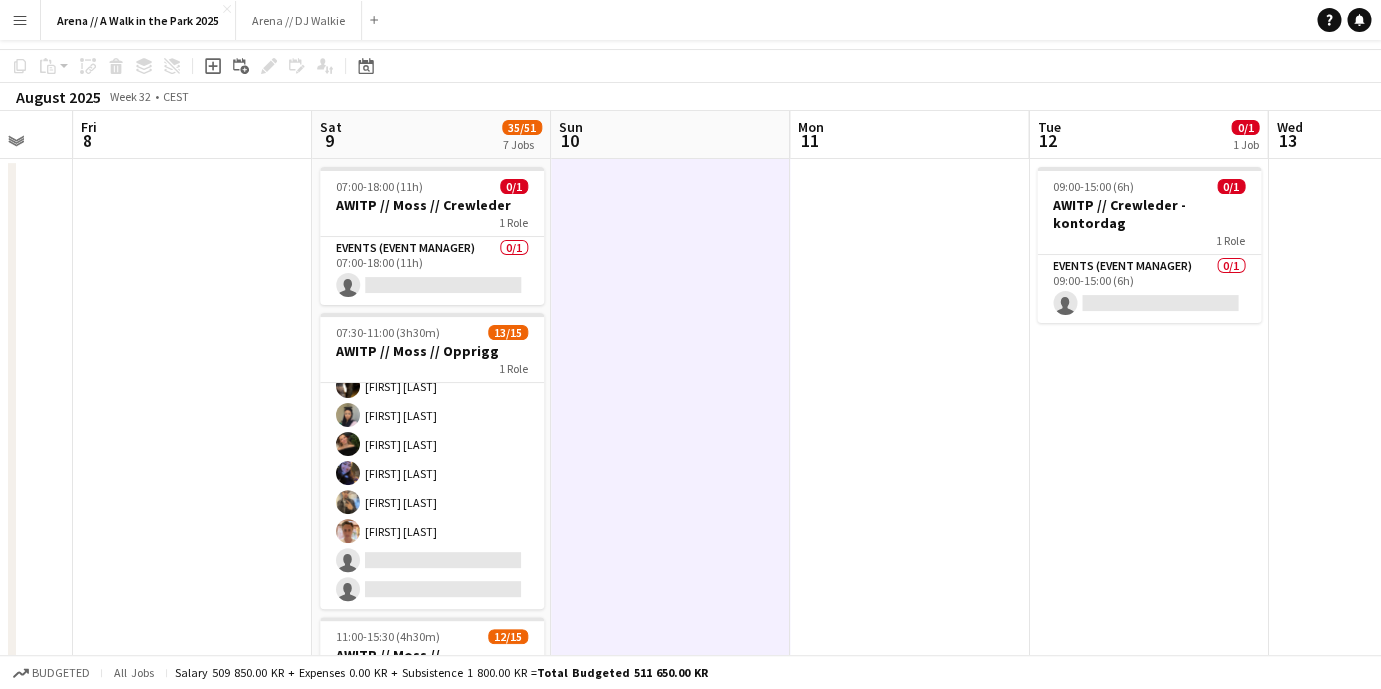 scroll, scrollTop: 0, scrollLeft: 0, axis: both 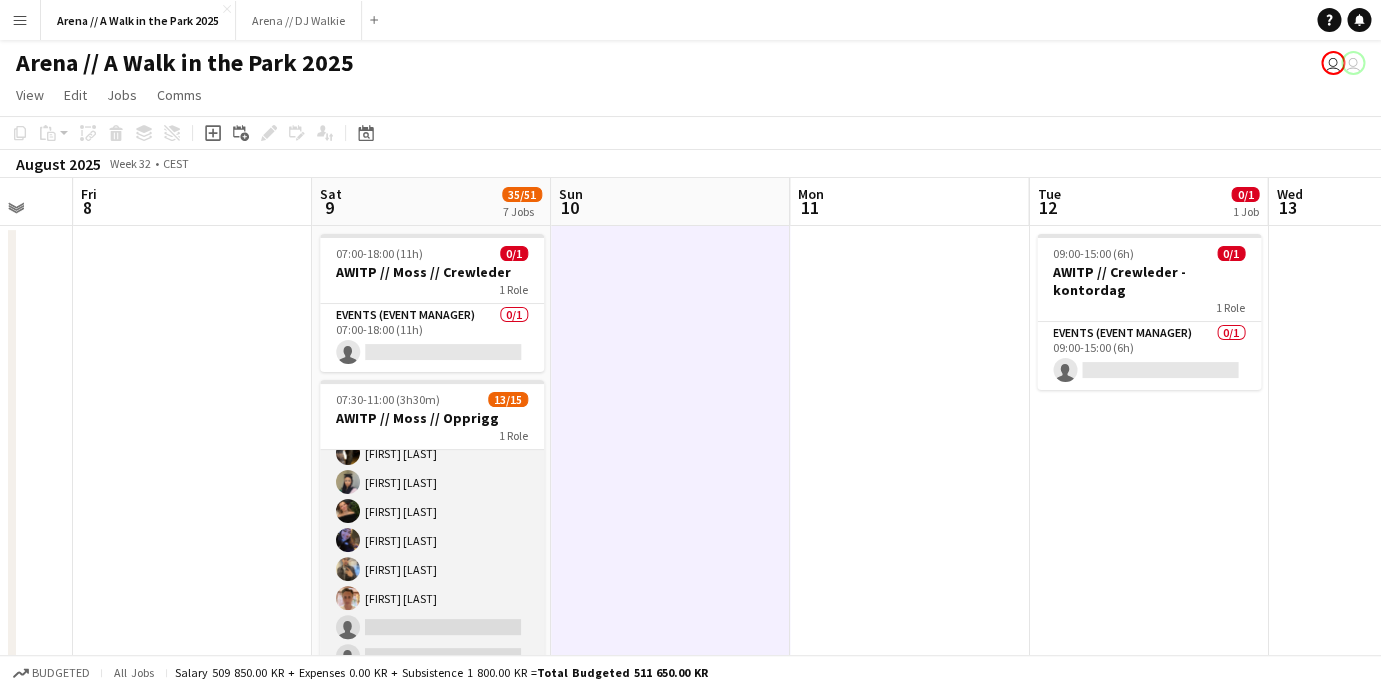 click on "Events (Event Staff)   2I   2A   13/15   07:30-11:00 (3h30m)
[FIRST] [LAST] [FIRST] [LAST] [FIRST] [LAST] [FIRST] [LAST] [FIRST] [LAST] [FIRST] [LAST] [FIRST] [LAST] [FIRST] [LAST] [FIRST] [LAST] [FIRST] [LAST] [FIRST] [LAST] [FIRST] [LAST]
single-neutral-actions
single-neutral-actions" at bounding box center (432, 439) 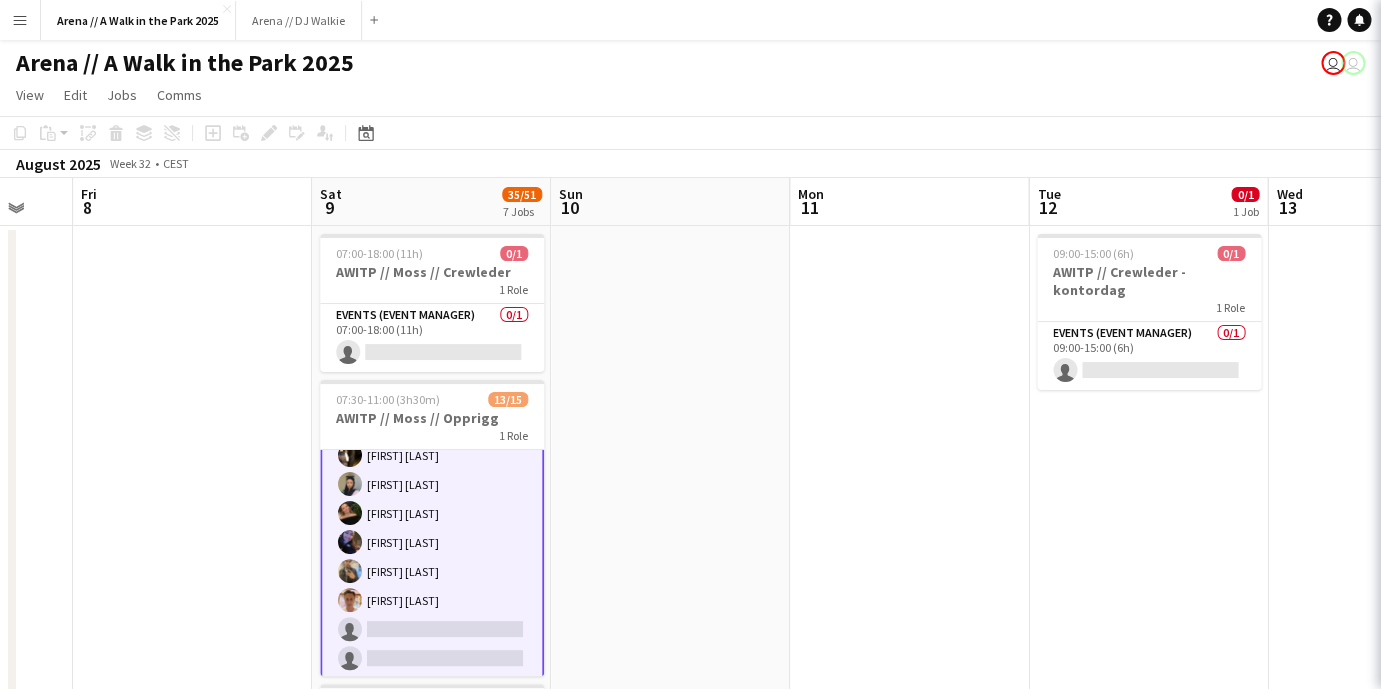 scroll, scrollTop: 250, scrollLeft: 0, axis: vertical 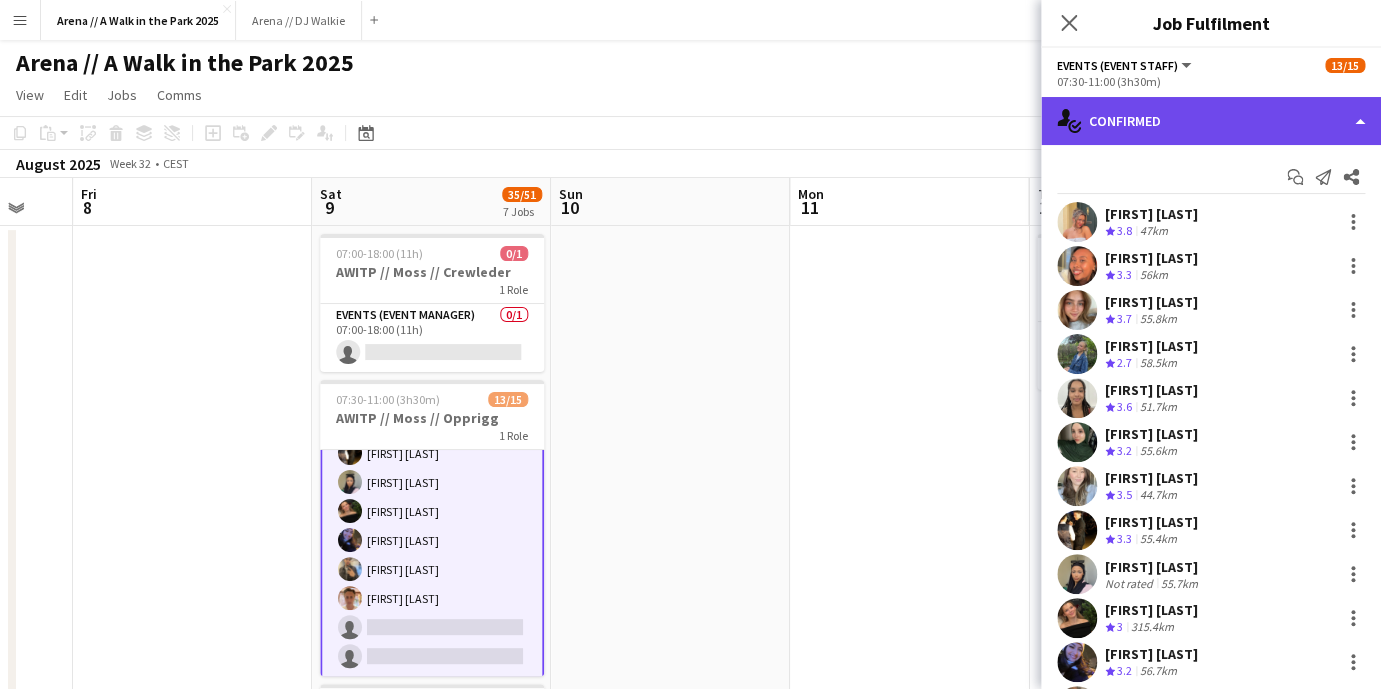 click on "single-neutral-actions-check-2
Confirmed" 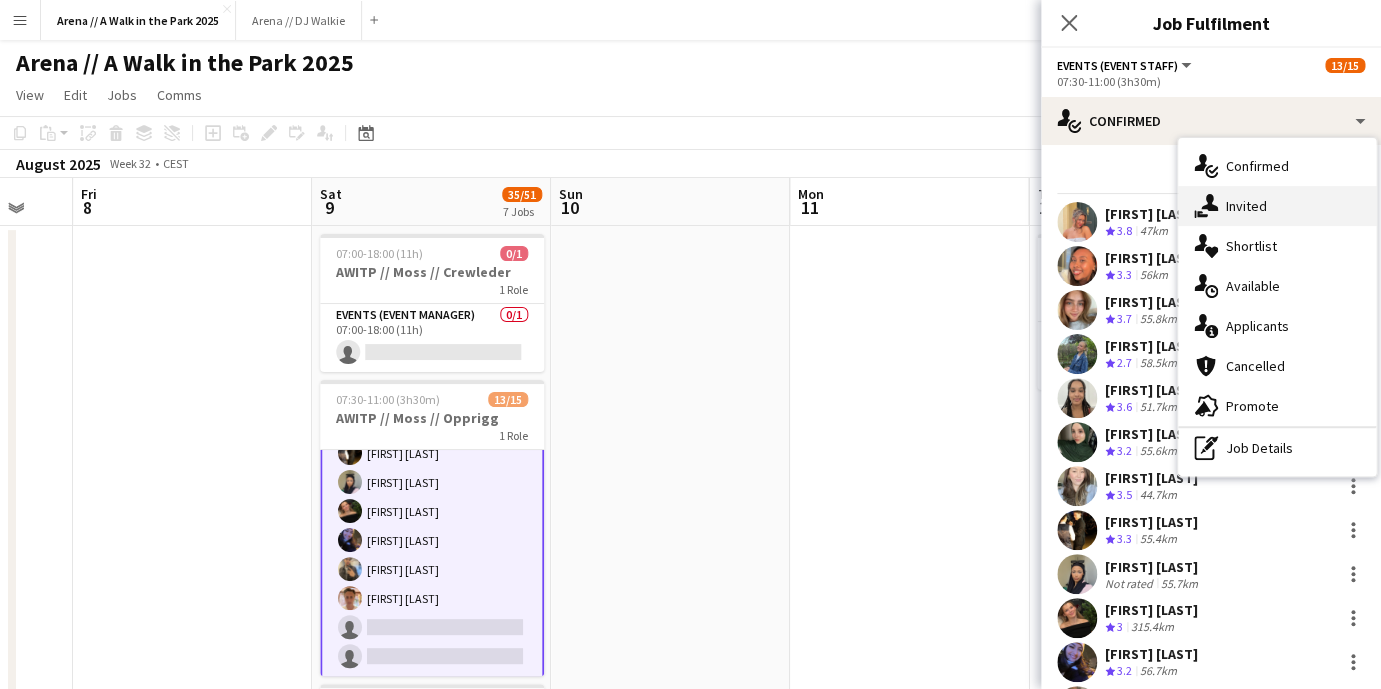 click on "single-neutral-actions-share-1
Invited" at bounding box center [1277, 206] 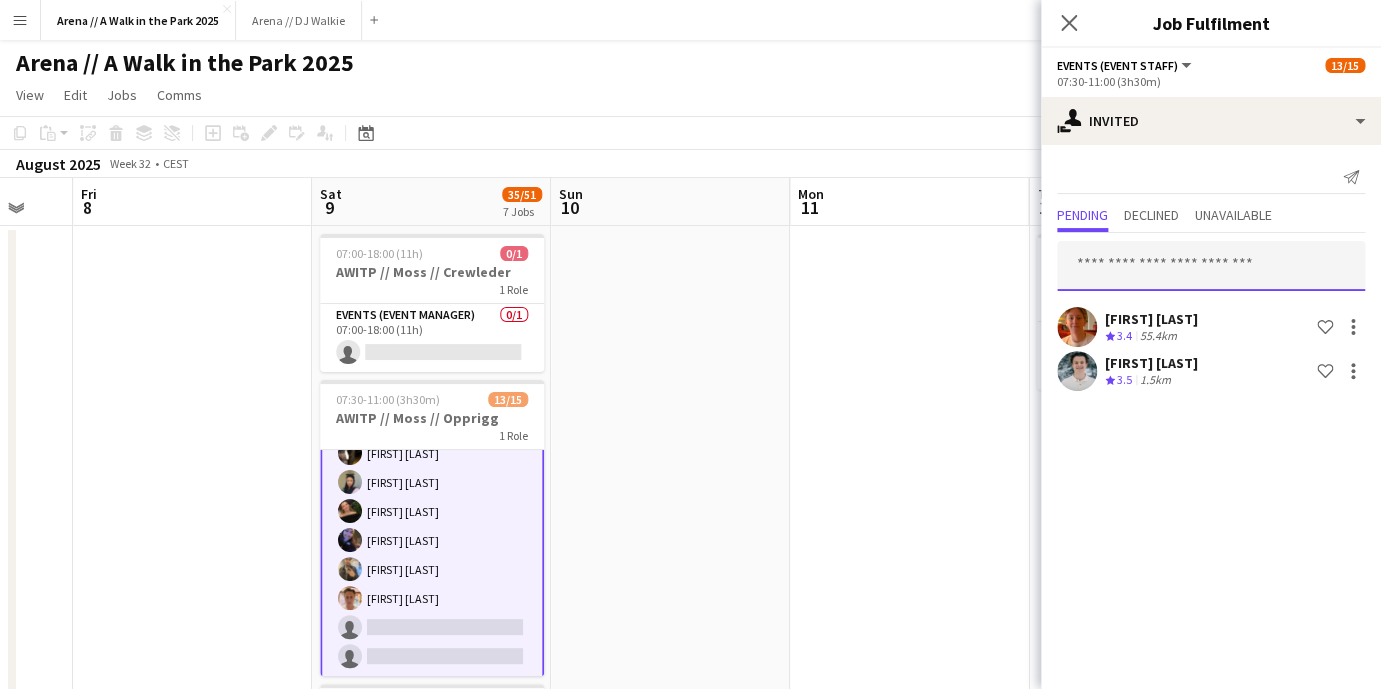 click at bounding box center (1211, 266) 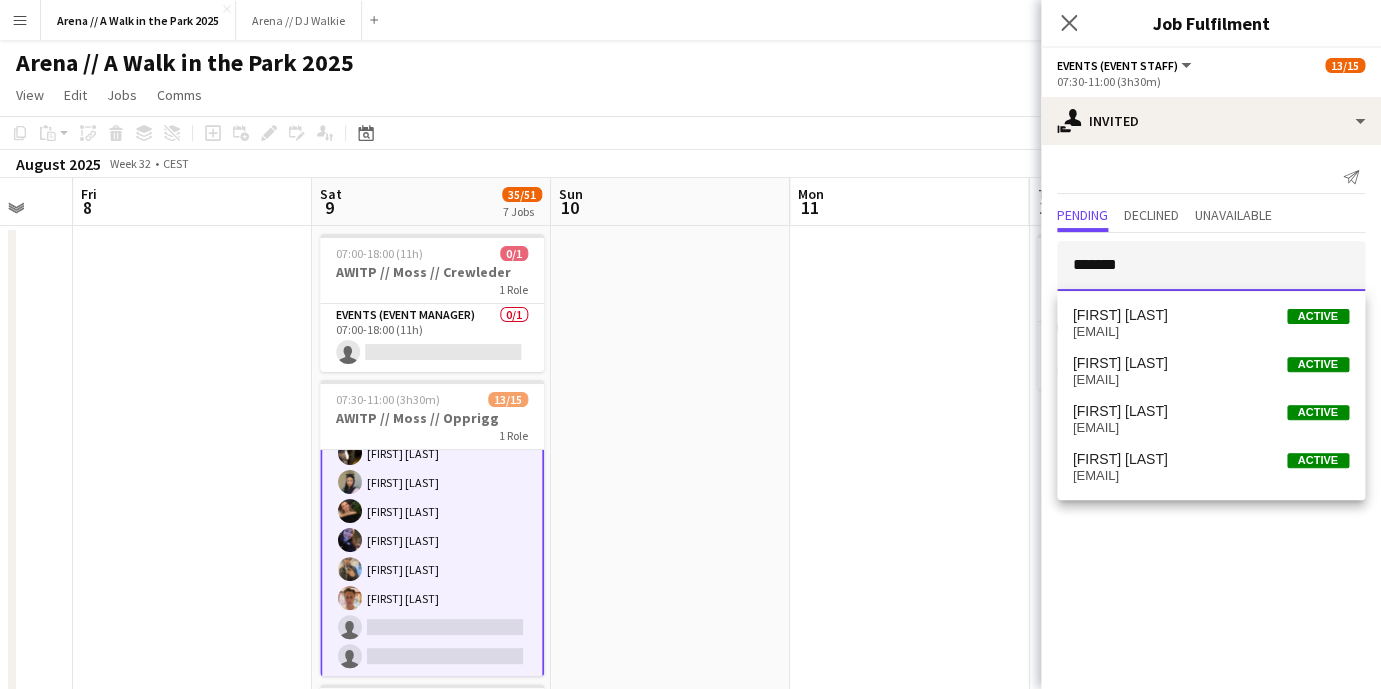 type on "*******" 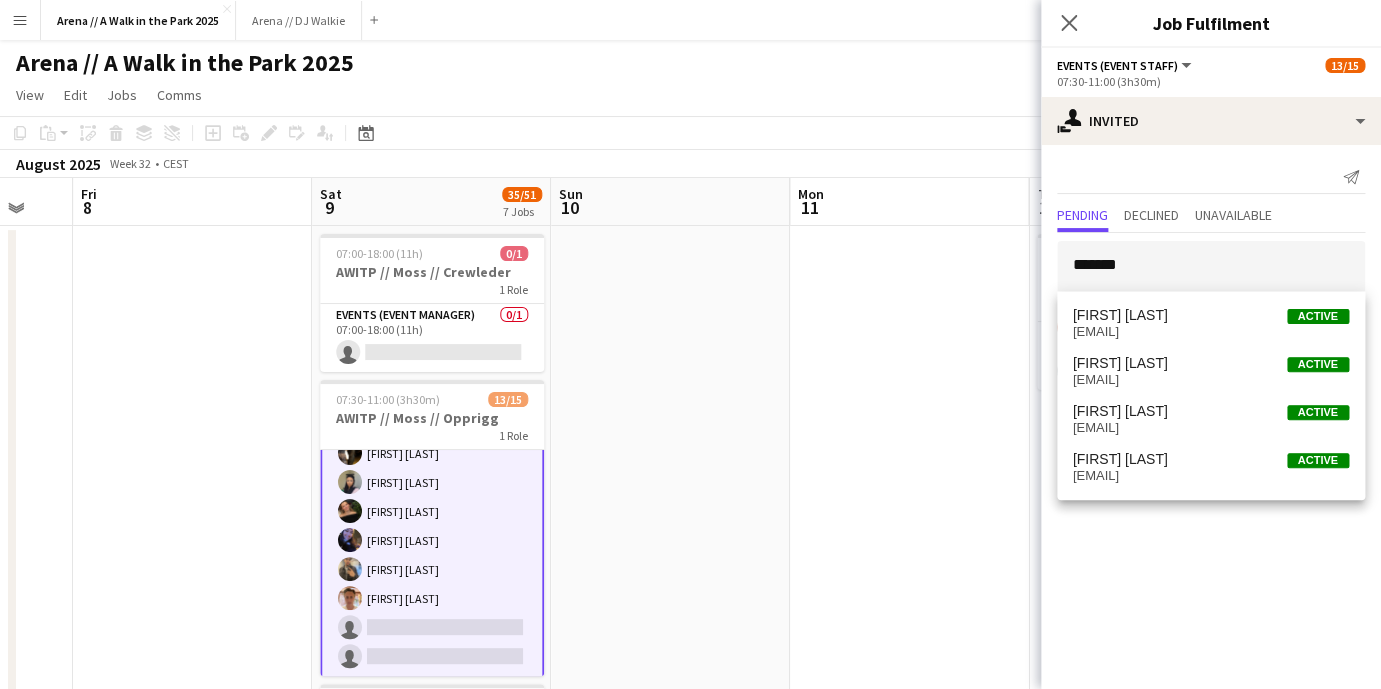 click on "user-plus
Invited
Send notification
Pending Declined Unavailable *******  [FIRST] [LAST]
Crew rating
3.4   55.4km
Shortlist crew
[FIRST] [LAST]
Crew rating
3.5   1.5km
Shortlist crew" 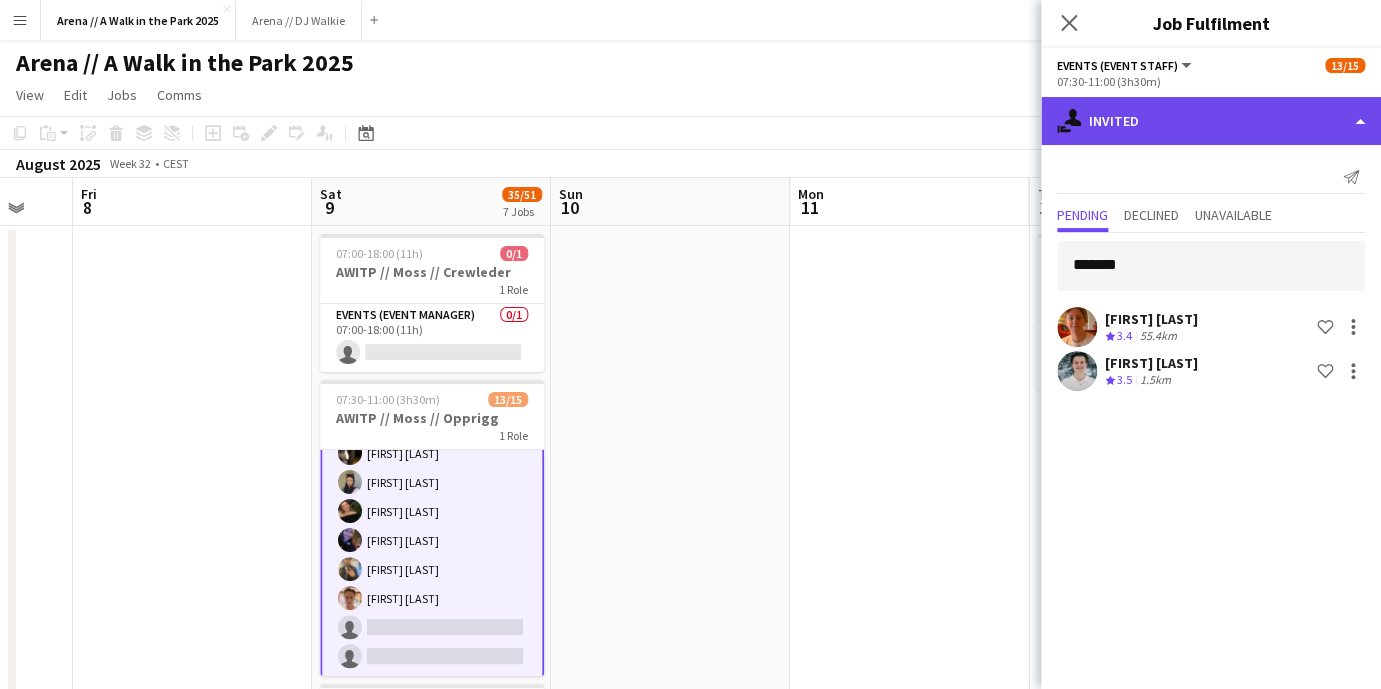 click on "single-neutral-actions-share-1
Invited" 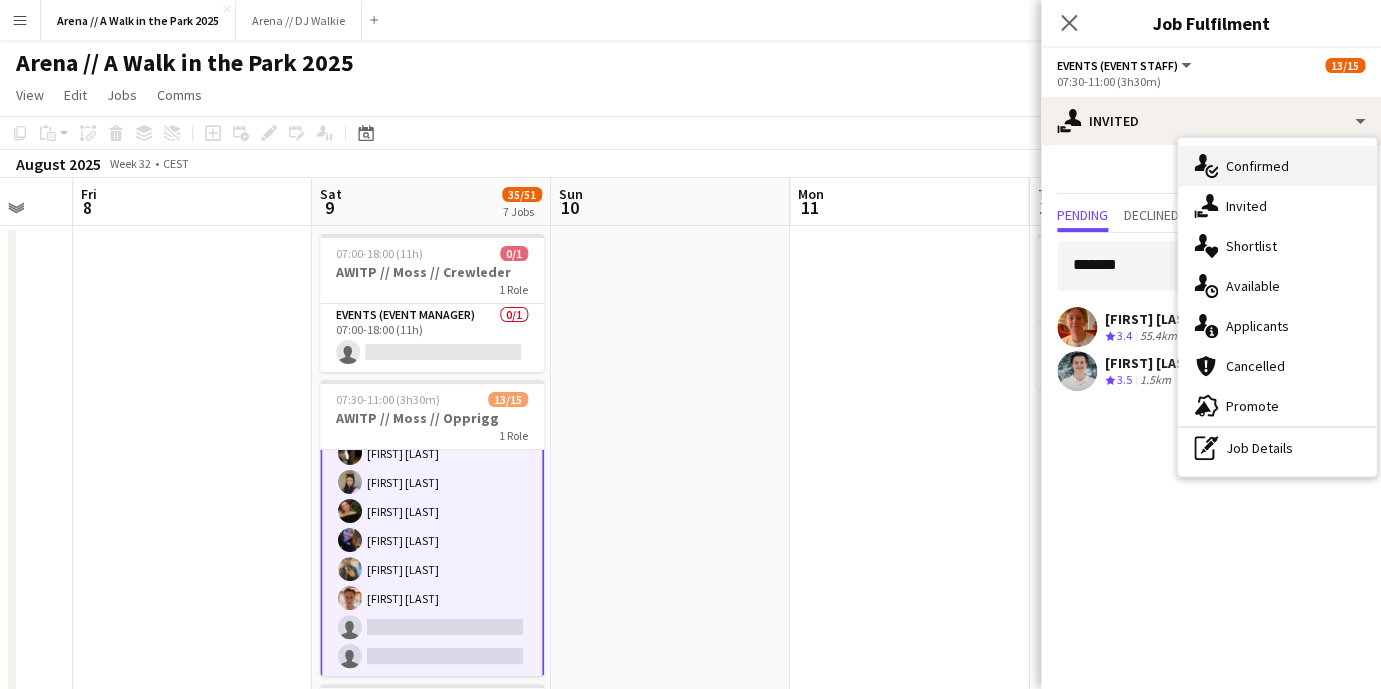click on "single-neutral-actions-check-2
Confirmed" at bounding box center (1277, 166) 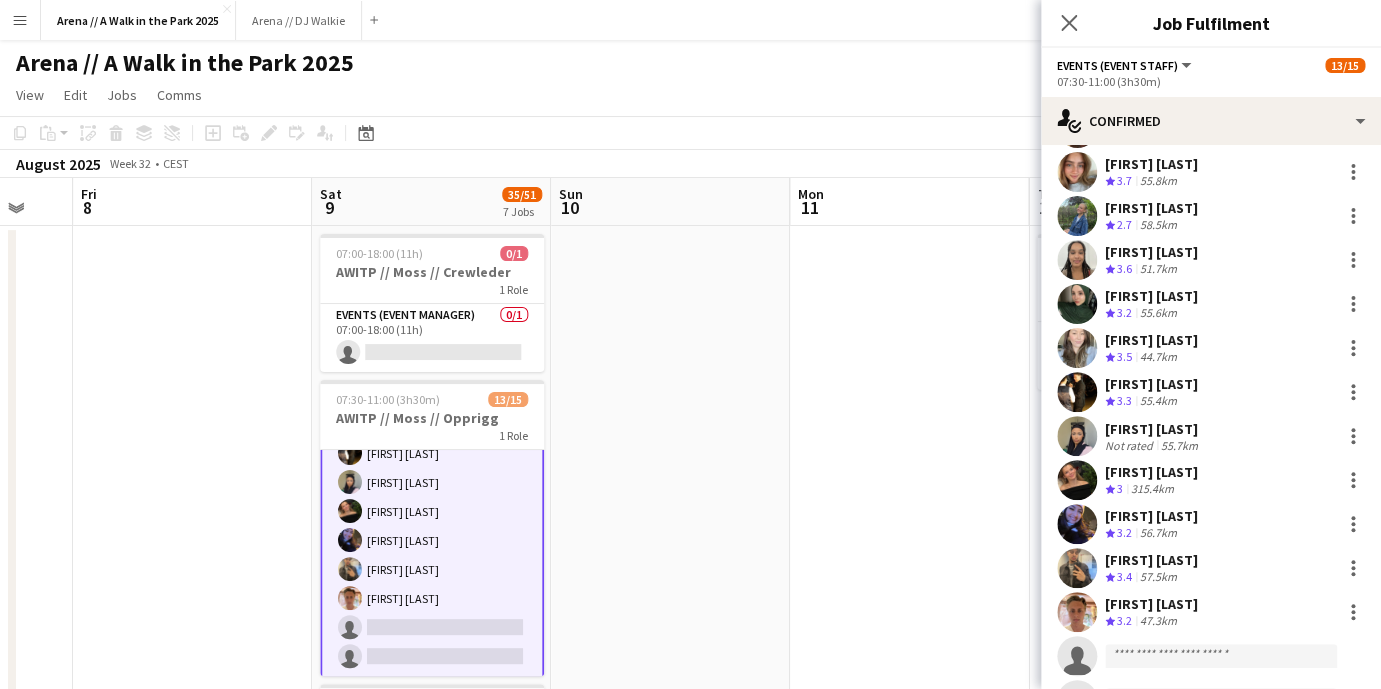 scroll, scrollTop: 228, scrollLeft: 0, axis: vertical 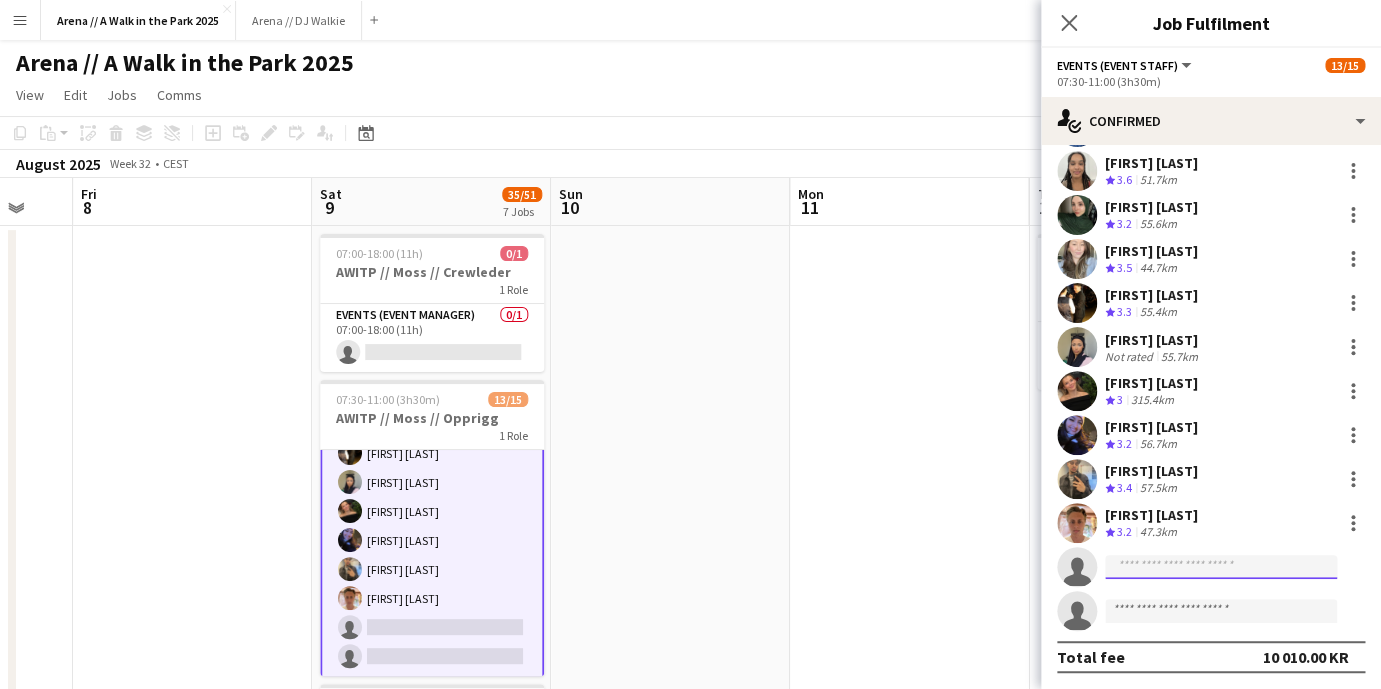 click 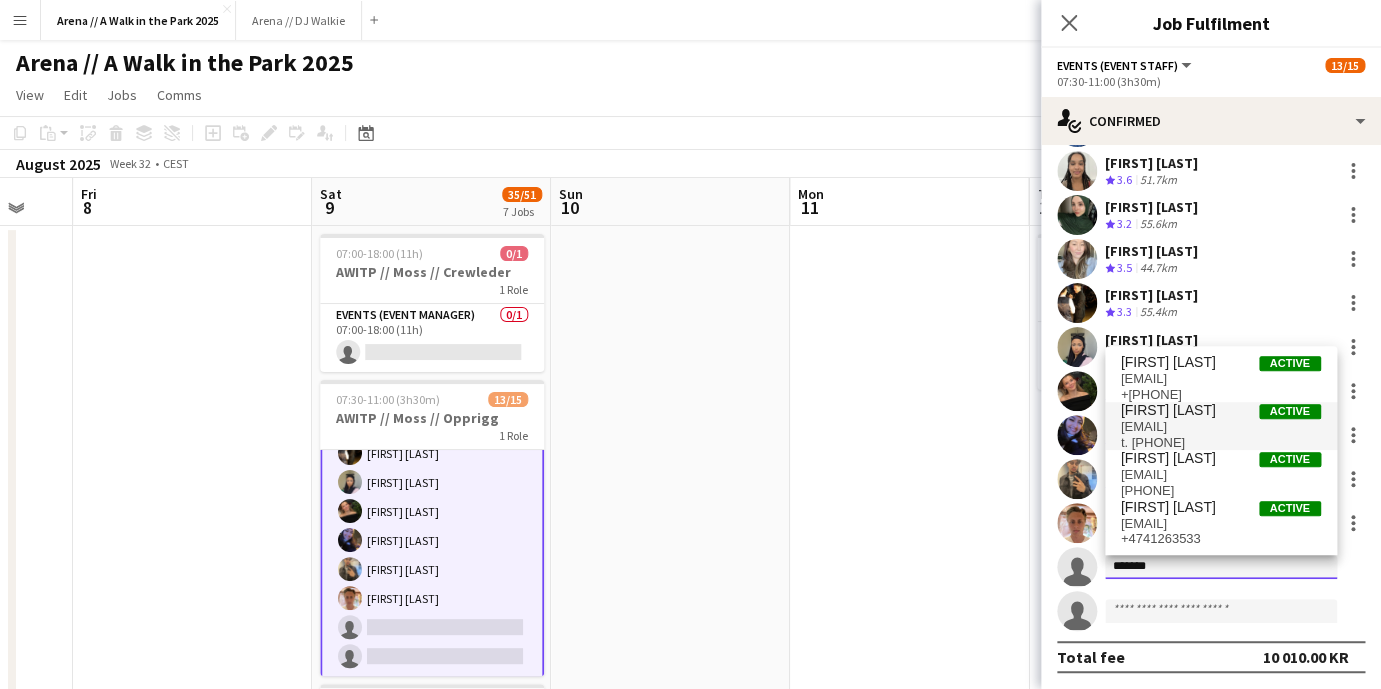 type on "*******" 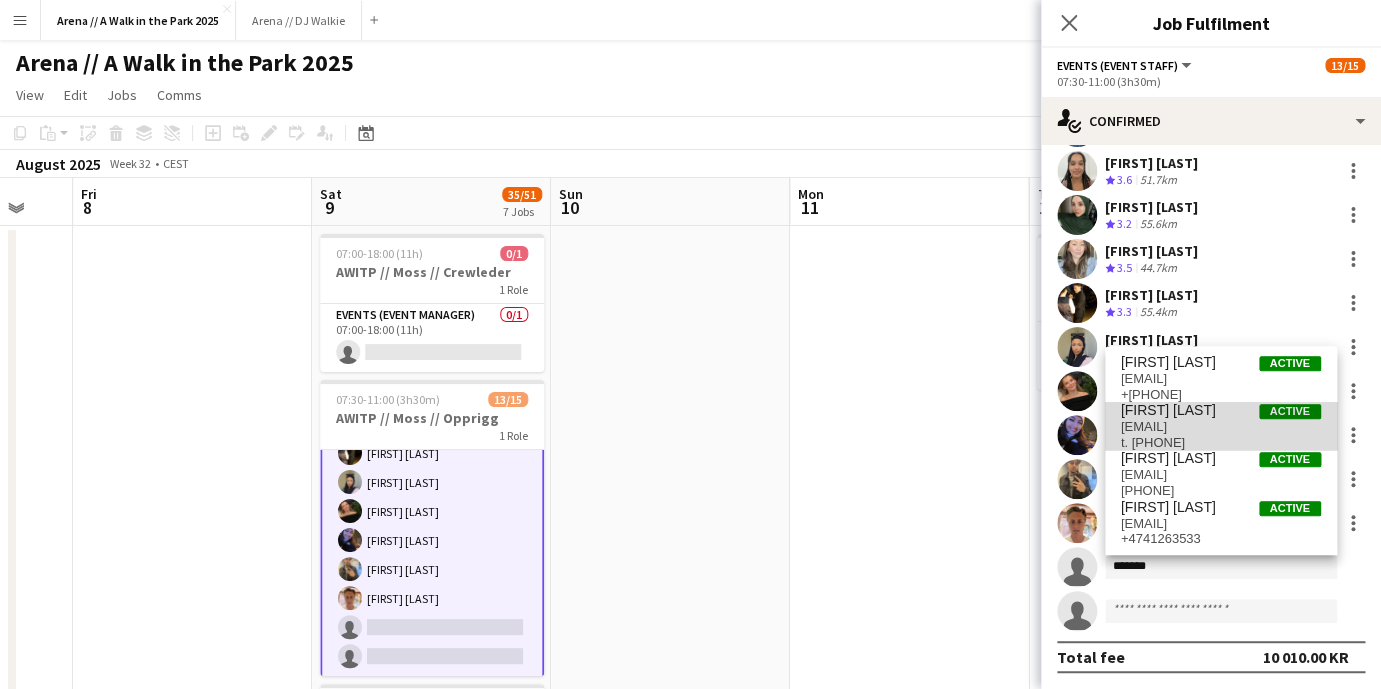 click on "[FIRST] [LAST]" at bounding box center (1168, 410) 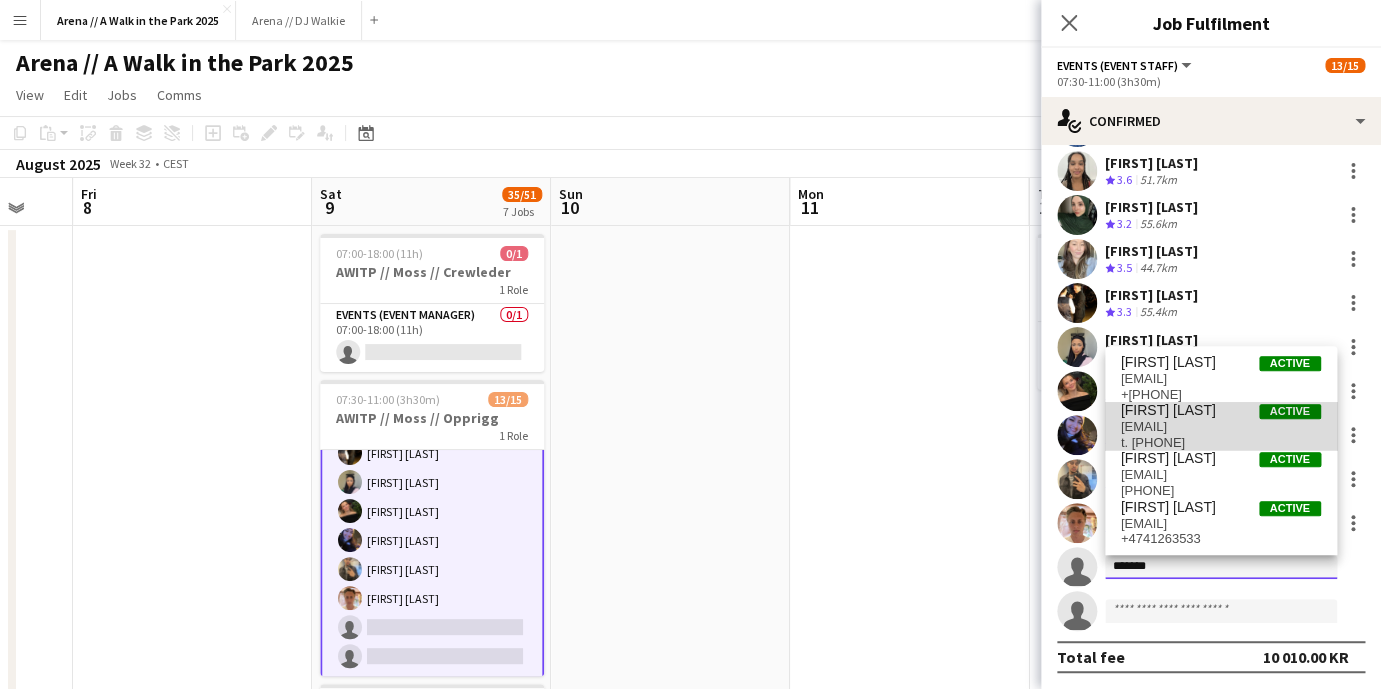 type 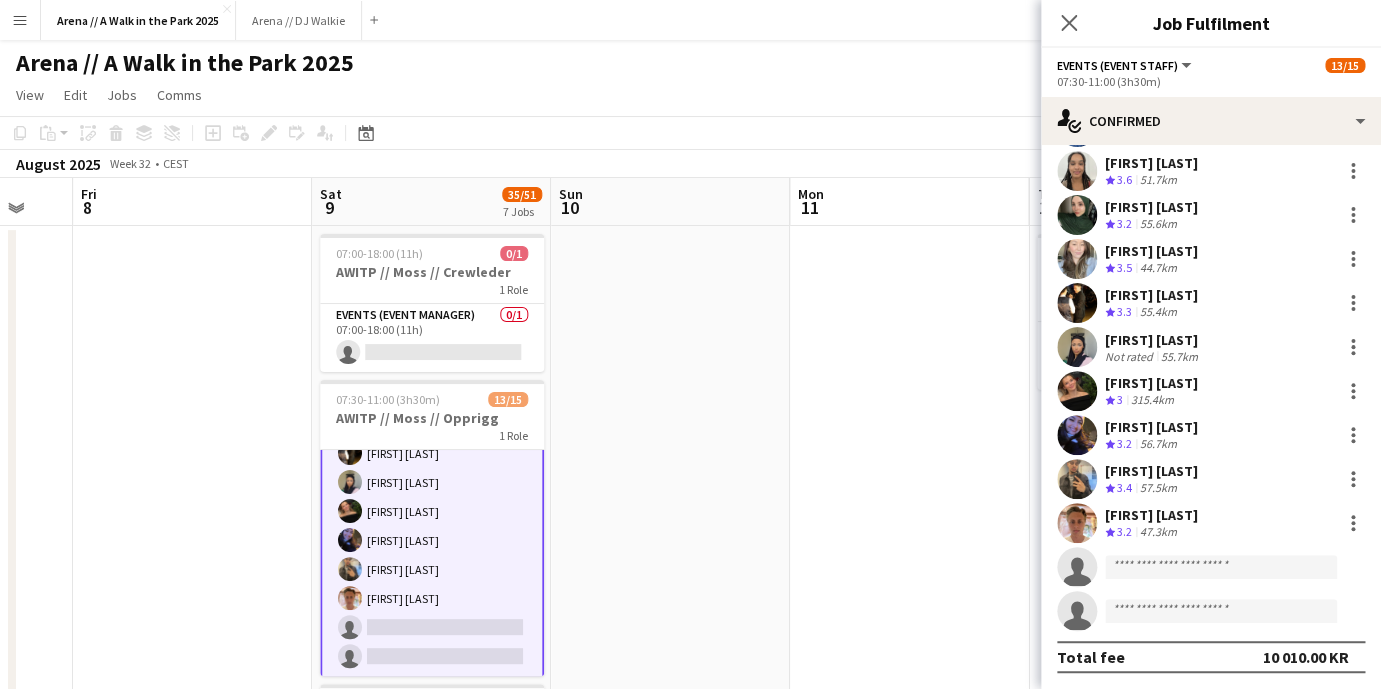 scroll, scrollTop: 246, scrollLeft: 0, axis: vertical 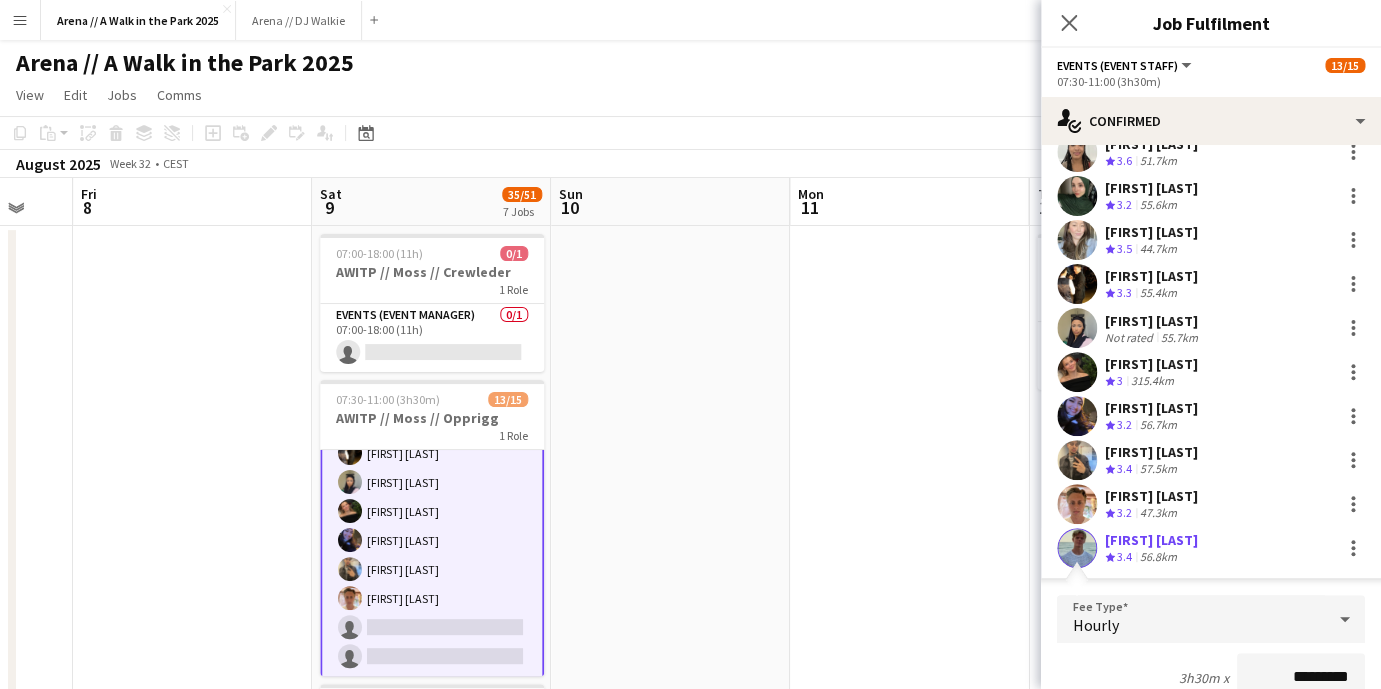 click at bounding box center (670, 1101) 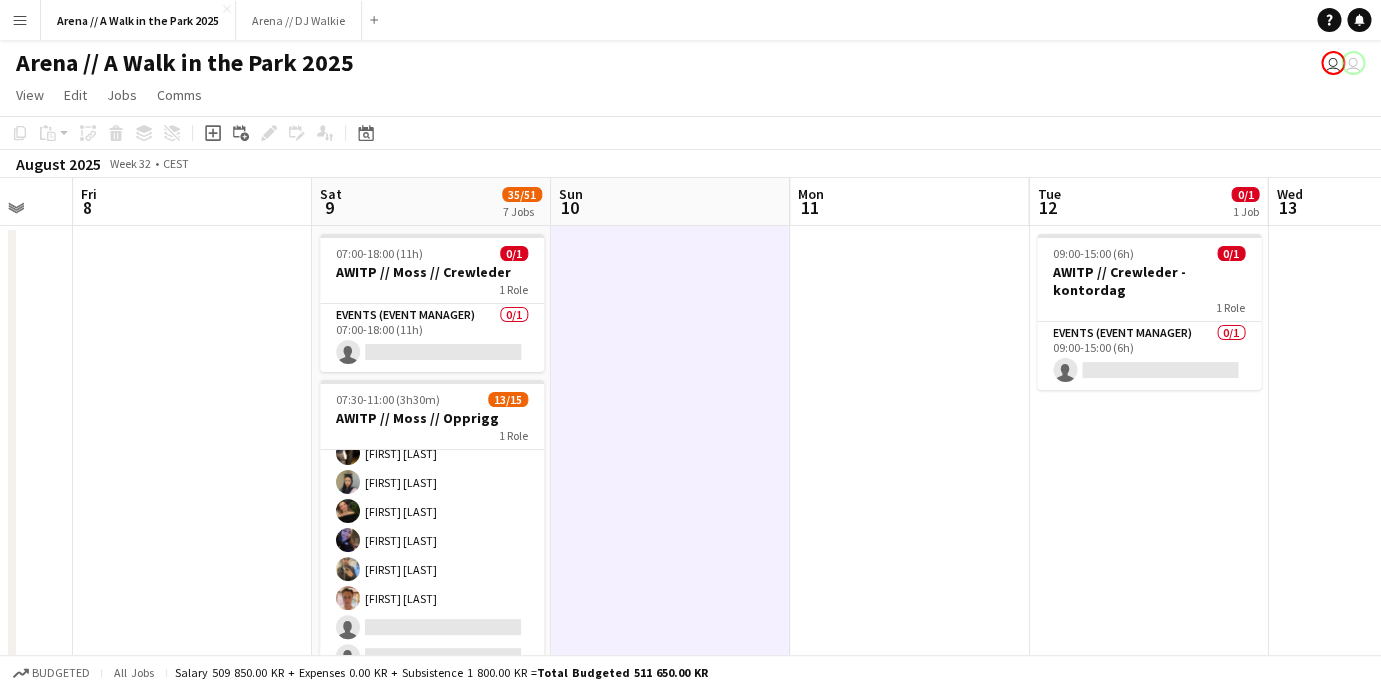 scroll, scrollTop: 187, scrollLeft: 0, axis: vertical 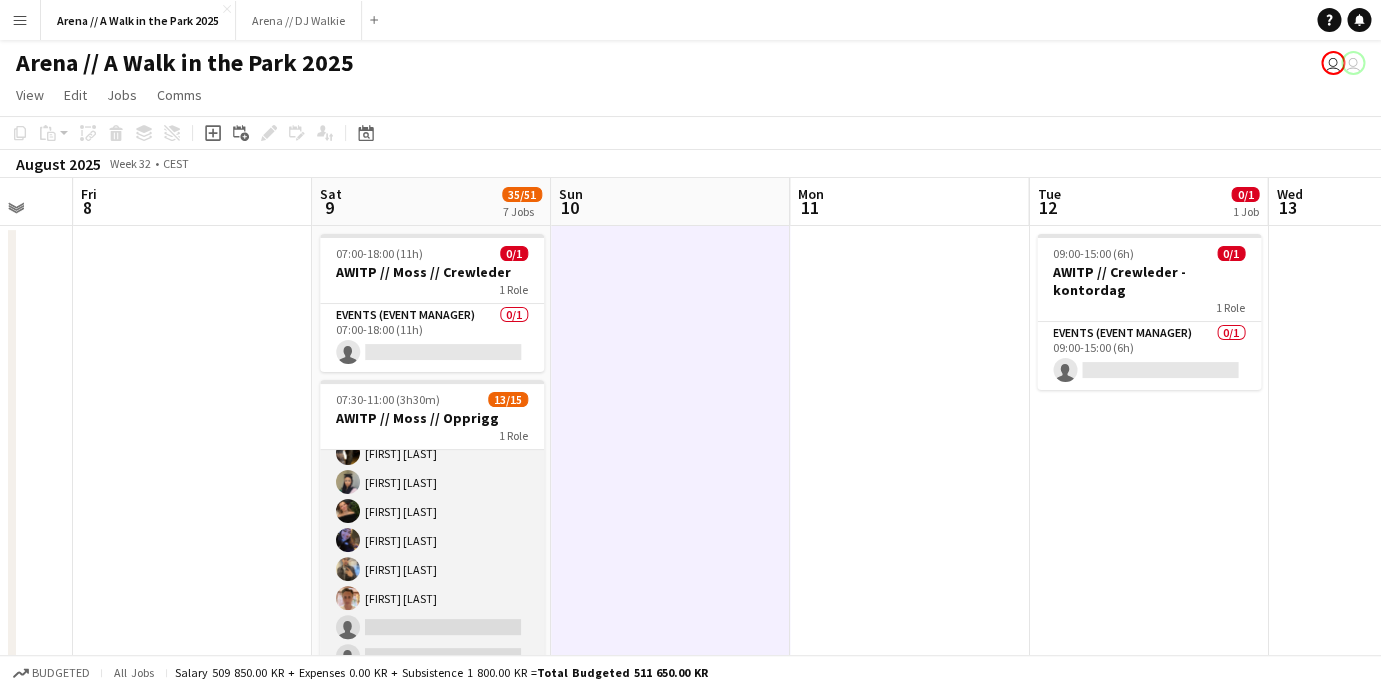 click on "Events (Event Staff)   2I   2A   13/15   07:30-11:00 (3h30m)
[FIRST] [LAST] [FIRST] [LAST] [FIRST] [LAST] [FIRST] [LAST] [FIRST] [LAST] [FIRST] [LAST] [FIRST] [LAST] [FIRST] [LAST] [FIRST] [LAST] [FIRST] [LAST] [FIRST] [LAST] [FIRST] [LAST]
single-neutral-actions
single-neutral-actions" at bounding box center (432, 439) 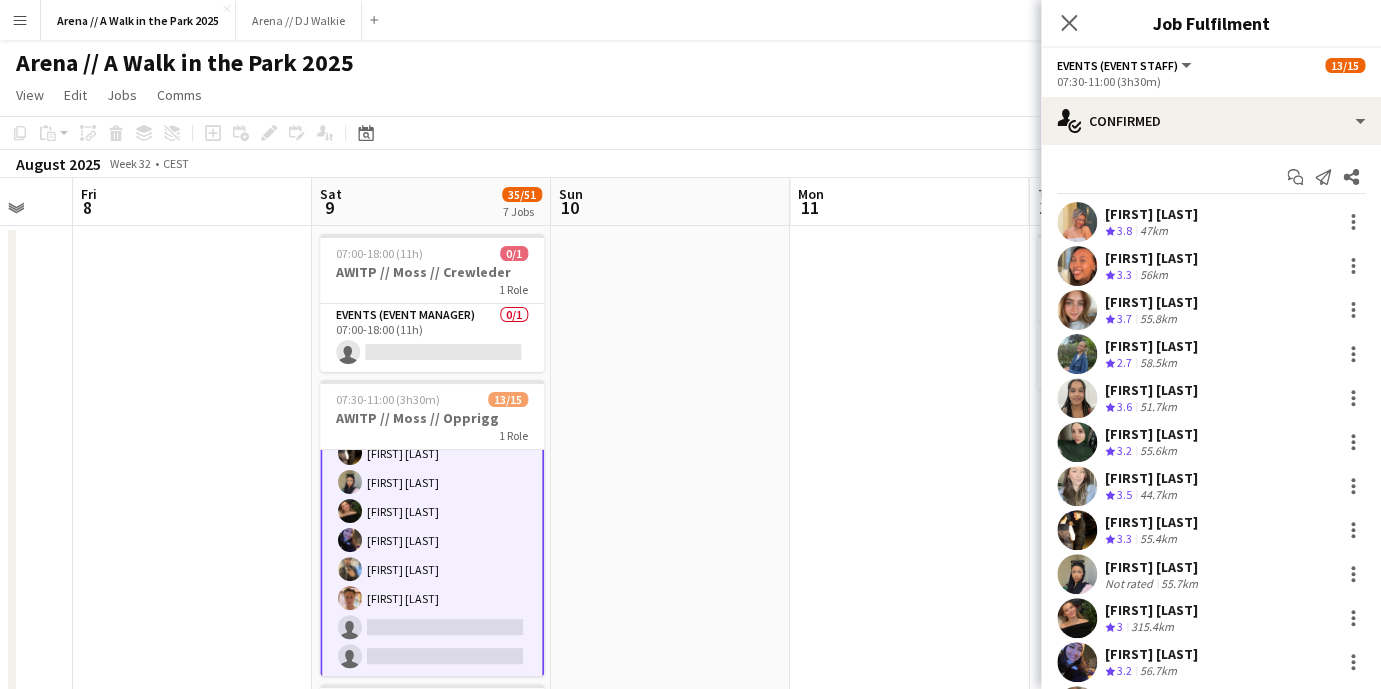 scroll, scrollTop: 228, scrollLeft: 0, axis: vertical 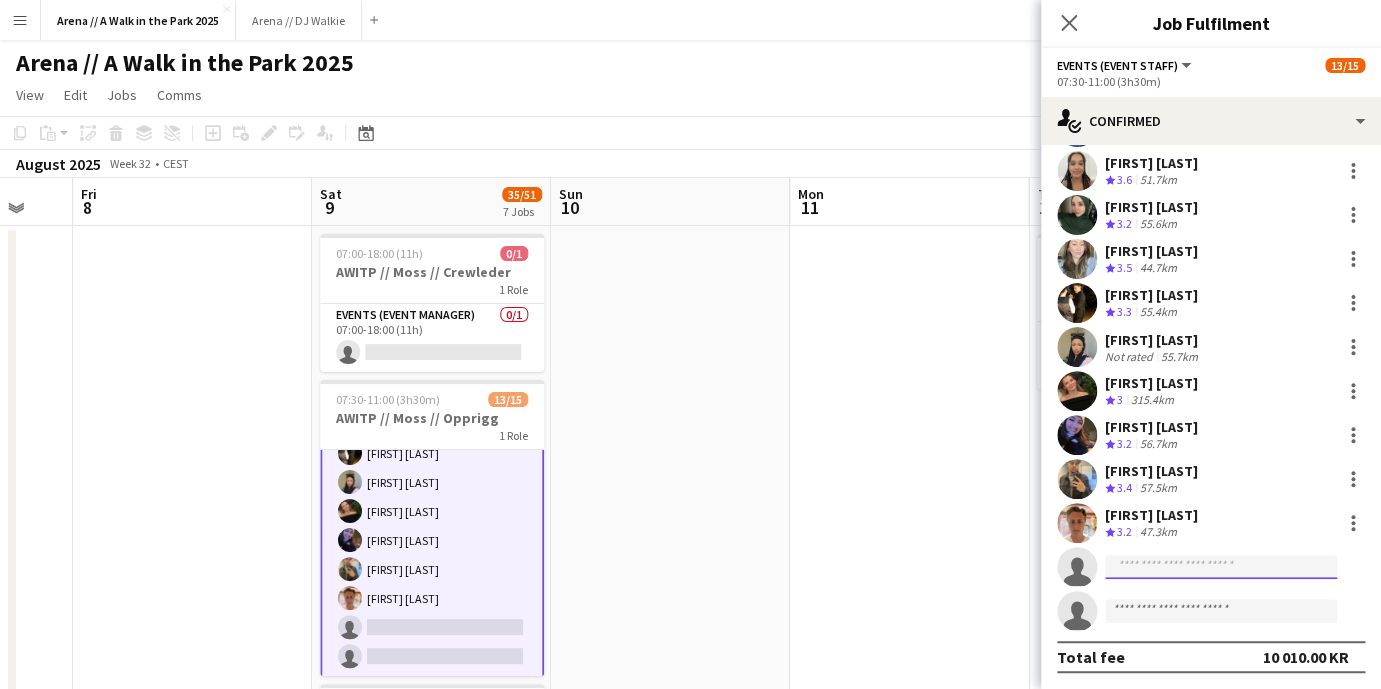 click 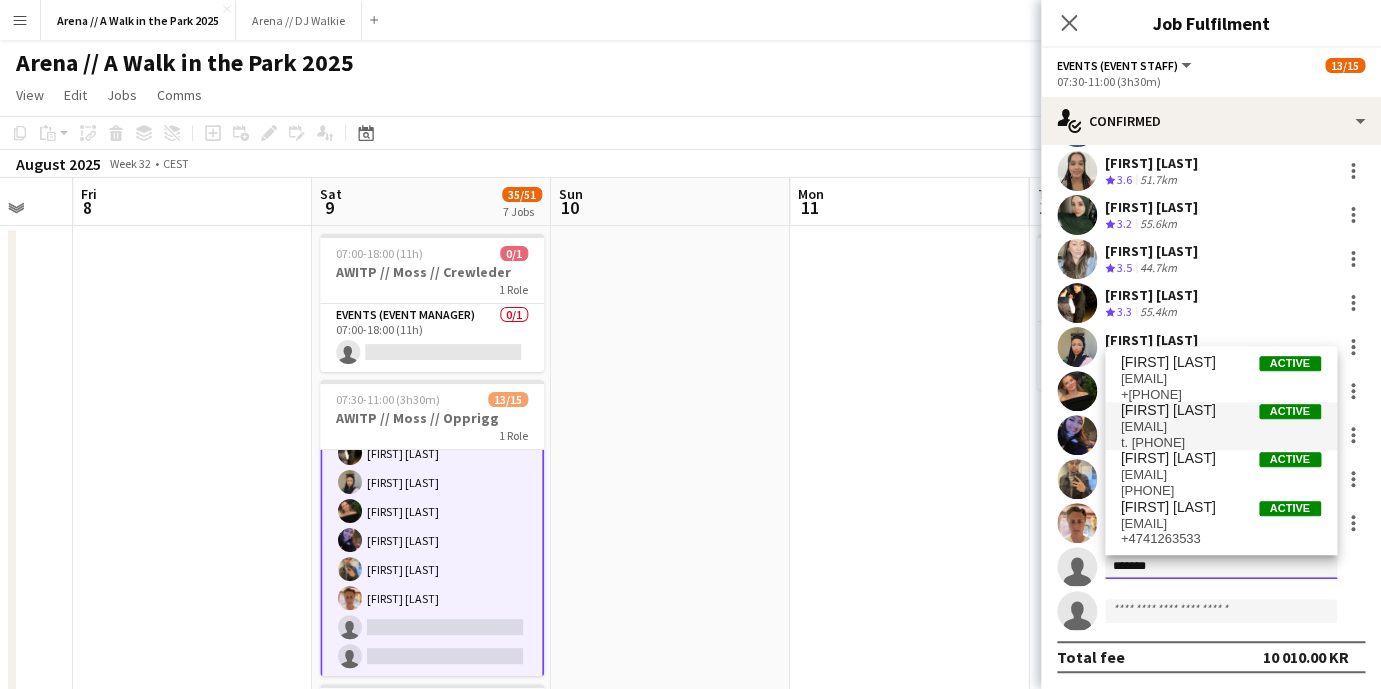 type on "*******" 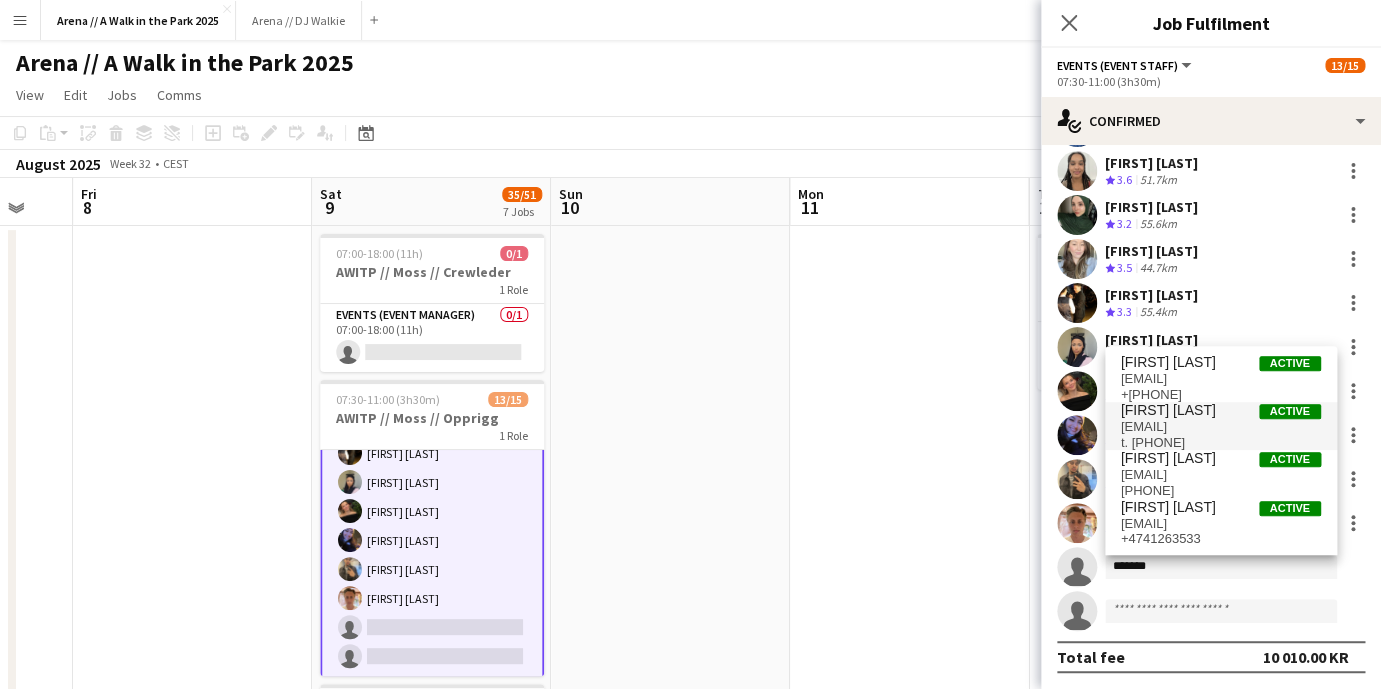 click on "[EMAIL]" at bounding box center [1221, 427] 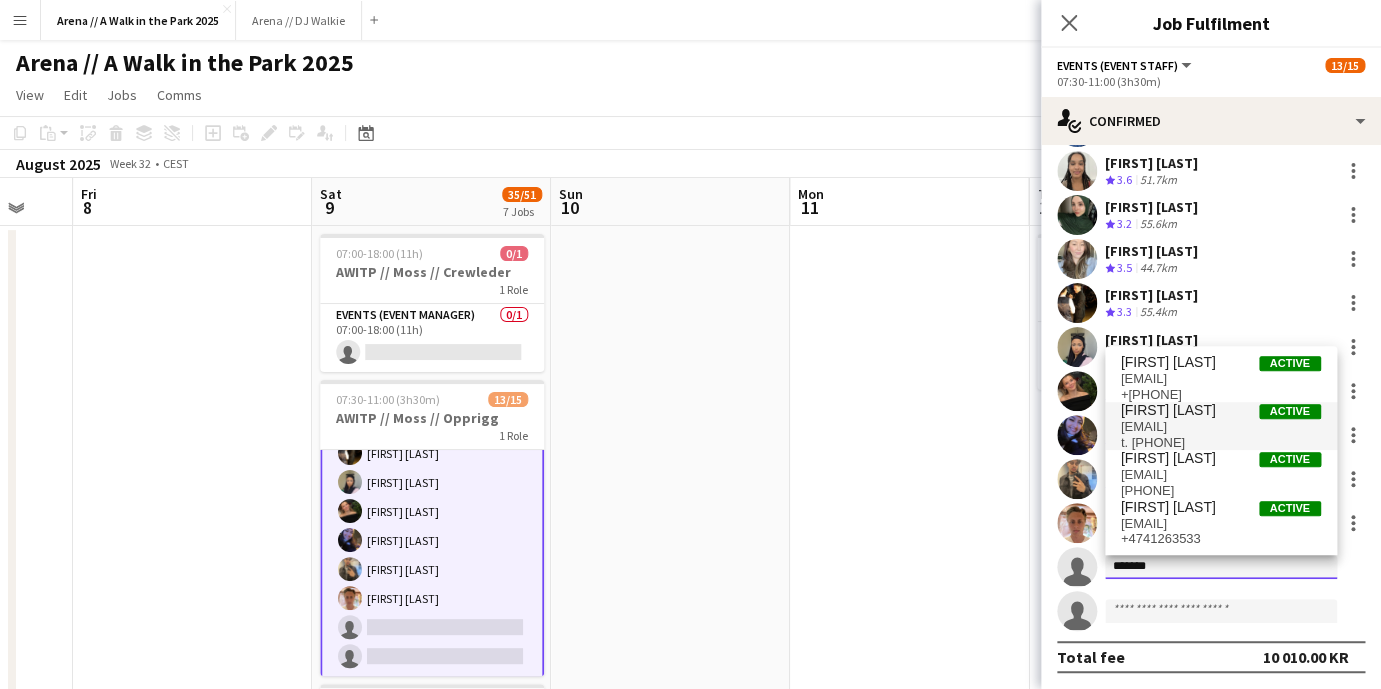type 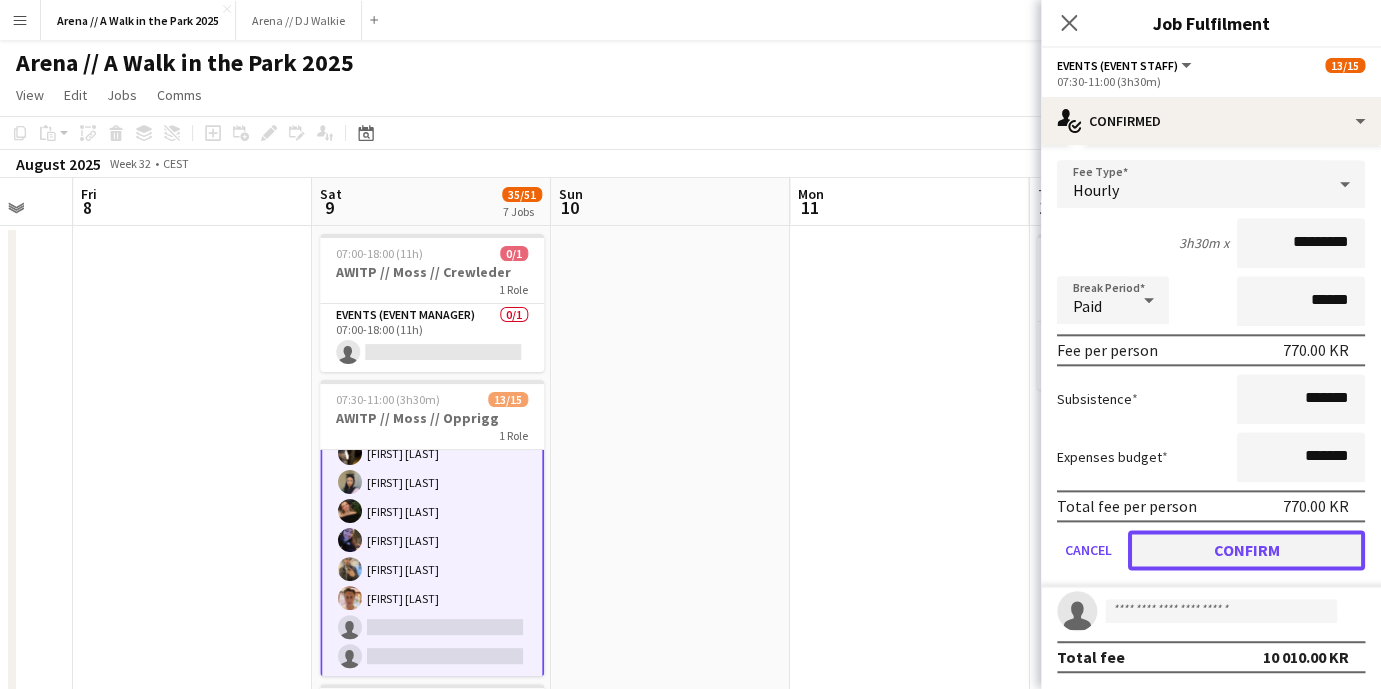 click on "Confirm" at bounding box center [1246, 550] 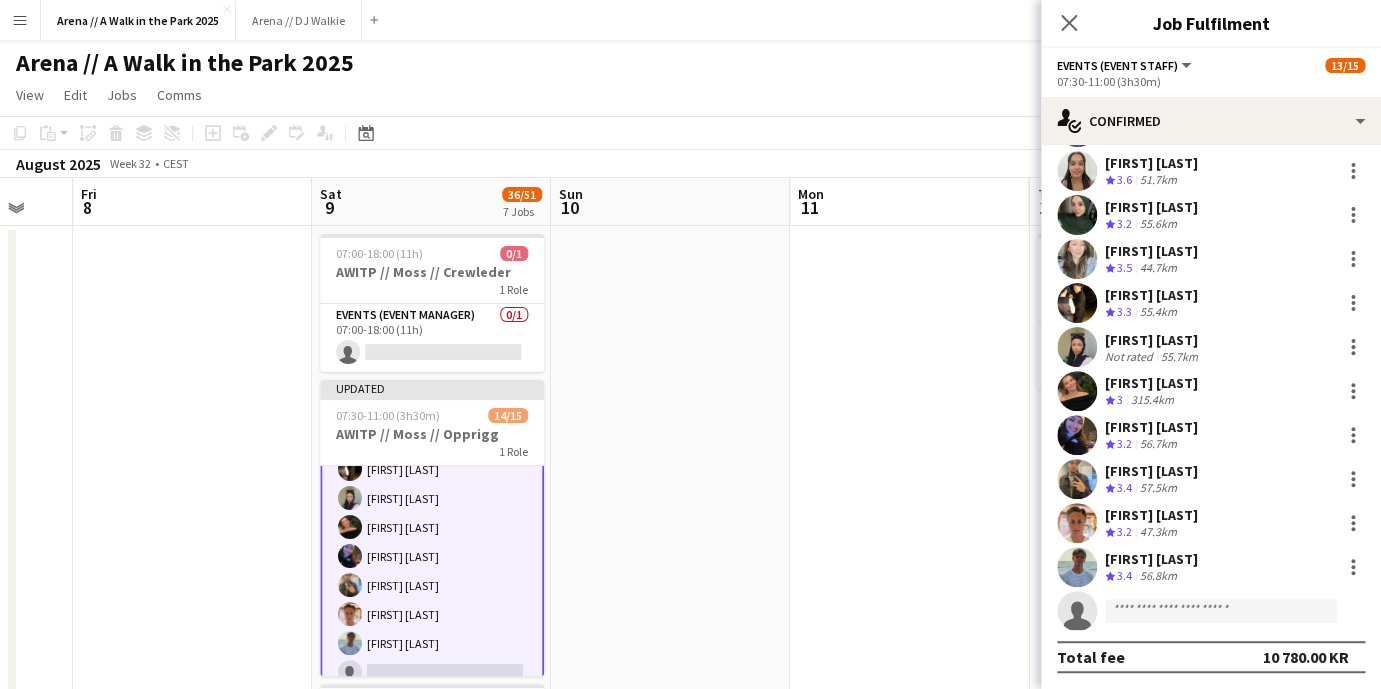 click at bounding box center (670, 1101) 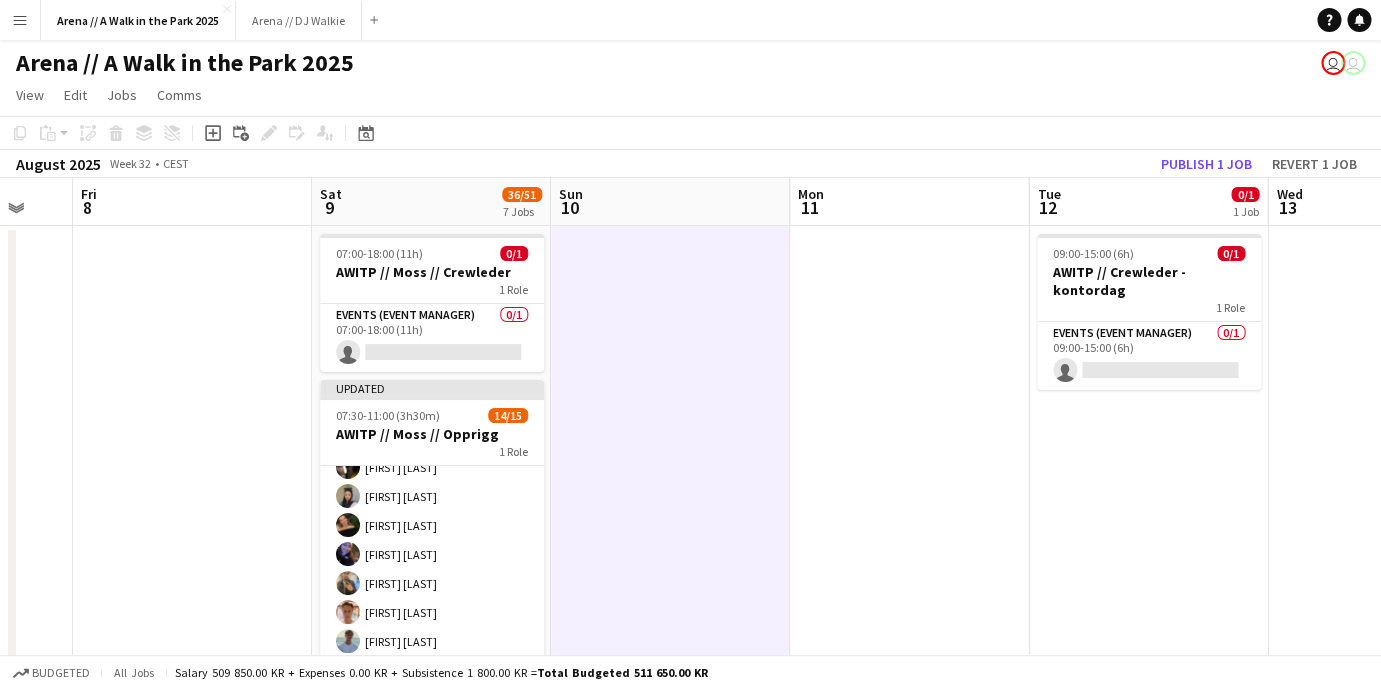 scroll, scrollTop: 248, scrollLeft: 0, axis: vertical 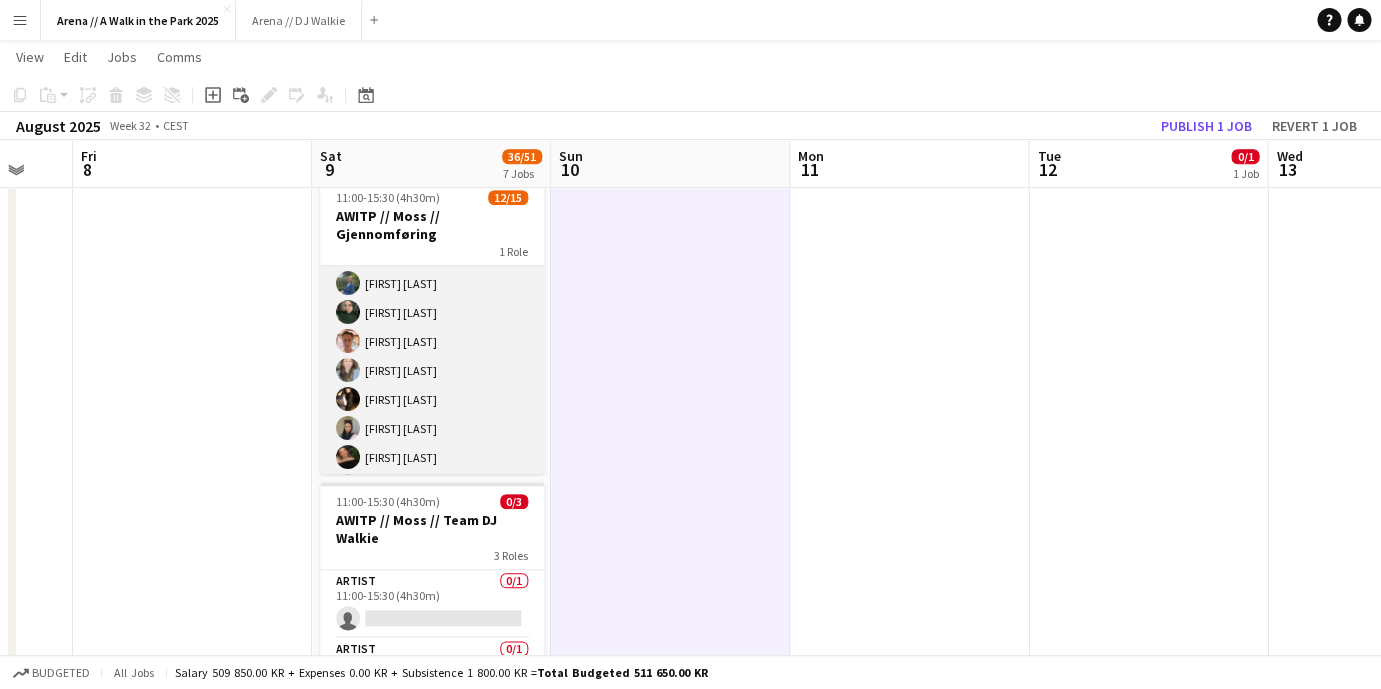 click on "Events (Event Staff)   1I   3A   12/15   11:00-15:30 (4h30m)
[FIRST] [LAST] [FIRST] [LAST] [FIRST] [LAST] [FIRST] [LAST] [FIRST] [LAST] [FIRST] [LAST] [FIRST] [LAST] [FIRST] [LAST]
single-neutral-actions
single-neutral-actions
single-neutral-actions" at bounding box center (432, 385) 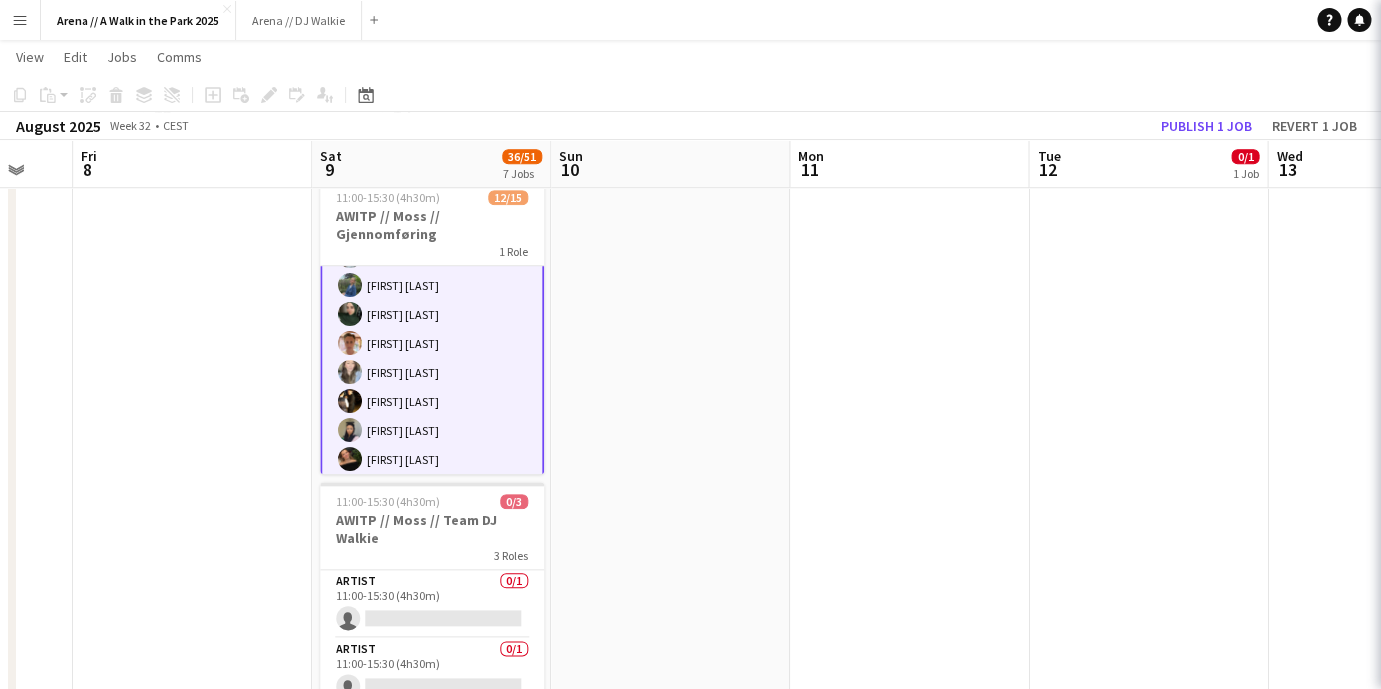 scroll, scrollTop: 120, scrollLeft: 0, axis: vertical 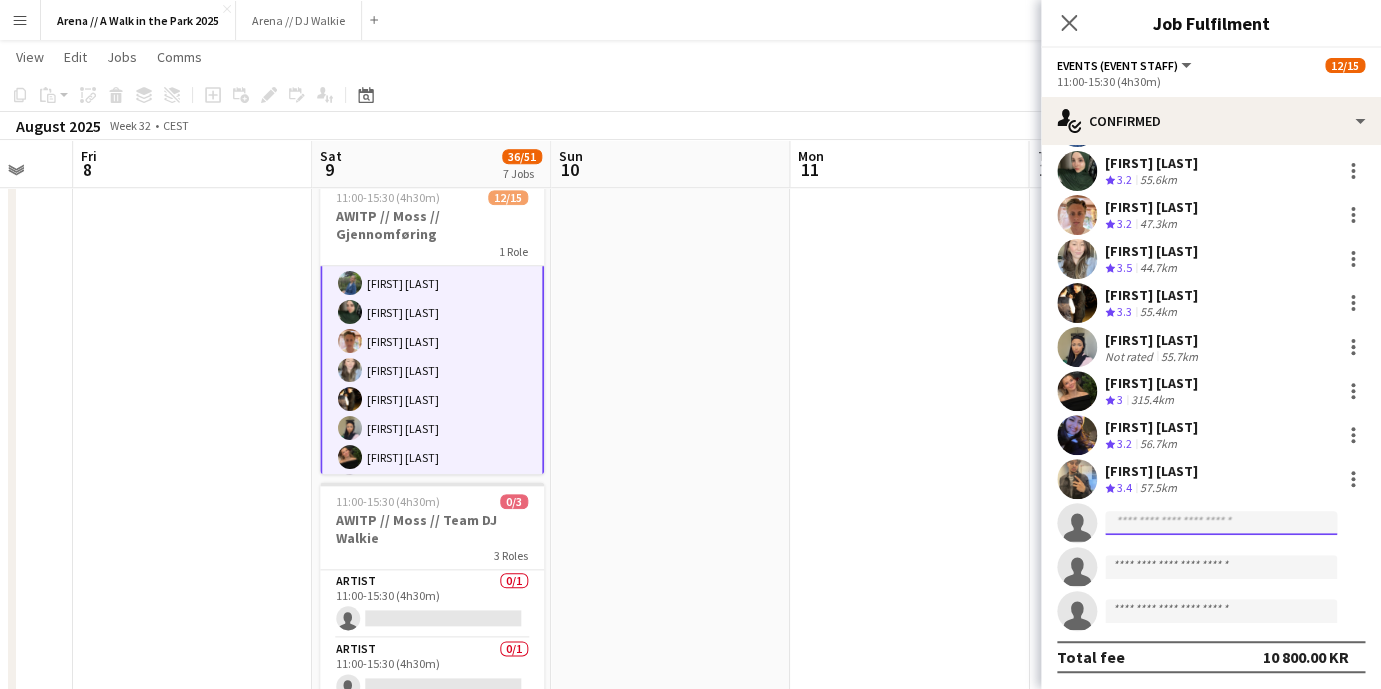 click 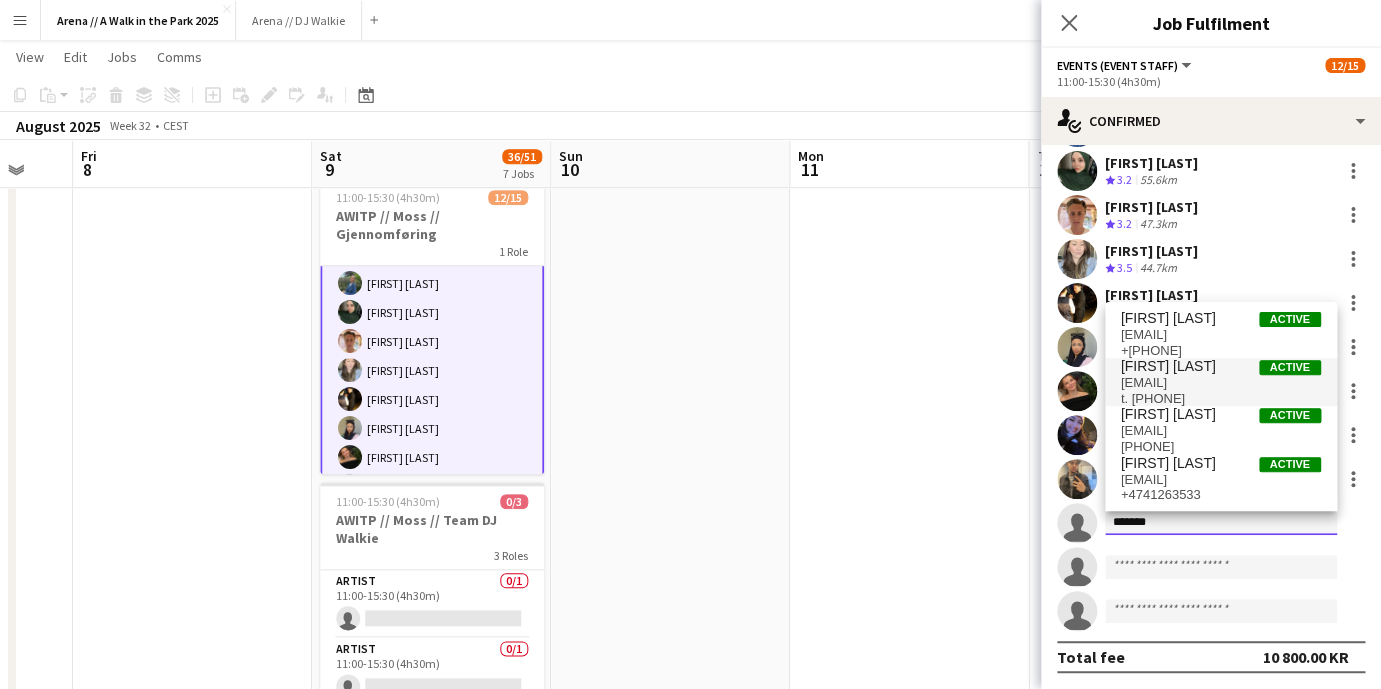 type on "*******" 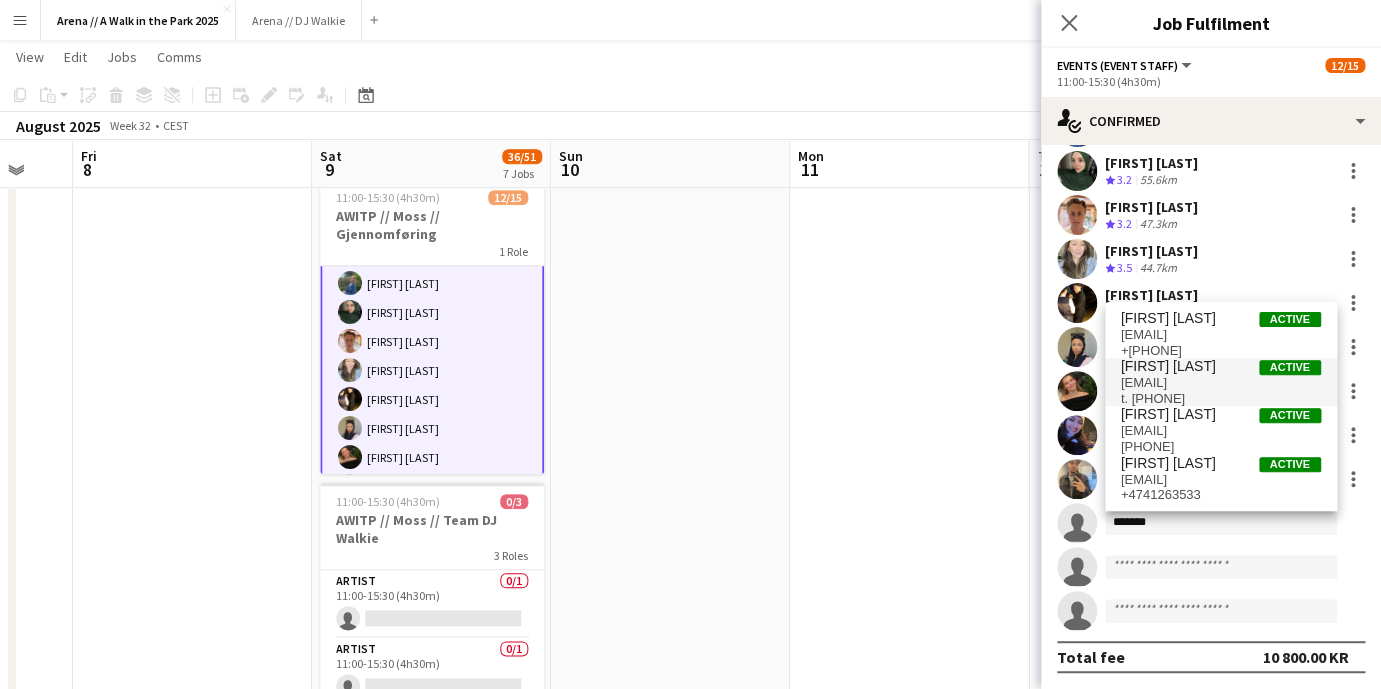 click on "[FIRST] [LAST]" at bounding box center [1168, 366] 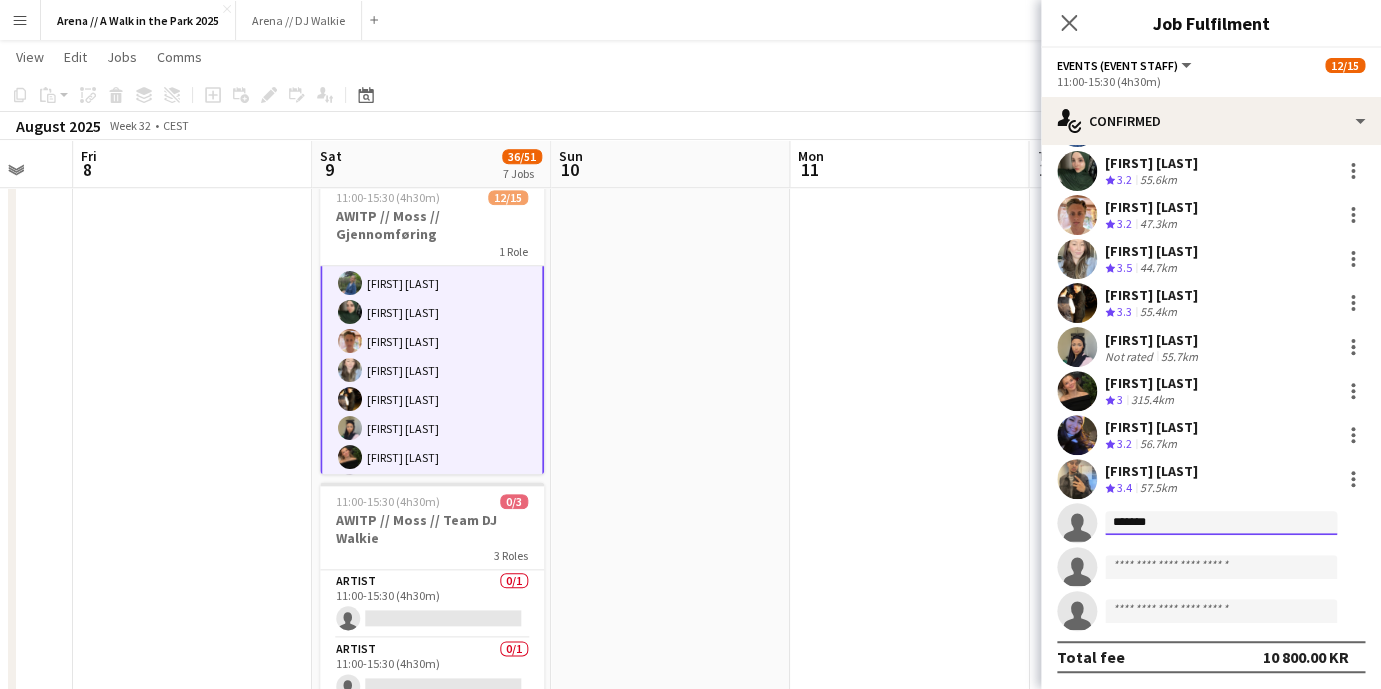 type 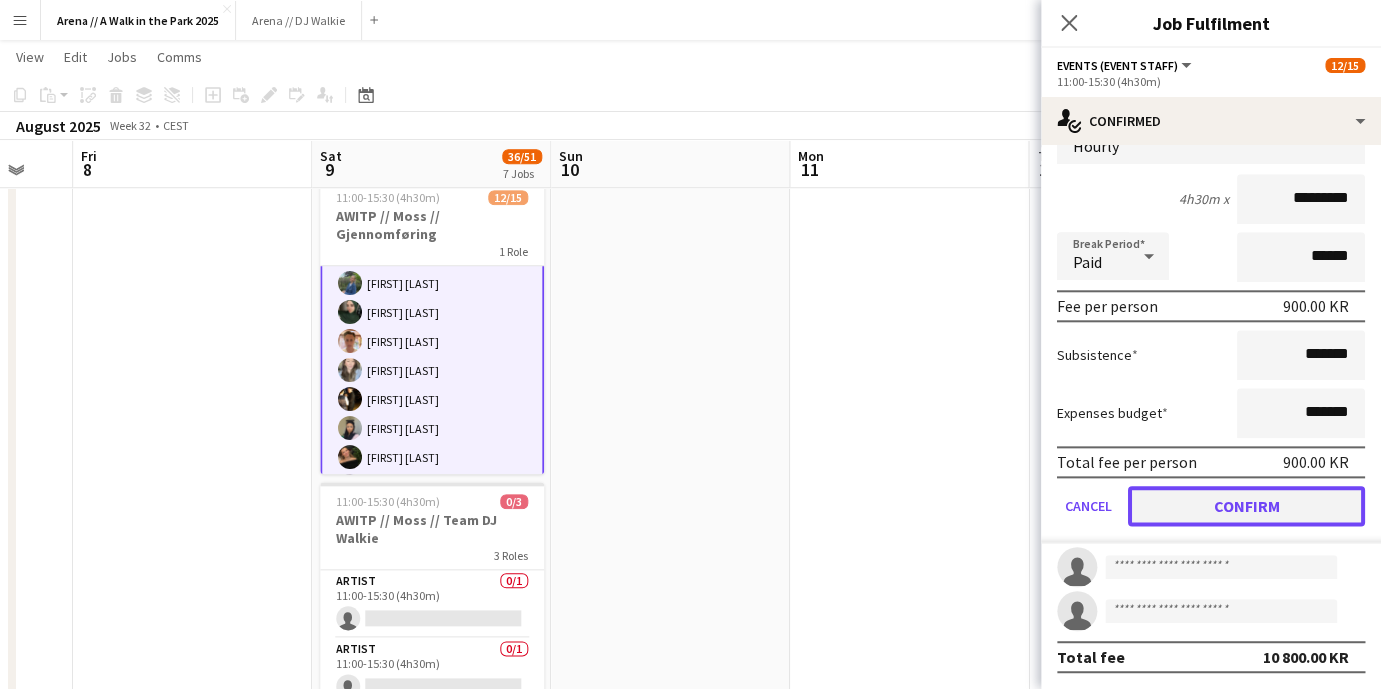 click on "Confirm" at bounding box center (1246, 506) 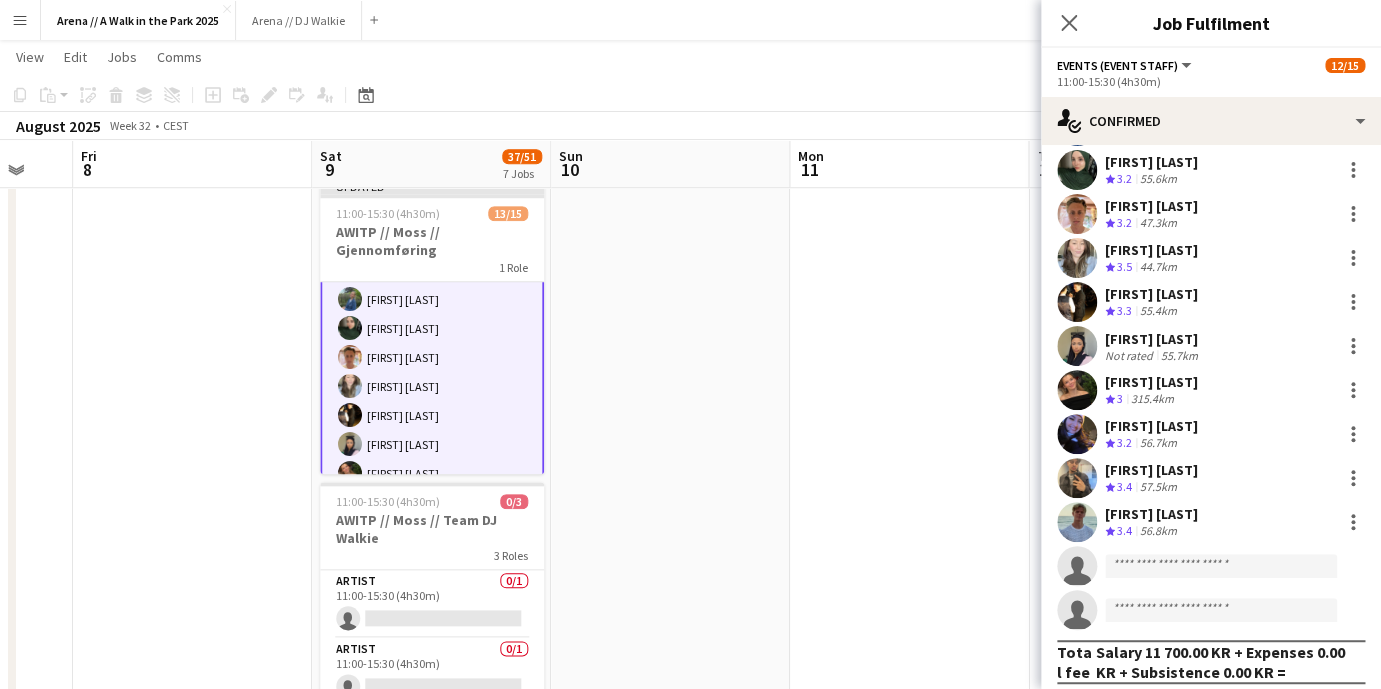 click at bounding box center [670, 595] 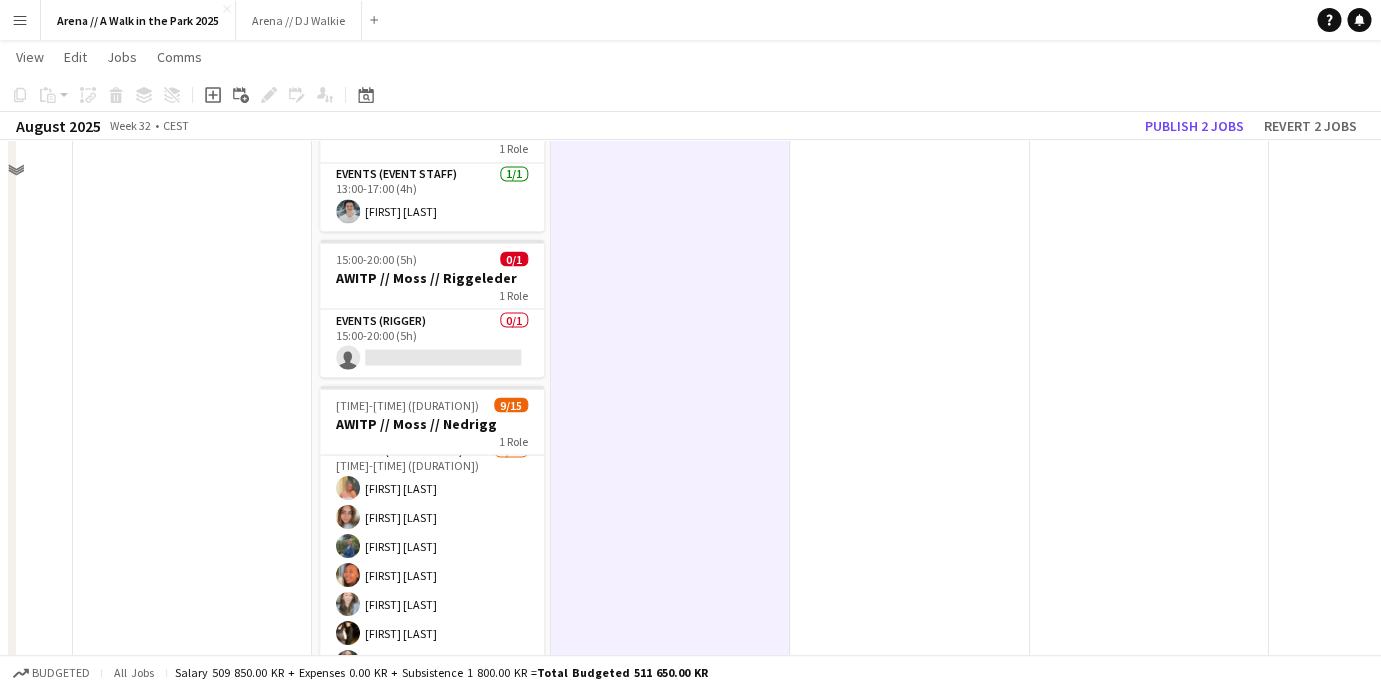 scroll, scrollTop: 1234, scrollLeft: 0, axis: vertical 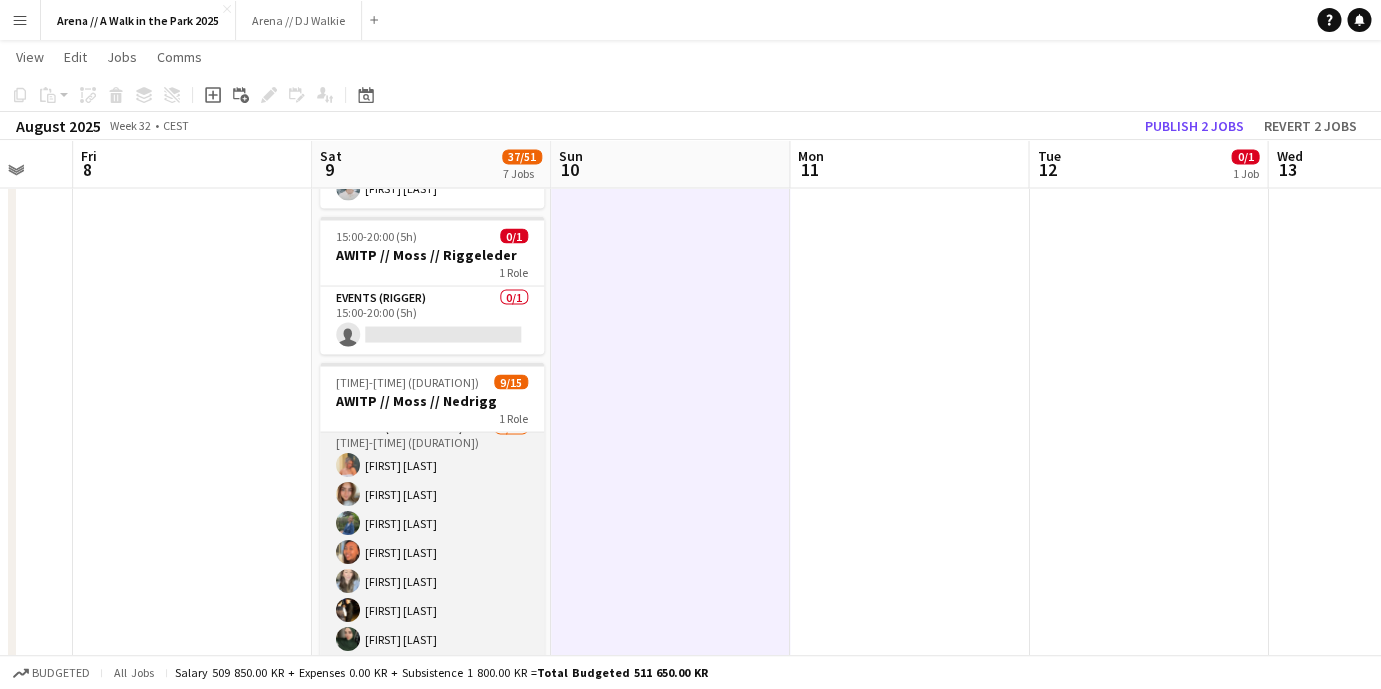 click on "Events (Event Staff)   2A   9/15   15:30-18:00 (2h30m)
[FIRST] [LAST] [FIRST] [LAST] [FIRST] [LAST] [FIRST] [LAST] [FIRST] [LAST] [FIRST] [LAST] [FIRST] [LAST] [FIRST] [LAST] [FIRST] [LAST] [FIRST] [LAST] [FIRST] [LAST]
single-neutral-actions
single-neutral-actions
single-neutral-actions
single-neutral-actions
single-neutral-actions
single-neutral-actions" at bounding box center (432, 653) 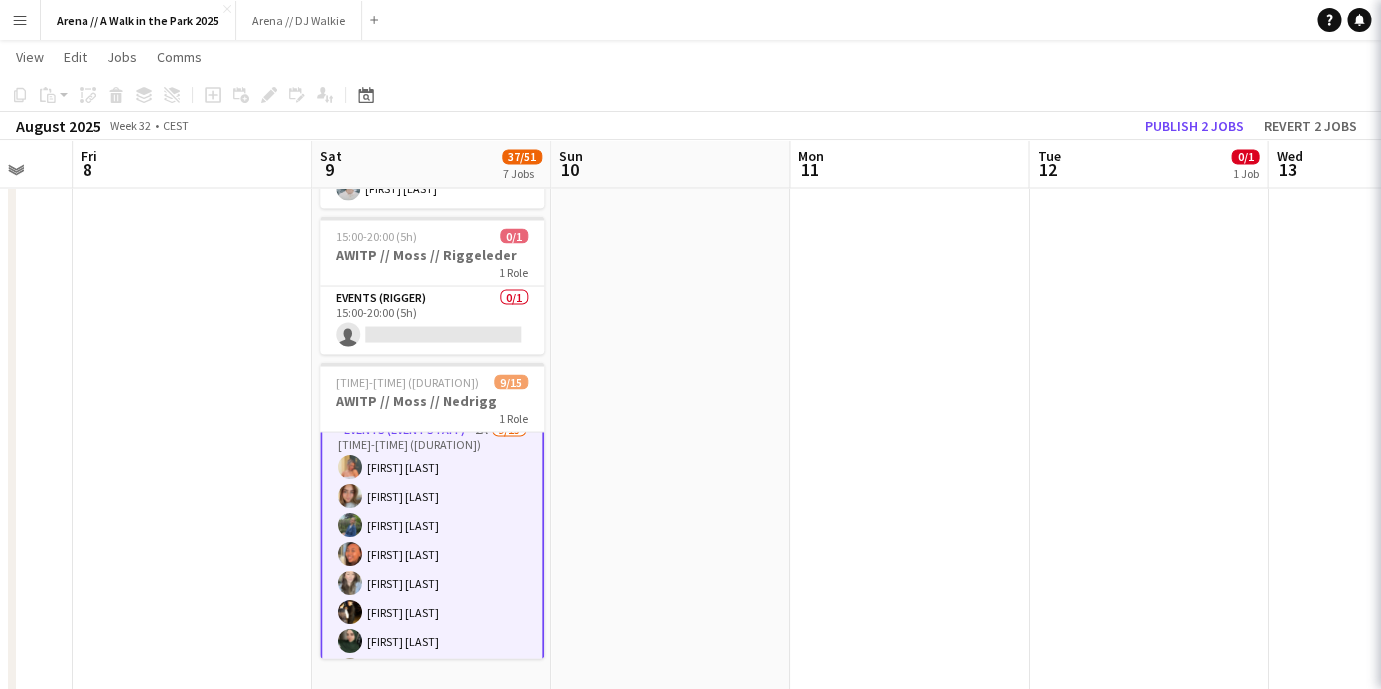 scroll, scrollTop: 18, scrollLeft: 0, axis: vertical 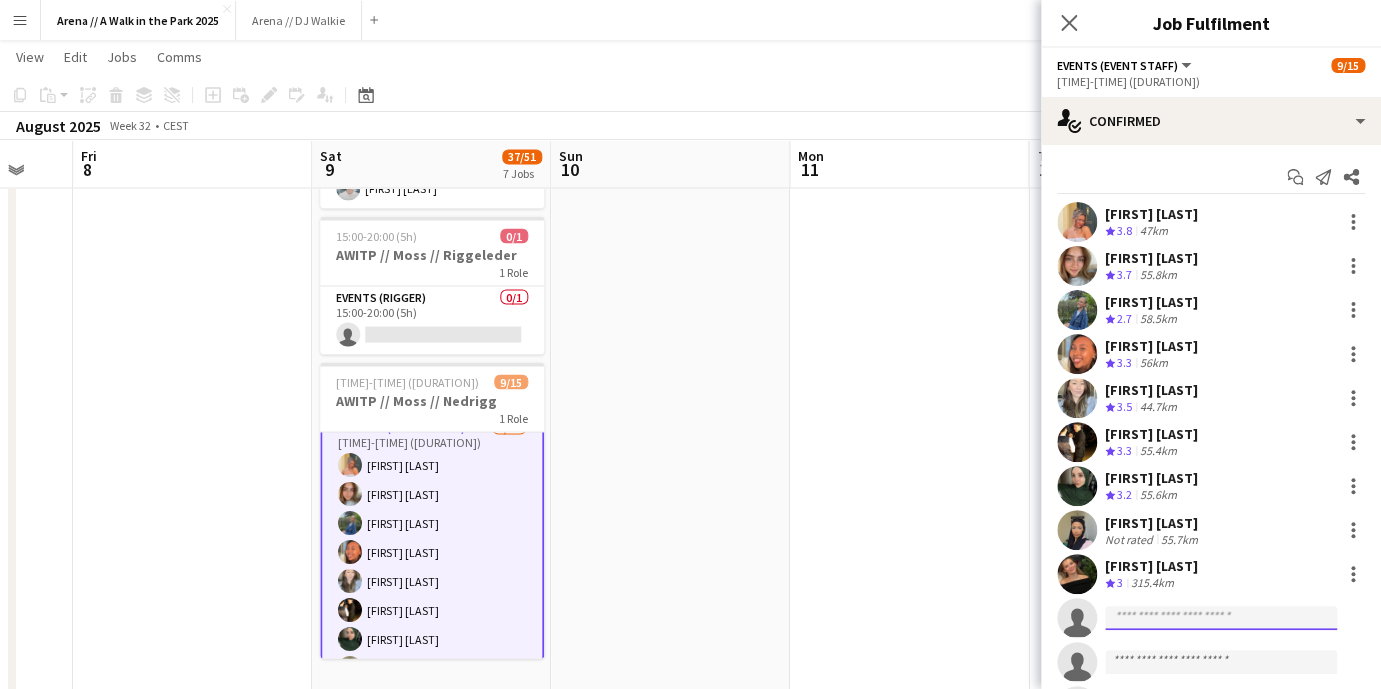 click 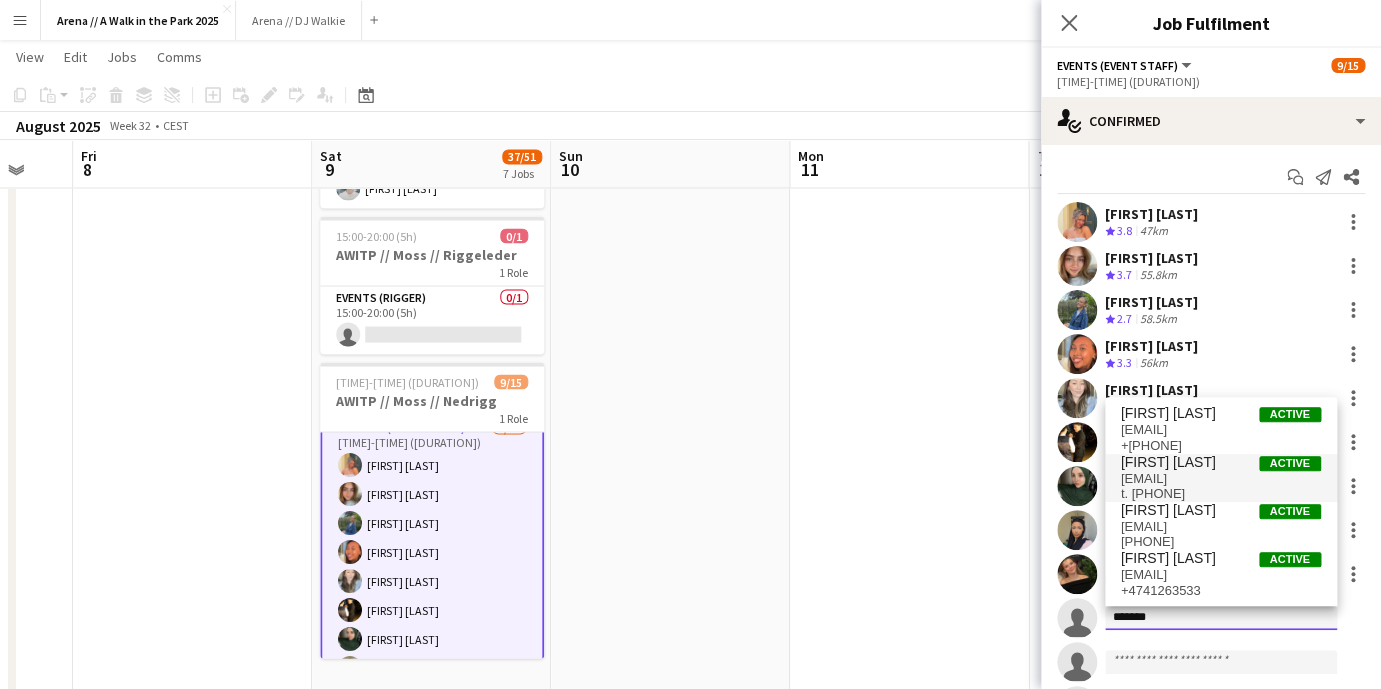 type on "*******" 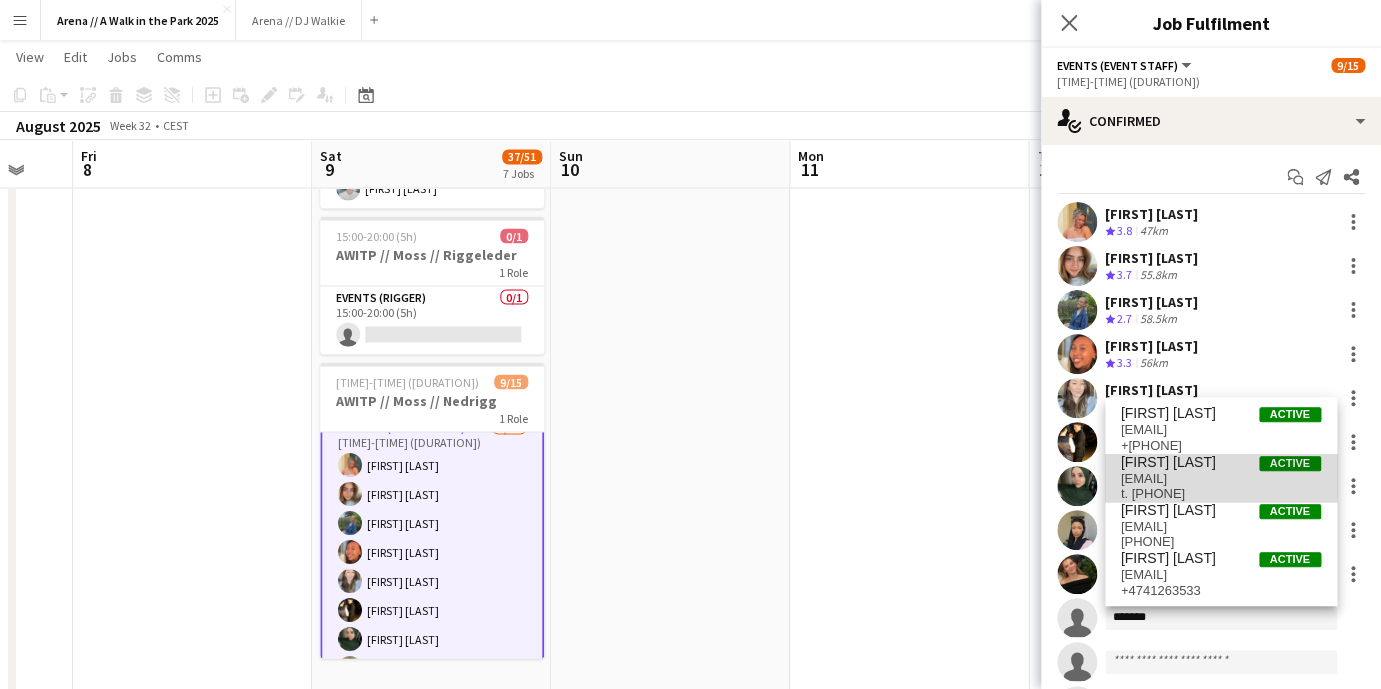 click on "[EMAIL]" at bounding box center [1221, 479] 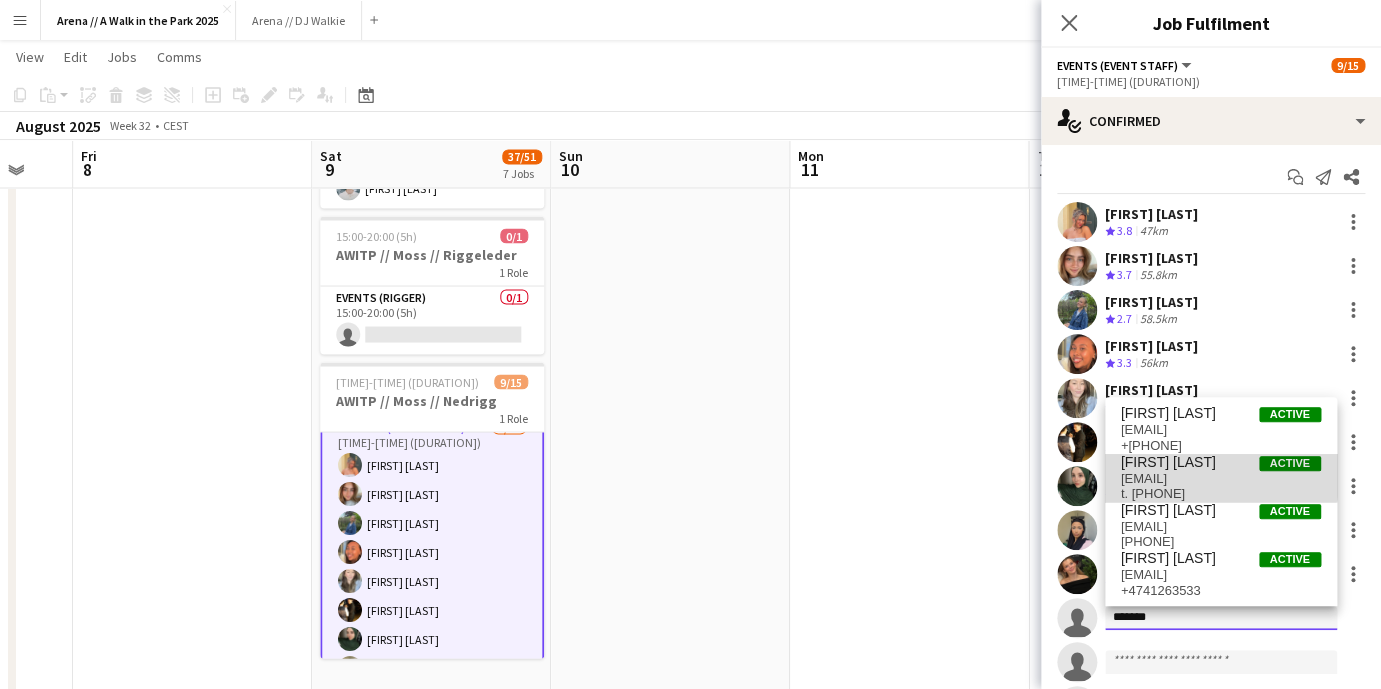 type 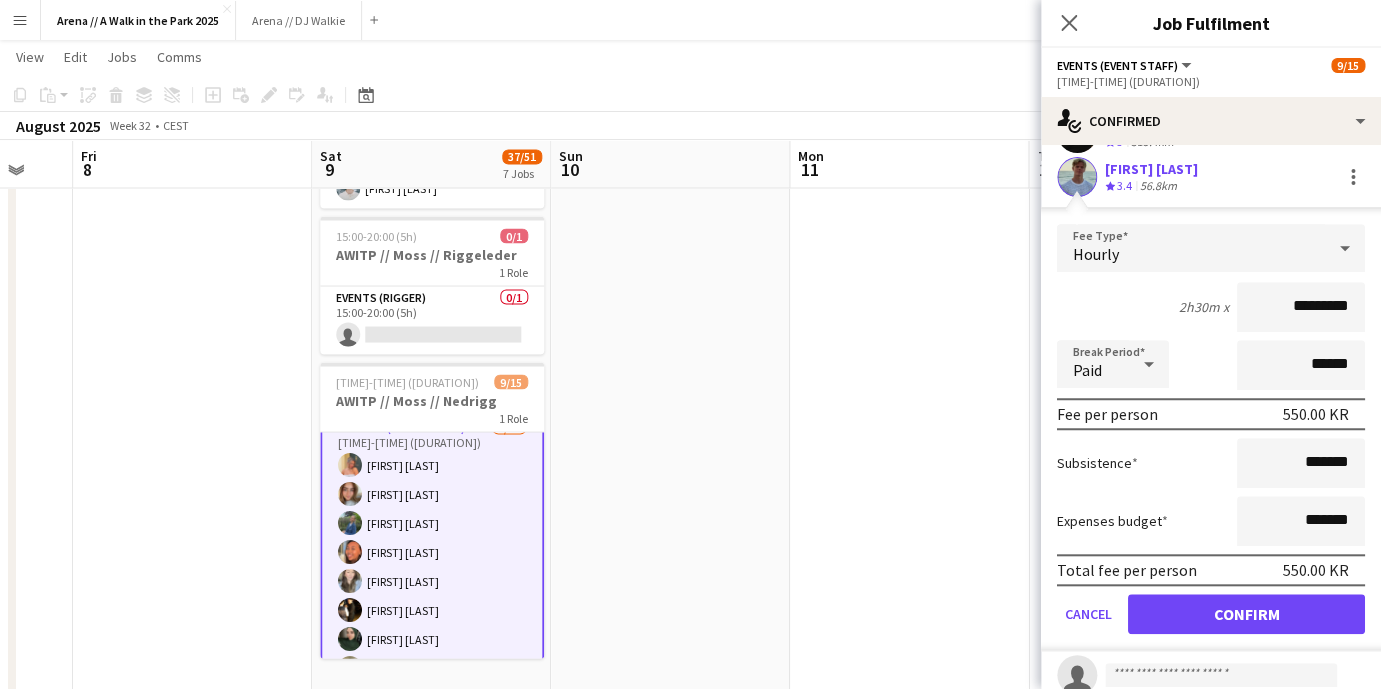 scroll, scrollTop: 684, scrollLeft: 0, axis: vertical 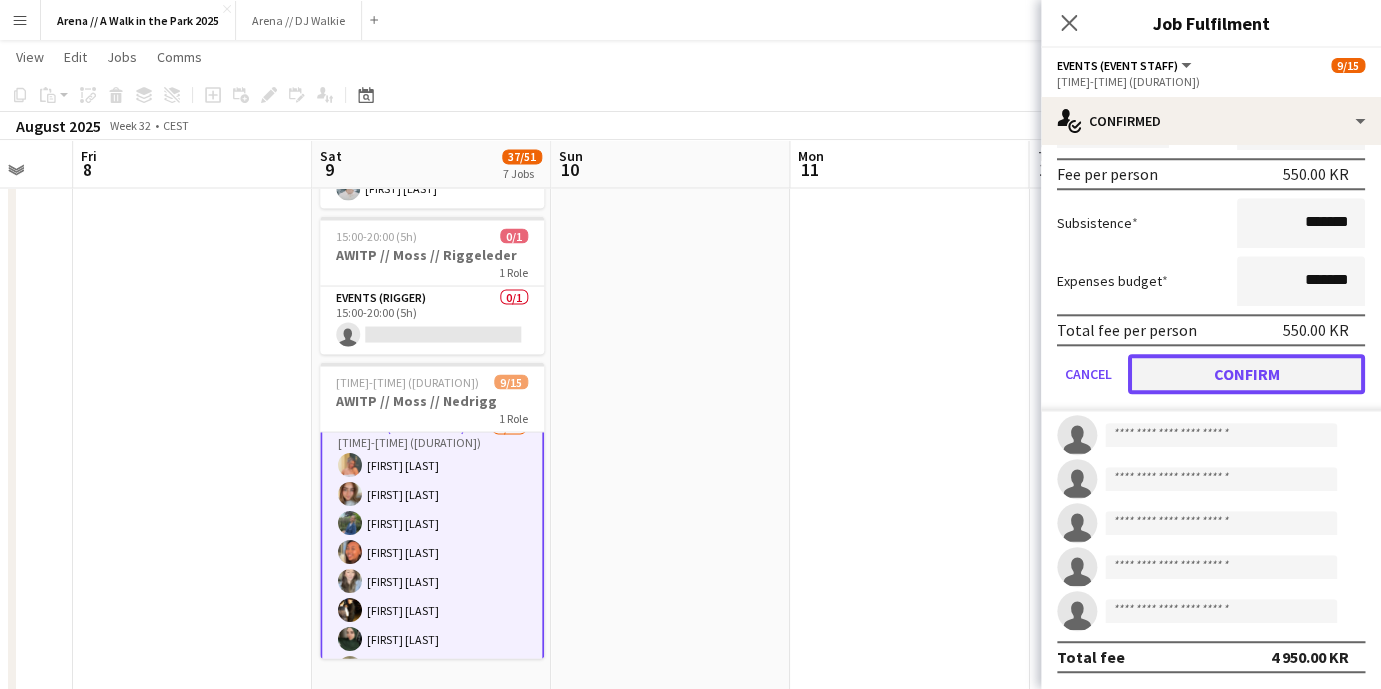 click on "Confirm" at bounding box center [1246, 374] 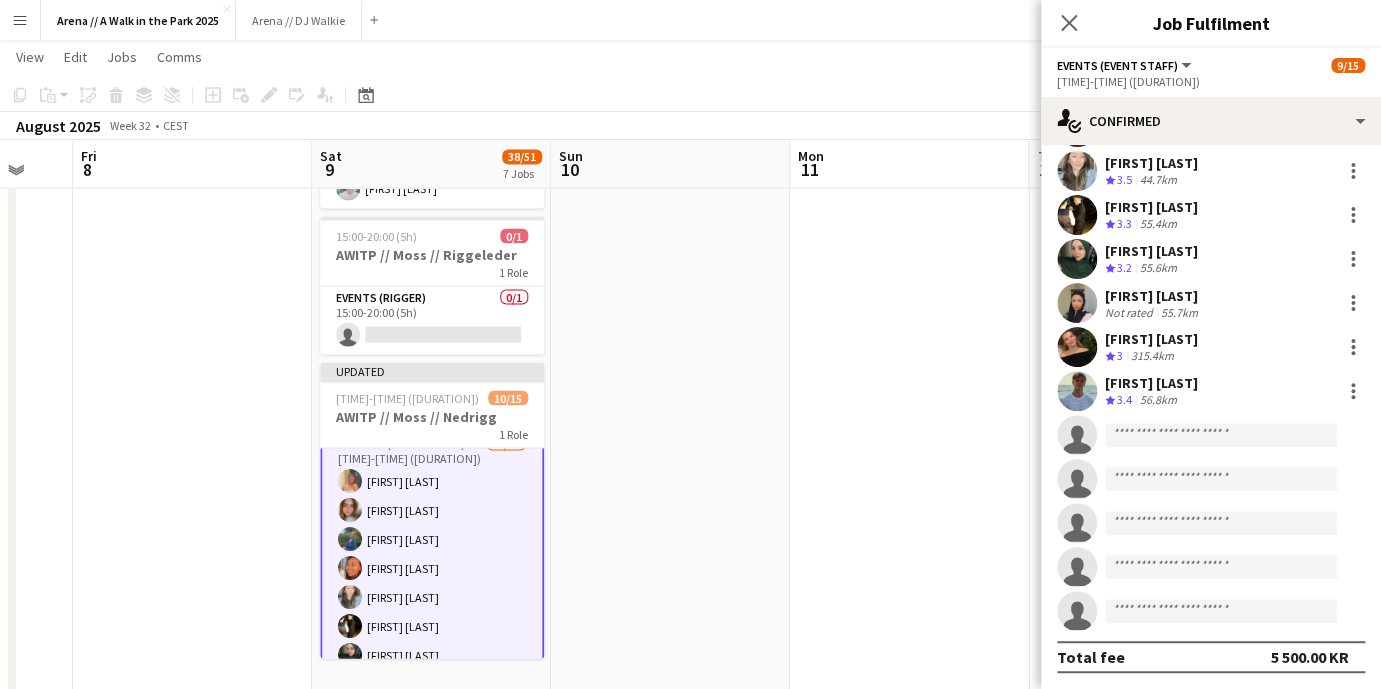 scroll, scrollTop: 228, scrollLeft: 0, axis: vertical 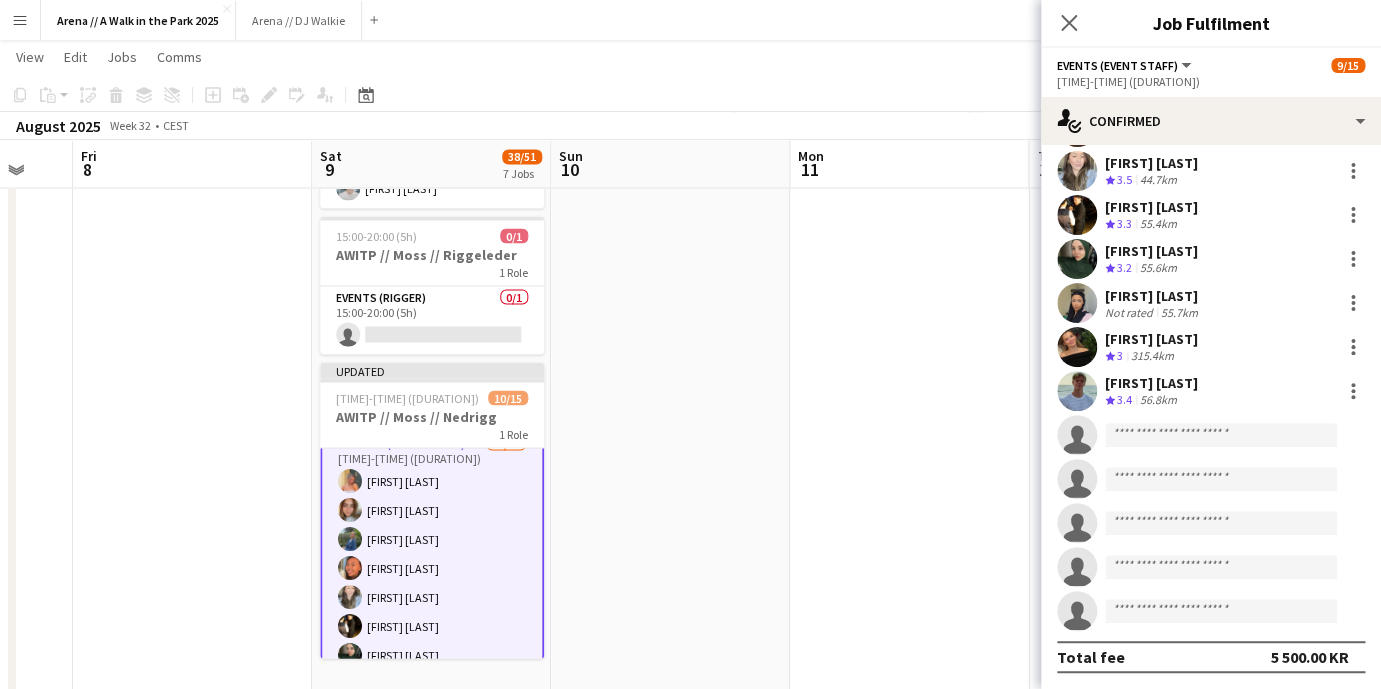 click at bounding box center (670, -135) 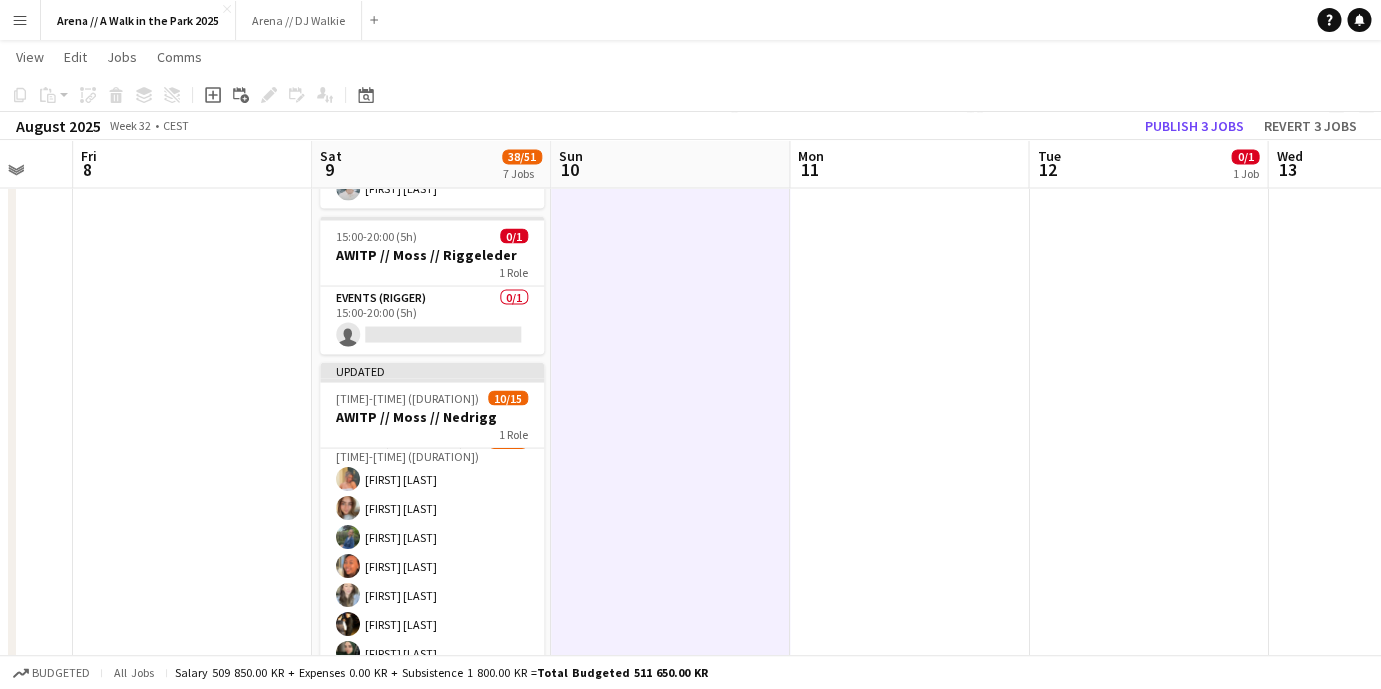 scroll, scrollTop: 16, scrollLeft: 0, axis: vertical 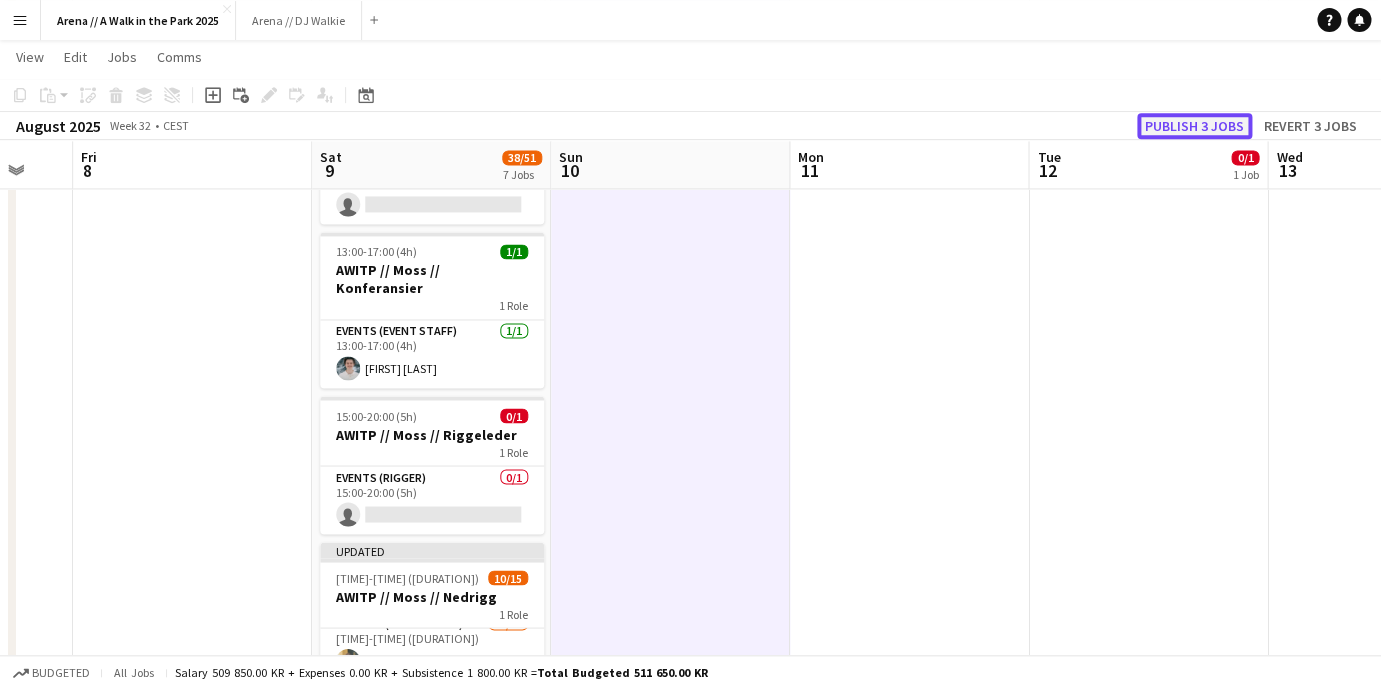 click on "Publish 3 jobs" 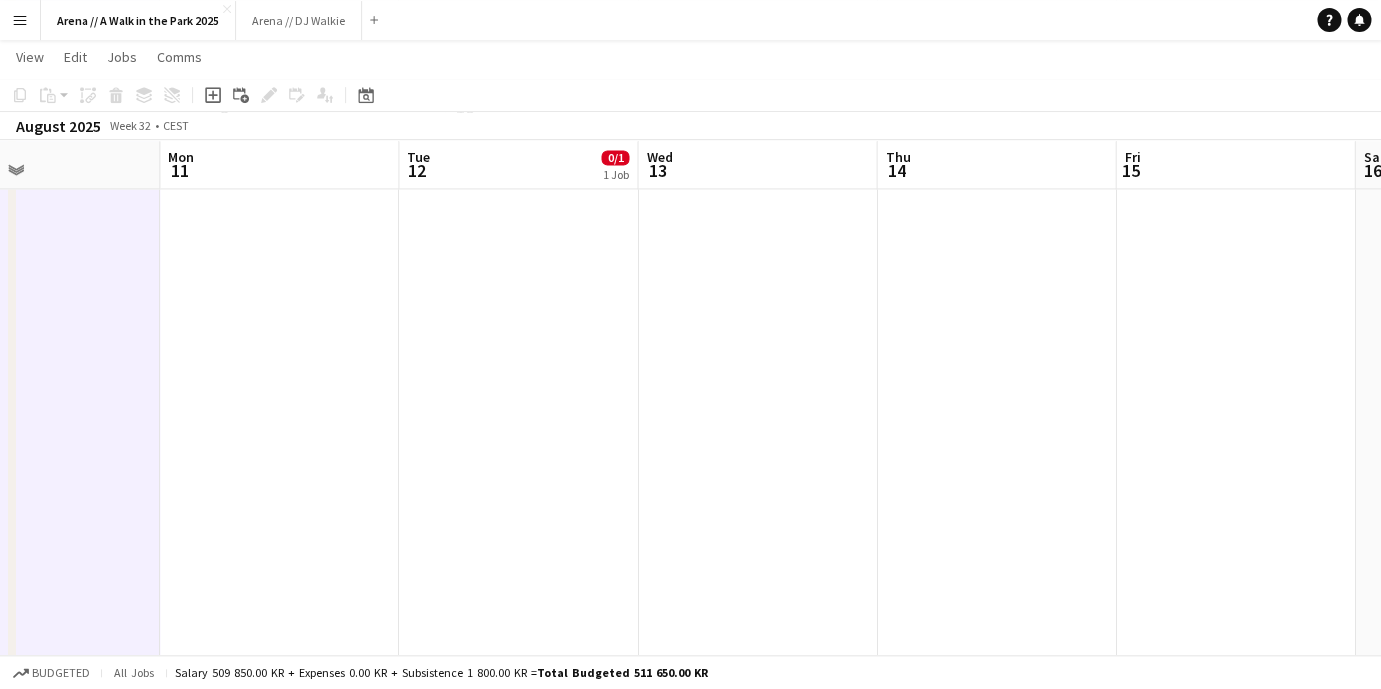 drag, startPoint x: 1198, startPoint y: 422, endPoint x: 321, endPoint y: 448, distance: 877.3853 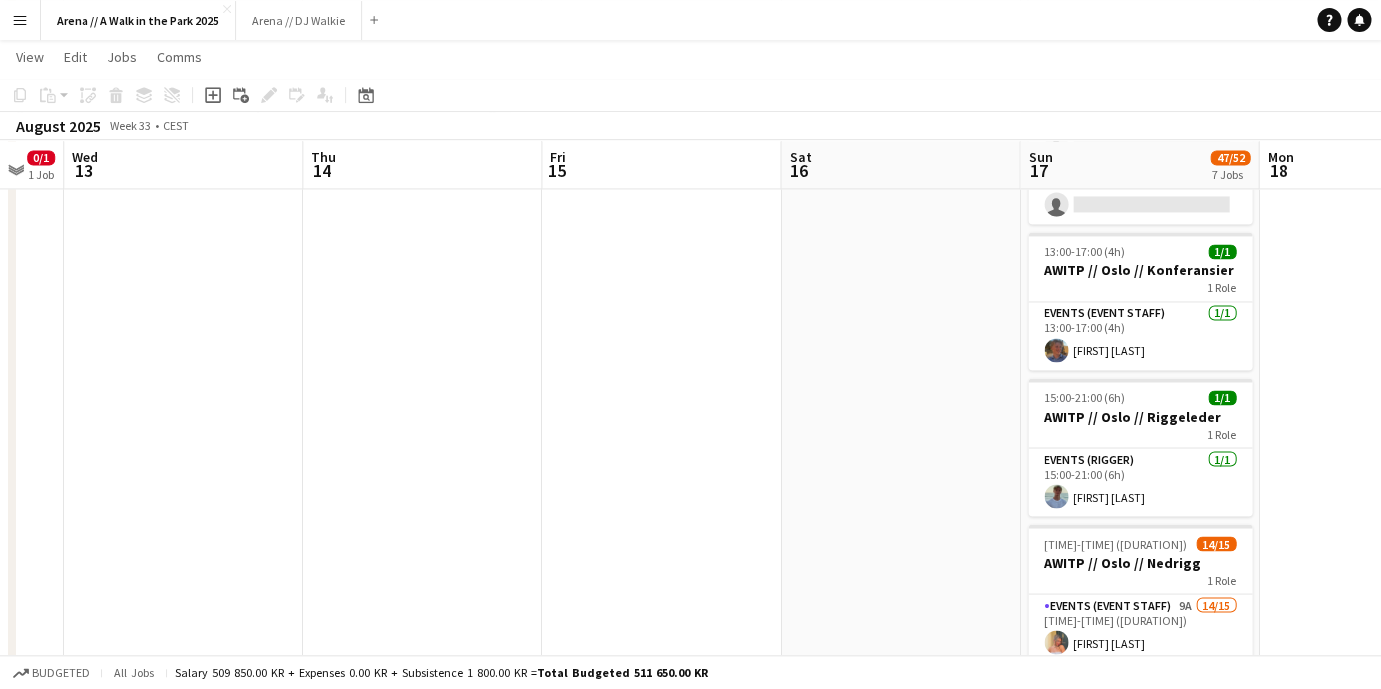 drag, startPoint x: 1095, startPoint y: 374, endPoint x: 254, endPoint y: 379, distance: 841.0149 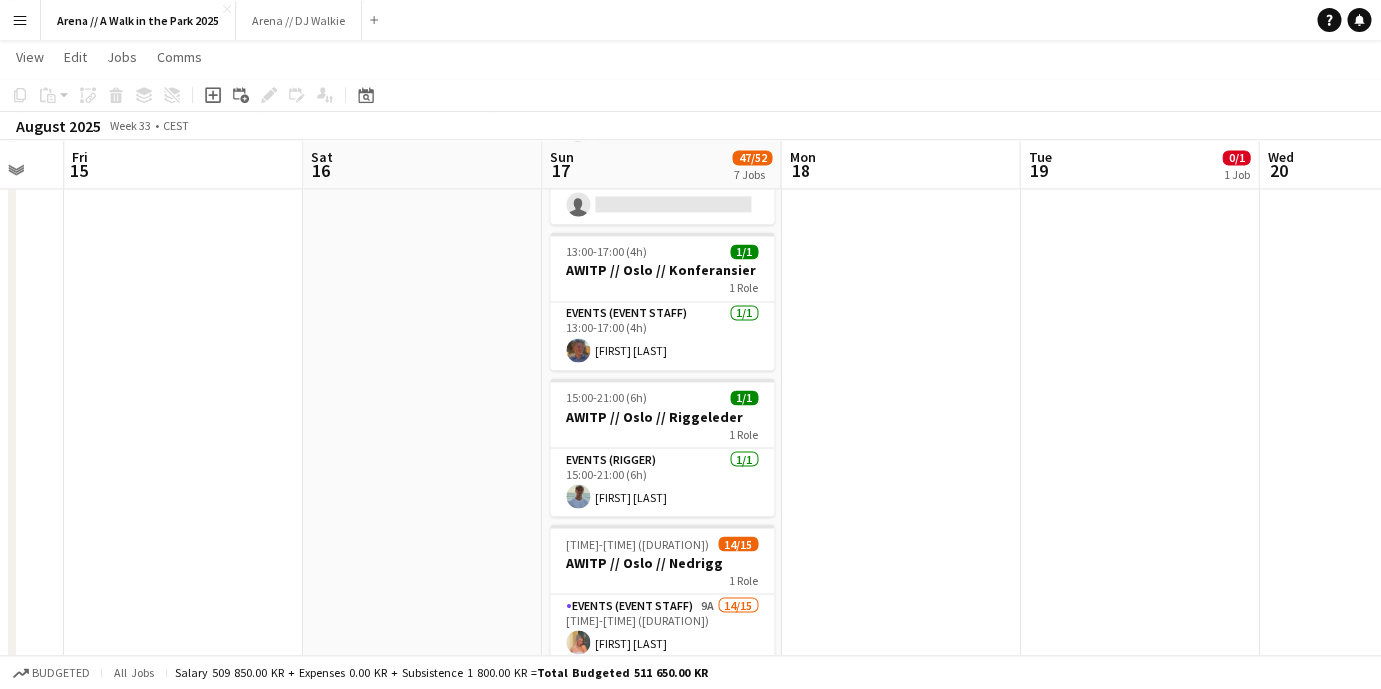 scroll, scrollTop: 0, scrollLeft: 668, axis: horizontal 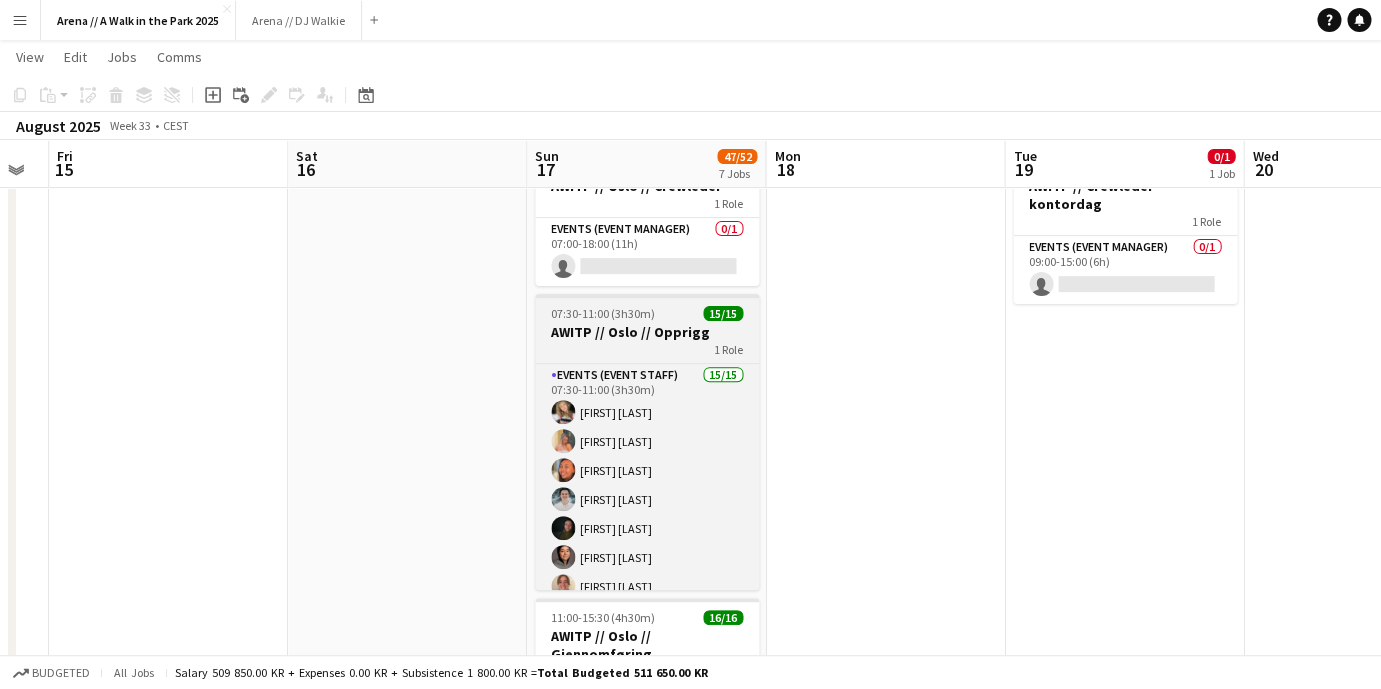 click on "AWITP // Oslo // Opprigg" at bounding box center [647, 332] 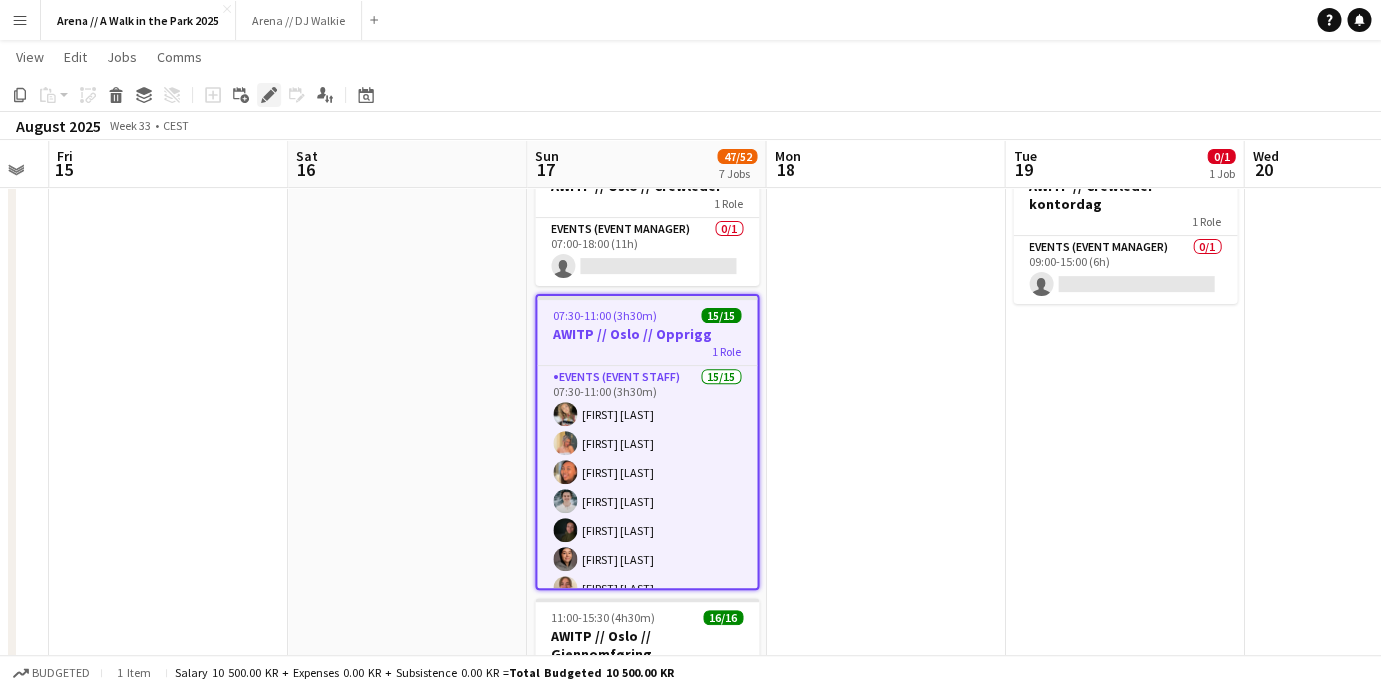 click 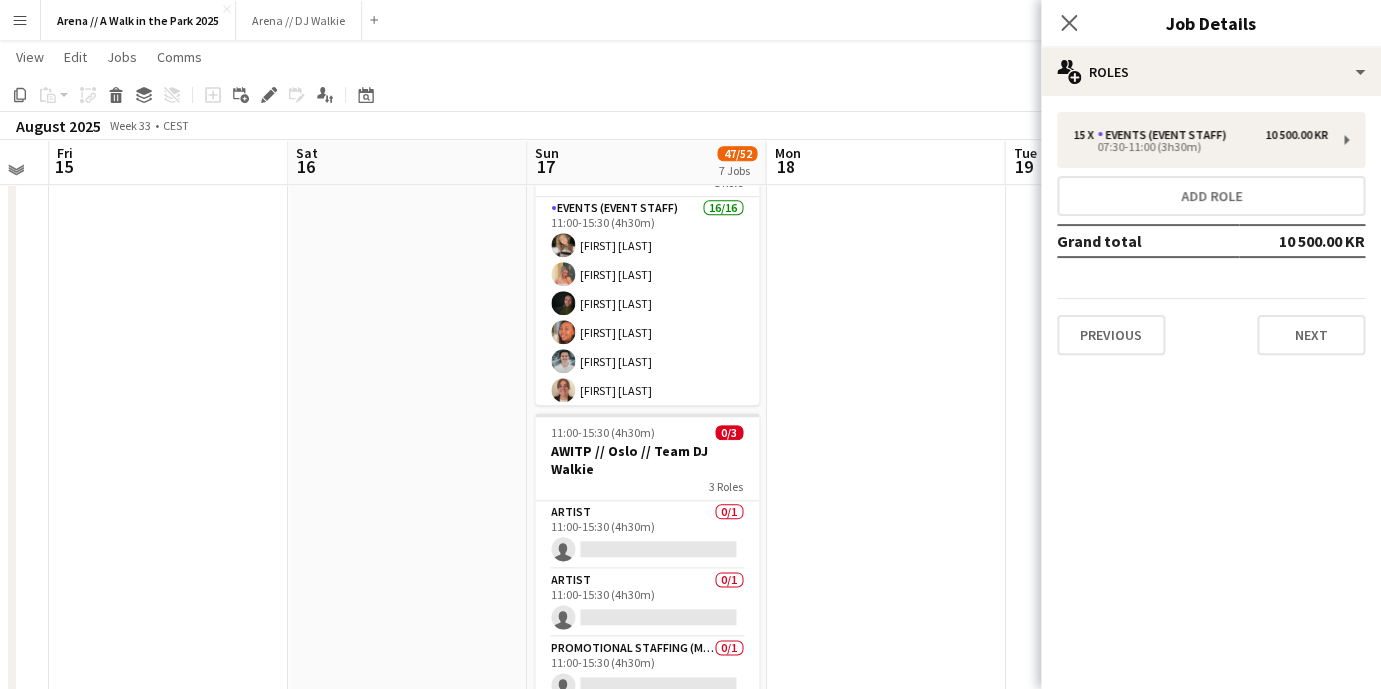 scroll, scrollTop: 563, scrollLeft: 0, axis: vertical 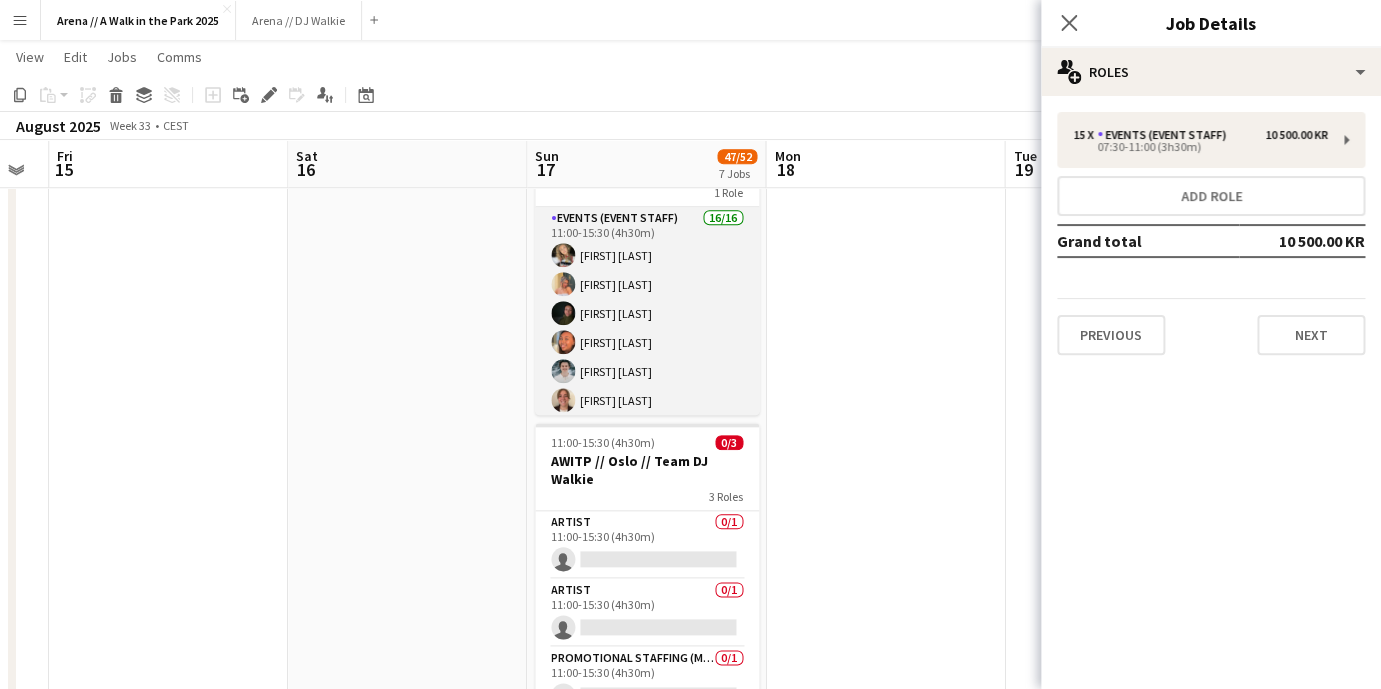 click on "Events (Event Staff)   16/16   11:00-15:30 (4h30m)
[FIRST] [LAST] [FIRST] [LAST] [FIRST] [LAST] [FIRST] [LAST] [FIRST] [LAST] [FIRST] [LAST] [FIRST] [LAST] [FIRST] [LAST] [FIRST] [LAST] [FIRST] [LAST] [FIRST] [LAST] [FIRST] [LAST] [FIRST] [LAST] [FIRST] [LAST] [FIRST] [LAST] [FIRST] [LAST]" at bounding box center [647, 458] 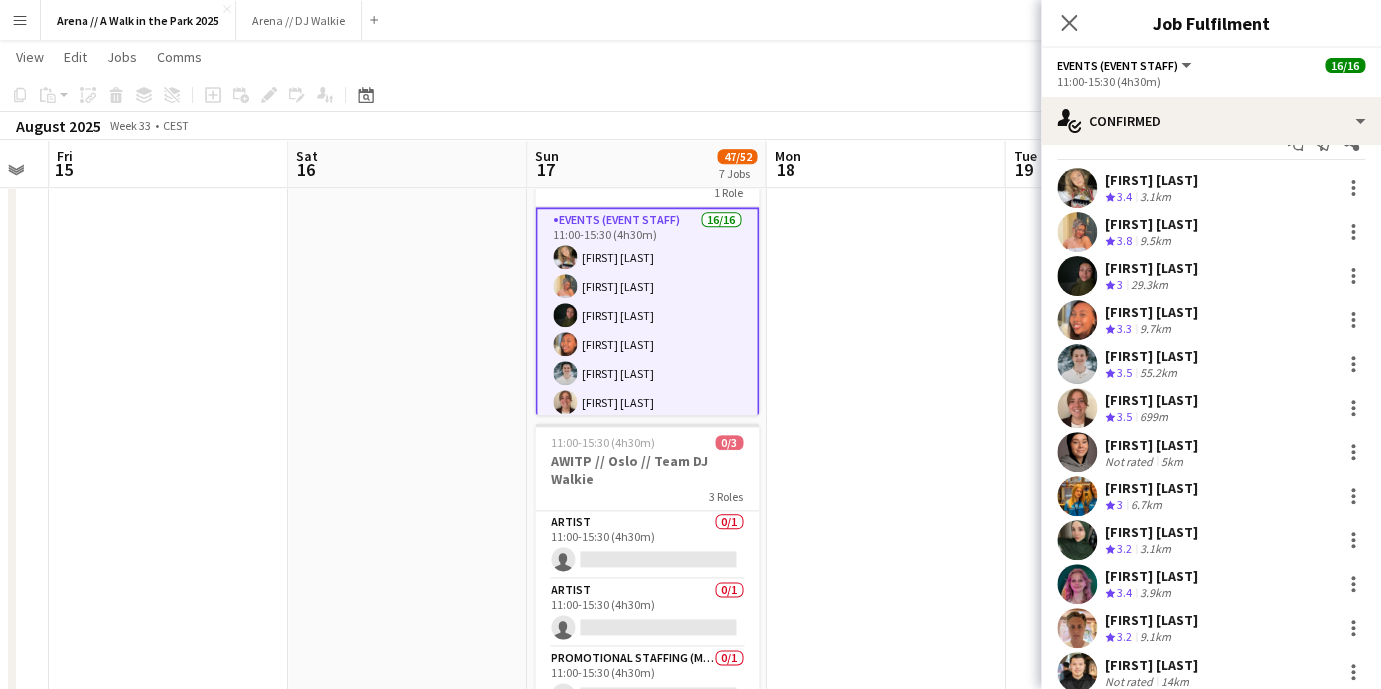 scroll, scrollTop: 272, scrollLeft: 0, axis: vertical 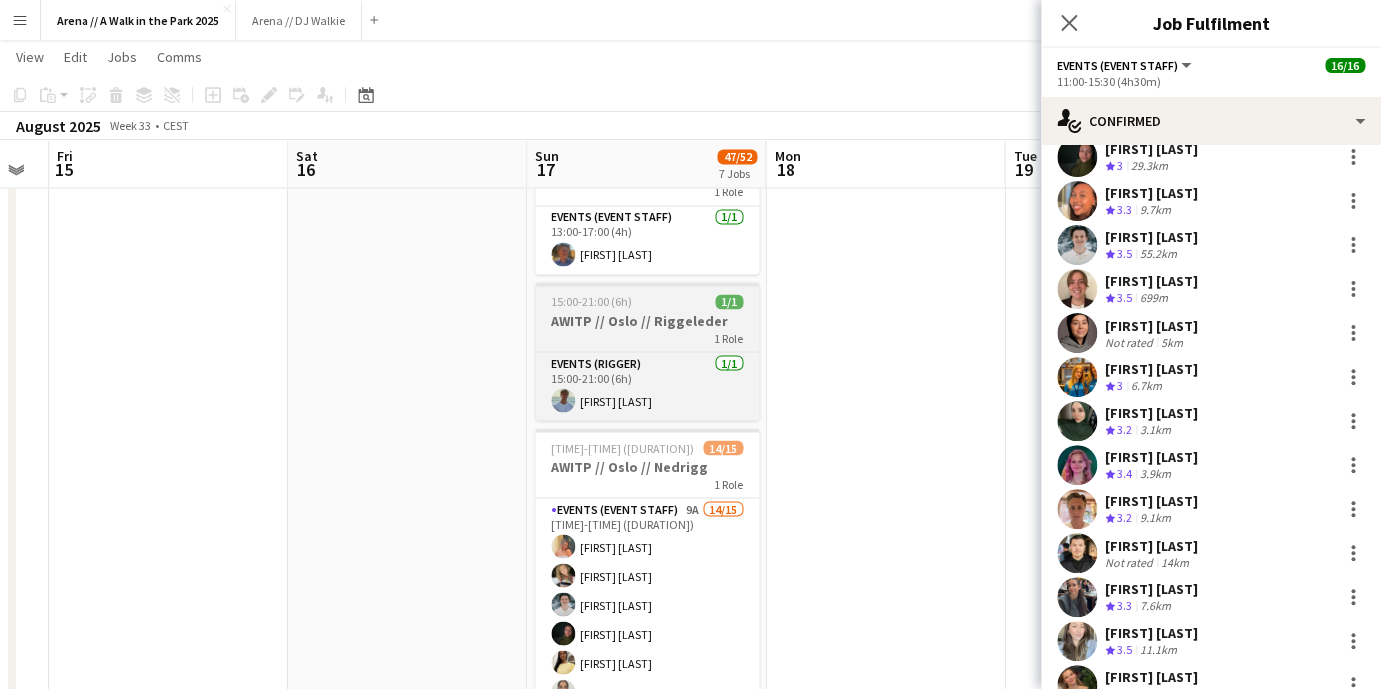 click on "1 Role" at bounding box center (647, 337) 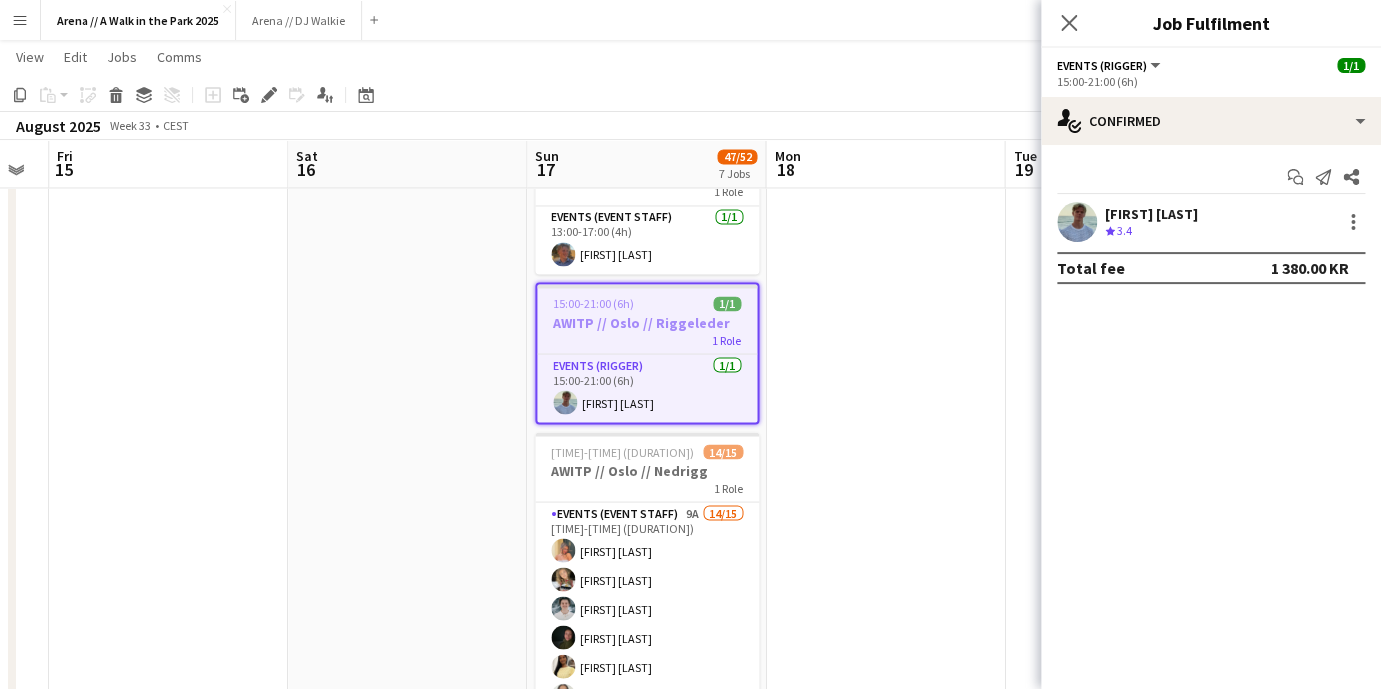 scroll, scrollTop: 0, scrollLeft: 0, axis: both 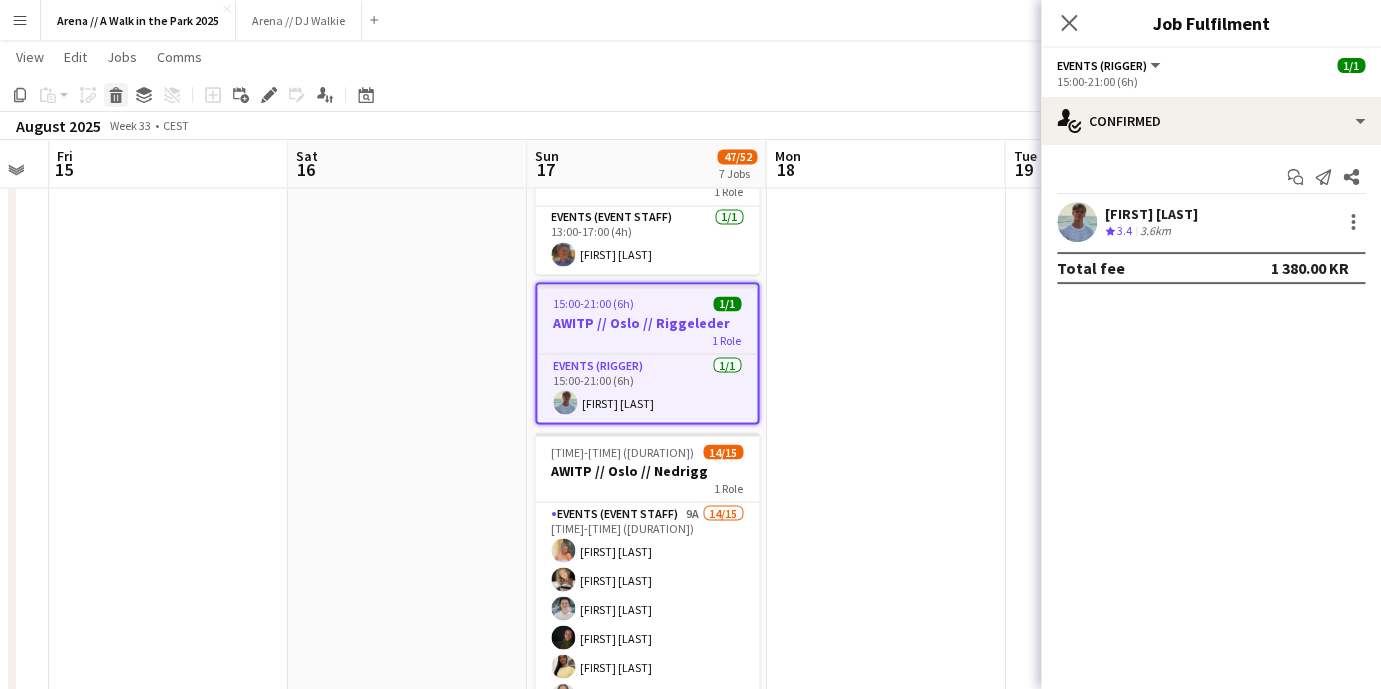 click 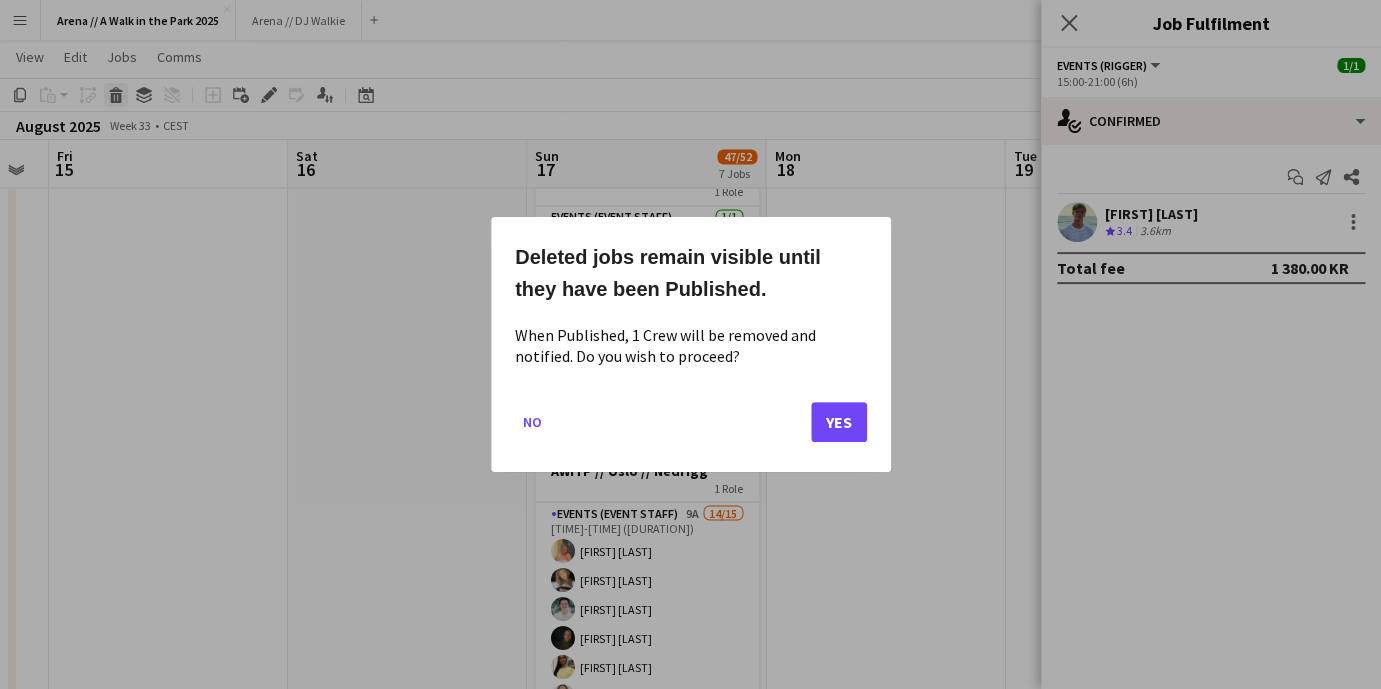 scroll, scrollTop: 0, scrollLeft: 668, axis: horizontal 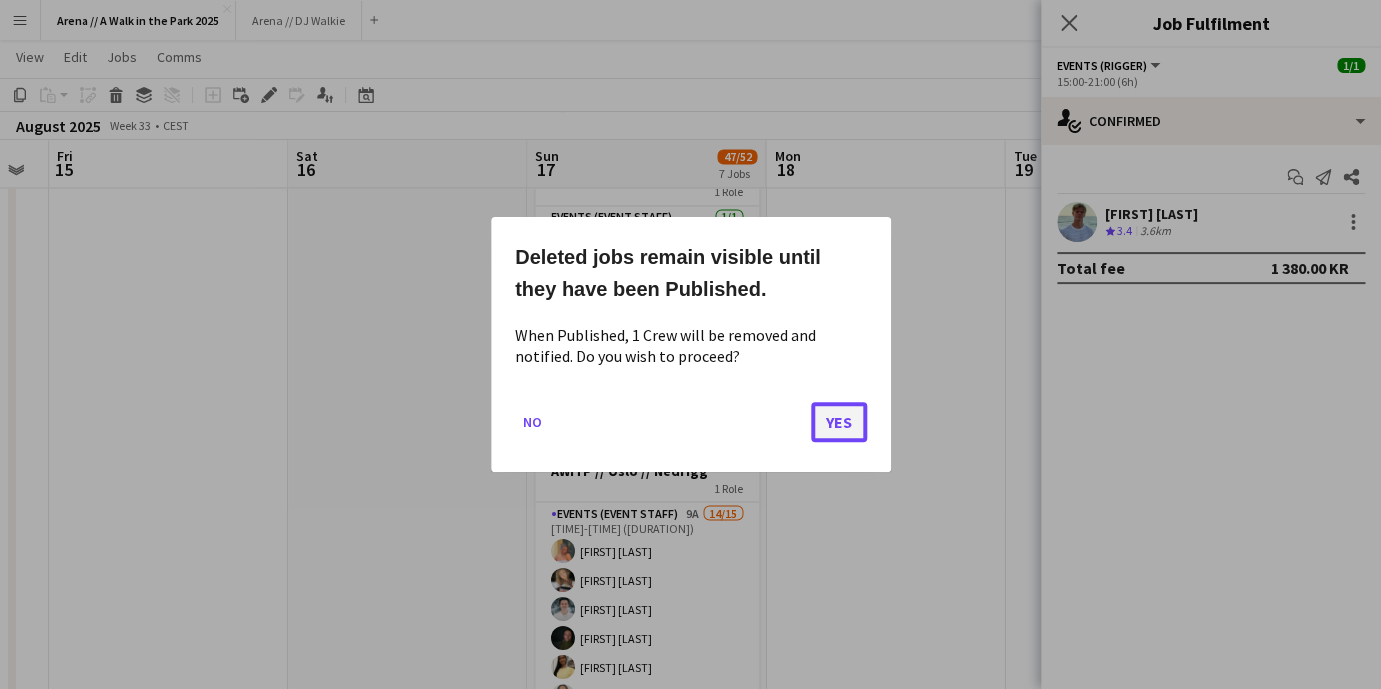 click on "Yes" 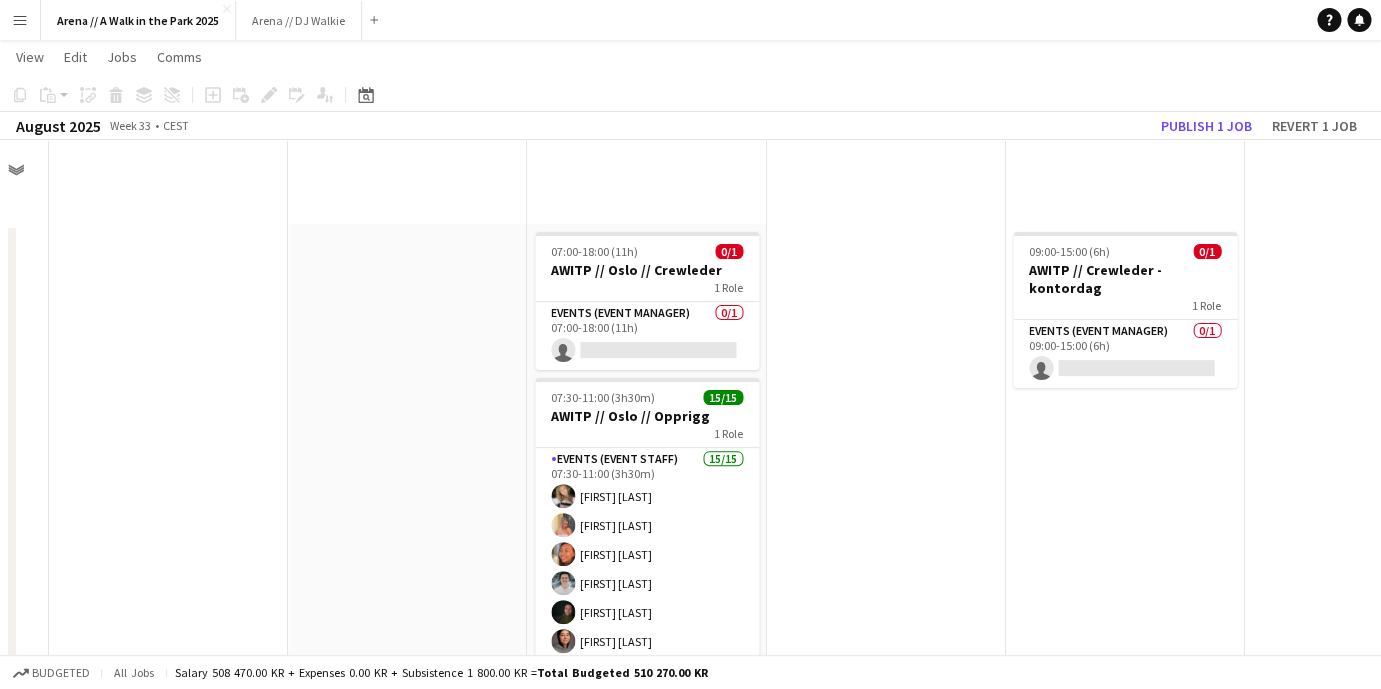 scroll, scrollTop: 1150, scrollLeft: 0, axis: vertical 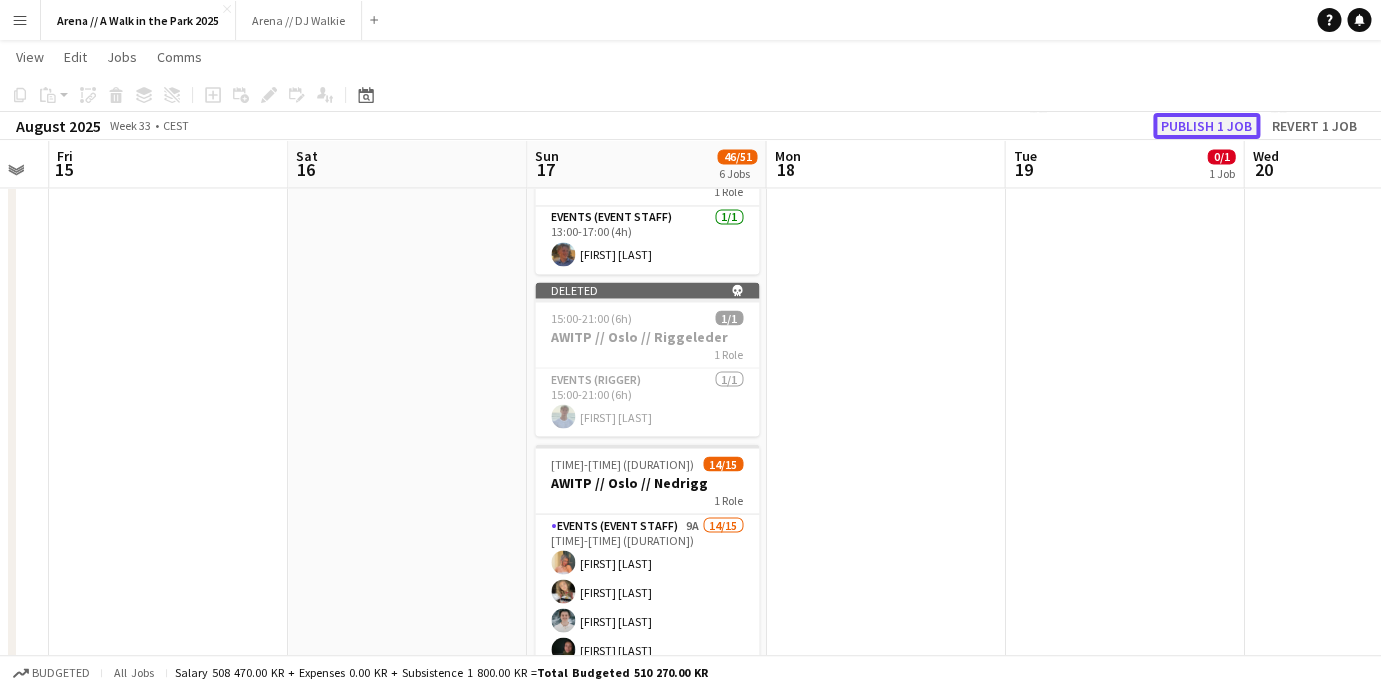 click on "Publish 1 job" 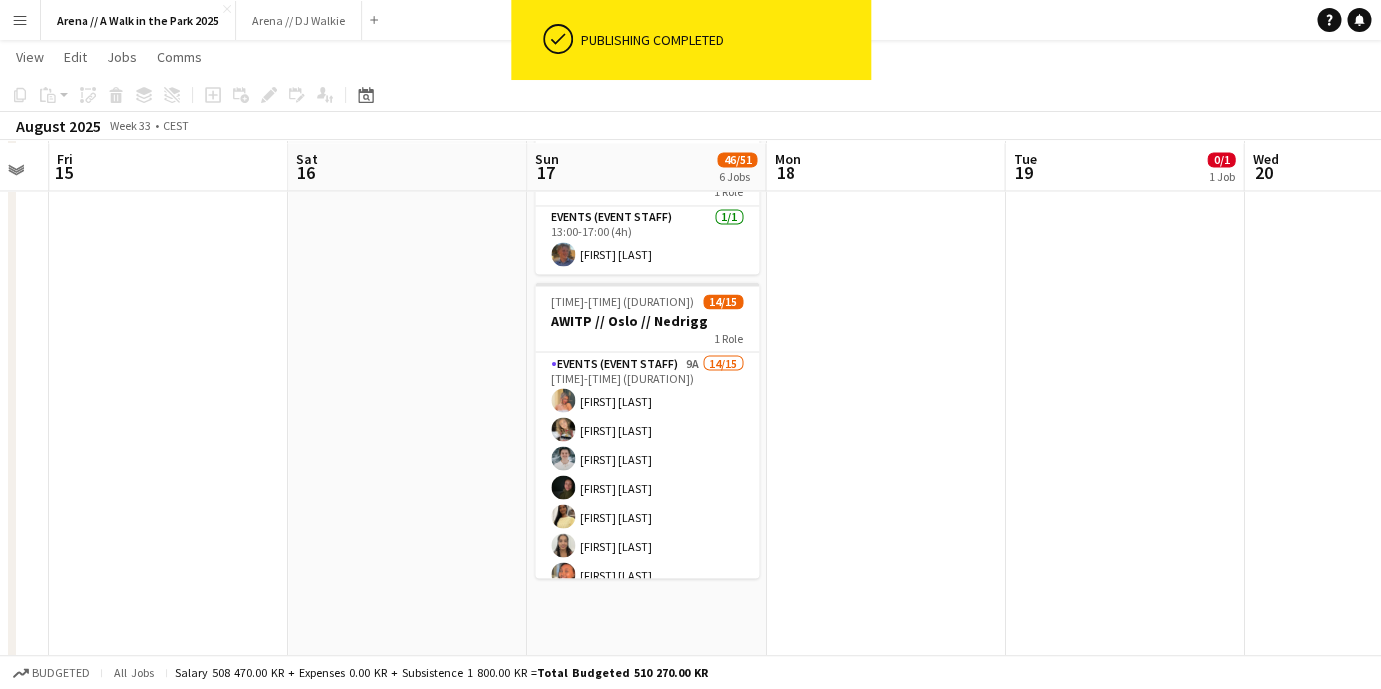 scroll, scrollTop: 1176, scrollLeft: 0, axis: vertical 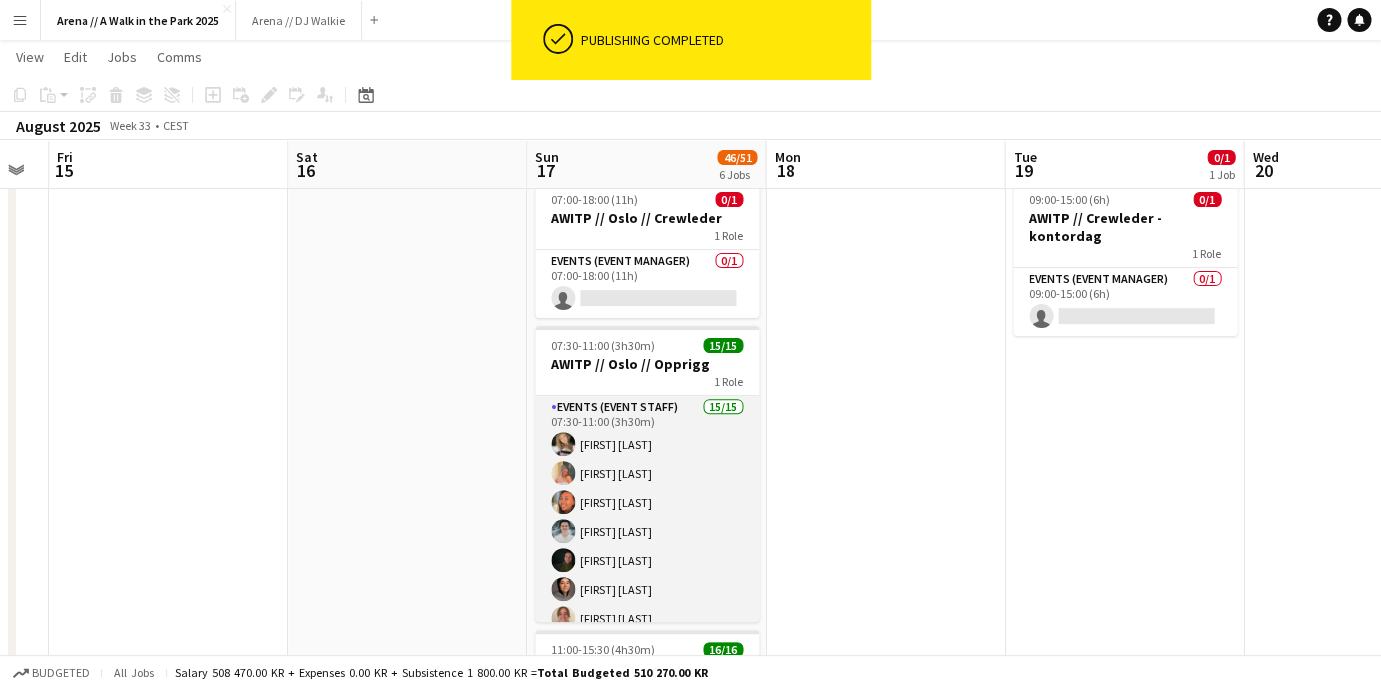 click on "Events (Event Staff)   15/15   07:30-11:00 (3h30m)
[FIRST] [LAST] [FIRST] [LAST] [FIRST] [LAST] [FIRST] [LAST] [FIRST] [LAST] [FIRST] [LAST] [FIRST] [LAST] [FIRST] [LAST] [FIRST] [LAST] [FIRST] [LAST] [FIRST] [LAST] [FIRST] [LAST] [FIRST] [LAST] [FIRST] [LAST] [FIRST] [LAST]" at bounding box center [647, 633] 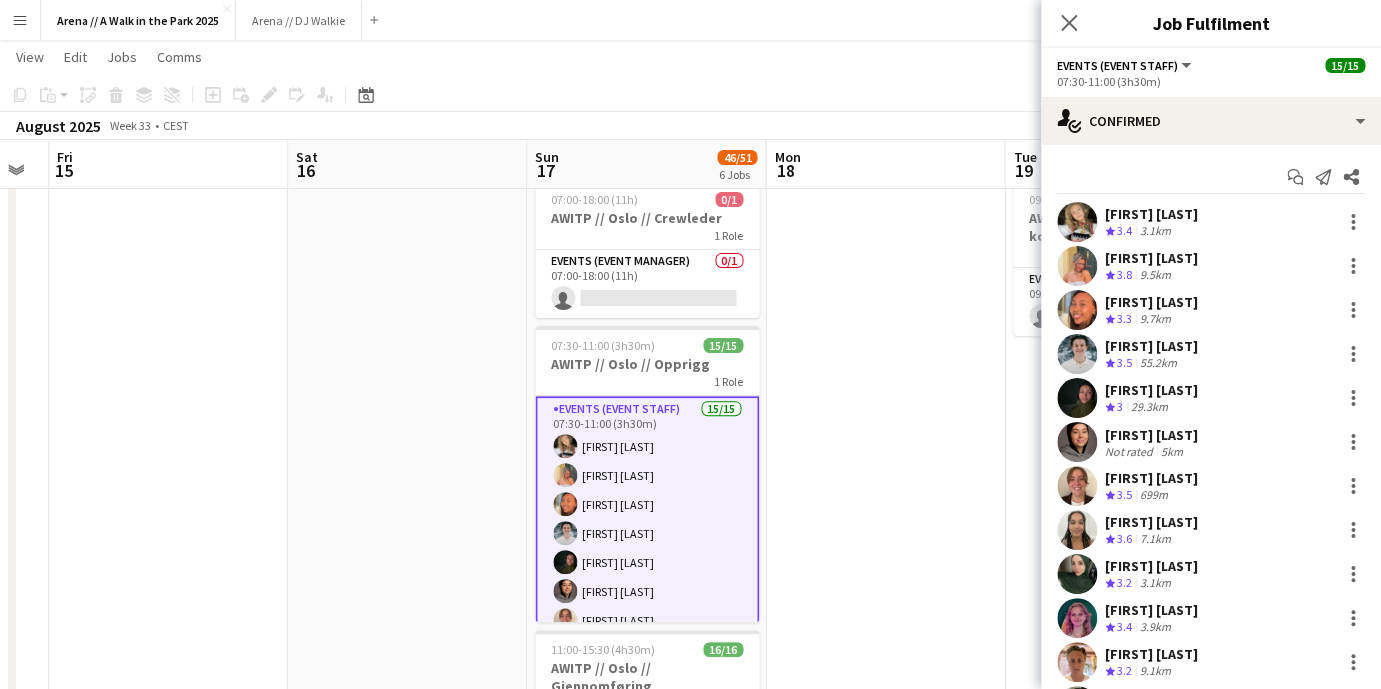 scroll, scrollTop: 228, scrollLeft: 0, axis: vertical 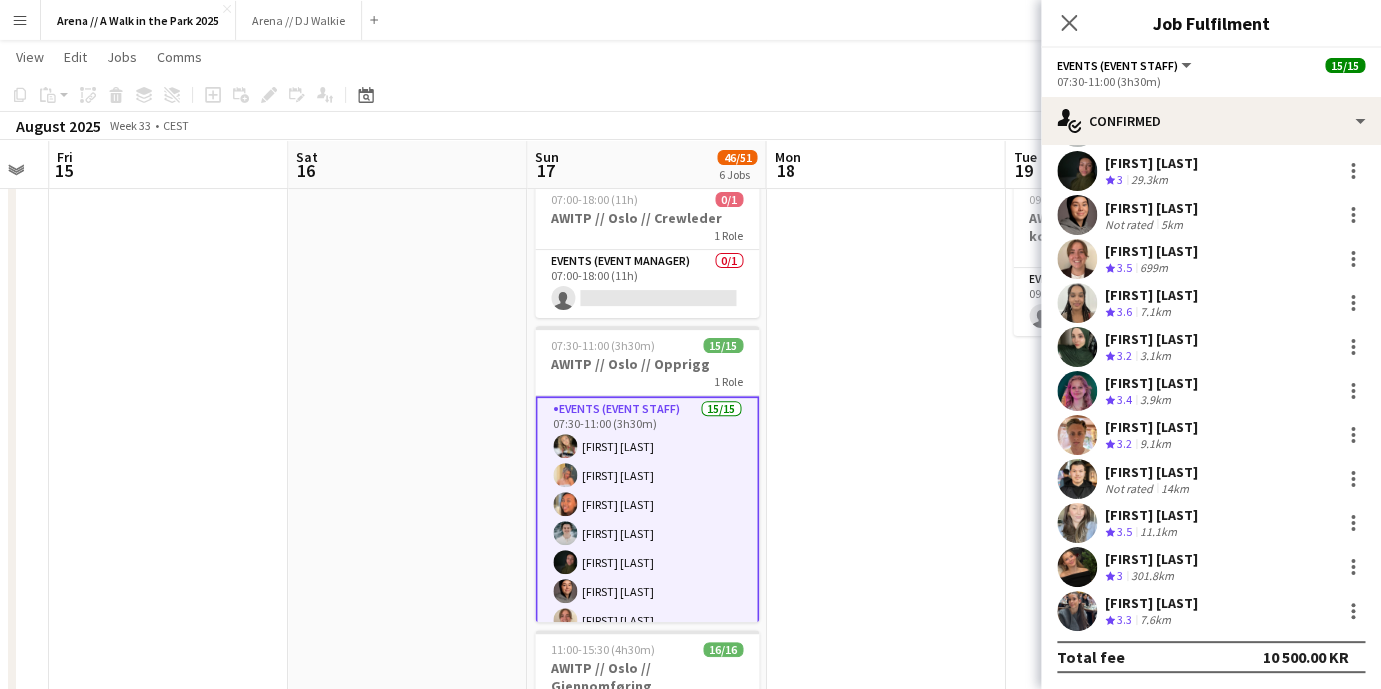 click at bounding box center (885, 1047) 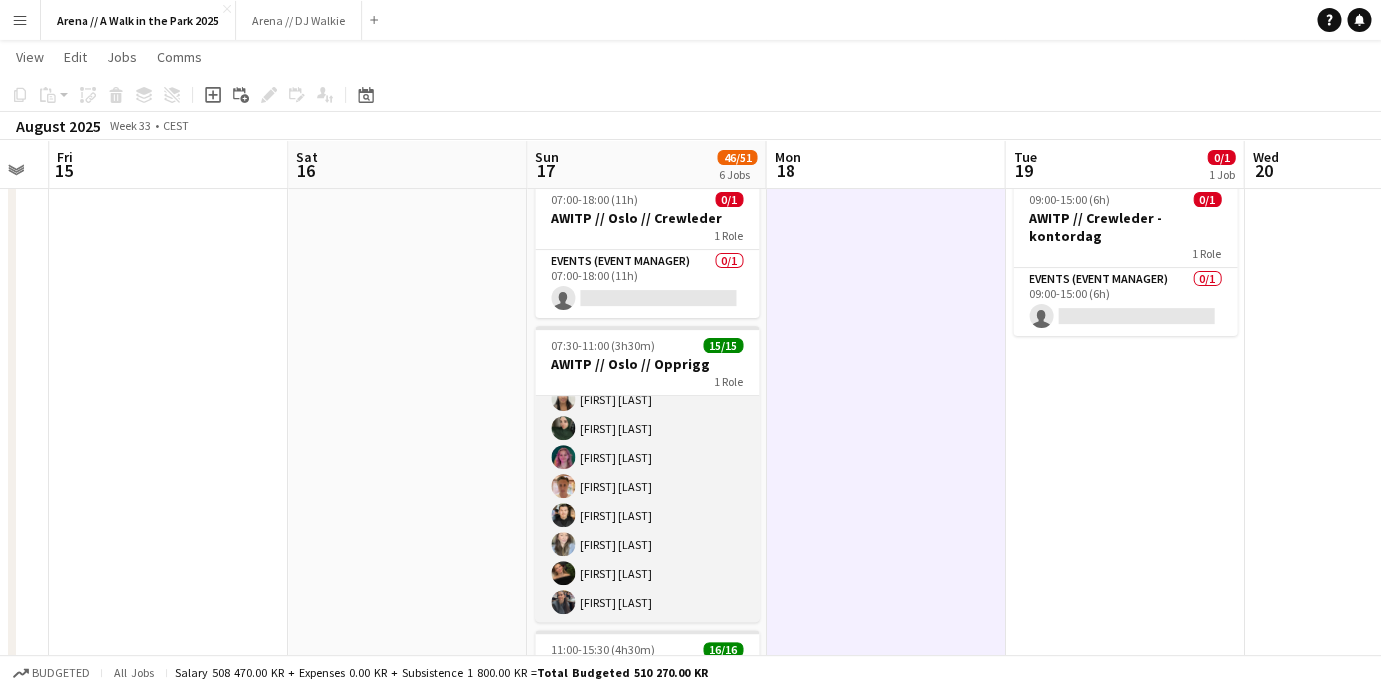 scroll, scrollTop: 0, scrollLeft: 0, axis: both 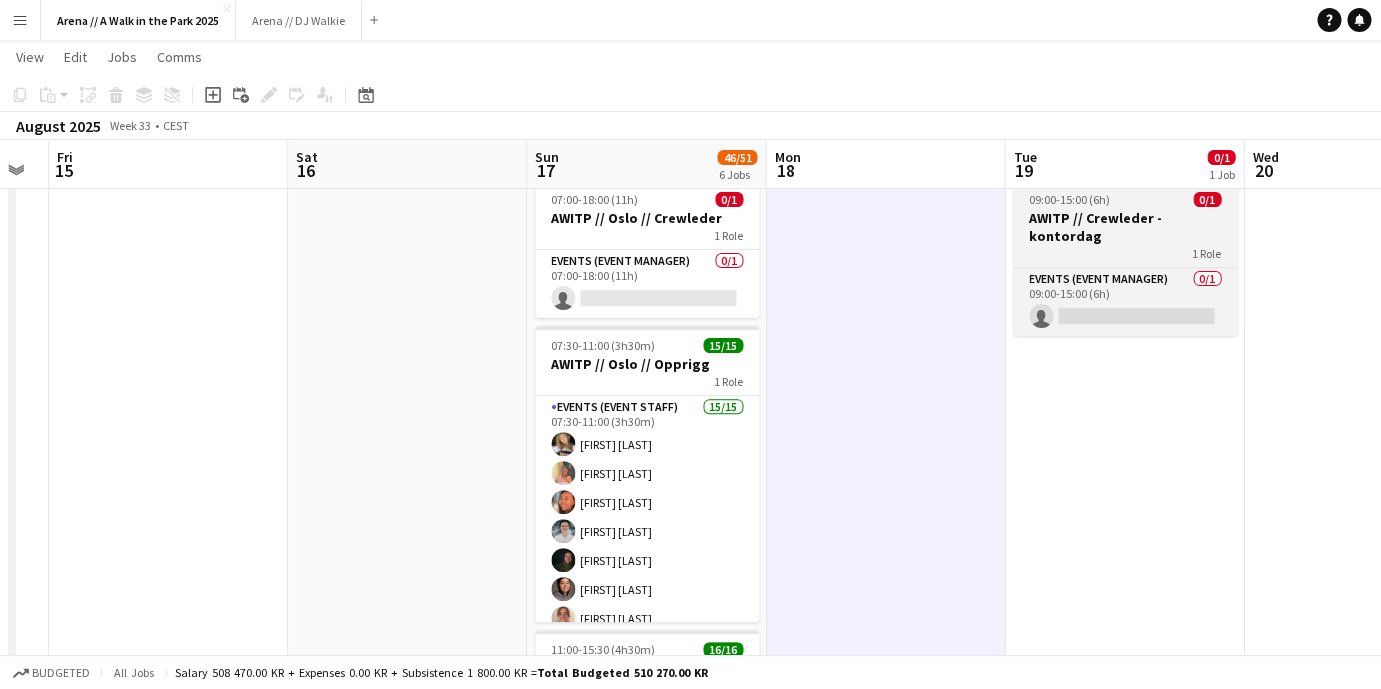 click on "09:00-15:00 (6h)    0/1   AWITP // Crewleder - kontordag   1 Role   Events (Event Manager)   0/1   09:00-15:00 (6h)
single-neutral-actions" at bounding box center [1125, 258] 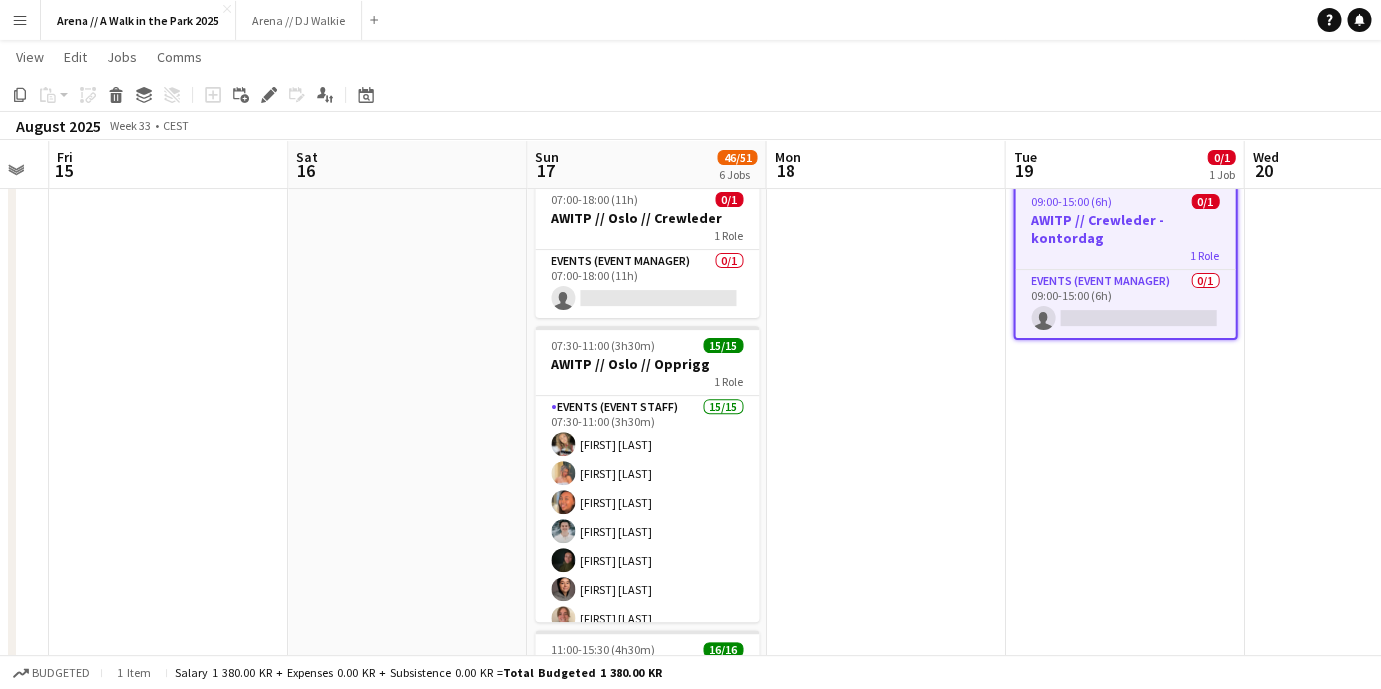 click on "1 Role" at bounding box center (1125, 255) 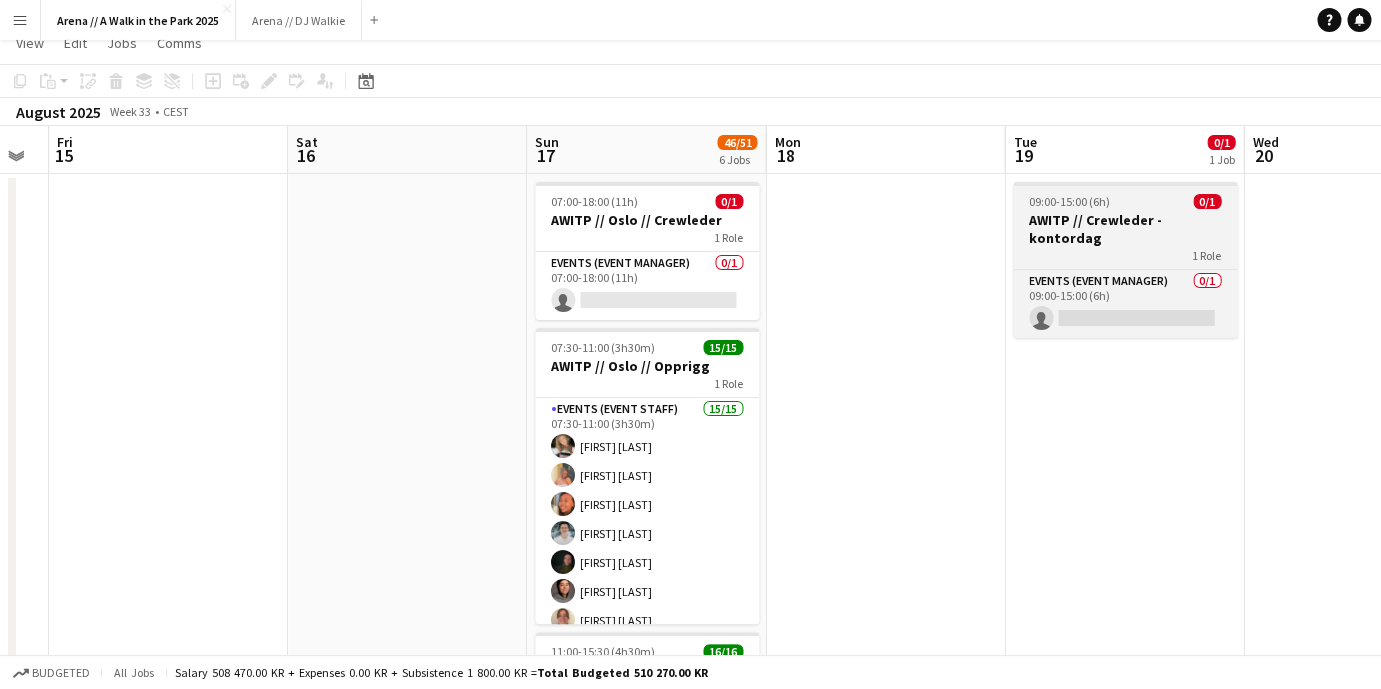 scroll, scrollTop: 0, scrollLeft: 0, axis: both 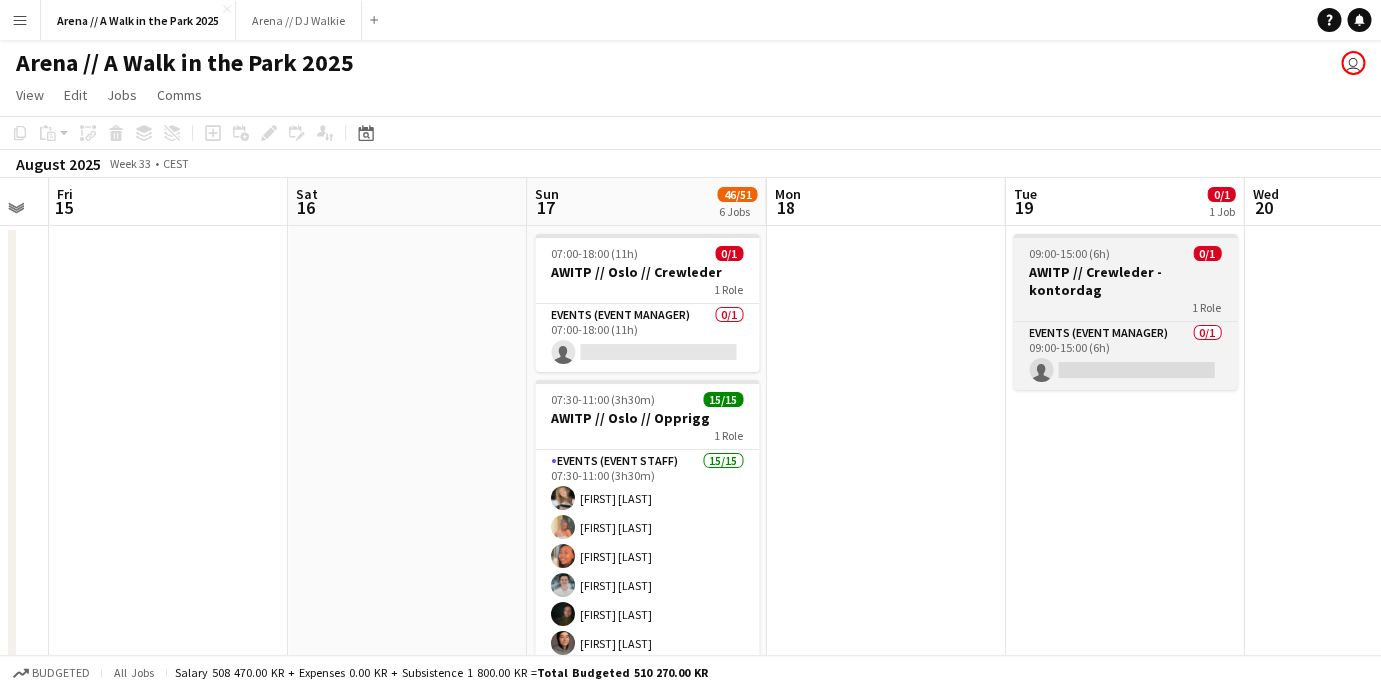 click on "AWITP // Crewleder - kontordag" at bounding box center [1125, 281] 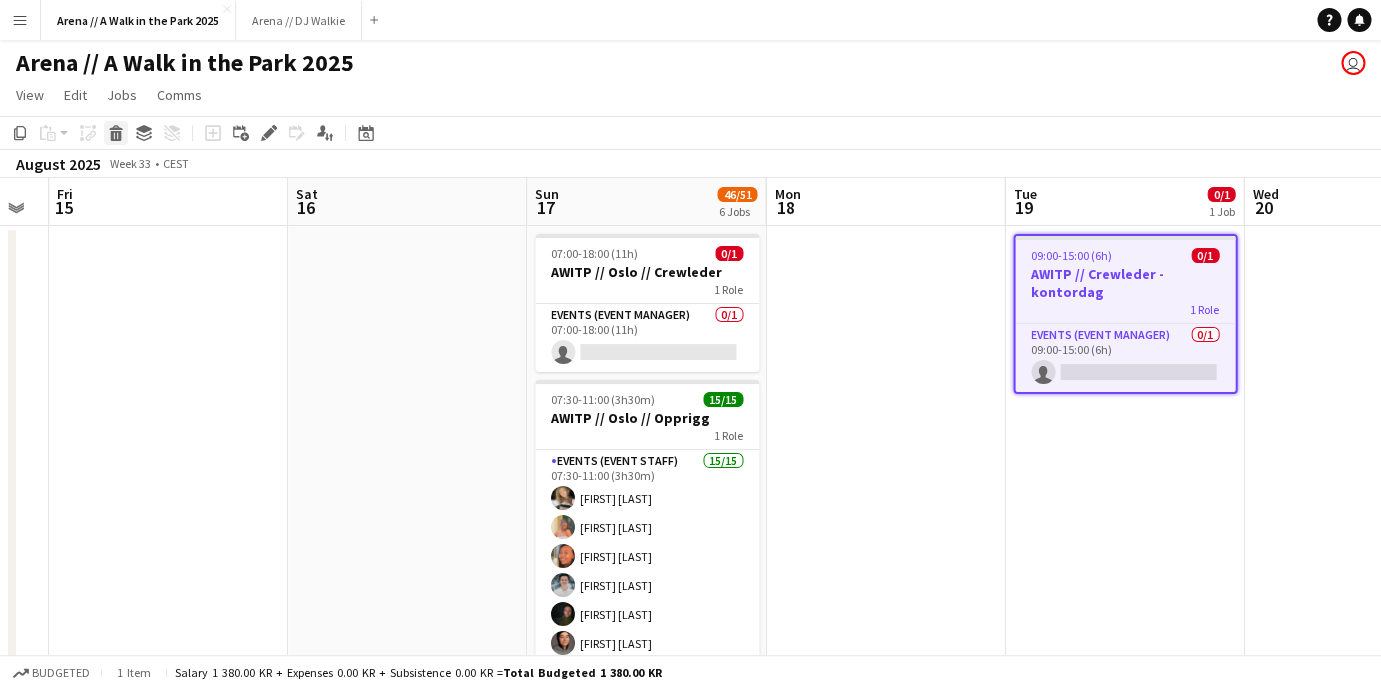 click 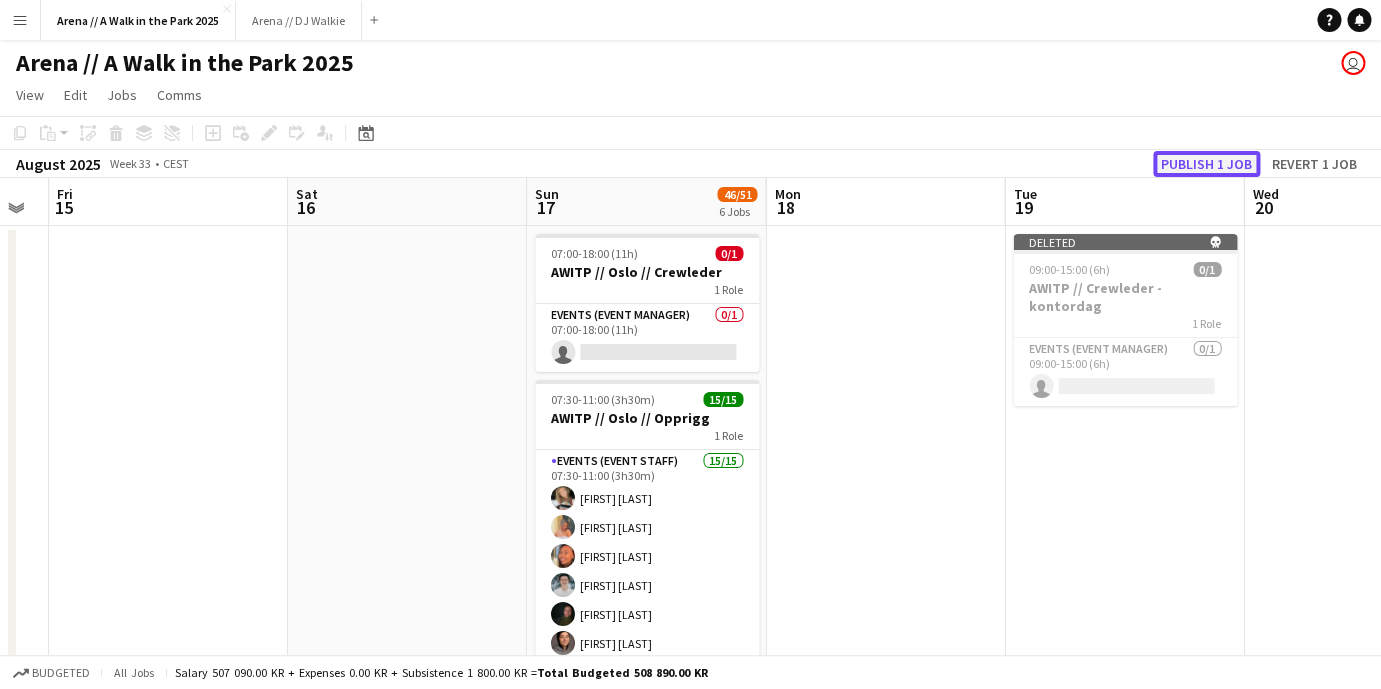 click on "Publish 1 job" 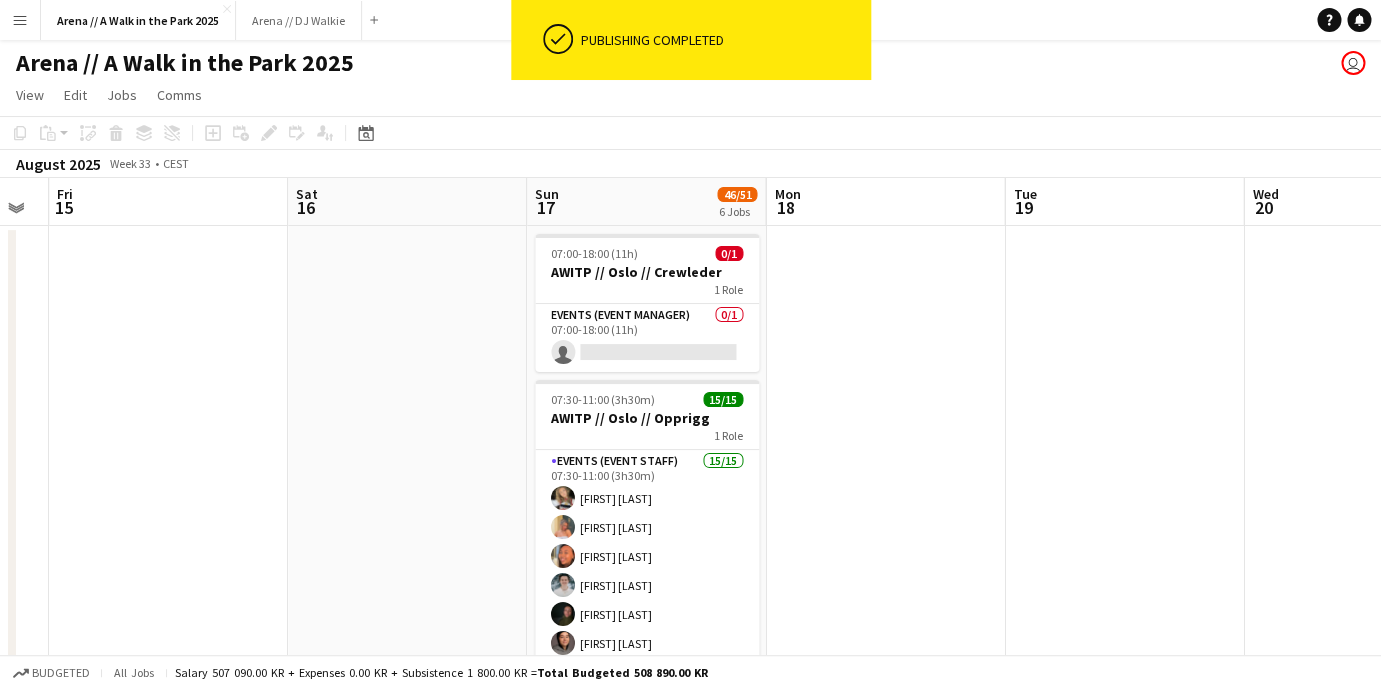 scroll, scrollTop: 3, scrollLeft: 0, axis: vertical 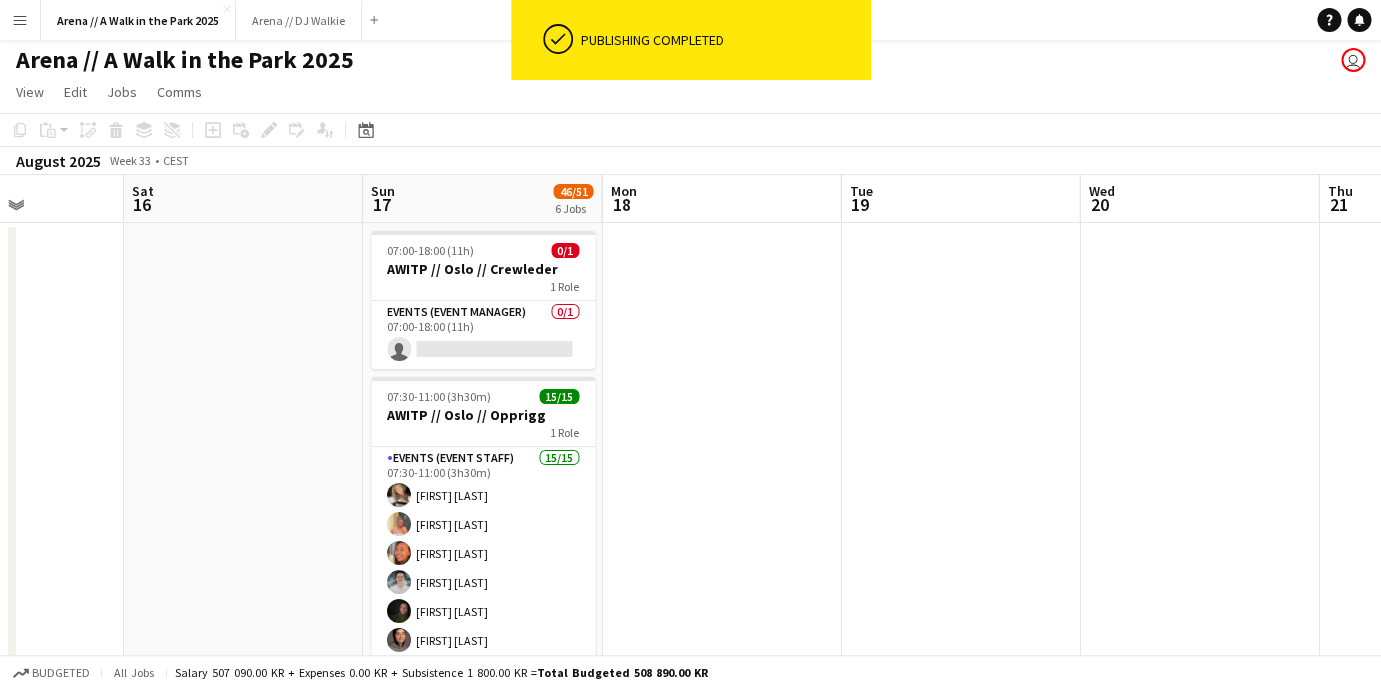 drag, startPoint x: 878, startPoint y: 568, endPoint x: 709, endPoint y: 368, distance: 261.84155 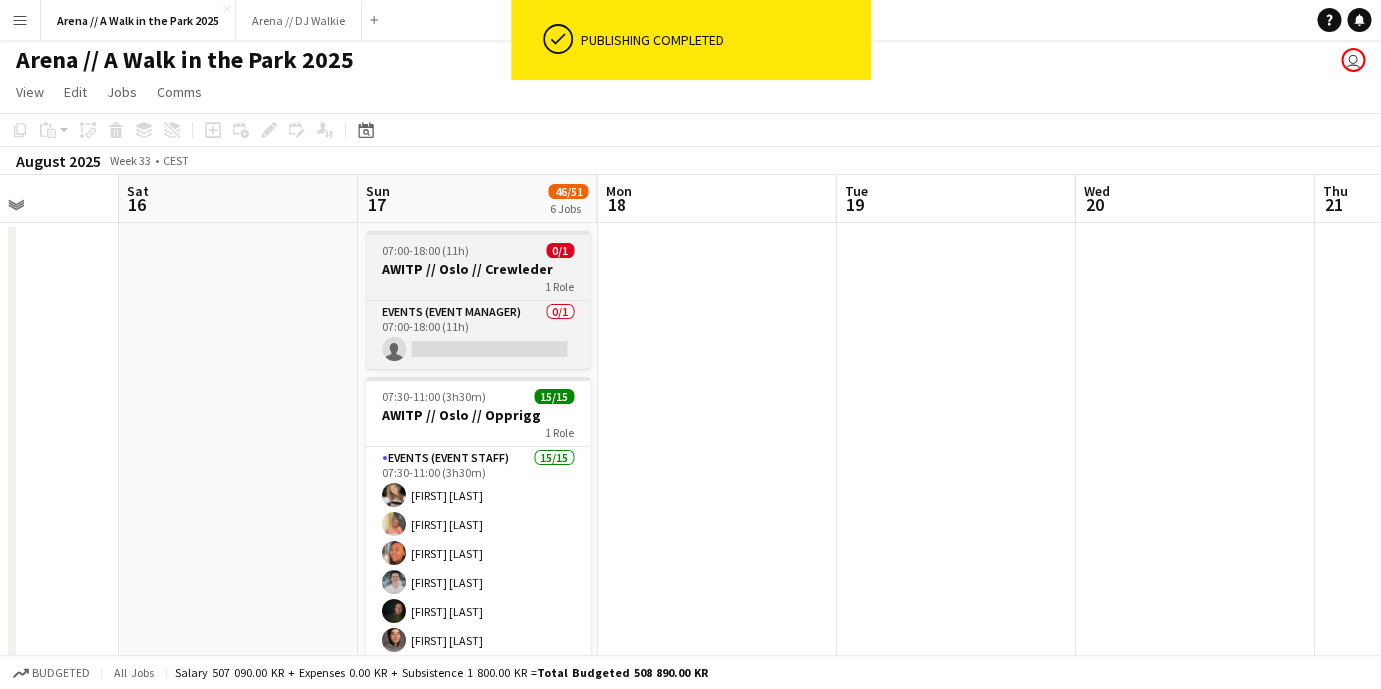 click on "07:00-18:00 (11h)    0/1   AWITP // [CITY] // Crewleder   1 Role   Events (Event Manager)   0/1   07:00-18:00 (11h)
single-neutral-actions" at bounding box center [478, 300] 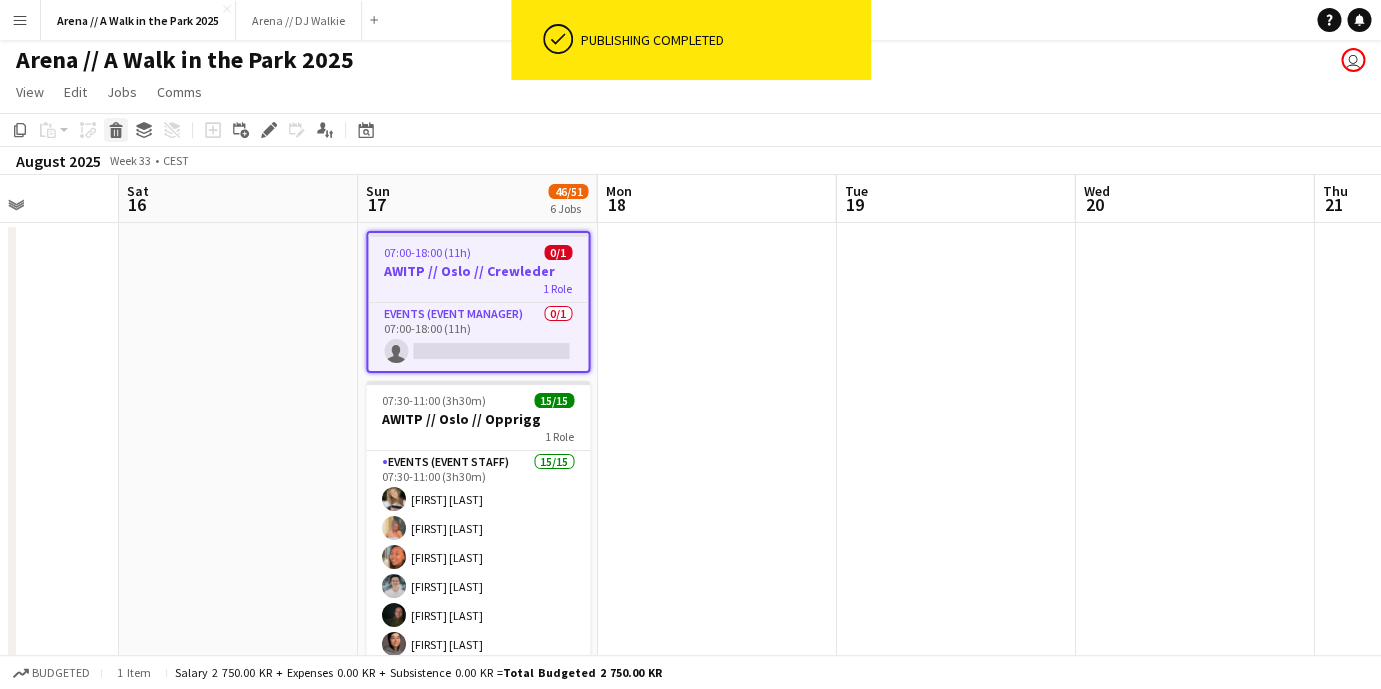 click 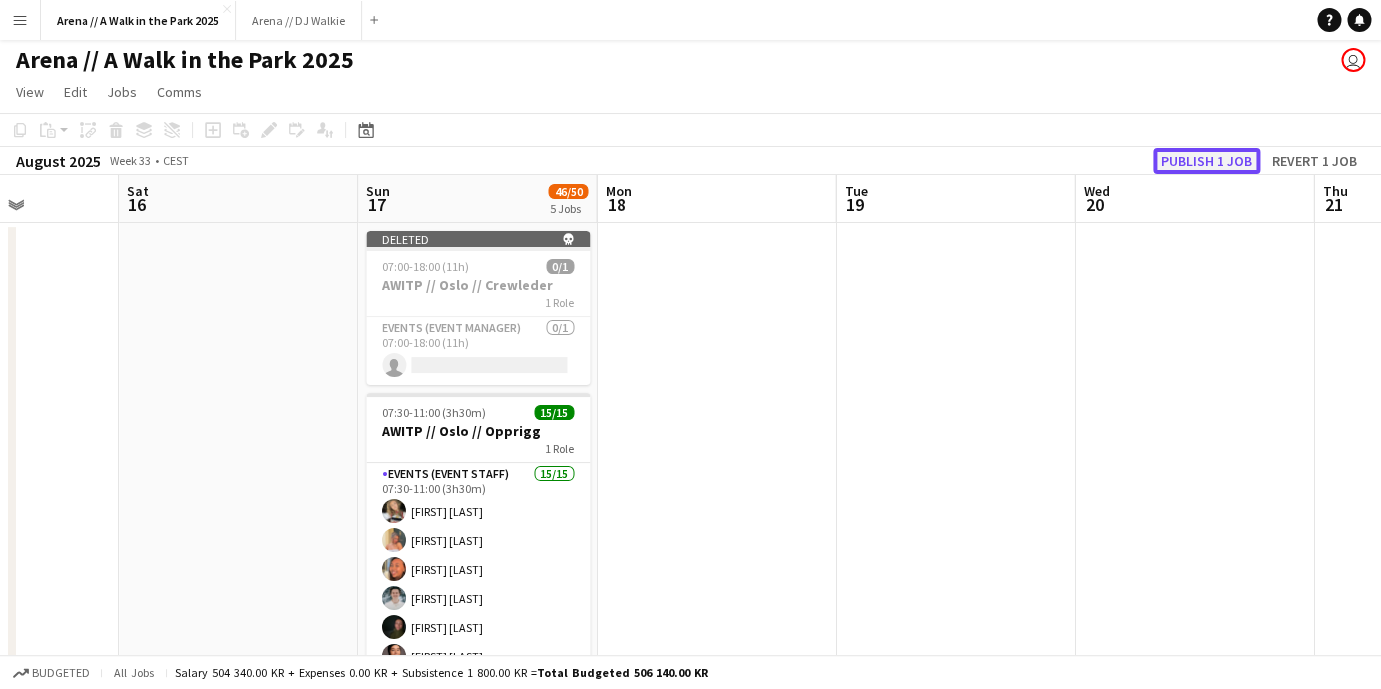 click on "Publish 1 job" 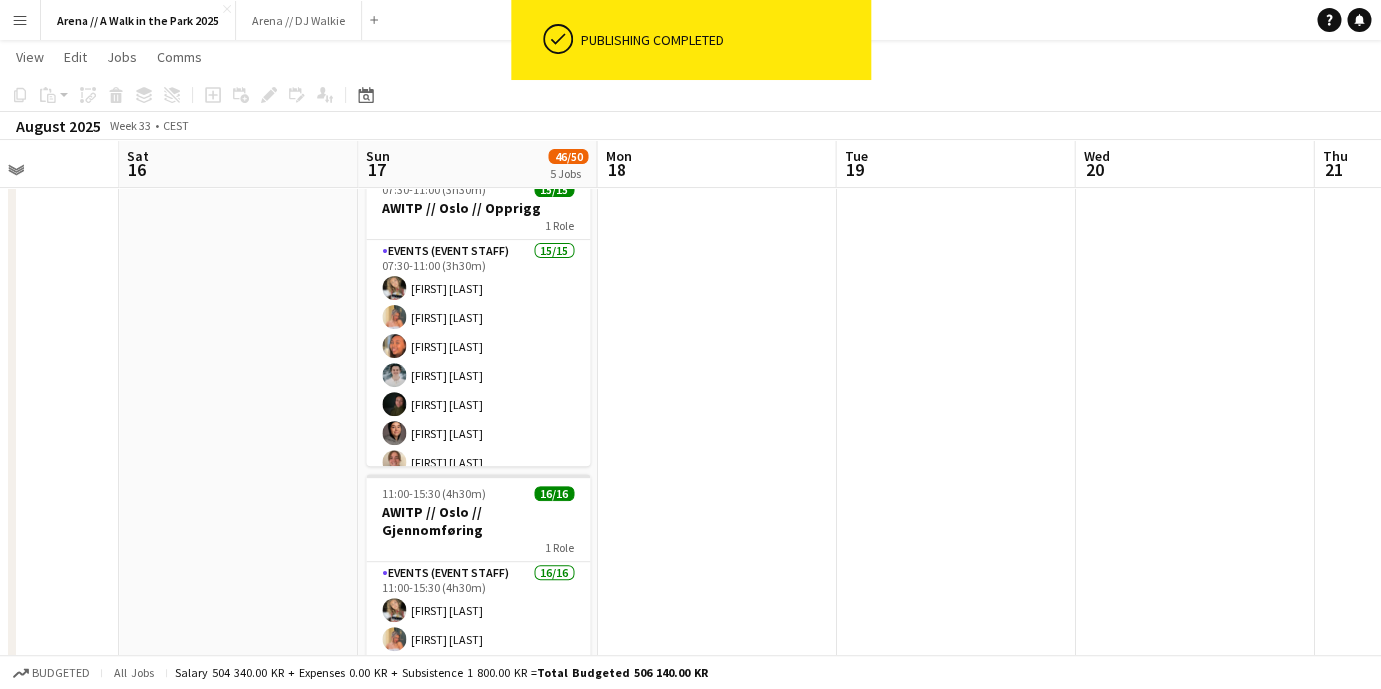 scroll, scrollTop: 399, scrollLeft: 0, axis: vertical 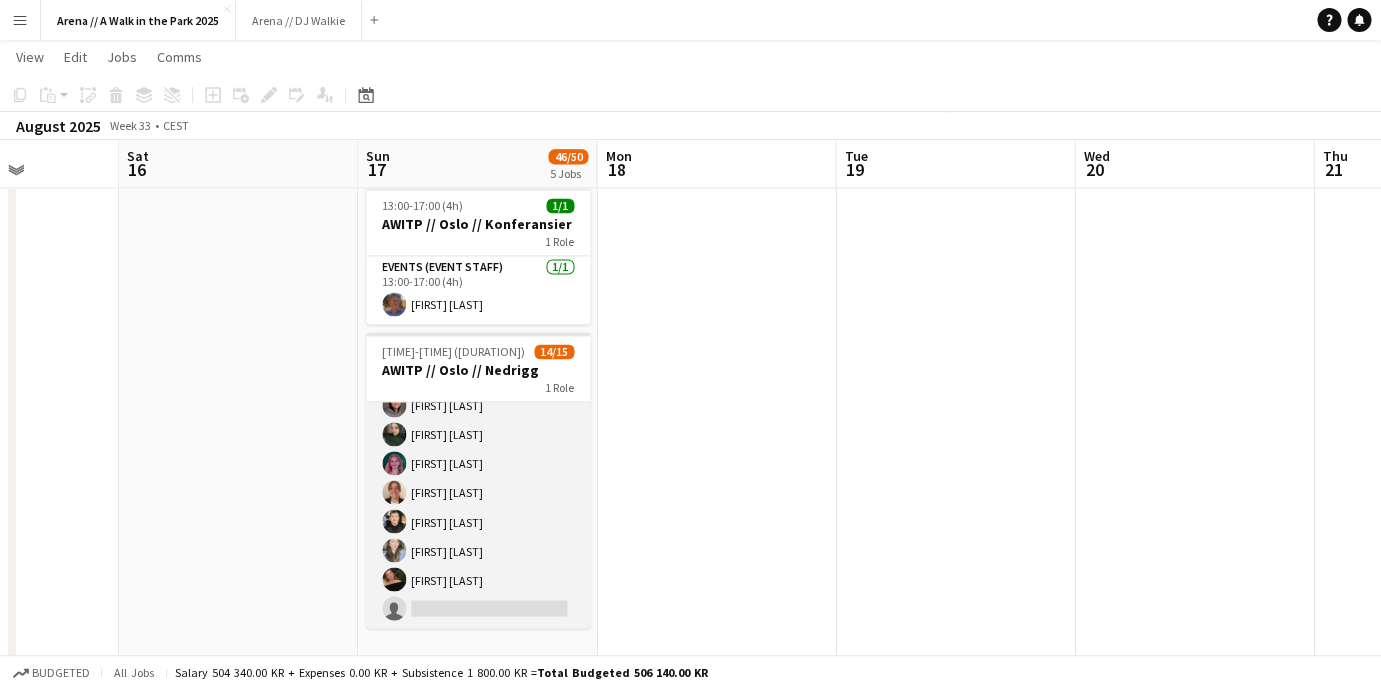 click on "Events (Event Staff)   9A   14/15   15:30-18:00 (2h30m)
[FIRST] [LAST] [FIRST] [LAST] [FIRST] [LAST] [FIRST] [LAST] [FIRST] [LAST] [FIRST] [LAST] [FIRST] [LAST] [FIRST] [LAST] [FIRST] [LAST] [FIRST] [LAST] [FIRST] [LAST]
single-neutral-actions" at bounding box center [478, 391] 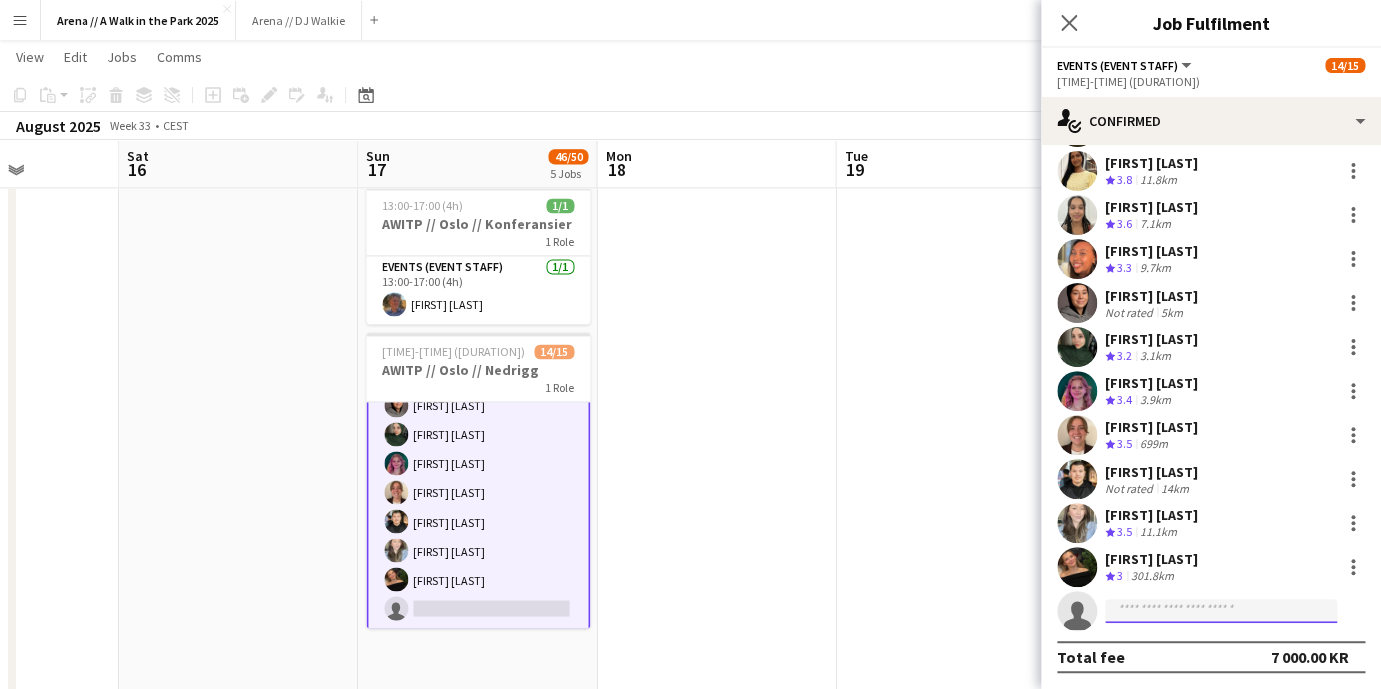 click 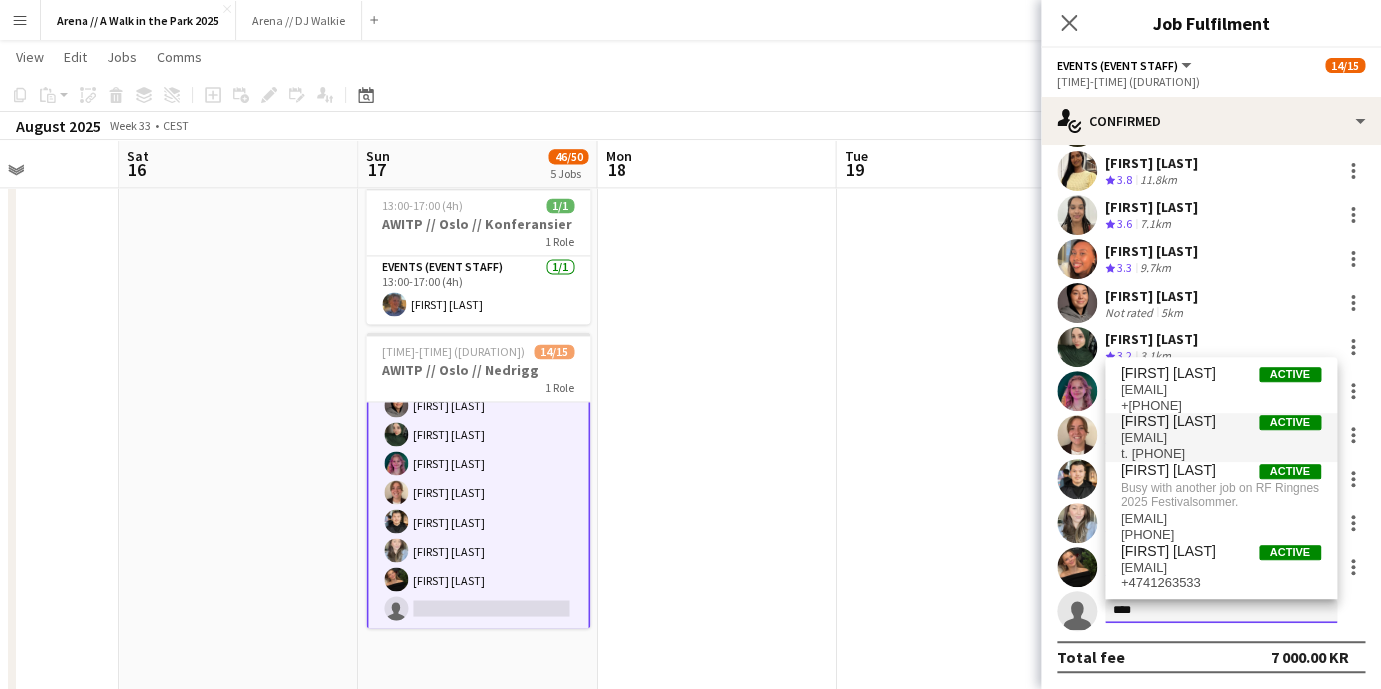 type on "****" 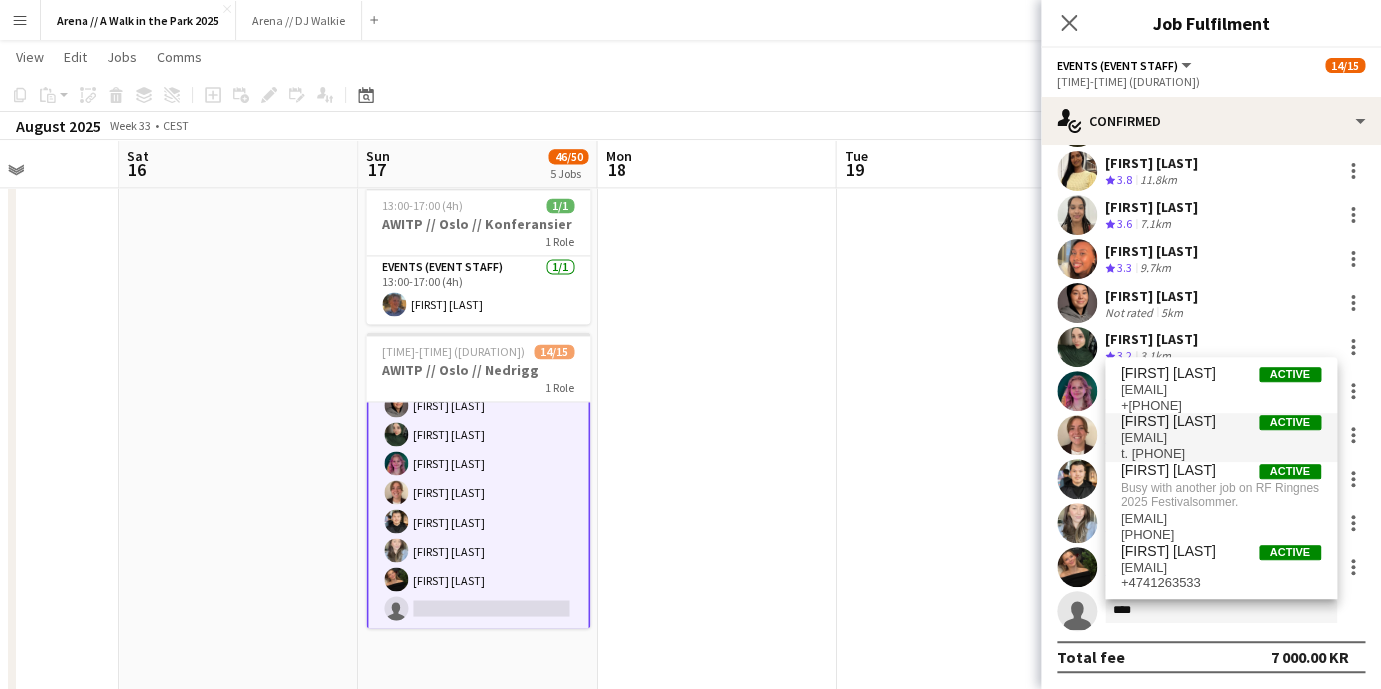 click on "[FIRST] [LAST]" at bounding box center [1168, 421] 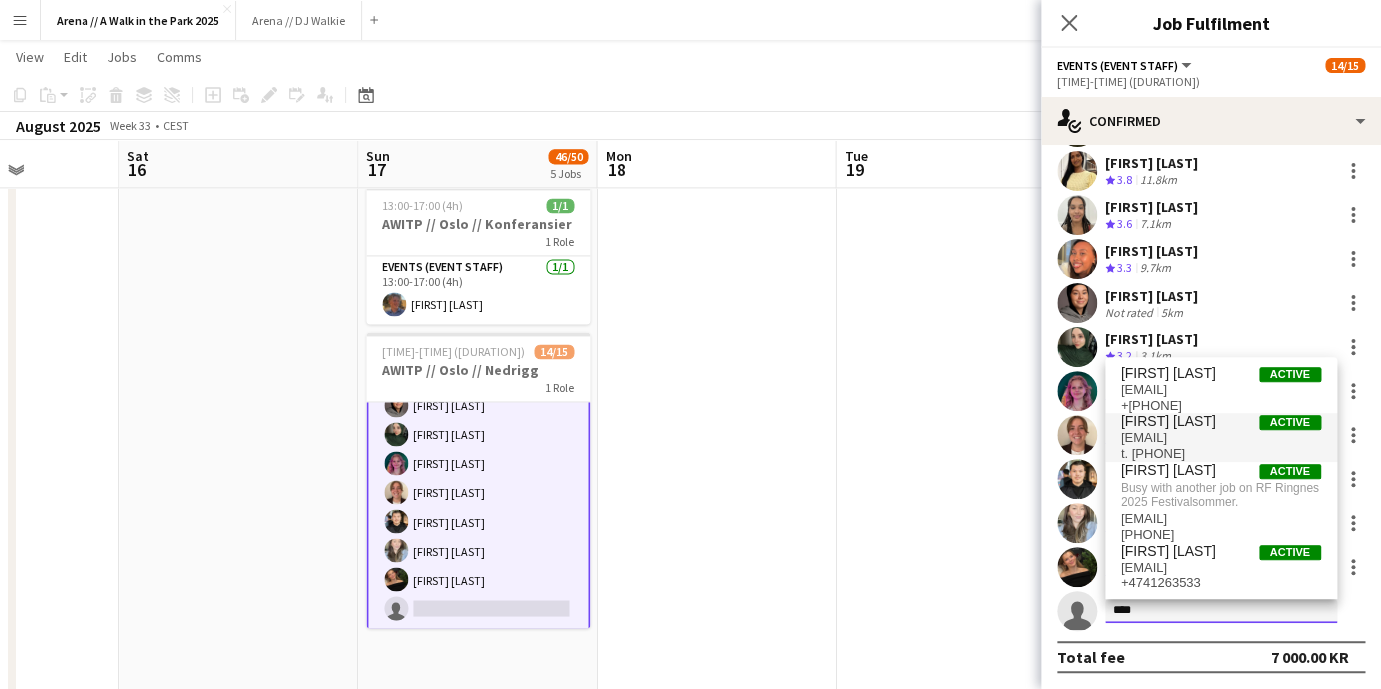 type 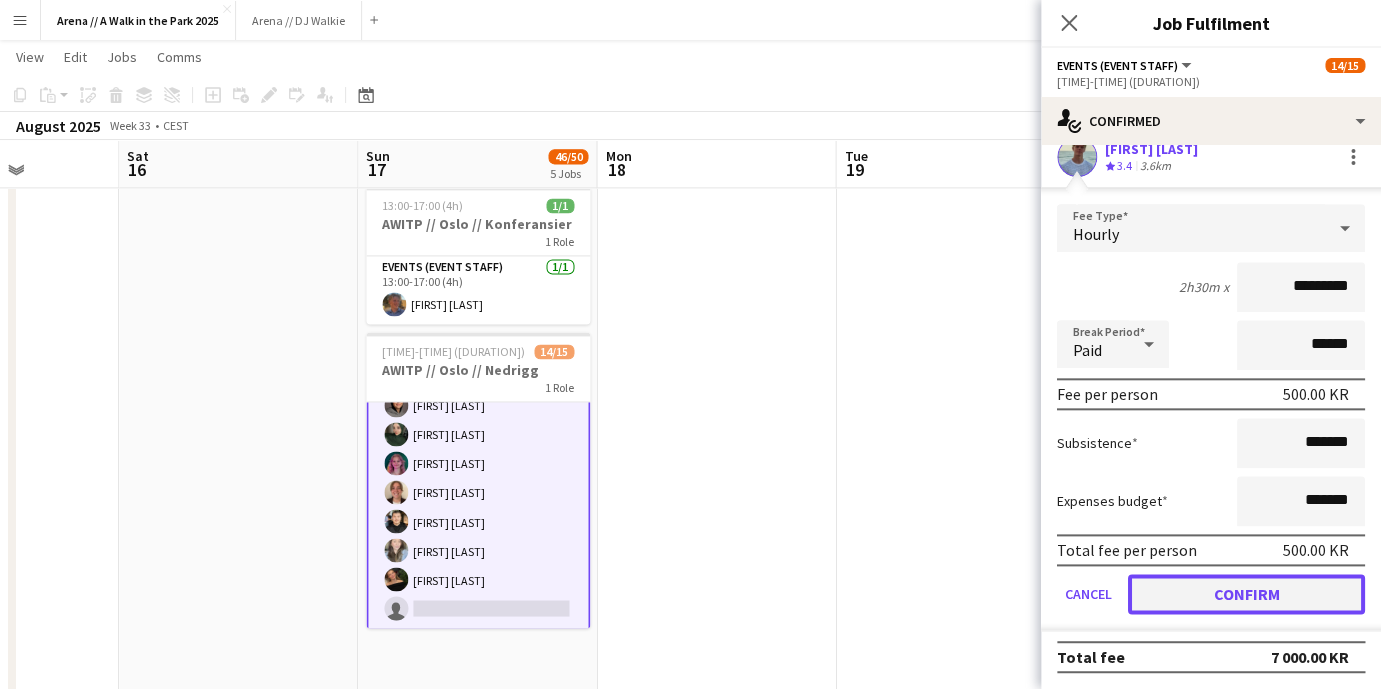 click on "Confirm" at bounding box center [1246, 594] 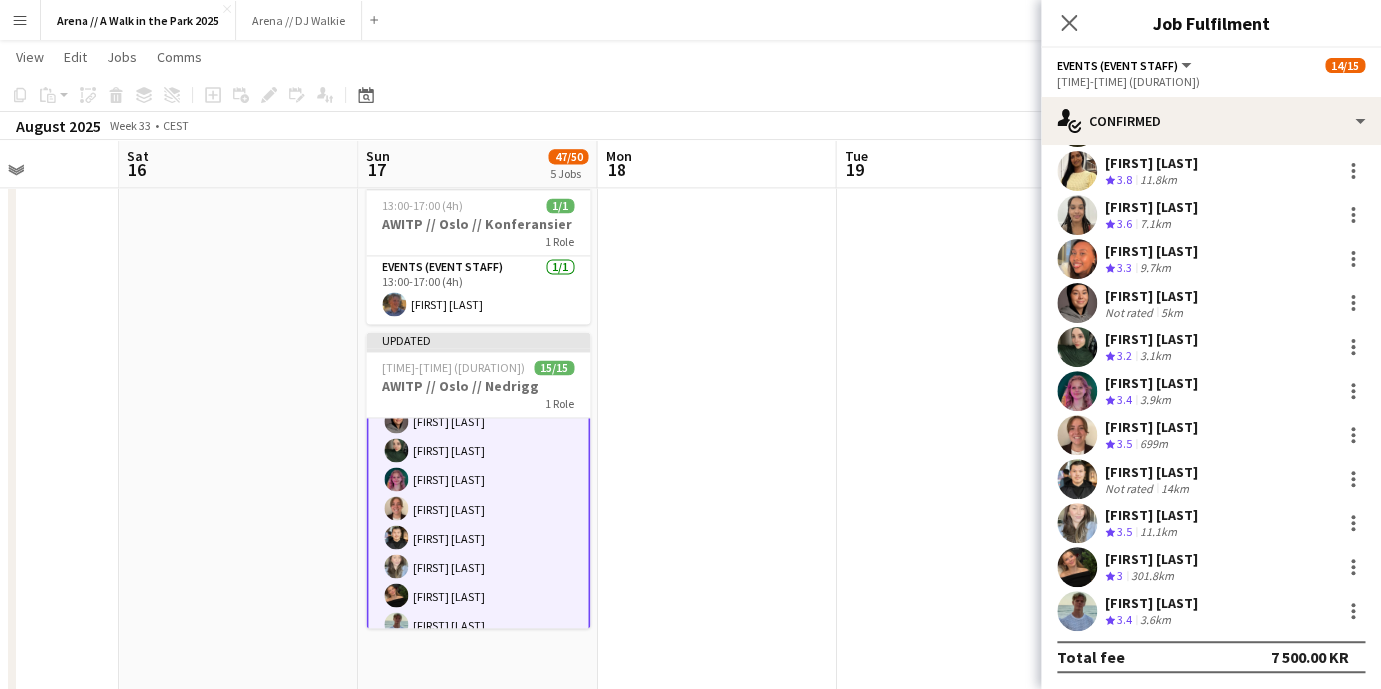 scroll, scrollTop: 228, scrollLeft: 0, axis: vertical 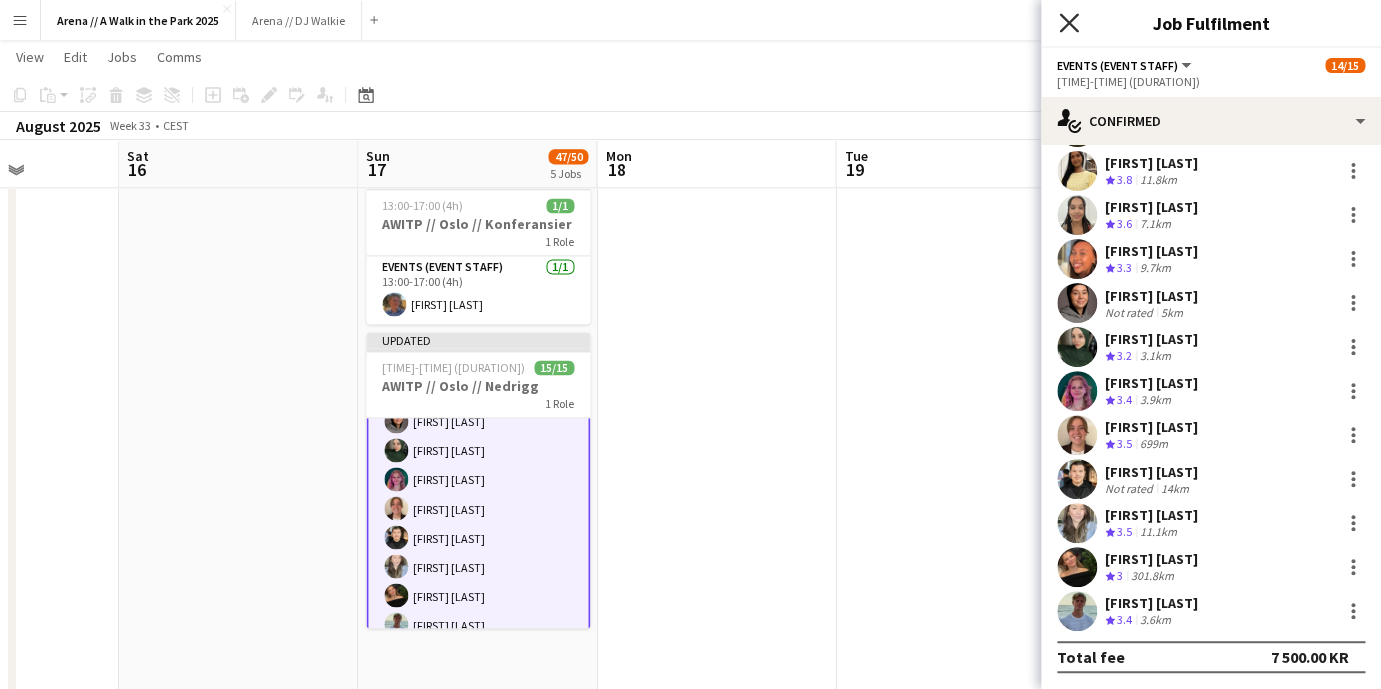 click on "Close pop-in" 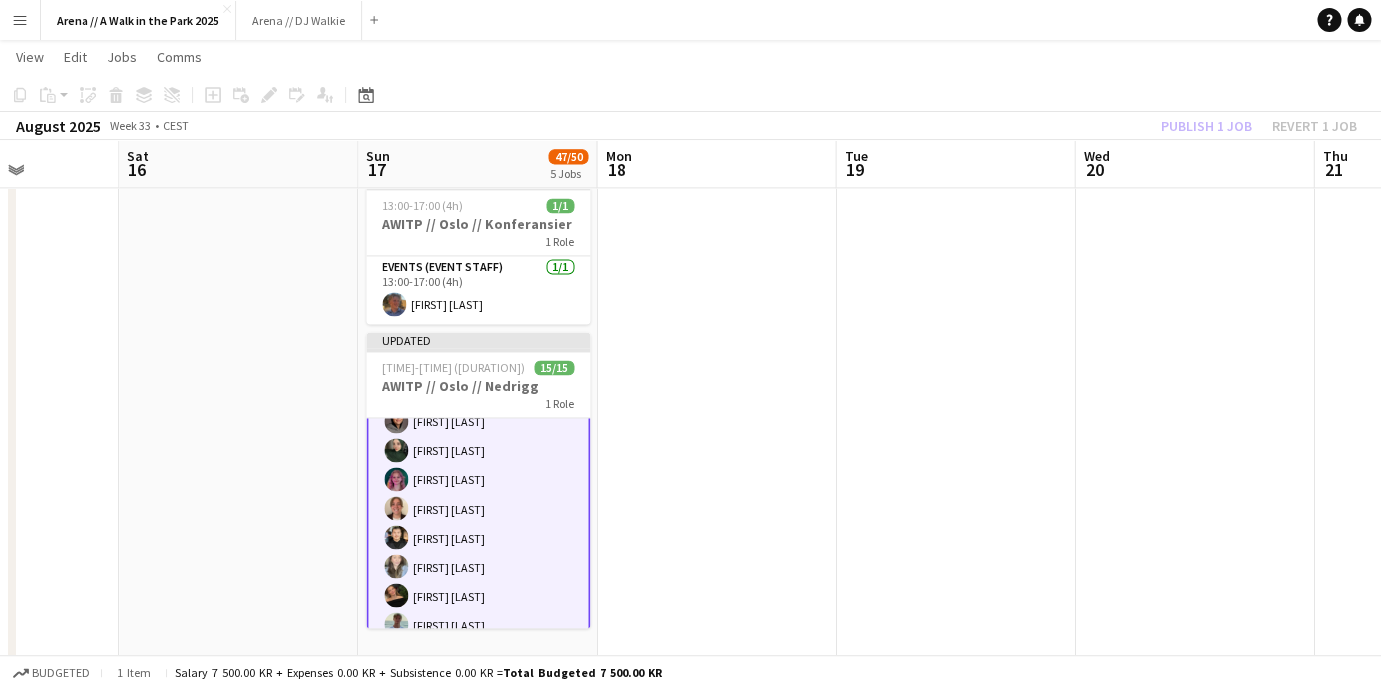 click on "Publish 1 job   Revert 1 job" 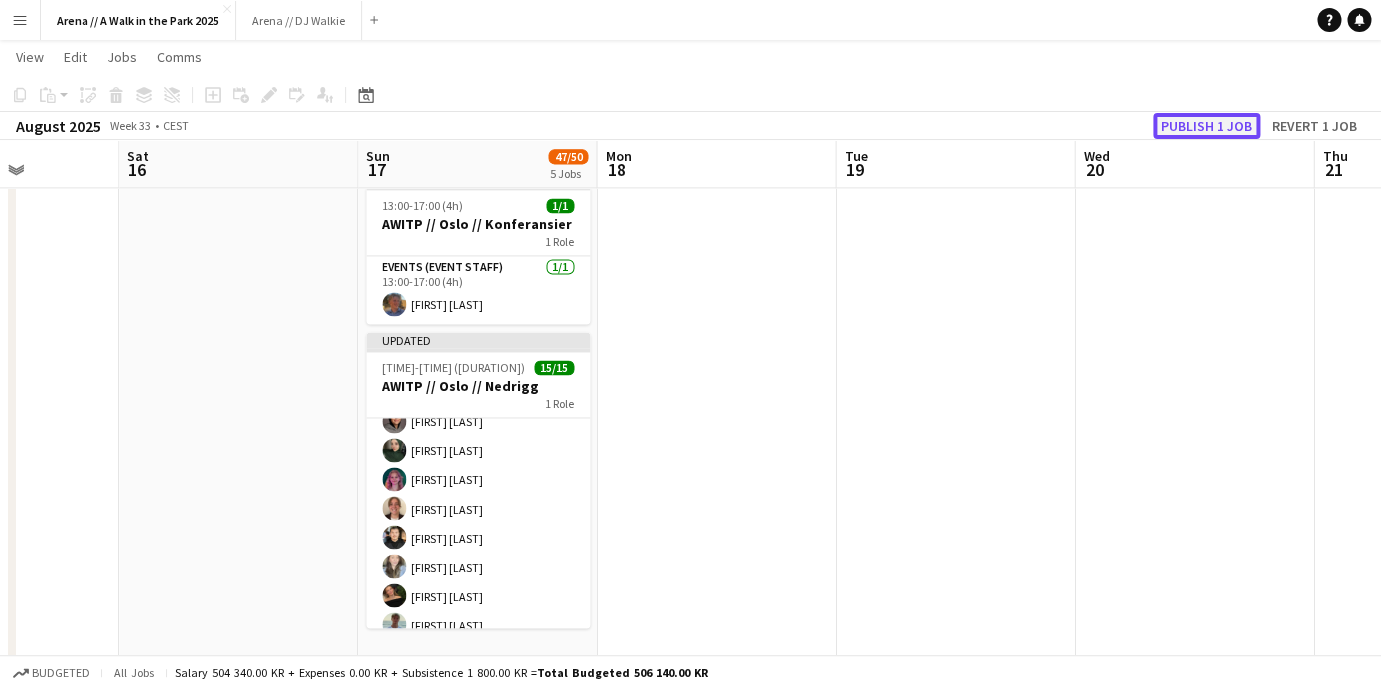 click on "Publish 1 job" 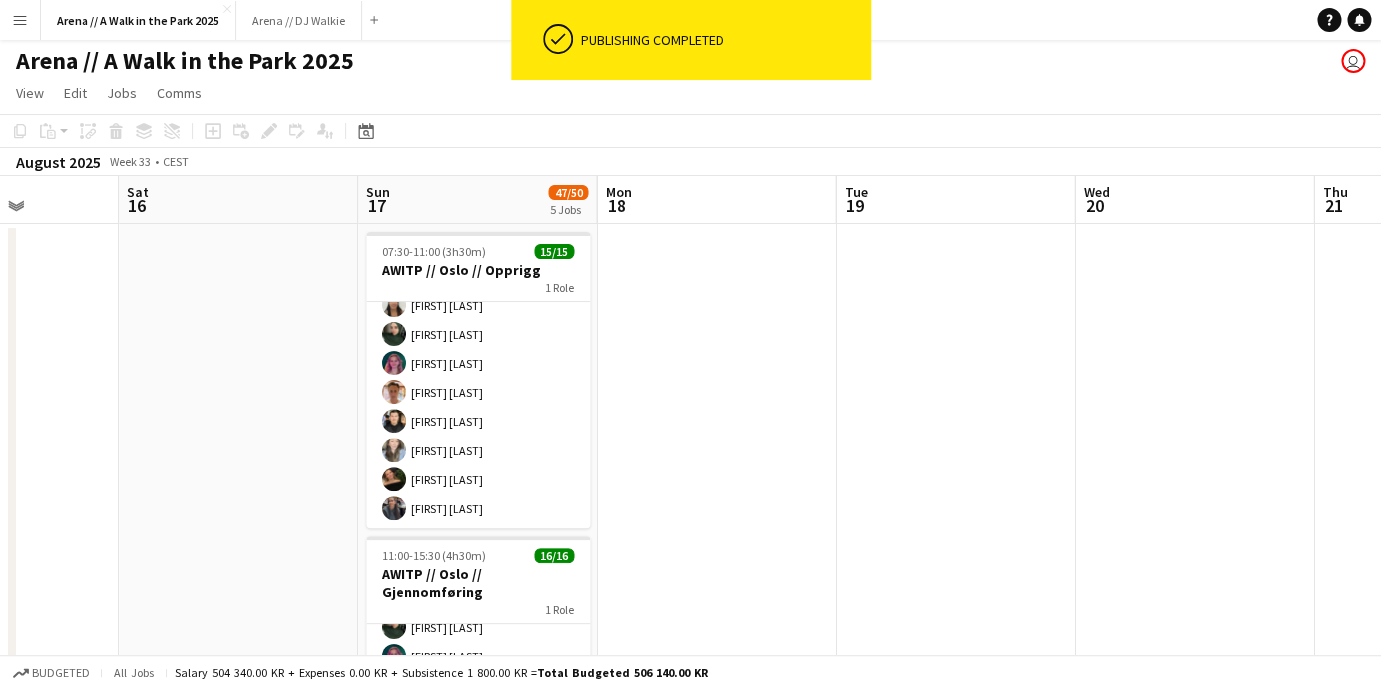 scroll, scrollTop: 0, scrollLeft: 0, axis: both 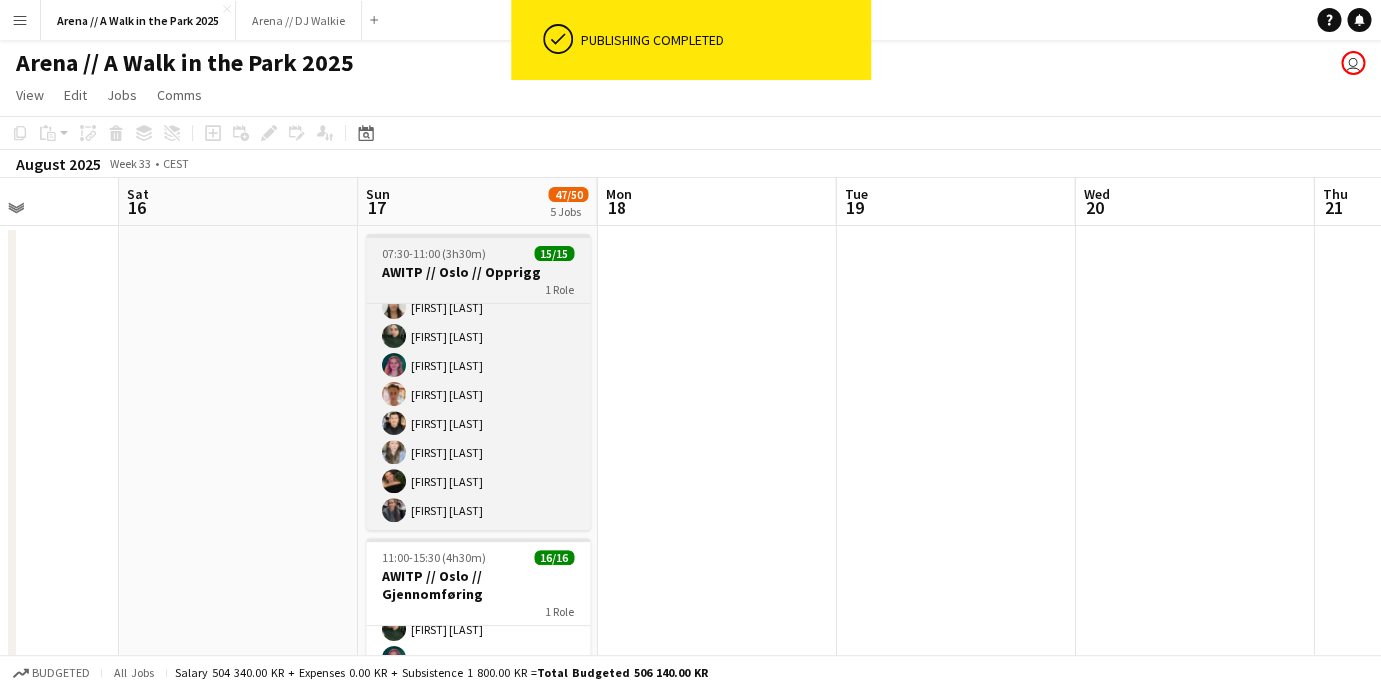 click on "15/15" at bounding box center (554, 253) 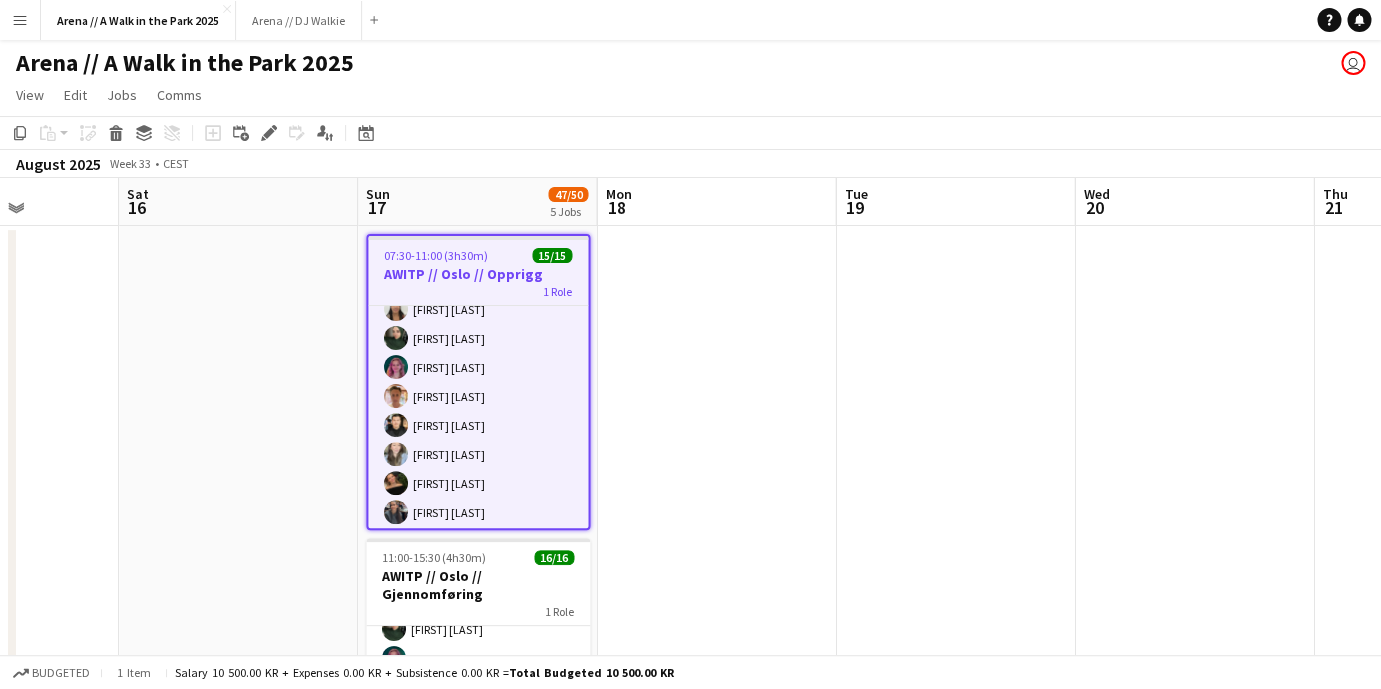 click at bounding box center [716, 1101] 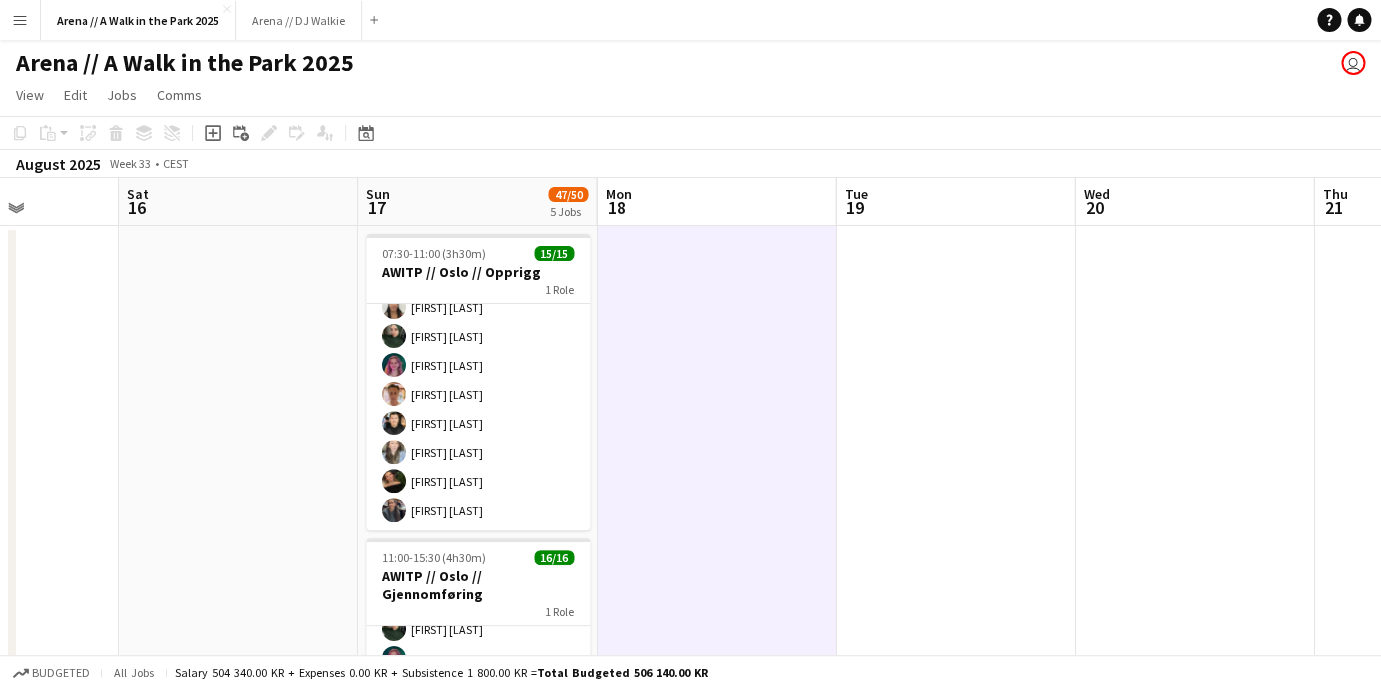 click at bounding box center (238, 1101) 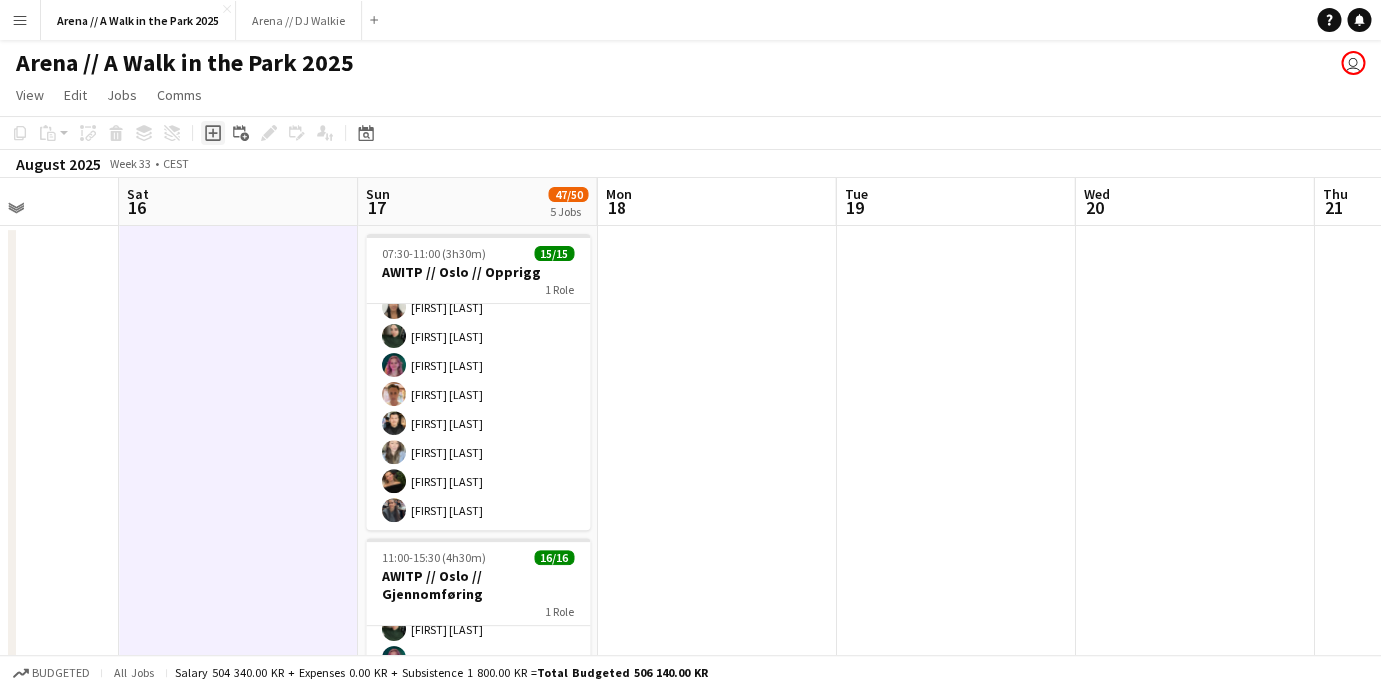 click on "Add job" 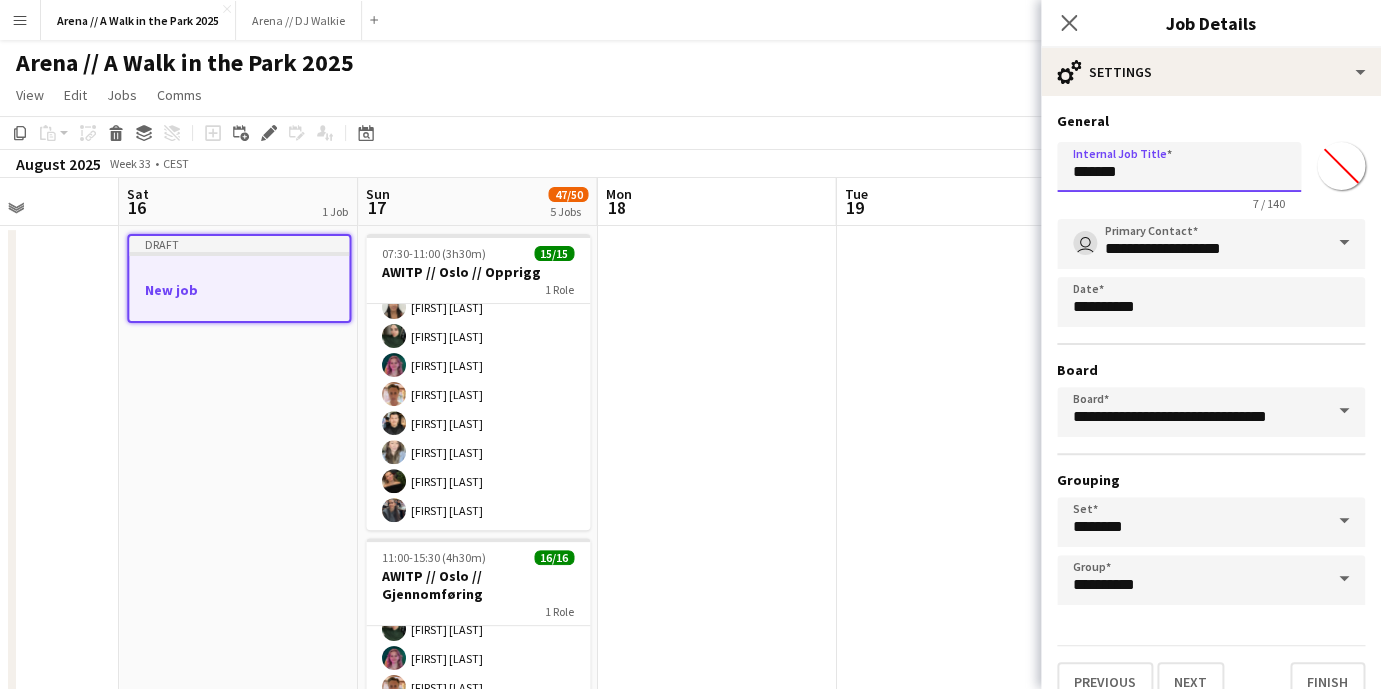 drag, startPoint x: 1150, startPoint y: 175, endPoint x: 1001, endPoint y: 172, distance: 149.0302 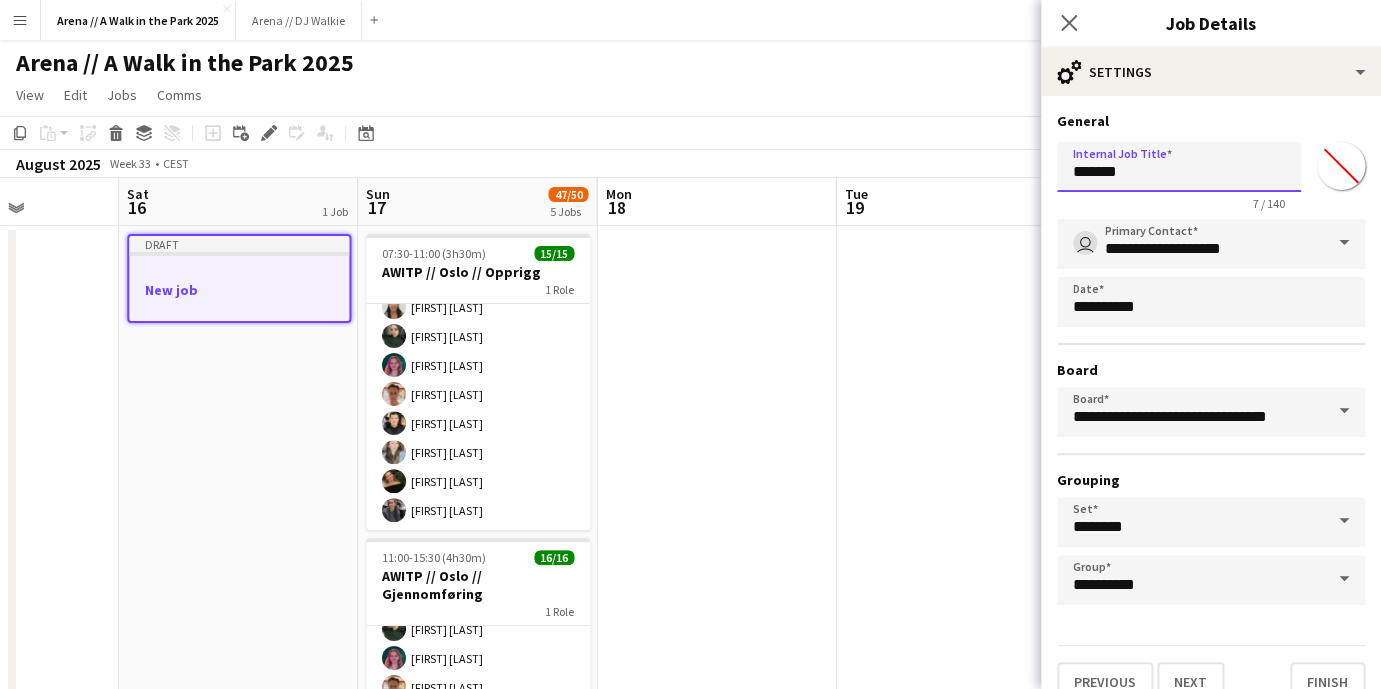 click on "*******" at bounding box center [1179, 167] 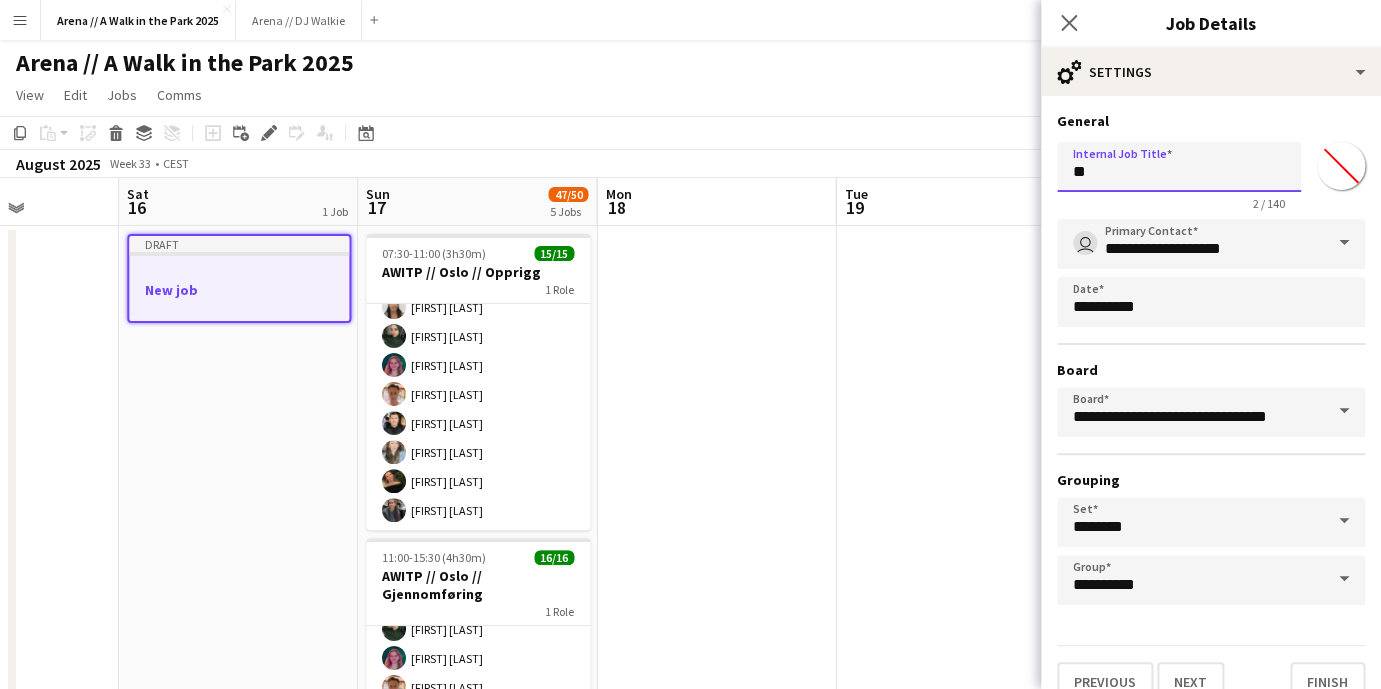 type on "*" 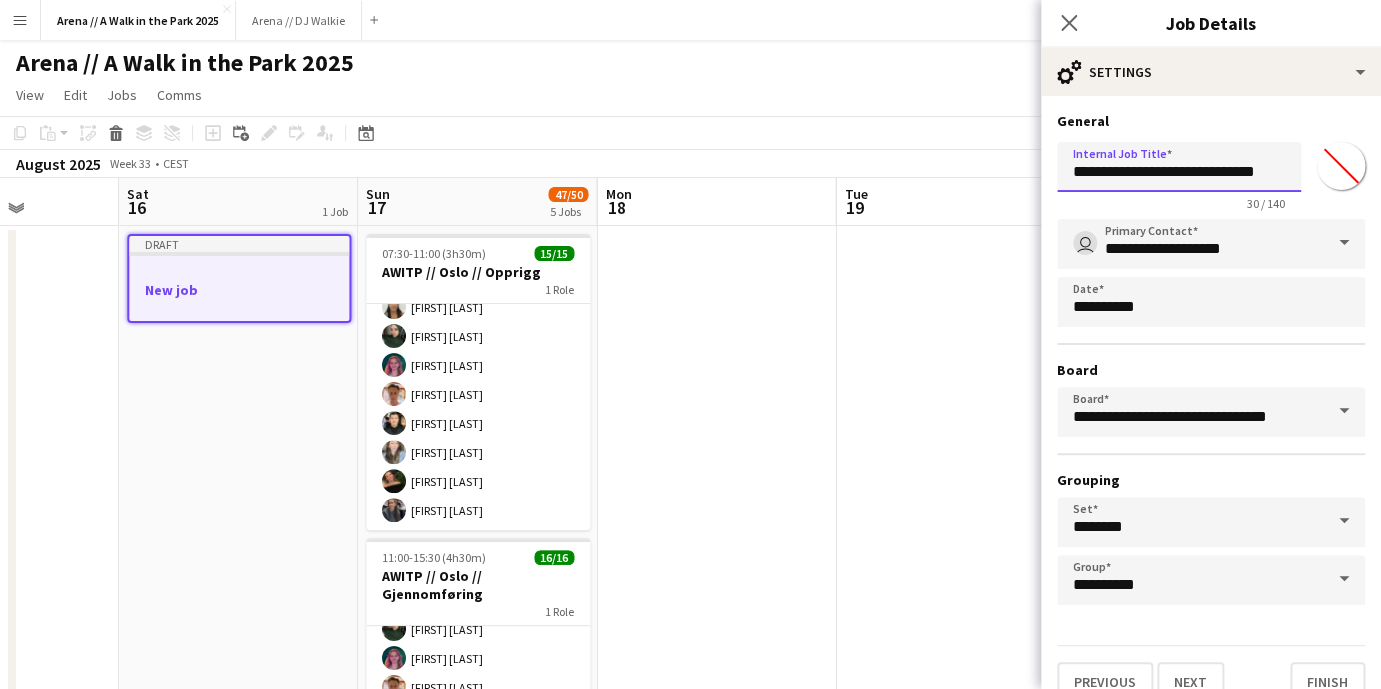 scroll, scrollTop: 33, scrollLeft: 0, axis: vertical 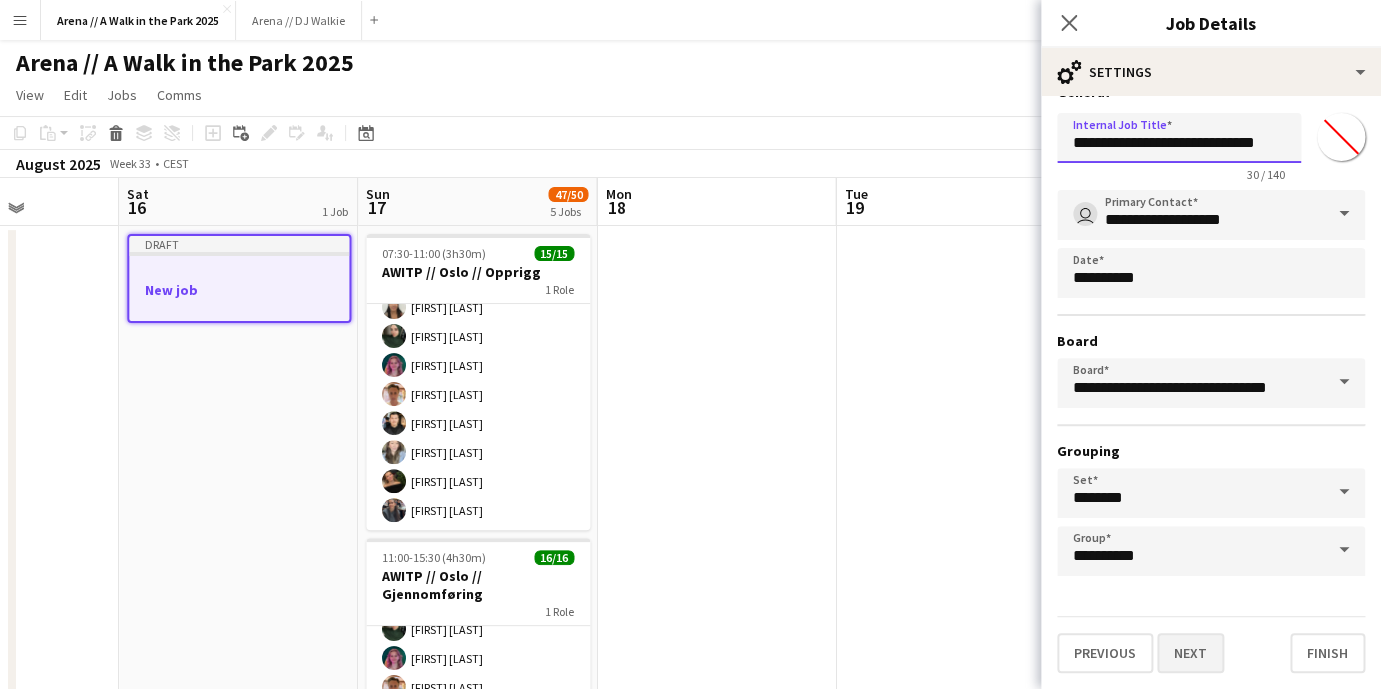 type on "**********" 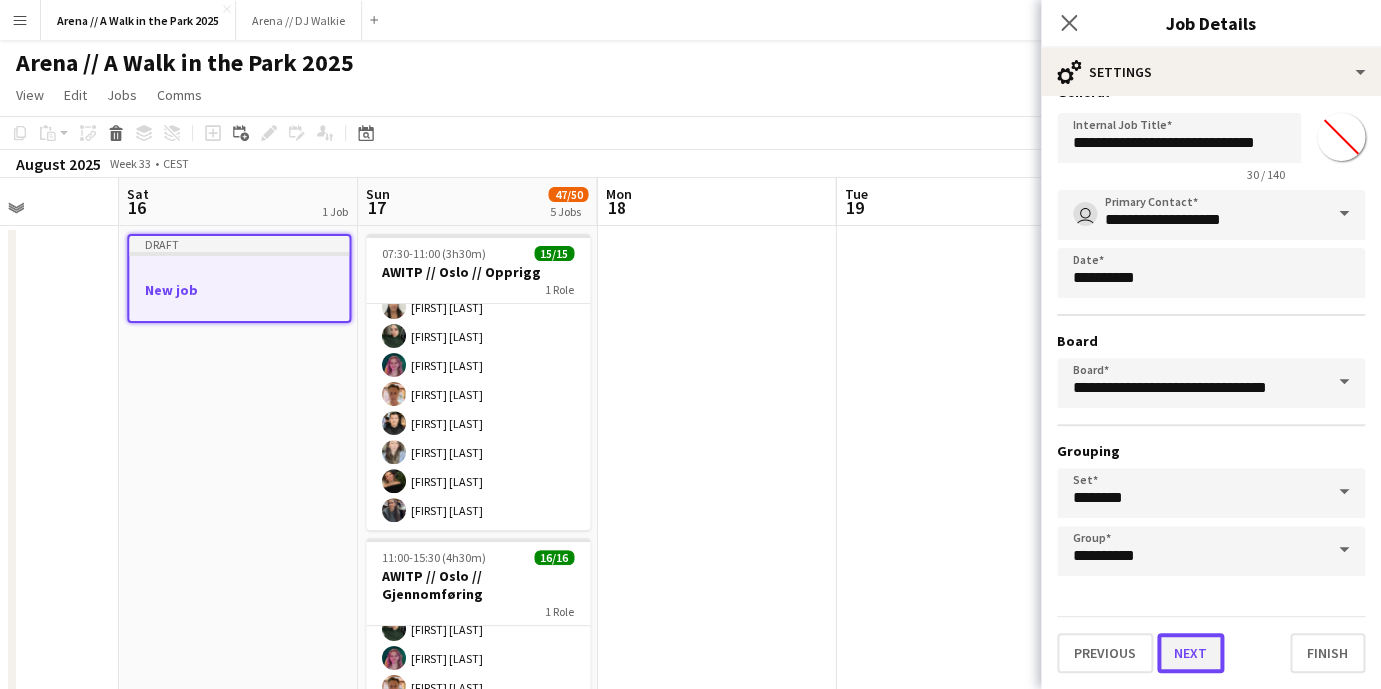click on "Next" at bounding box center (1190, 653) 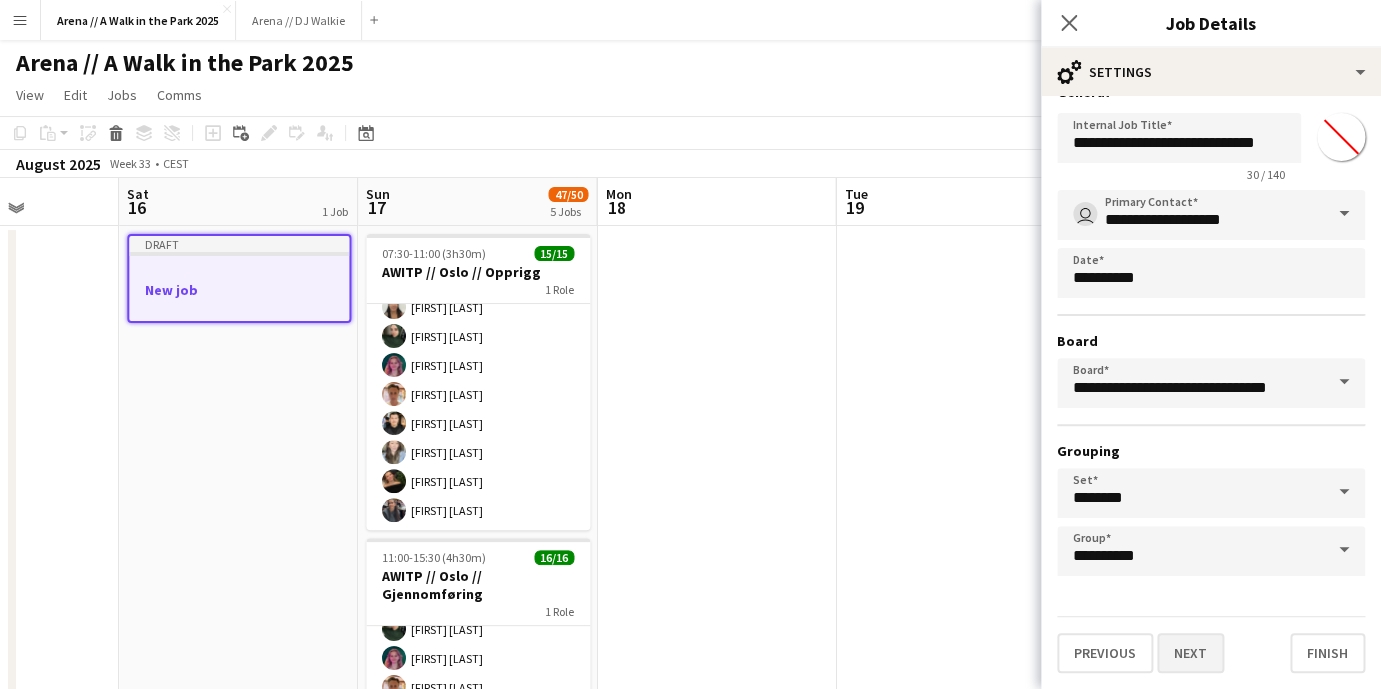 type on "*******" 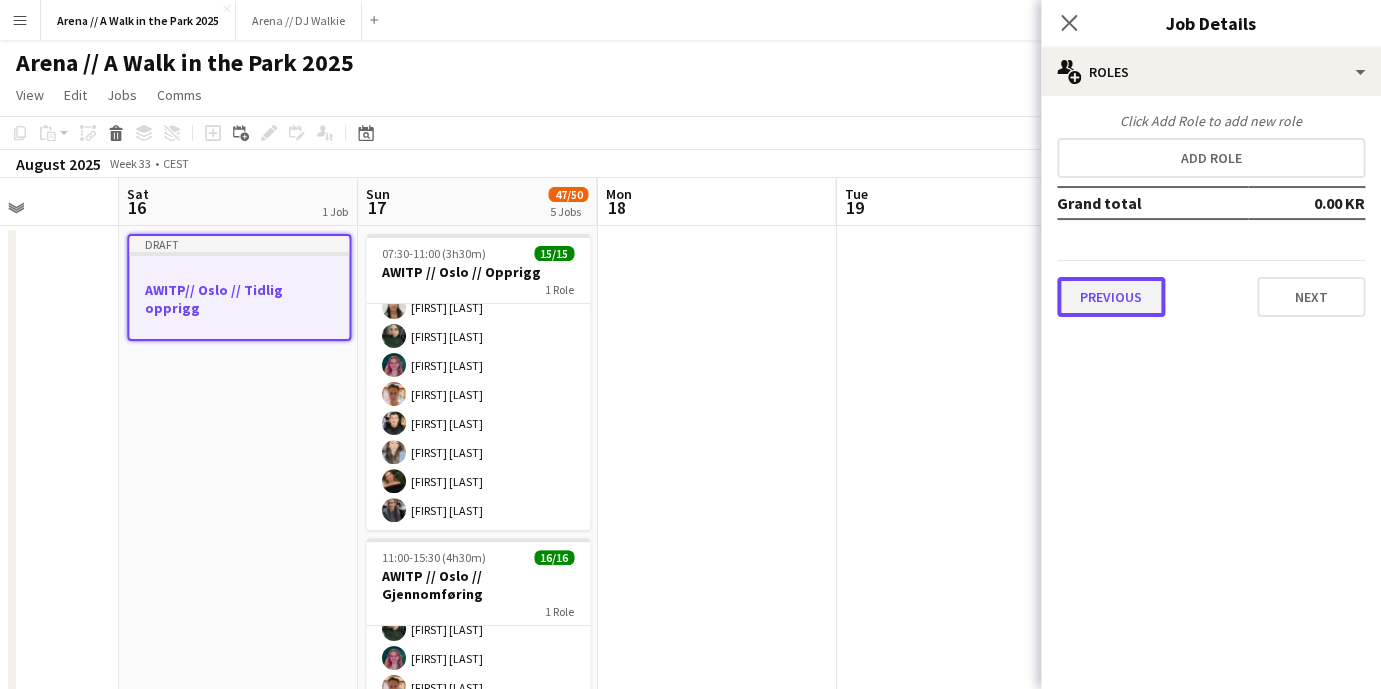 click on "Previous" at bounding box center [1111, 297] 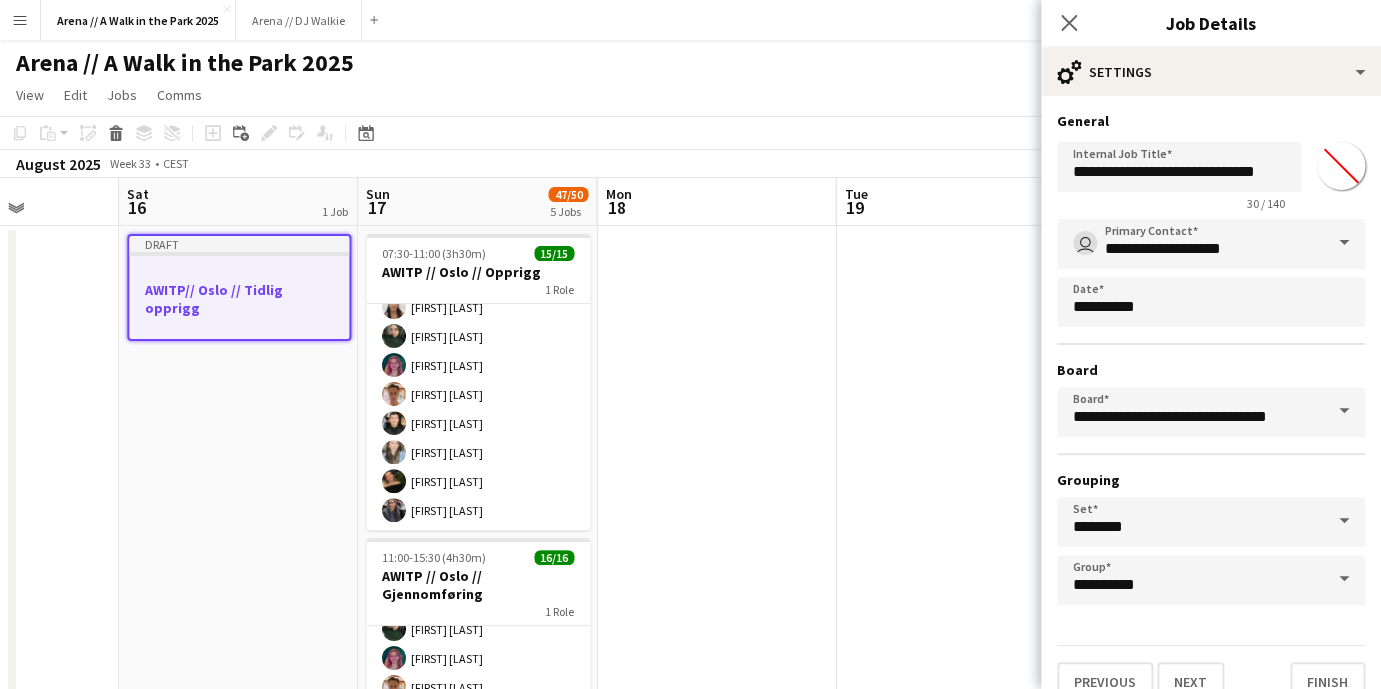 scroll, scrollTop: 33, scrollLeft: 0, axis: vertical 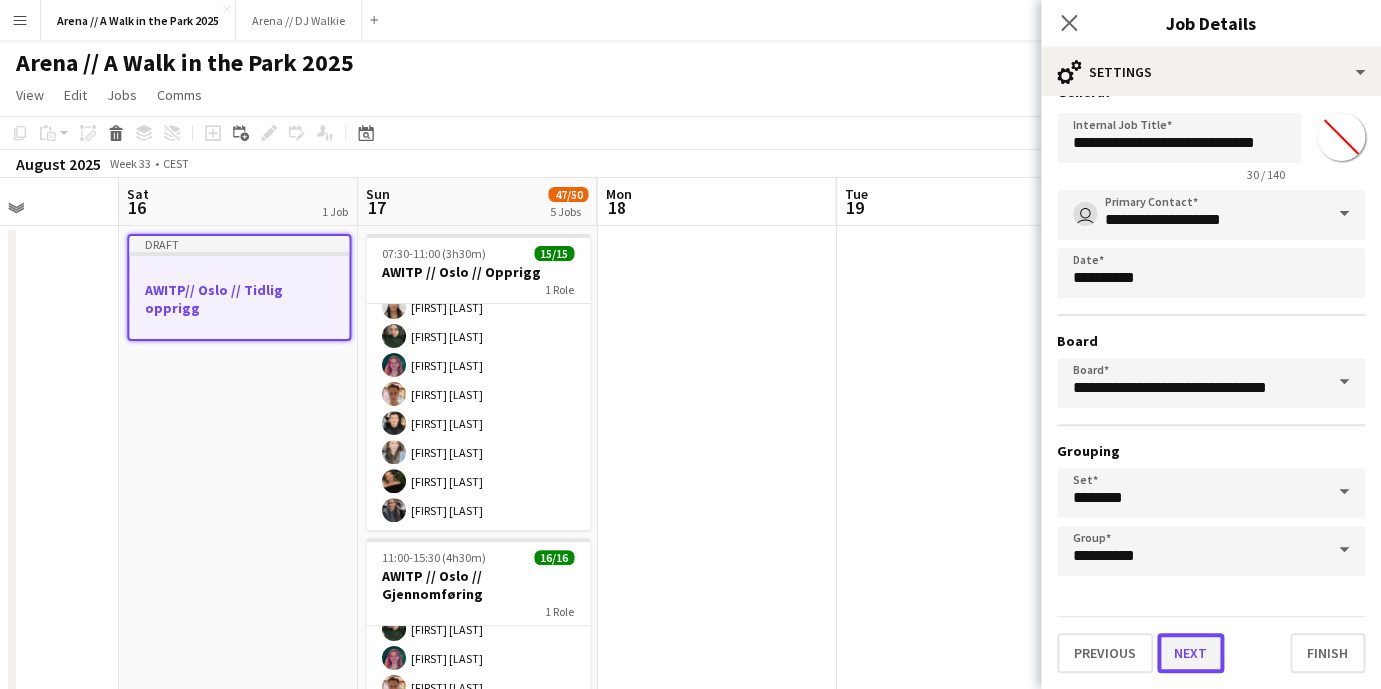 click on "Next" at bounding box center [1190, 653] 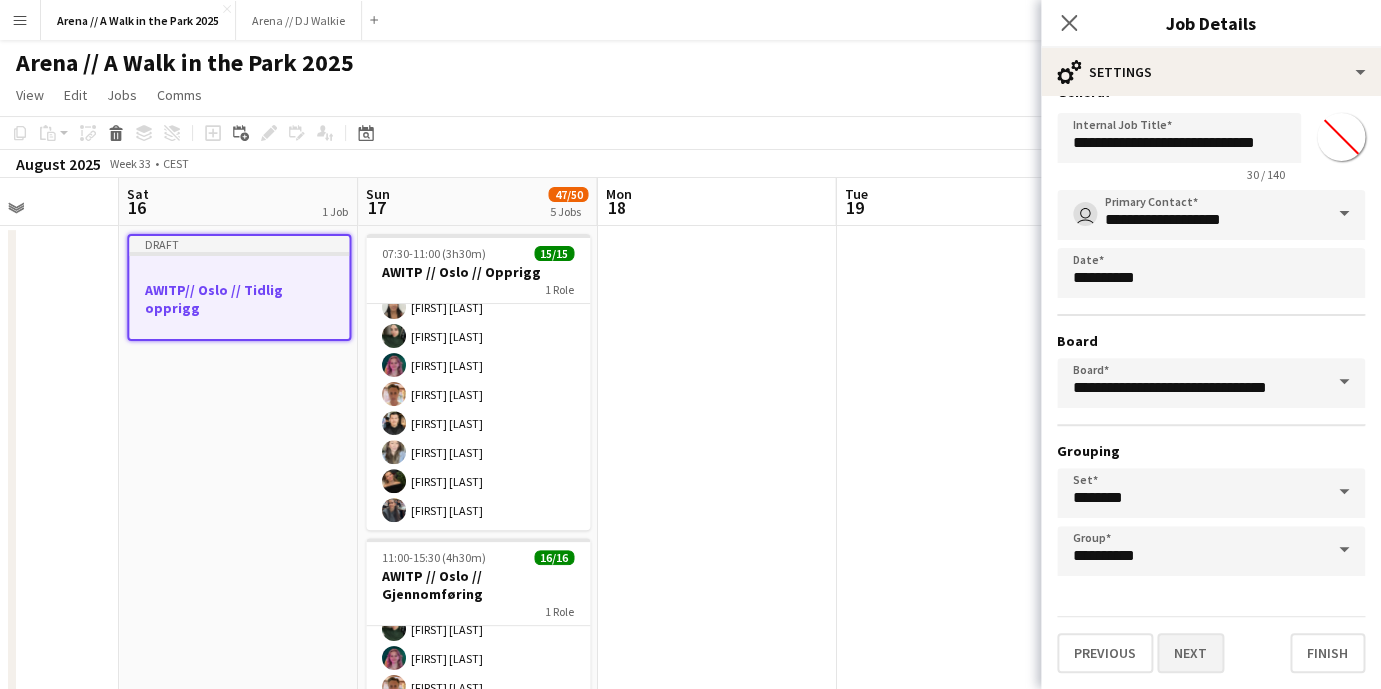 scroll, scrollTop: 0, scrollLeft: 0, axis: both 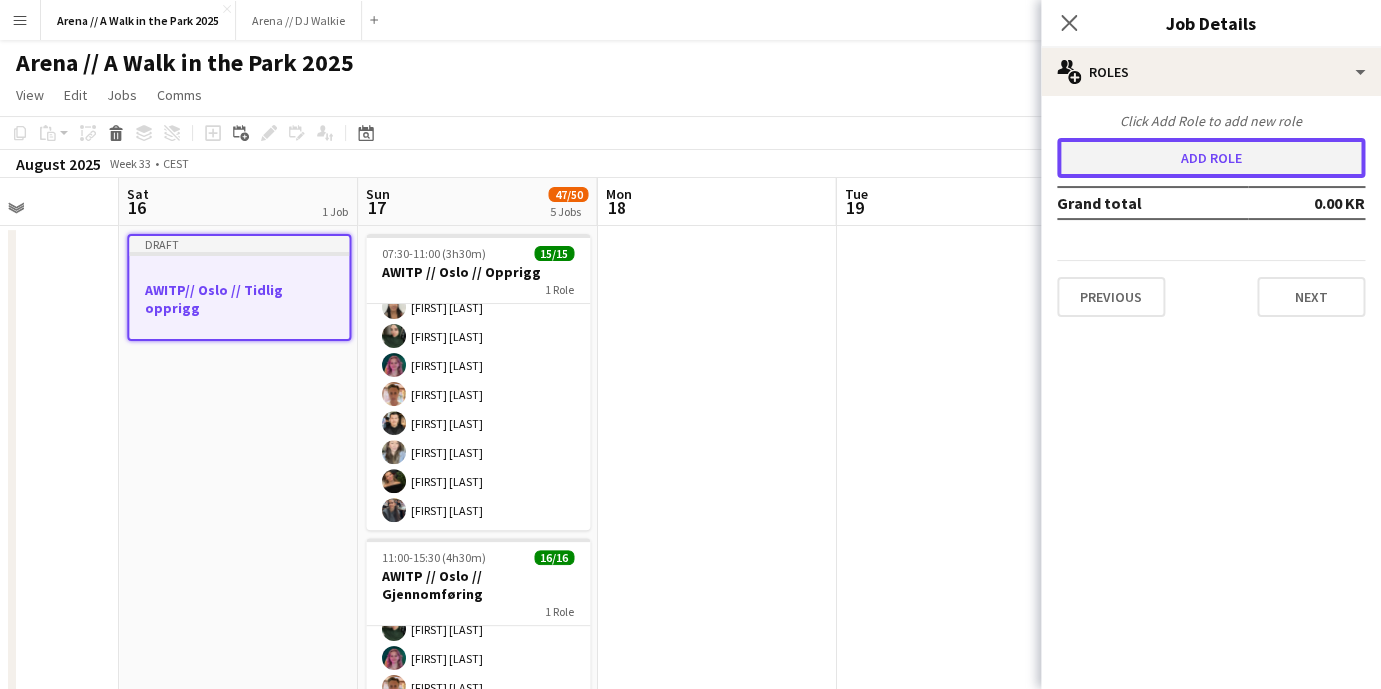 click on "Add role" at bounding box center (1211, 158) 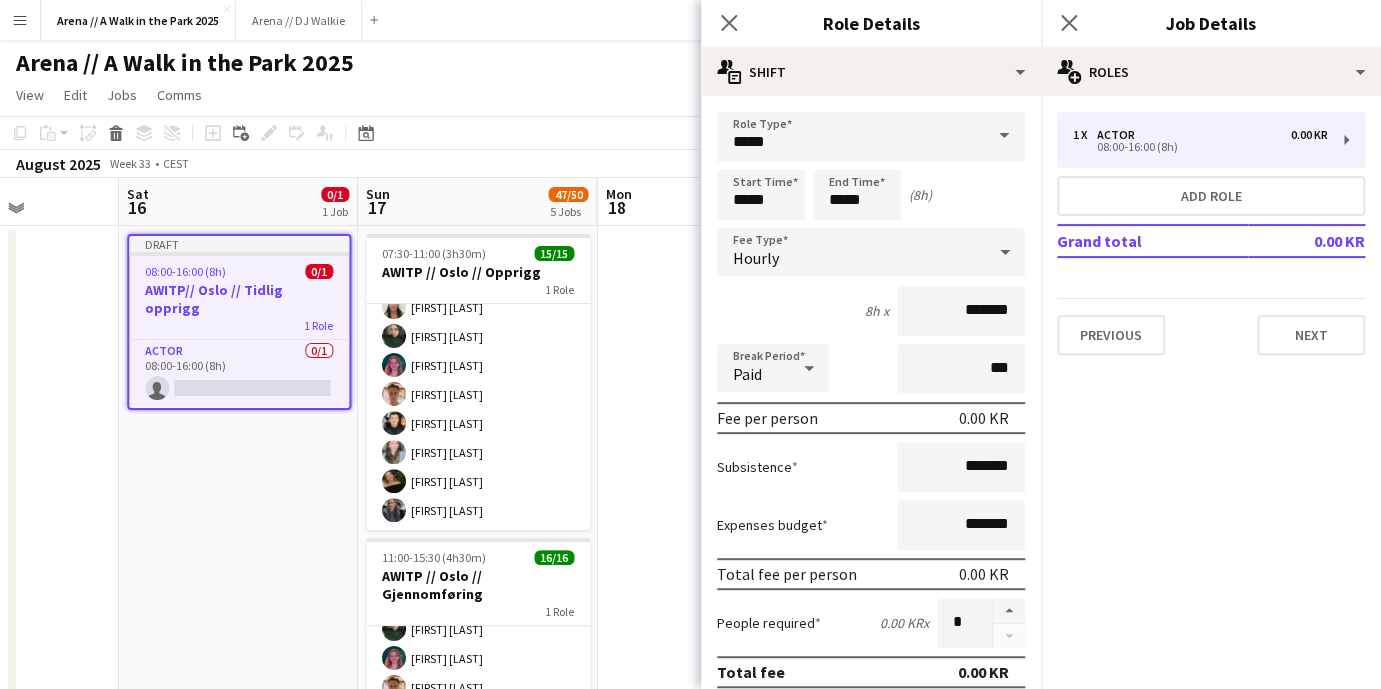 click at bounding box center [1004, 136] 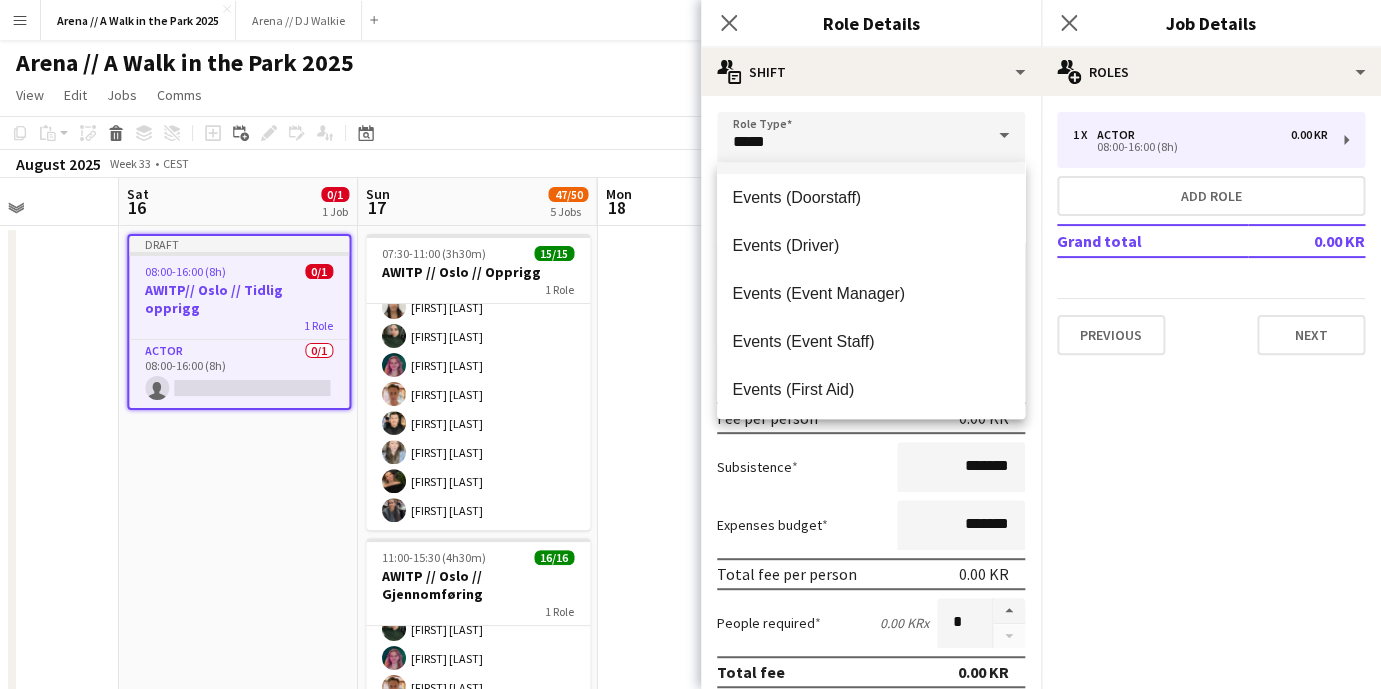 scroll, scrollTop: 455, scrollLeft: 0, axis: vertical 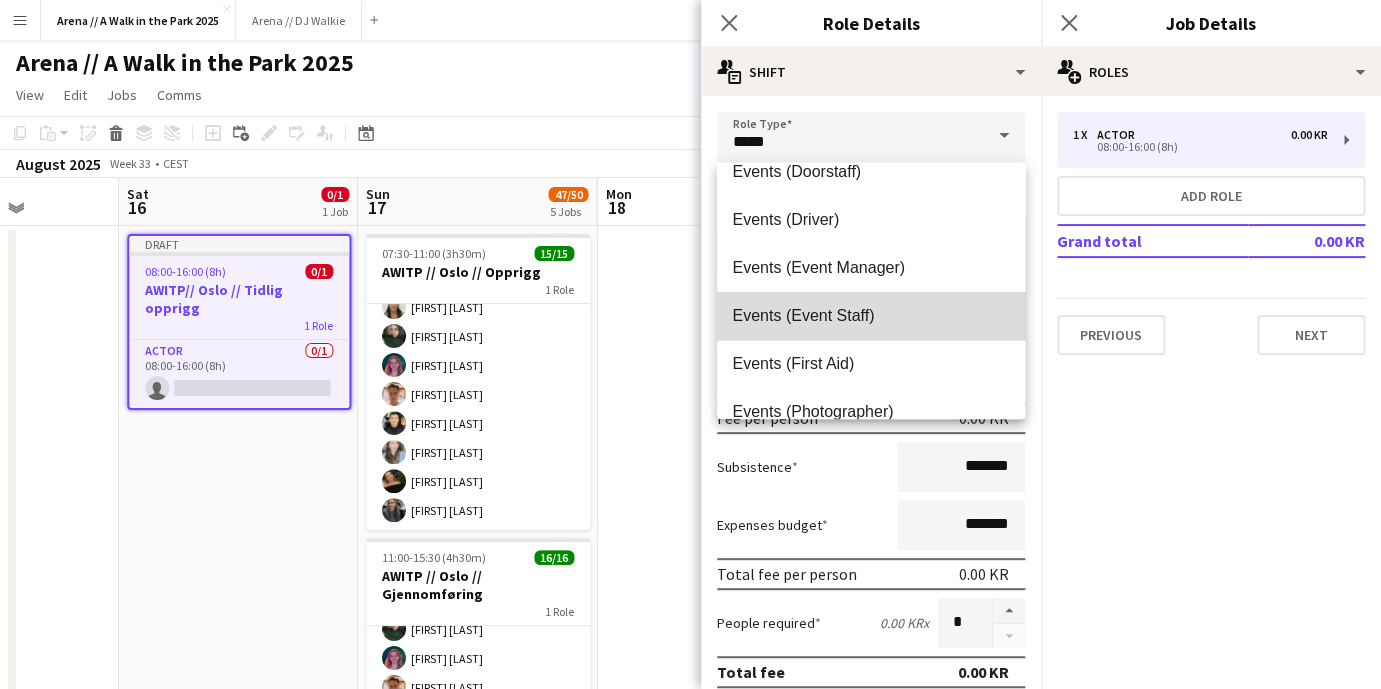 click on "Events (Event Staff)" at bounding box center (871, 315) 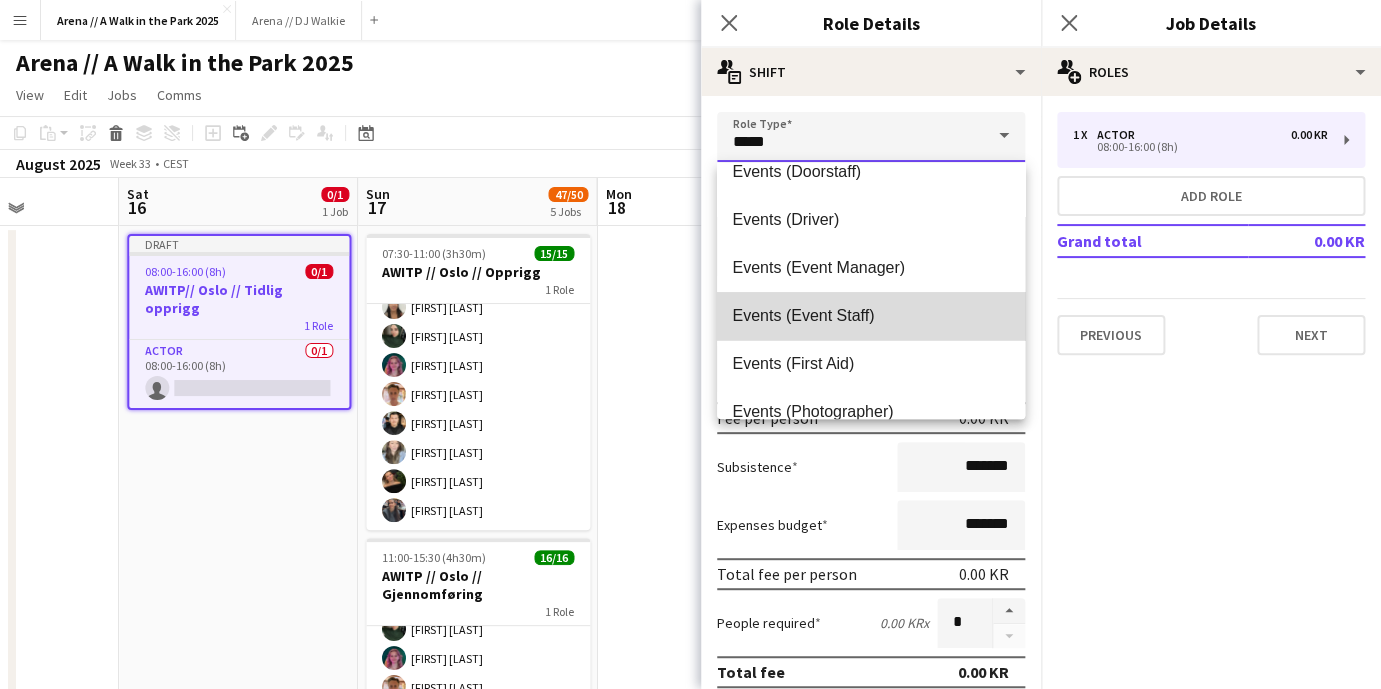 type on "**********" 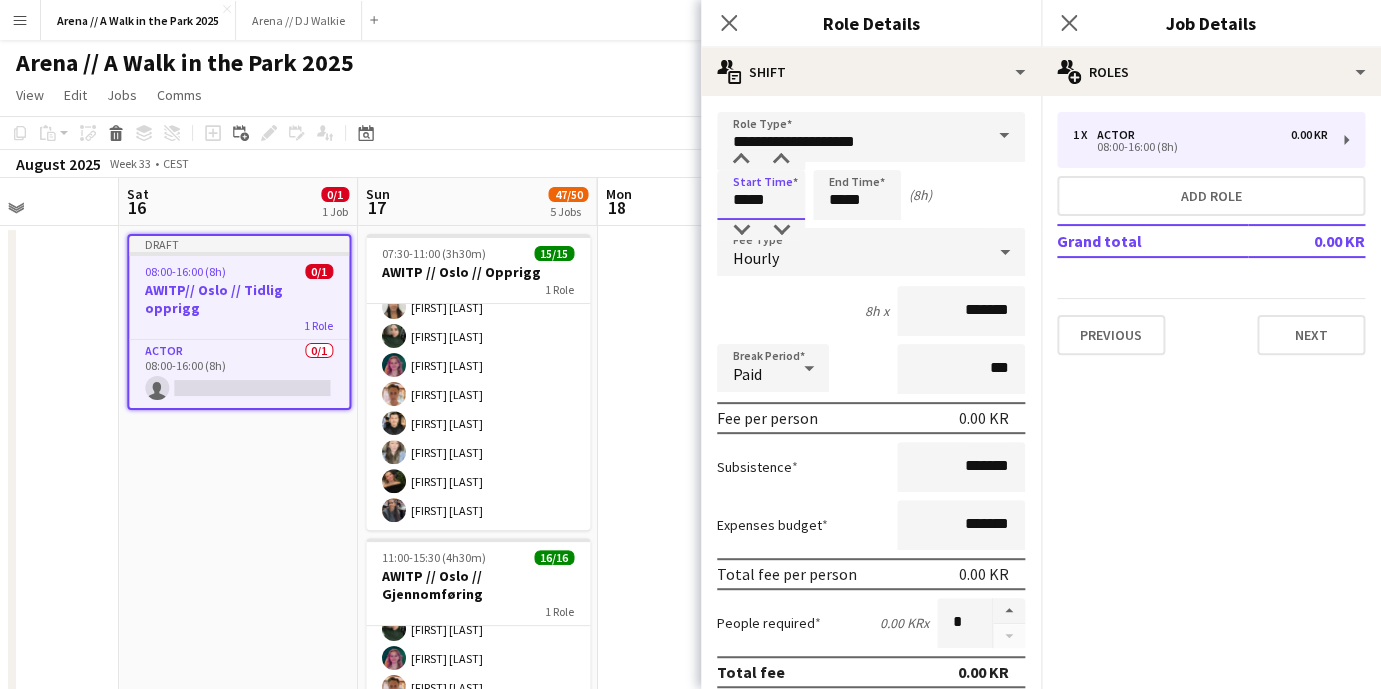 drag, startPoint x: 747, startPoint y: 201, endPoint x: 706, endPoint y: 197, distance: 41.19466 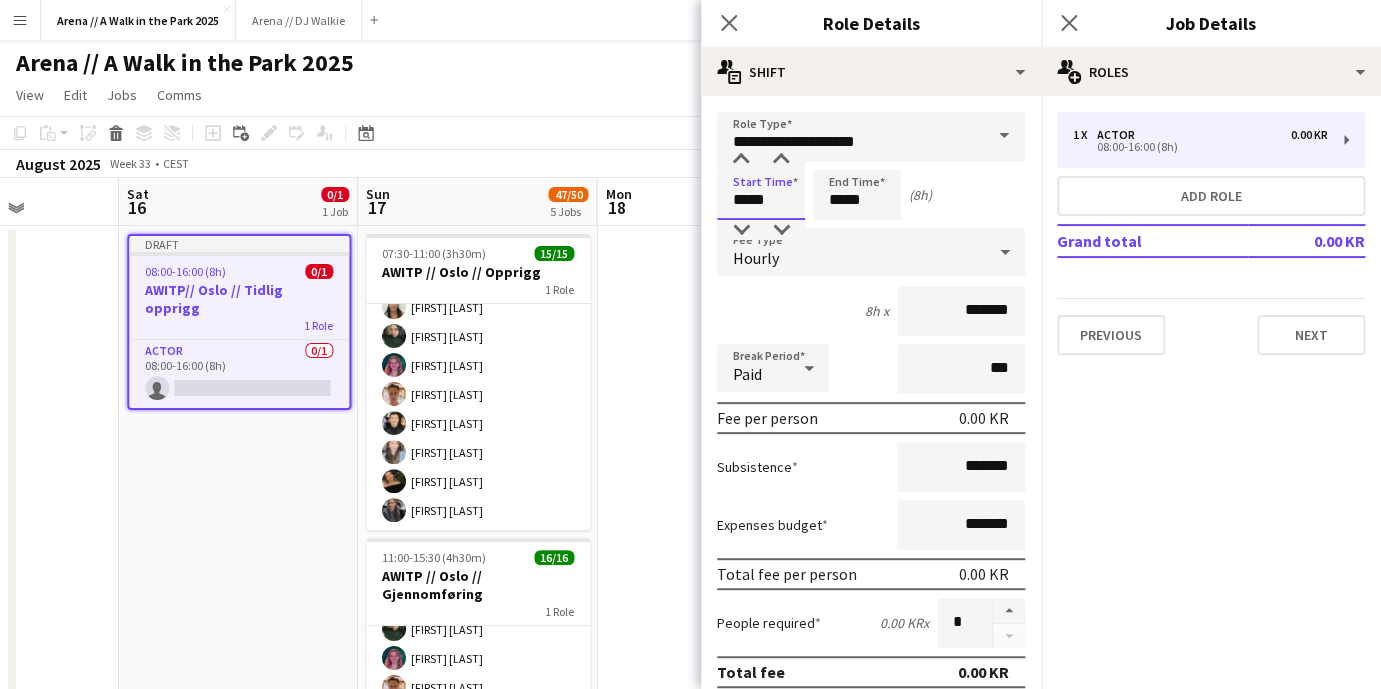 click on "*****" at bounding box center (761, 195) 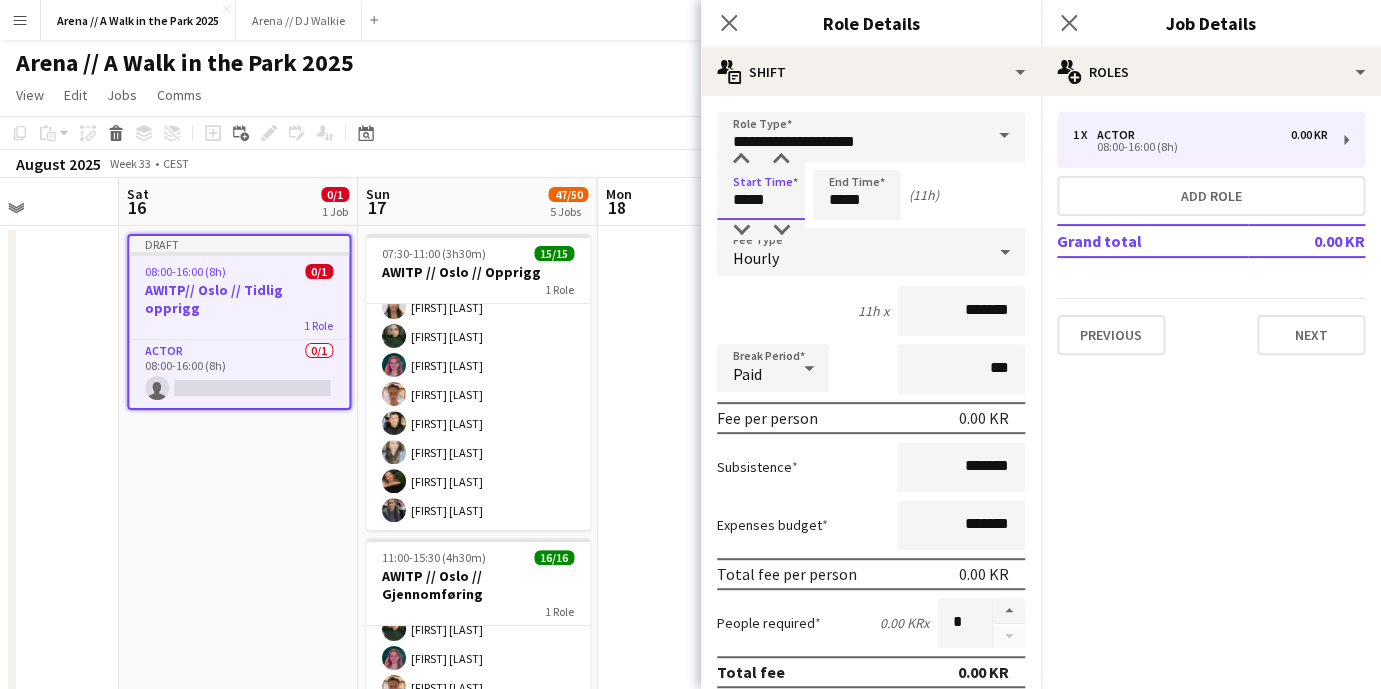 click on "*****" at bounding box center [761, 195] 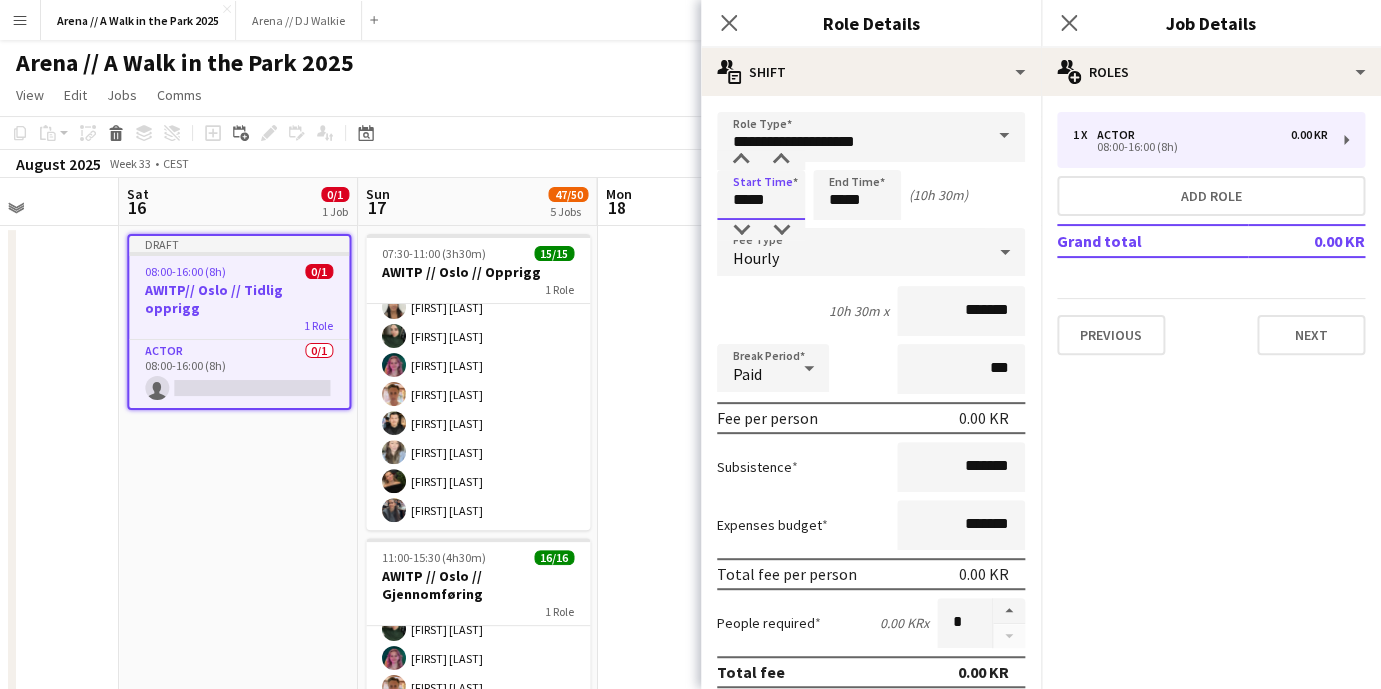 type on "*****" 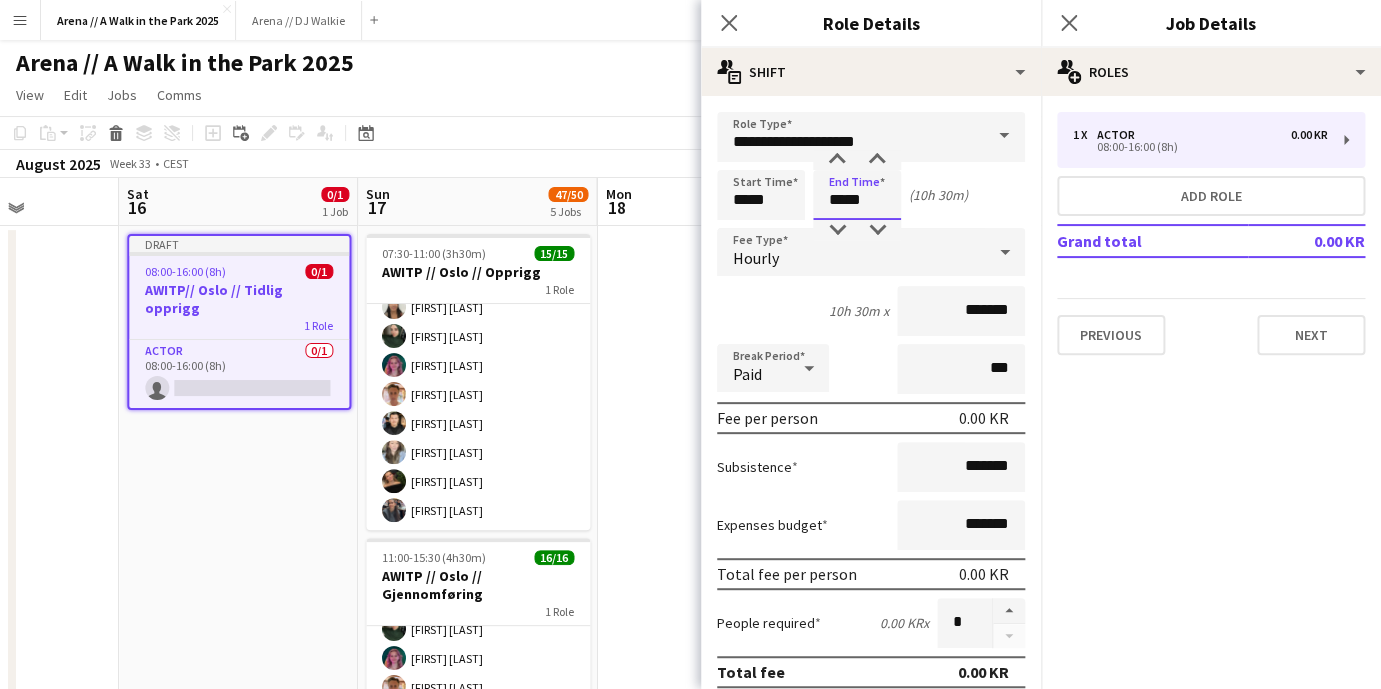 click on "*****" at bounding box center (857, 195) 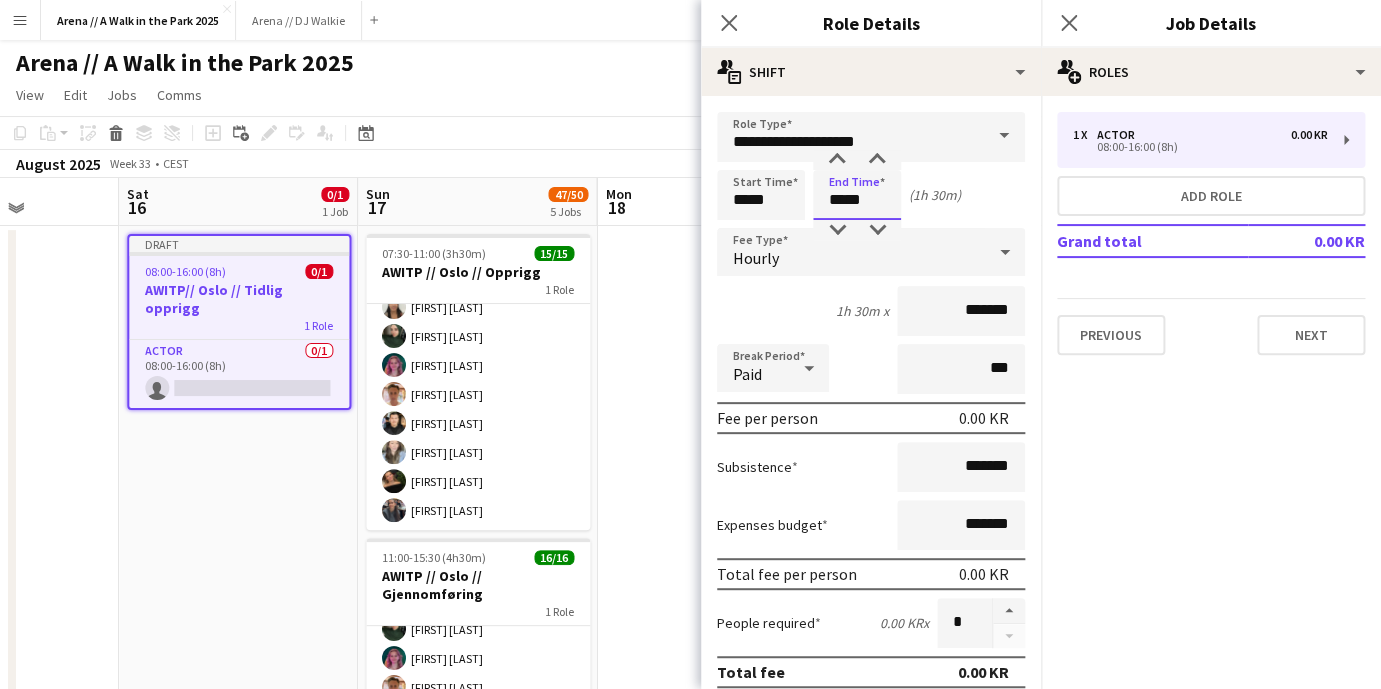 click on "*****" at bounding box center [857, 195] 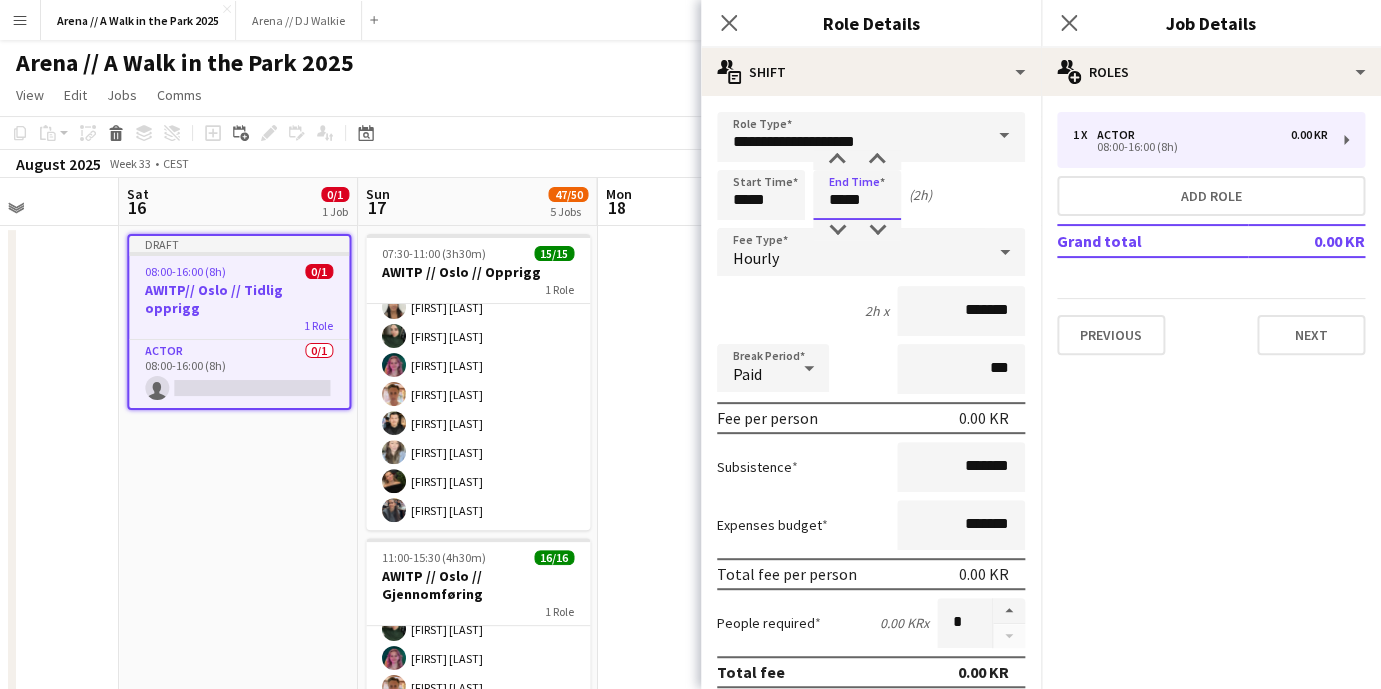 type on "*****" 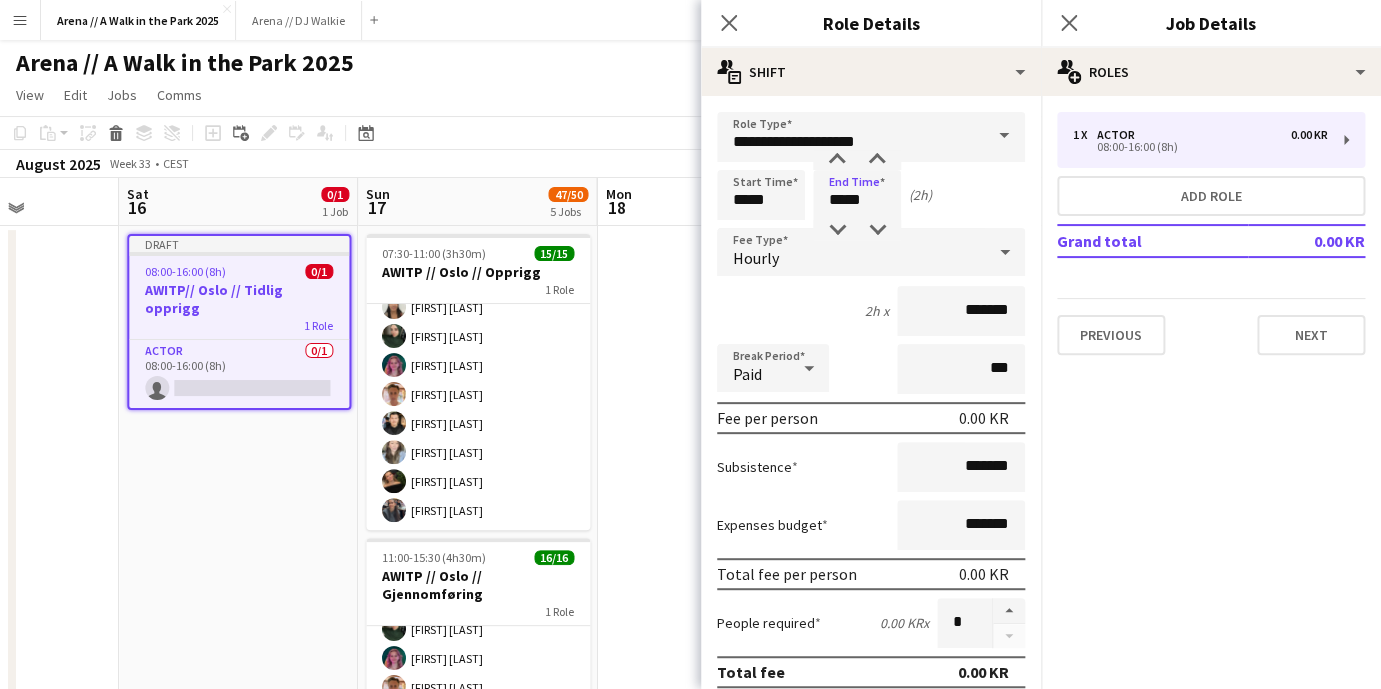 click on "2h x  *******" at bounding box center [871, 311] 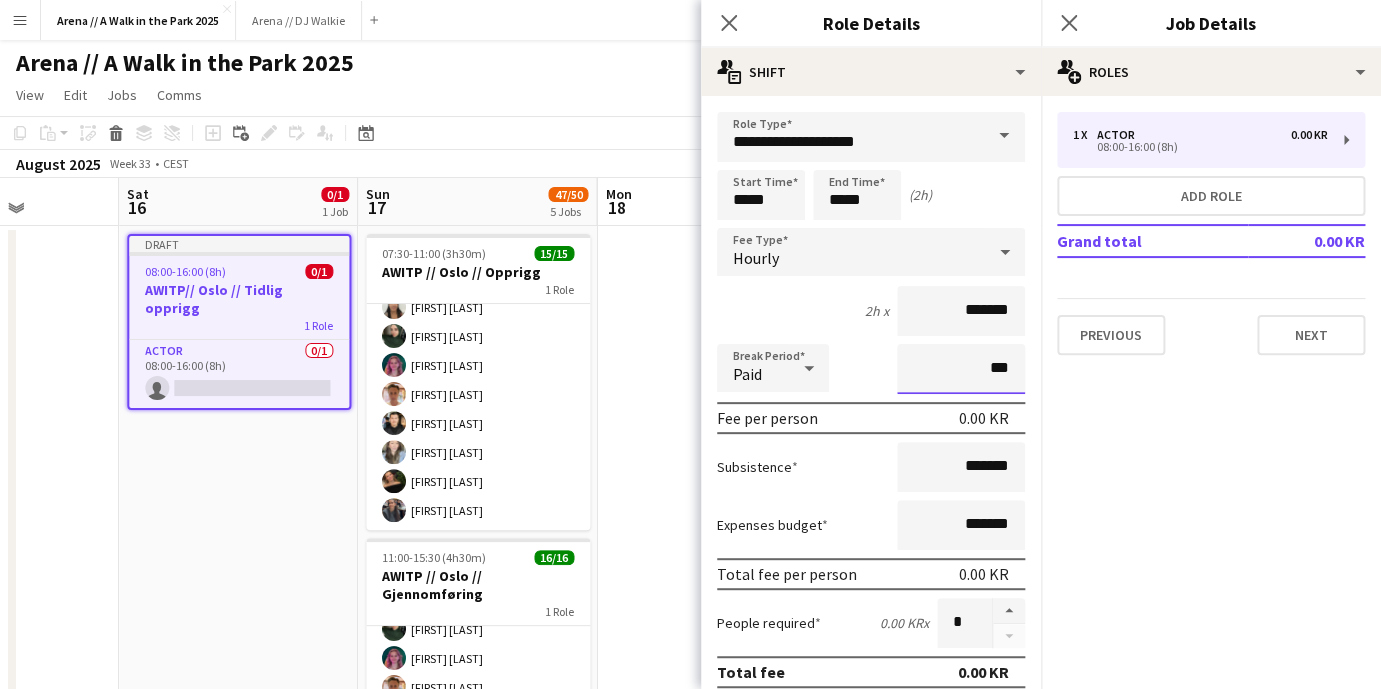click on "***" at bounding box center (961, 369) 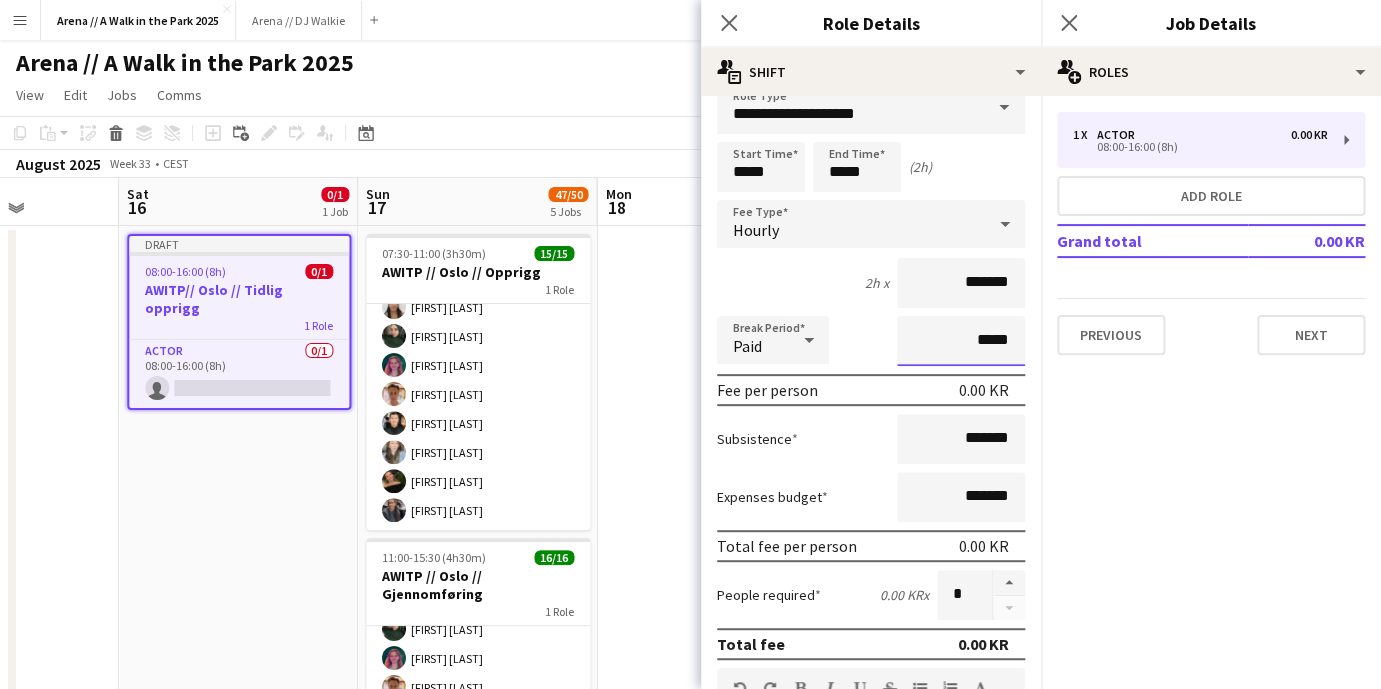 scroll, scrollTop: 29, scrollLeft: 0, axis: vertical 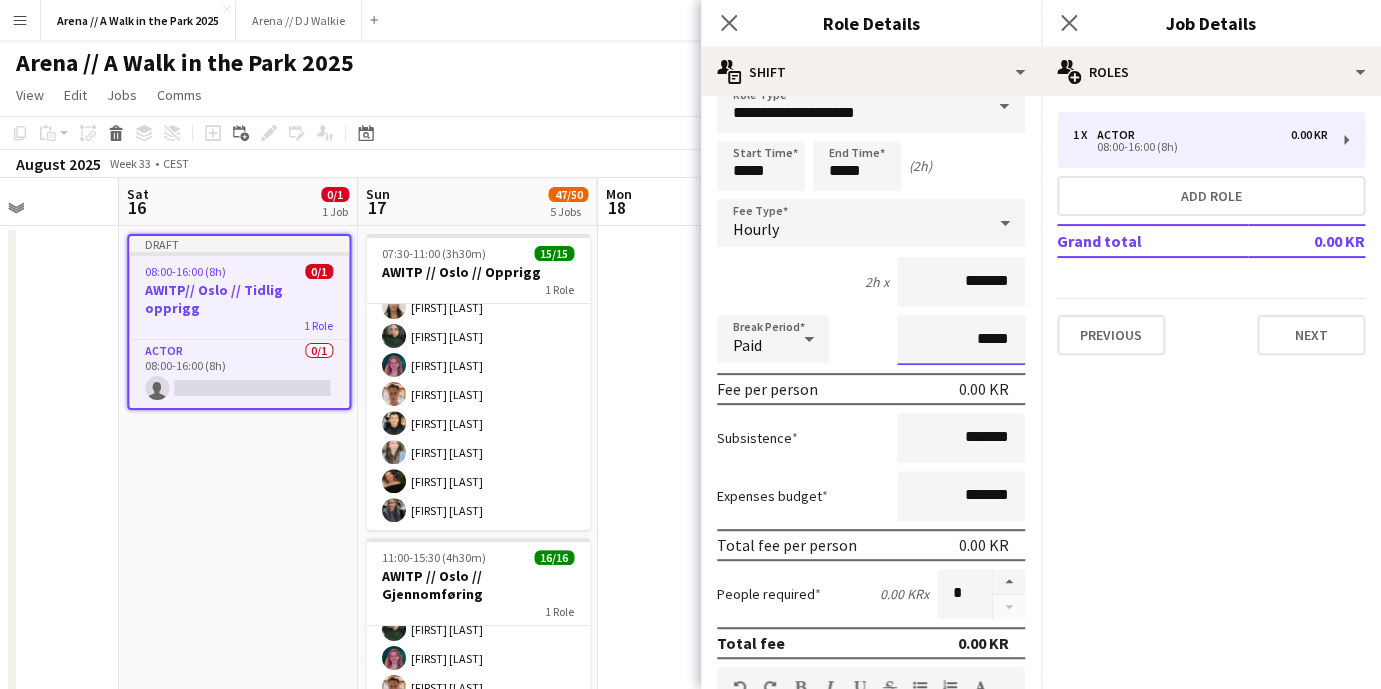 drag, startPoint x: 996, startPoint y: 342, endPoint x: 946, endPoint y: 341, distance: 50.01 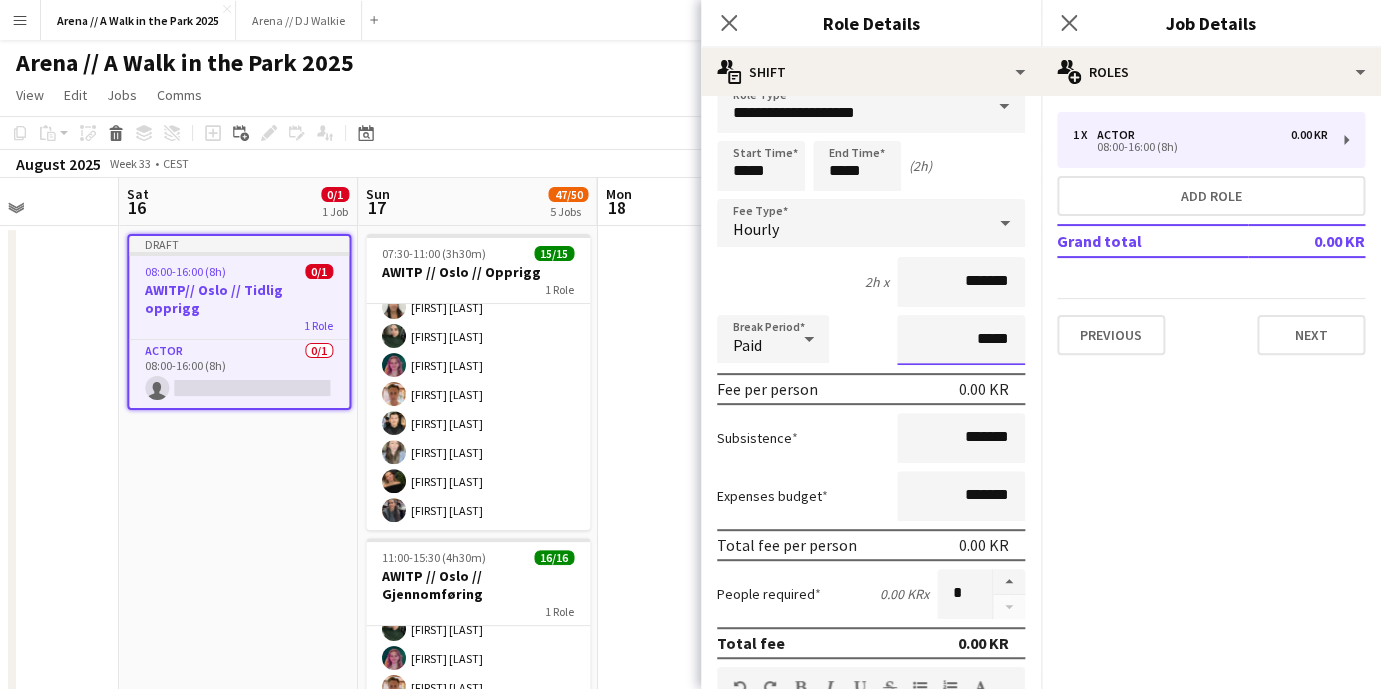 click on "*****" at bounding box center [961, 340] 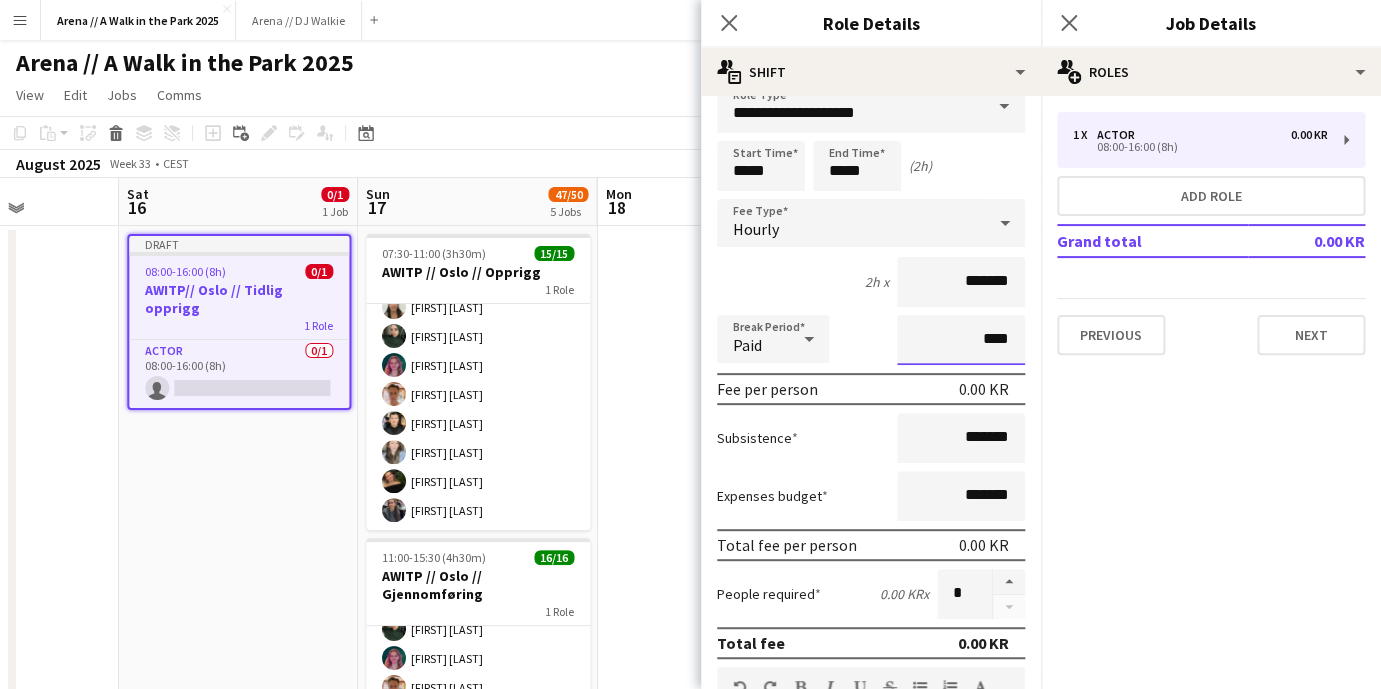 type on "***" 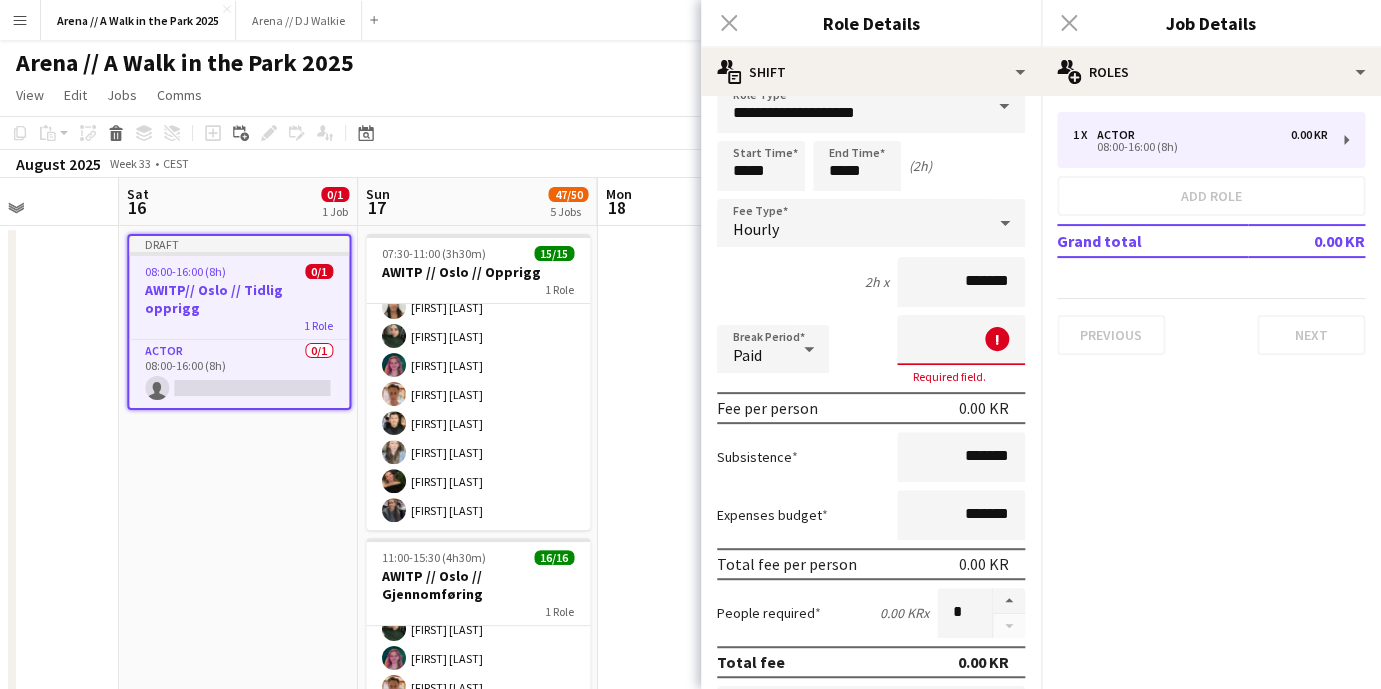 click on "1 x   Actor   0.00 KR   [TIME]-[TIME] ([DURATION])   Add role   Grand total   0.00 KR   Previous   Next" at bounding box center (1211, 233) 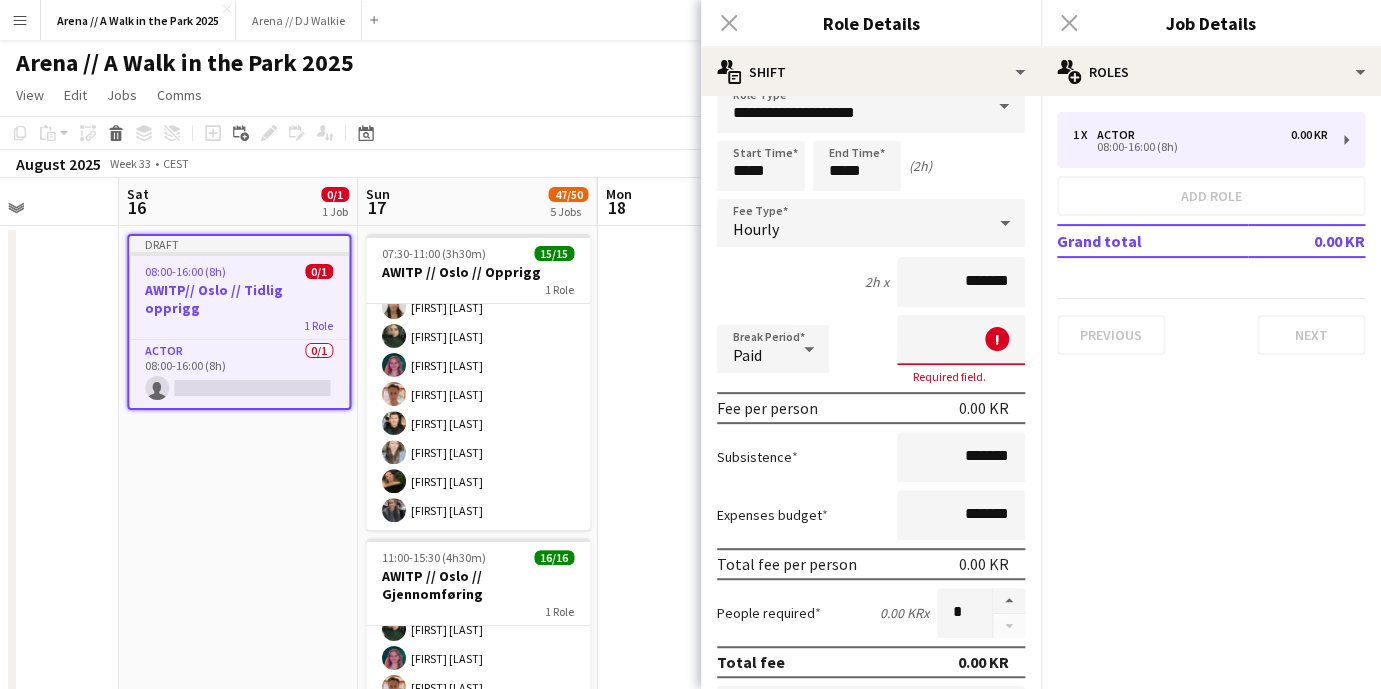 click on "pencil3
General details   1 x   Actor   0.00 KR   08:00-16:00 (8h)   Add role   Grand total   0.00 KR   Previous   Next" 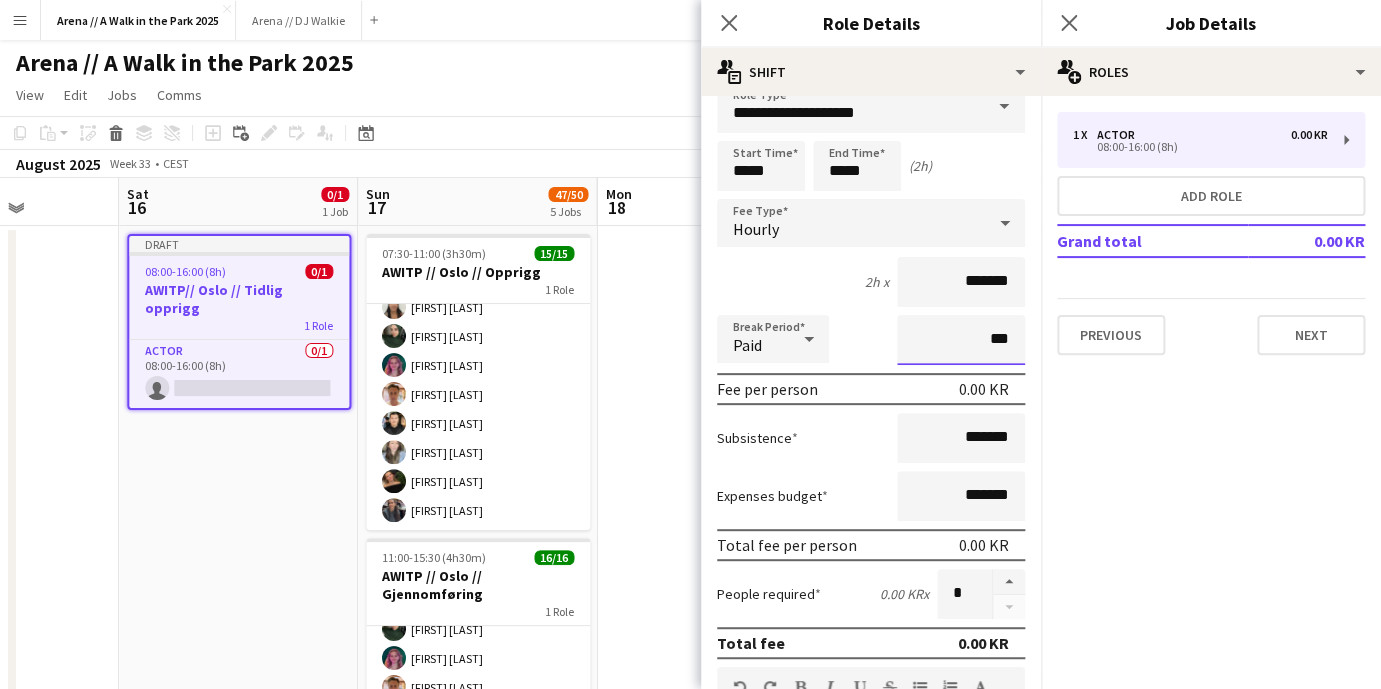 type on "***" 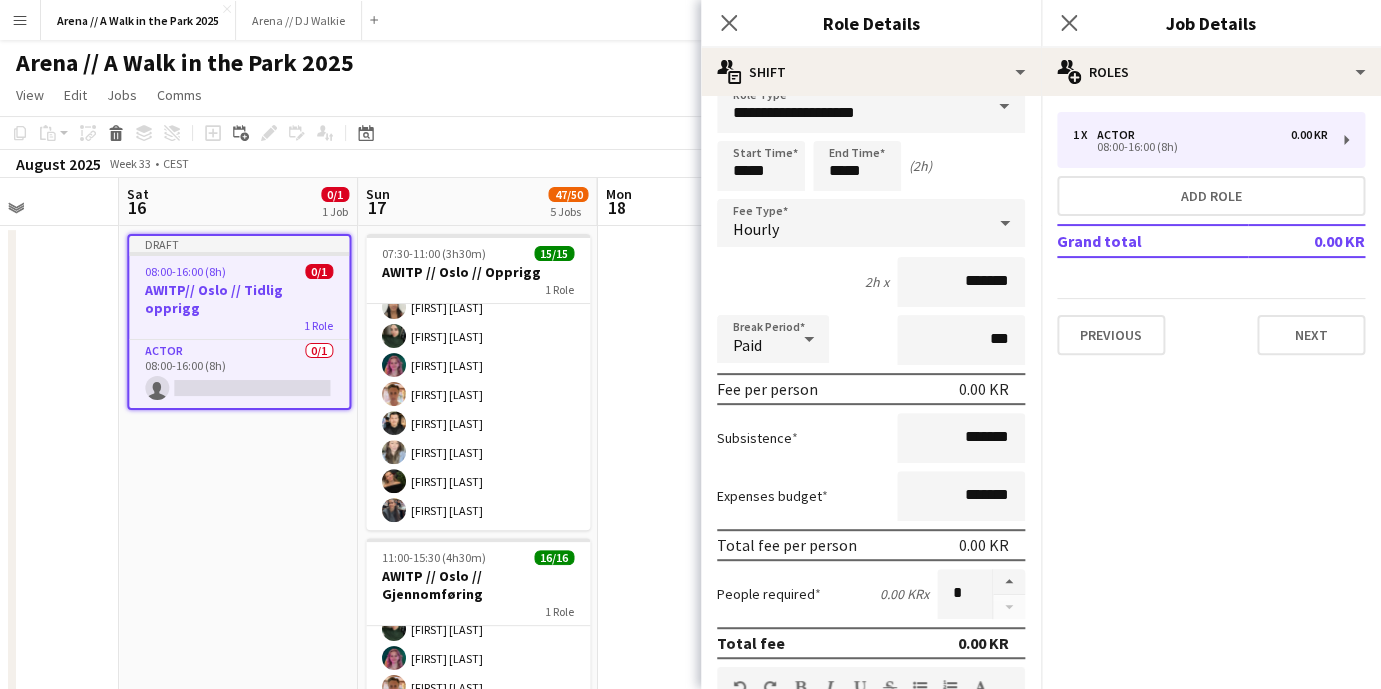 click on "pencil3
General details   1 x   Actor   0.00 KR   08:00-16:00 (8h)   Add role   Grand total   0.00 KR   Previous   Next" 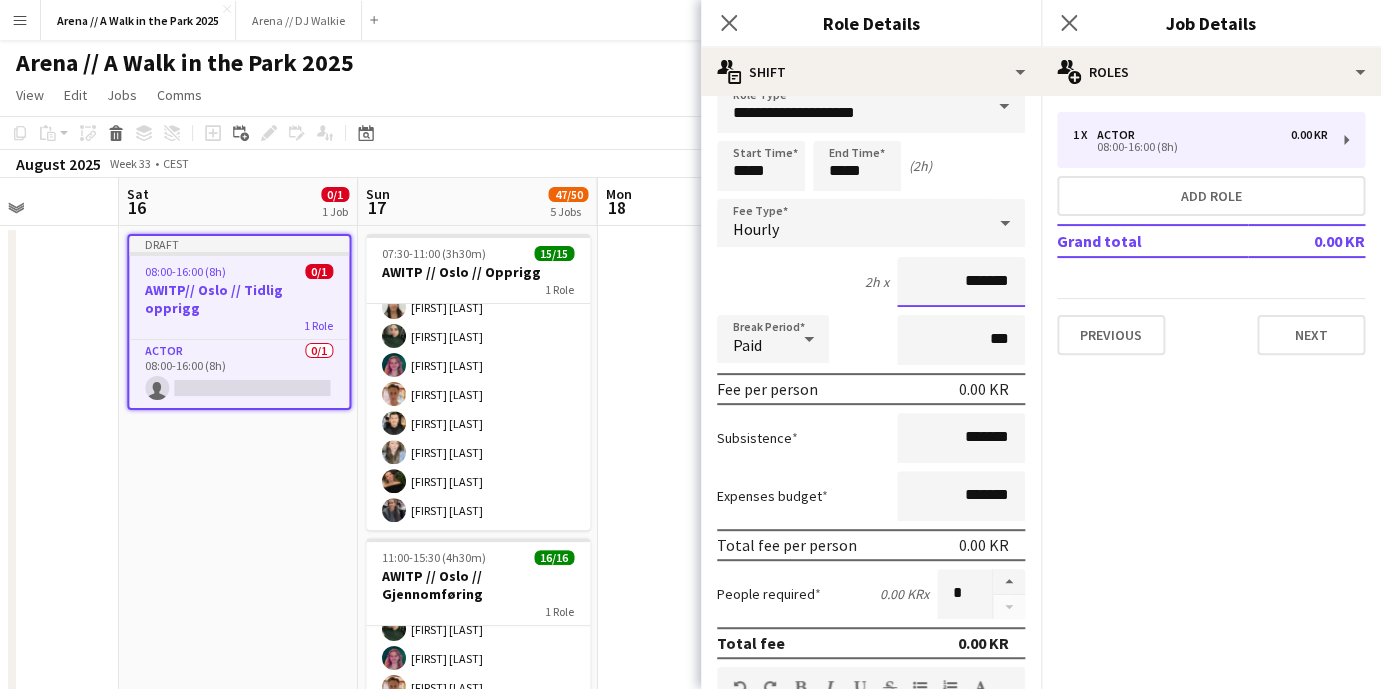 click on "*******" at bounding box center (961, 282) 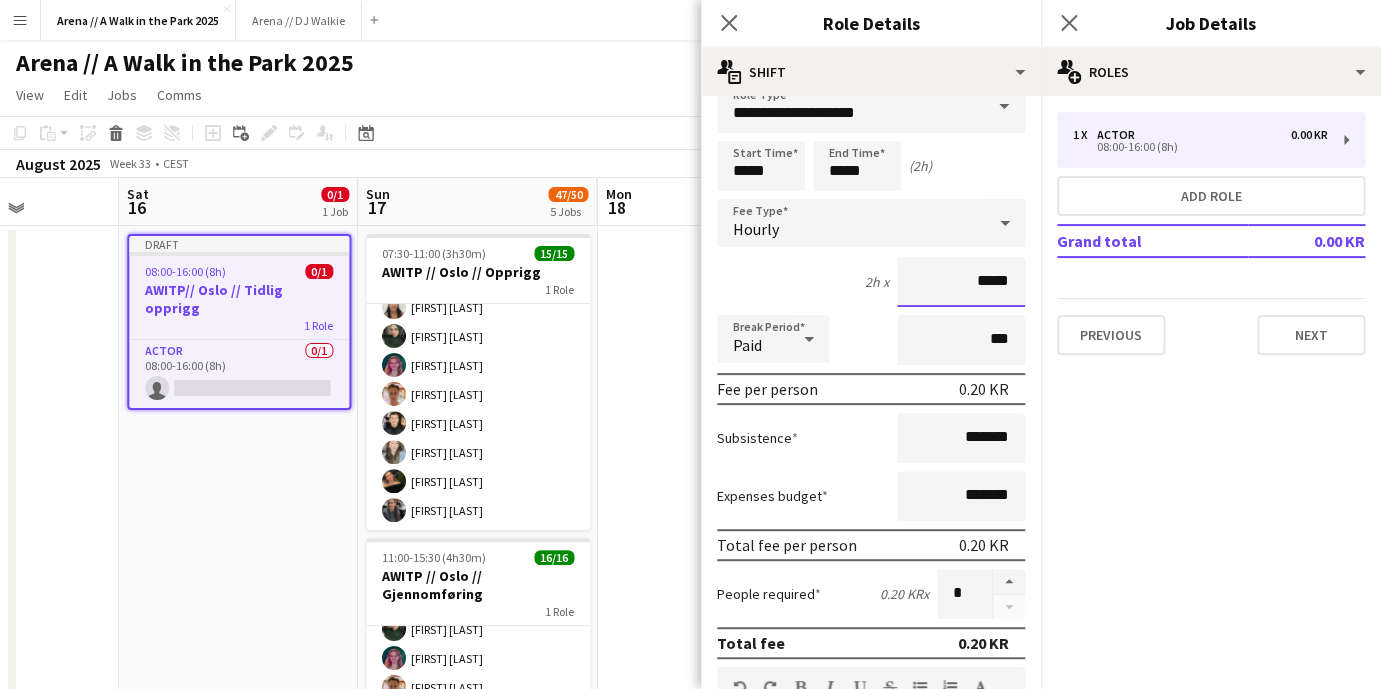 type on "****" 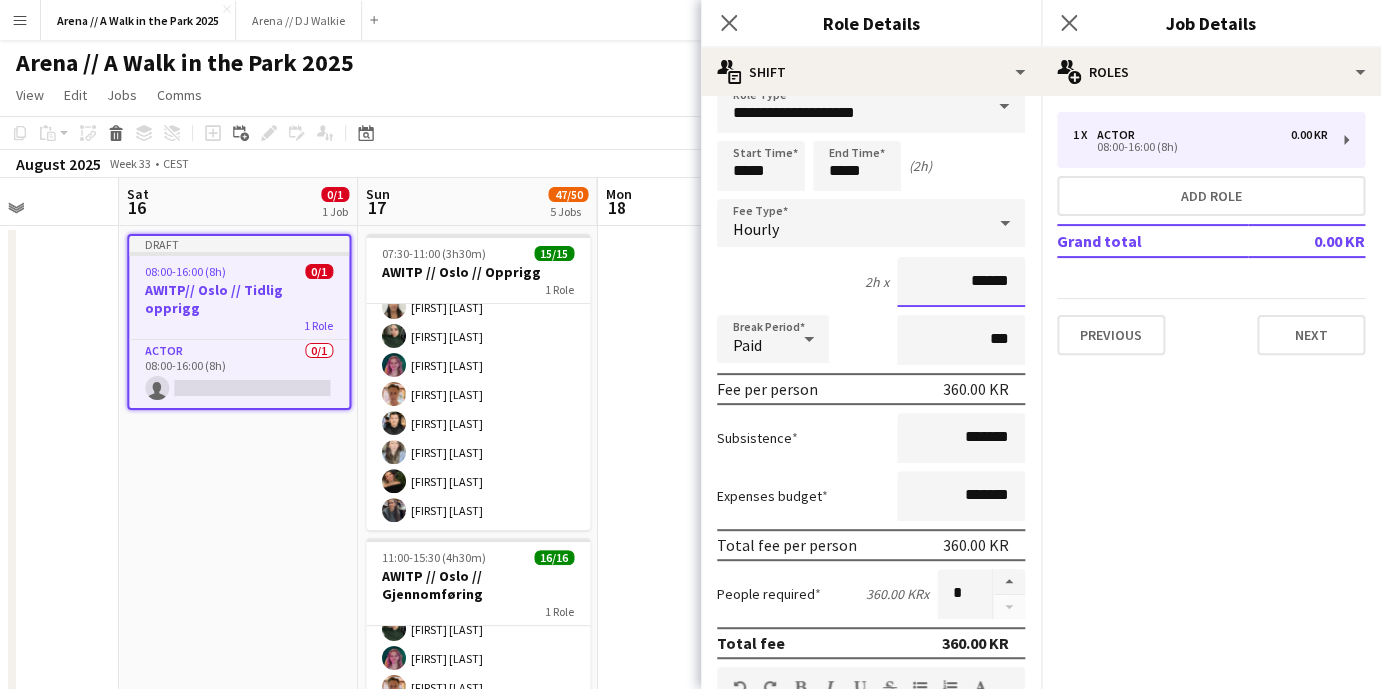 type on "******" 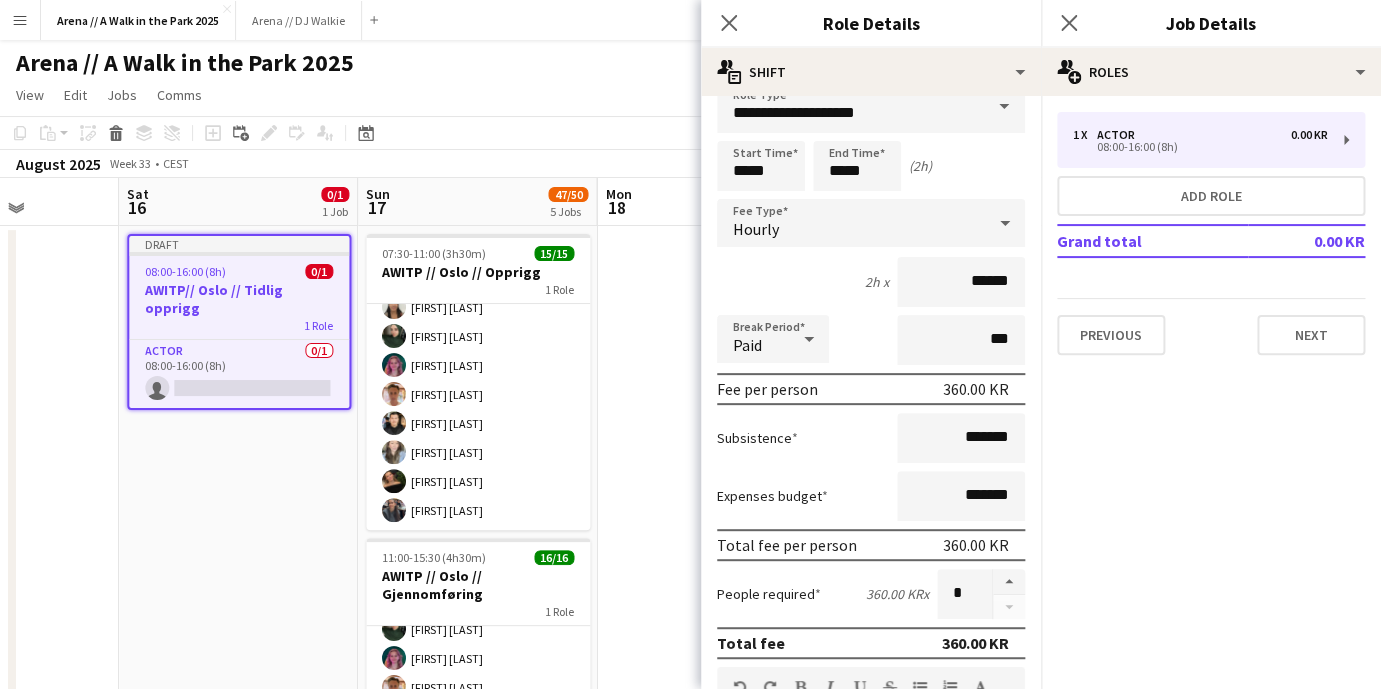click on "Break Period  Paid ***" at bounding box center [871, 340] 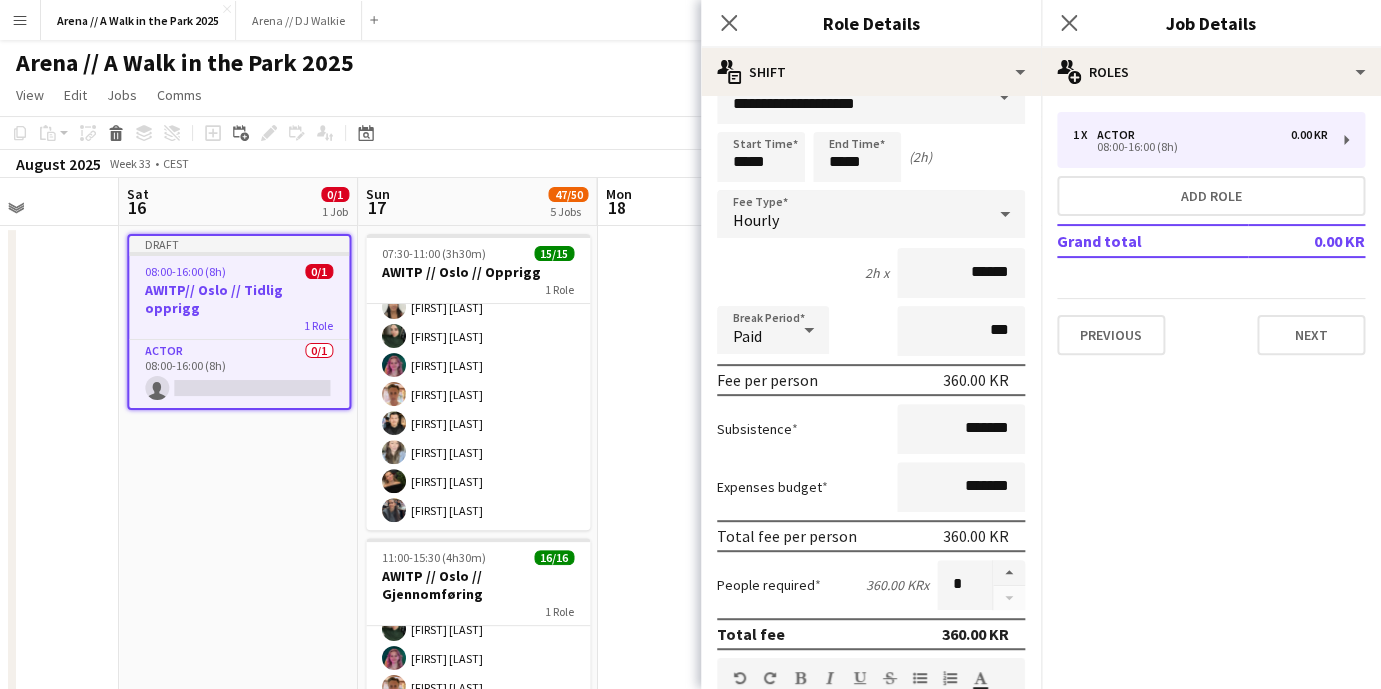 scroll, scrollTop: 39, scrollLeft: 0, axis: vertical 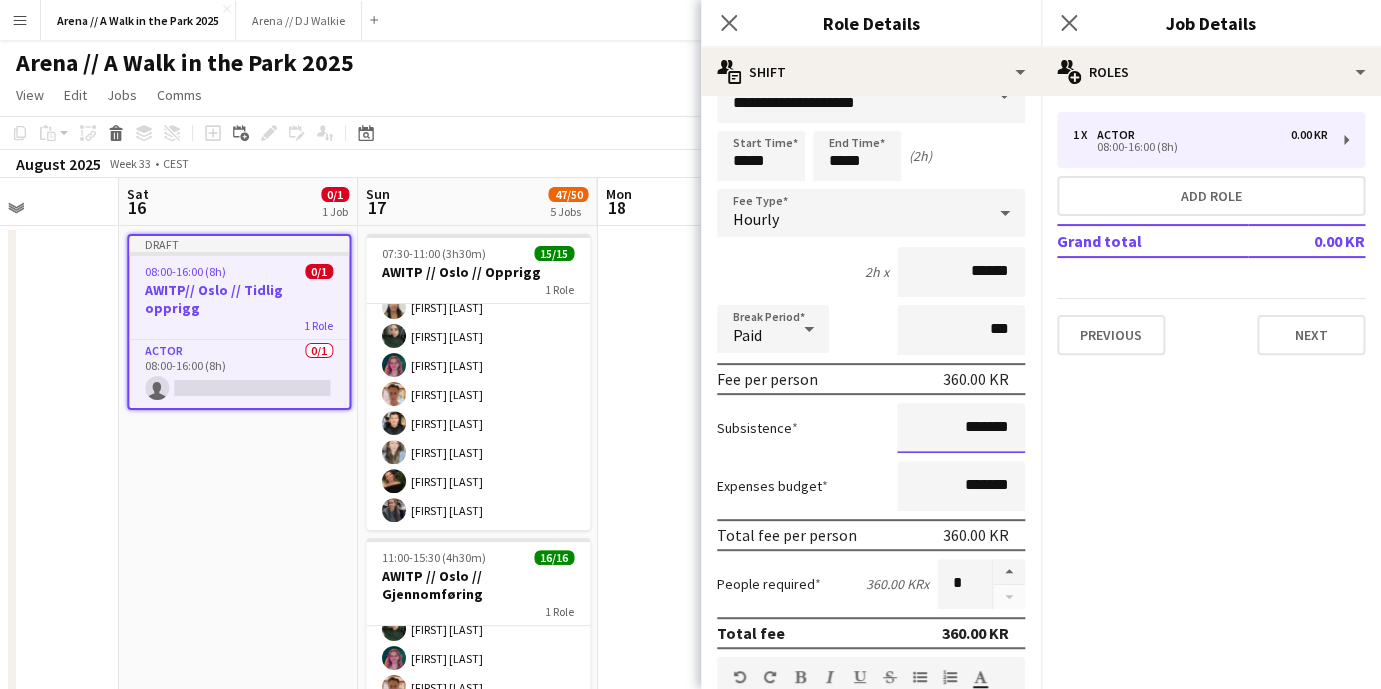 drag, startPoint x: 966, startPoint y: 435, endPoint x: 950, endPoint y: 435, distance: 16 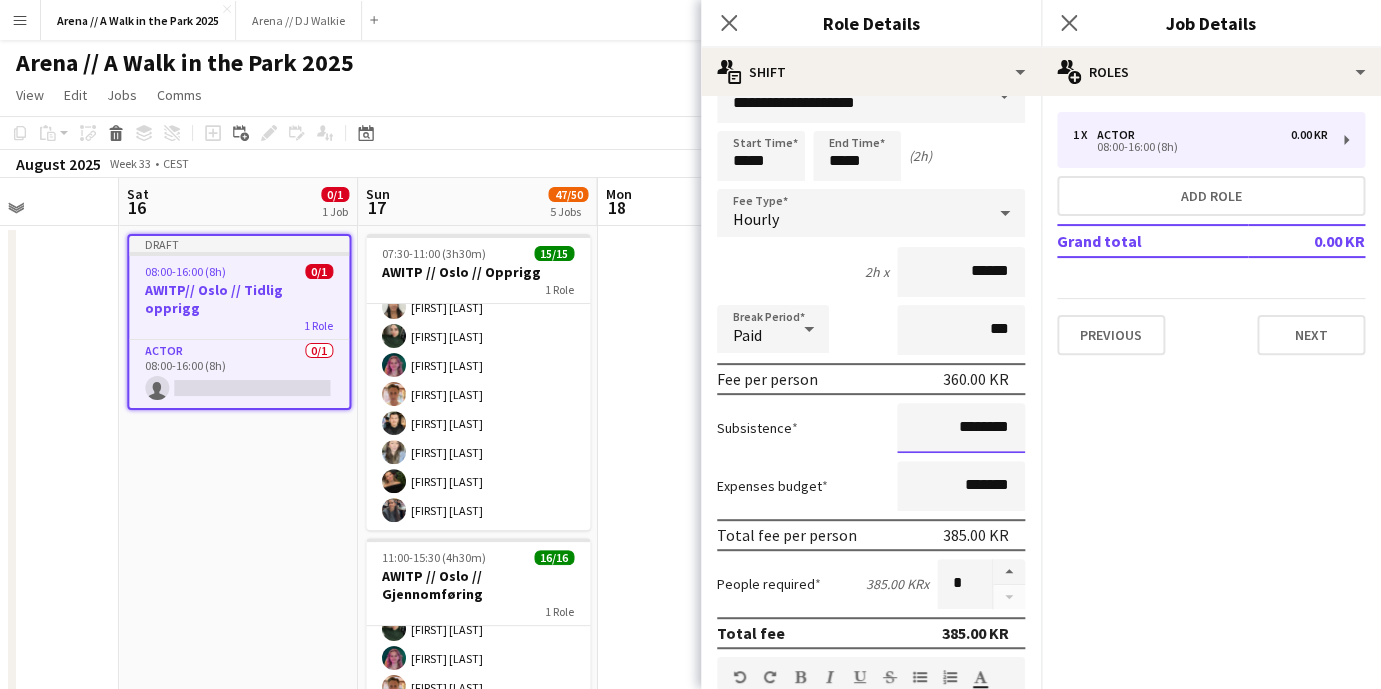 type on "********" 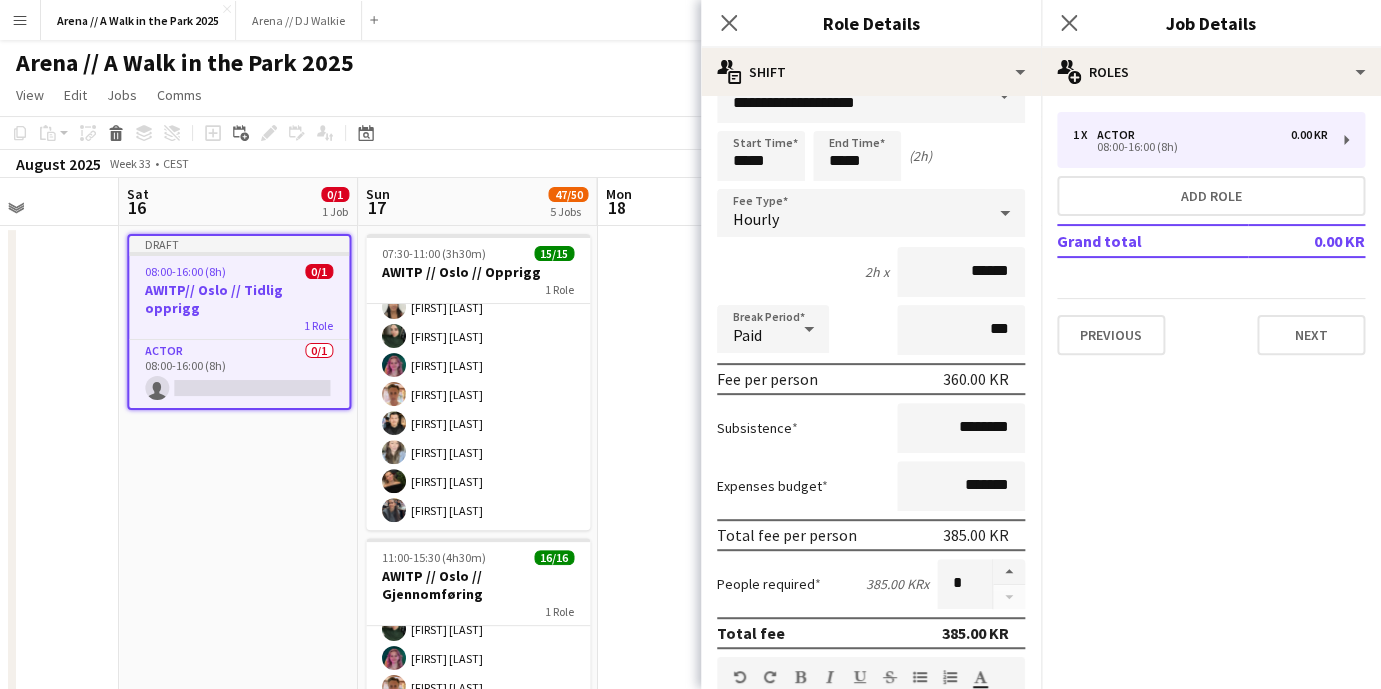 click on "Subsistence  ********" at bounding box center [871, 428] 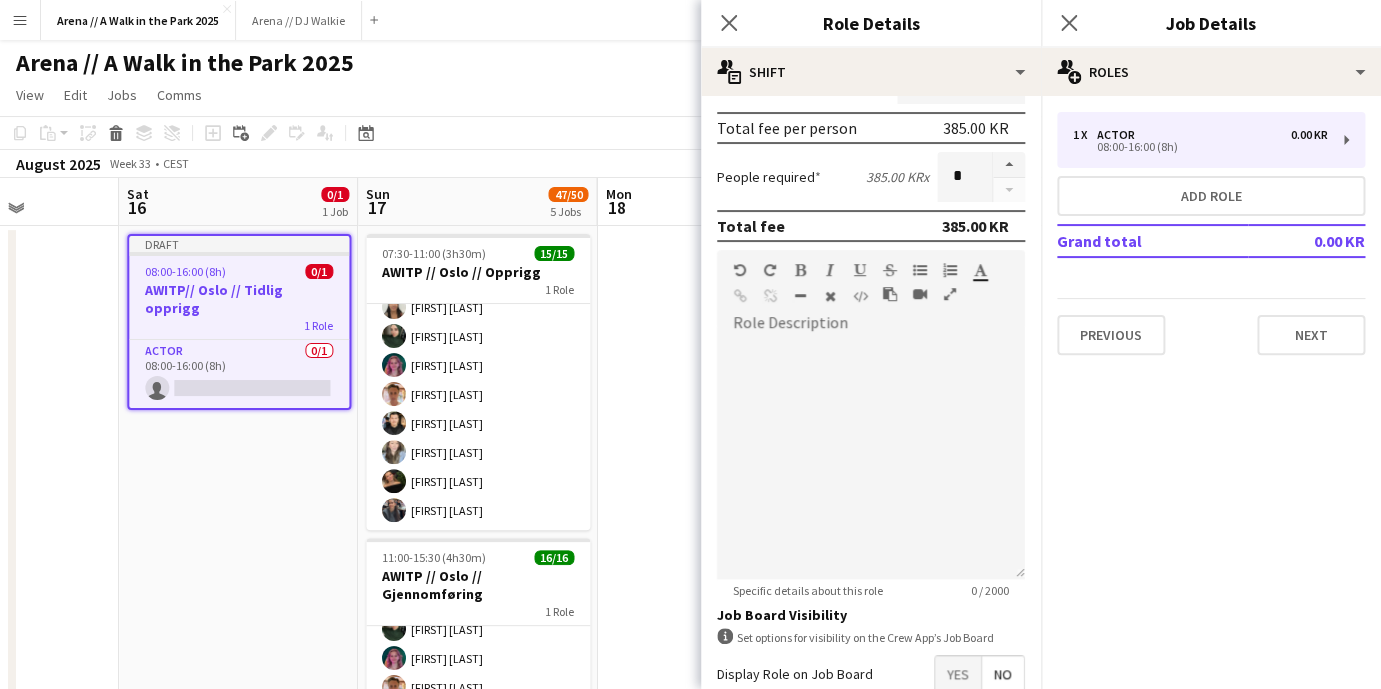 scroll, scrollTop: 568, scrollLeft: 0, axis: vertical 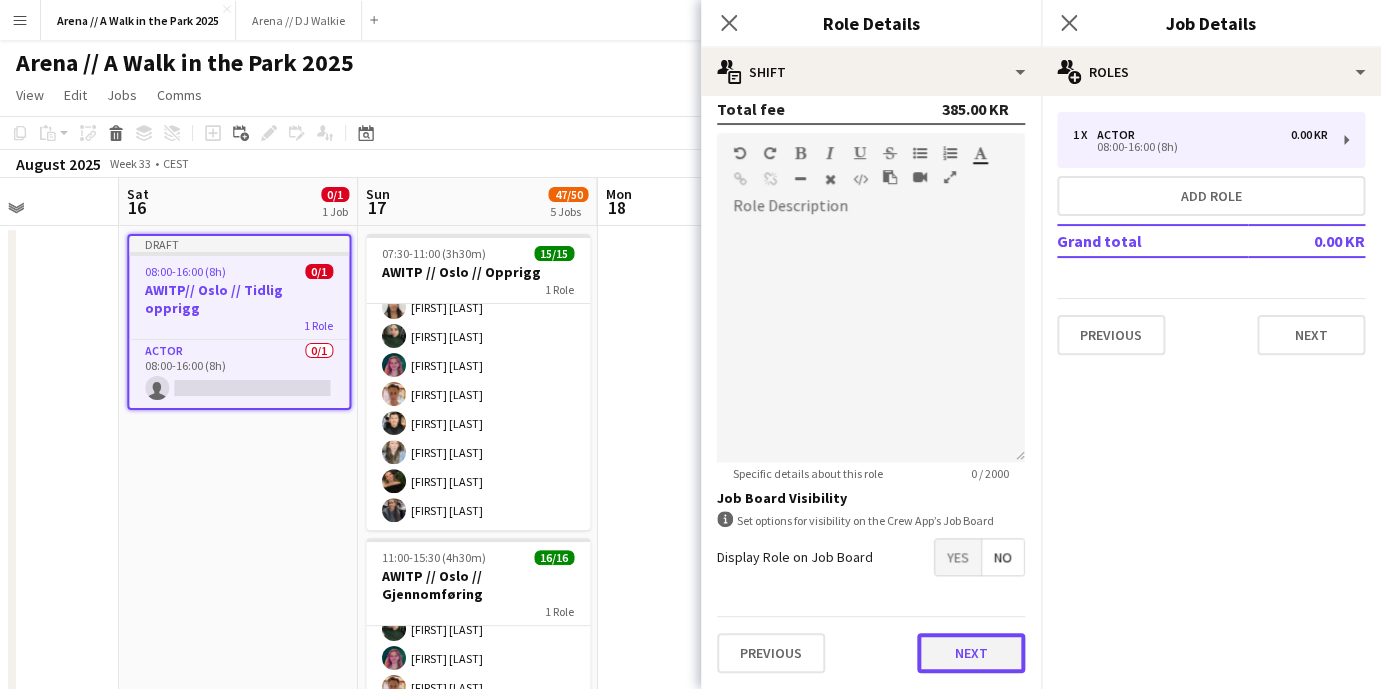 click on "Next" at bounding box center [971, 653] 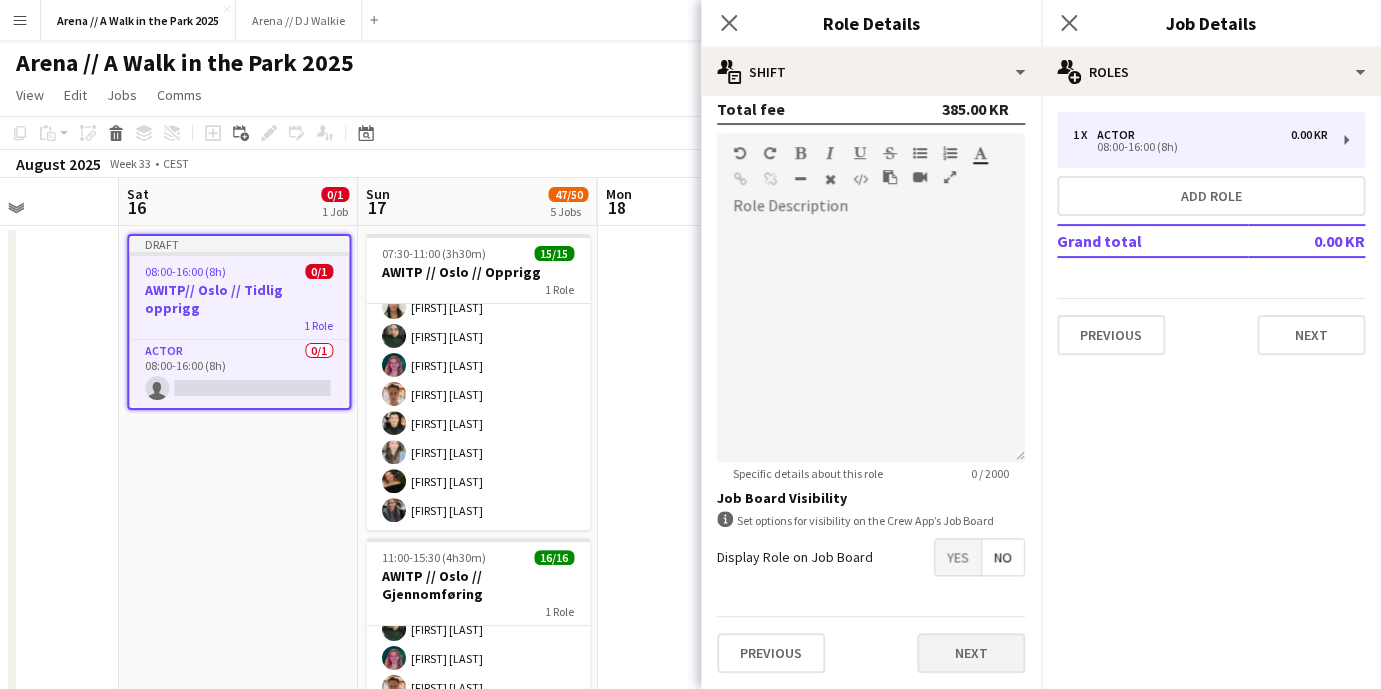 scroll, scrollTop: 0, scrollLeft: 0, axis: both 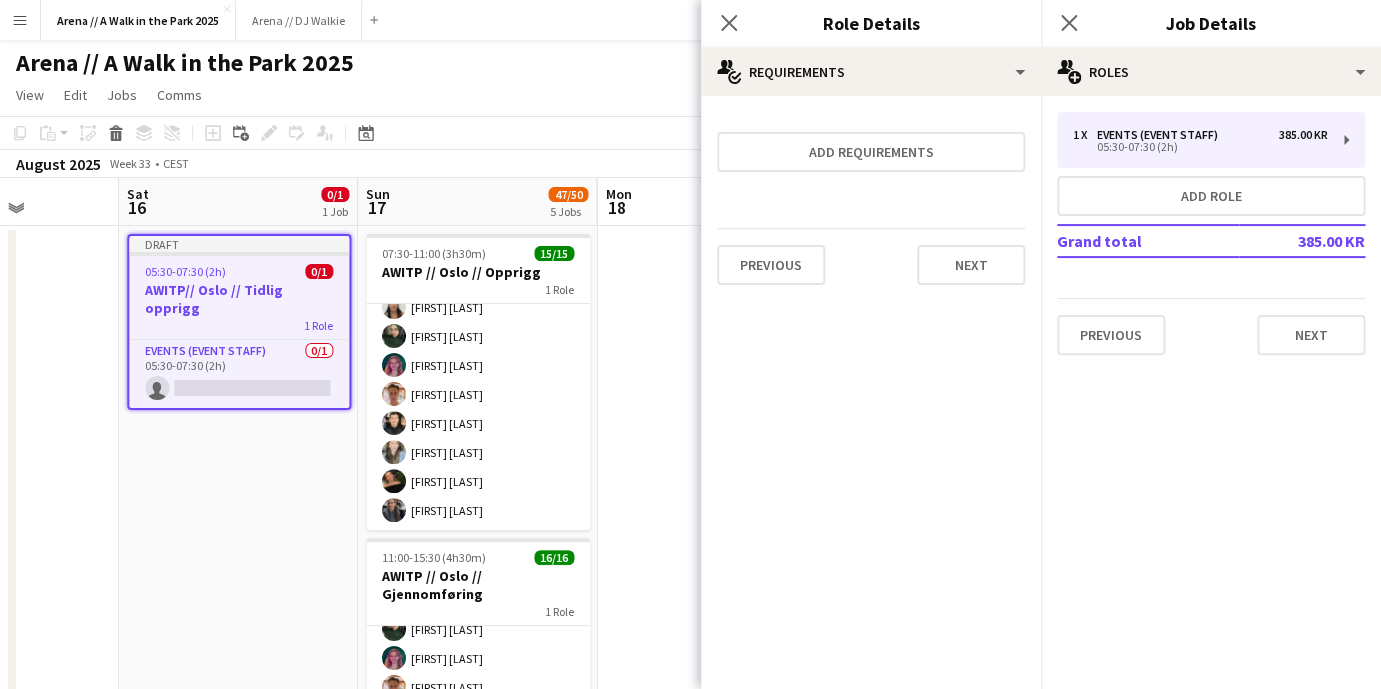 click on "Previous   Next" at bounding box center (871, 264) 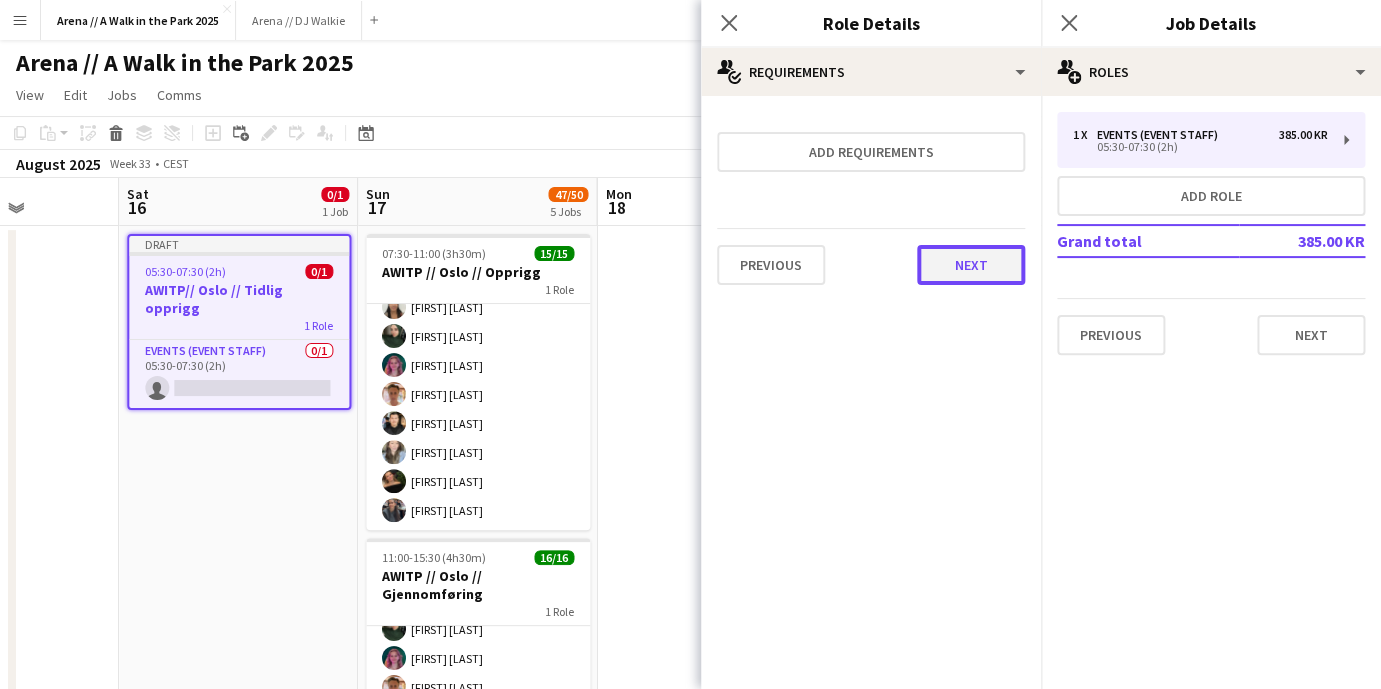 click on "Next" at bounding box center [971, 265] 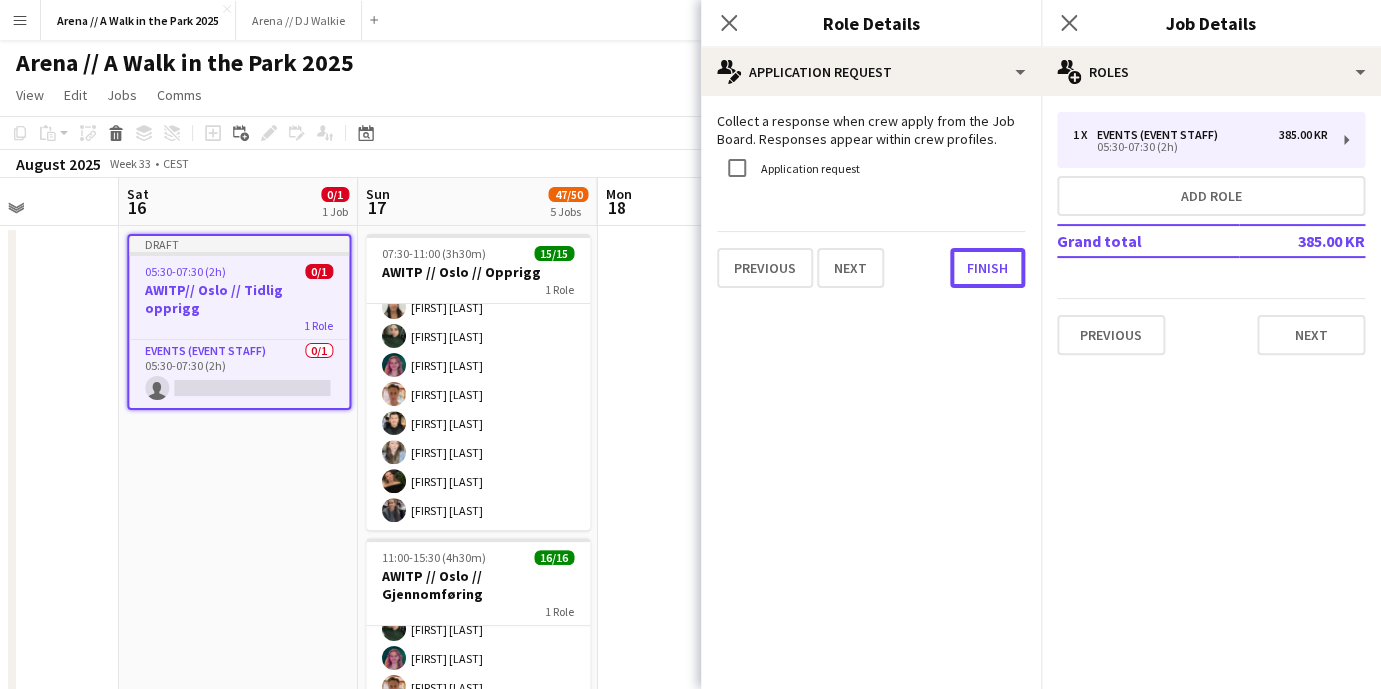 click on "Finish" at bounding box center [987, 268] 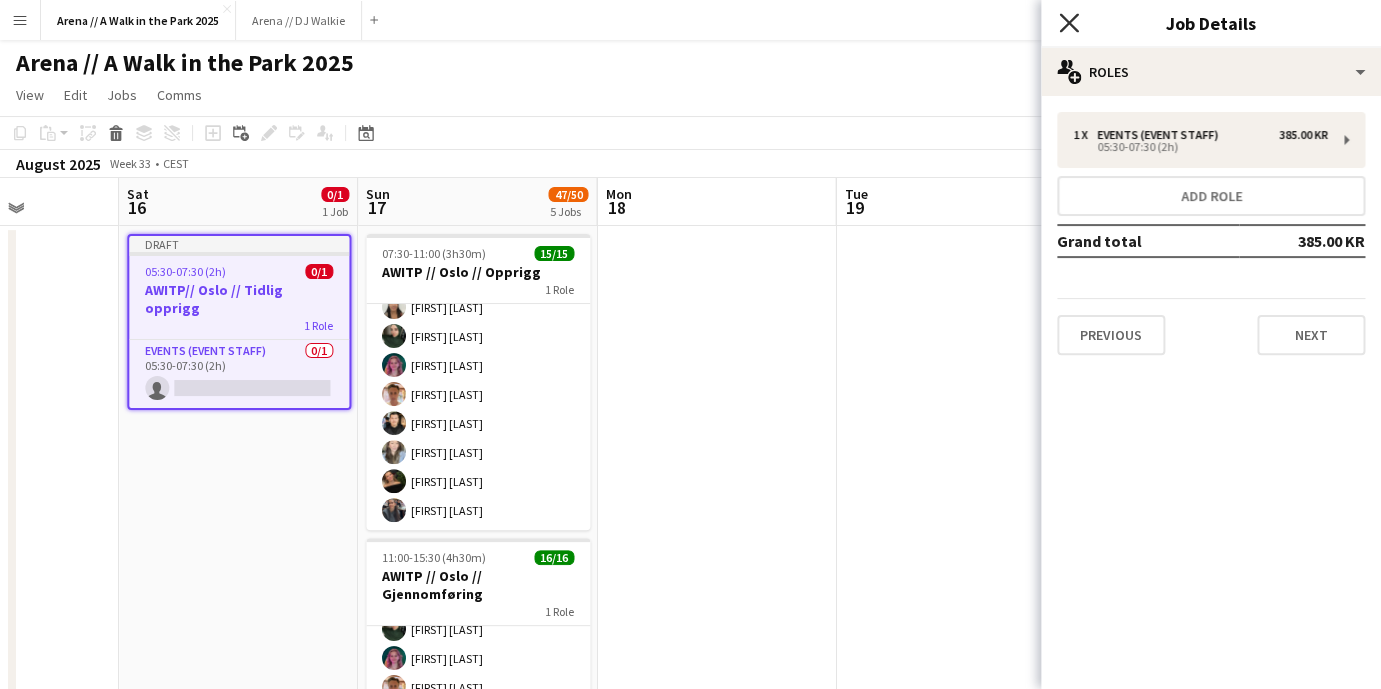 click 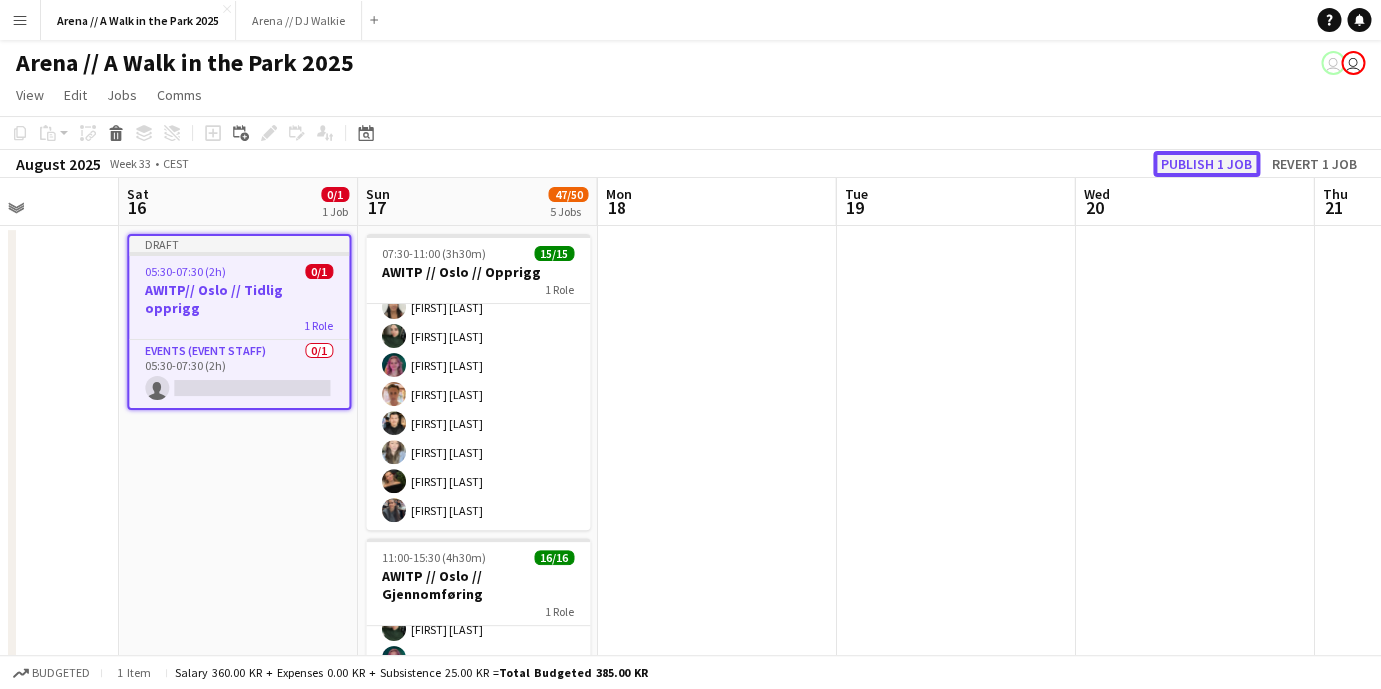 click on "Publish 1 job" 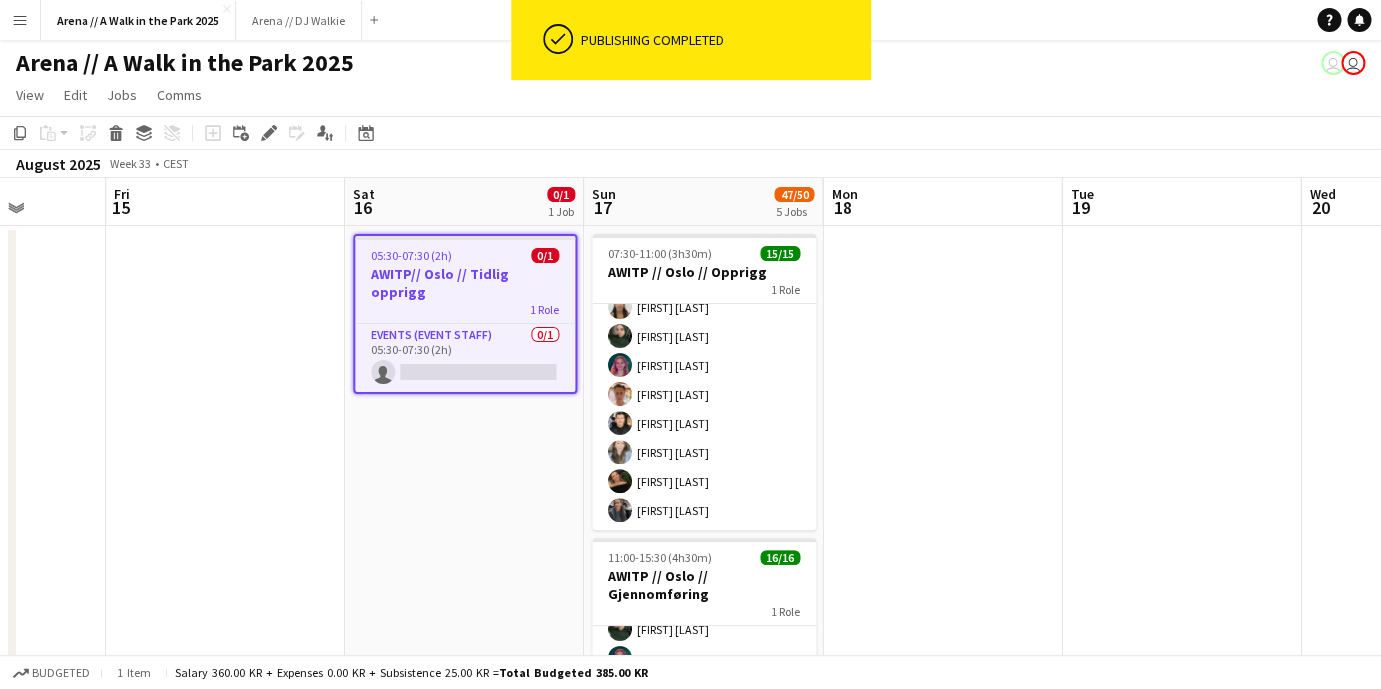 drag, startPoint x: 228, startPoint y: 243, endPoint x: 417, endPoint y: 256, distance: 189.44656 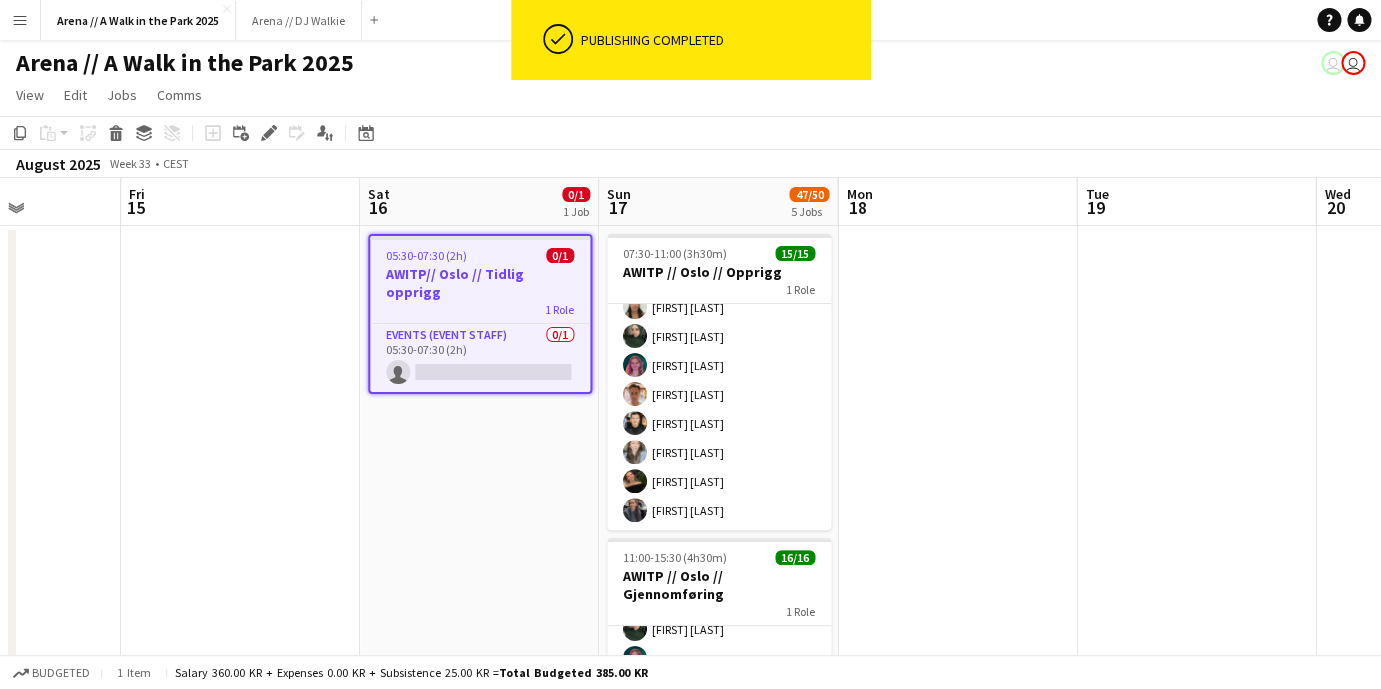 scroll, scrollTop: 0, scrollLeft: 627, axis: horizontal 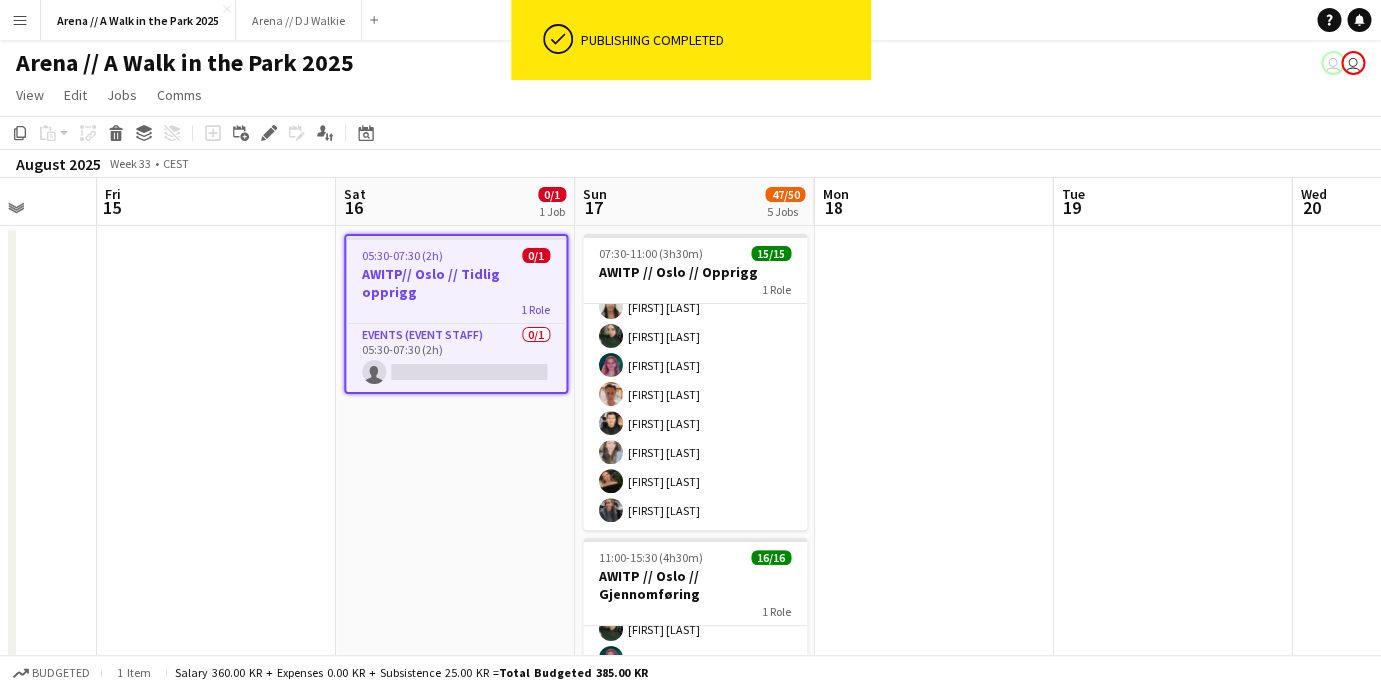 drag, startPoint x: 465, startPoint y: 254, endPoint x: 484, endPoint y: 263, distance: 21.023796 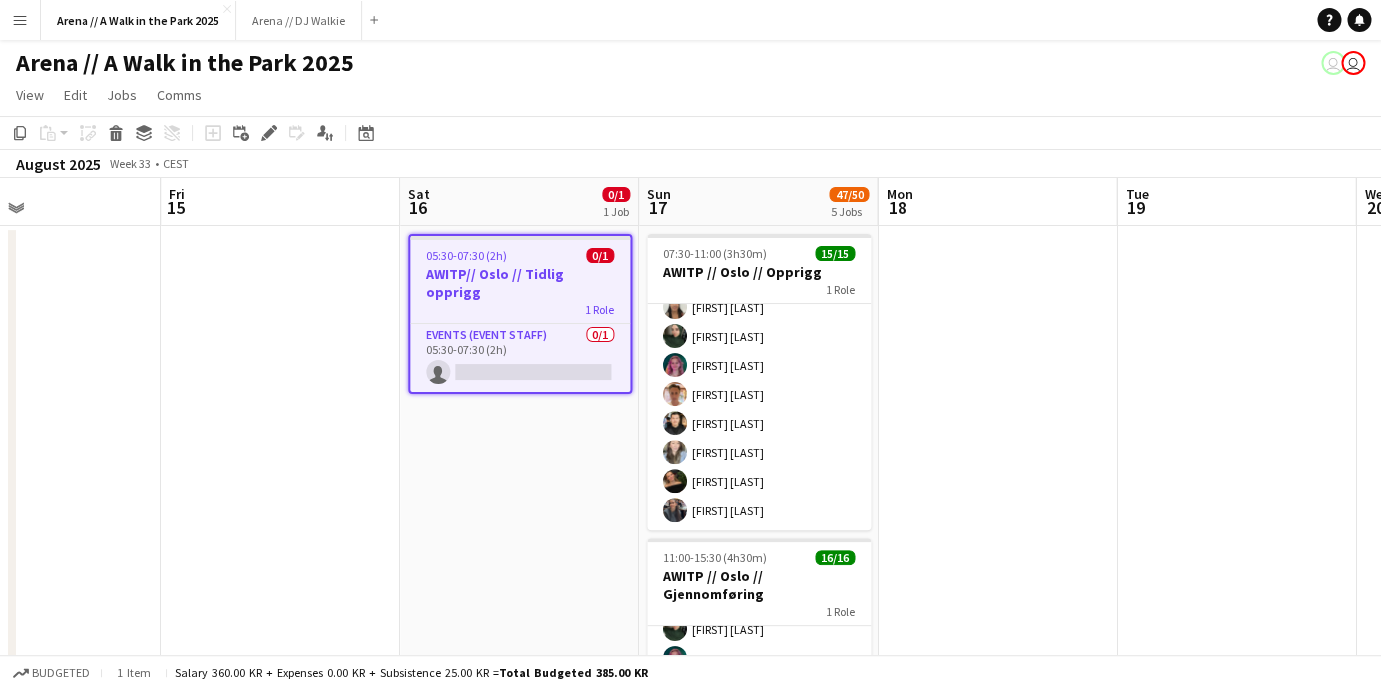 scroll, scrollTop: 0, scrollLeft: 625, axis: horizontal 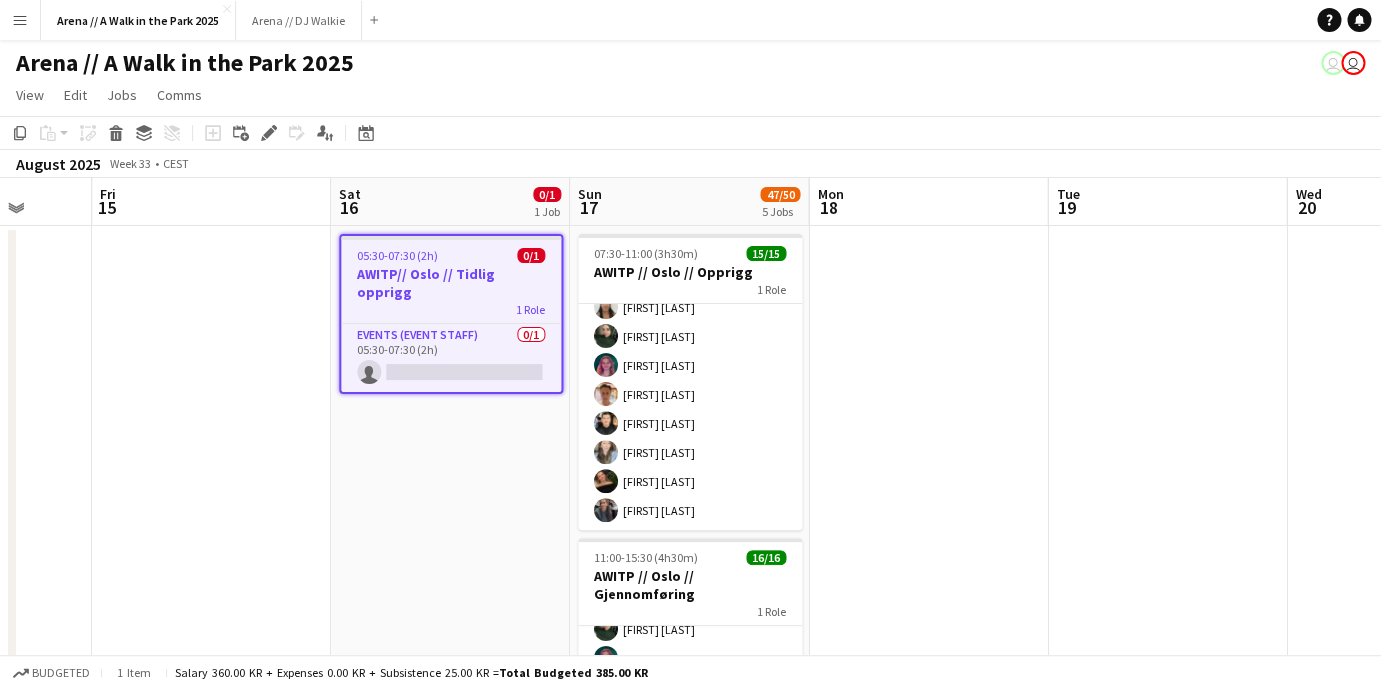 click on "Tue   12   0/1   1 Job   Wed   13   Thu   14   Fri   15   Sat   16   0/1   1 Job   Sun   17   47/50   5 Jobs   Mon   18   Tue   19   Wed   20   Thu   21   Fri   22      [TIME]-[TIME] ([DURATION])    0/1   AWITP // Crewleder - kontordag   1 Role   Events (Event Manager)   0/1   [TIME]-[TIME] ([DURATION])
single-neutral-actions
[TIME]-[TIME] ([DURATION])    0/1   AWITP// Oslo // Tidlig opprigg   1 Role   Events (Event Staff)   0/1   [TIME]-[TIME] ([DURATION])
single-neutral-actions
[TIME]-[TIME] ([DURATION])    15/15   AWITP // Oslo // Opprigg   1 Role   Events (Event Staff)   15/15   [TIME]-[TIME] ([DURATION])
[FIRST] [LAST] [FIRST] [LAST] [FIRST] [LAST] [FIRST] [LAST] [FIRST] [LAST] [FIRST] [LAST] [FIRST] [LAST] [FIRST] [LAST] [FIRST] [LAST] [FIRST] [LAST] [FIRST] [LAST] [FIRST] [LAST] [FIRST] [LAST] [FIRST] [LAST]  [FIRST] [LAST]" at bounding box center (690, 1077) 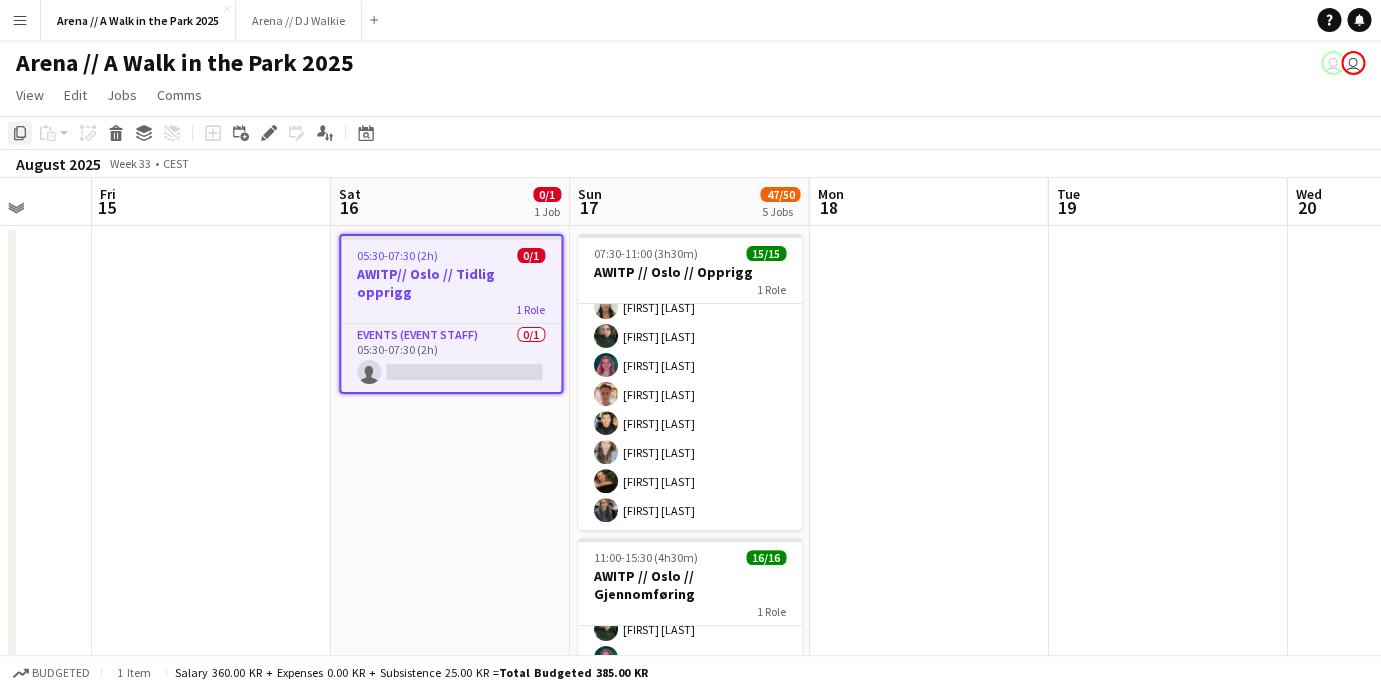 click on "Copy" 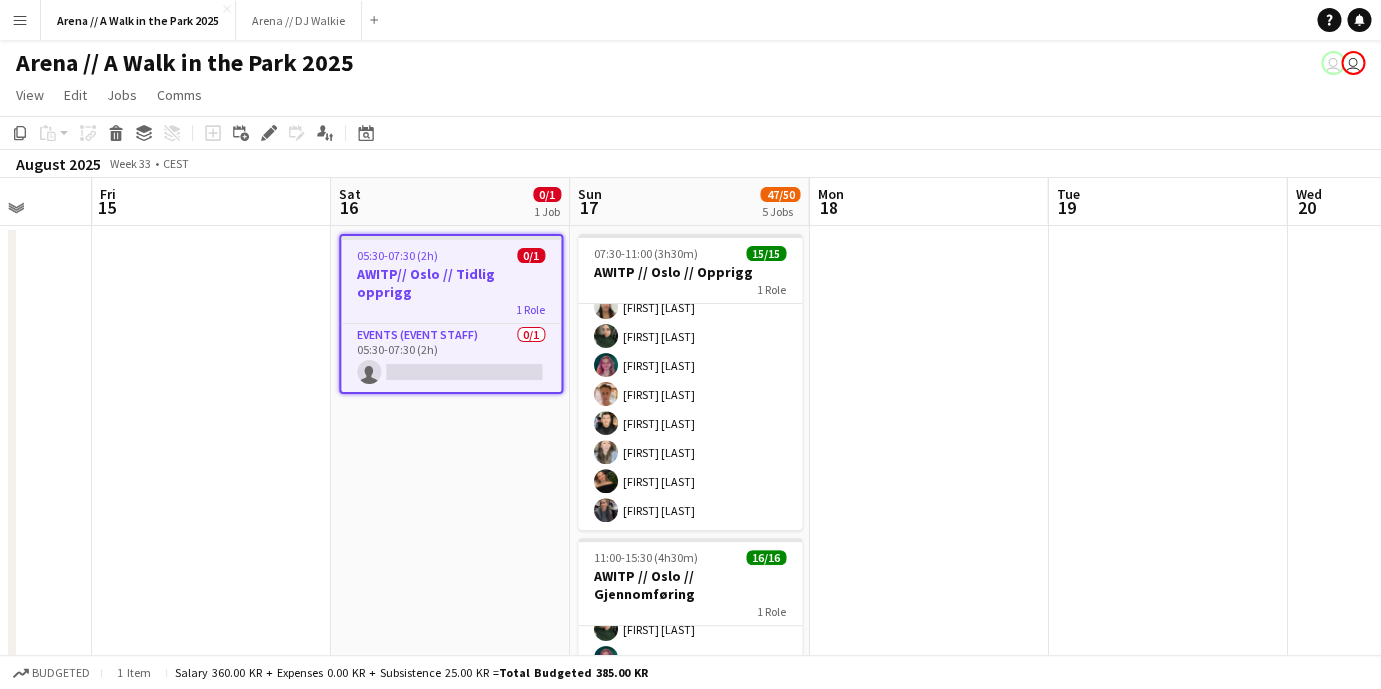 click on "[TIME]-[TIME] ([DURATION])    15/15   AWITP // Oslo // Opprigg   1 Role   Events (Event Staff)   15/15   [TIME]-[TIME] ([DURATION])
[FIRST] [LAST] [FIRST] [LAST] [FIRST] [LAST] [FIRST] [LAST] [FIRST] [LAST] [FIRST] [LAST] [FIRST] [LAST] [FIRST] [LAST] [FIRST] [LAST] [FIRST] [LAST] [FIRST] [LAST] [FIRST] [LAST] [FIRST] [LAST] [FIRST] [LAST] [FIRST] [LAST] [FIRST] [LAST]     [TIME]-[TIME] ([DURATION])    16/16   AWITP // Oslo // Gjennomføring   1 Role   Events (Event Staff)   16/16   [TIME]-[TIME] ([DURATION])
[FIRST] [LAST] [FIRST] [LAST] [FIRST] [LAST] [FIRST] [LAST] [FIRST] [LAST] [FIRST] [LAST] [FIRST] [LAST] [FIRST] [LAST] [FIRST] [LAST]     [TIME]-[TIME] ([DURATION])    0/3   AWITP // Oslo // Team DJ Walkie   3 Roles   Artist   0/1   [TIME]-[TIME] ([DURATION])
single-neutral-actions
Artist   0/1   [TIME]-[TIME] ([DURATION])" at bounding box center [689, 1101] 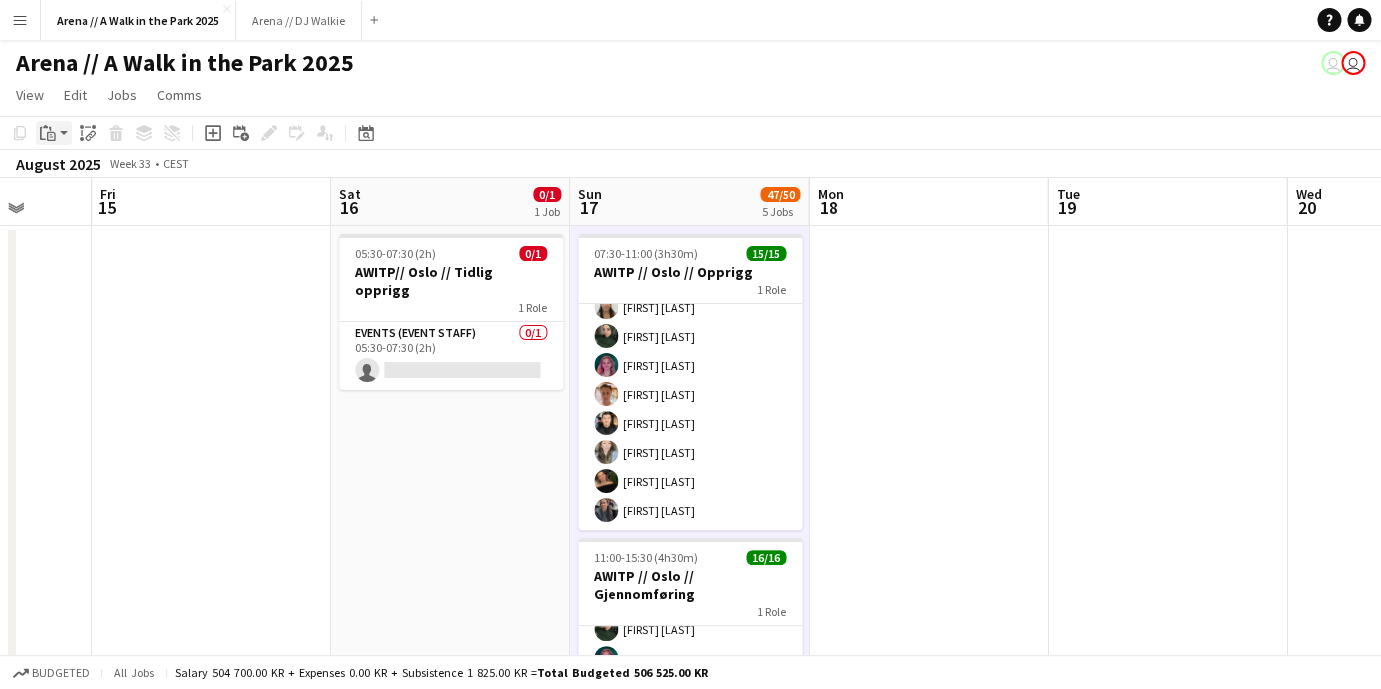 click on "Paste" at bounding box center [54, 133] 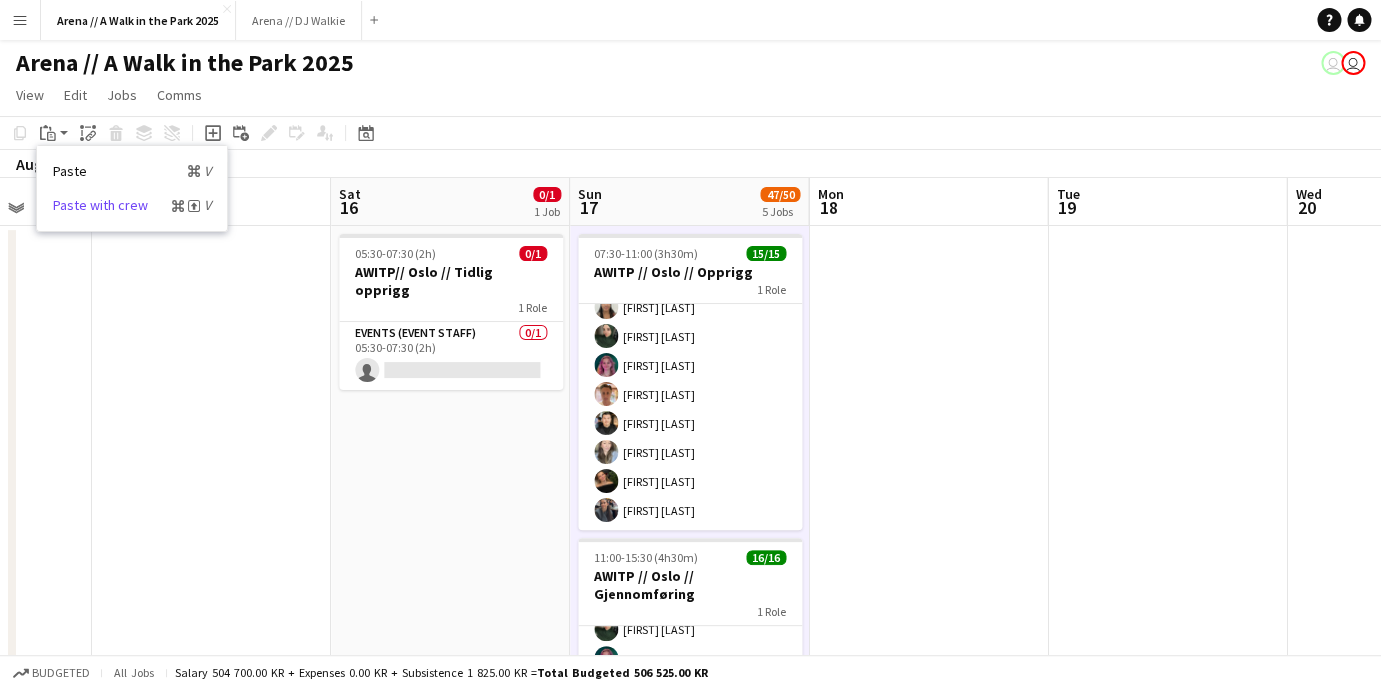 click on "Paste with crew
Command
Shift
V" at bounding box center [132, 205] 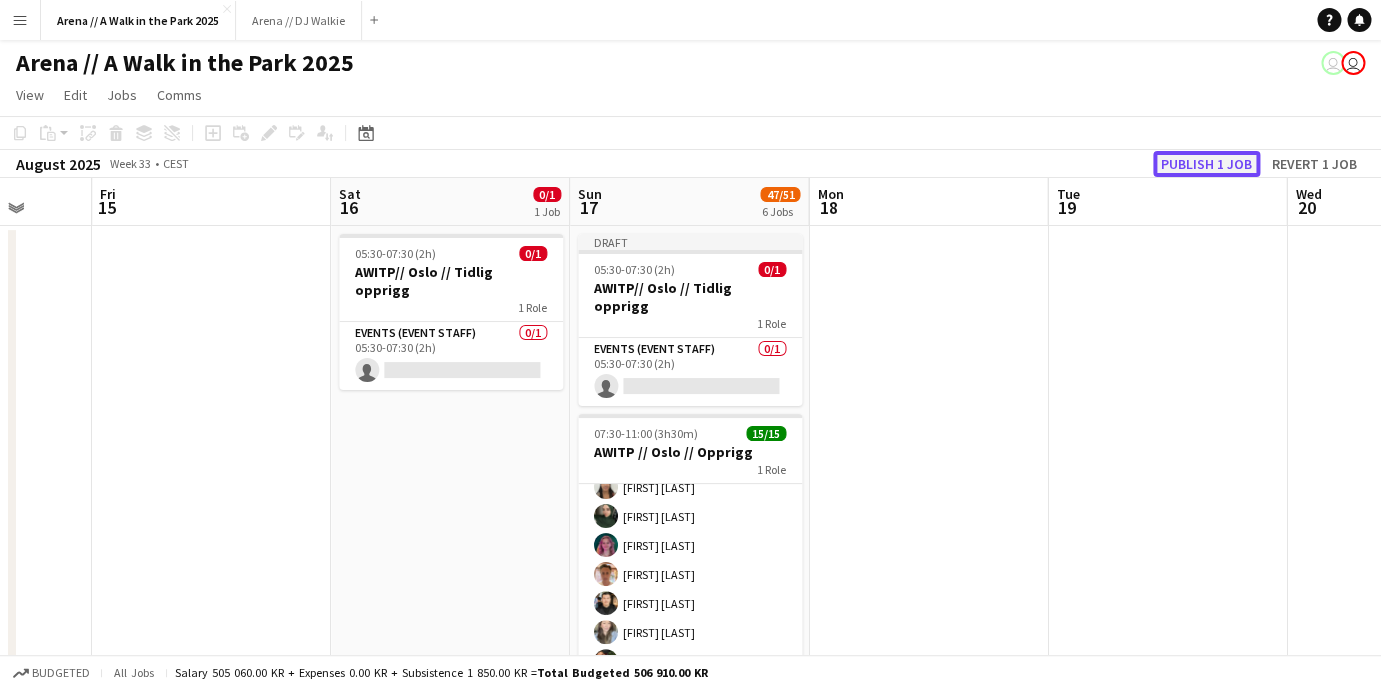 click on "Publish 1 job" 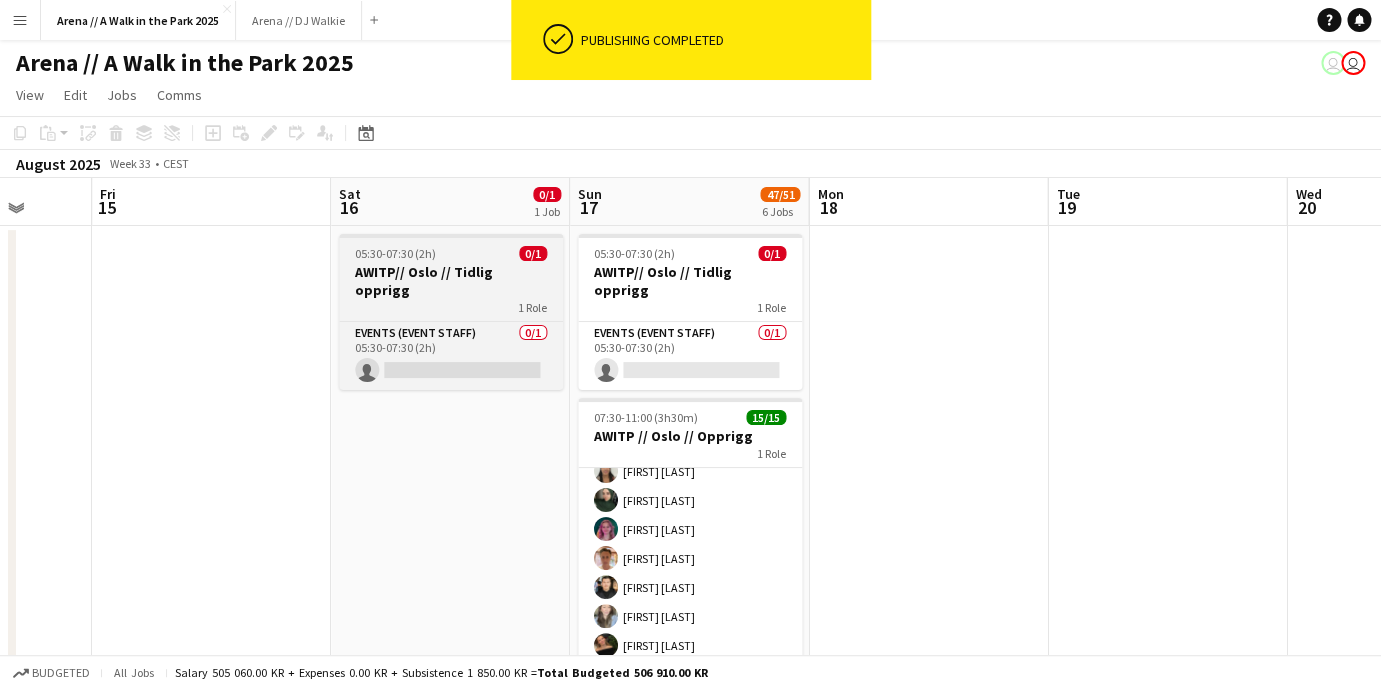 click on "05:30-07:30 (2h)    0/1" at bounding box center [451, 253] 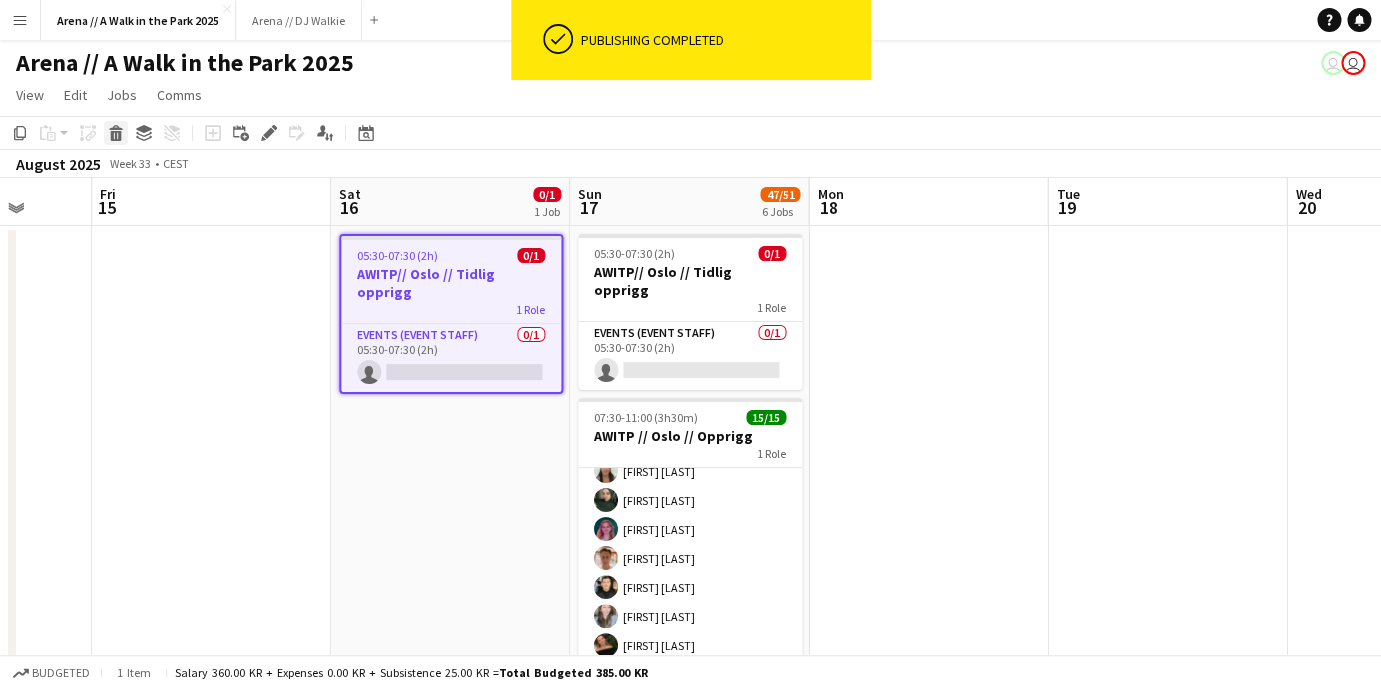 click on "Delete" 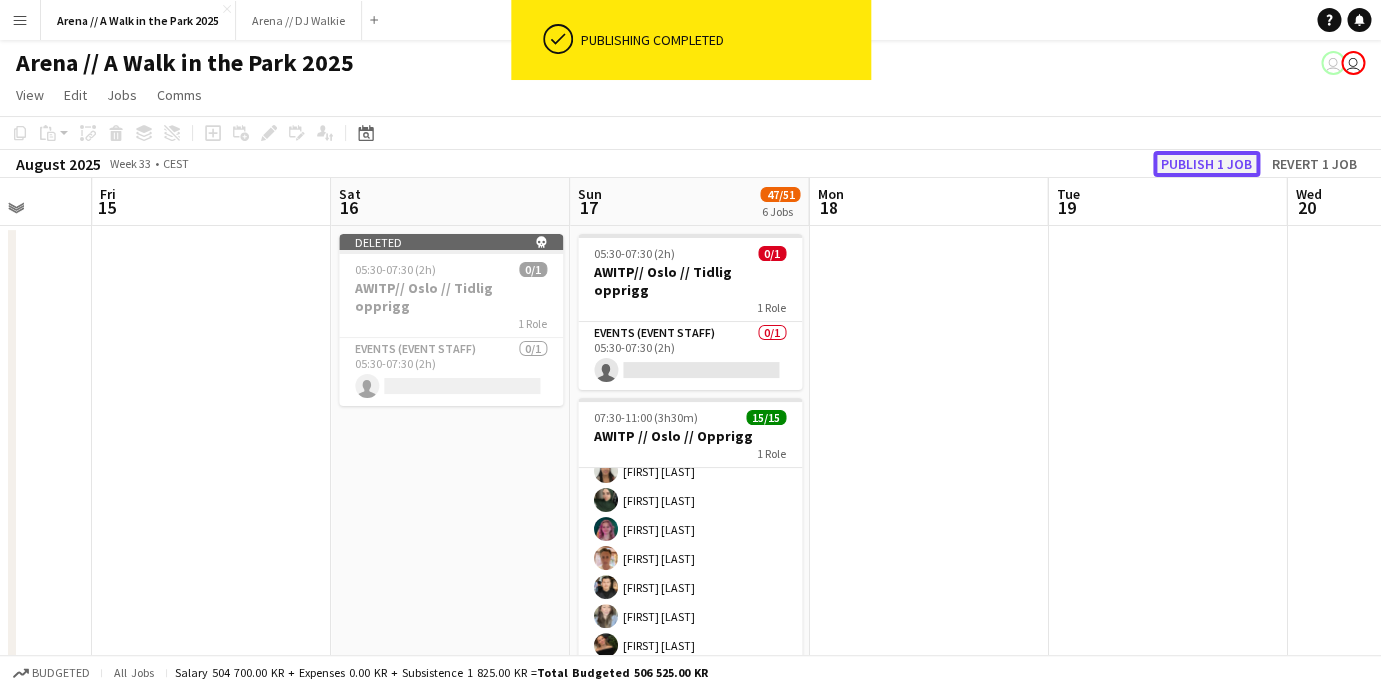click on "Publish 1 job" 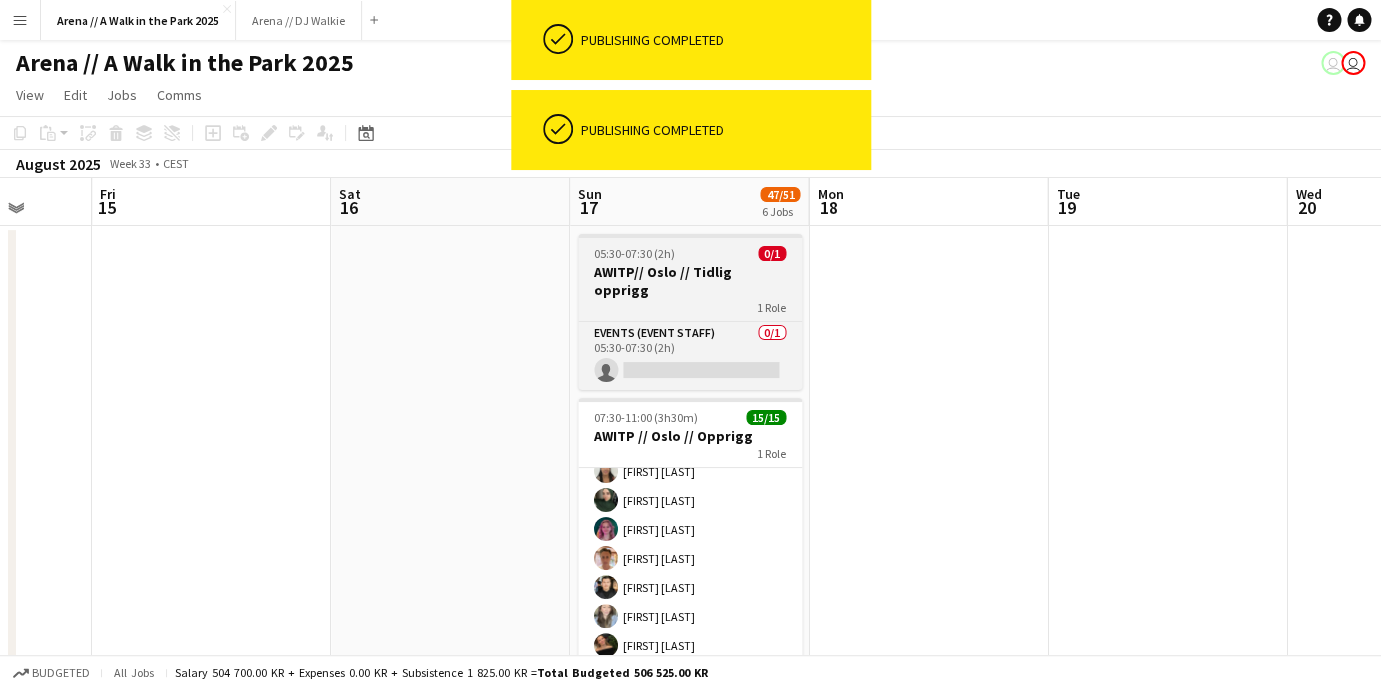 click on "05:30-07:30 (2h)    0/1" at bounding box center (690, 253) 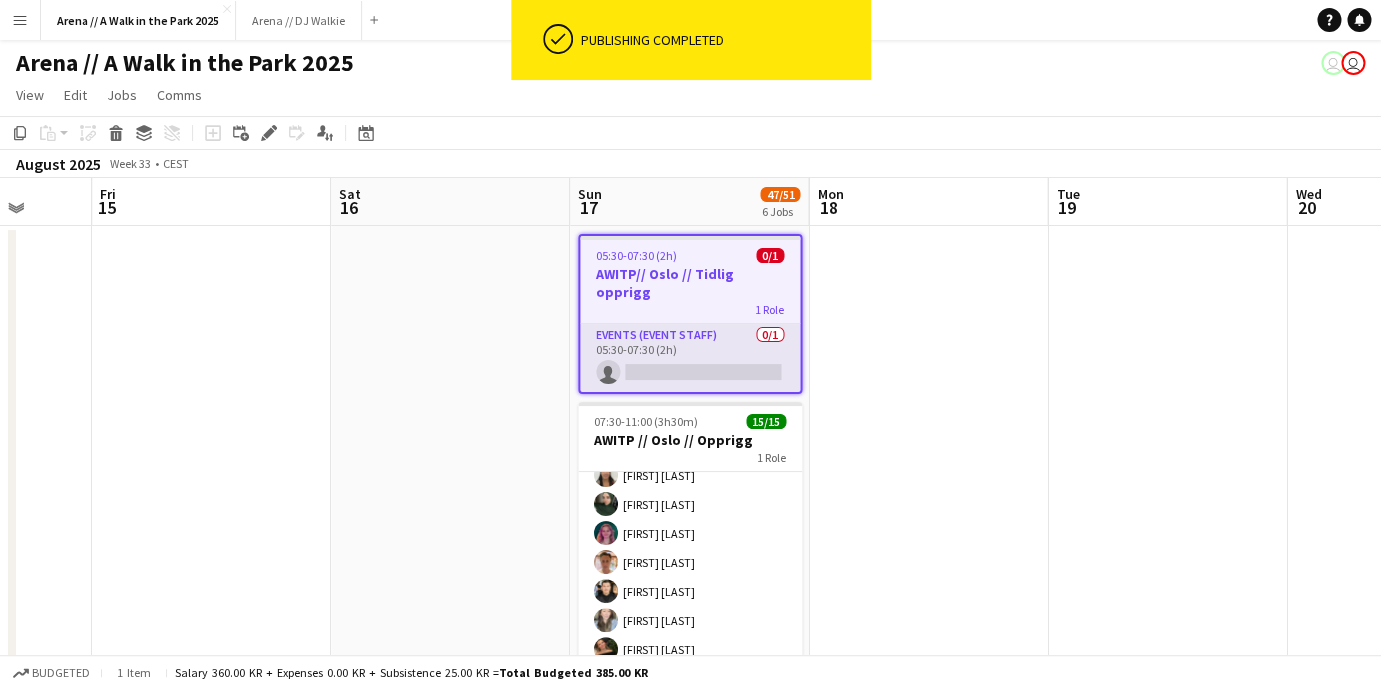 click on "Events (Event Staff)   0/1   [TIME]-[TIME] ([DURATION])
single-neutral-actions" at bounding box center [690, 358] 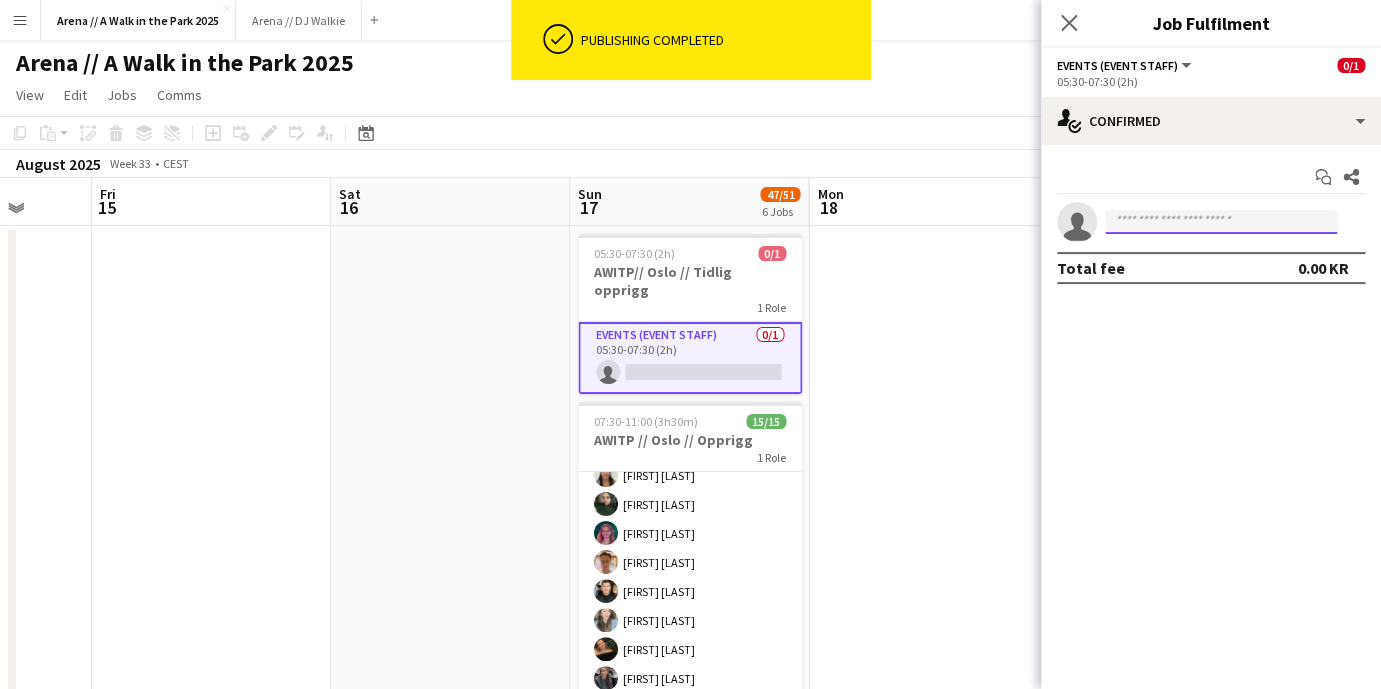 click at bounding box center [1221, 222] 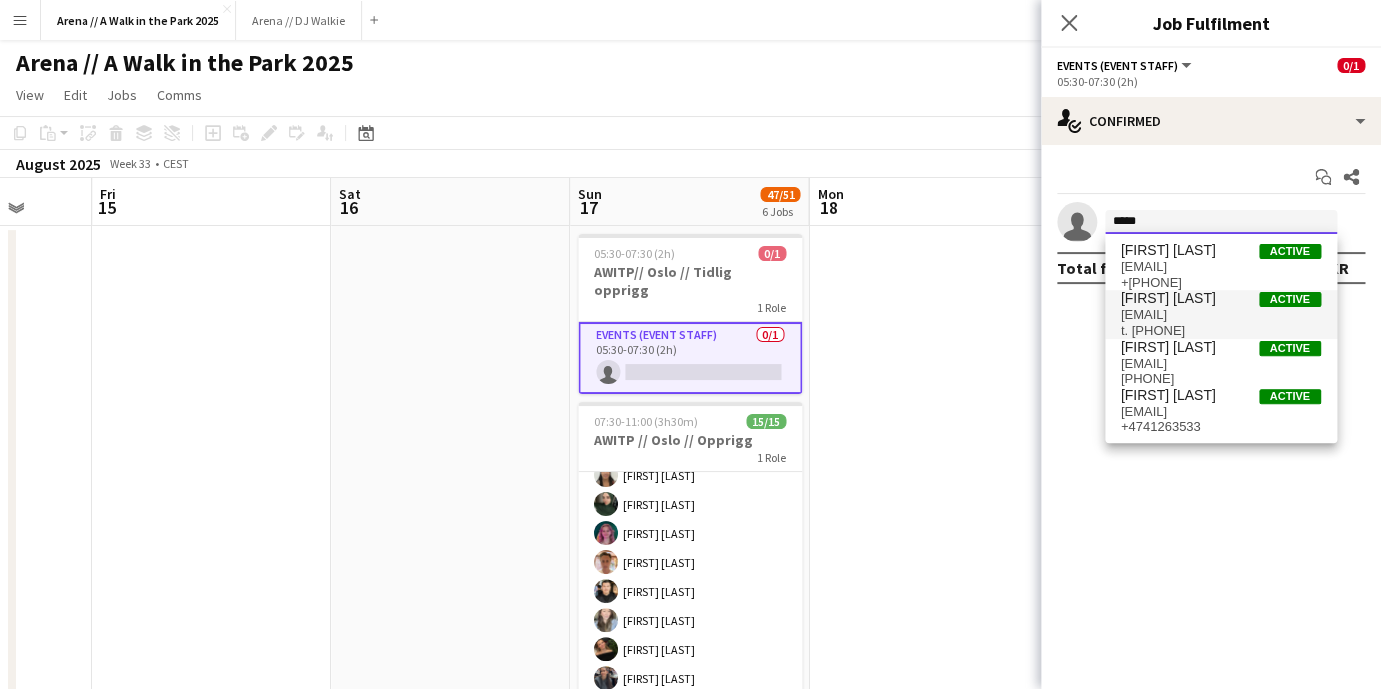 type on "*****" 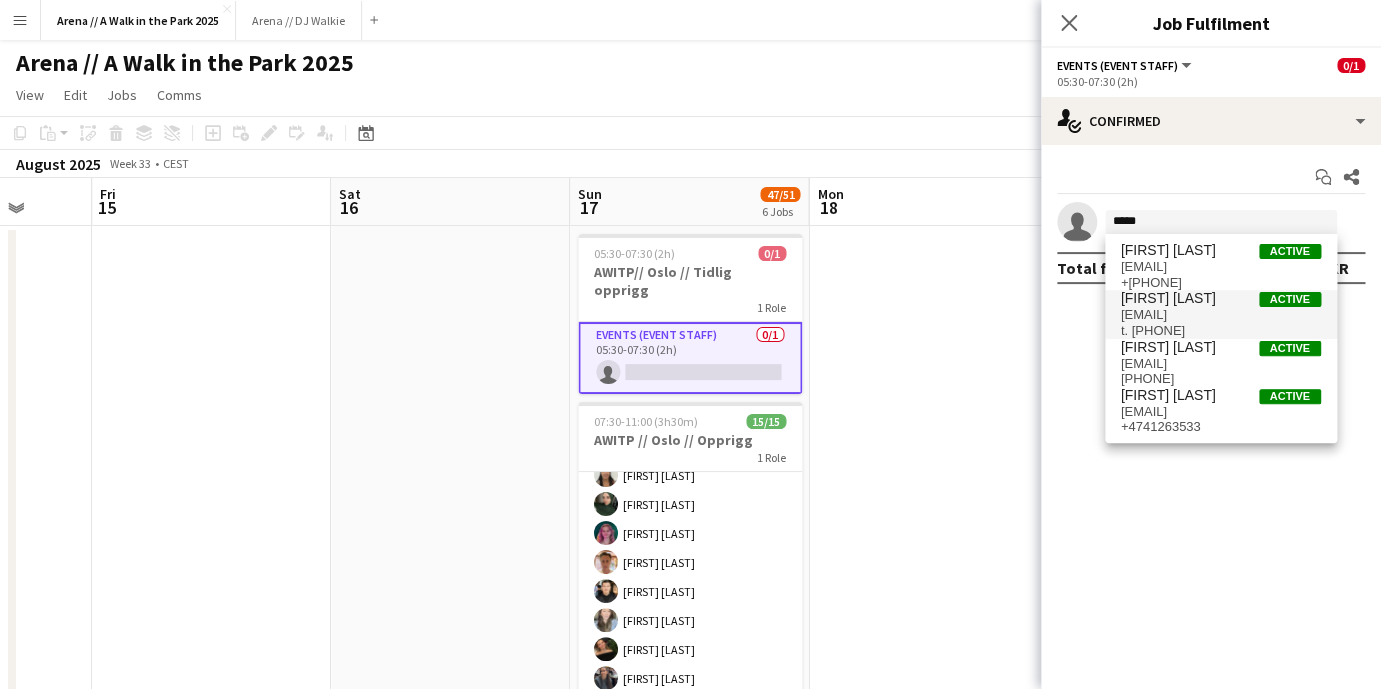 click on "[EMAIL]" at bounding box center (1221, 315) 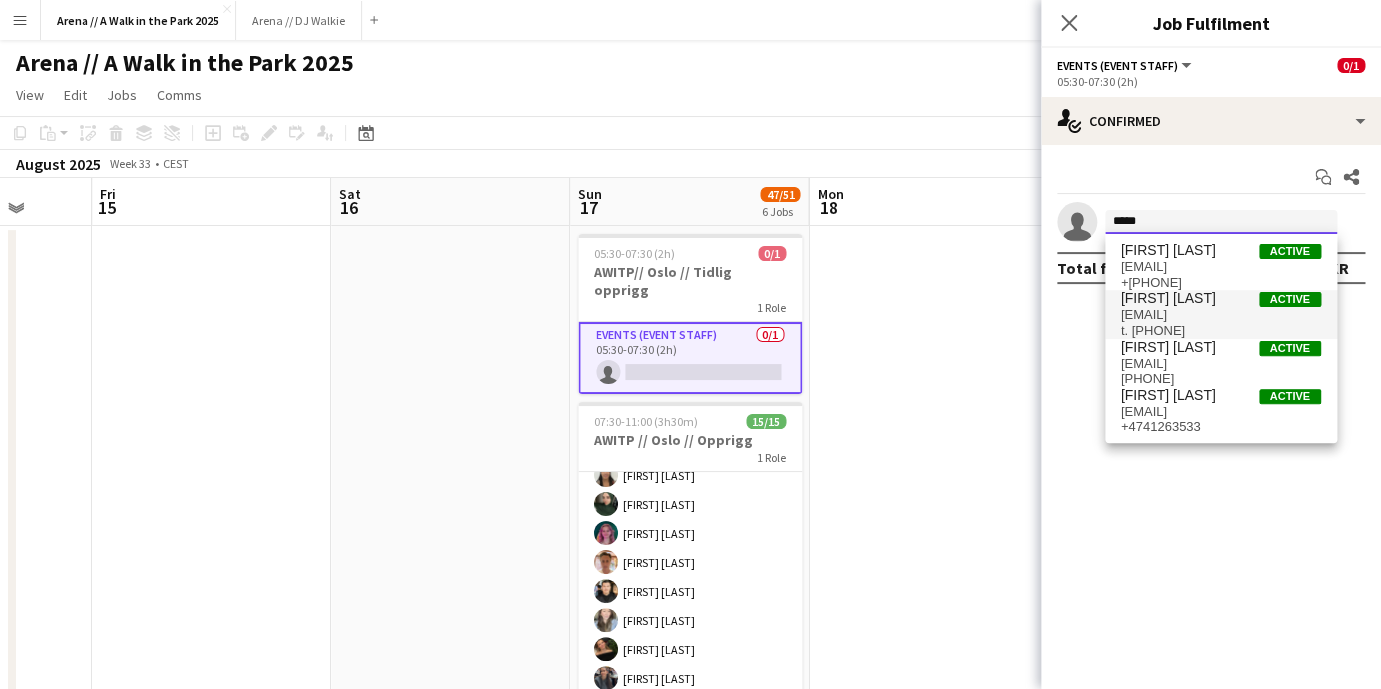 type 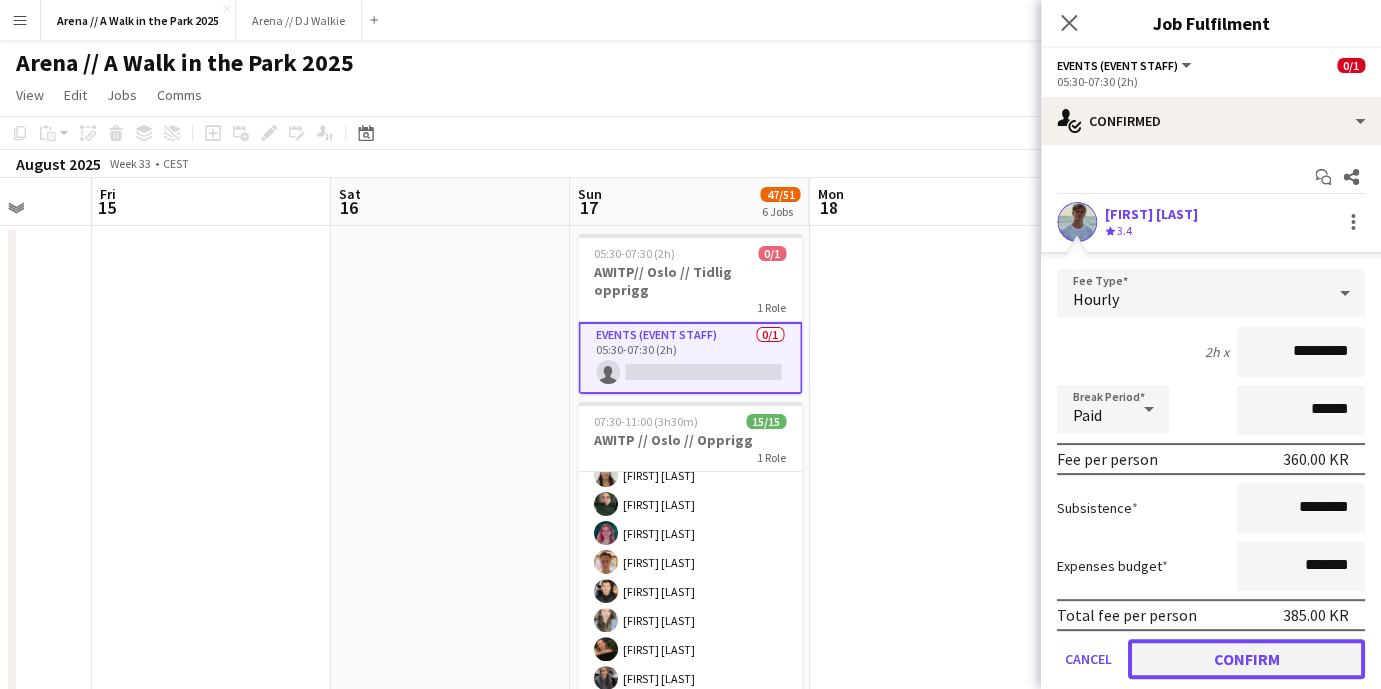 click on "Confirm" at bounding box center (1246, 659) 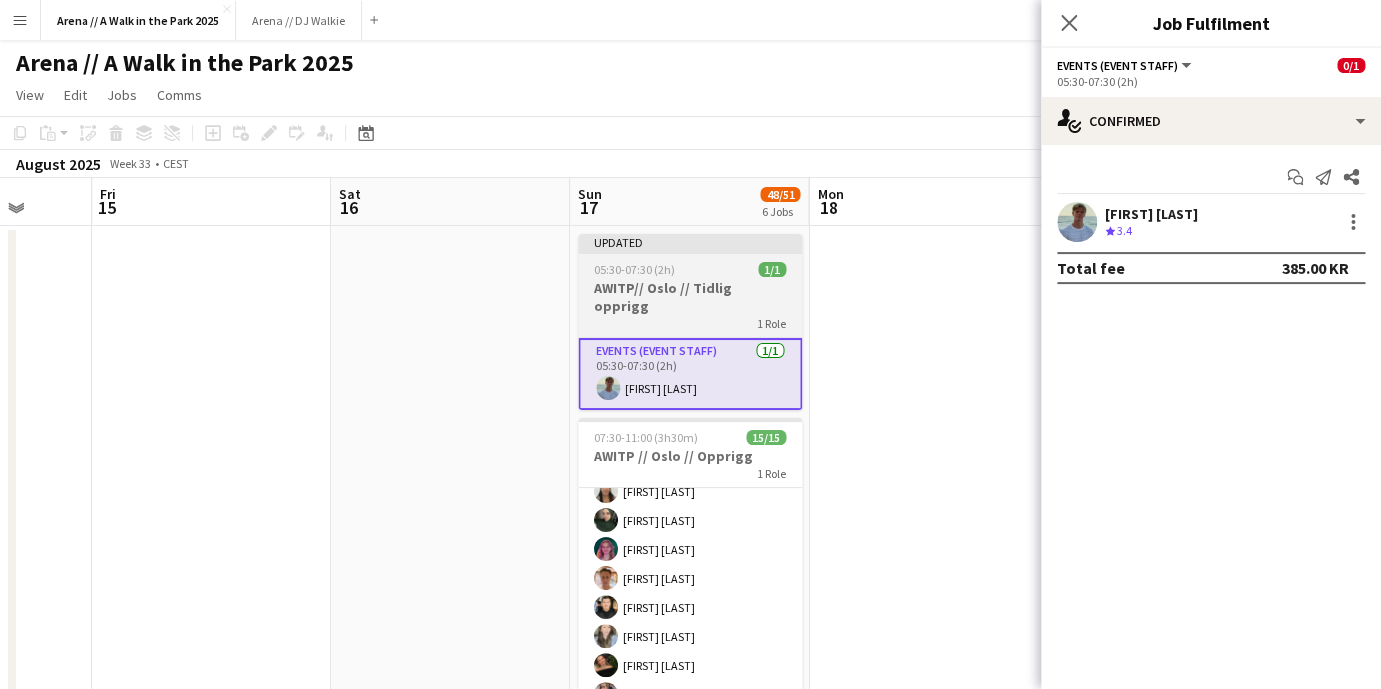 click on "05:30-07:30 (2h)    1/1" at bounding box center [690, 269] 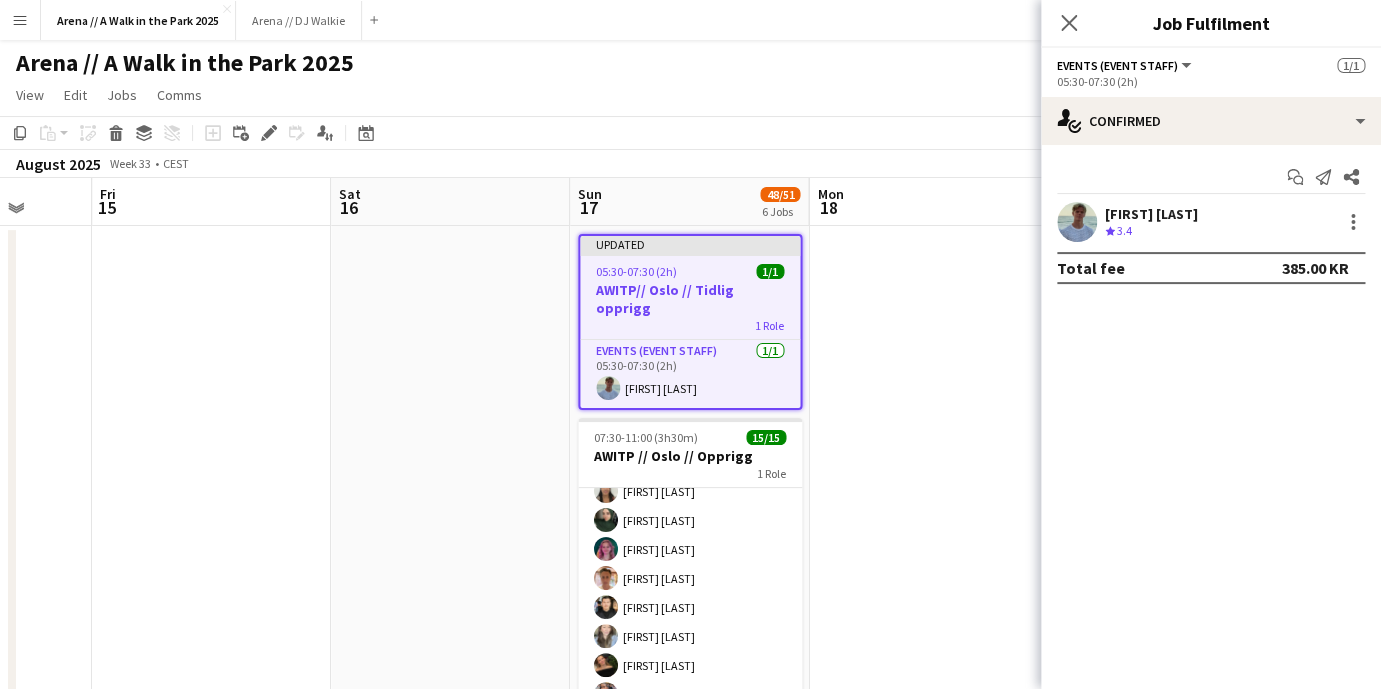 click on "Events (Event Staff)" 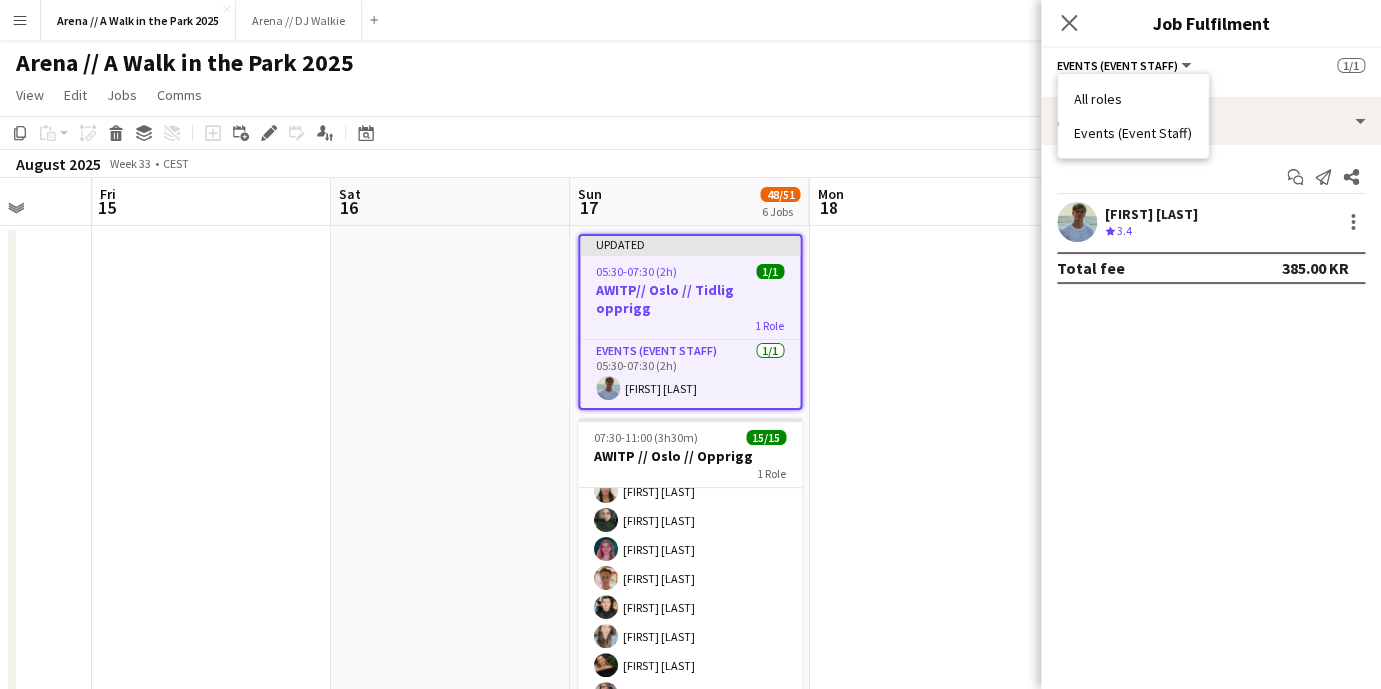 click on "Events (Event Staff)   All roles   Events (Event Staff)   1/1" 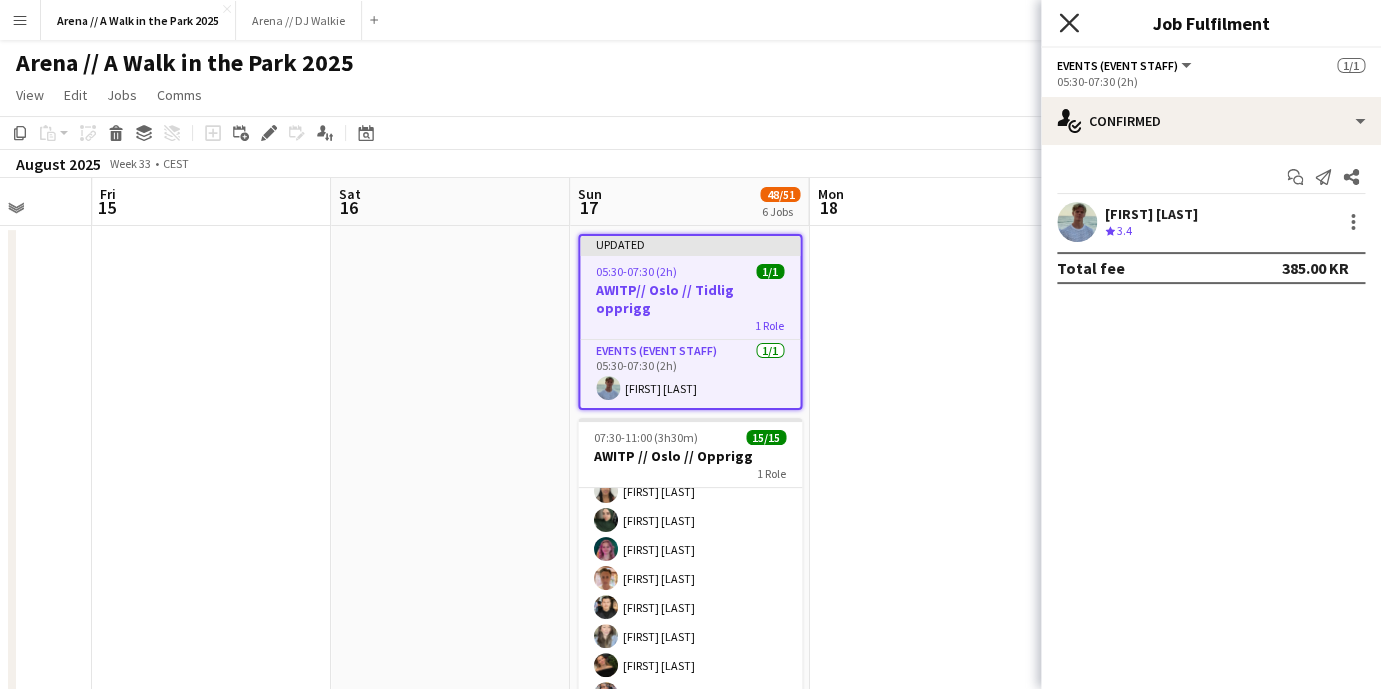 click 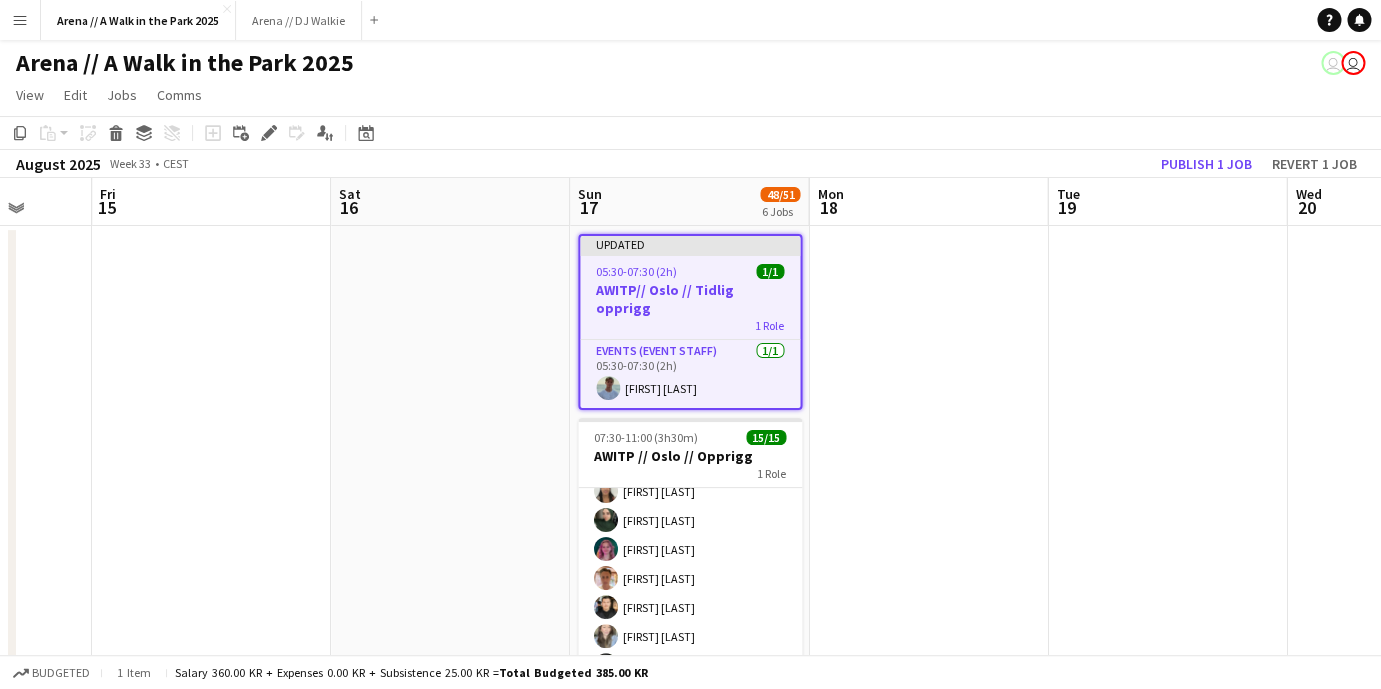 click on "Updated   [TIME]-[TIME] ([DURATION])    1/1   AWITP// Oslo // Tidlig opprigg   1 Role   Events (Event Staff)   1/1   [TIME]-[TIME] ([DURATION])
[FIRST] [LAST]" at bounding box center (690, 322) 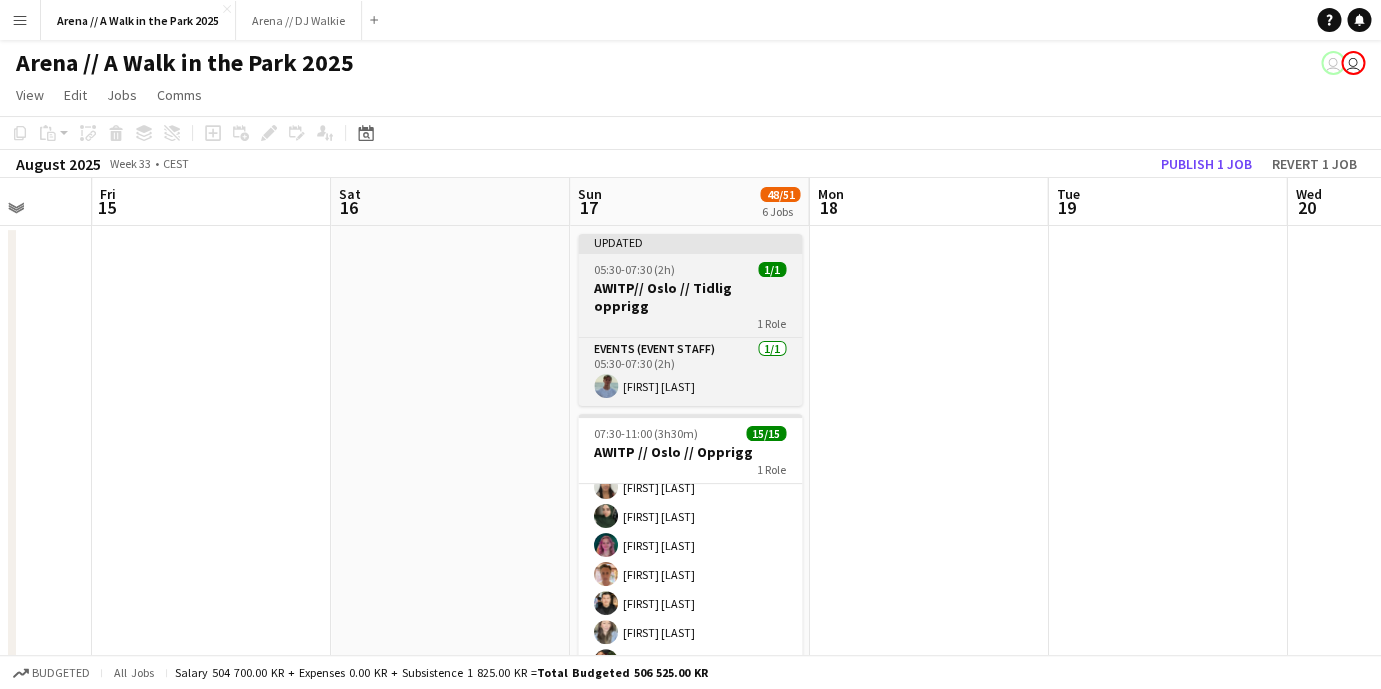 click on "05:30-07:30 (2h)    1/1" at bounding box center [690, 269] 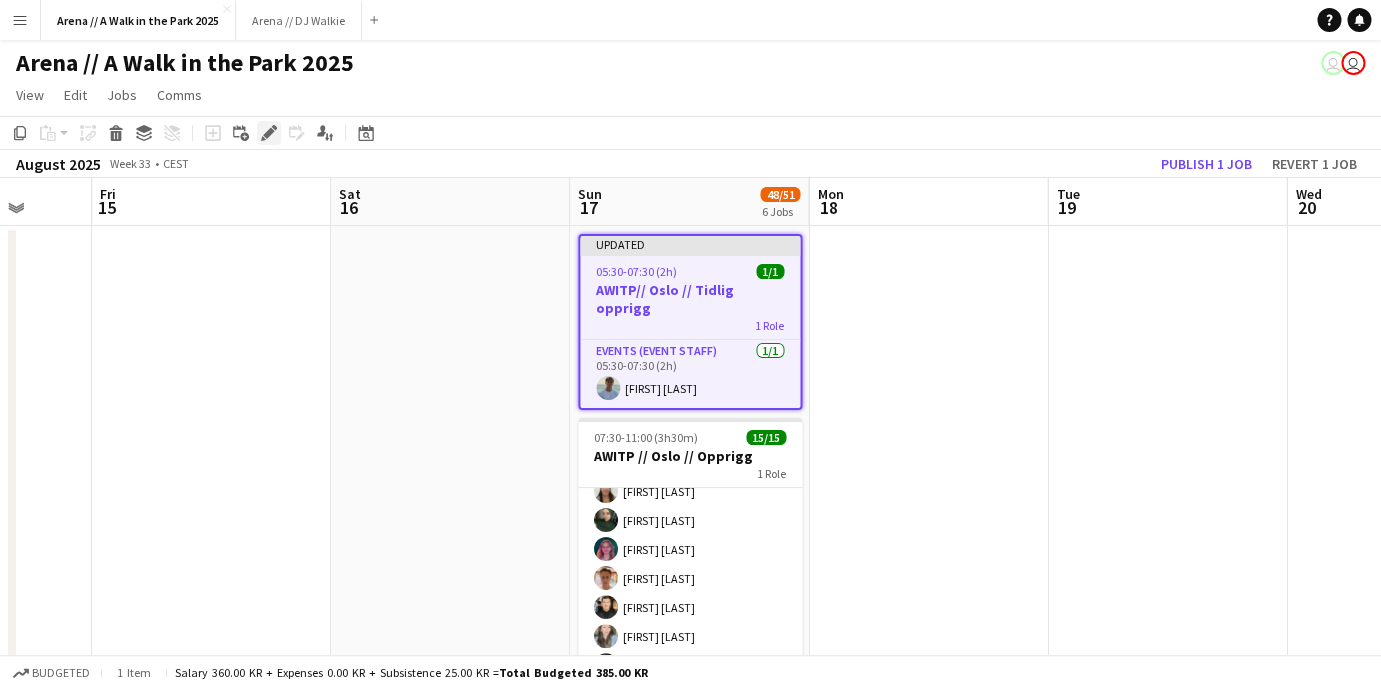 click on "Edit" 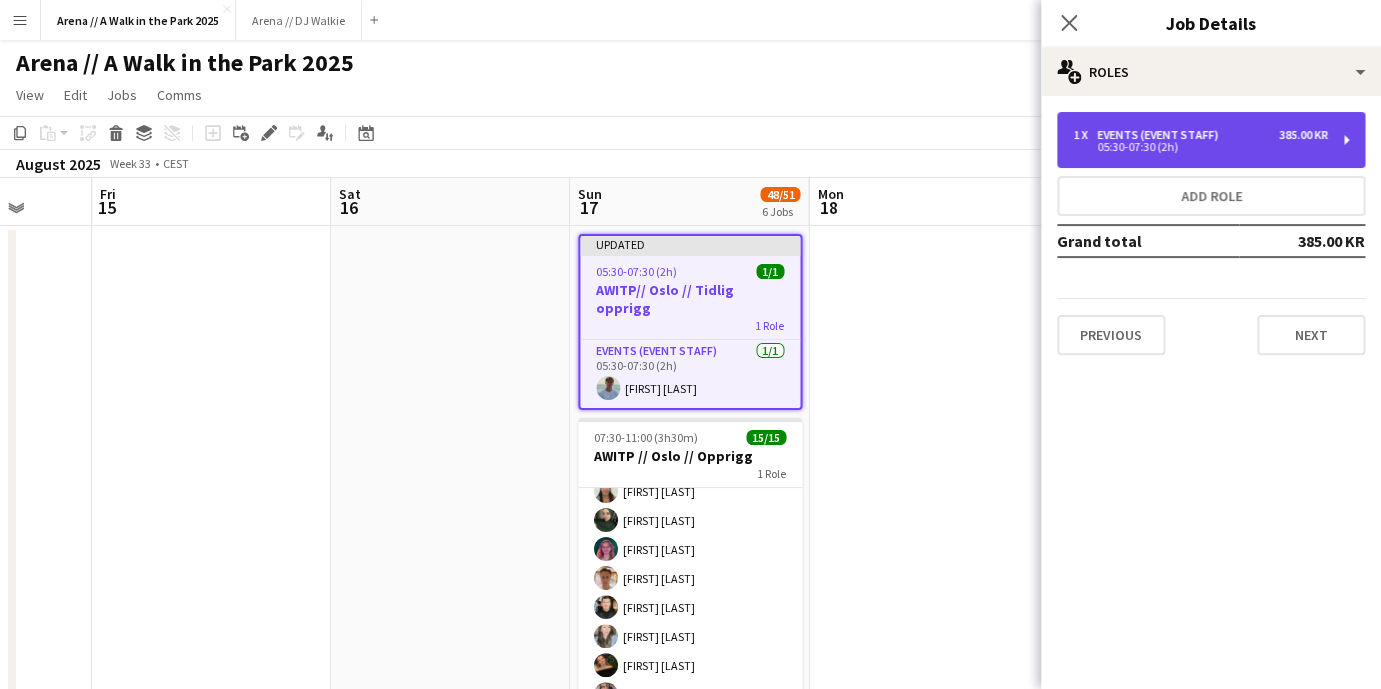 click on "05:30-07:30 (2h)" at bounding box center (1200, 147) 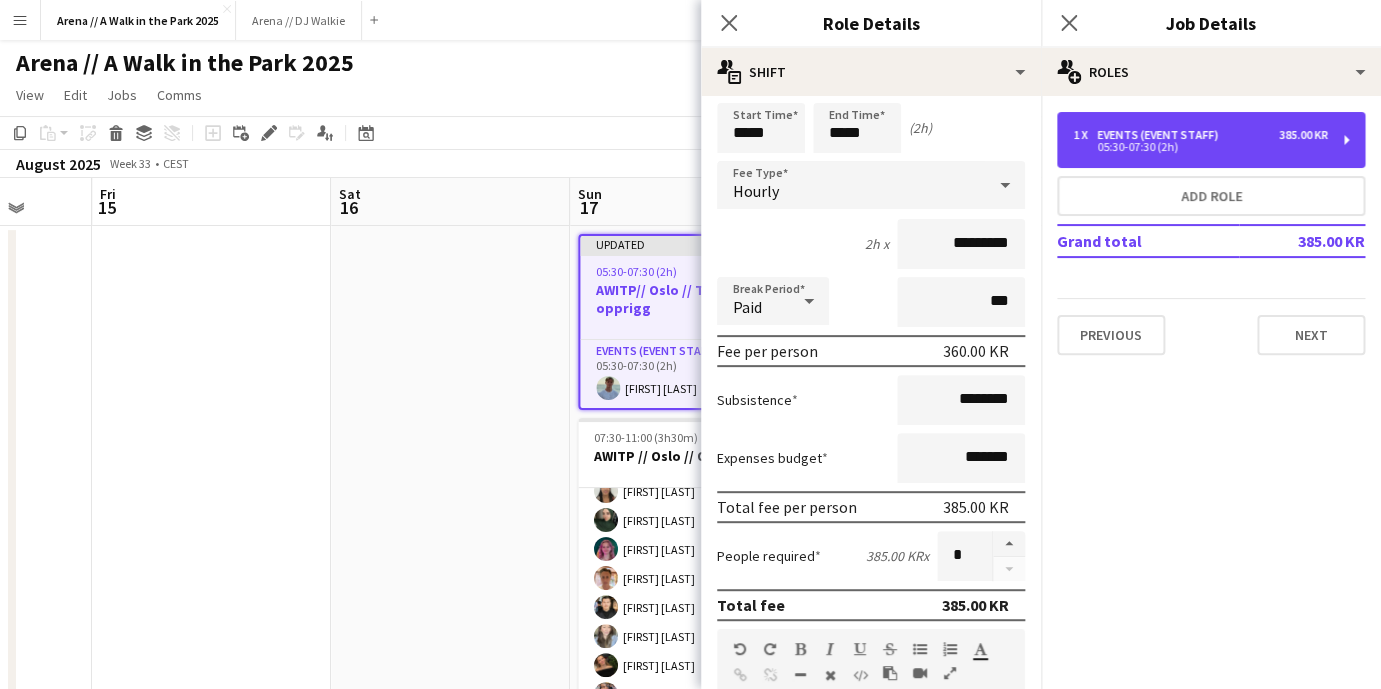 scroll, scrollTop: 73, scrollLeft: 0, axis: vertical 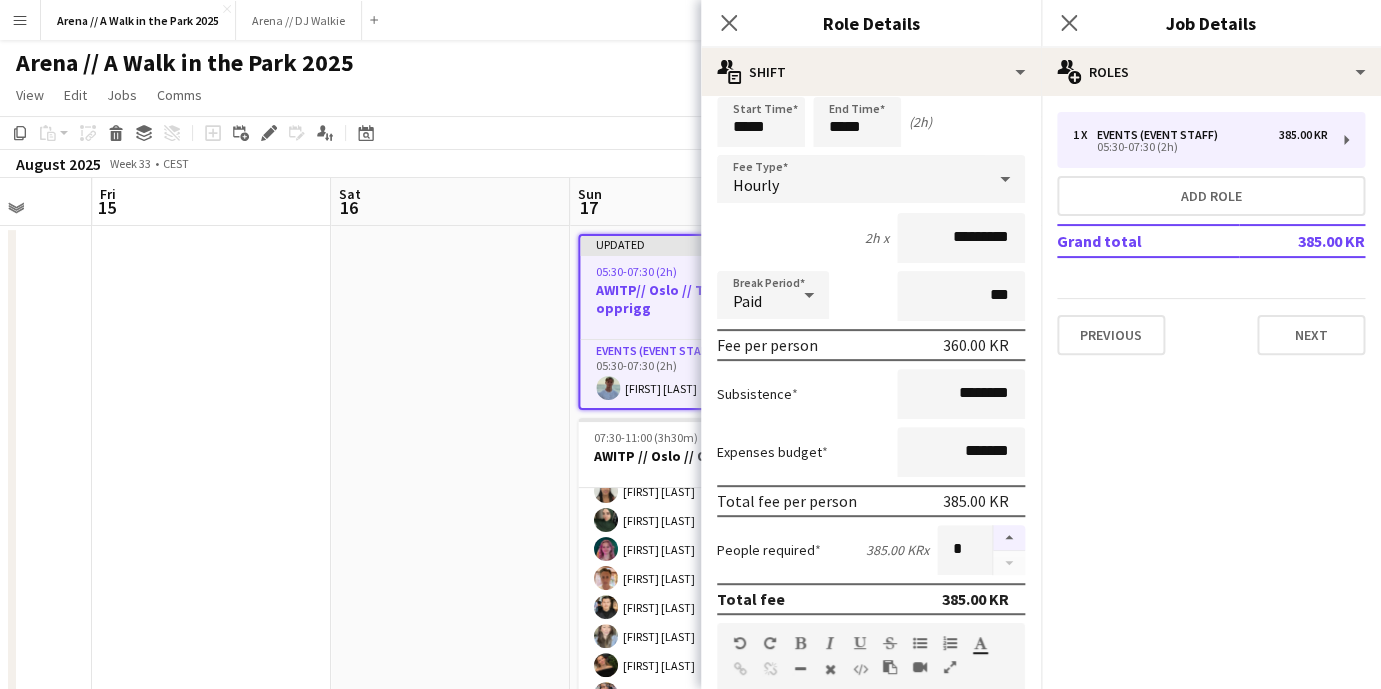 click at bounding box center (1009, 538) 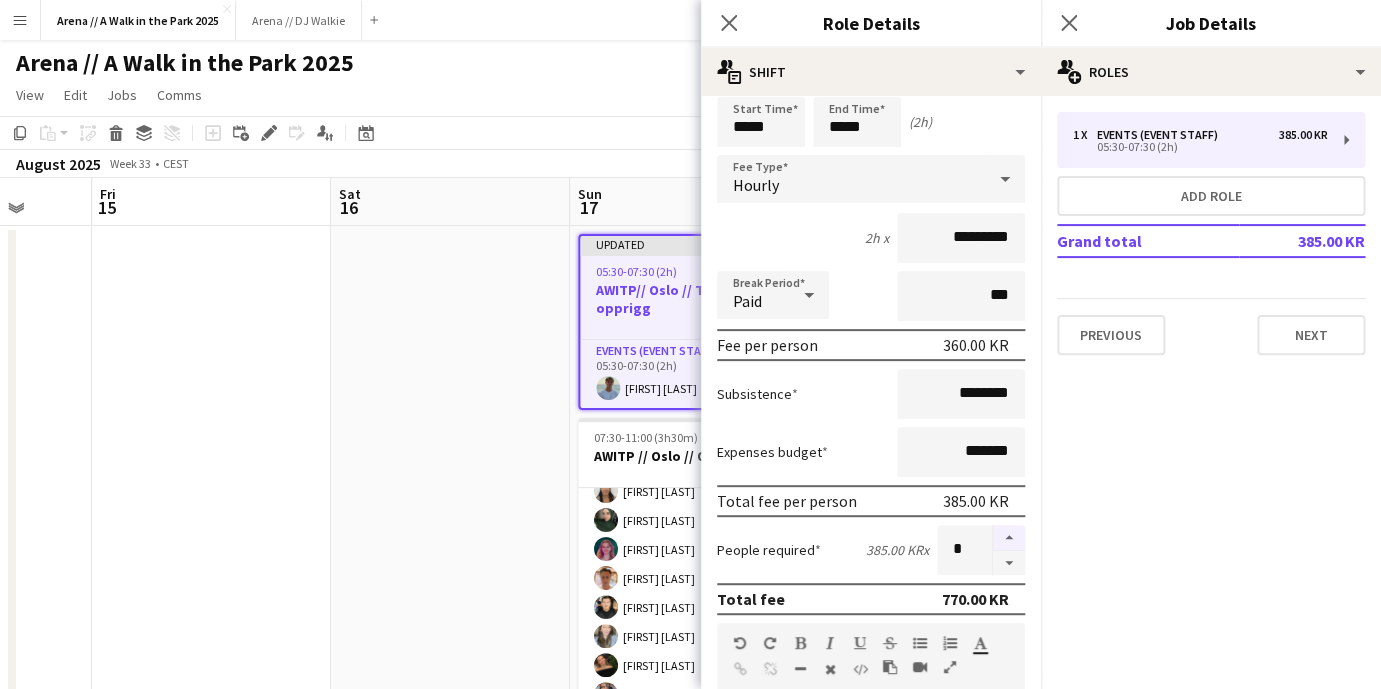 click at bounding box center (1009, 538) 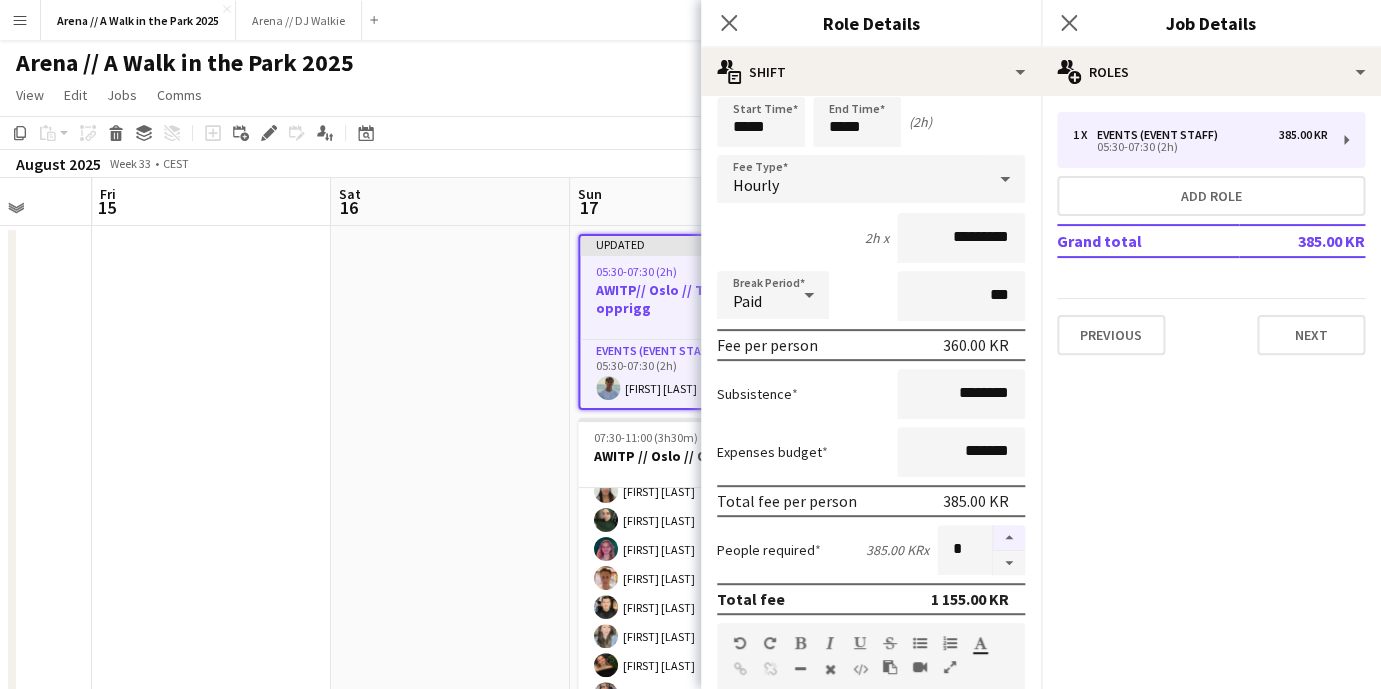 click at bounding box center [1009, 538] 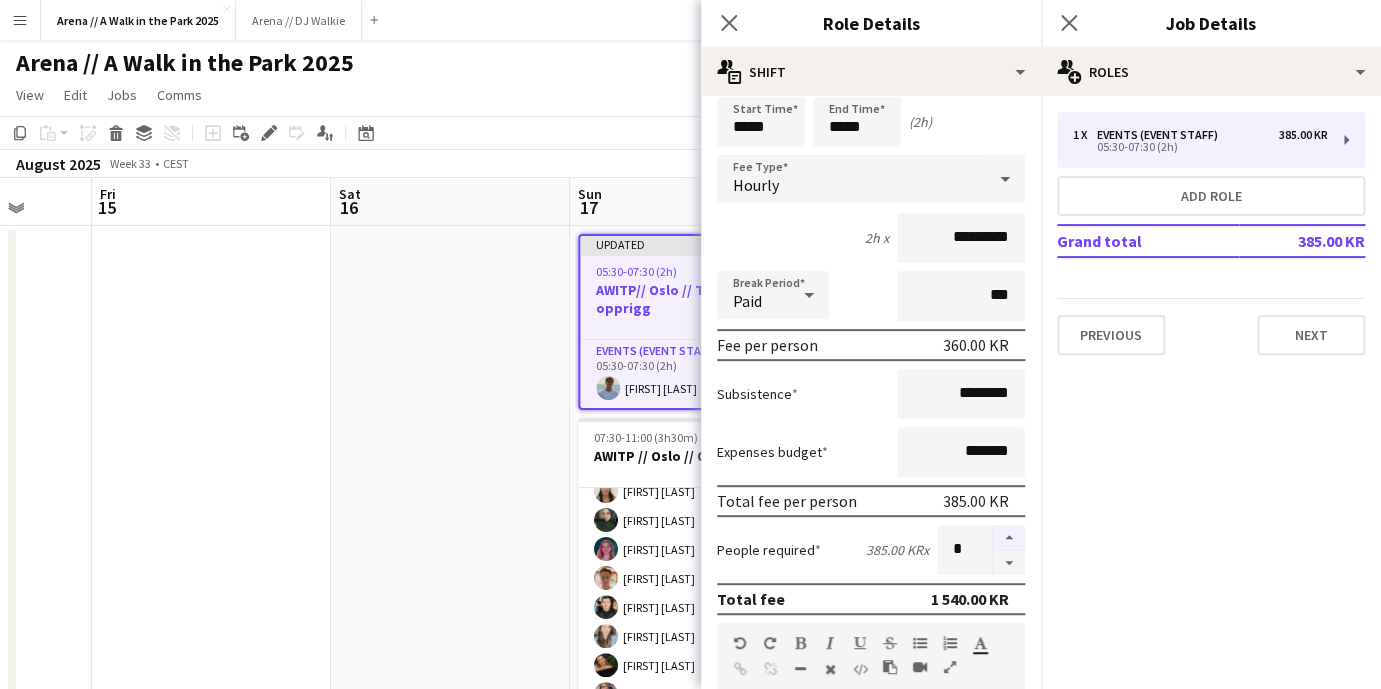 click at bounding box center (1009, 538) 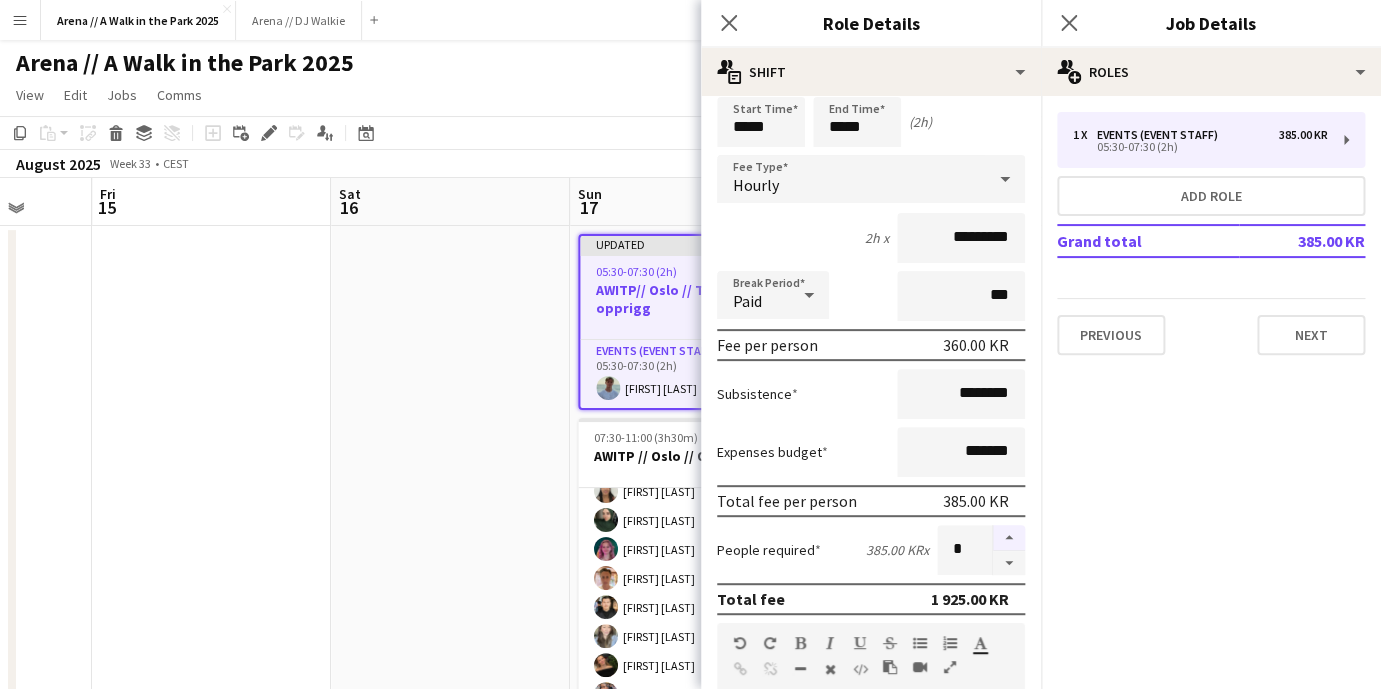 click at bounding box center [1009, 538] 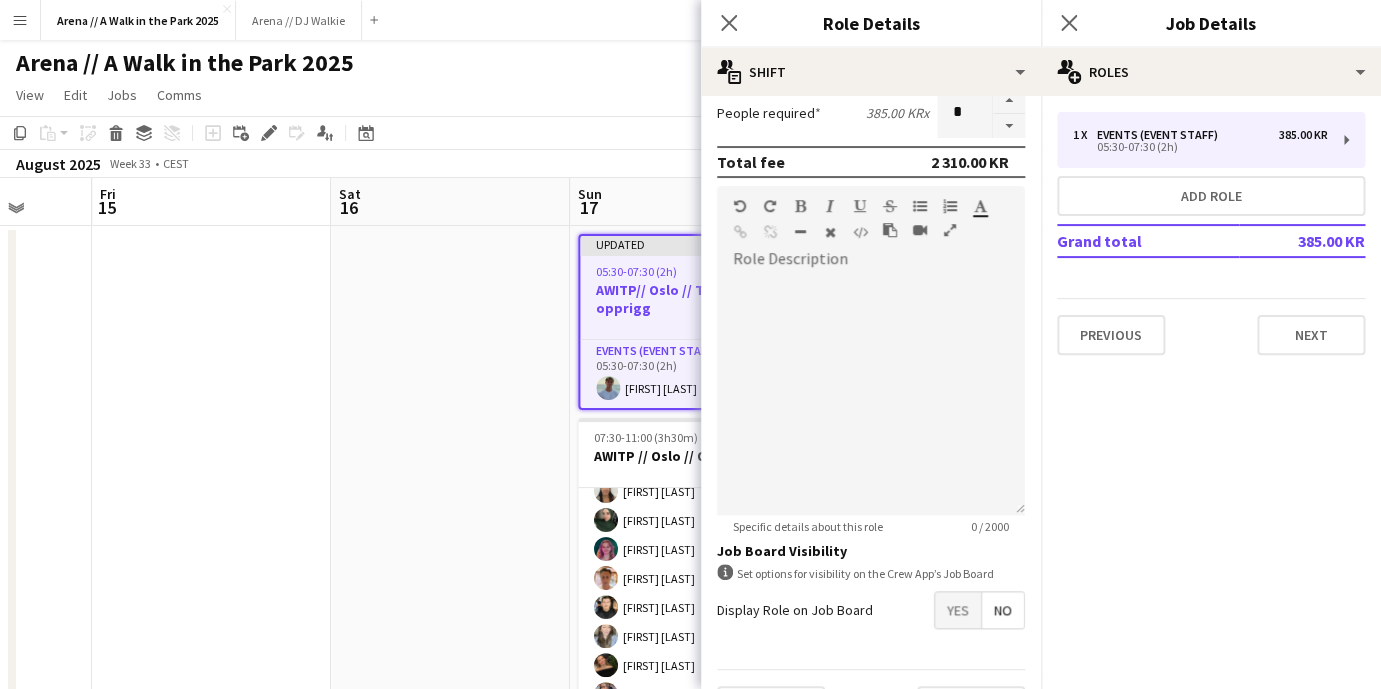 scroll, scrollTop: 568, scrollLeft: 0, axis: vertical 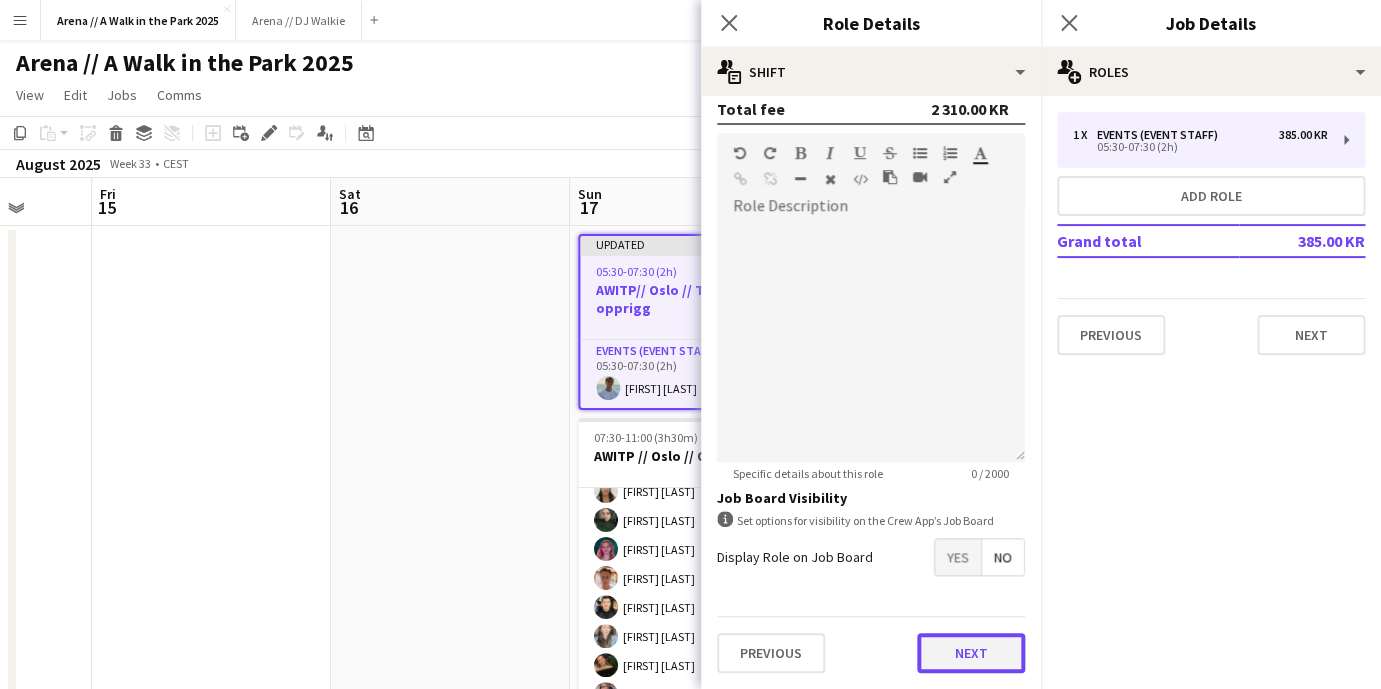 click on "Next" at bounding box center (971, 653) 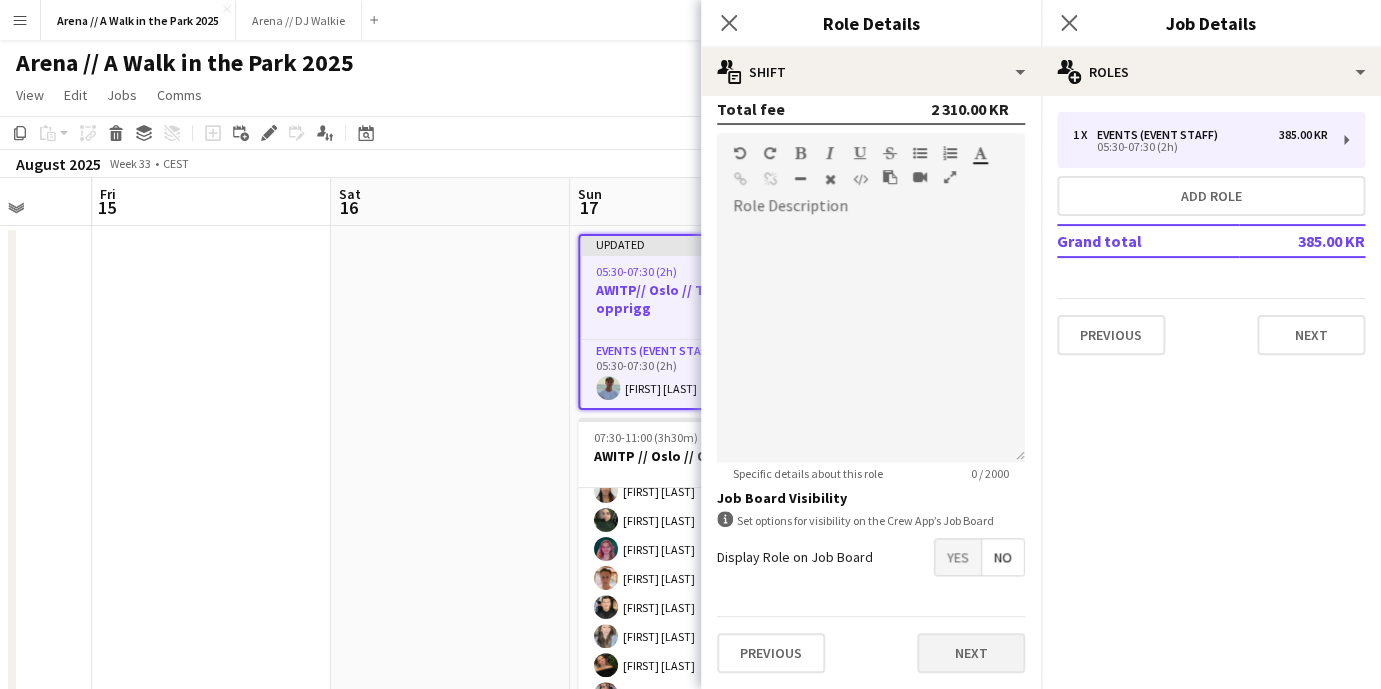 scroll, scrollTop: 0, scrollLeft: 0, axis: both 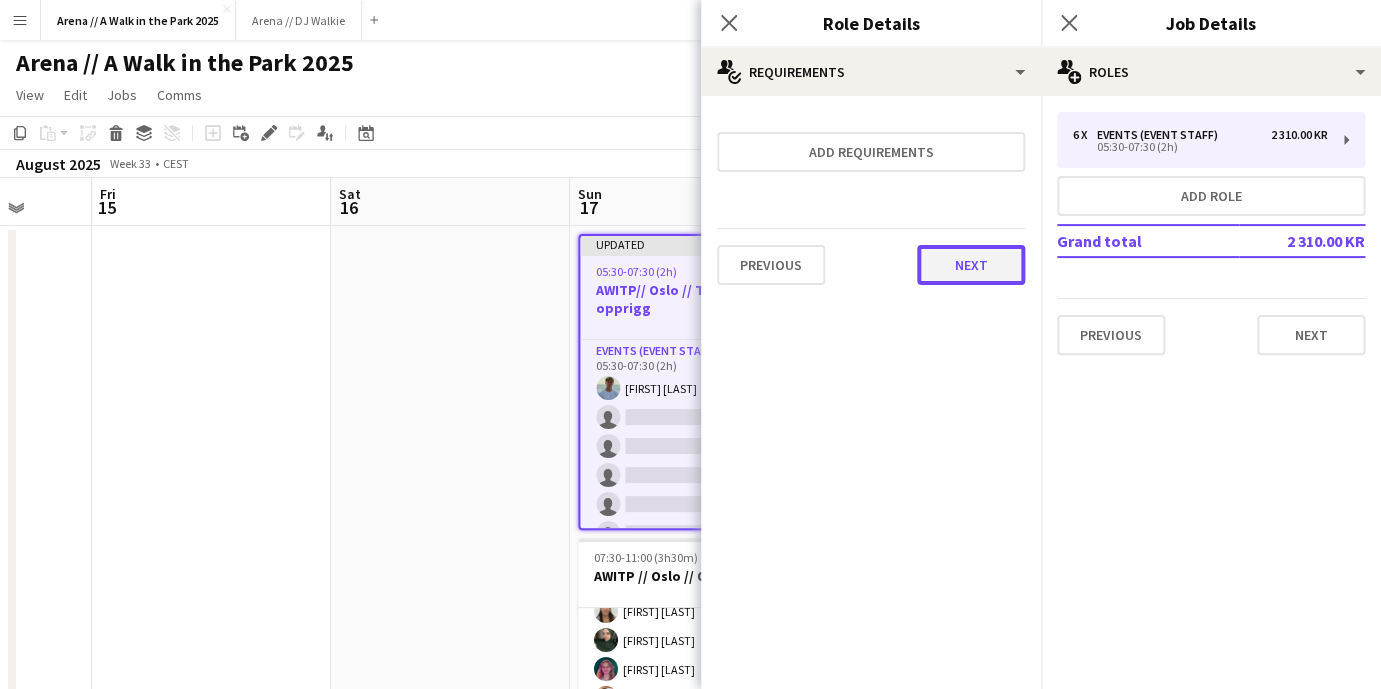 click on "Next" at bounding box center [971, 265] 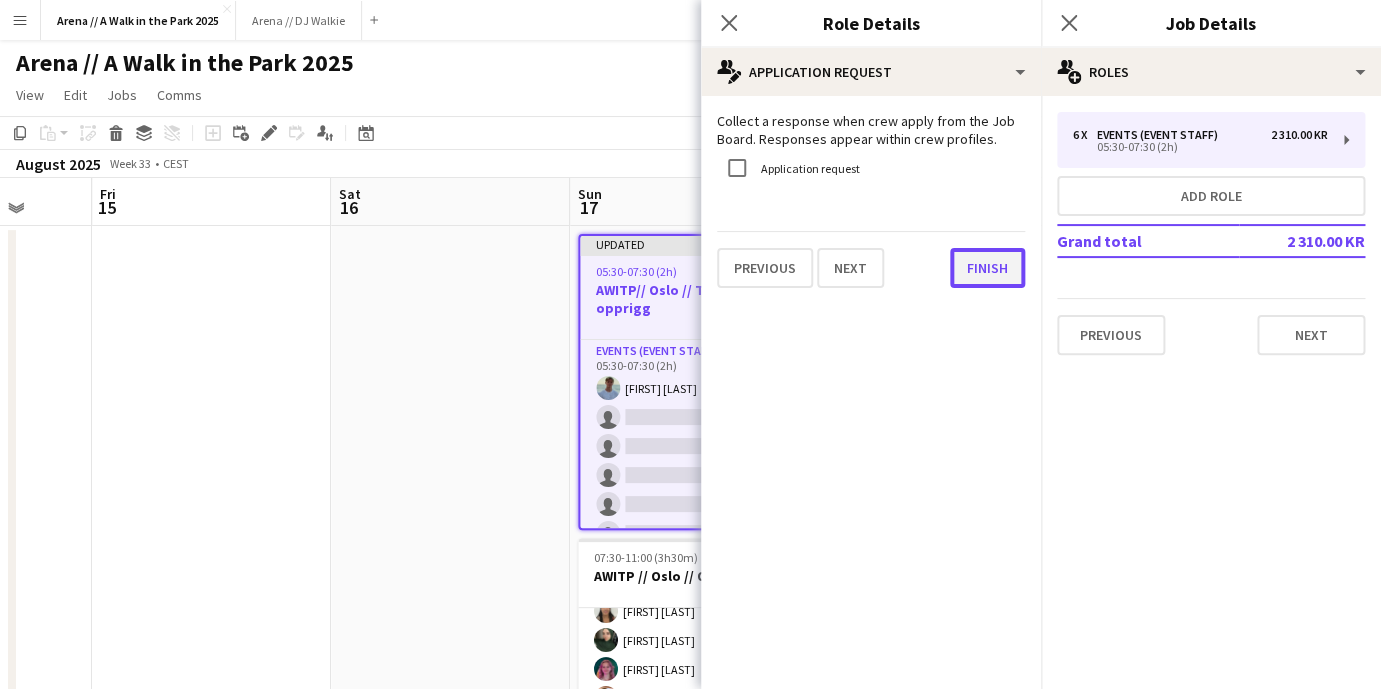 click on "Finish" at bounding box center (987, 268) 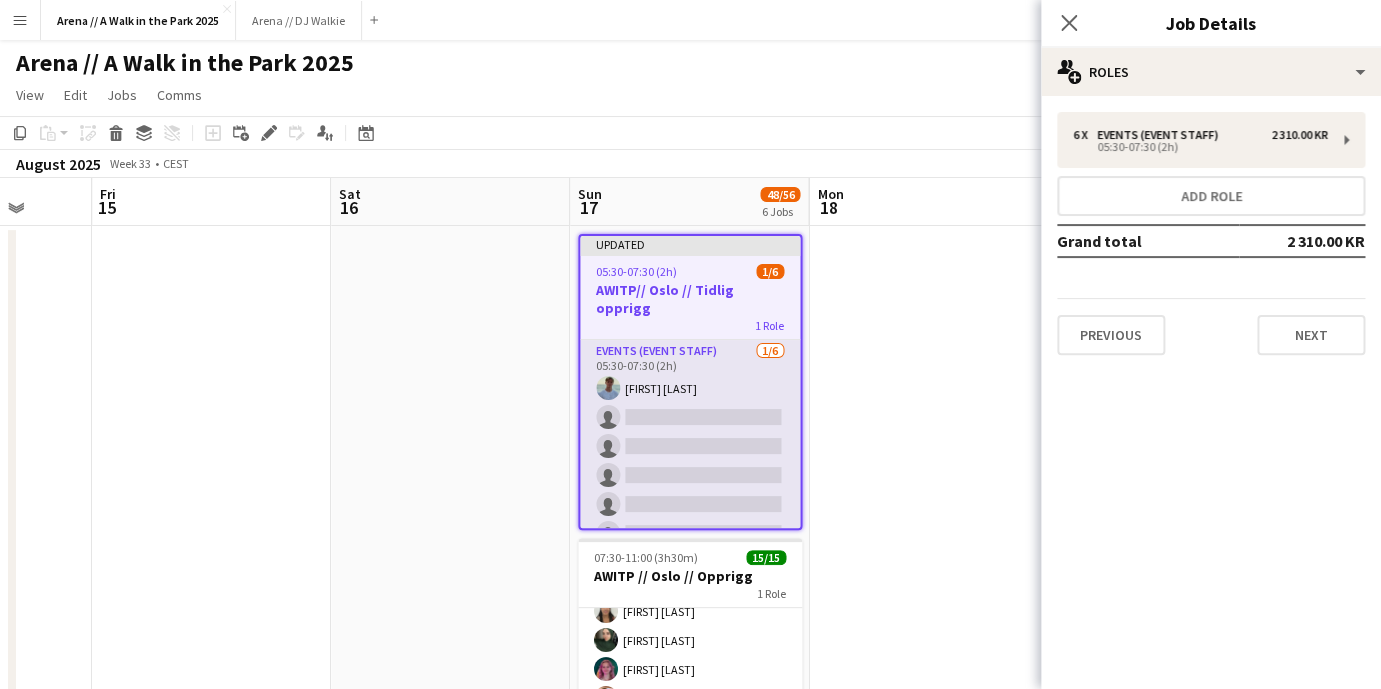 click on "Events (Event Staff)   1/6   05:30-07:30 (2h)
[FIRST] [LAST]
single-neutral-actions
single-neutral-actions
single-neutral-actions
single-neutral-actions
single-neutral-actions" at bounding box center [690, 446] 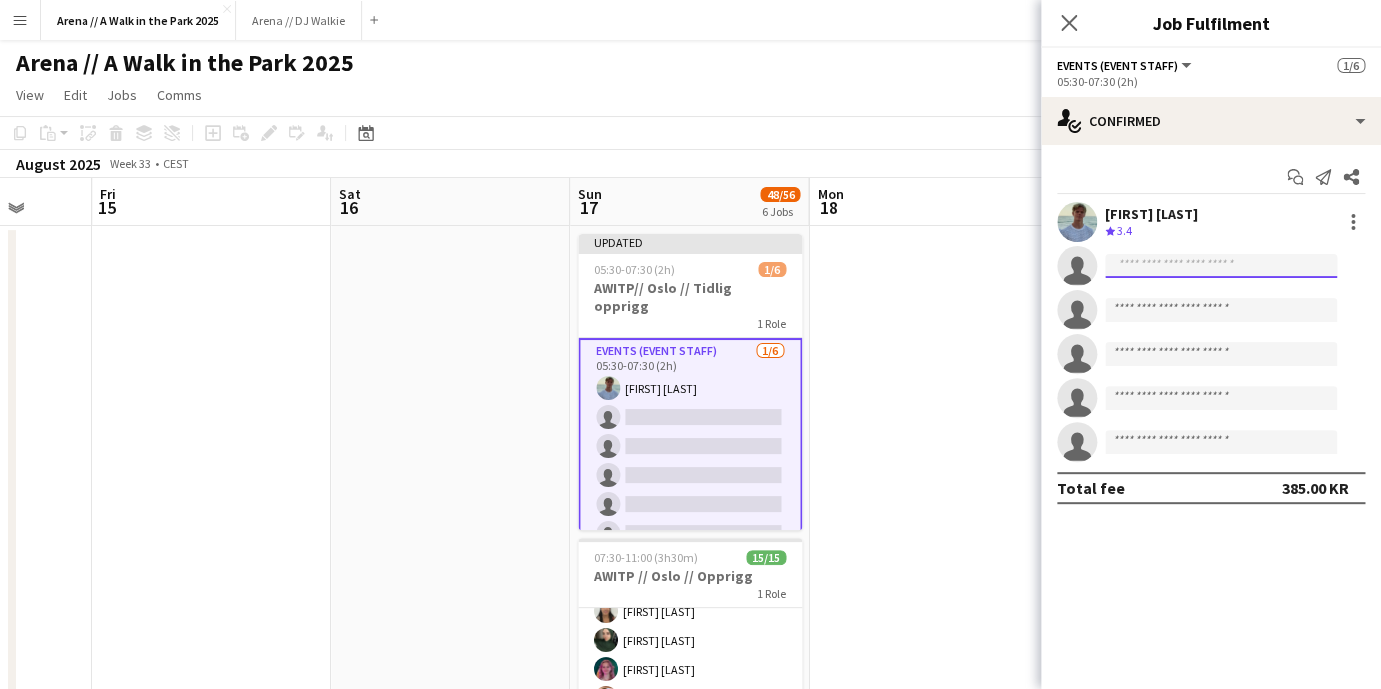 click at bounding box center (1221, 310) 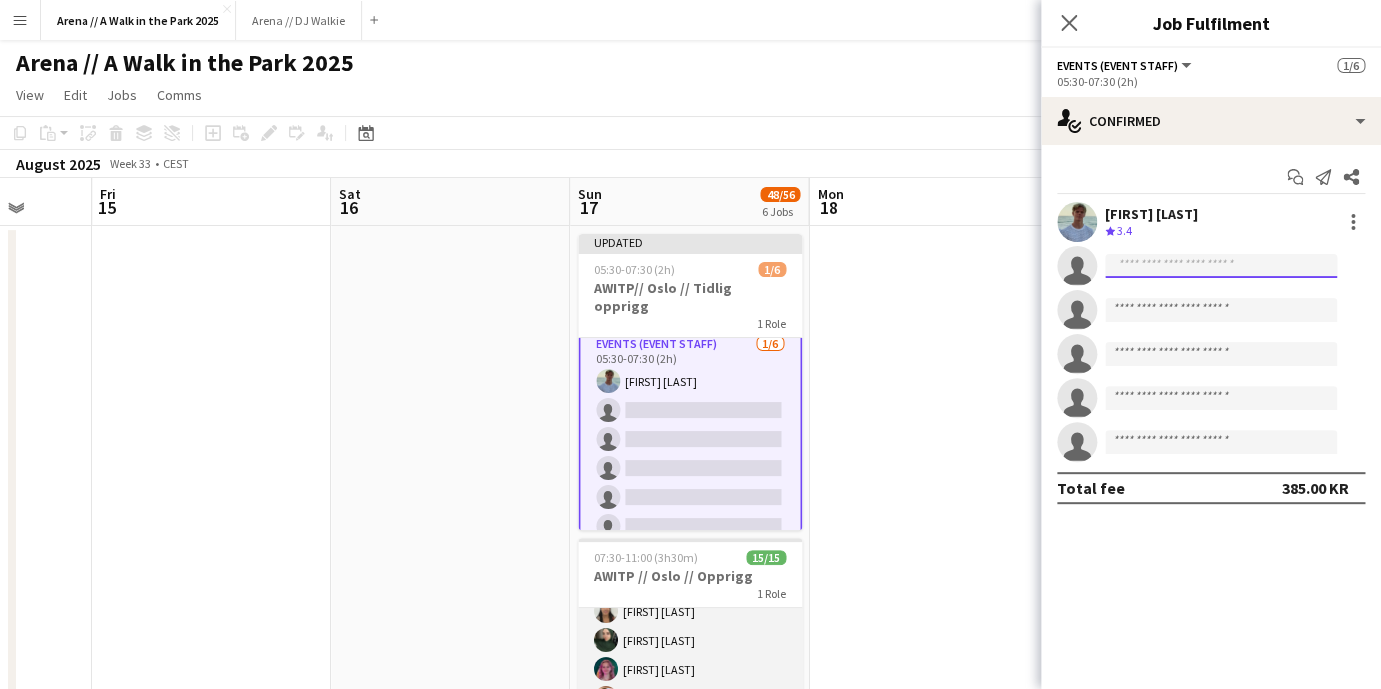 scroll, scrollTop: 94, scrollLeft: 0, axis: vertical 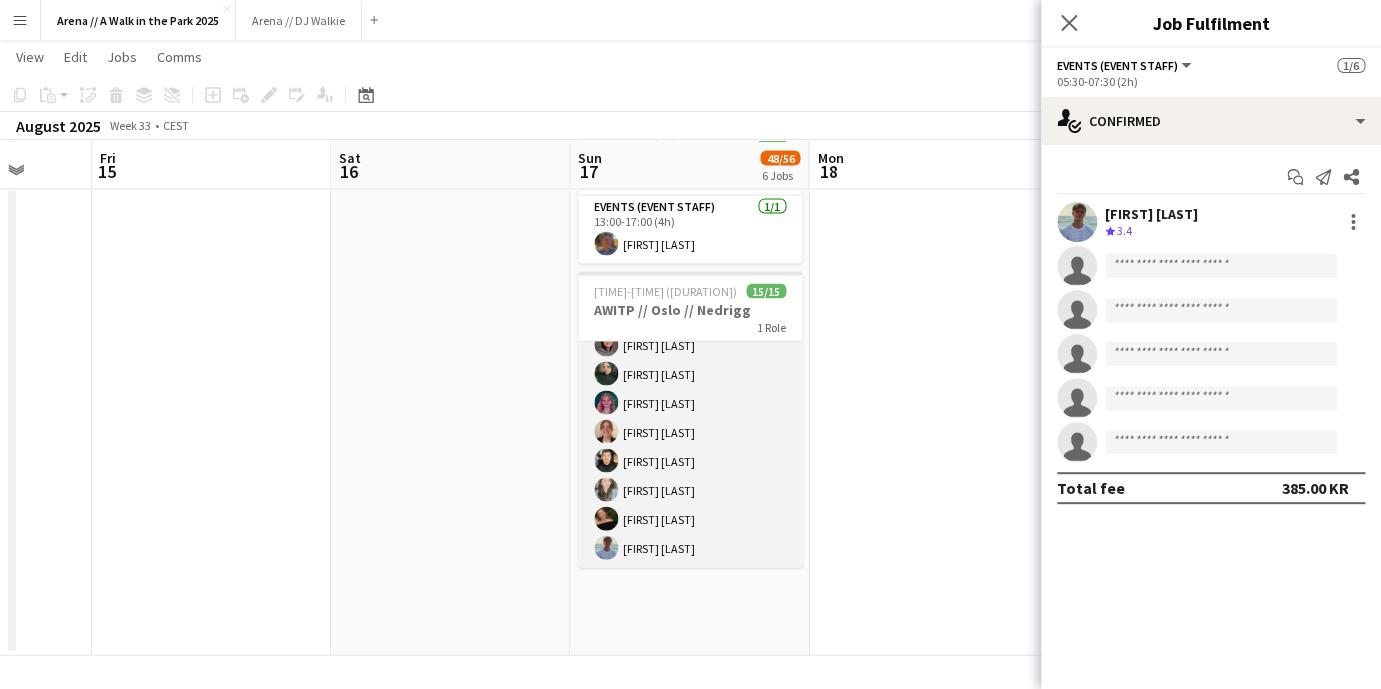 click on "Events (Event Staff)   15/15   15:30-18:00 (2h30m)
[FIRST] [LAST] [FIRST] [LAST] [FIRST] [LAST] [FIRST] [LAST] [FIRST] [LAST] [FIRST] [LAST] [FIRST] [LAST] [FIRST] [LAST] [FIRST] [LAST] [FIRST] [LAST] [FIRST] [LAST] [FIRST] [LAST] [FIRST] [LAST] [FIRST] [LAST]" at bounding box center (690, 330) 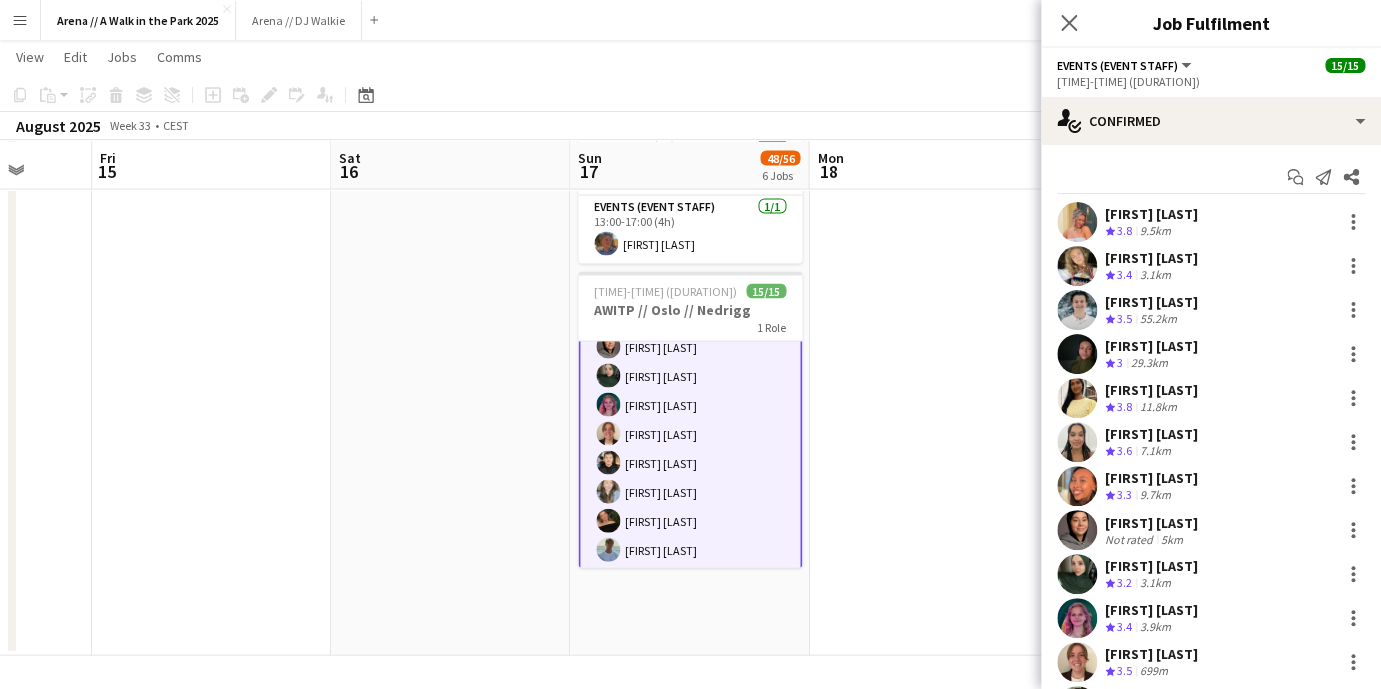 scroll, scrollTop: 250, scrollLeft: 0, axis: vertical 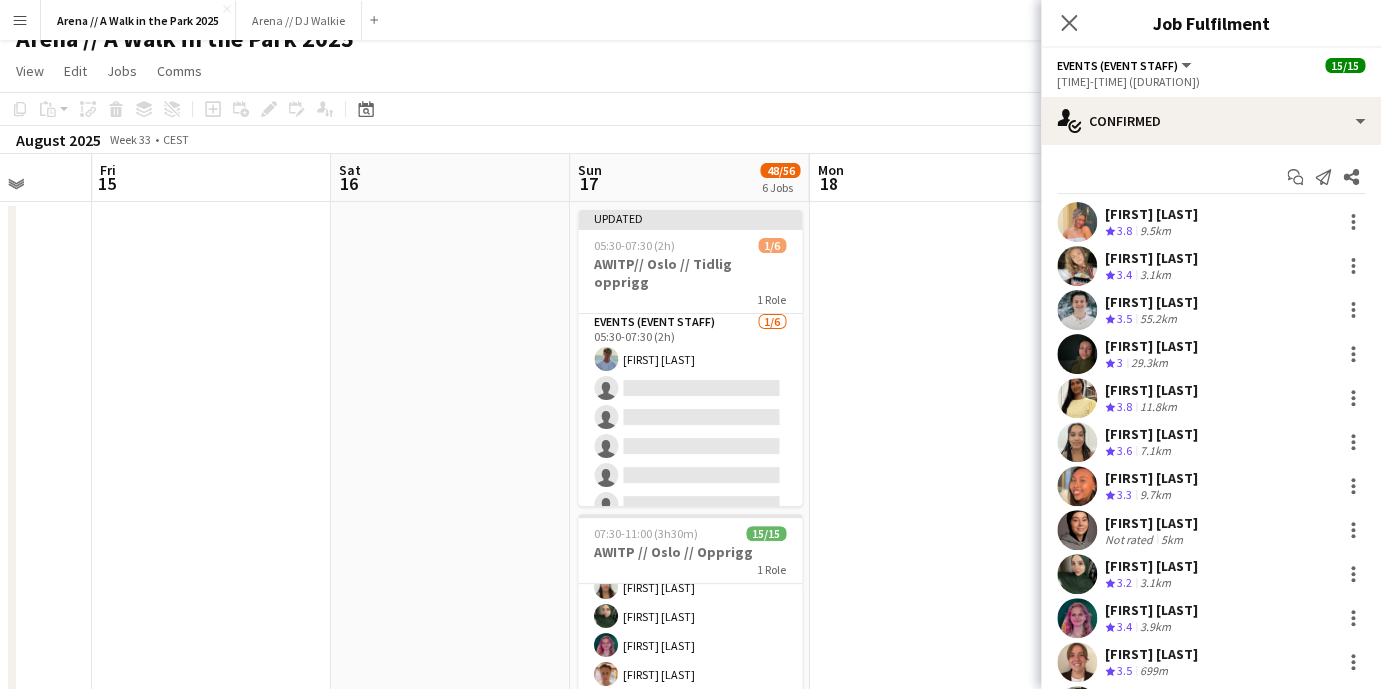 click at bounding box center (928, 1077) 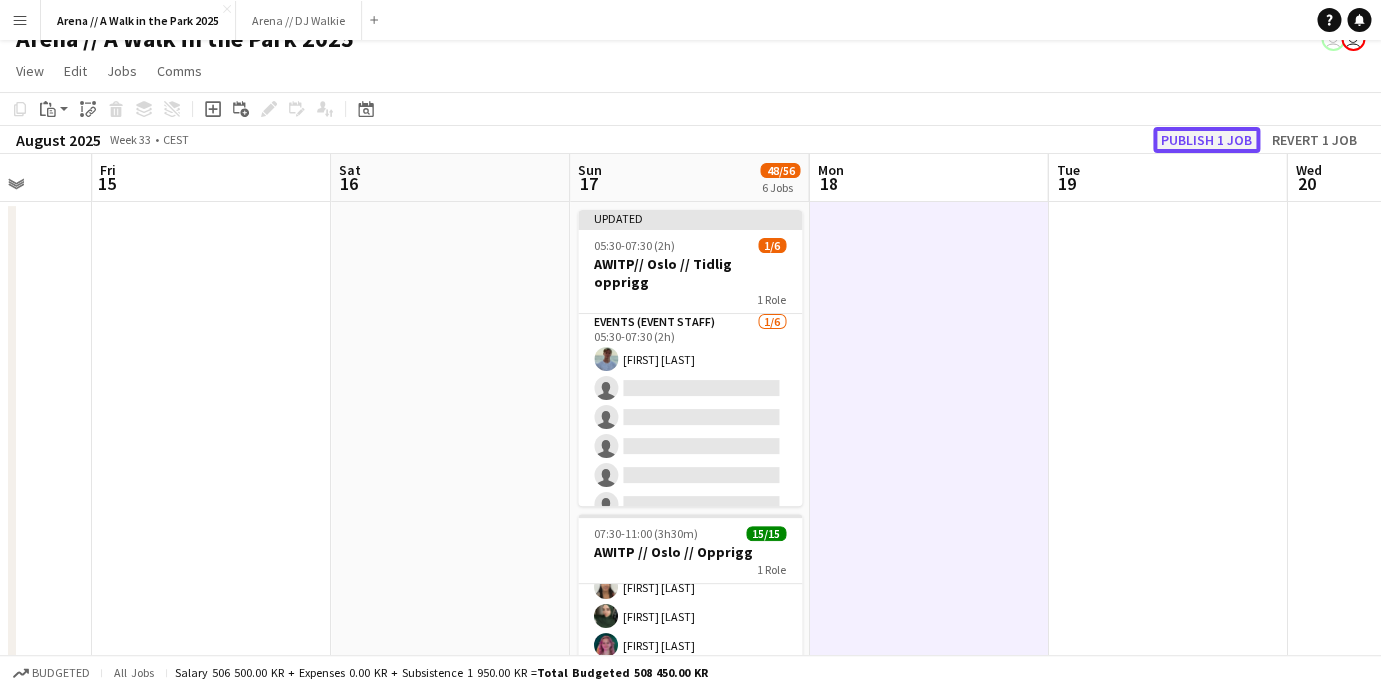 click on "Publish 1 job" 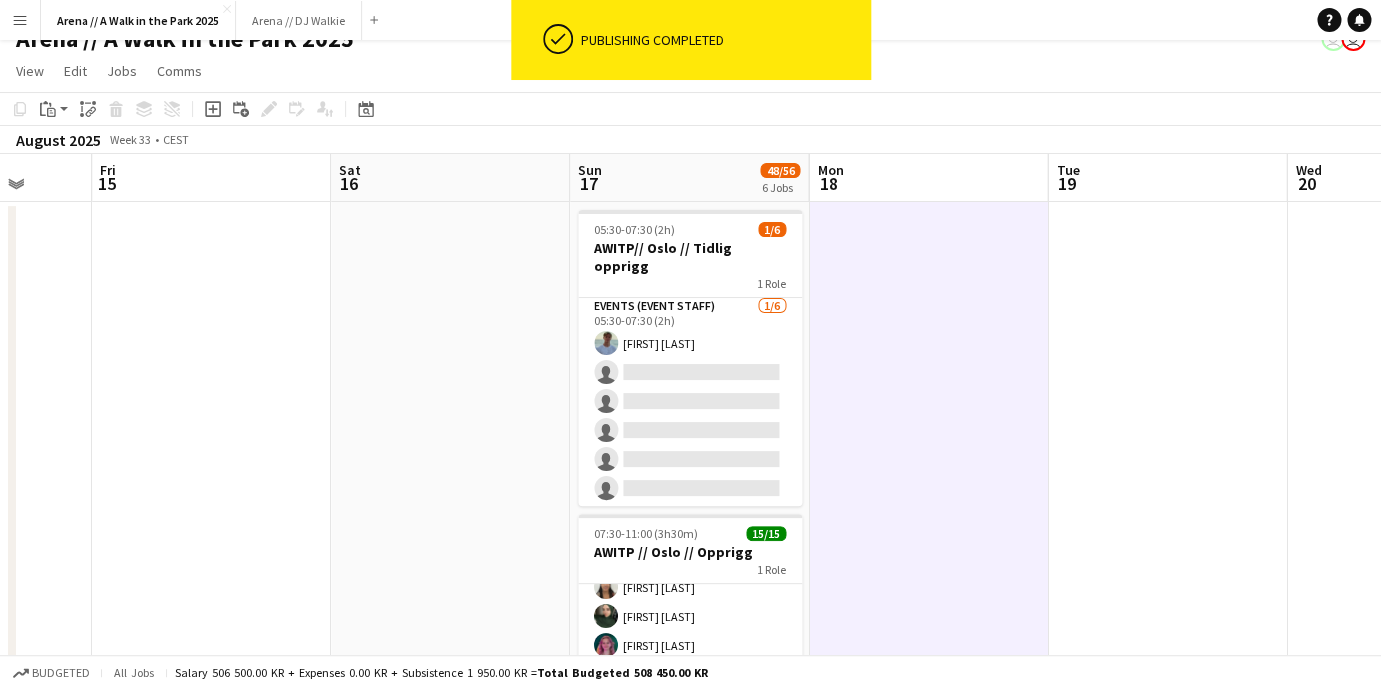 scroll, scrollTop: 0, scrollLeft: 0, axis: both 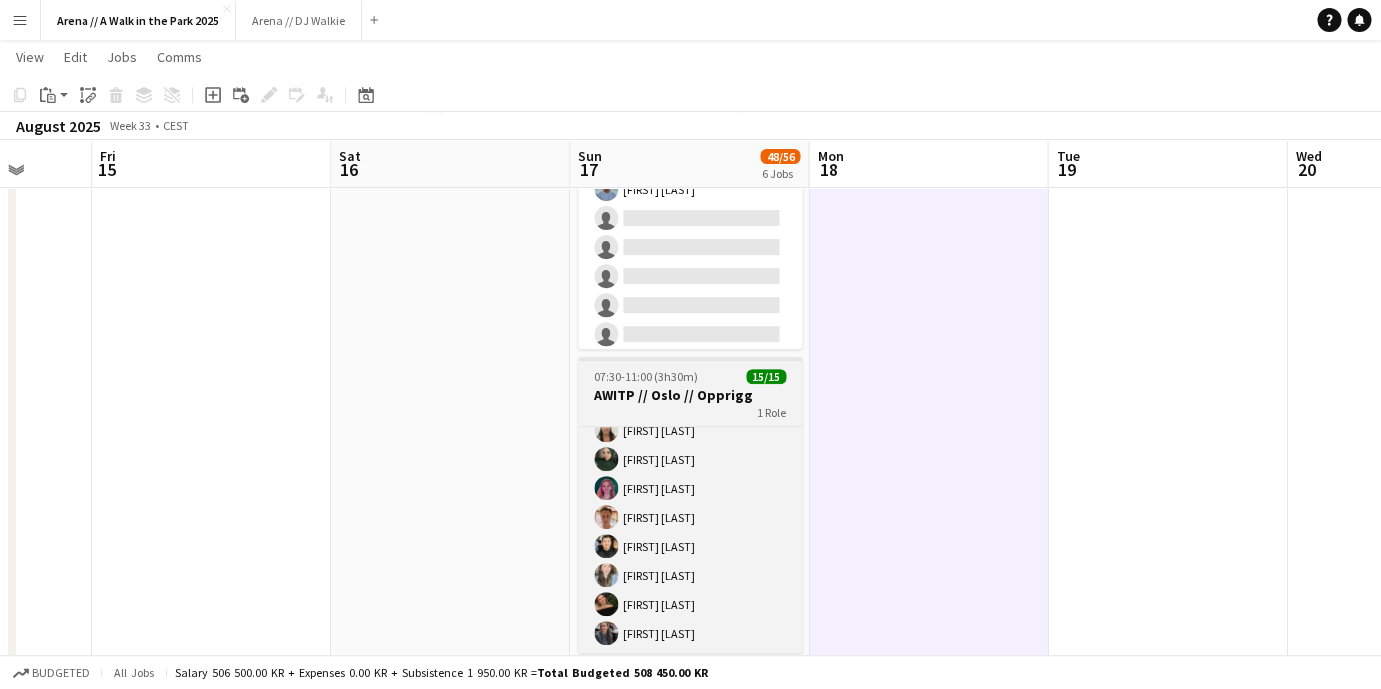 click on "1 Role" at bounding box center (690, 412) 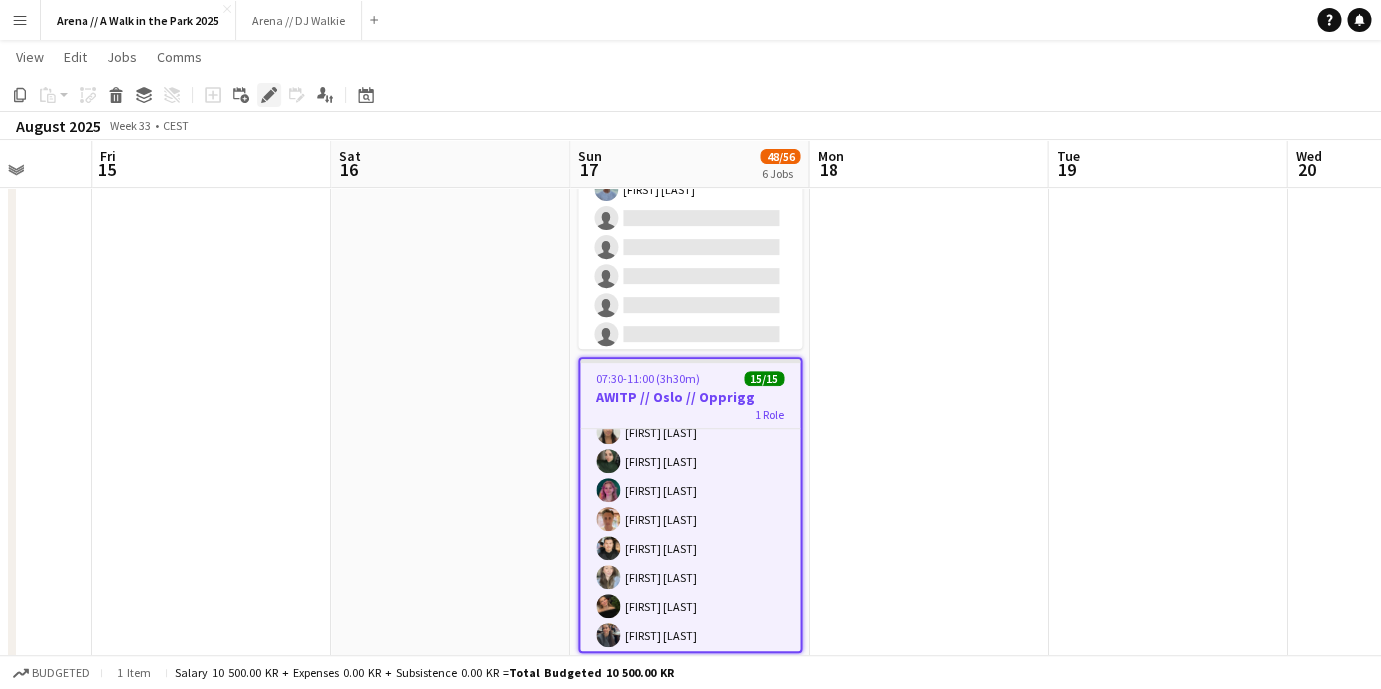 click on "Edit" at bounding box center (269, 95) 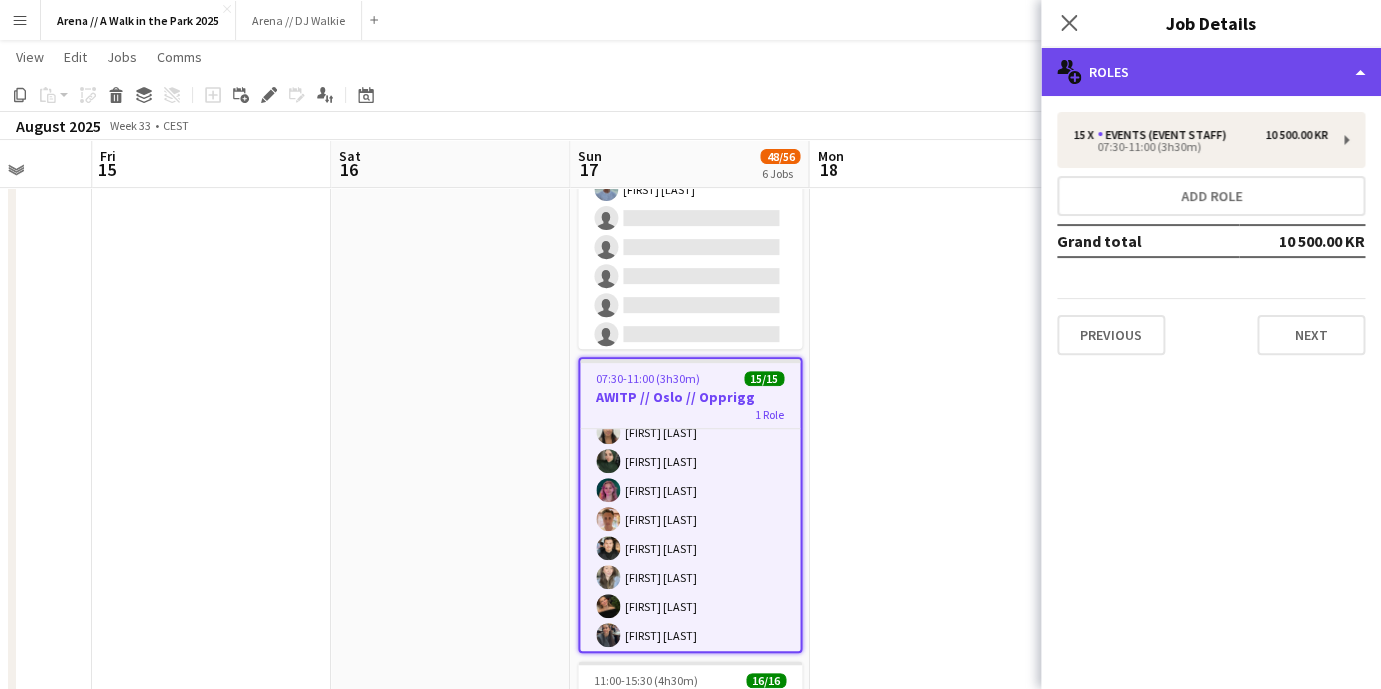 click on "multiple-users-add
Roles" 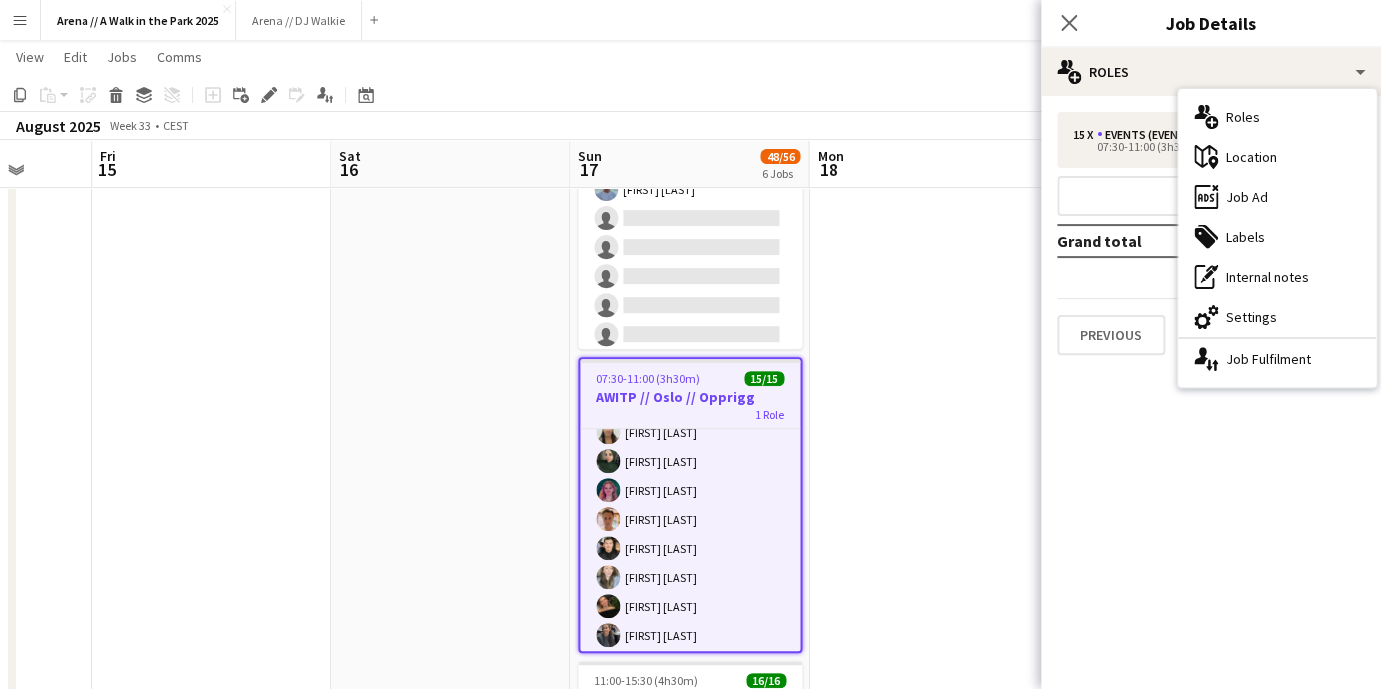 click on "pencil3
General details   15 x   Events (Event Staff)   10 500.00 KR   07:30-11:00 (3h30m)   Add role   Grand total   10 500.00 KR   Previous   Next" 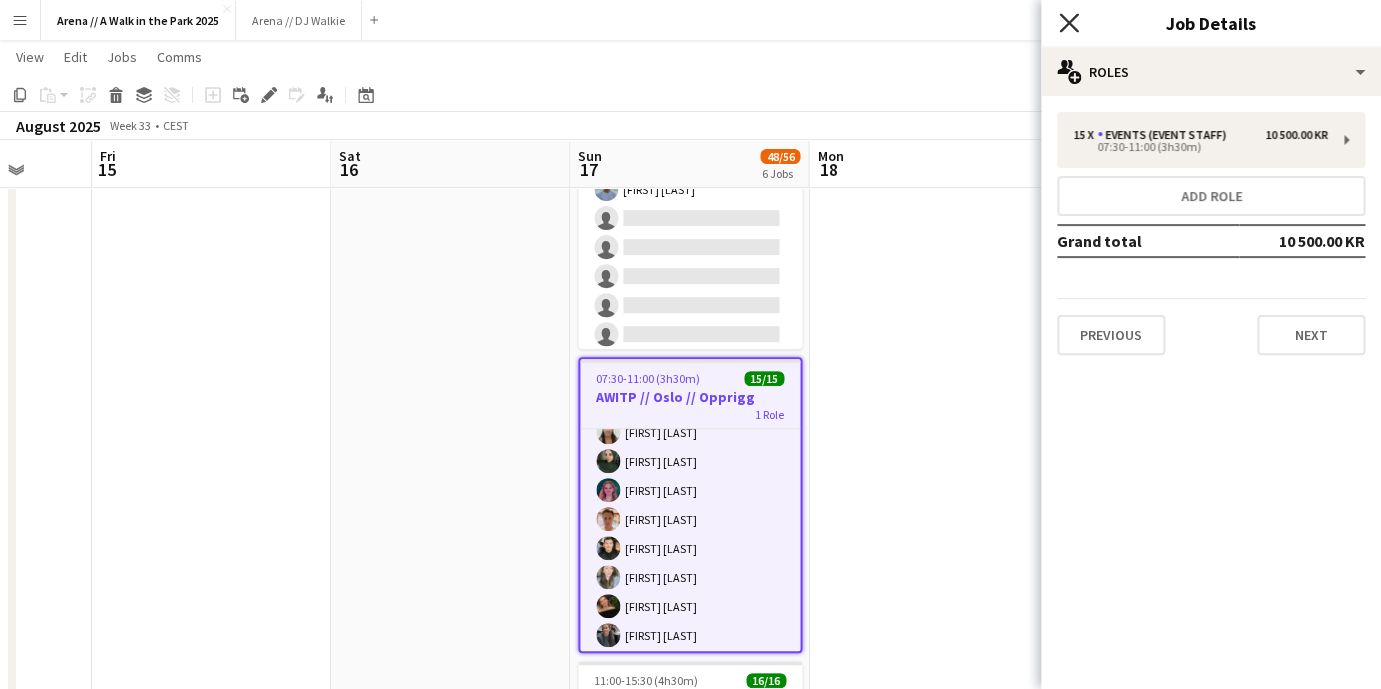 click 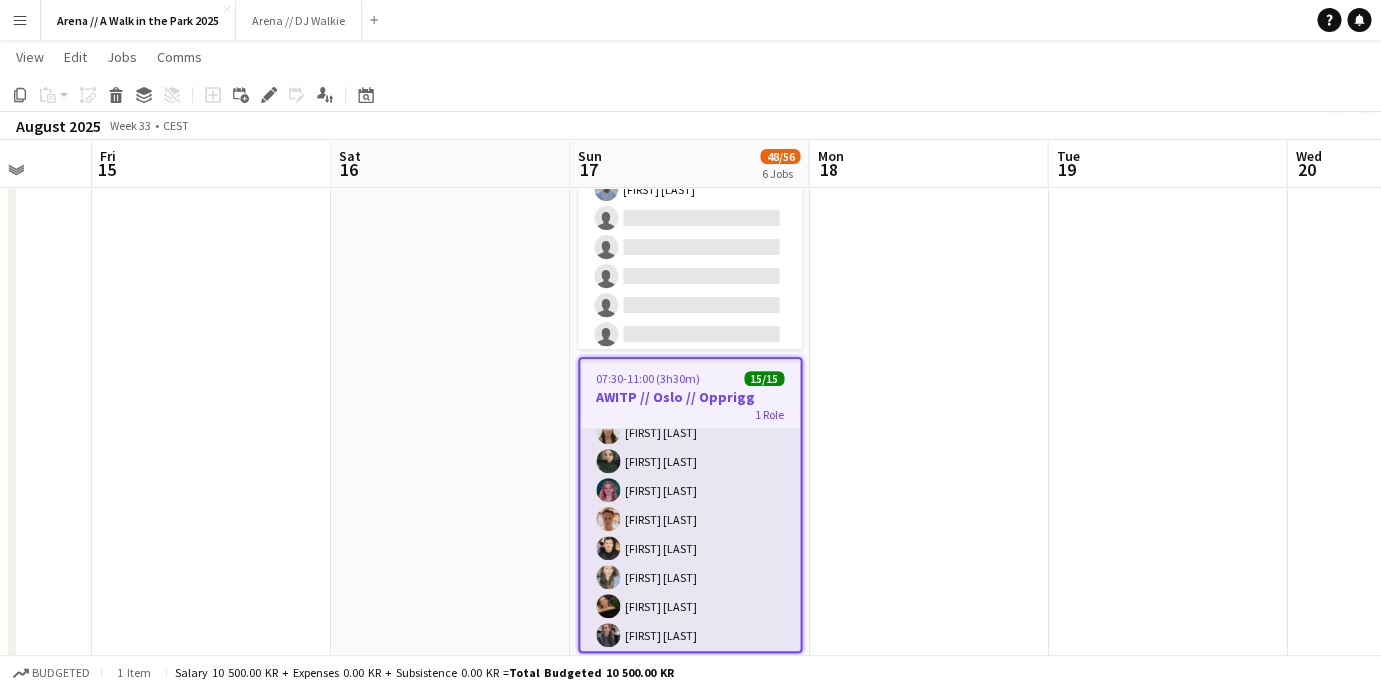 click on "Events (Event Staff)   15/15   07:30-11:00 (3h30m)
[FIRST] [LAST] [FIRST] [LAST] [FIRST] [LAST] [FIRST] [LAST] [FIRST] [LAST] [FIRST] [LAST] [FIRST] [LAST] [FIRST] [LAST] [FIRST] [LAST] [FIRST] [LAST] [FIRST] [LAST] [FIRST] [LAST] [FIRST] [LAST] [FIRST] [LAST] [FIRST] [LAST]" at bounding box center [690, 418] 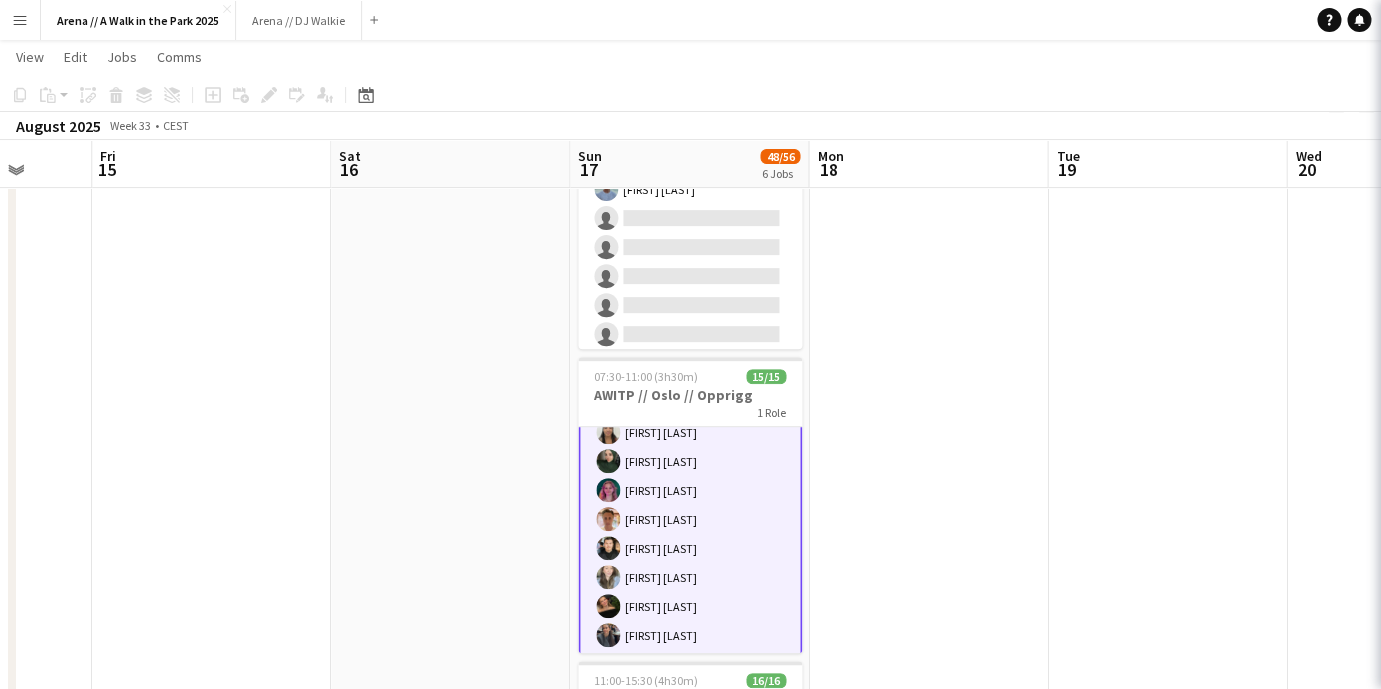 scroll, scrollTop: 250, scrollLeft: 0, axis: vertical 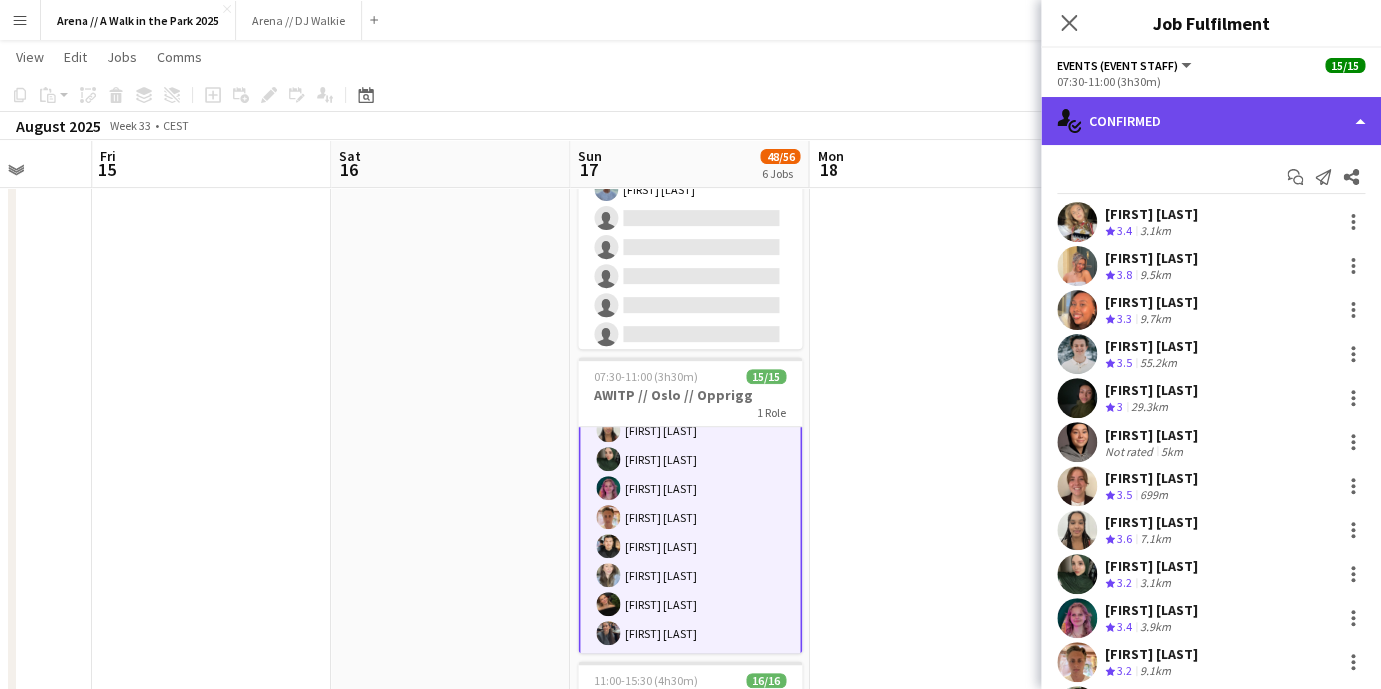 click on "single-neutral-actions-check-2
Confirmed" 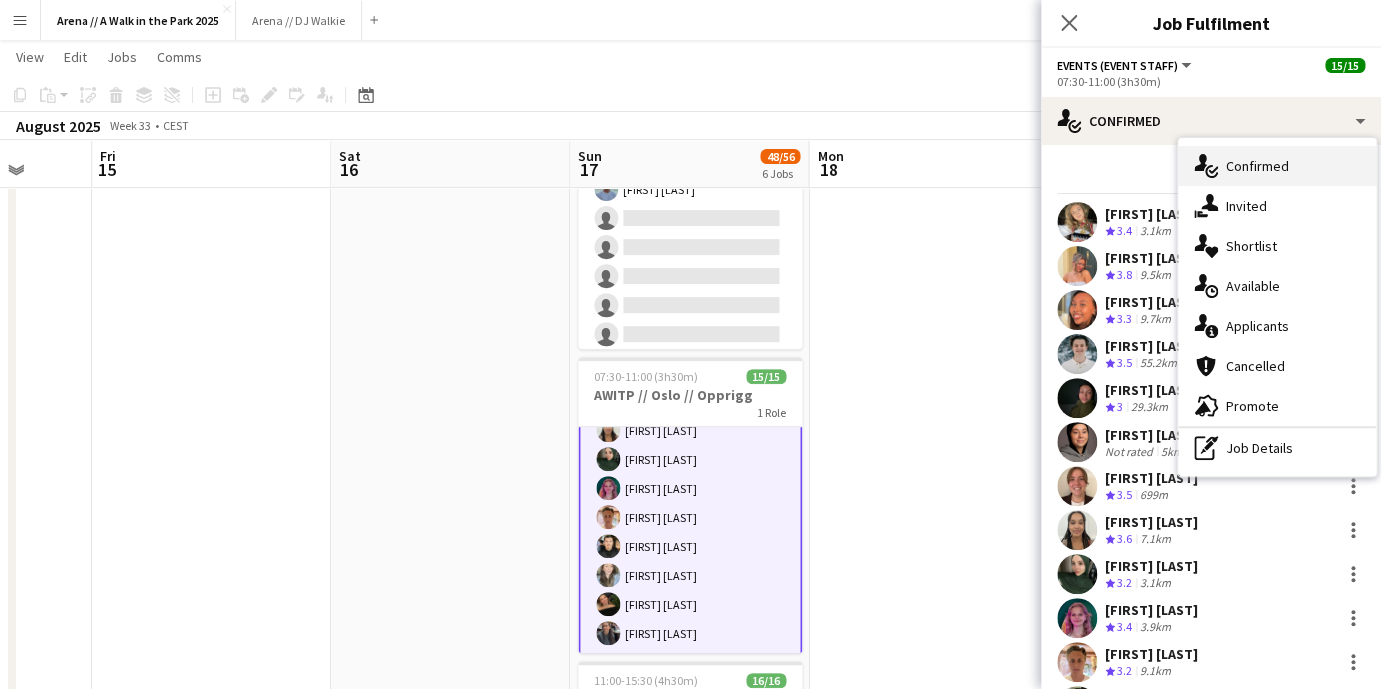 click on "single-neutral-actions-check-2
Confirmed" at bounding box center [1277, 166] 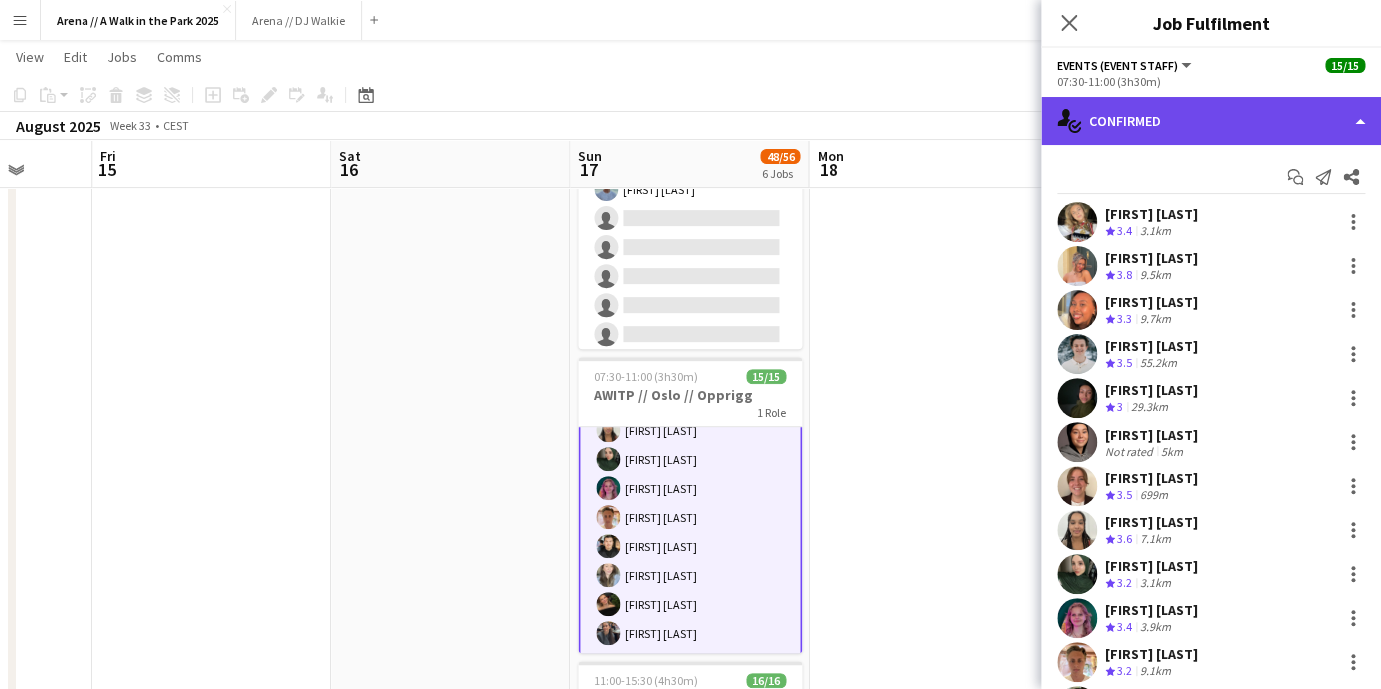 click on "single-neutral-actions-check-2
Confirmed" 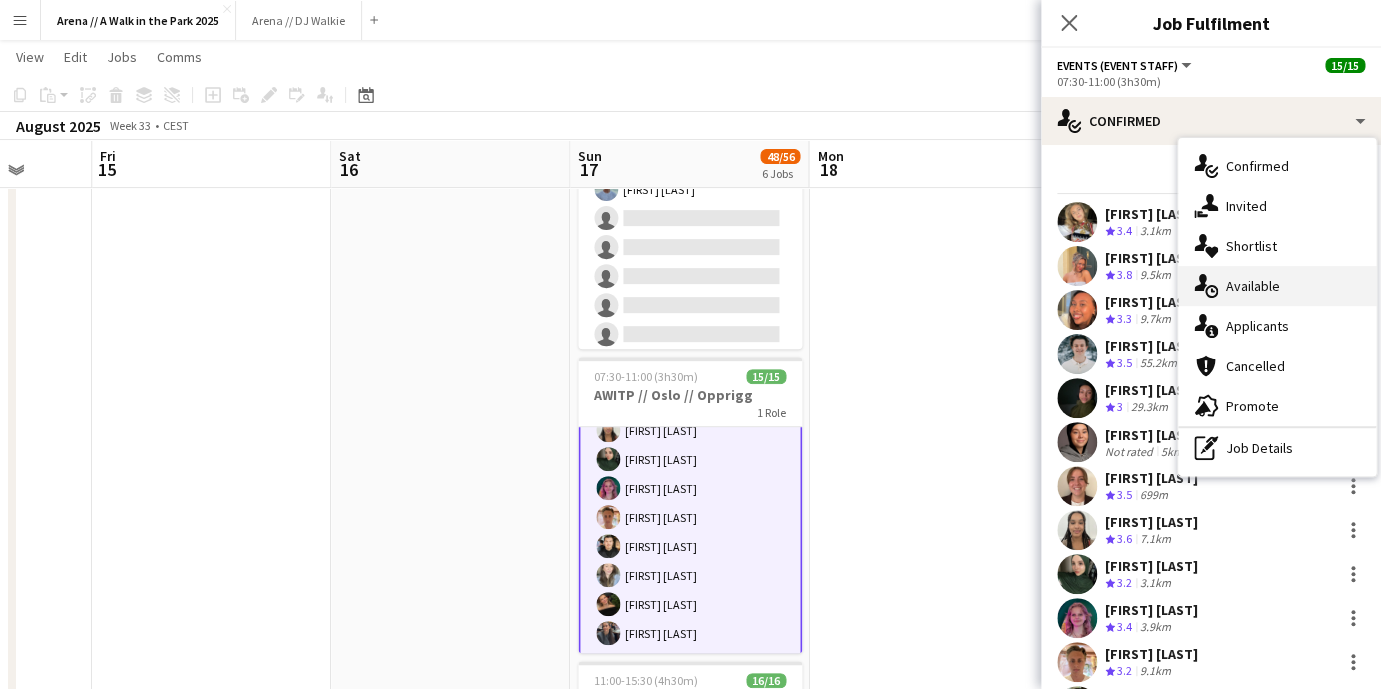 click on "single-neutral-actions-upload
Available" at bounding box center (1277, 286) 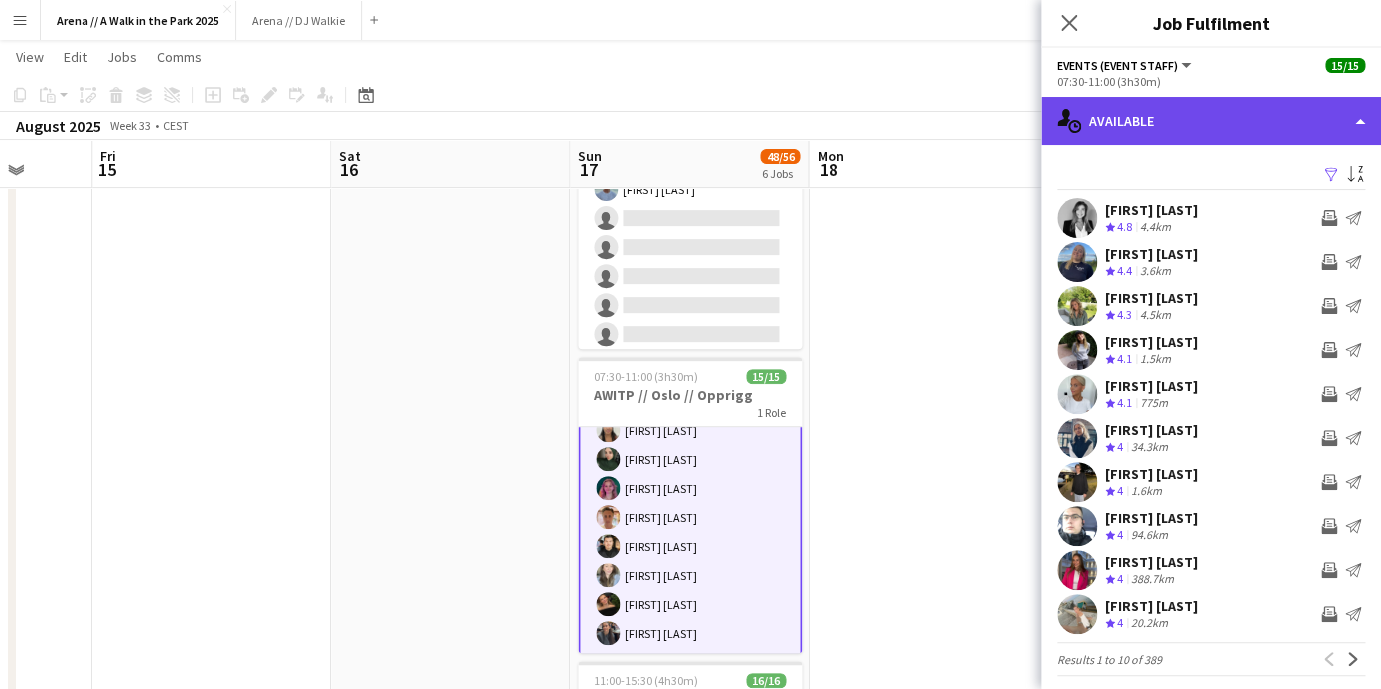 click on "single-neutral-actions-upload
Available" 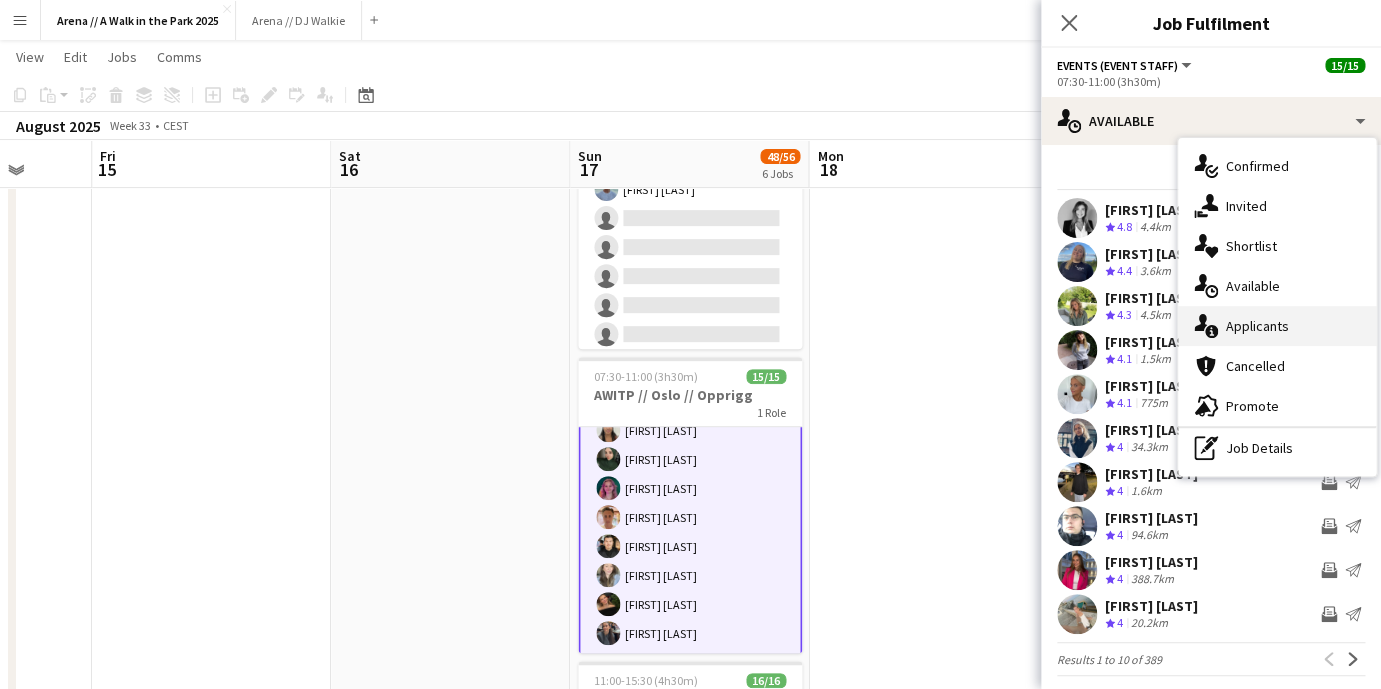 click on "single-neutral-actions-information
Applicants" at bounding box center (1277, 326) 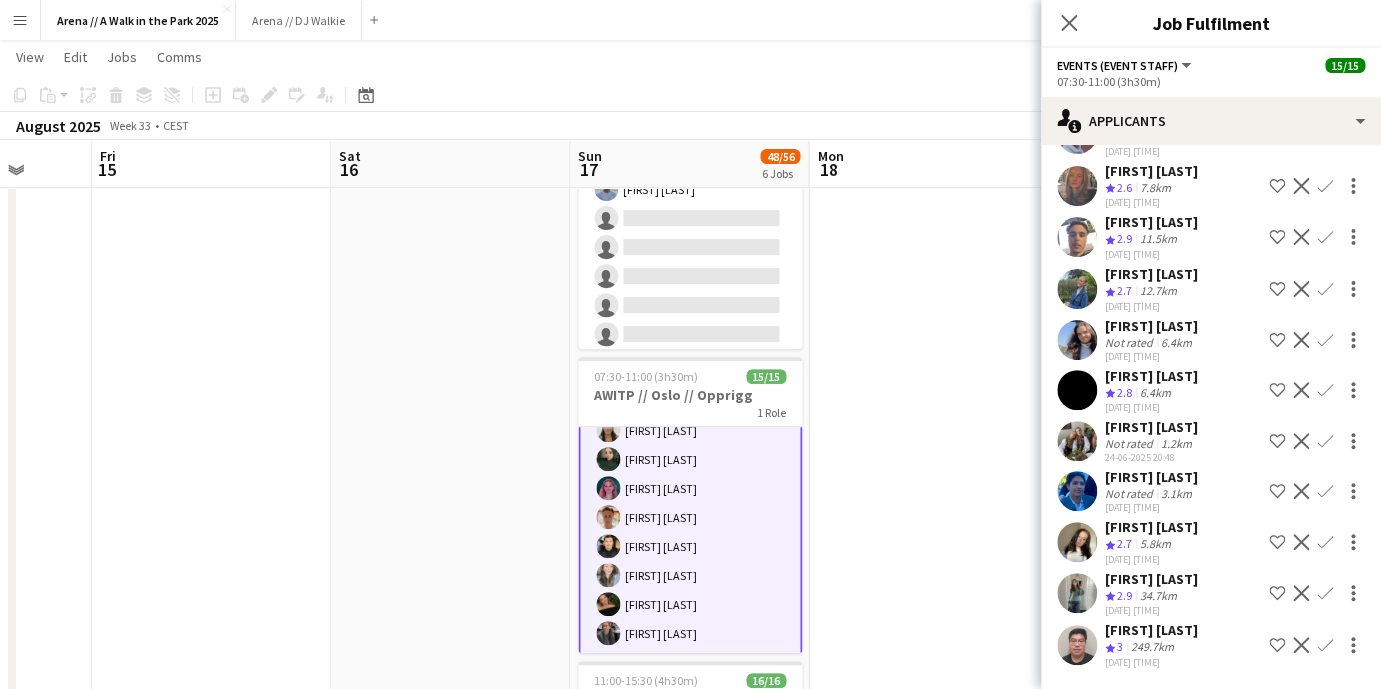 scroll, scrollTop: 148, scrollLeft: 0, axis: vertical 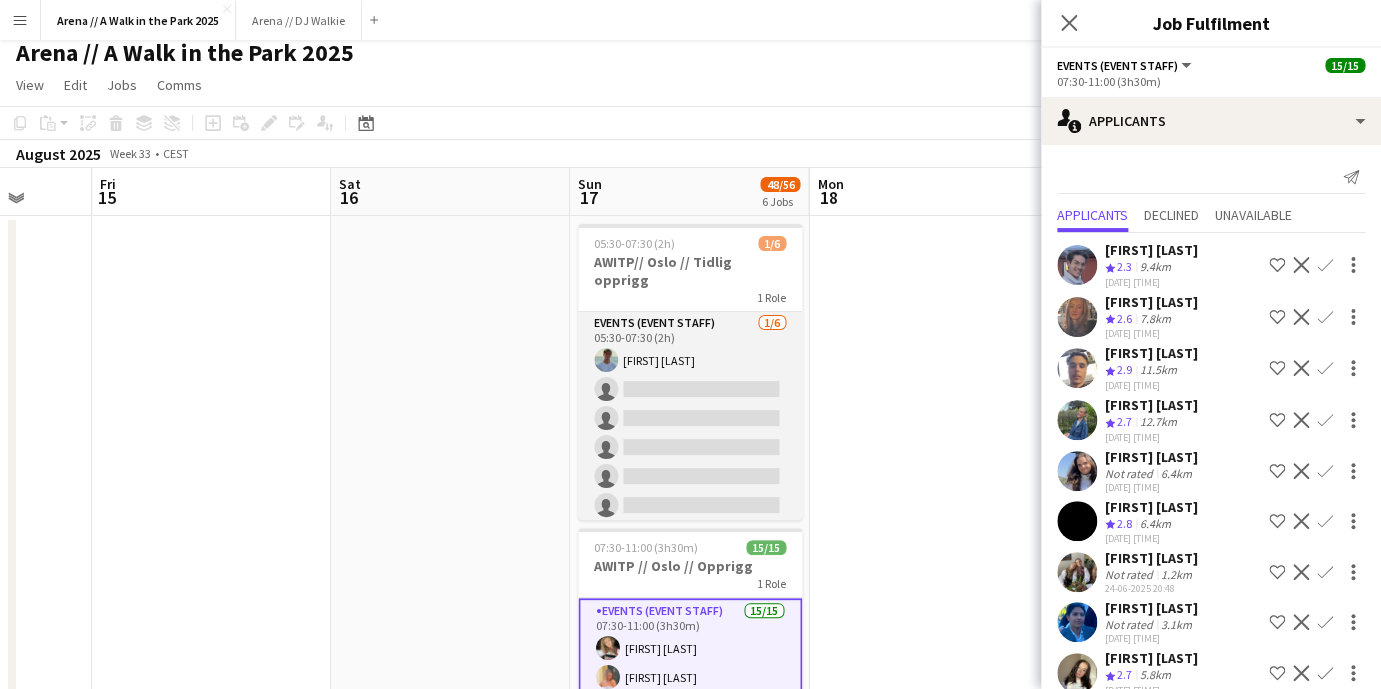 click on "Events (Event Staff)   1/6   05:30-07:30 (2h)
[FIRST] [LAST]
single-neutral-actions
single-neutral-actions
single-neutral-actions
single-neutral-actions
single-neutral-actions" at bounding box center [690, 418] 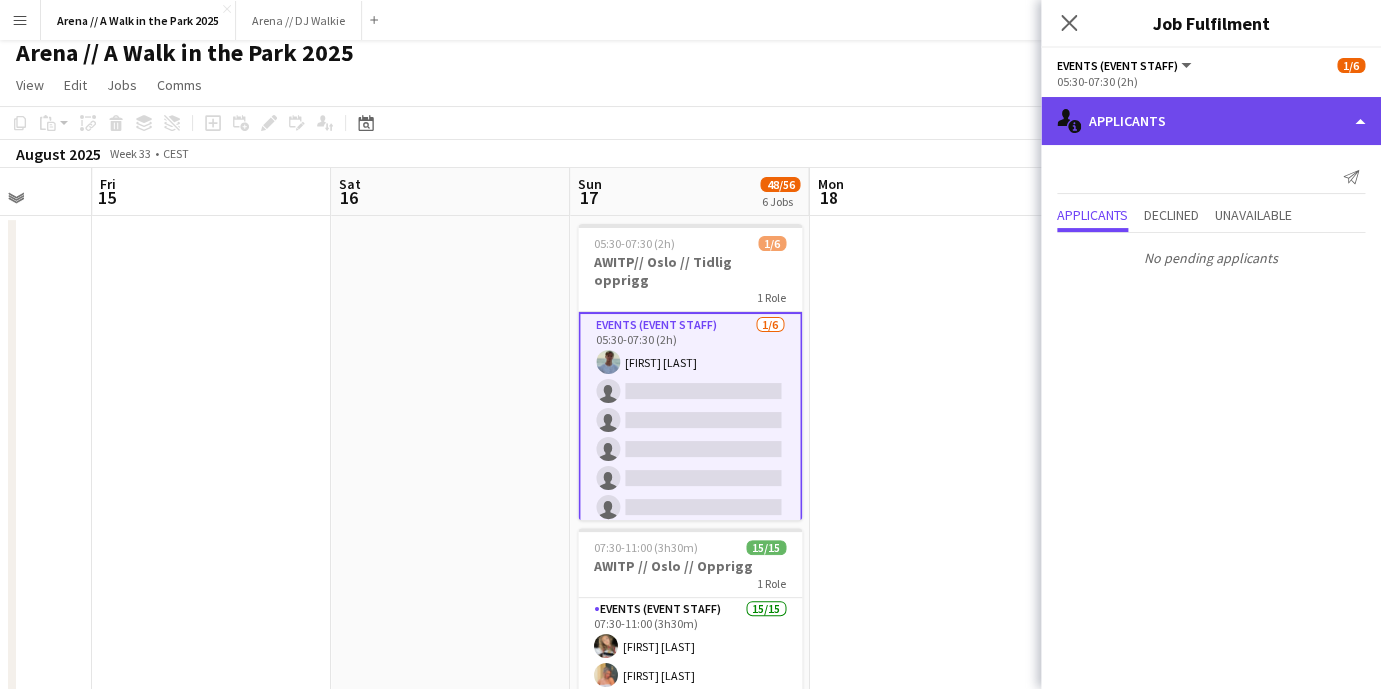 click on "single-neutral-actions-information
Applicants" 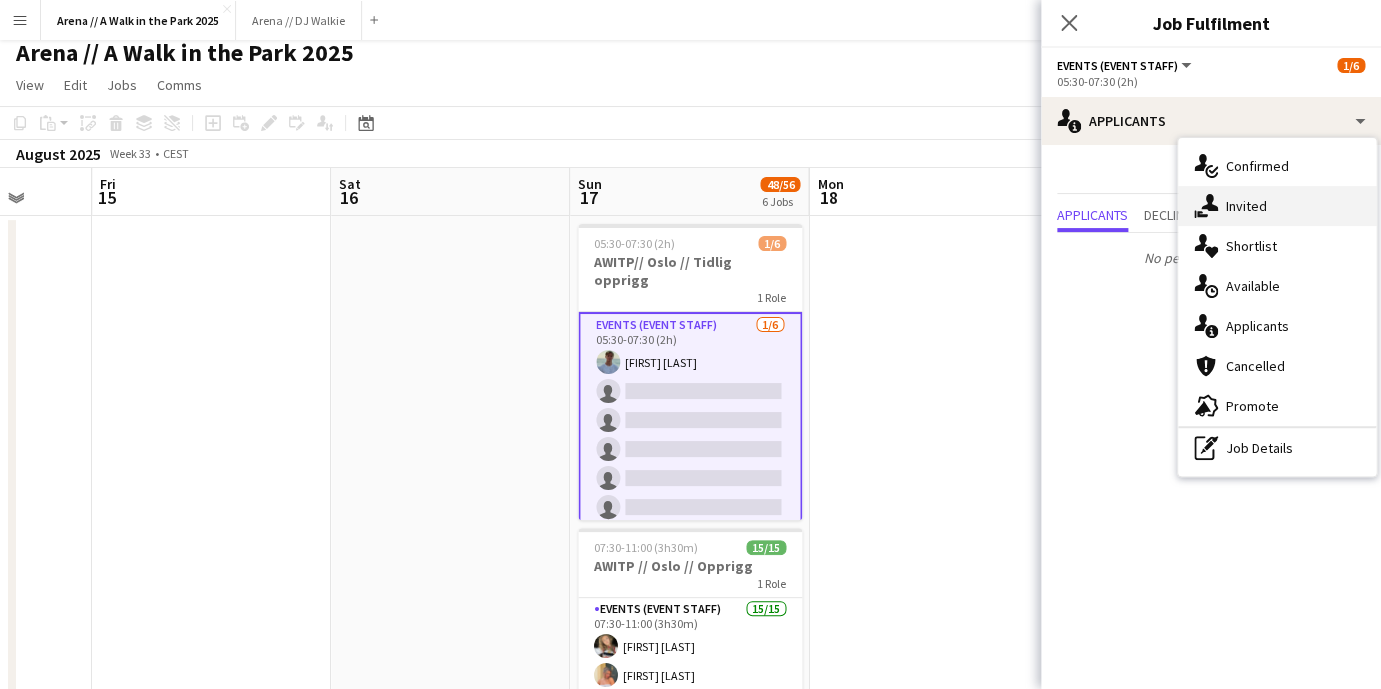 click on "single-neutral-actions-share-1
Invited" at bounding box center [1277, 206] 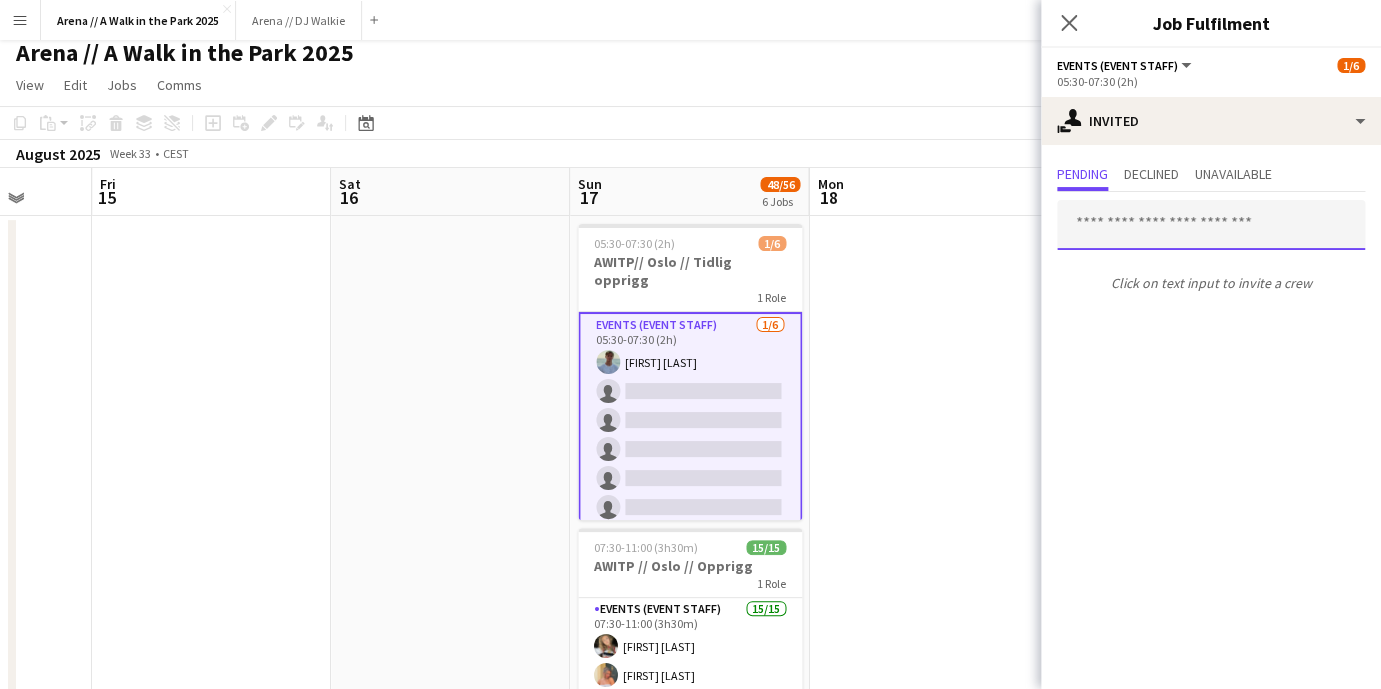click at bounding box center [1211, 225] 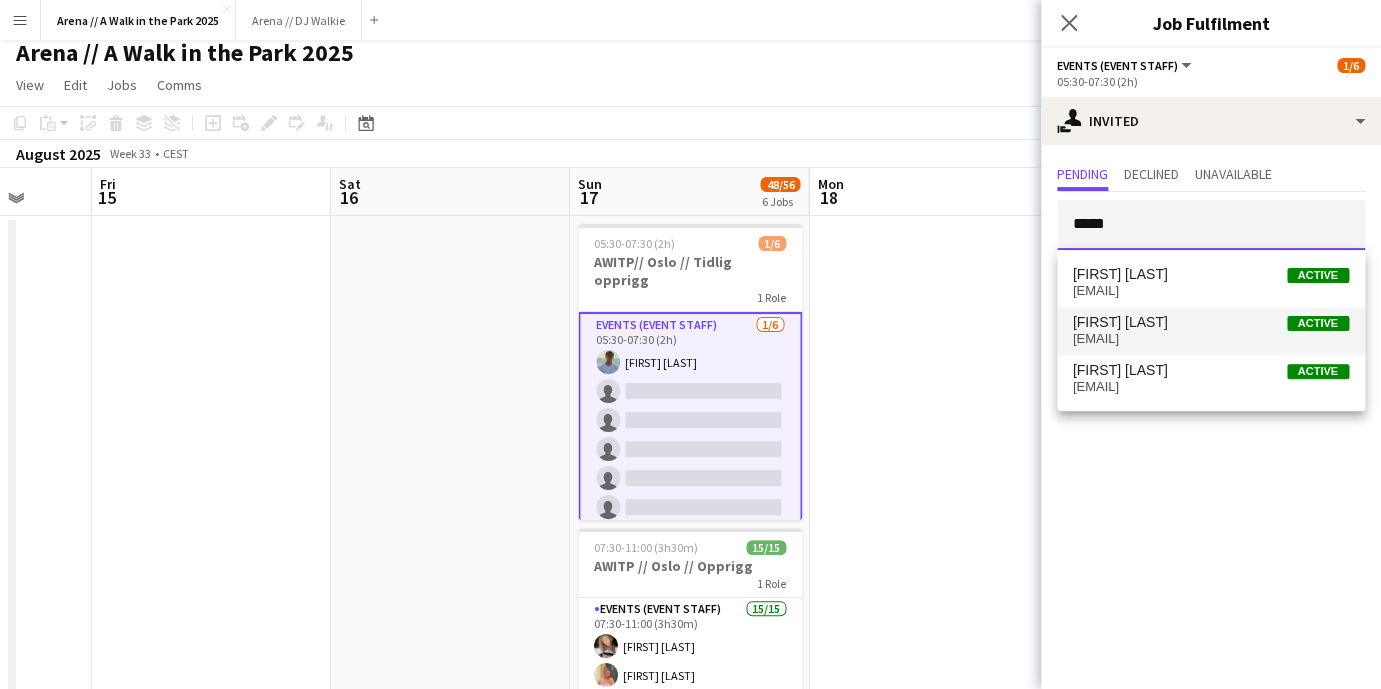 type on "*****" 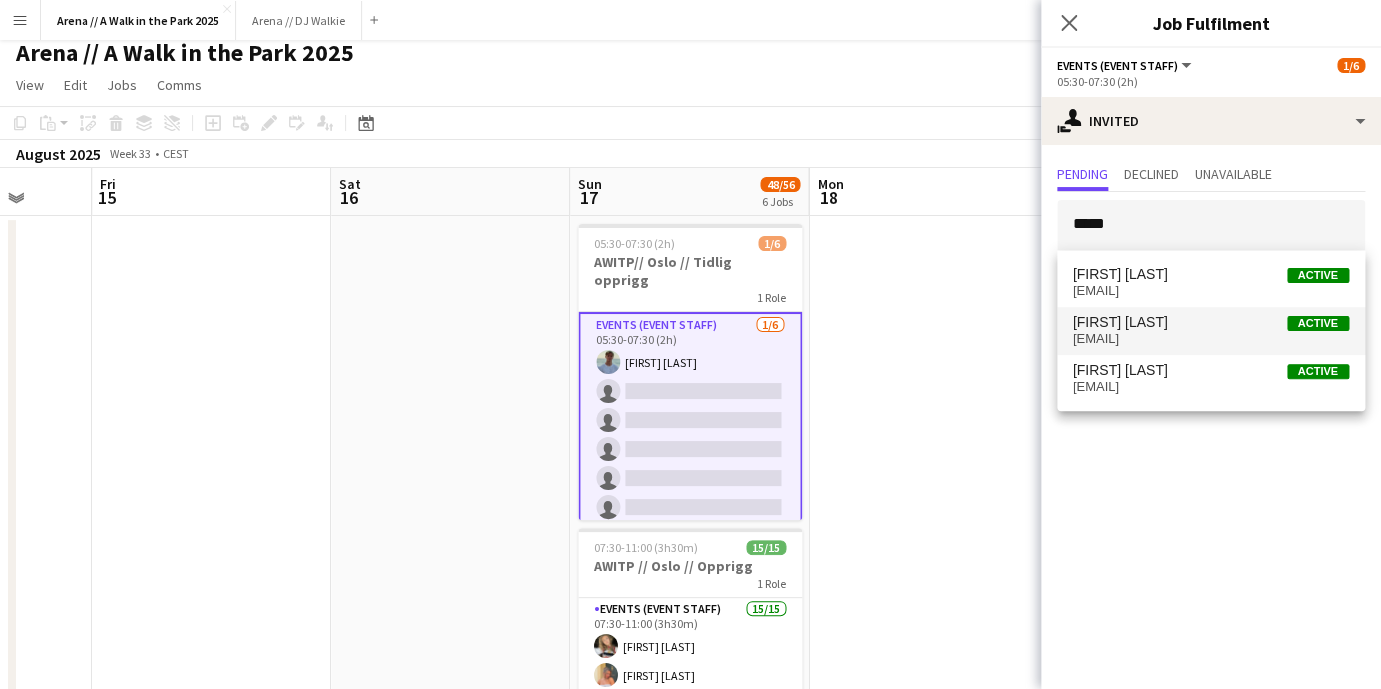 click on "[EMAIL]" at bounding box center (1211, 339) 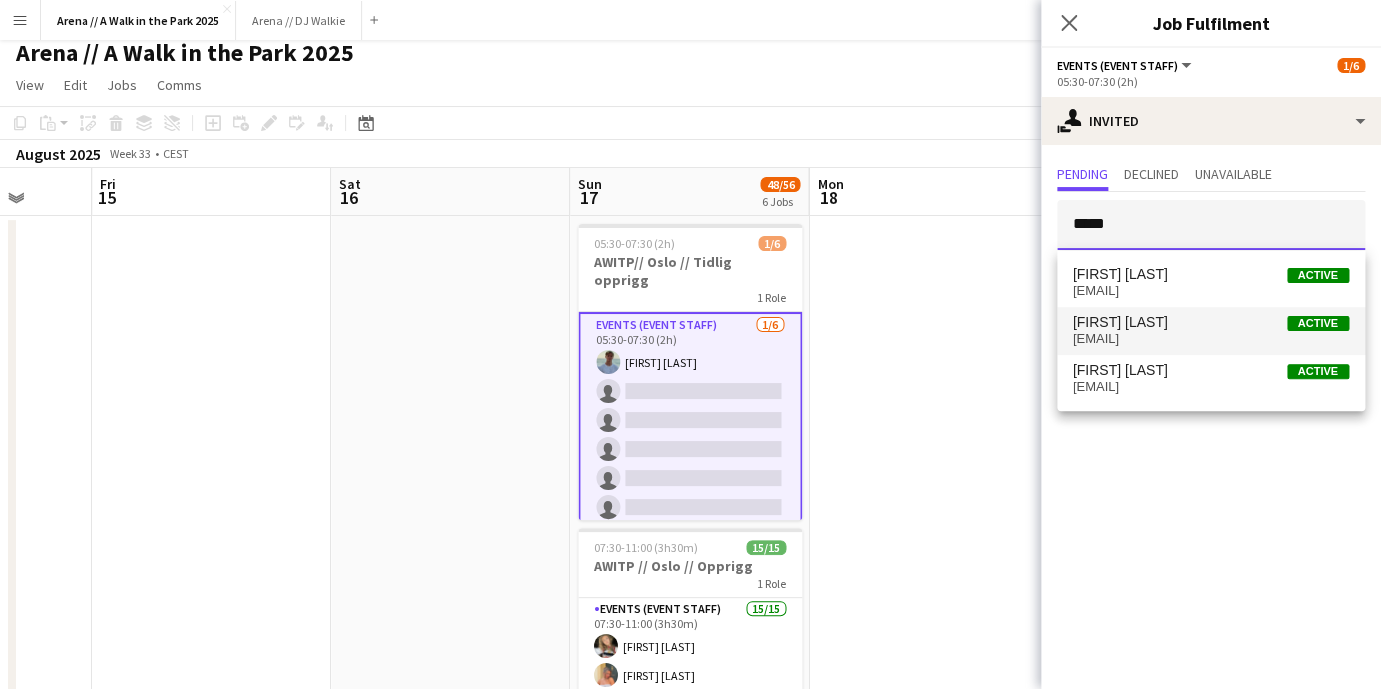type 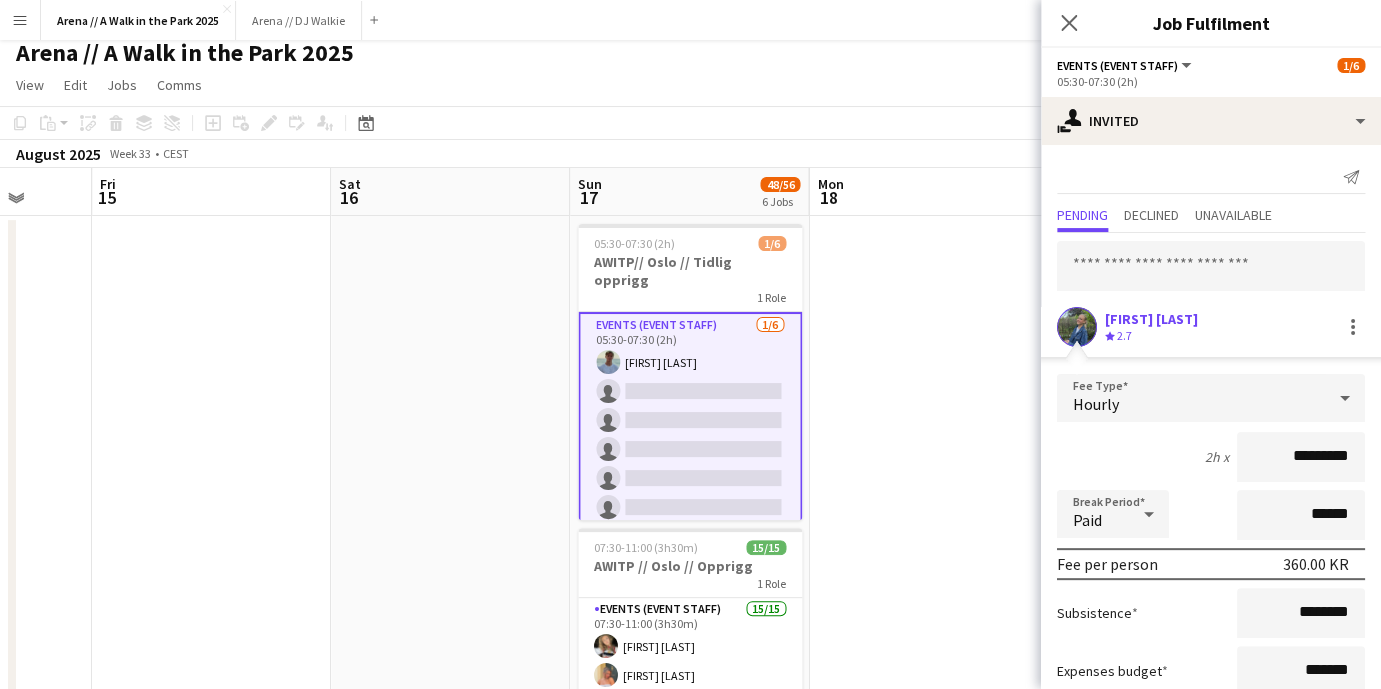 scroll, scrollTop: 135, scrollLeft: 0, axis: vertical 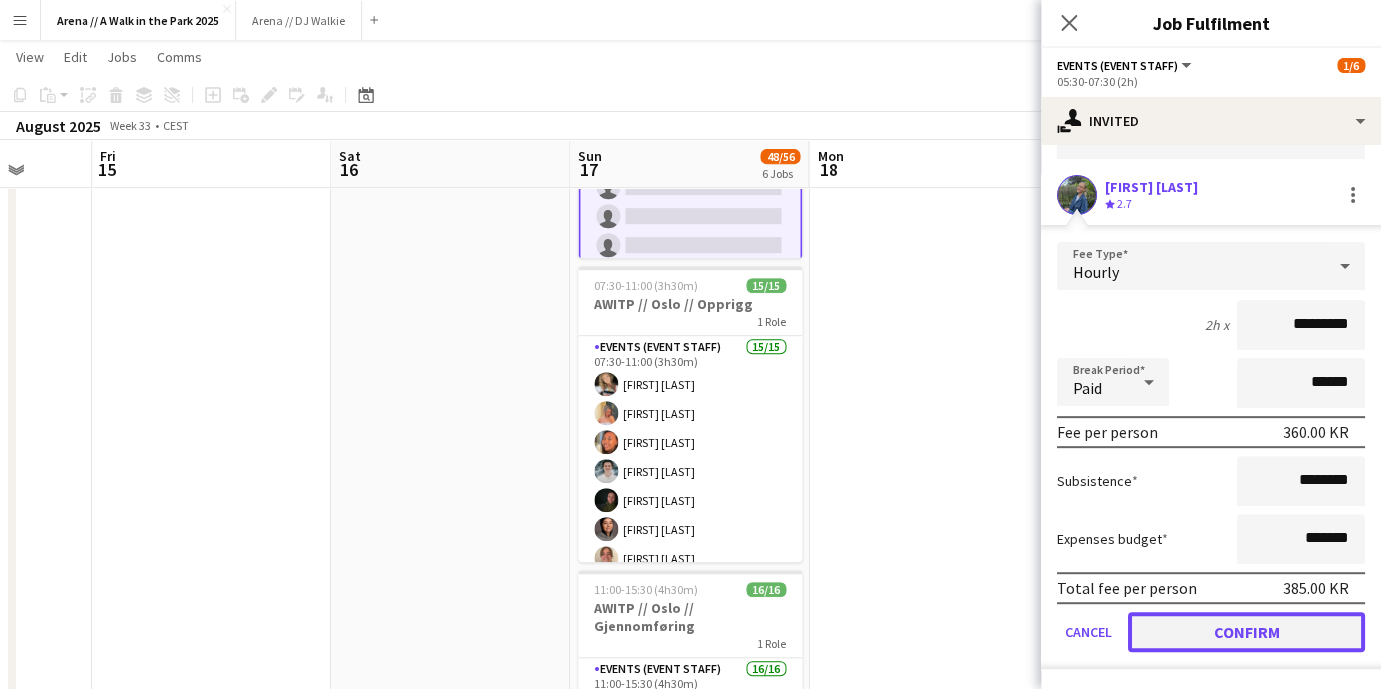 click on "Confirm" 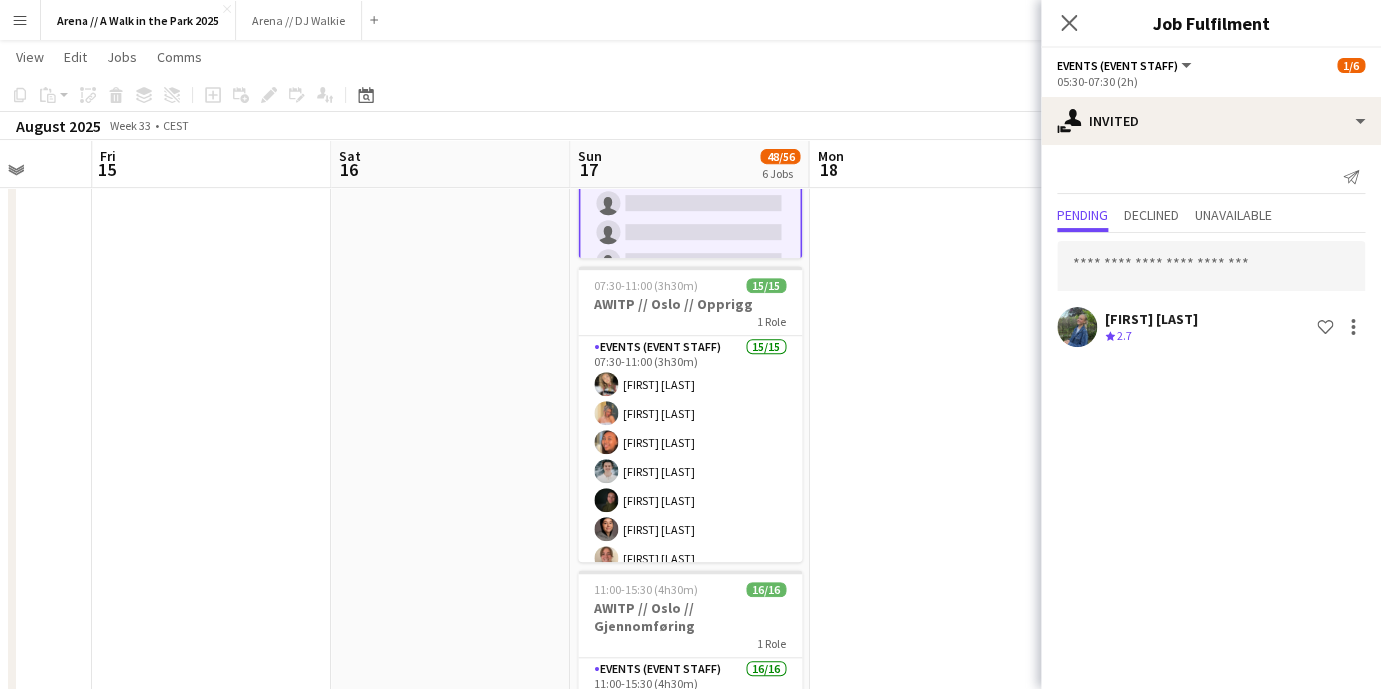 scroll, scrollTop: 0, scrollLeft: 0, axis: both 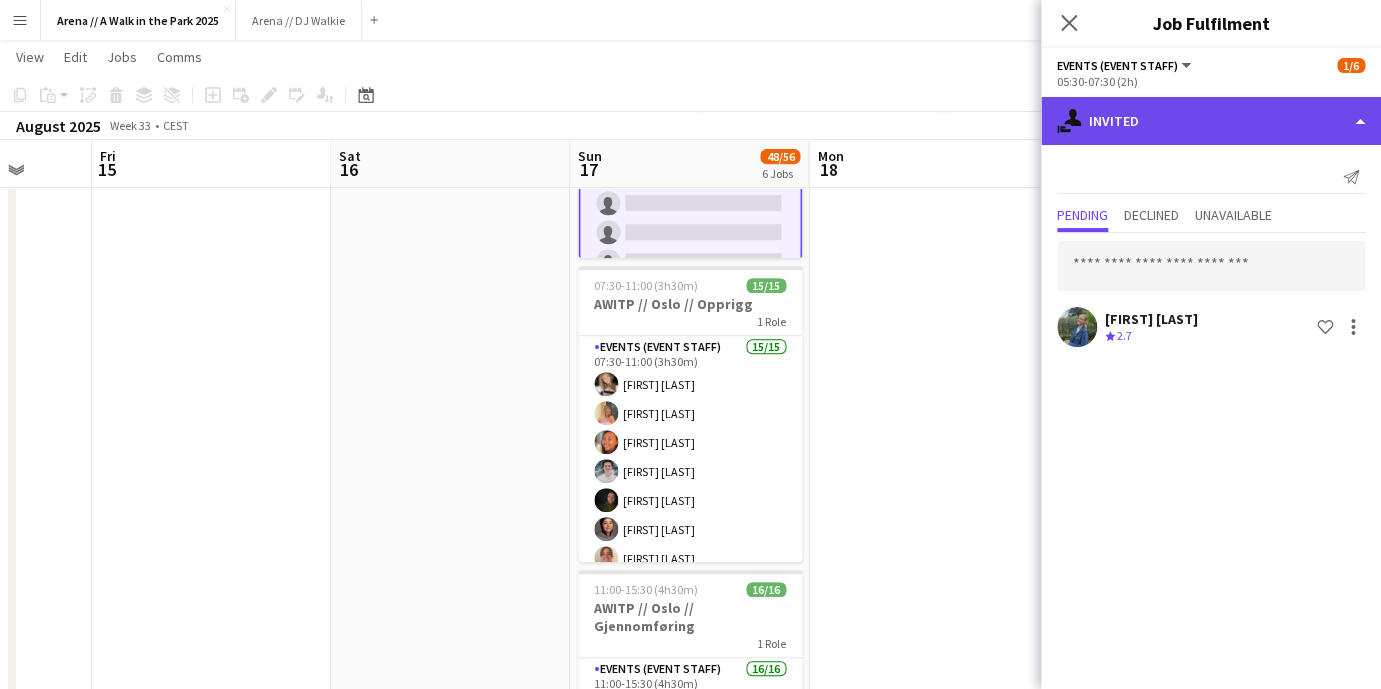 click on "single-neutral-actions-share-1
Invited" 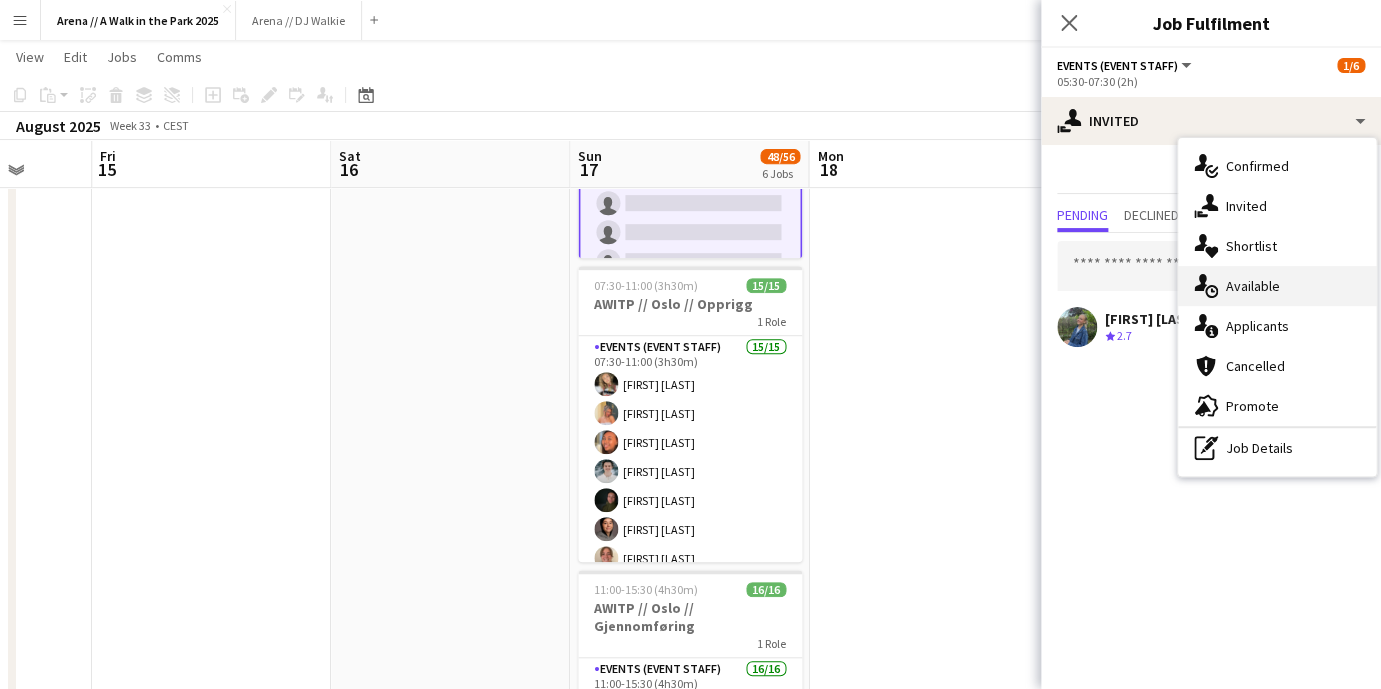 click on "single-neutral-actions-upload
Available" at bounding box center (1277, 286) 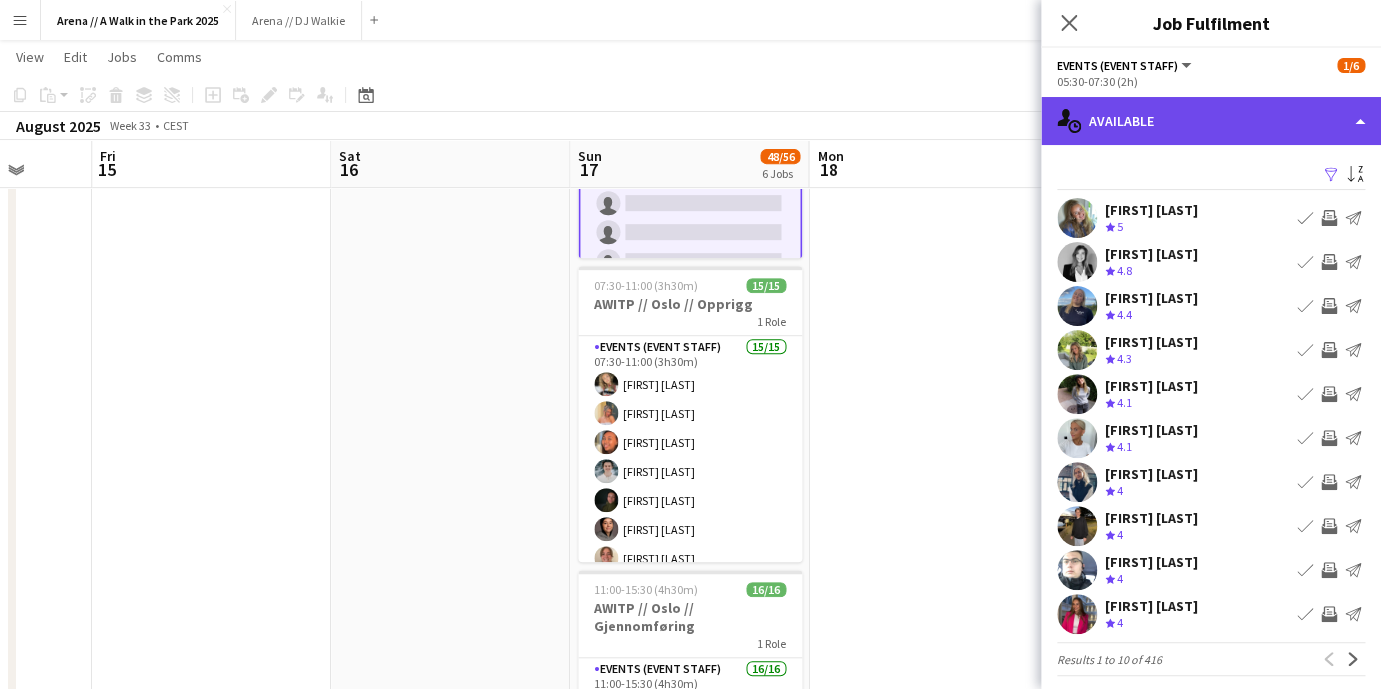 click on "single-neutral-actions-upload
Available" 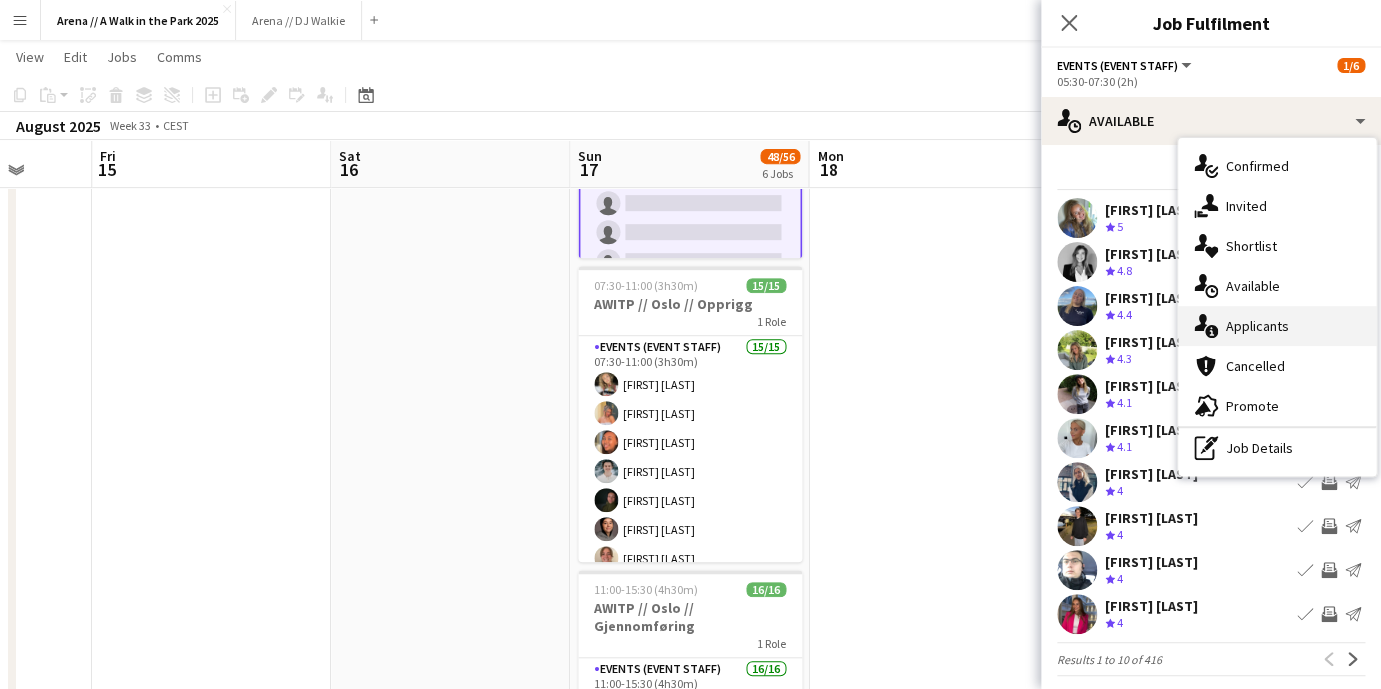 click on "single-neutral-actions-information
Applicants" at bounding box center [1277, 326] 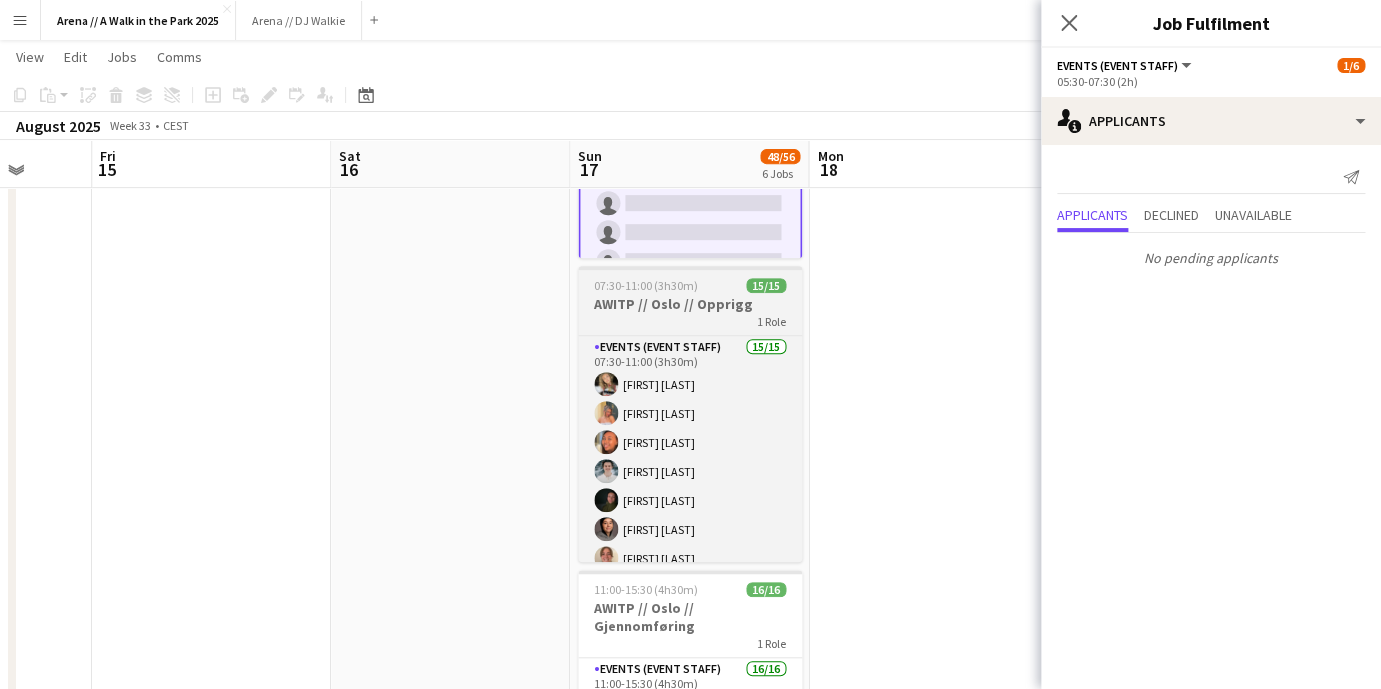 click on "AWITP // Oslo // Opprigg" at bounding box center [690, 304] 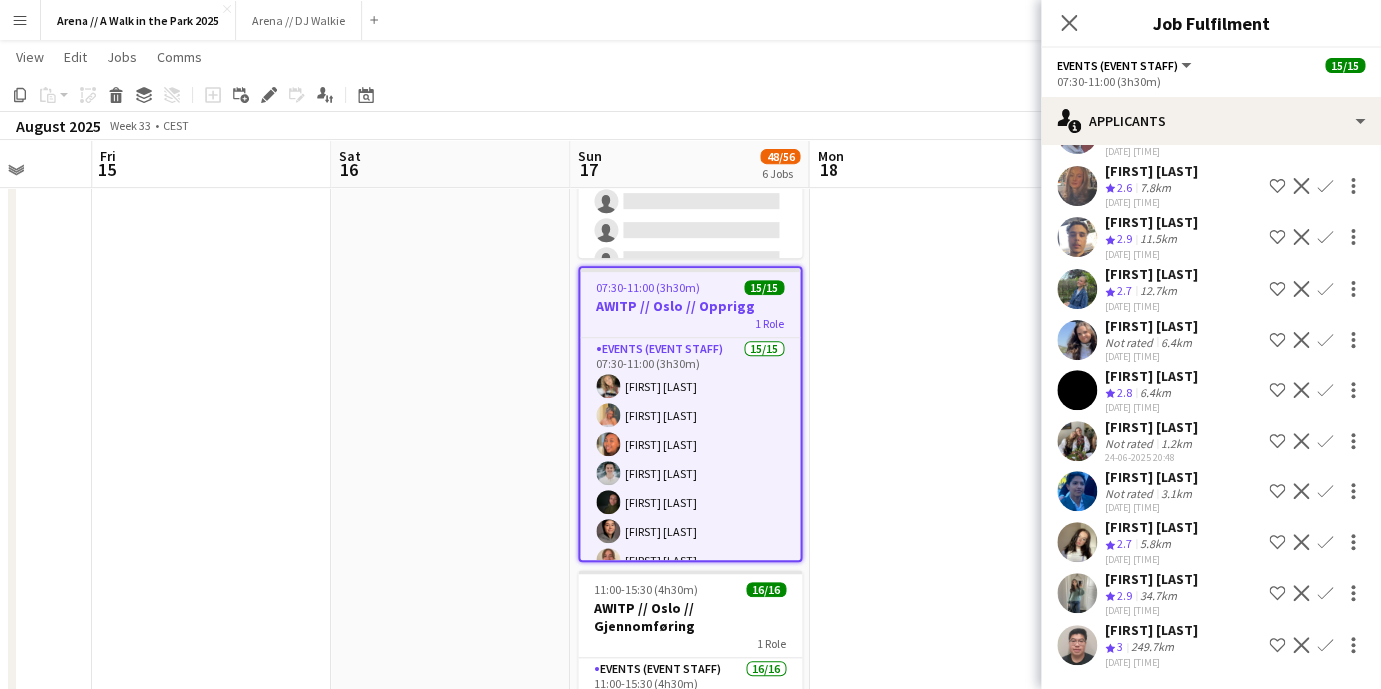 scroll, scrollTop: 148, scrollLeft: 0, axis: vertical 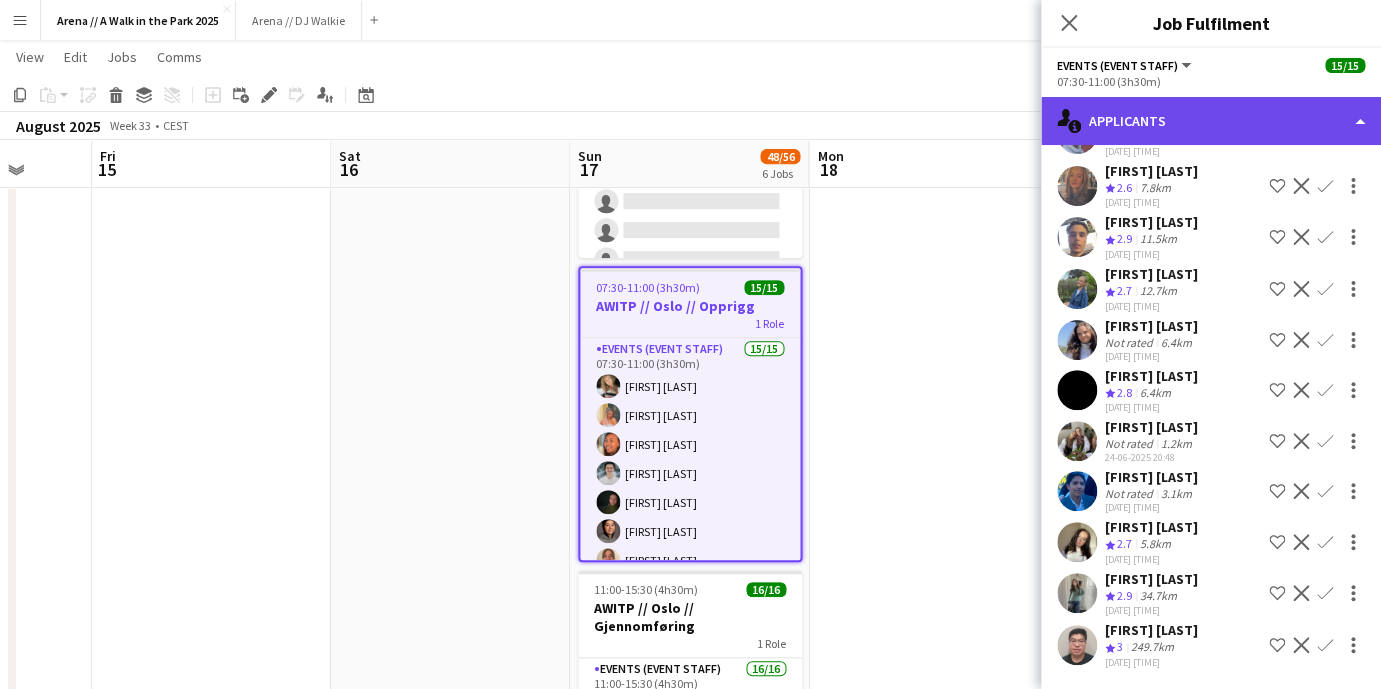click on "single-neutral-actions-information
Applicants" 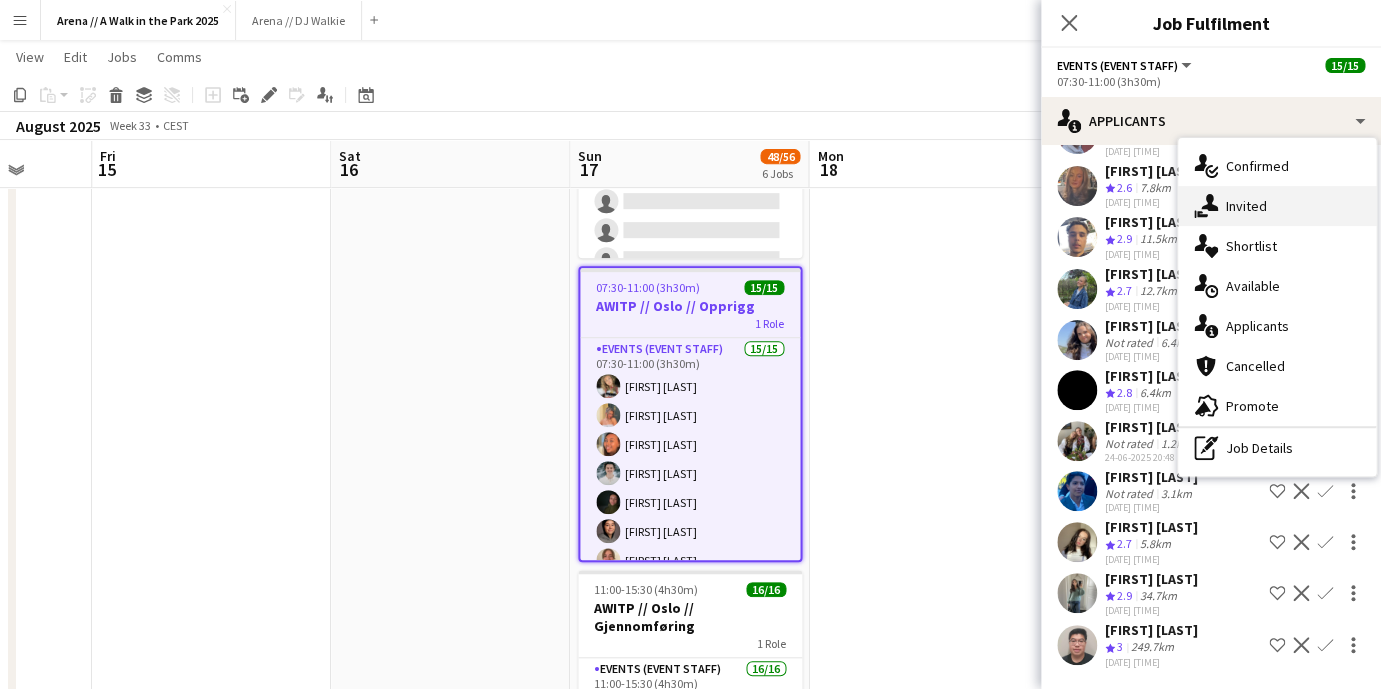click on "single-neutral-actions-share-1
Invited" at bounding box center (1277, 206) 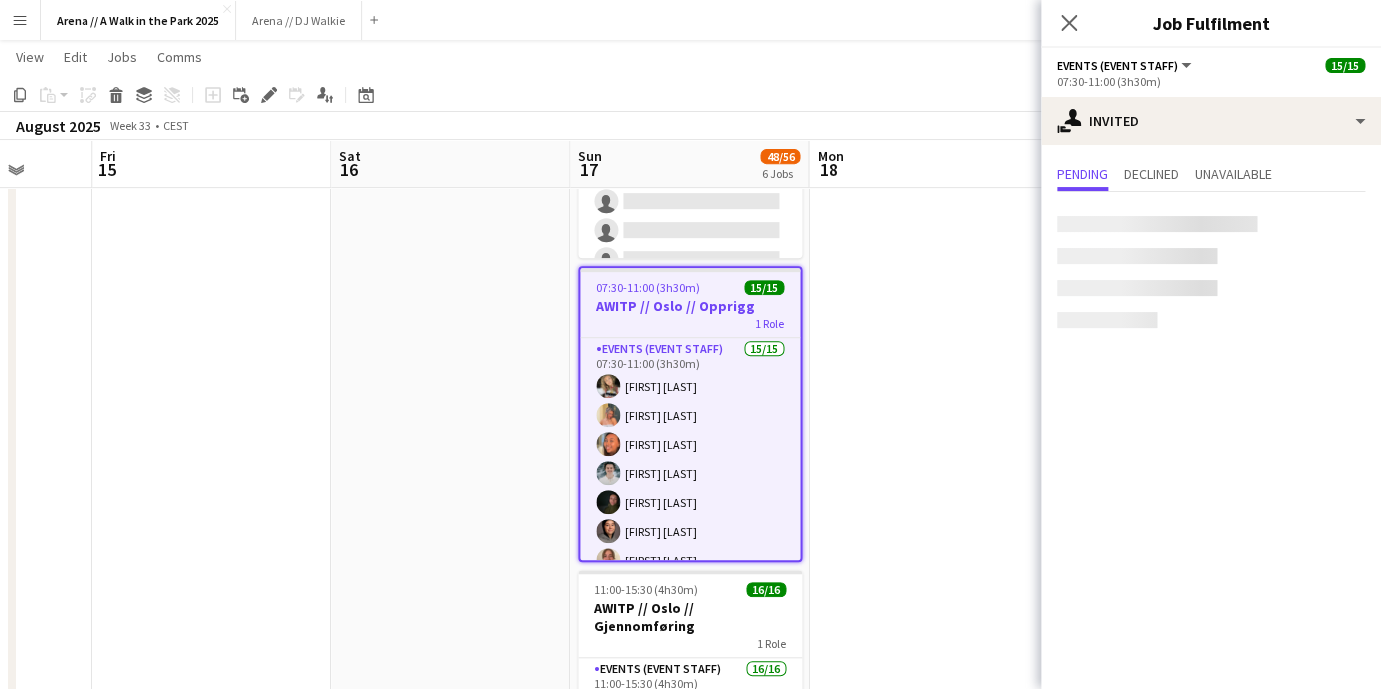 scroll, scrollTop: 0, scrollLeft: 0, axis: both 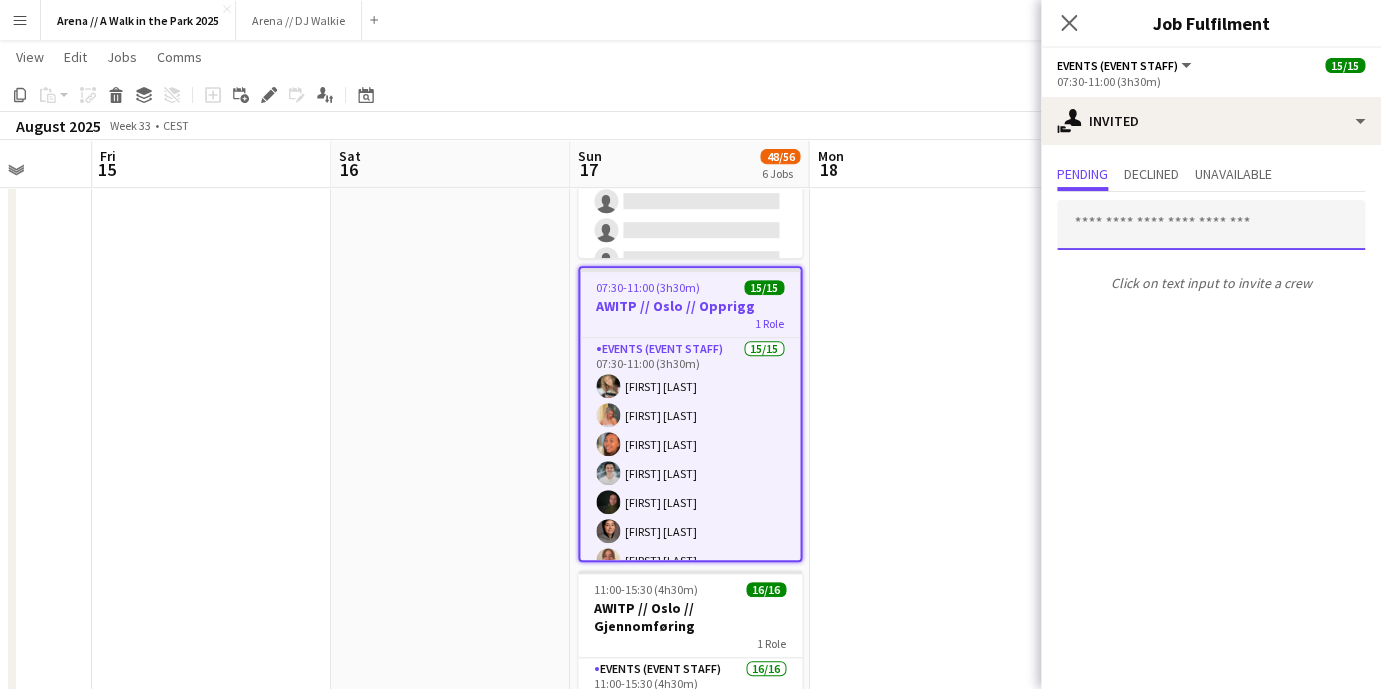 click at bounding box center [1211, 225] 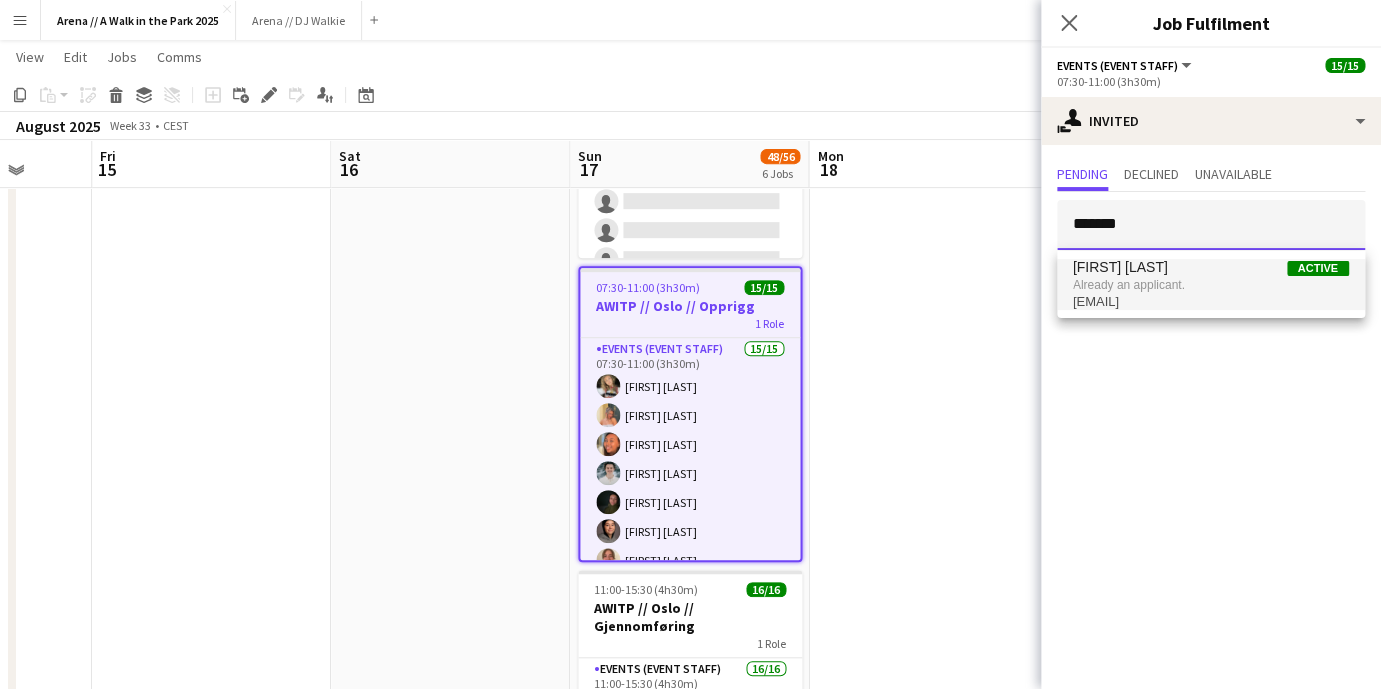 type on "*******" 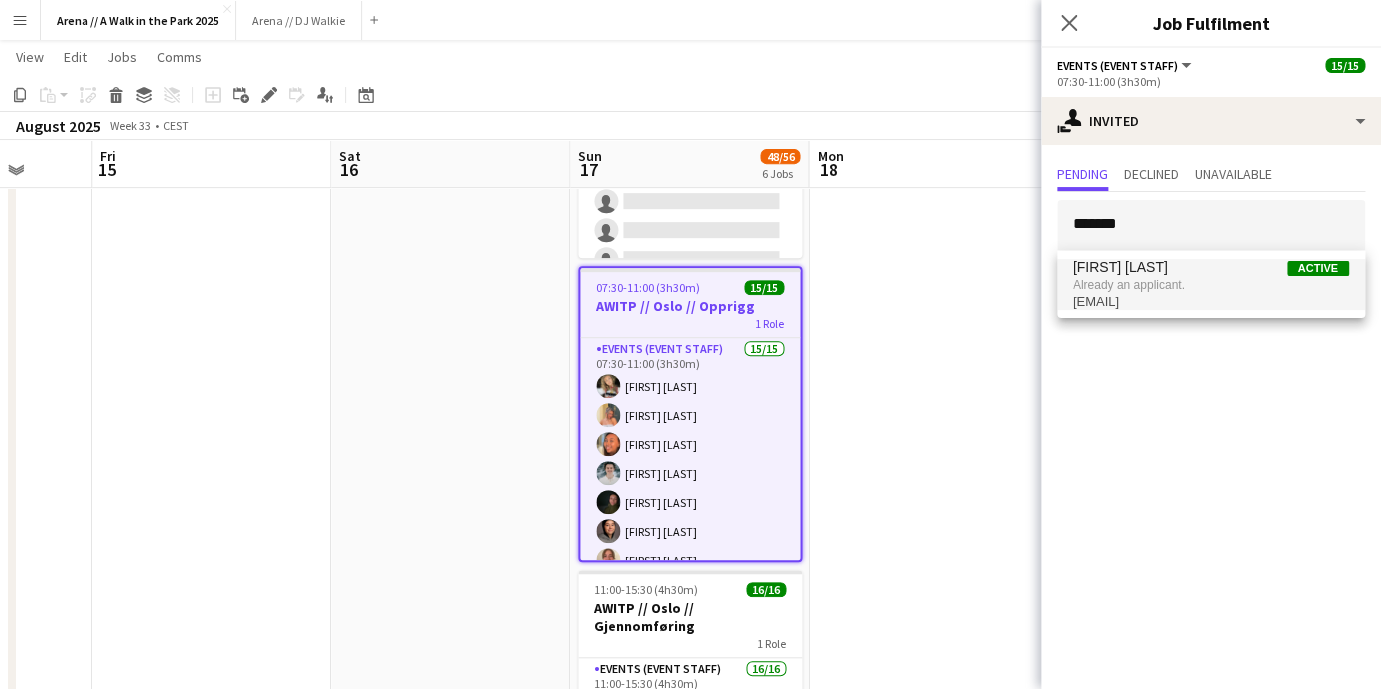click on "Already an applicant." at bounding box center (1211, 285) 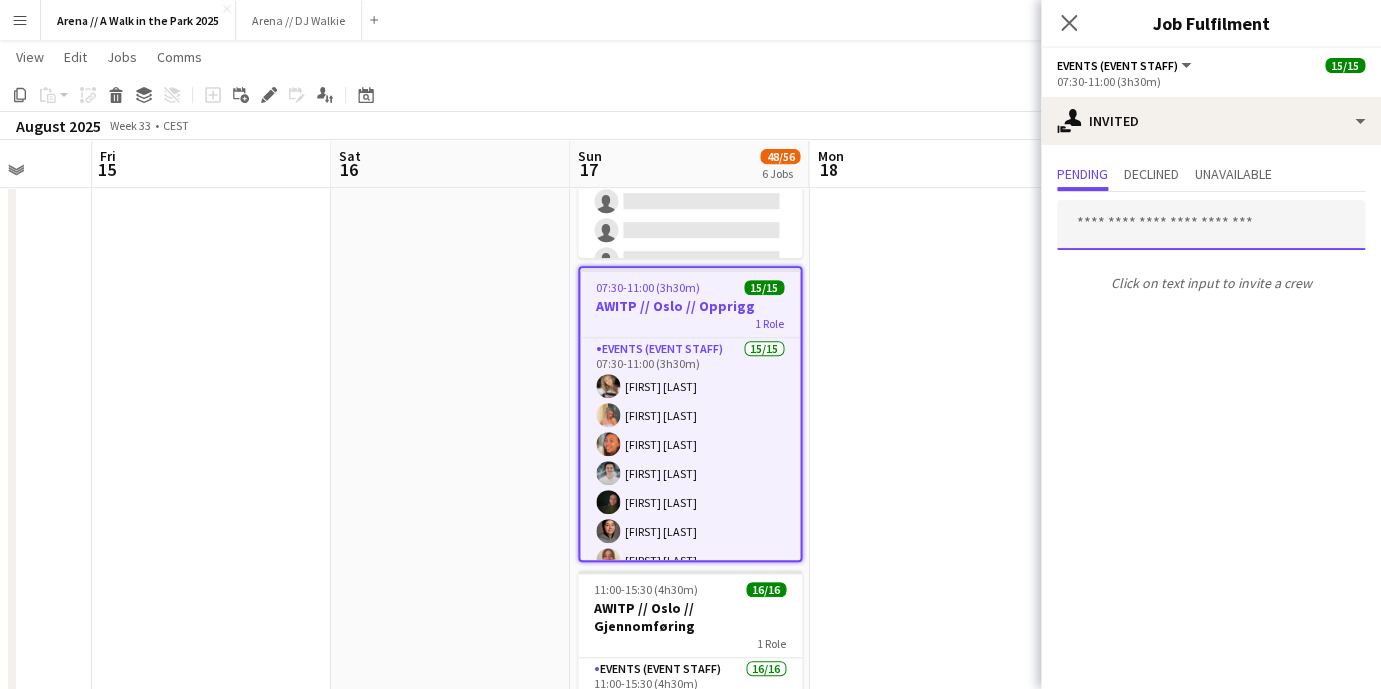 click at bounding box center [1211, 225] 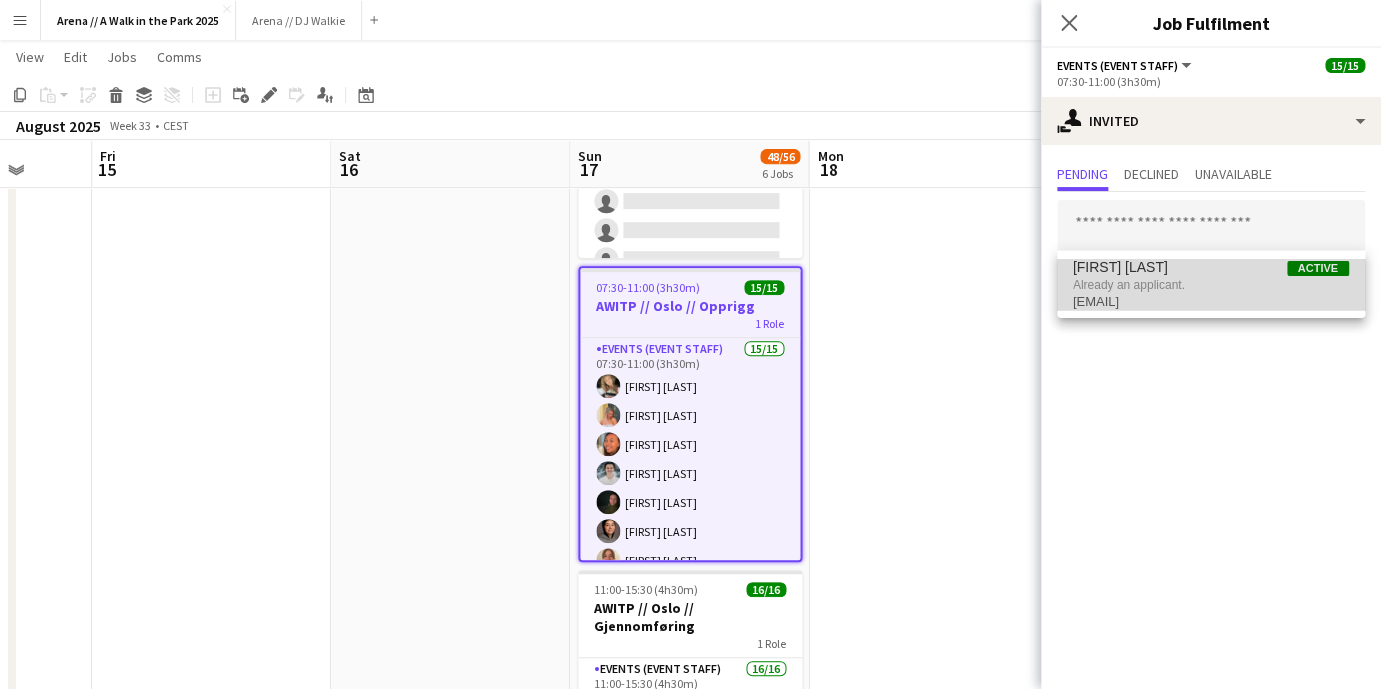 click on "[FIRST] [LAST]  Active" at bounding box center (1211, 267) 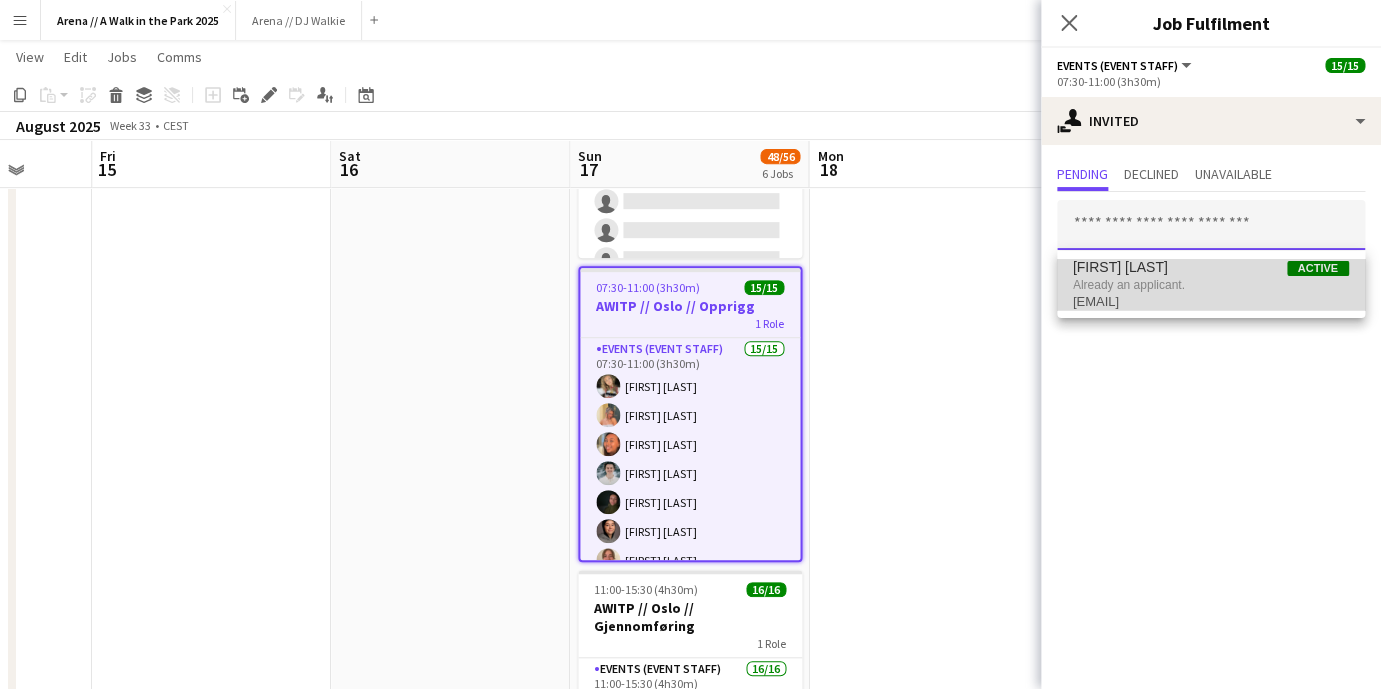 type 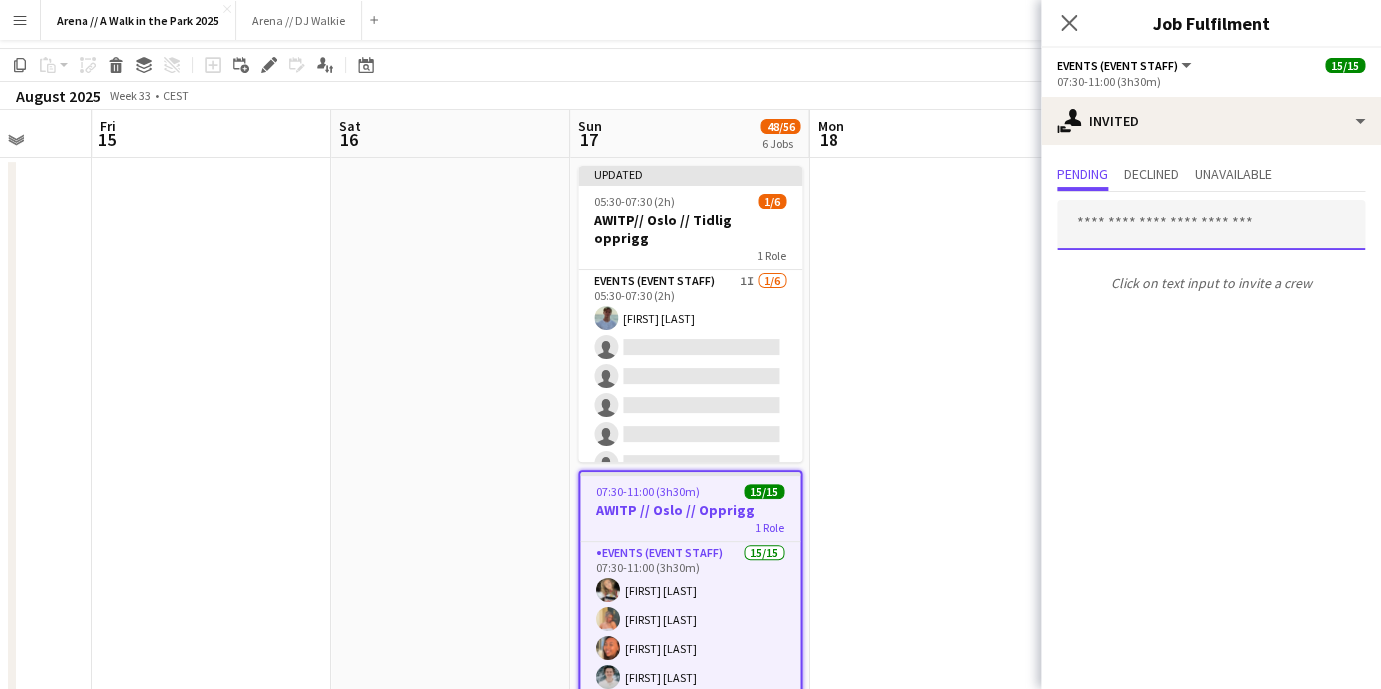 scroll, scrollTop: 0, scrollLeft: 0, axis: both 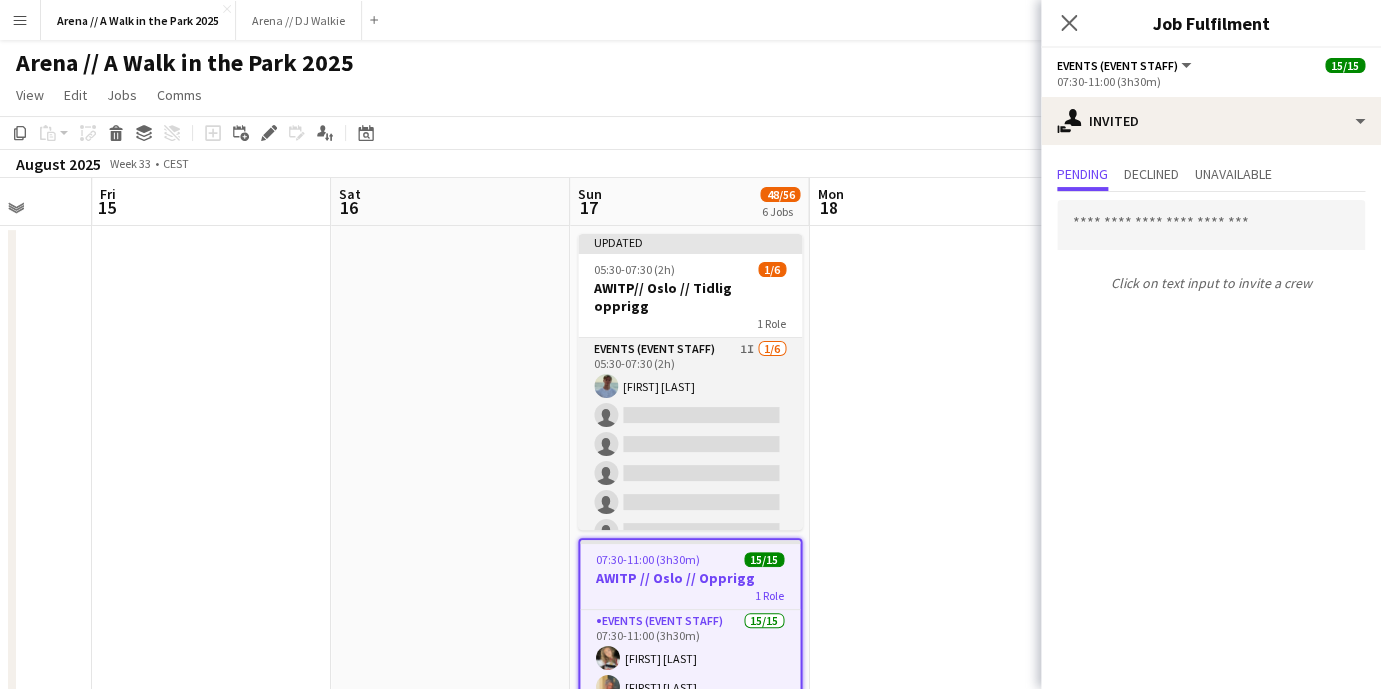 click on "Events (Event Staff)   1I   1/6   05:30-07:30 (2h)
[FIRST] [LAST]
single-neutral-actions
single-neutral-actions
single-neutral-actions
single-neutral-actions
single-neutral-actions" at bounding box center [690, 444] 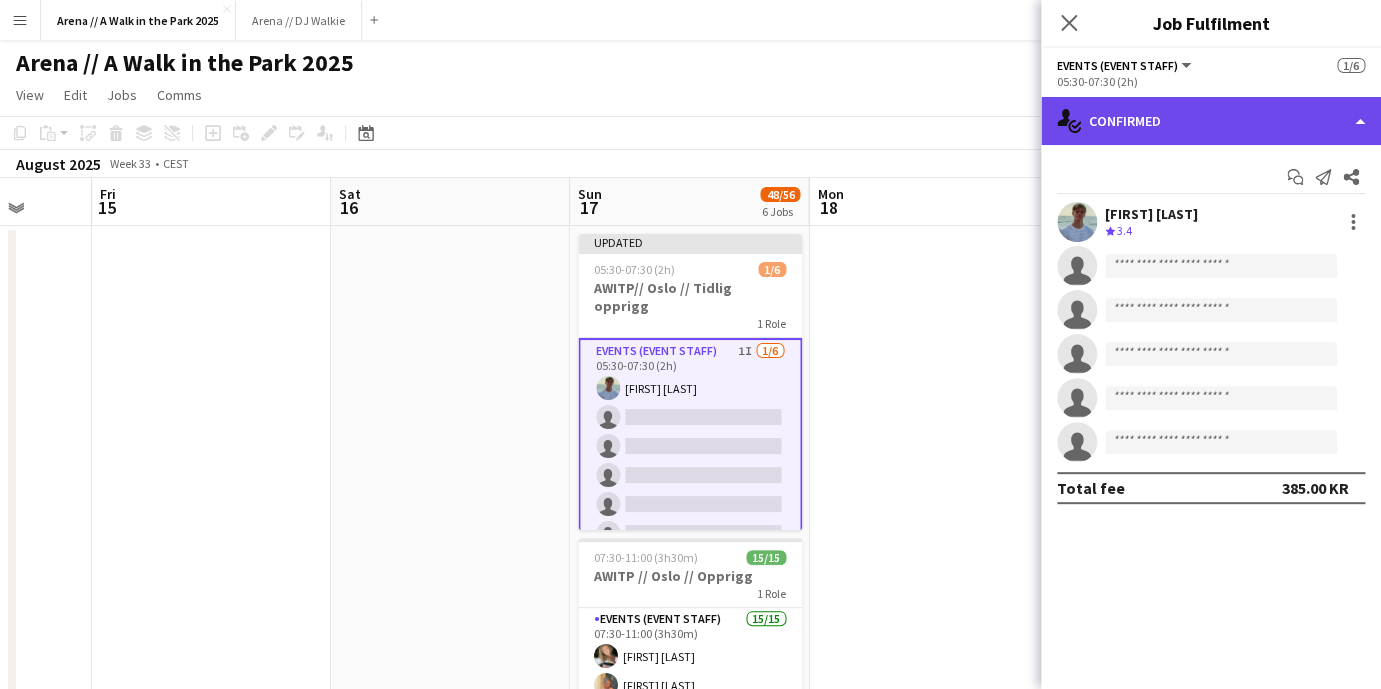 click on "single-neutral-actions-check-2
Confirmed" 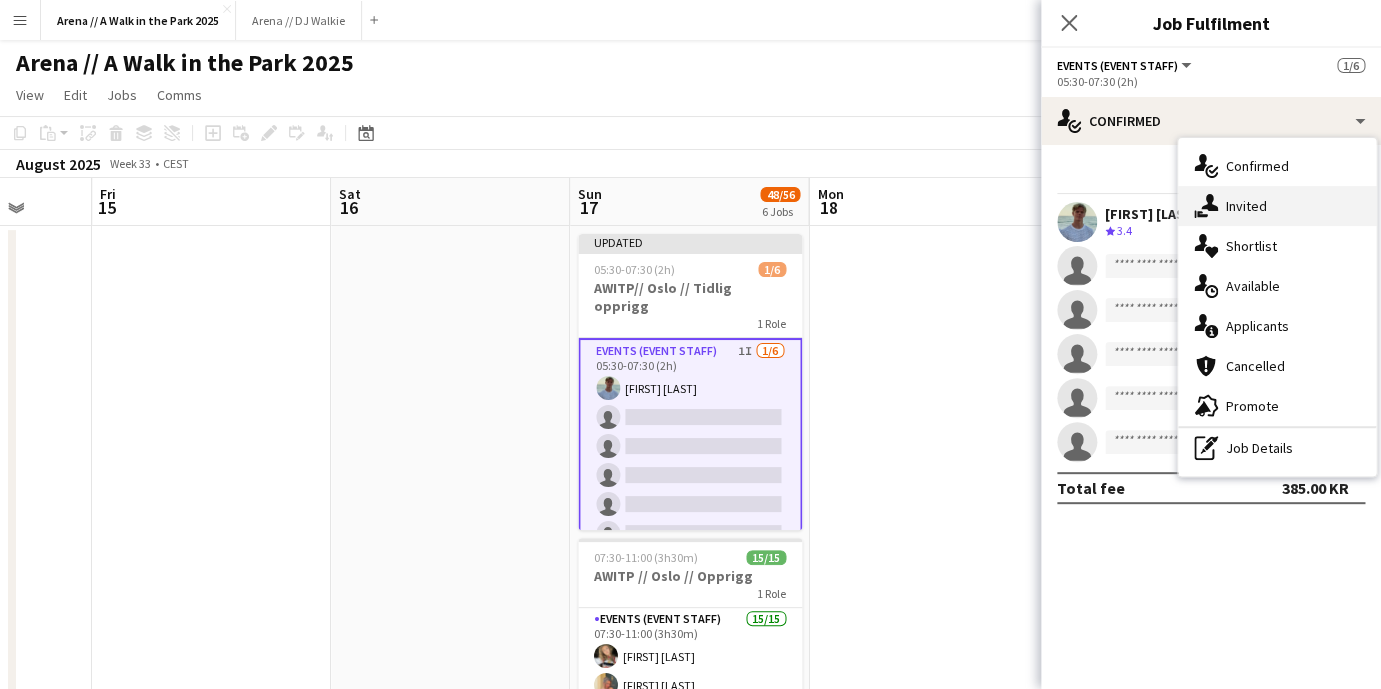 click on "single-neutral-actions-share-1
Invited" at bounding box center [1277, 206] 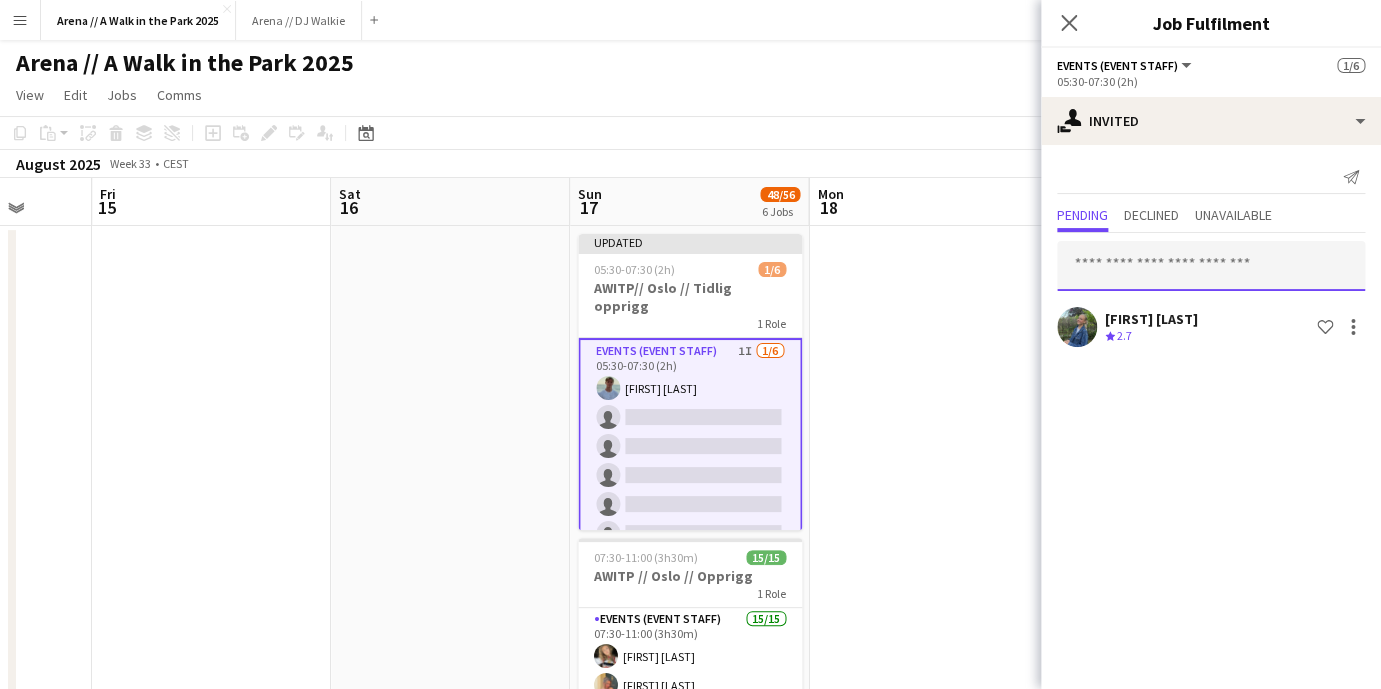 click at bounding box center [1211, 266] 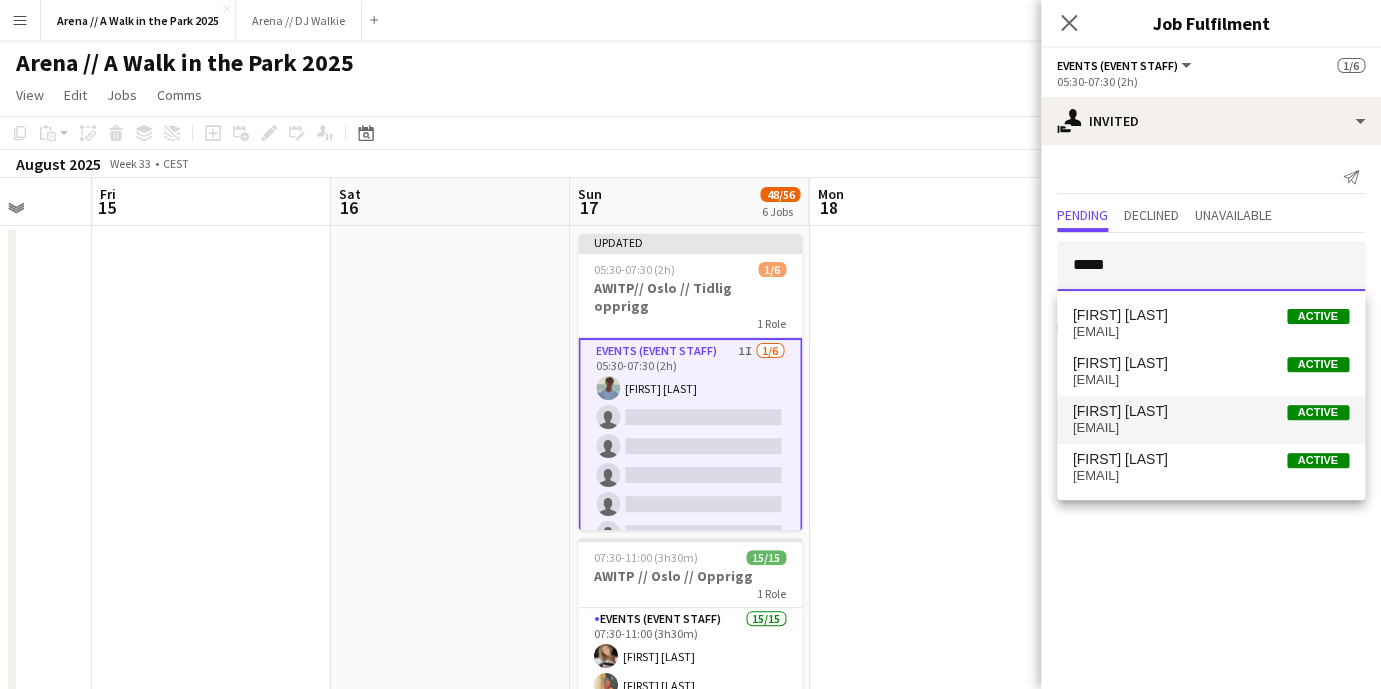 type on "*****" 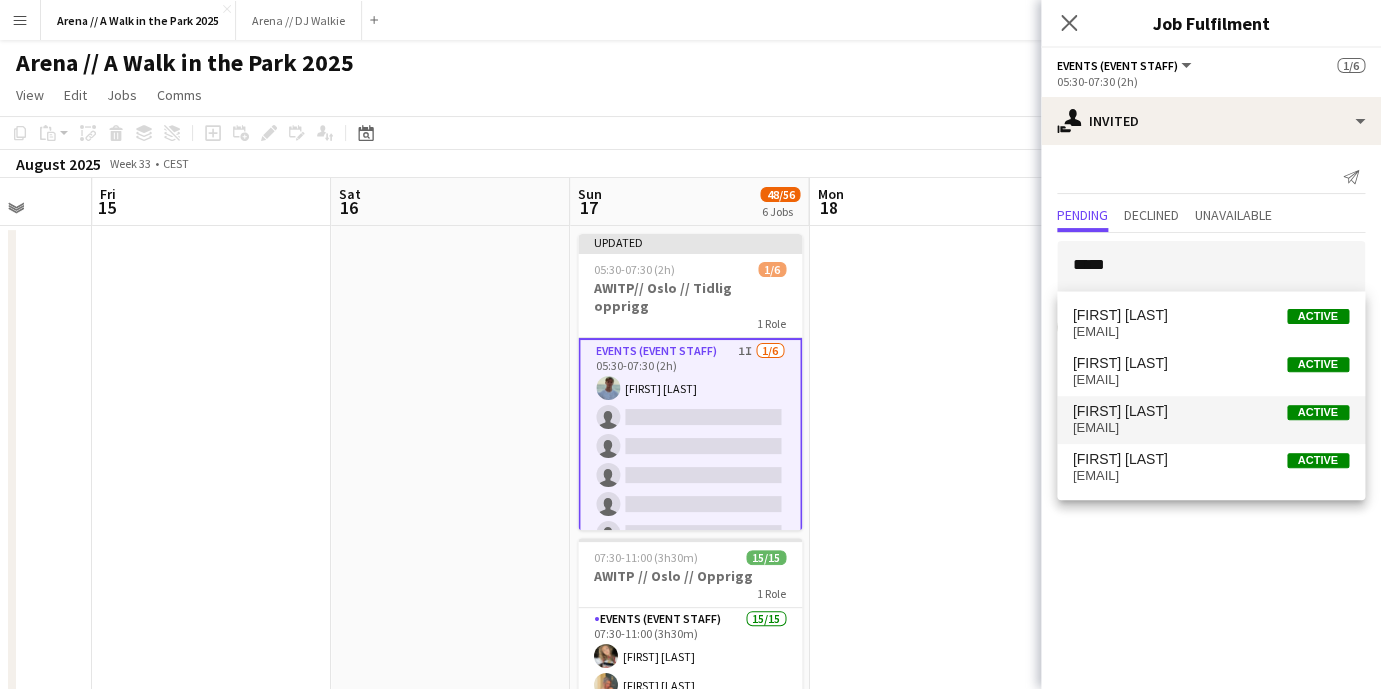 click on "[FIRST] [LAST]  Active" at bounding box center [1211, 411] 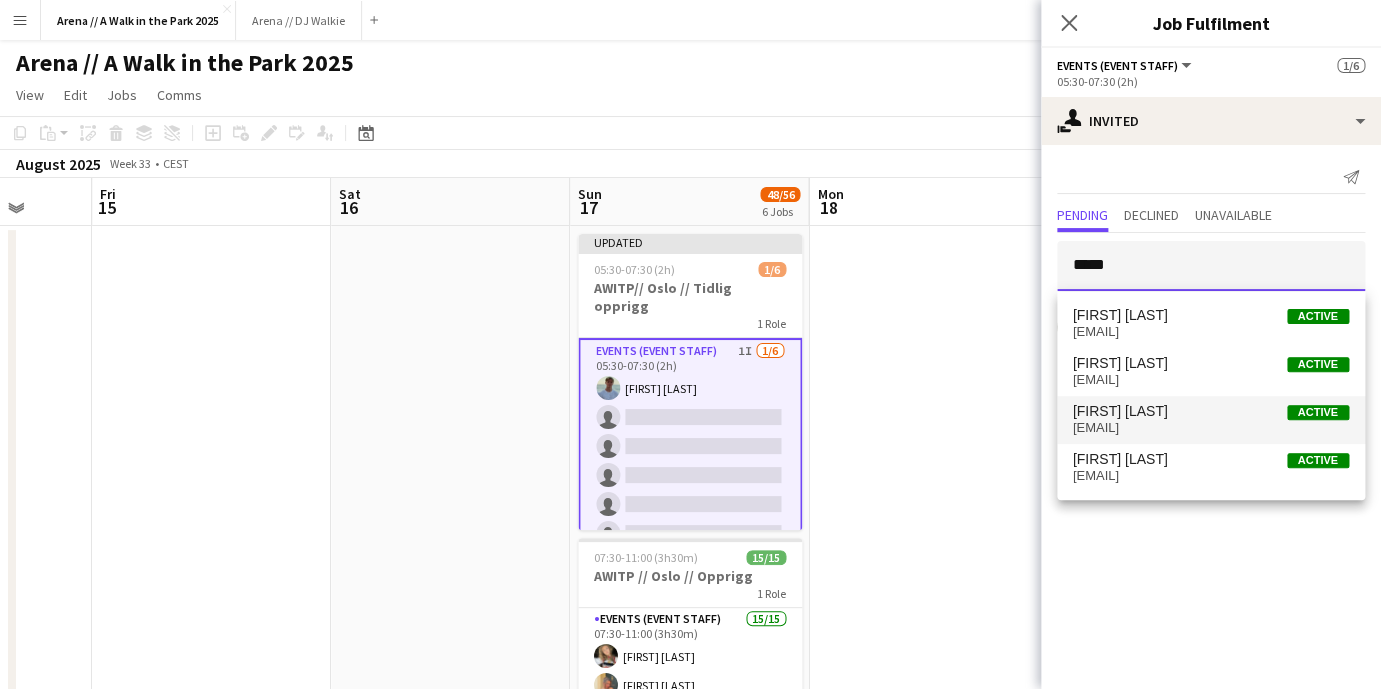 type 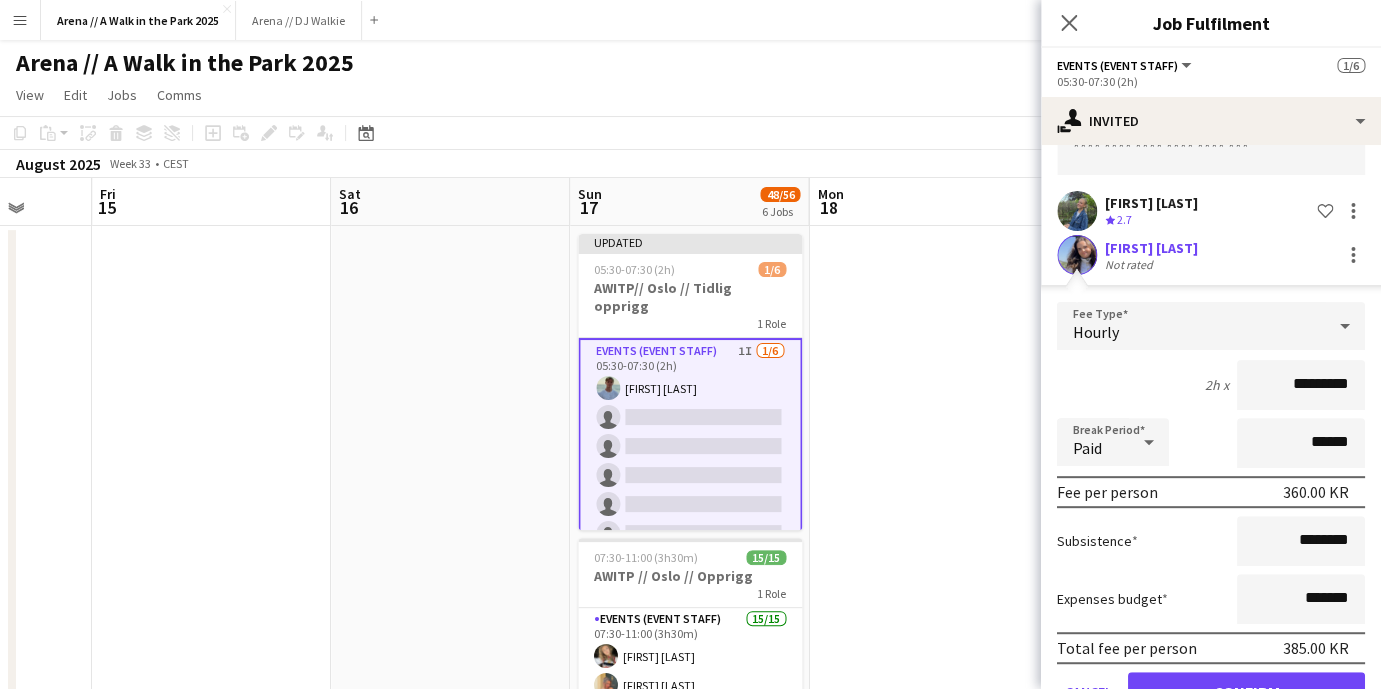 scroll, scrollTop: 170, scrollLeft: 0, axis: vertical 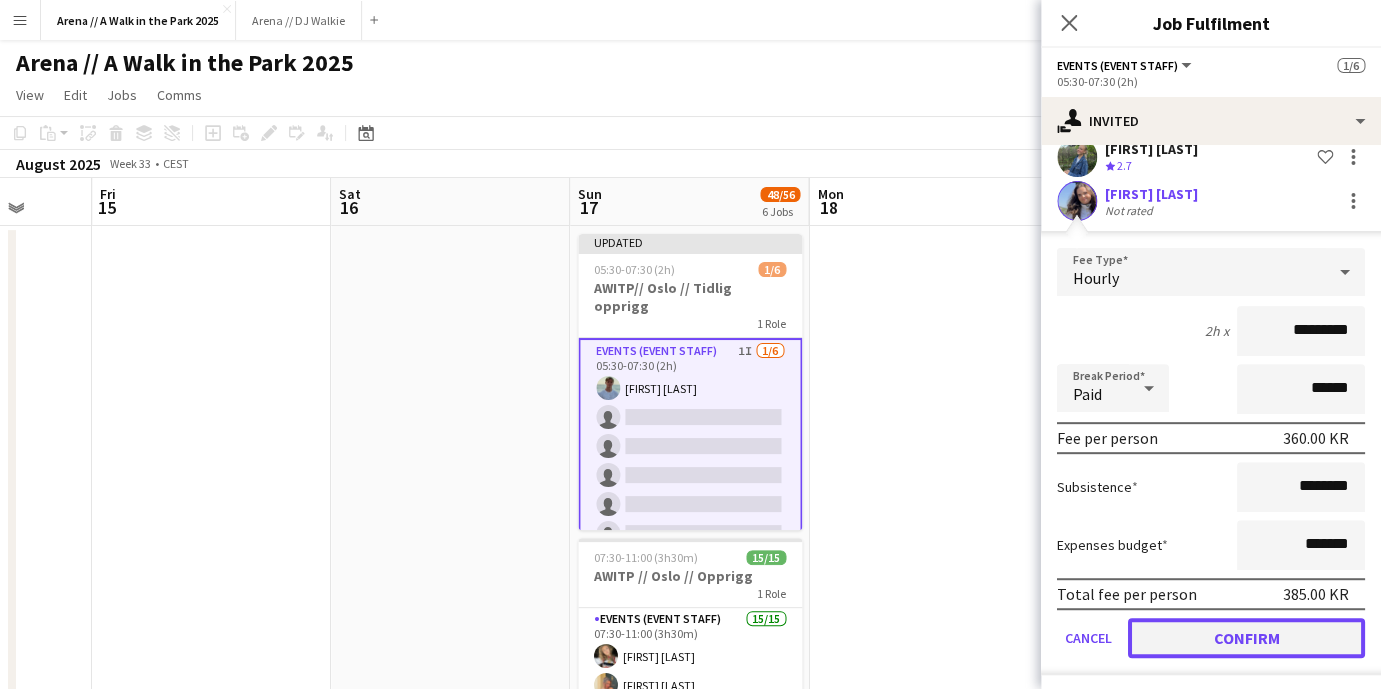 click on "Confirm" 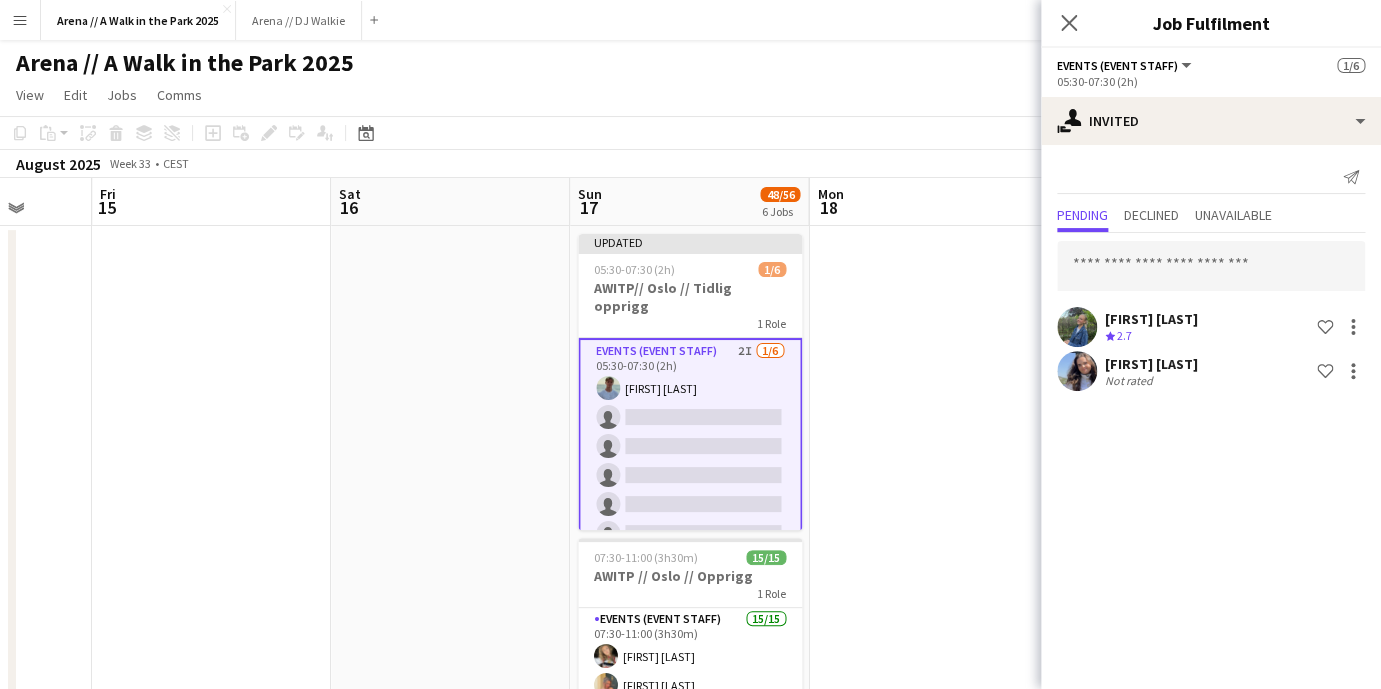 scroll, scrollTop: 0, scrollLeft: 0, axis: both 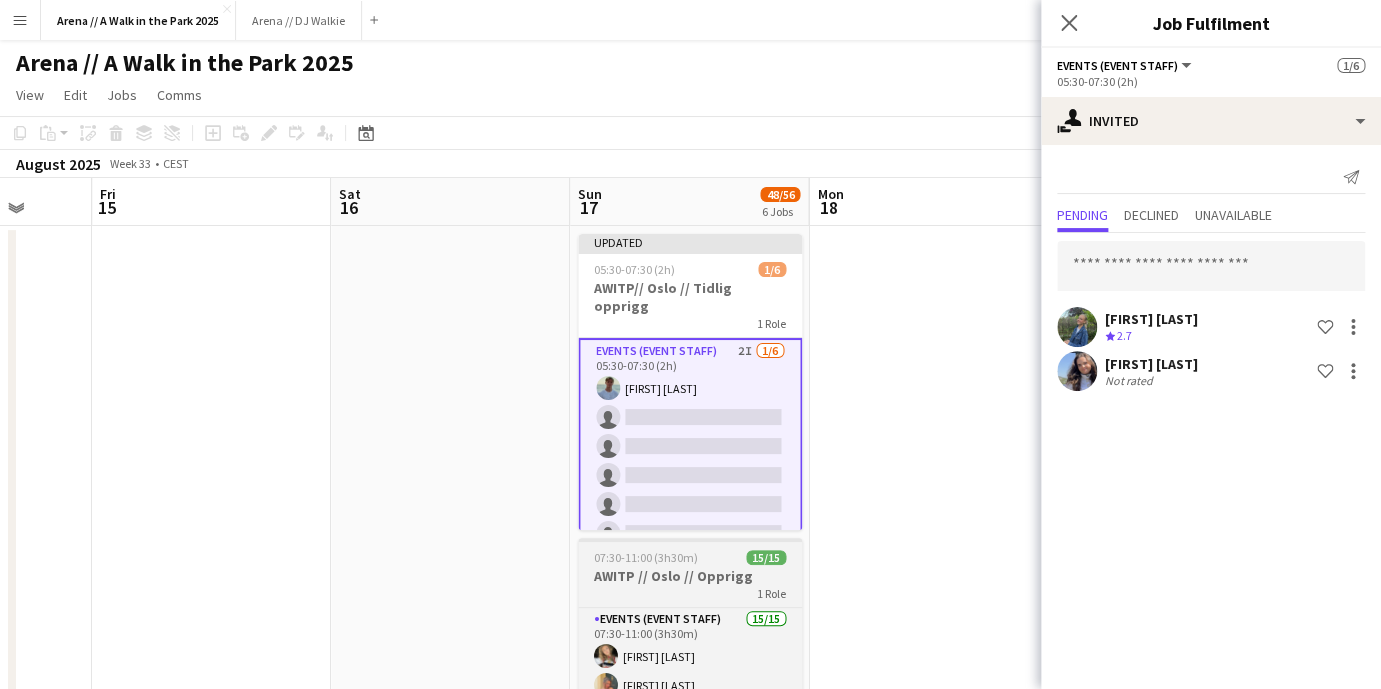 click on "1 Role" at bounding box center (690, 593) 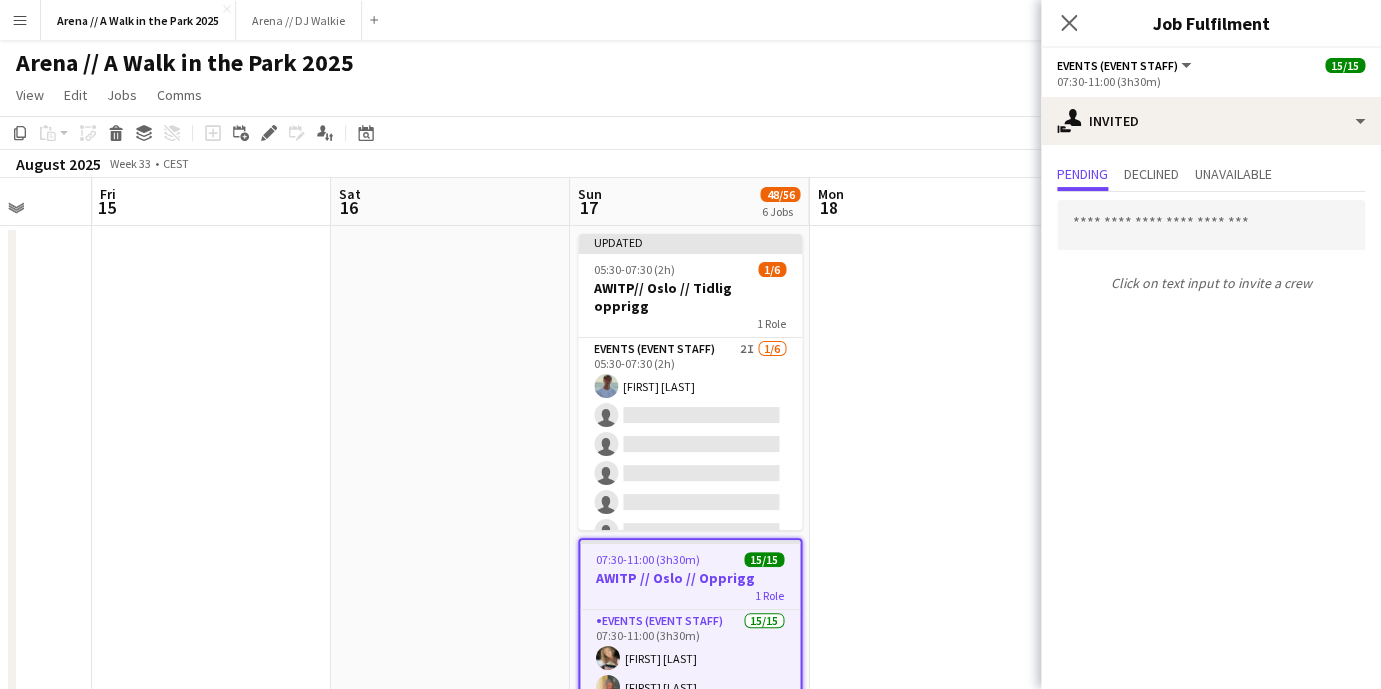 scroll, scrollTop: 77, scrollLeft: 0, axis: vertical 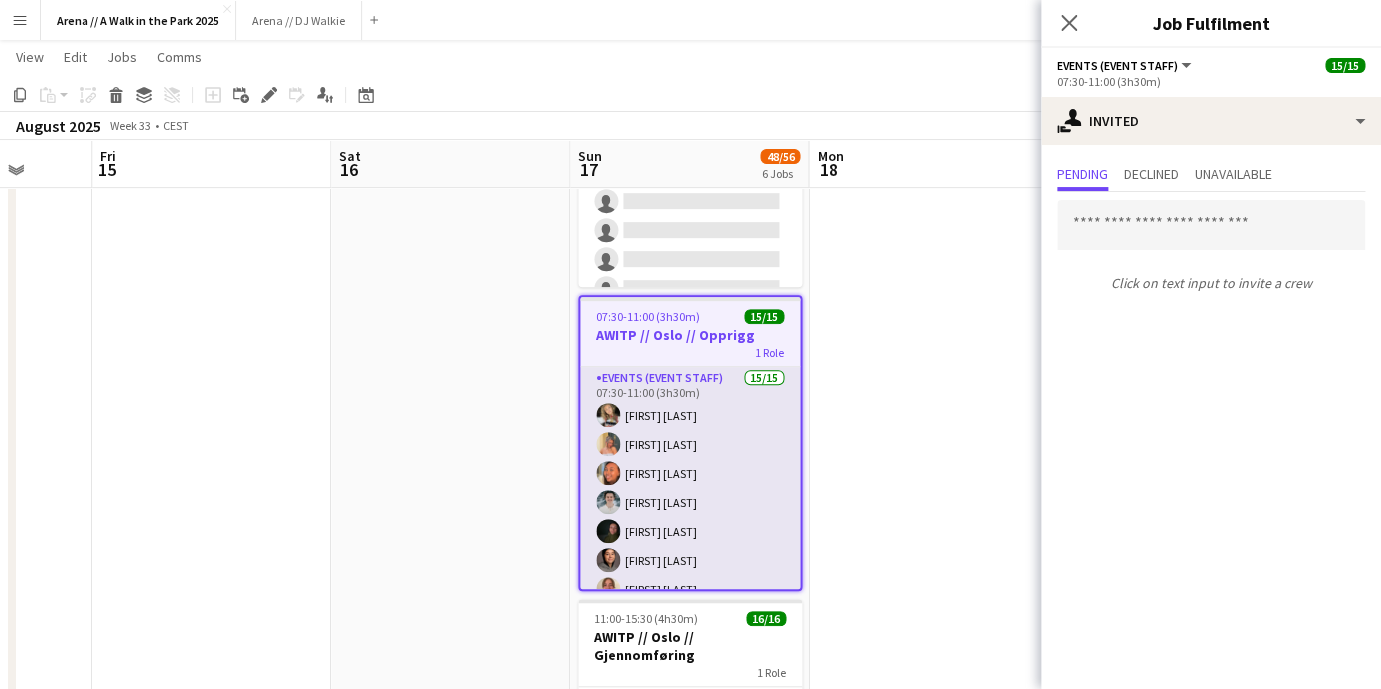 click on "Events (Event Staff)   15/15   07:30-11:00 (3h30m)
[FIRST] [LAST] [FIRST] [LAST] [FIRST] [LAST] [FIRST] [LAST] [FIRST] [LAST] [FIRST] [LAST] [FIRST] [LAST] [FIRST] [LAST] [FIRST] [LAST] [FIRST] [LAST] [FIRST] [LAST] [FIRST] [LAST] [FIRST] [LAST] [FIRST] [LAST] [FIRST] [LAST]" at bounding box center (690, 604) 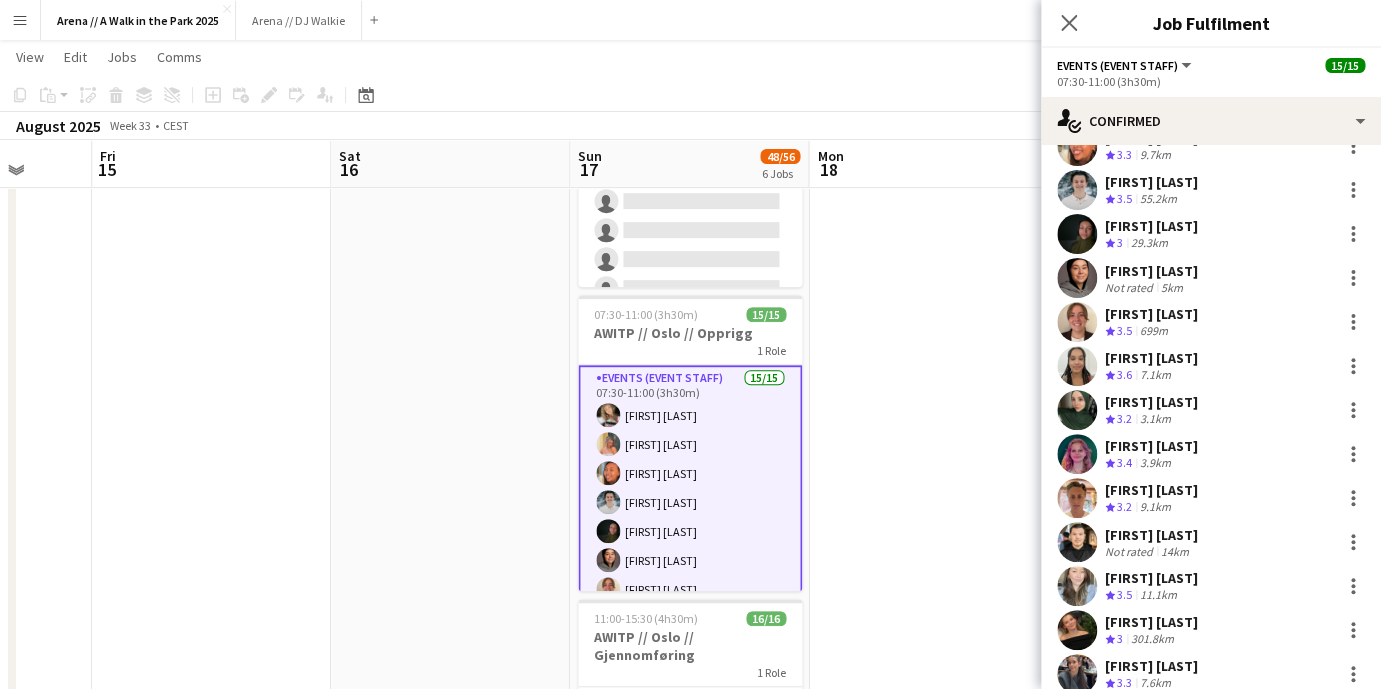 scroll, scrollTop: 167, scrollLeft: 0, axis: vertical 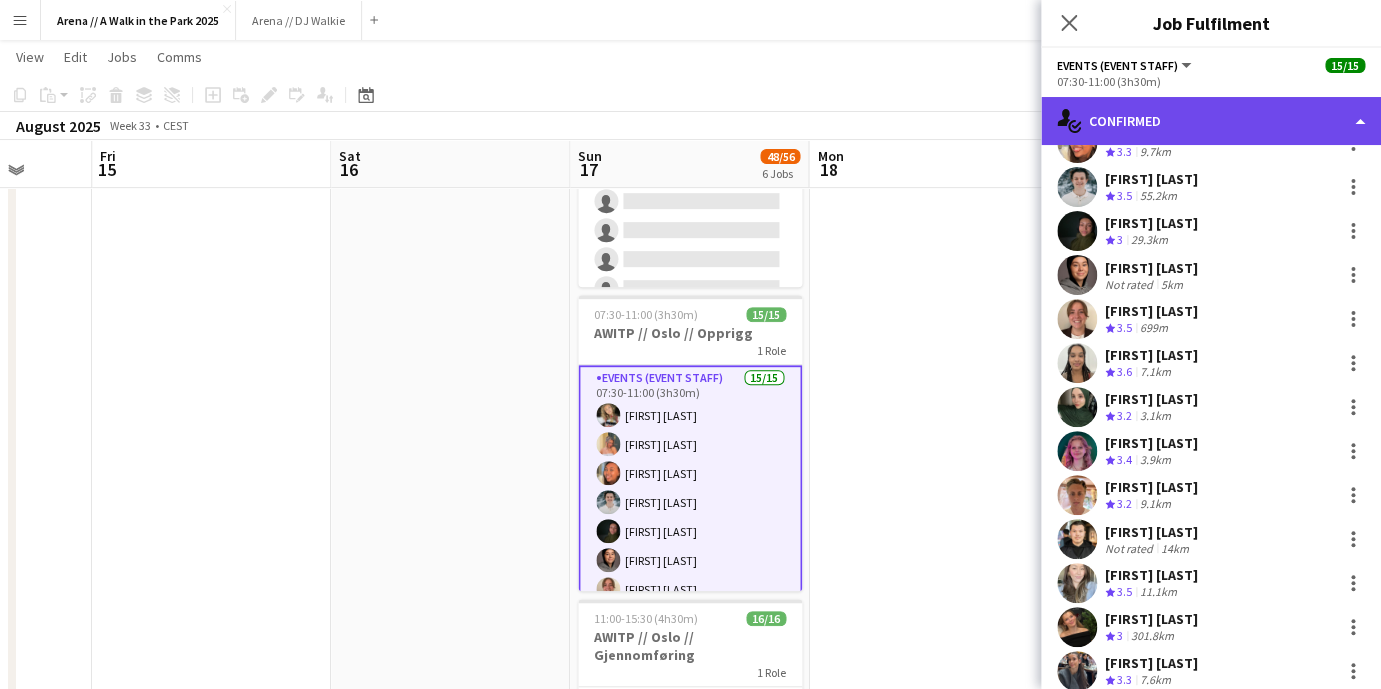 click on "single-neutral-actions-check-2
Confirmed" 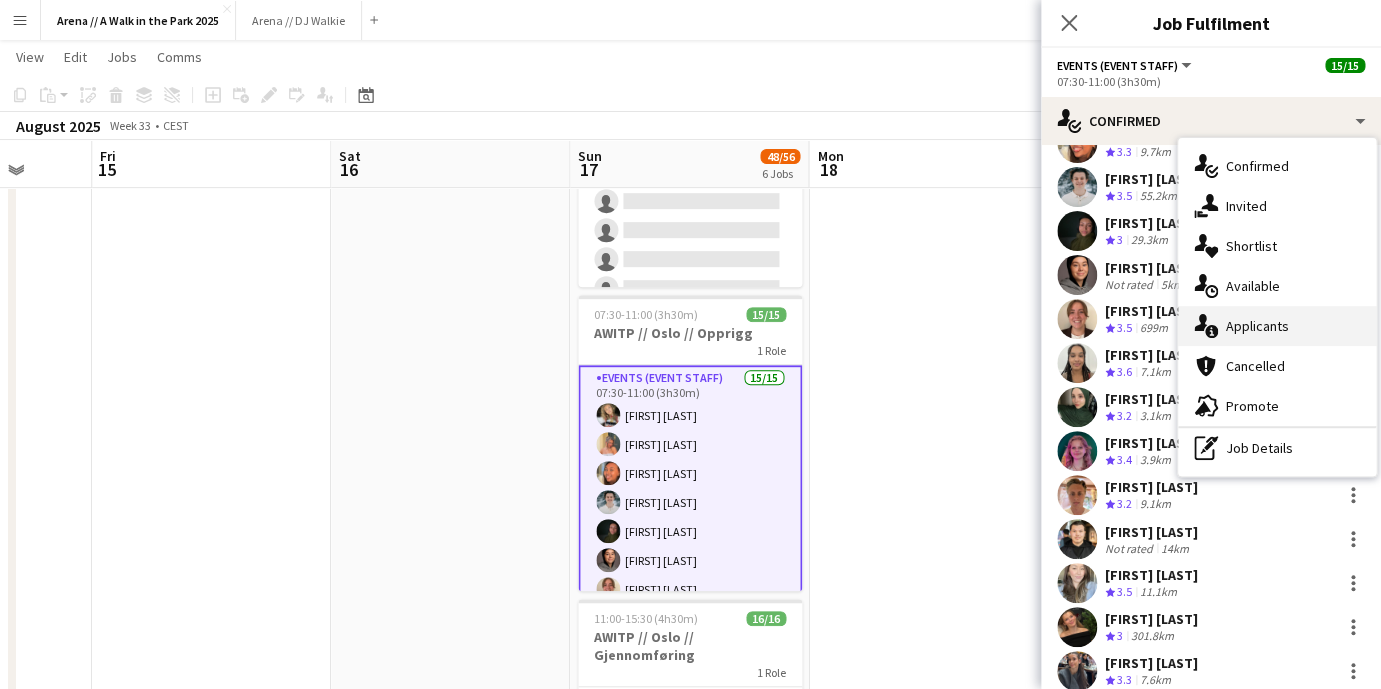 click on "single-neutral-actions-information
Applicants" at bounding box center [1277, 326] 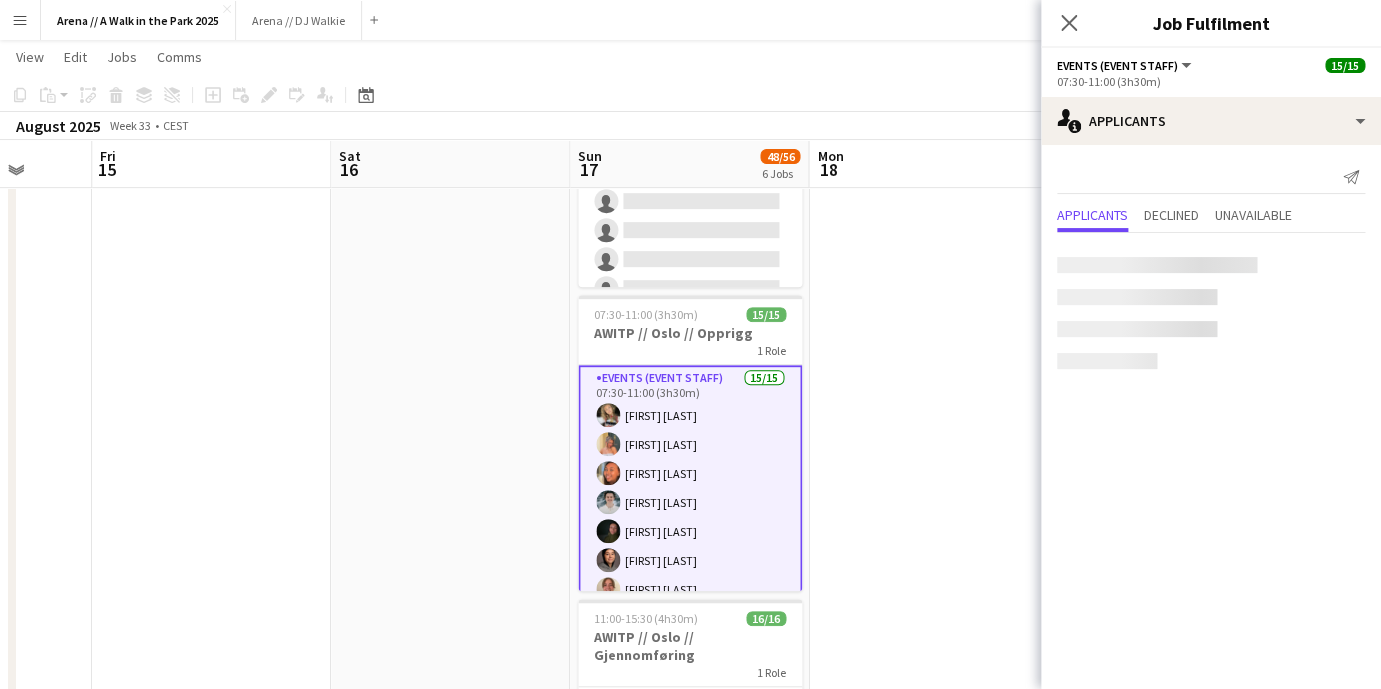 scroll, scrollTop: 0, scrollLeft: 0, axis: both 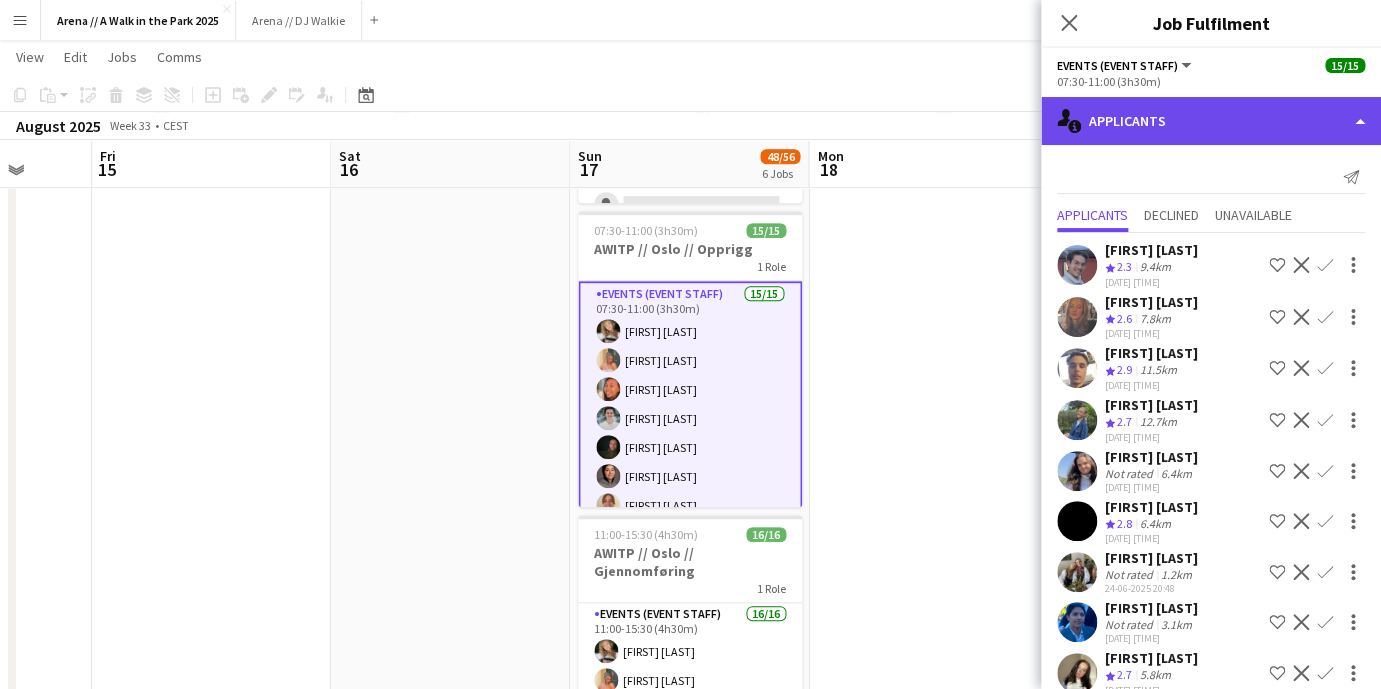 click on "single-neutral-actions-information
Applicants" 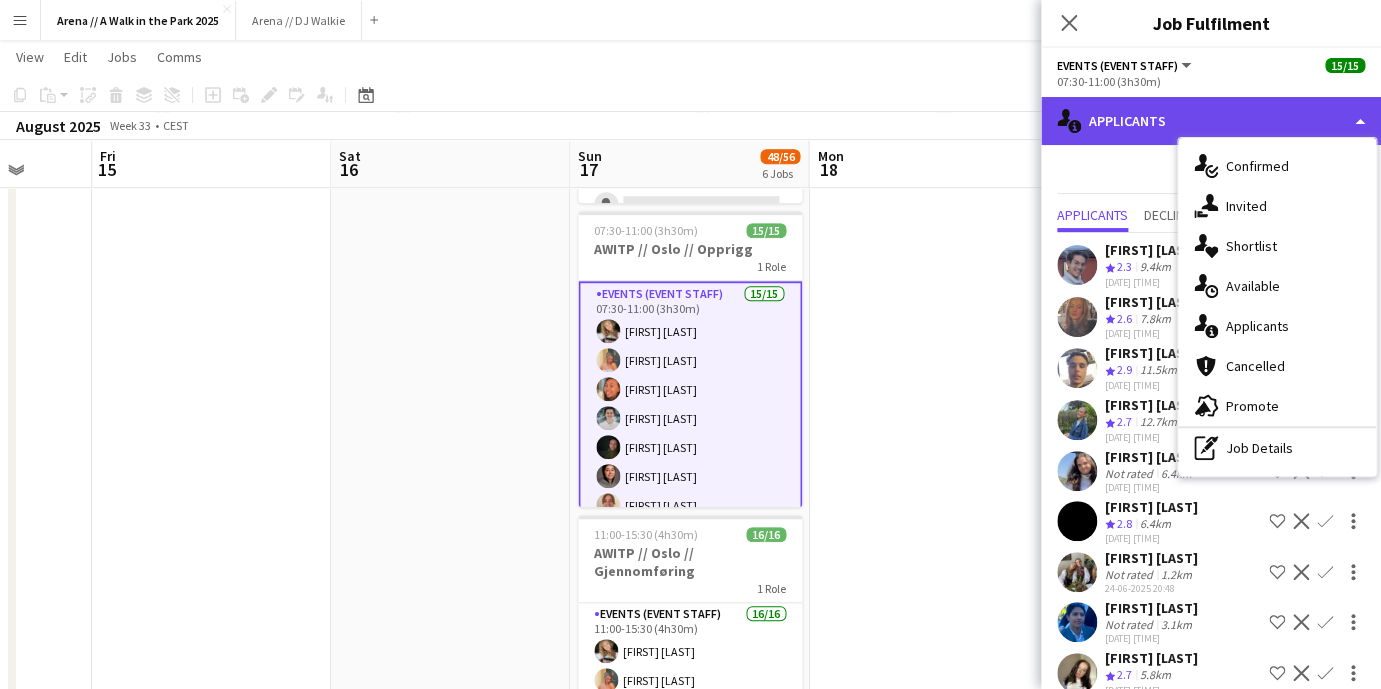 click on "single-neutral-actions-information
Applicants" 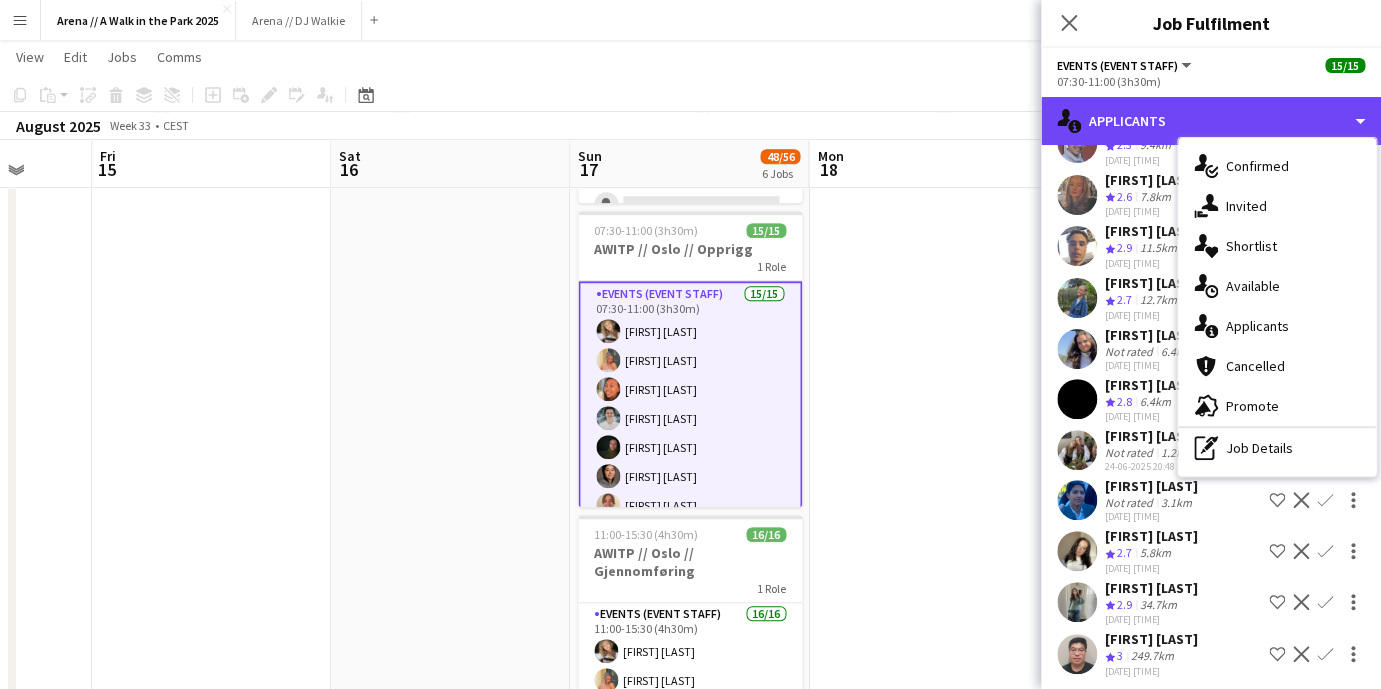 scroll, scrollTop: 148, scrollLeft: 0, axis: vertical 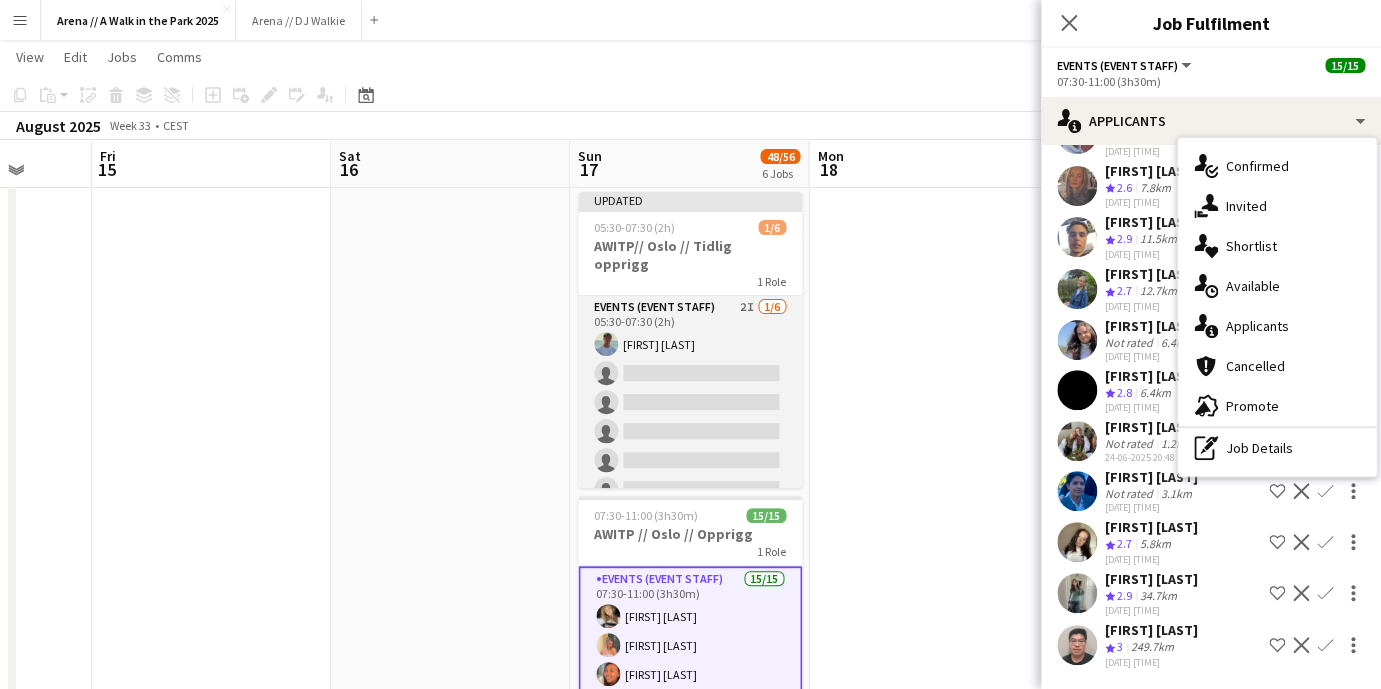 click on "Events (Event Staff)   2I   1/6   [TIME]-[TIME] ([DURATION])
[FIRST] [LAST]
single-neutral-actions
single-neutral-actions
single-neutral-actions
single-neutral-actions
single-neutral-actions" at bounding box center [690, 402] 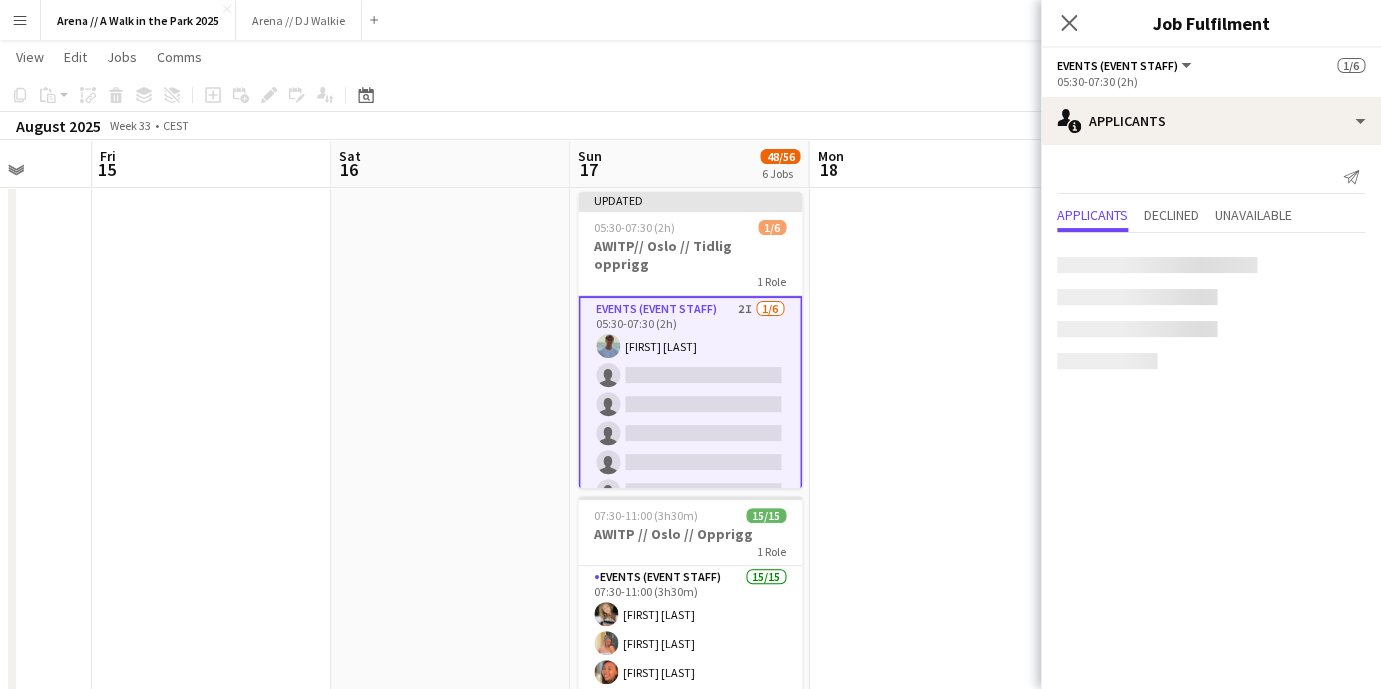 scroll, scrollTop: 0, scrollLeft: 0, axis: both 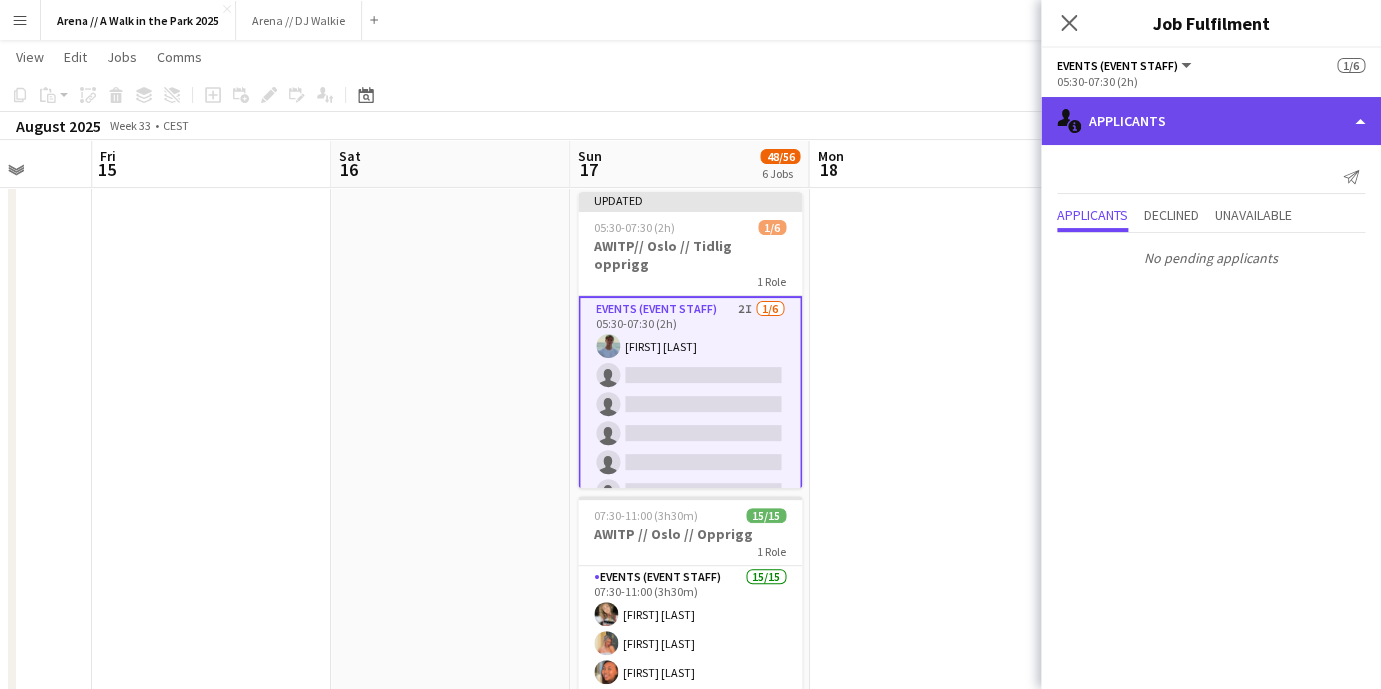 click on "single-neutral-actions-information
Applicants" 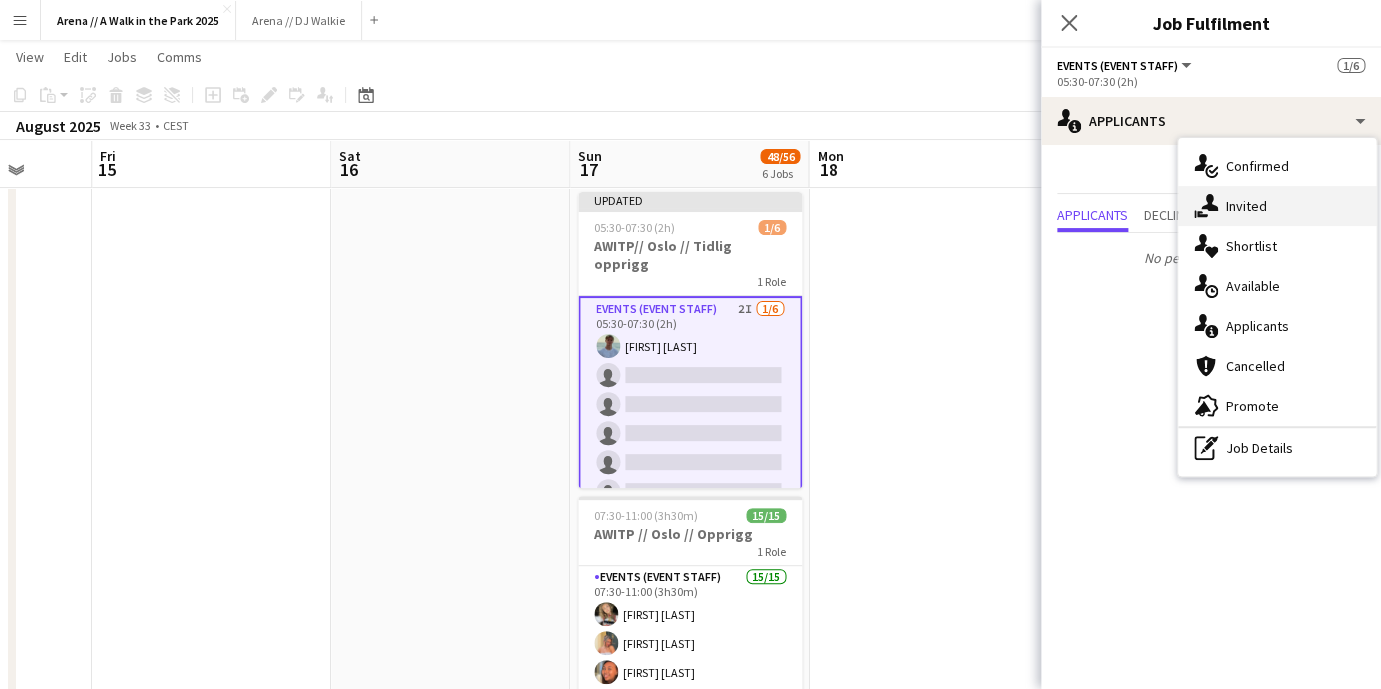 click on "single-neutral-actions-share-1
Invited" at bounding box center (1277, 206) 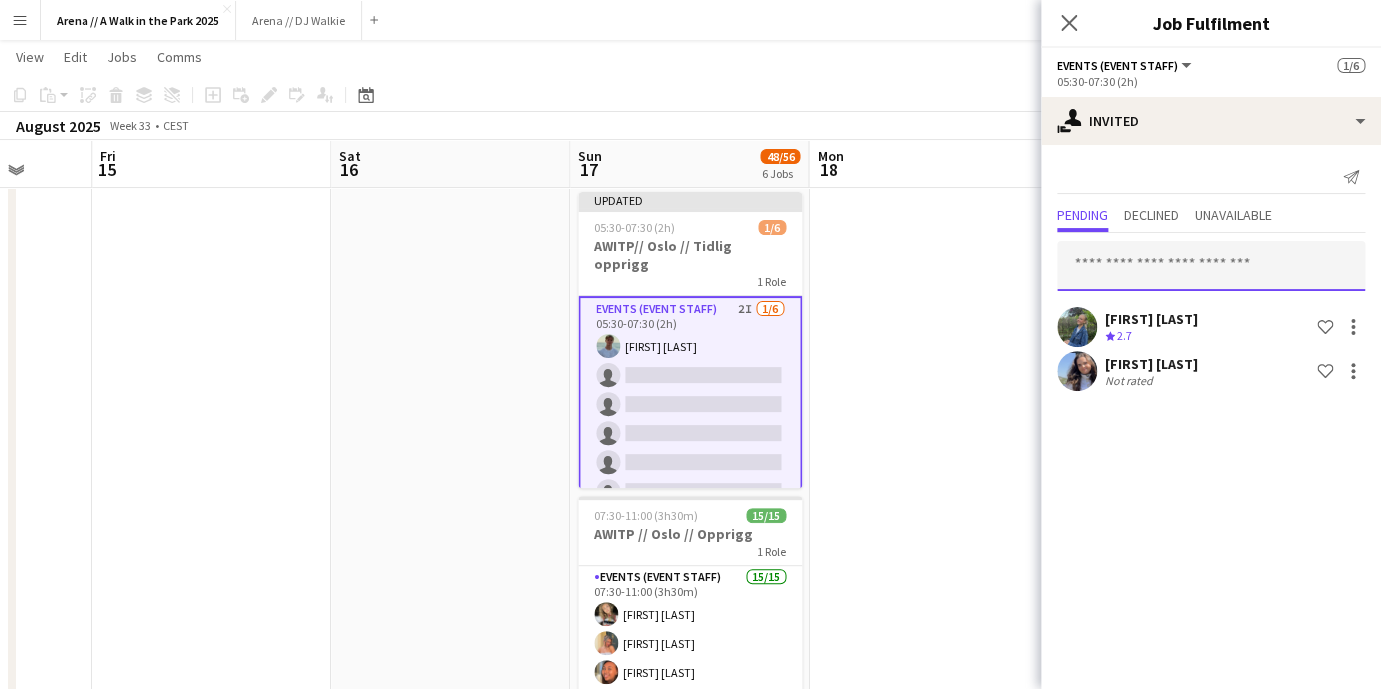 click at bounding box center (1211, 266) 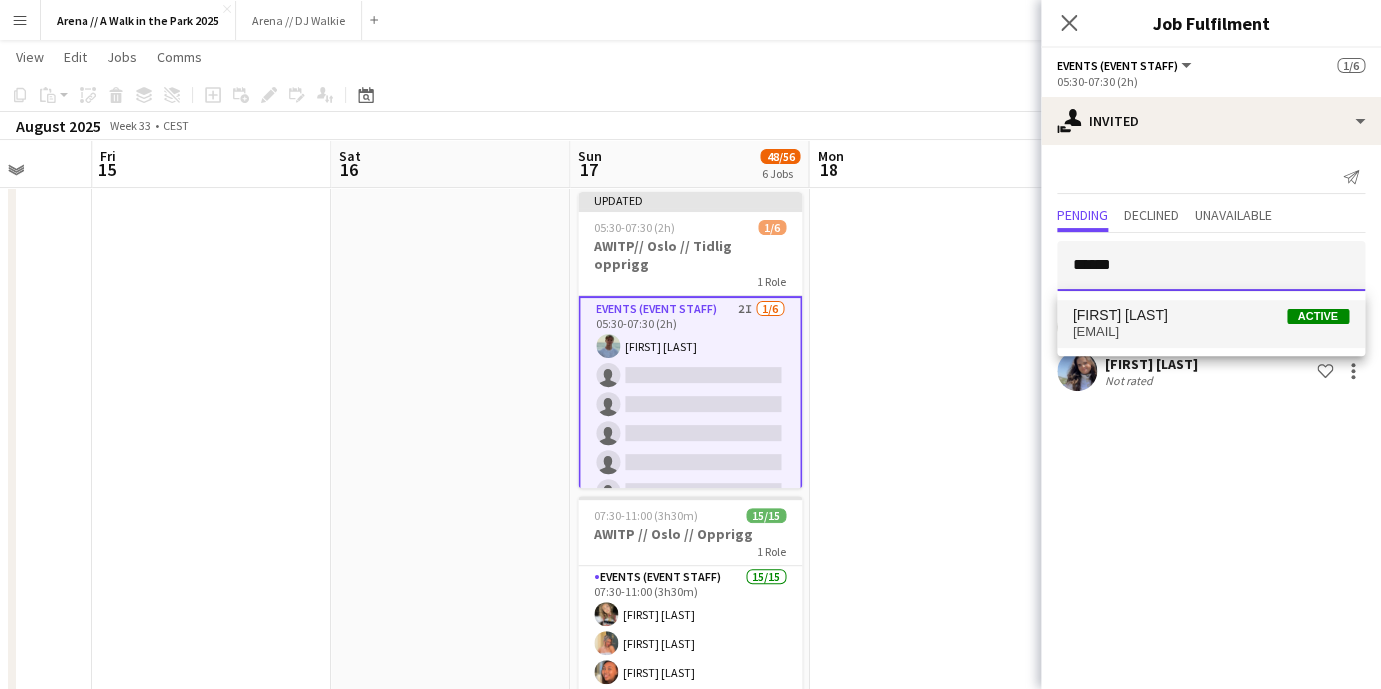 type on "******" 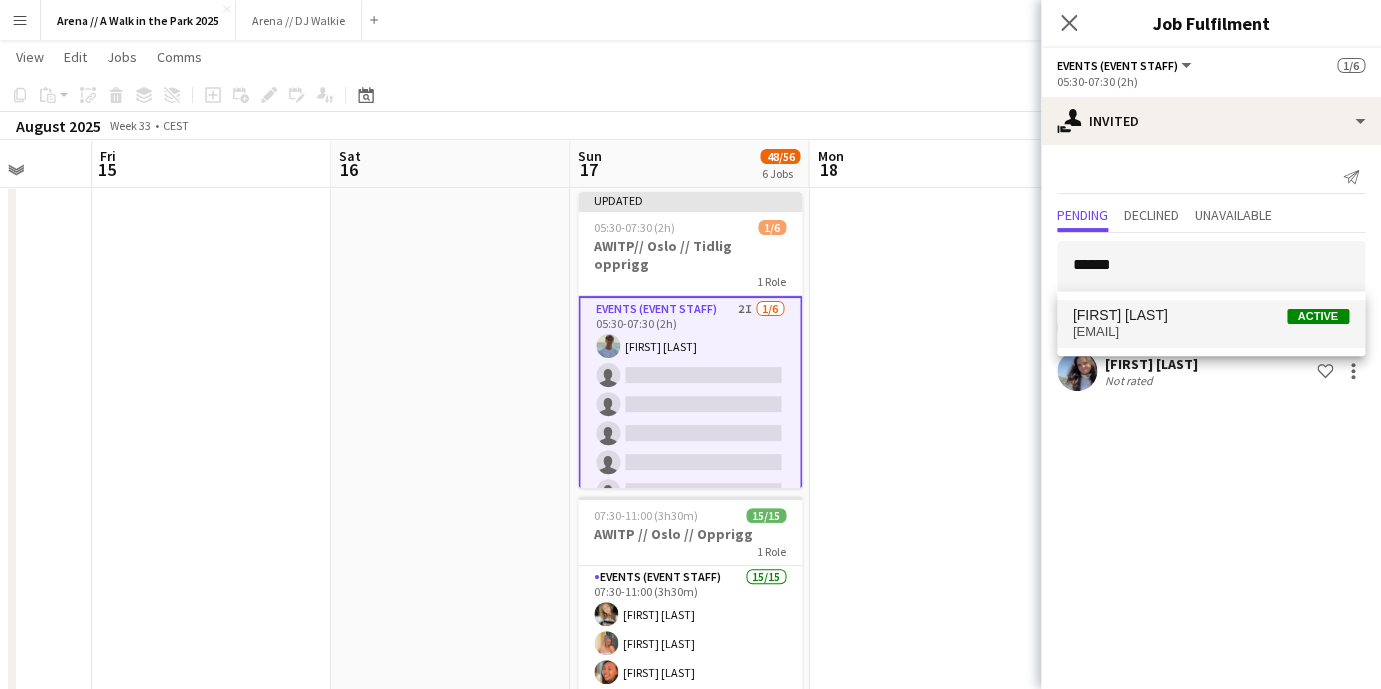 click on "[FIRST] [LAST]  Active" at bounding box center [1211, 315] 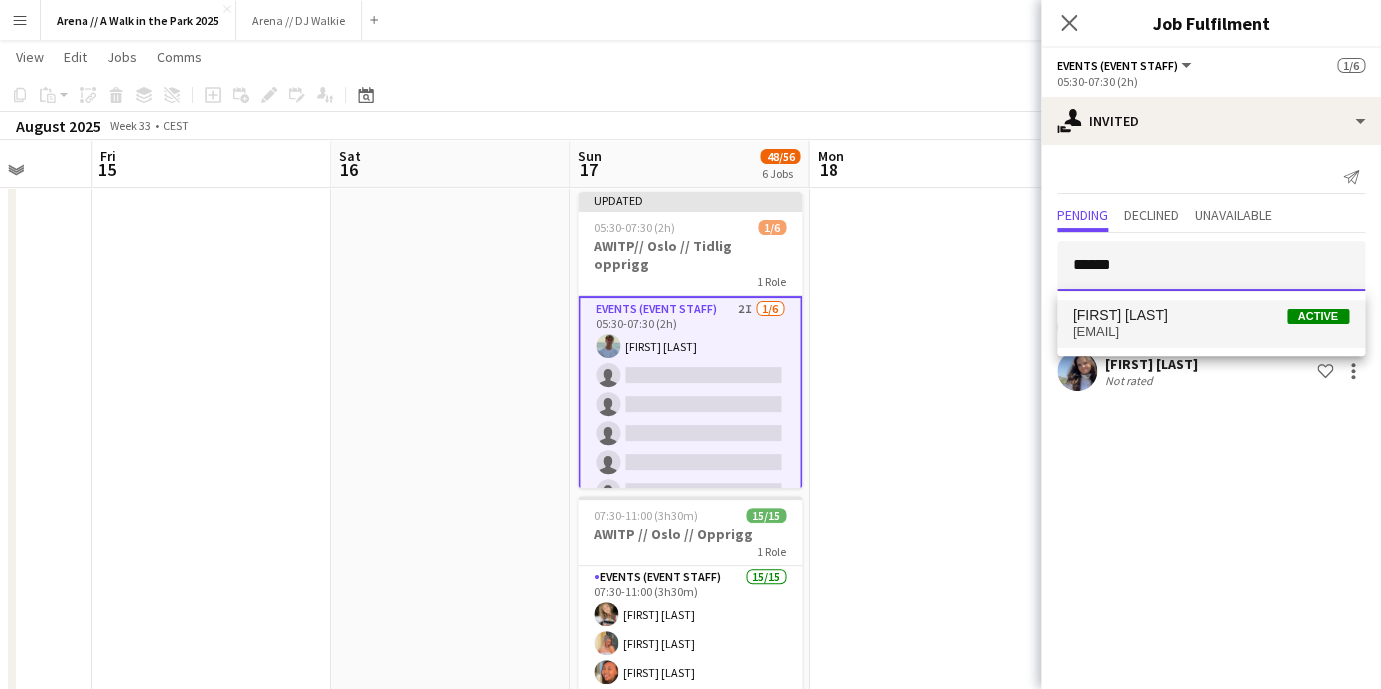 type 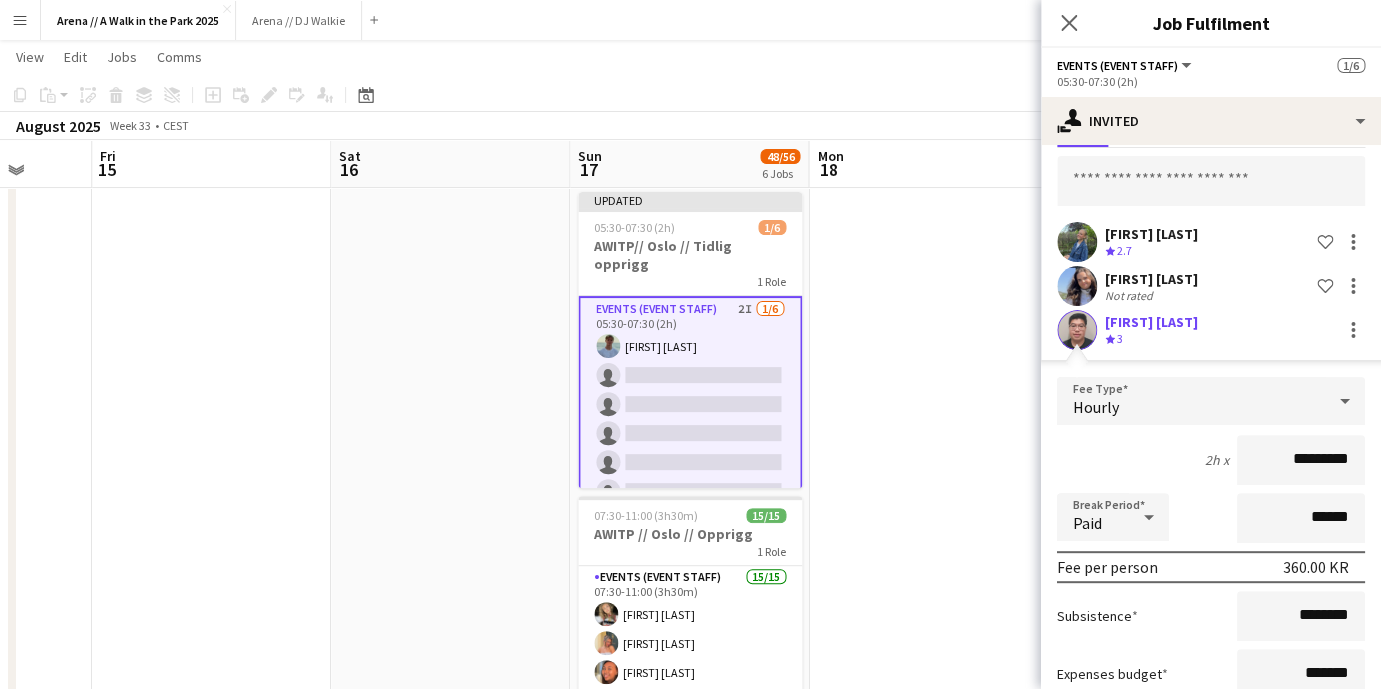 scroll, scrollTop: 223, scrollLeft: 0, axis: vertical 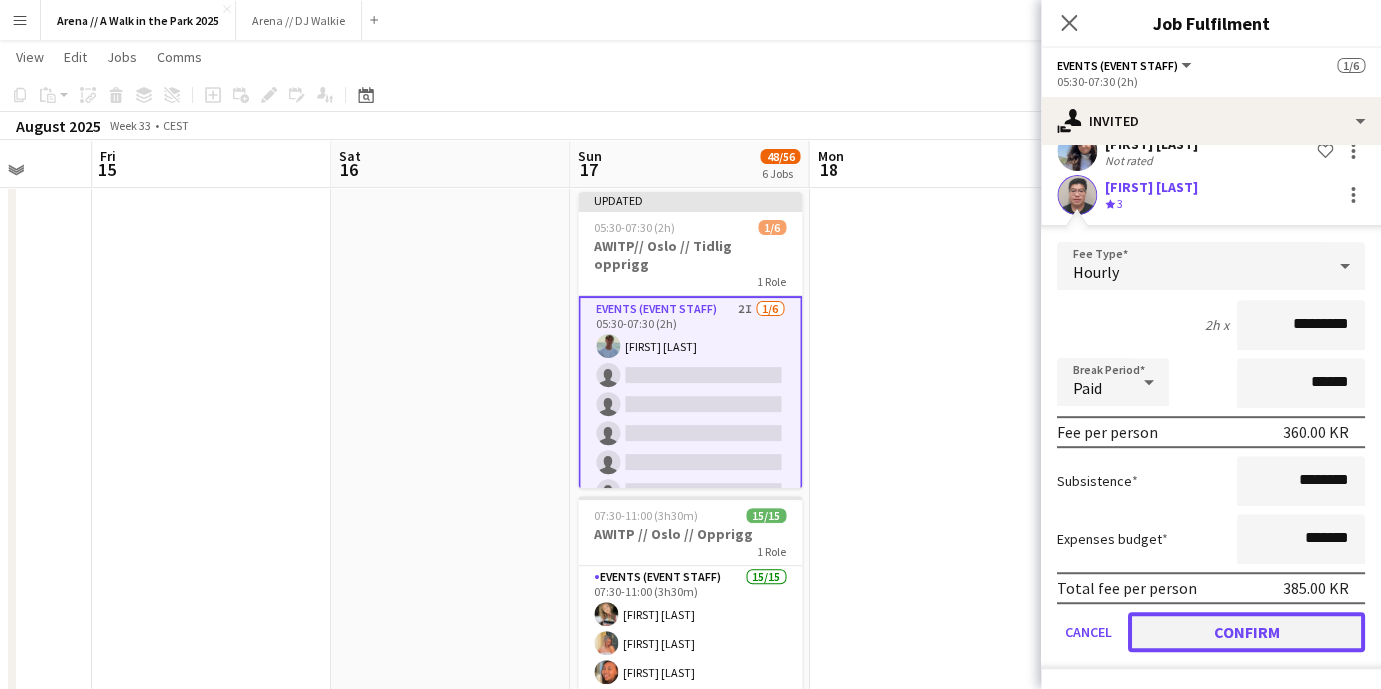 click on "Confirm" 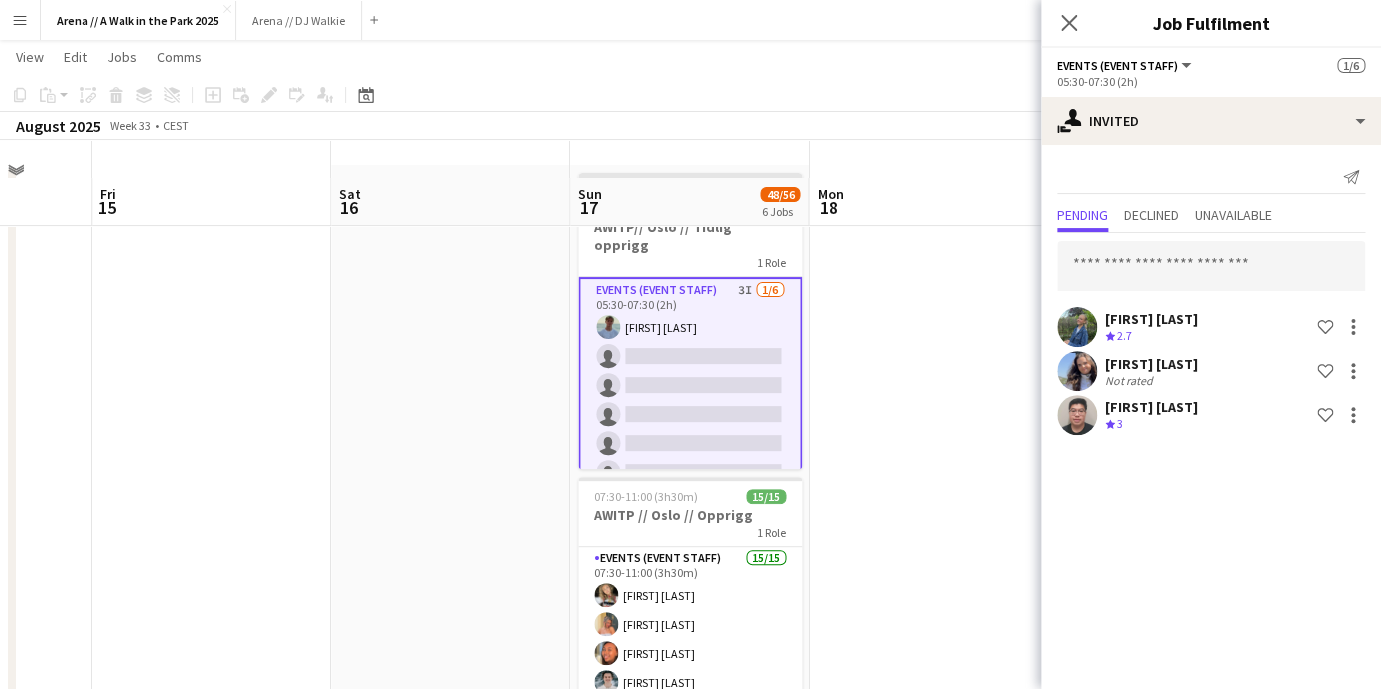 scroll, scrollTop: 0, scrollLeft: 0, axis: both 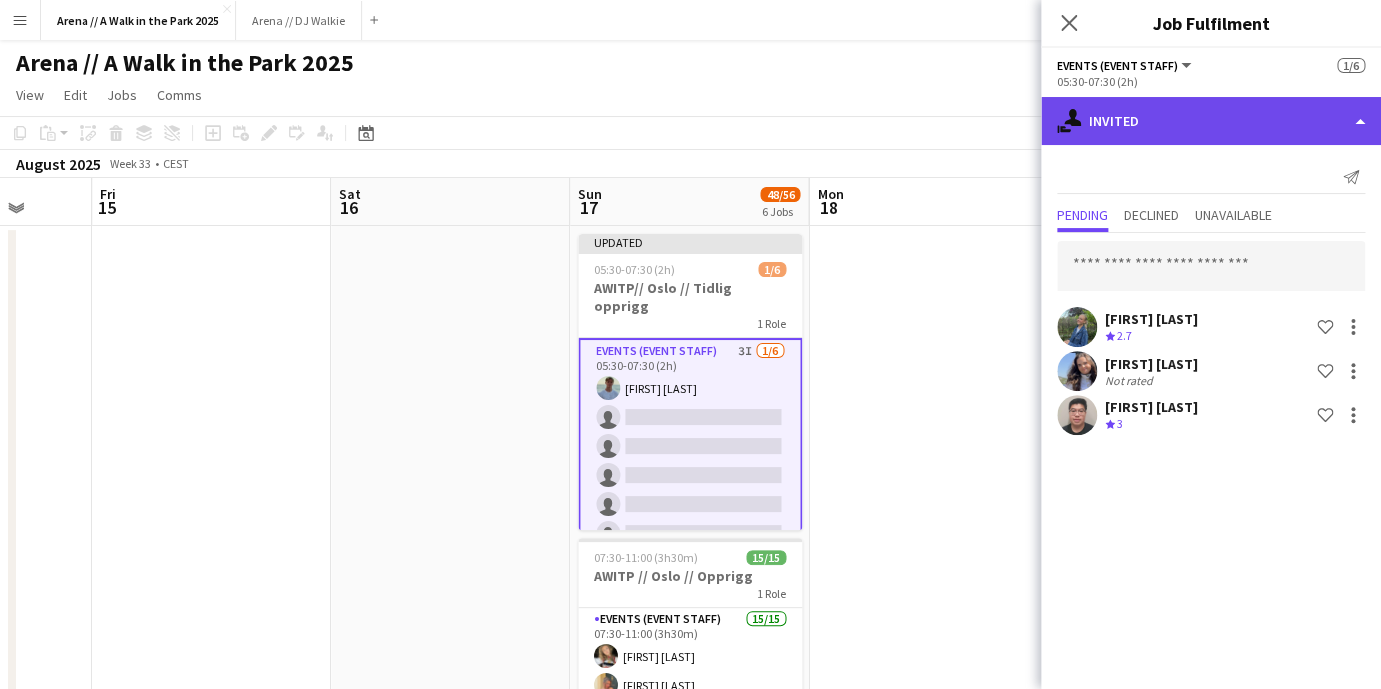click on "single-neutral-actions-share-1
Invited" 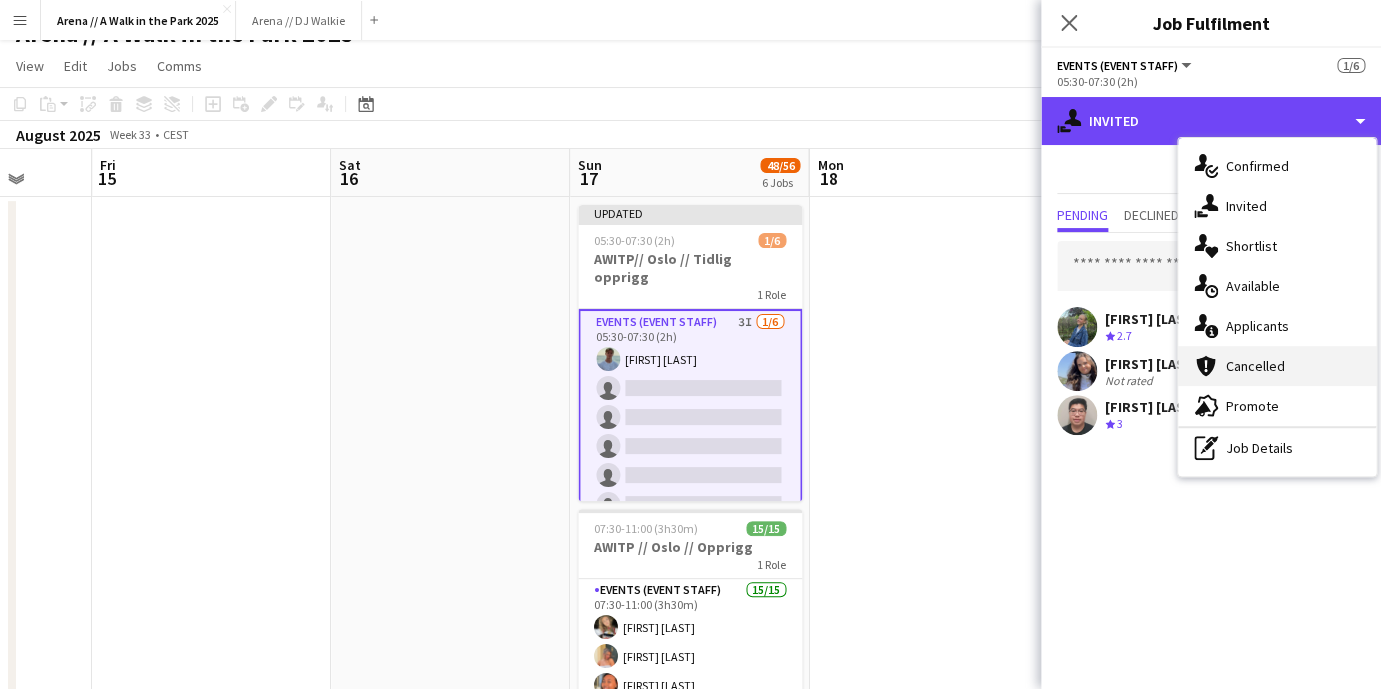 scroll, scrollTop: 0, scrollLeft: 0, axis: both 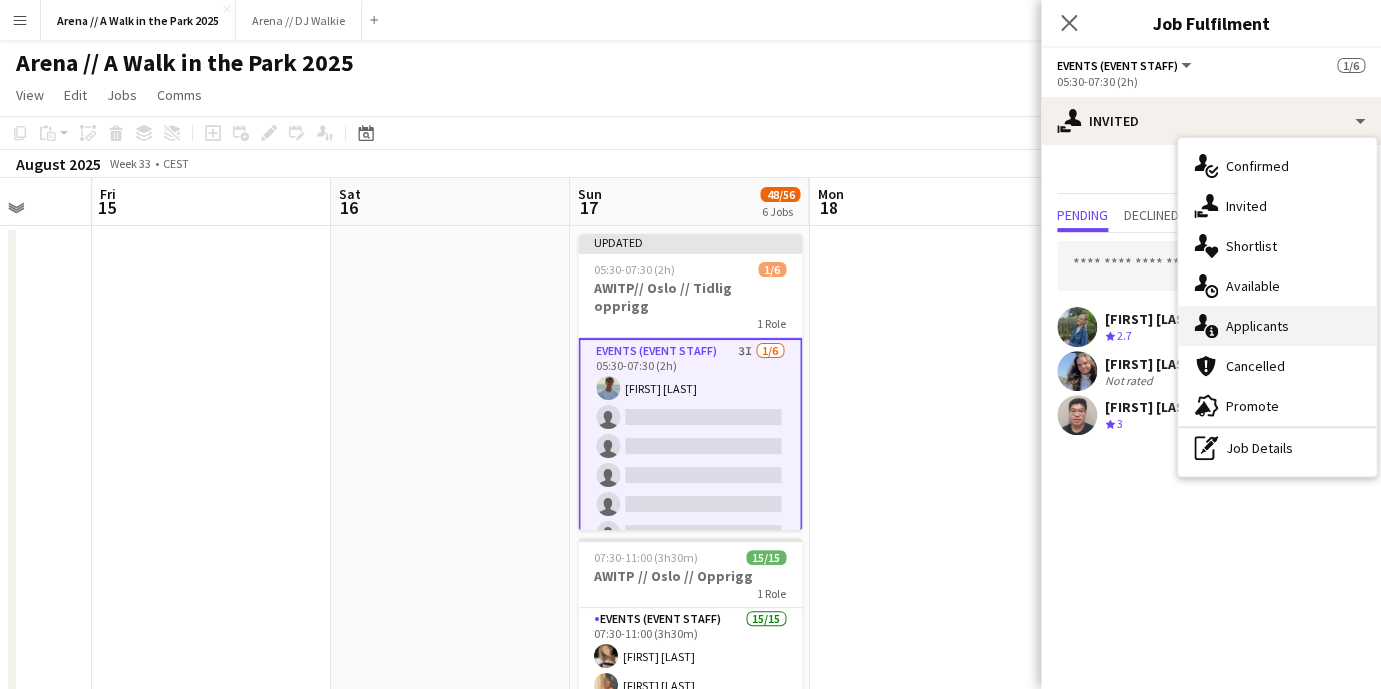 click on "single-neutral-actions-information
Applicants" at bounding box center [1277, 326] 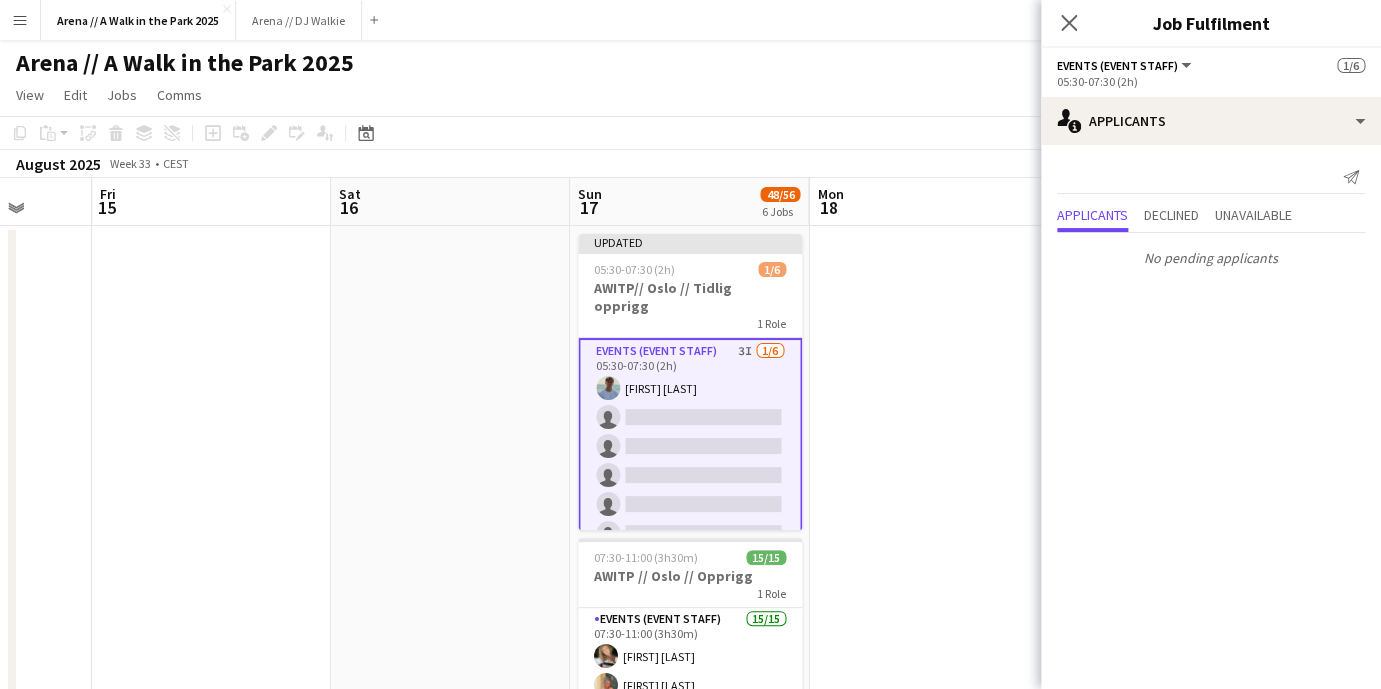 scroll, scrollTop: 7, scrollLeft: 0, axis: vertical 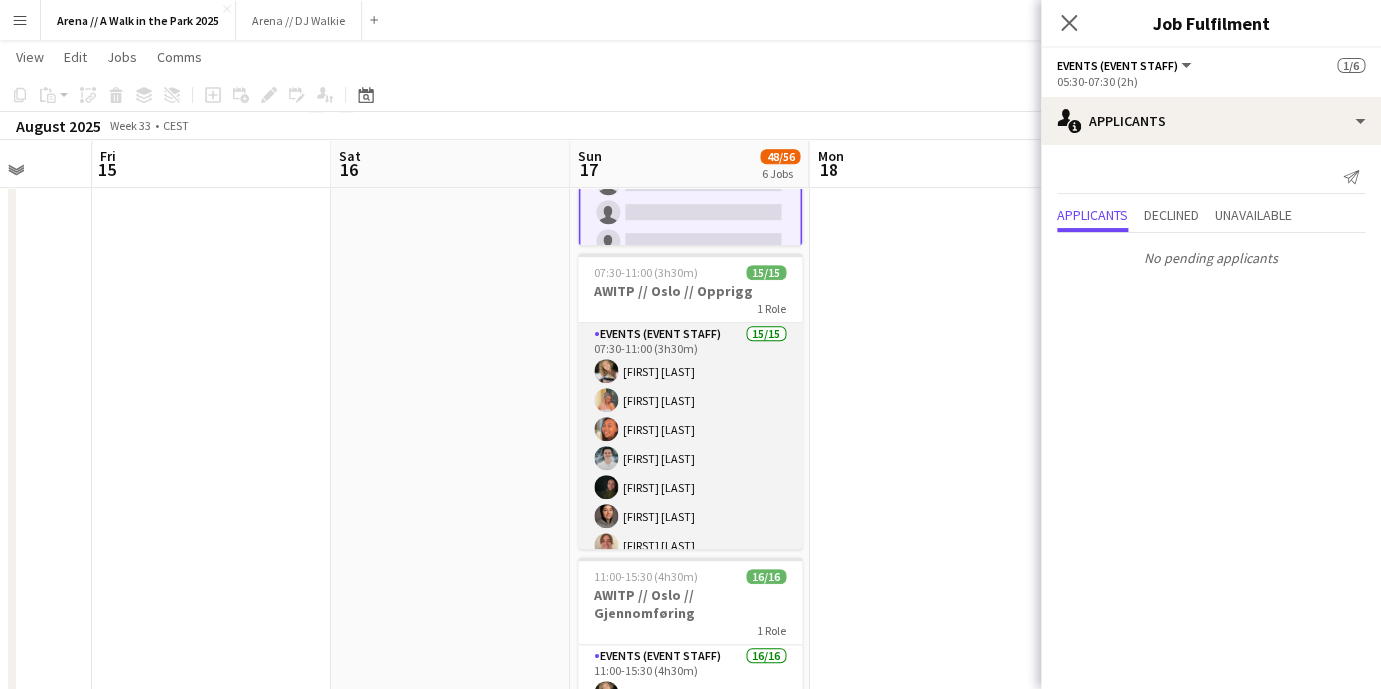 click on "Events (Event Staff)   15/15   07:30-11:00 (3h30m)
[FIRST] [LAST] [FIRST] [LAST] [FIRST] [LAST] [FIRST] [LAST] [FIRST] [LAST] [FIRST] [LAST] [FIRST] [LAST] [FIRST] [LAST] [FIRST] [LAST] [FIRST] [LAST] [FIRST] [LAST] [FIRST] [LAST] [FIRST] [LAST] [FIRST] [LAST] [FIRST] [LAST]" at bounding box center (690, 560) 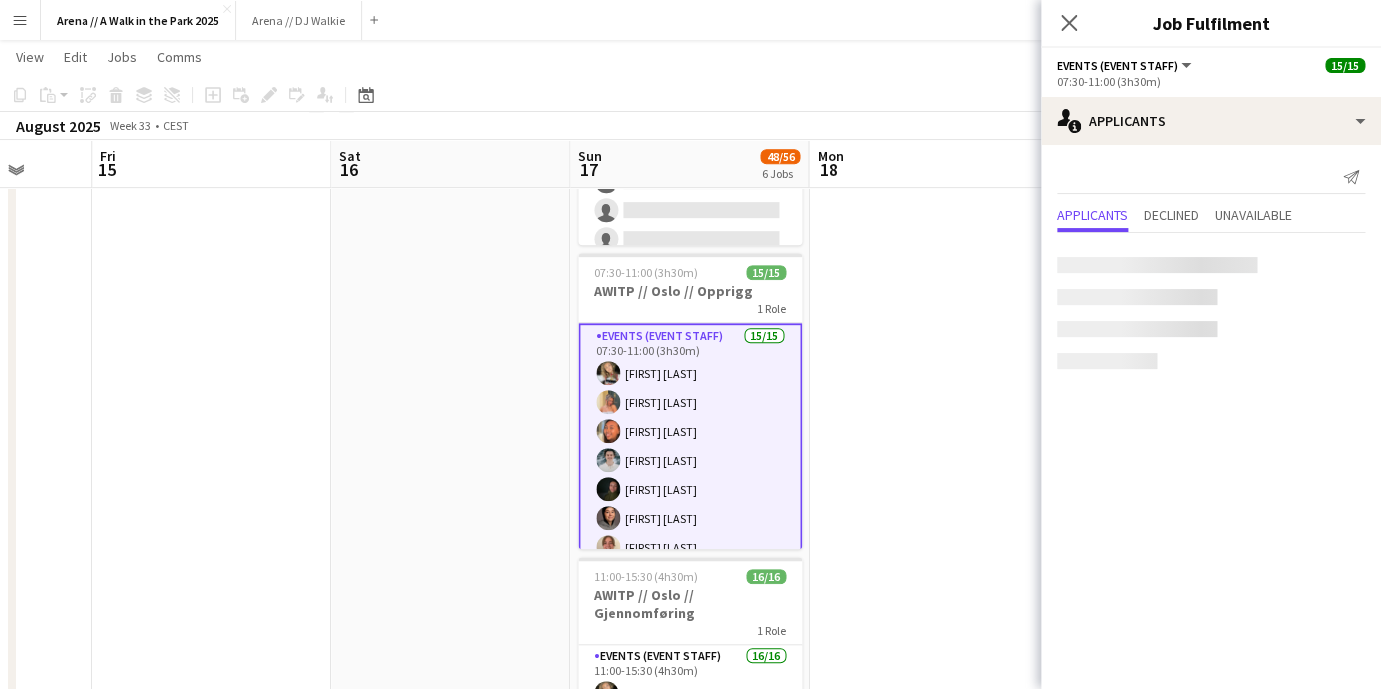 scroll, scrollTop: 3, scrollLeft: 0, axis: vertical 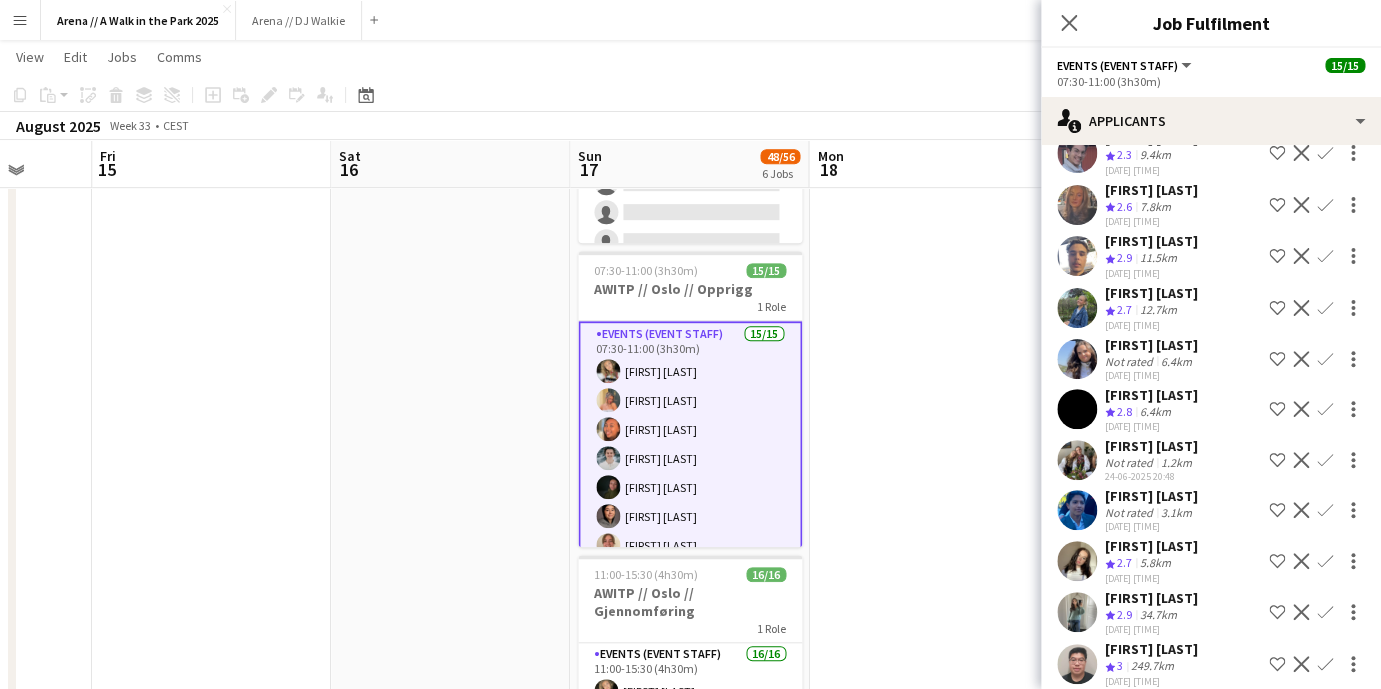 click on "[FIRST] [LAST]   Not rated   1.2km   [DATE] [TIME]
Shortlist crew
Decline
Confirm" at bounding box center (1211, 510) 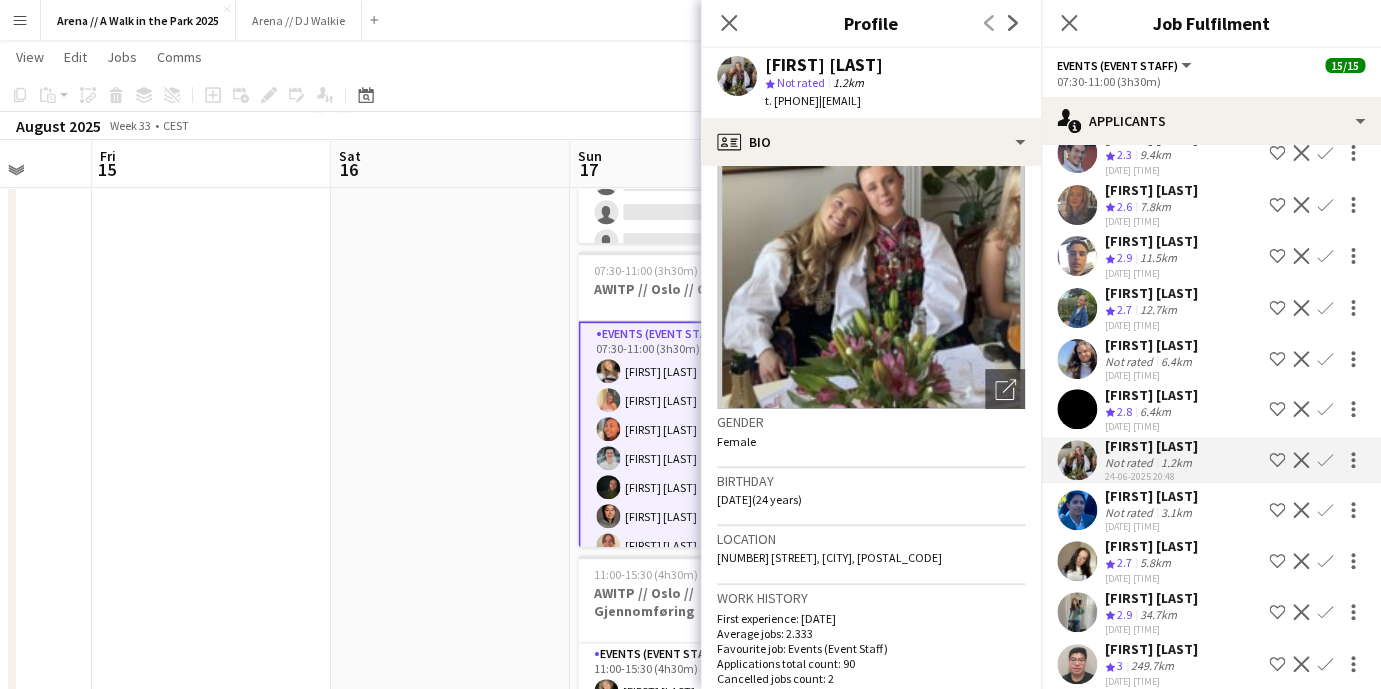 scroll, scrollTop: 0, scrollLeft: 0, axis: both 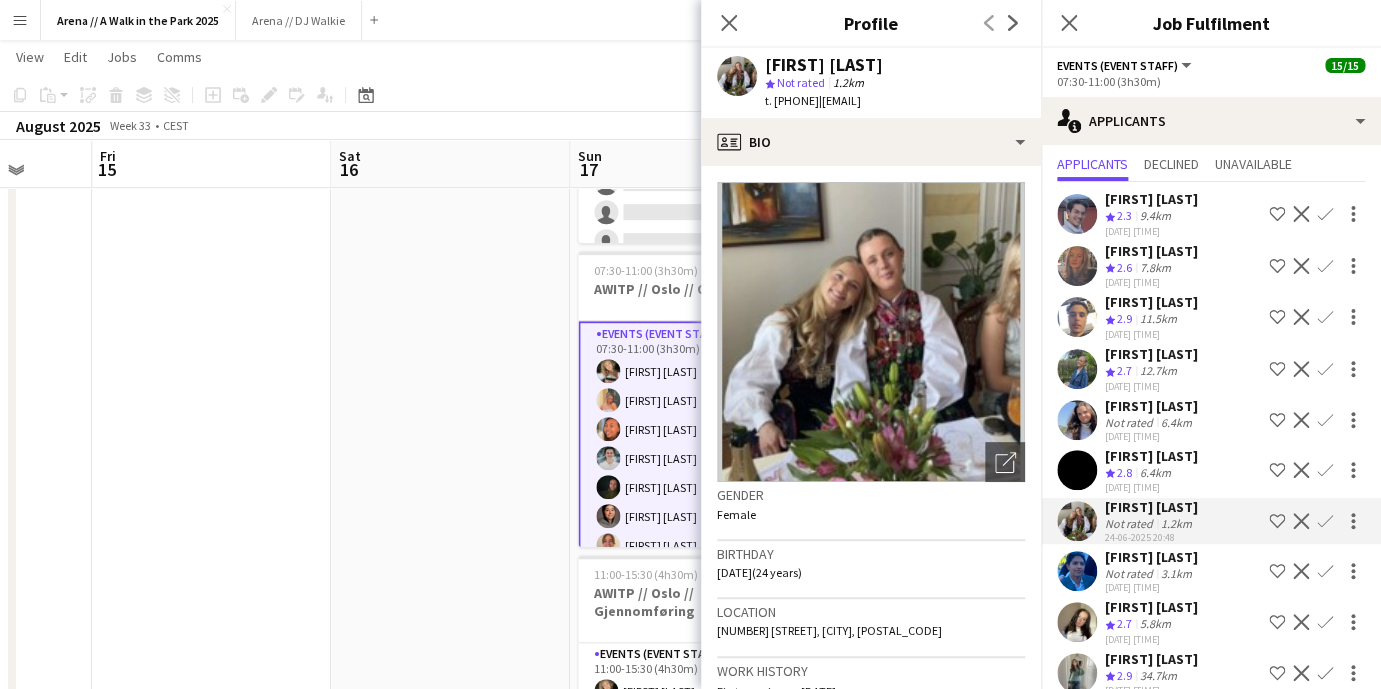 click on "[FIRST] [LAST]" at bounding box center [1151, 507] 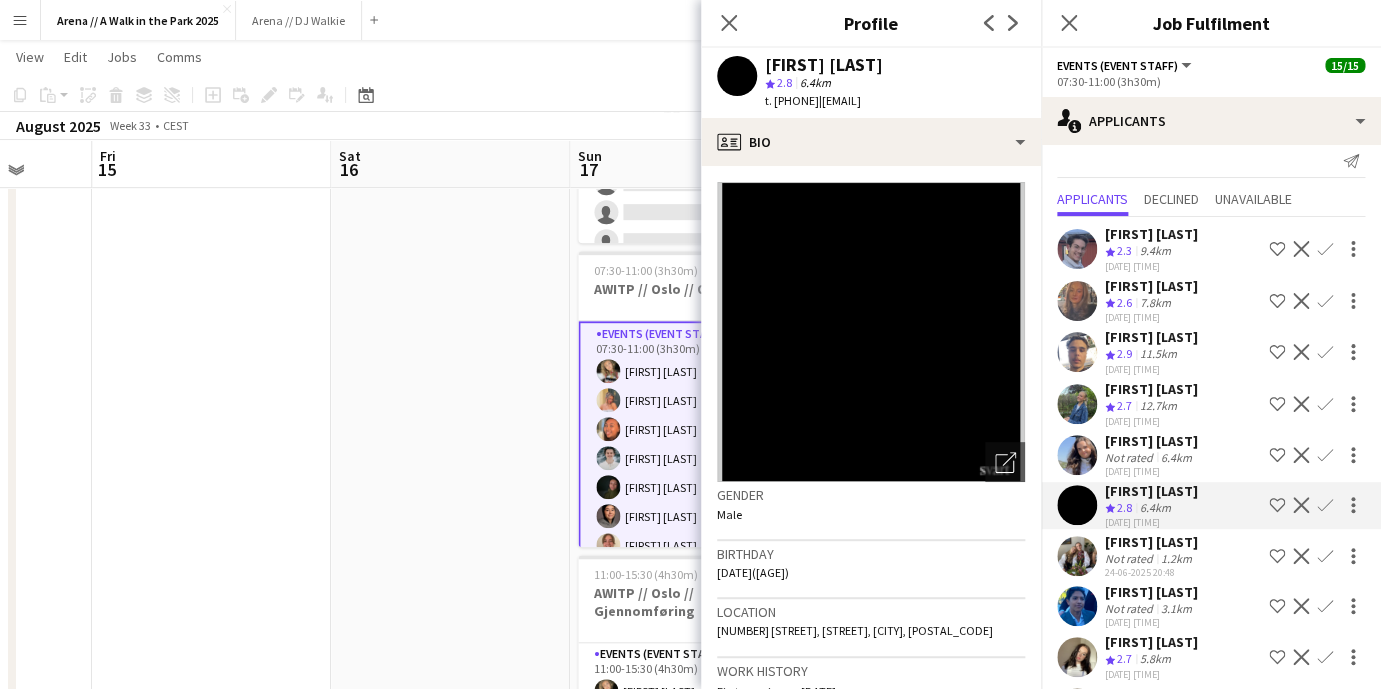 scroll, scrollTop: 0, scrollLeft: 0, axis: both 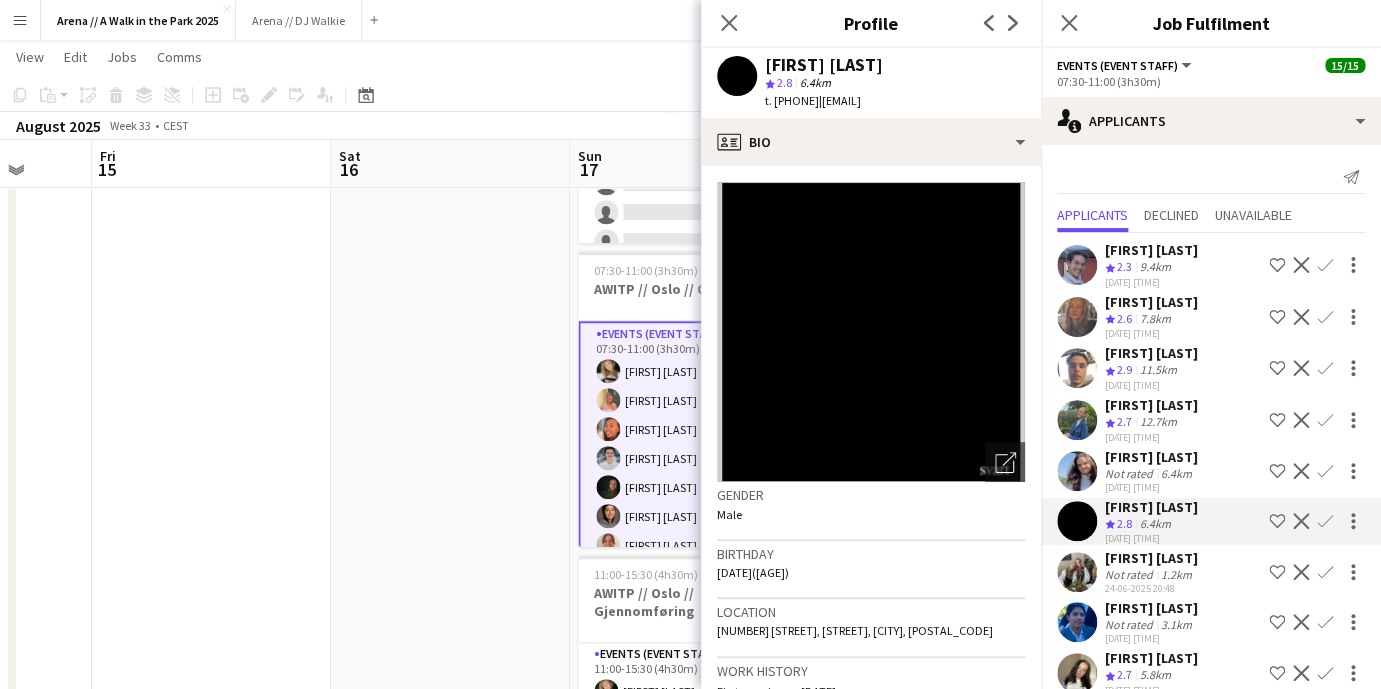 click on "[FIRST] [LAST]   Not rated   6.4km   [DATE] [TIME]
Shortlist crew
Decline
Confirm" at bounding box center (1211, 522) 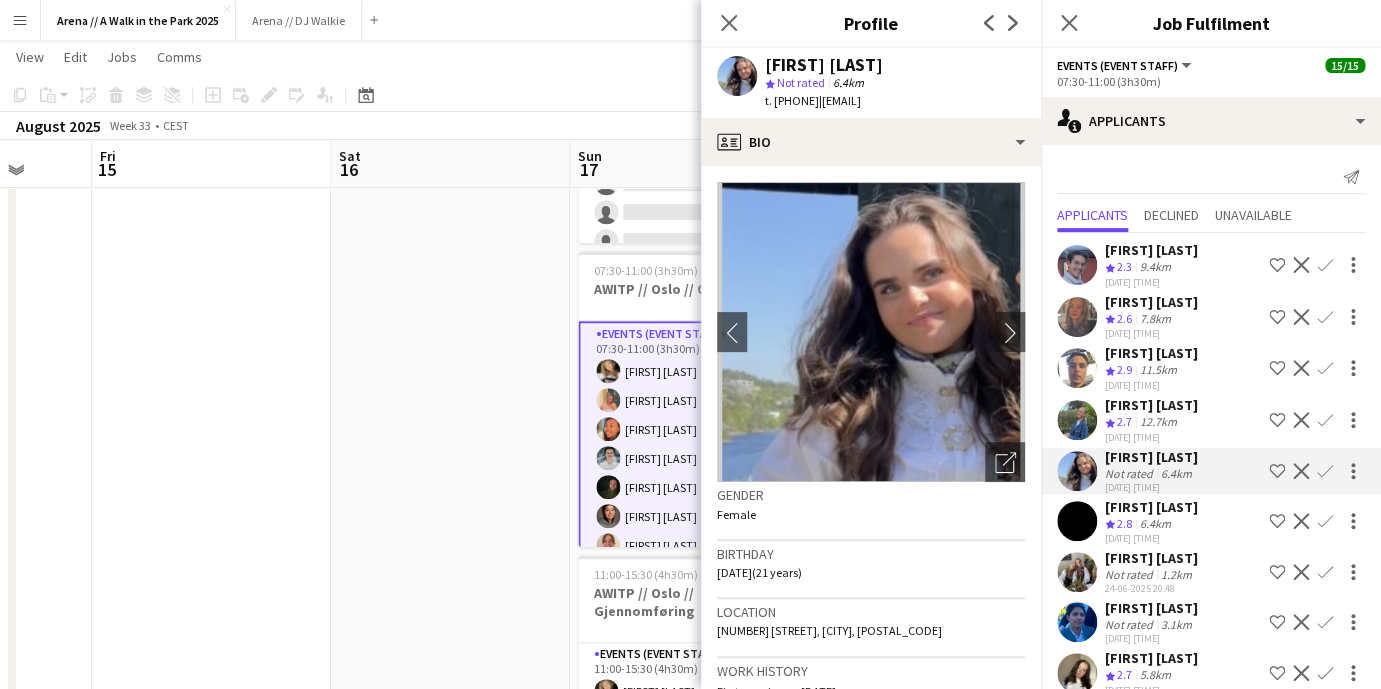 click on "[FIRST] [LAST]
Crew rating
2.7   12.7km   [DATE] [TIME]
Shortlist crew
Decline
Confirm" at bounding box center (1211, 471) 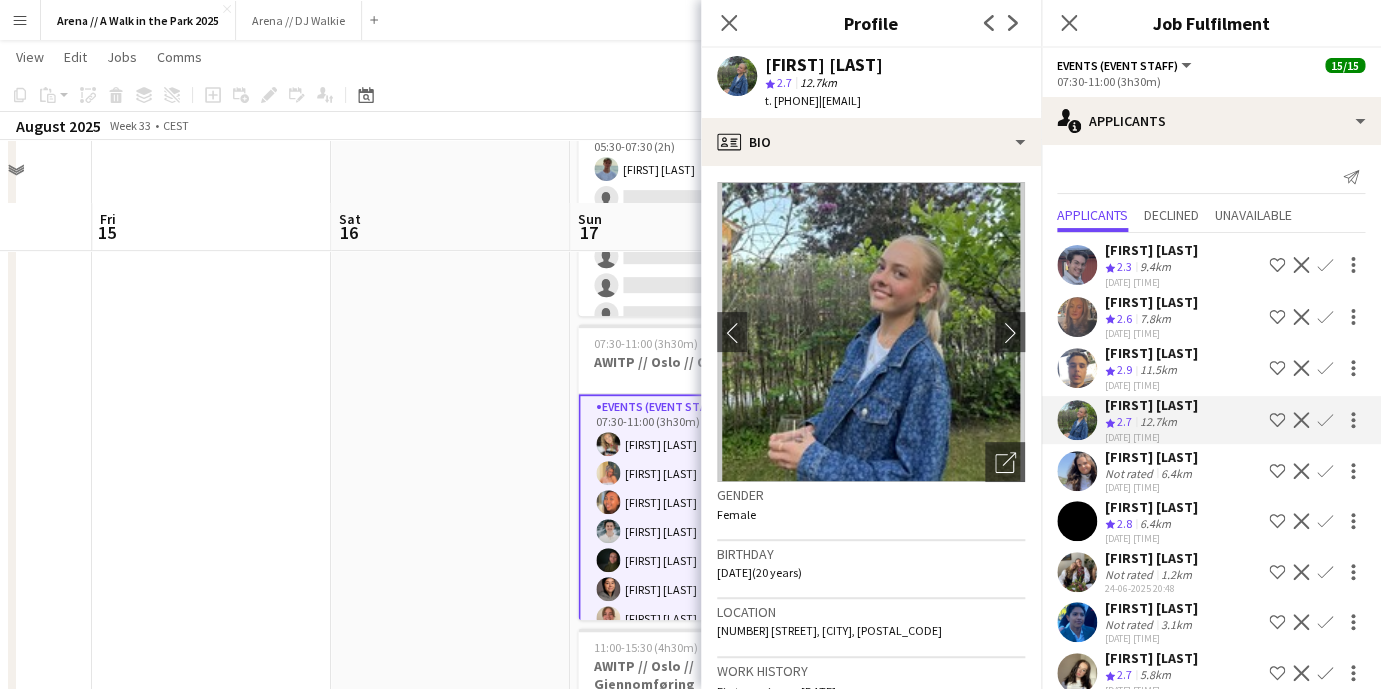 scroll, scrollTop: 210, scrollLeft: 0, axis: vertical 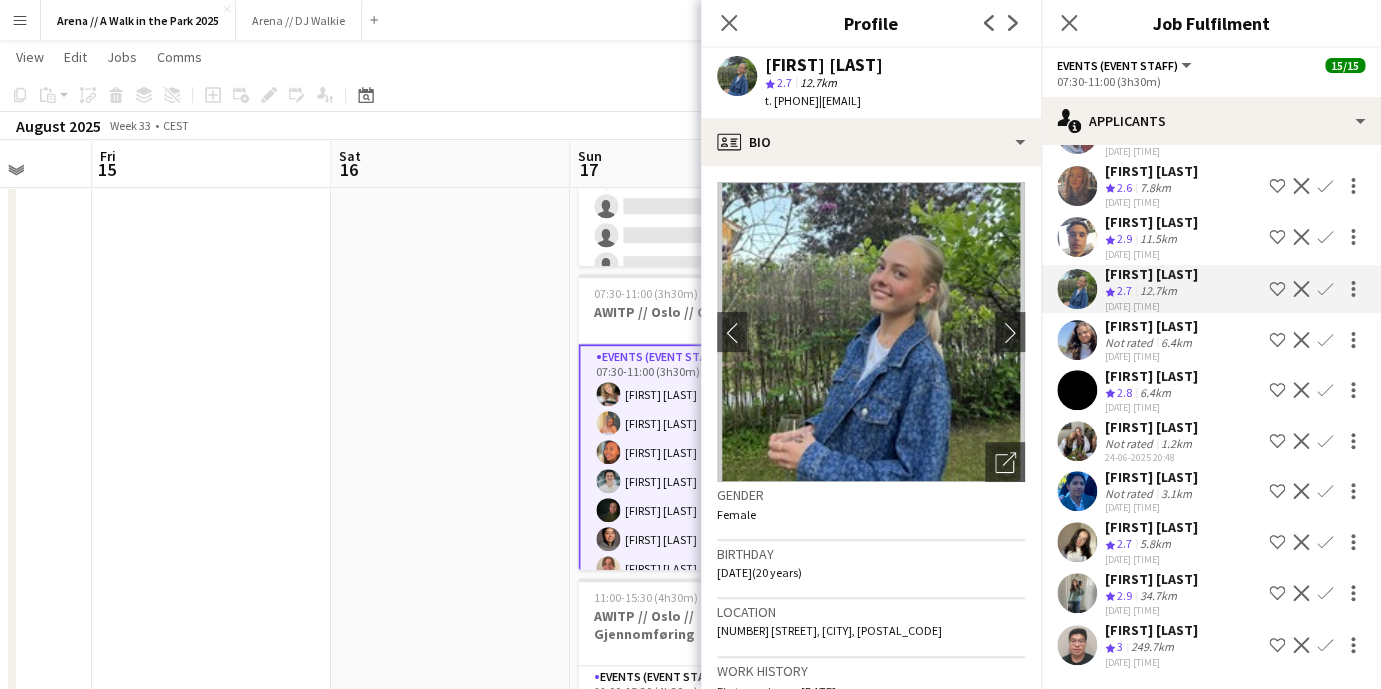 click on "[FIRST] [LAST]" at bounding box center [1151, 579] 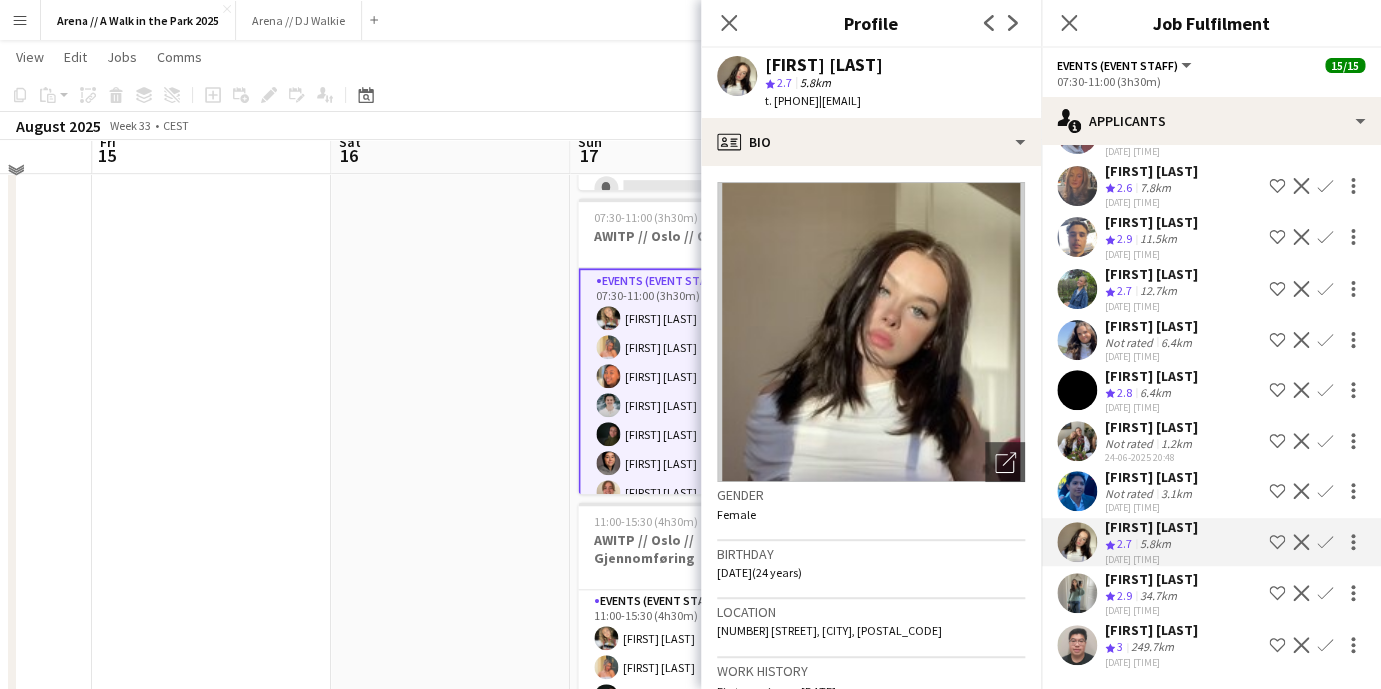 scroll, scrollTop: 349, scrollLeft: 0, axis: vertical 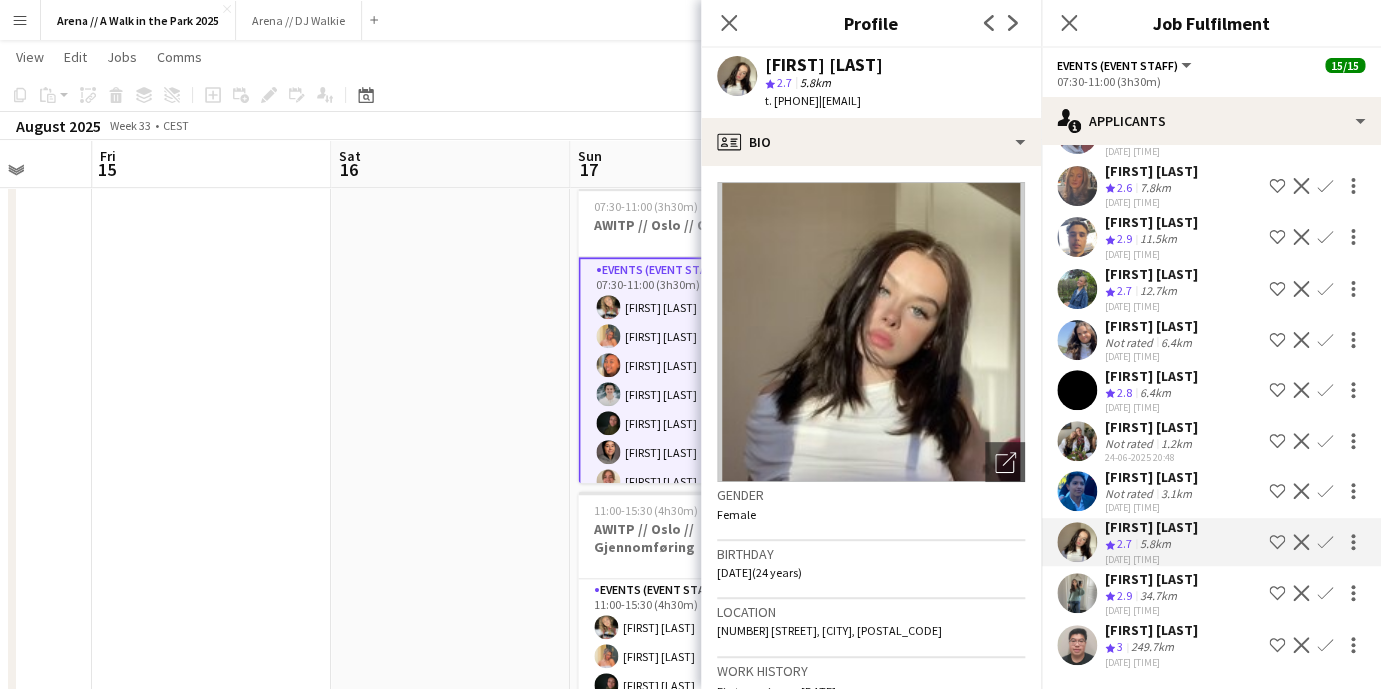 click on "Crew rating
2.9   34.7km" at bounding box center [1151, 647] 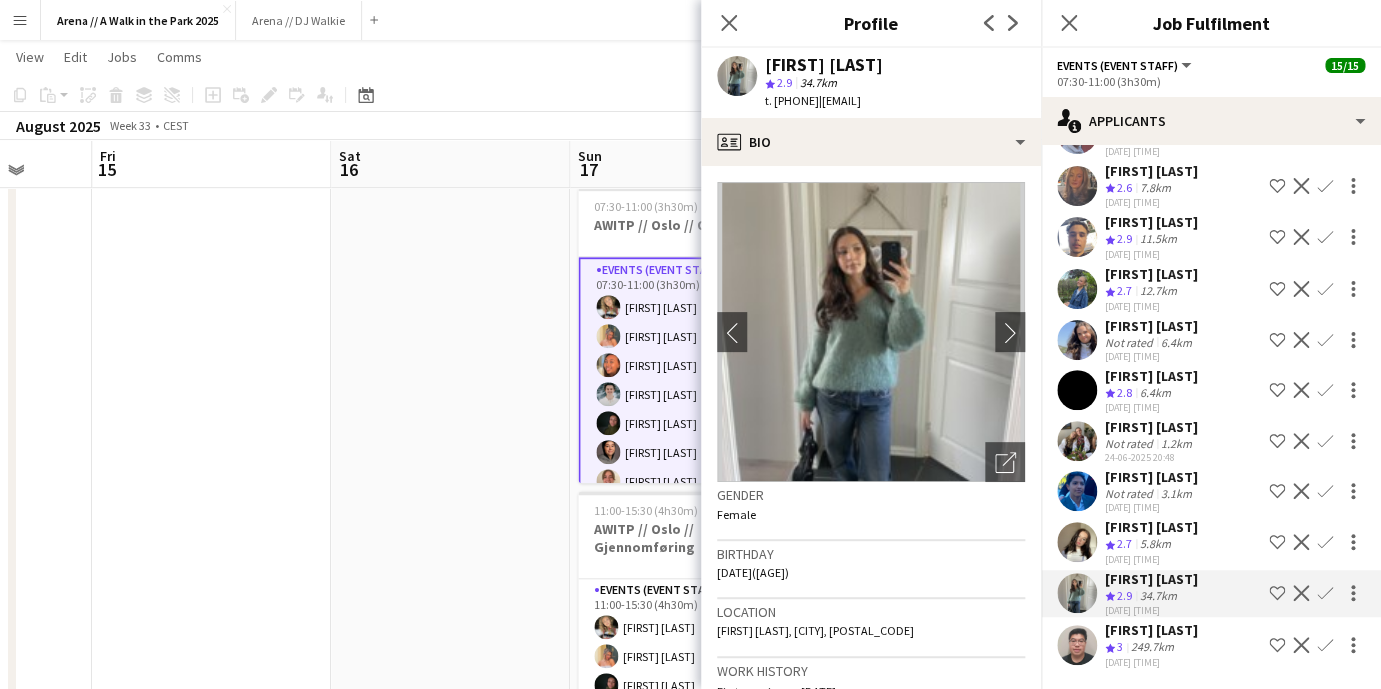 click on "[FIRST] [LAST]
Crew rating
3   249.7km   [DATE] [TIME]
Shortlist crew
Decline
Confirm" 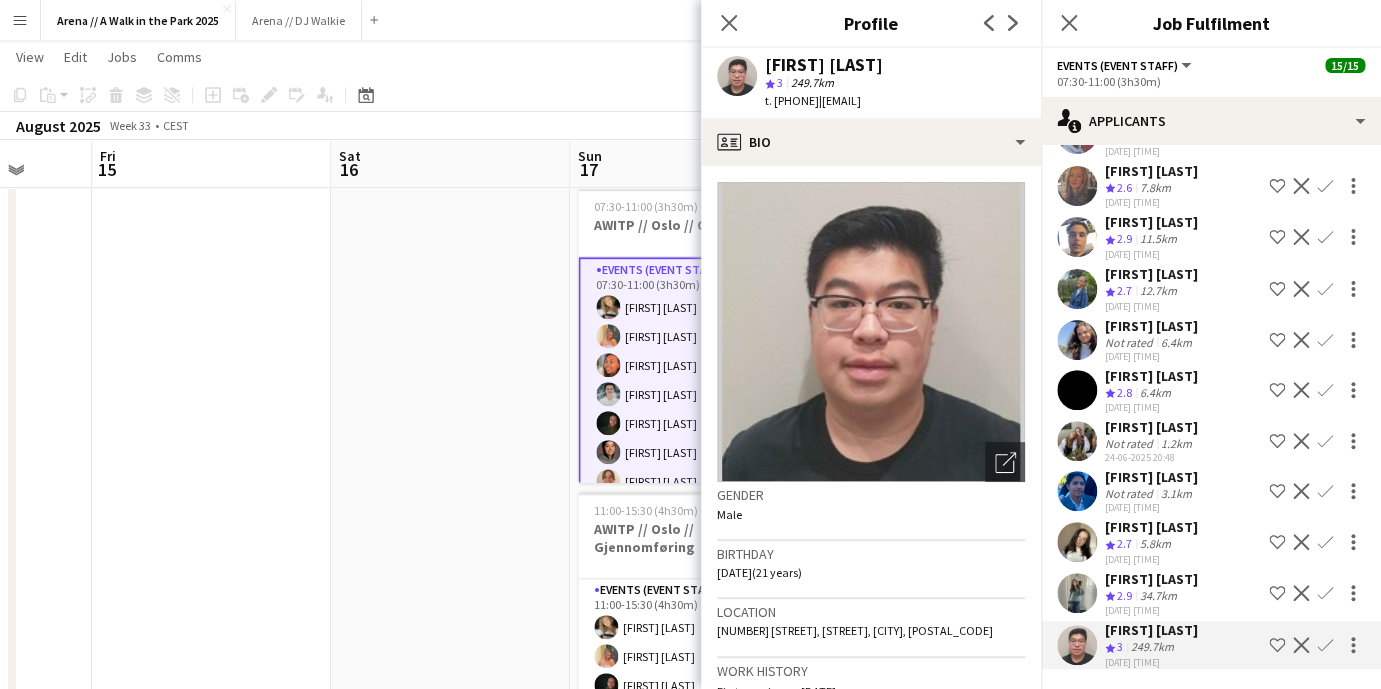 click on "Crew rating
2.7   5.8km" at bounding box center [1151, 596] 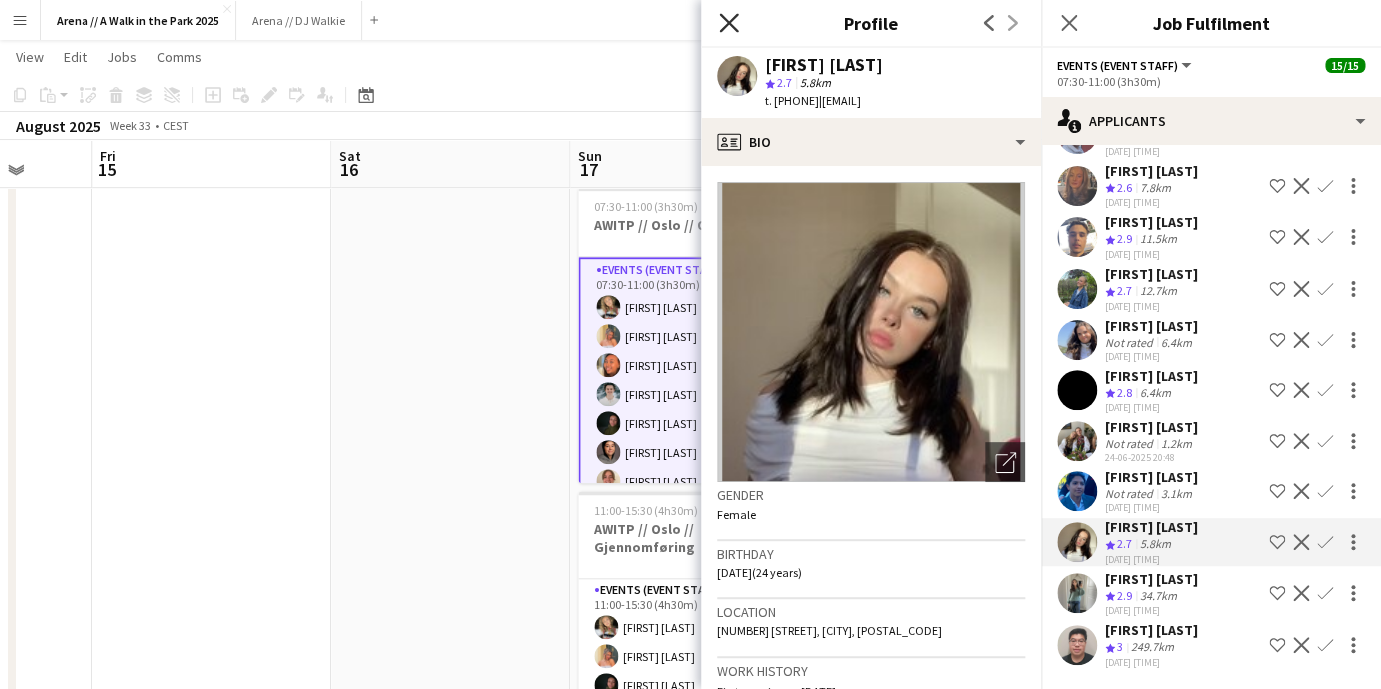 click 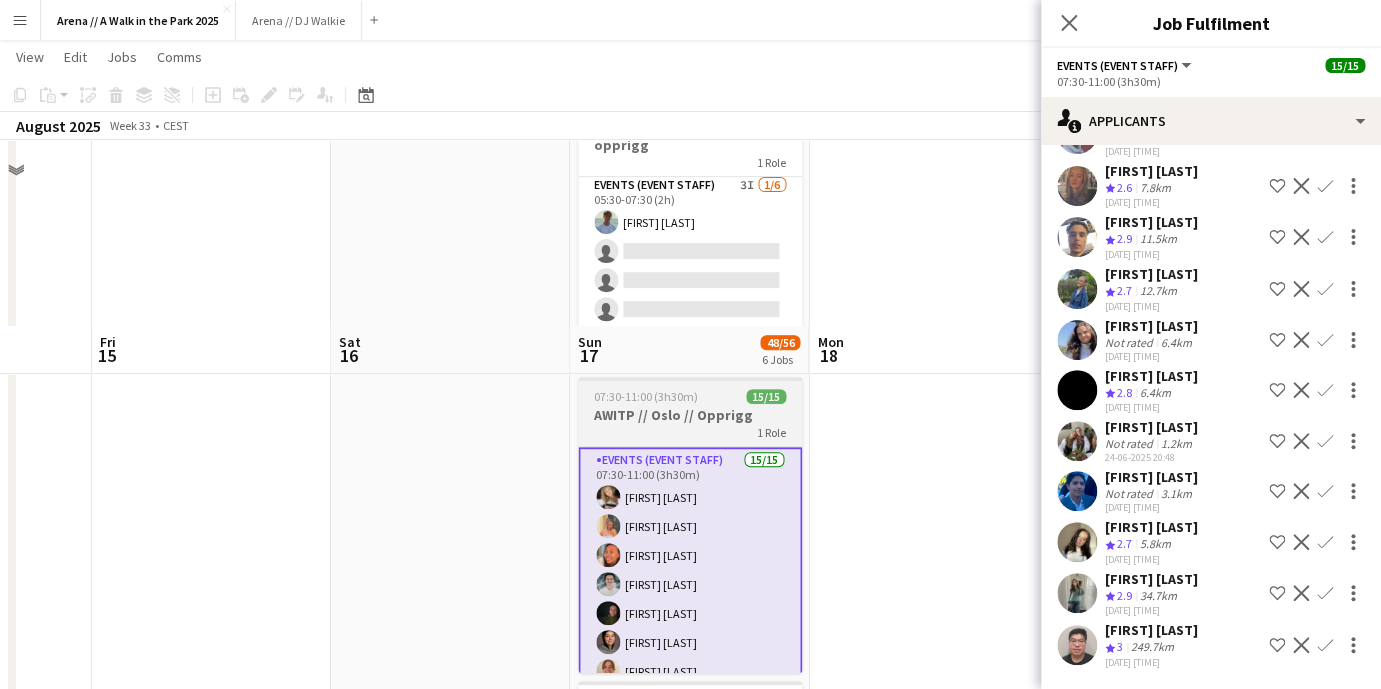 scroll, scrollTop: 0, scrollLeft: 0, axis: both 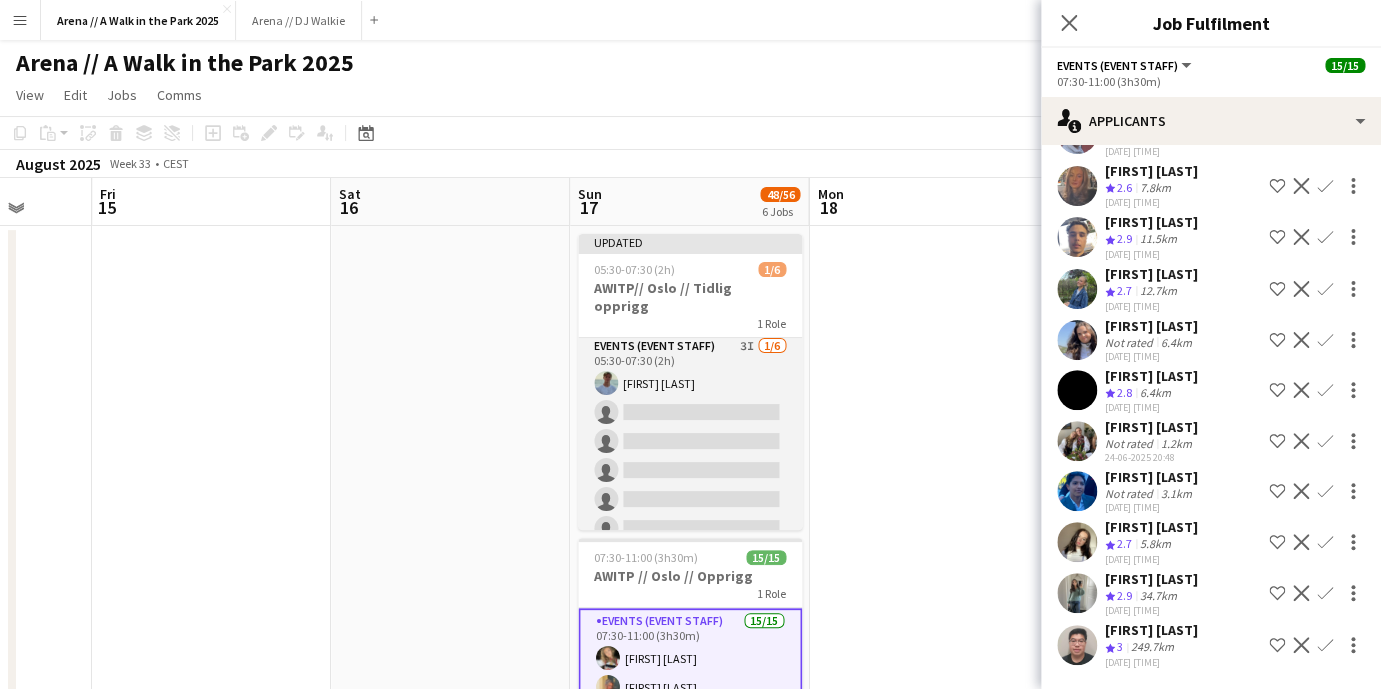 click on "Events (Event Staff)   3I   1/6   05:30-07:30 (2h)
[FIRST] [LAST]
single-neutral-actions
single-neutral-actions
single-neutral-actions
single-neutral-actions
single-neutral-actions" at bounding box center (690, 441) 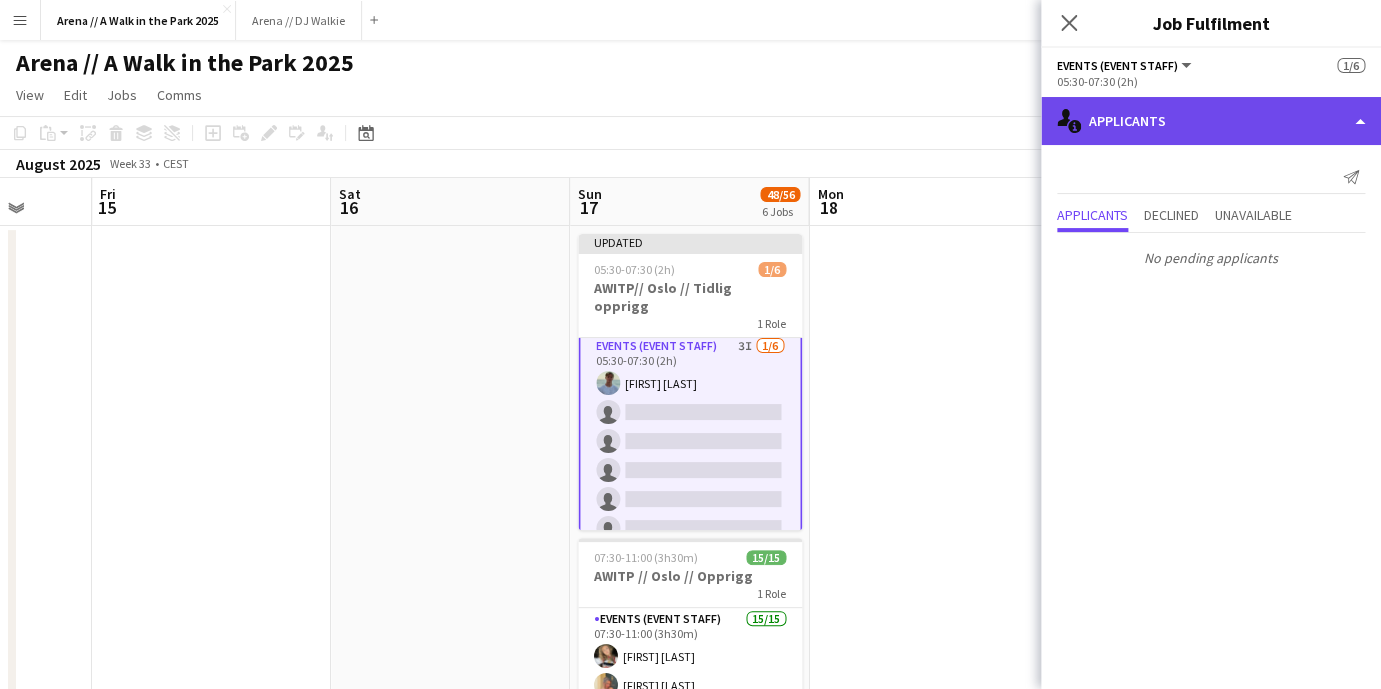click on "single-neutral-actions-information
Applicants" 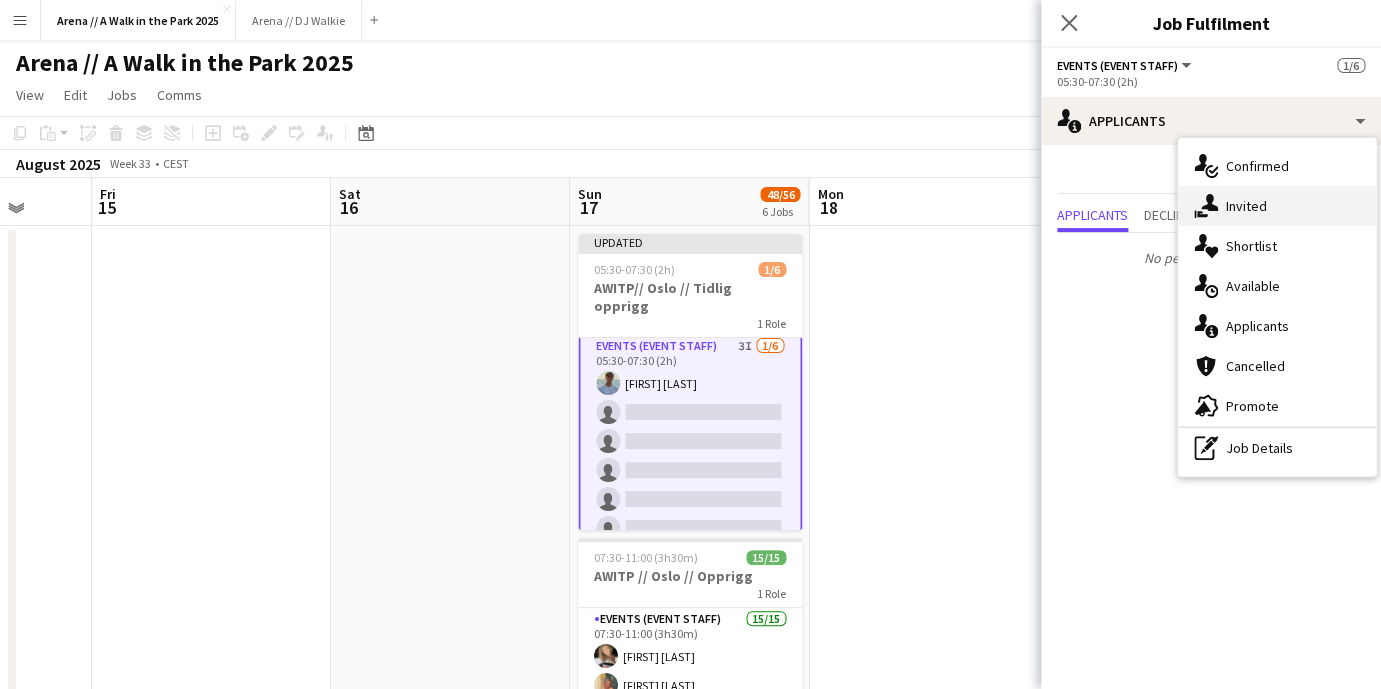 click on "single-neutral-actions-share-1
Invited" at bounding box center [1277, 206] 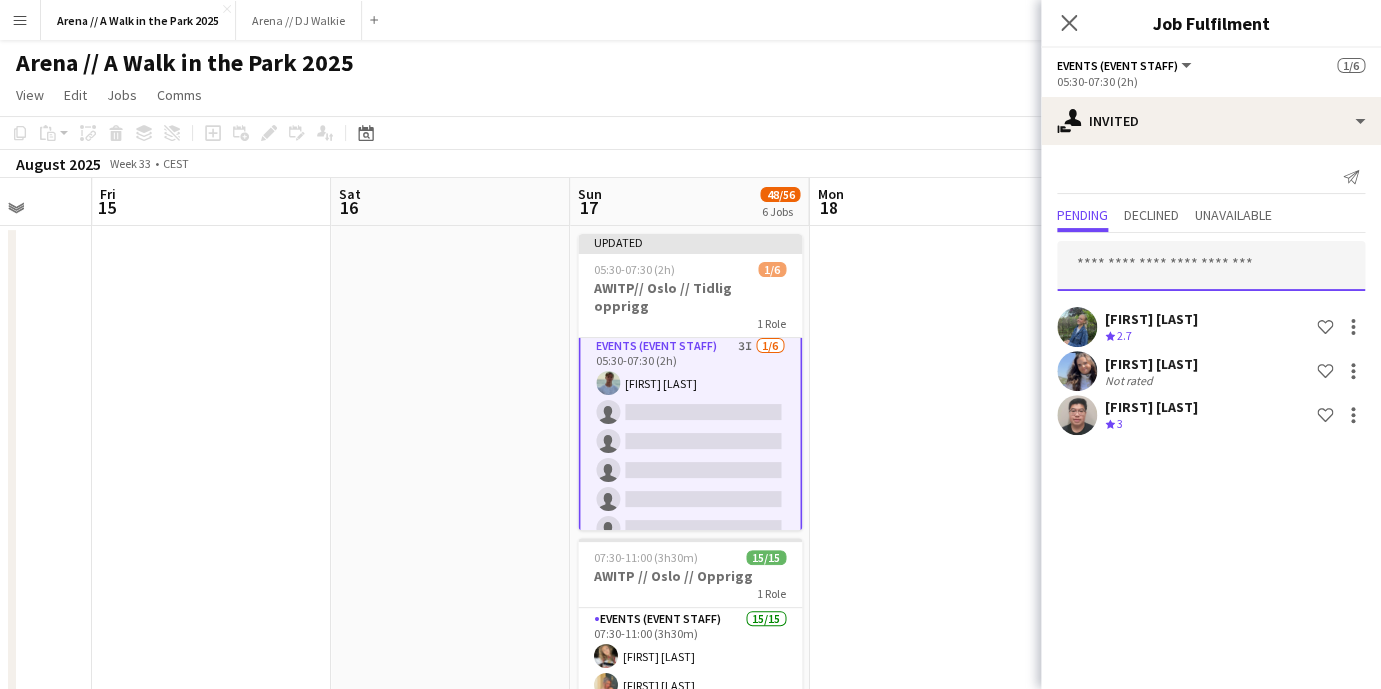 click at bounding box center (1211, 266) 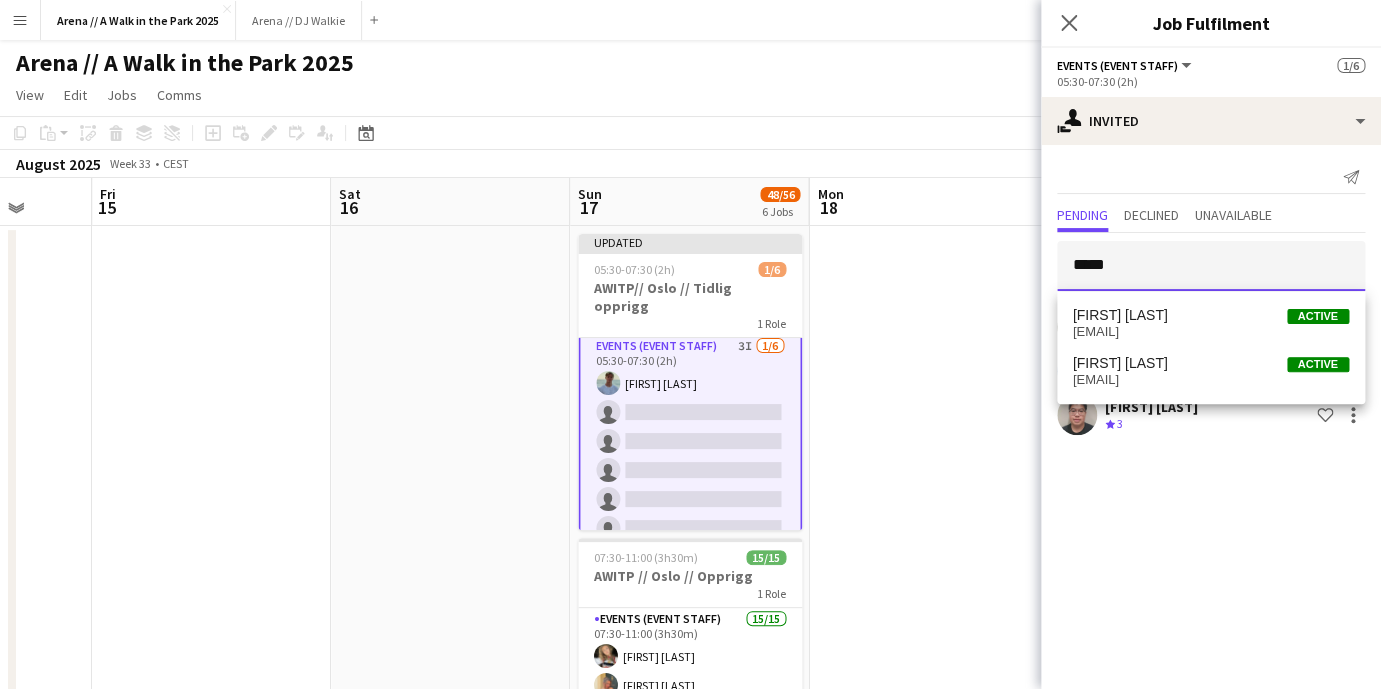 type on "*****" 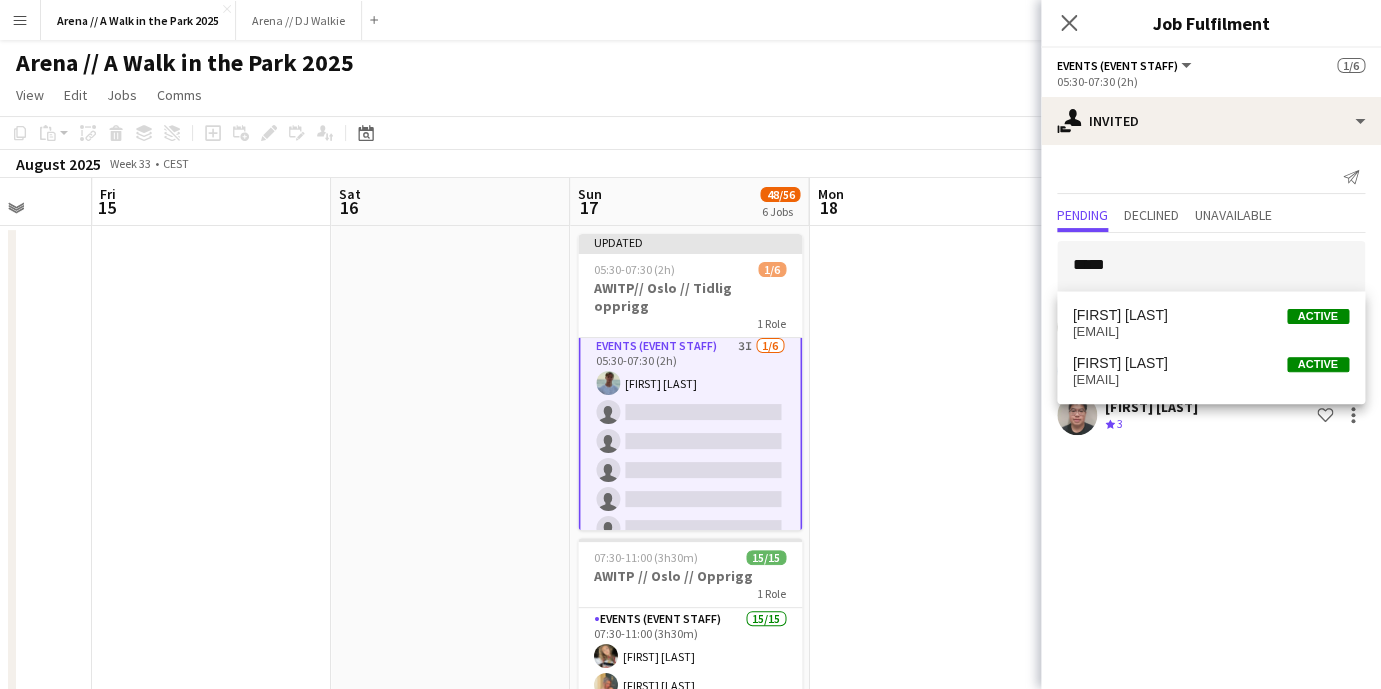 click on "user-plus
Invited
Send notification
Pending Declined Unavailable *****  [FIRST] [LAST]
Crew rating
2.7
Shortlist crew
[FIRST] [LAST]   Not rated
Shortlist crew
[FIRST] [LAST]
Crew rating
3
Shortlist crew" 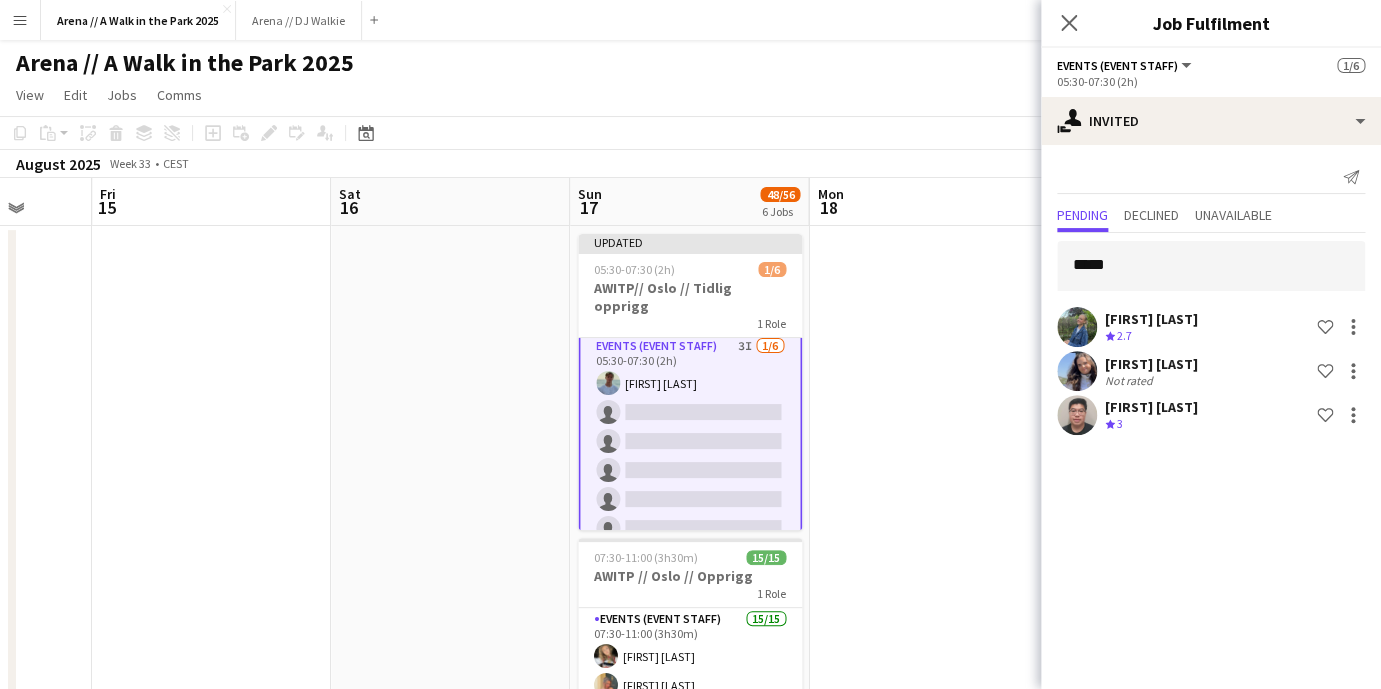 scroll, scrollTop: 0, scrollLeft: 0, axis: both 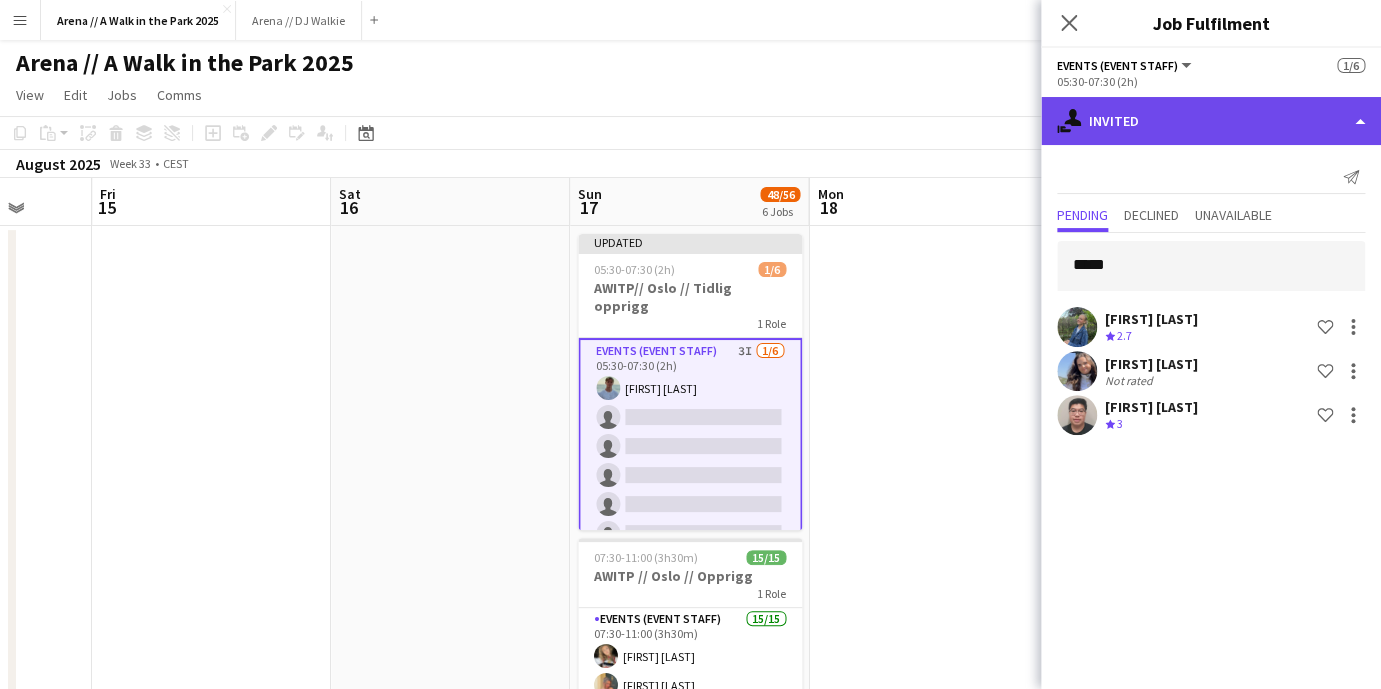 click on "single-neutral-actions-share-1
Invited" 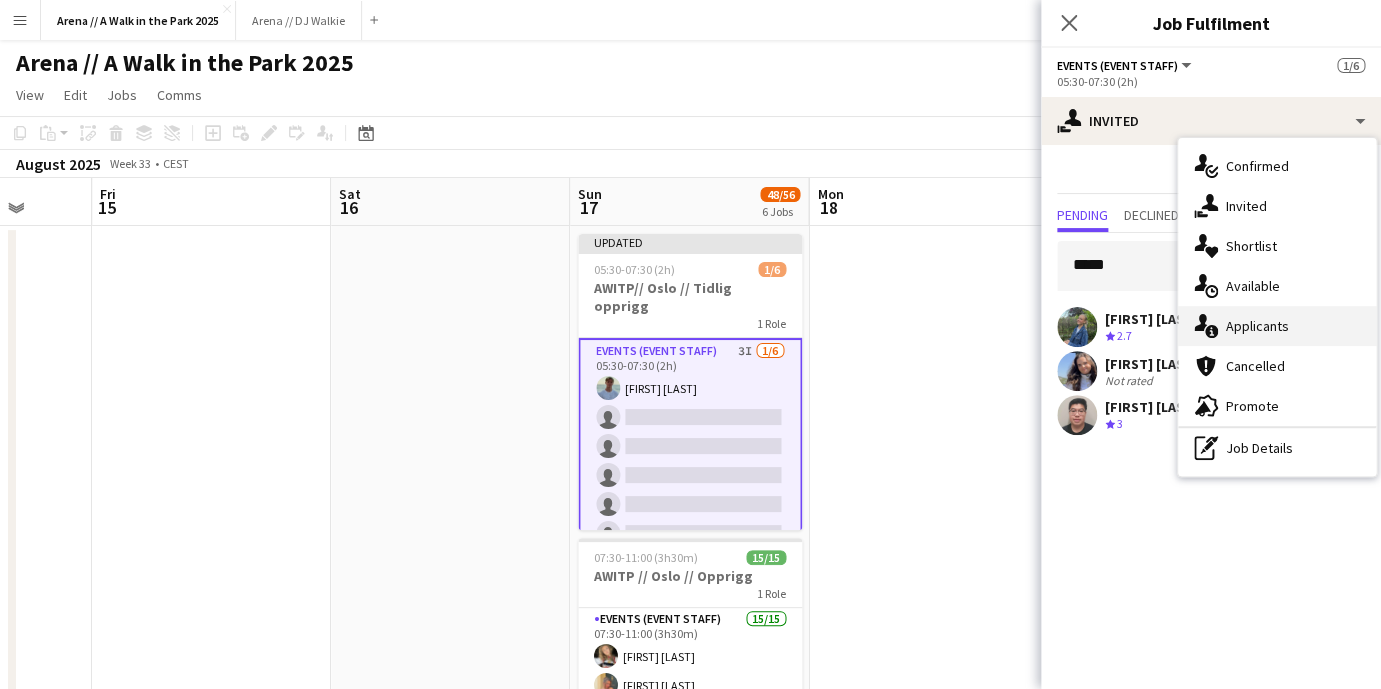 click on "single-neutral-actions-information
Applicants" at bounding box center (1277, 326) 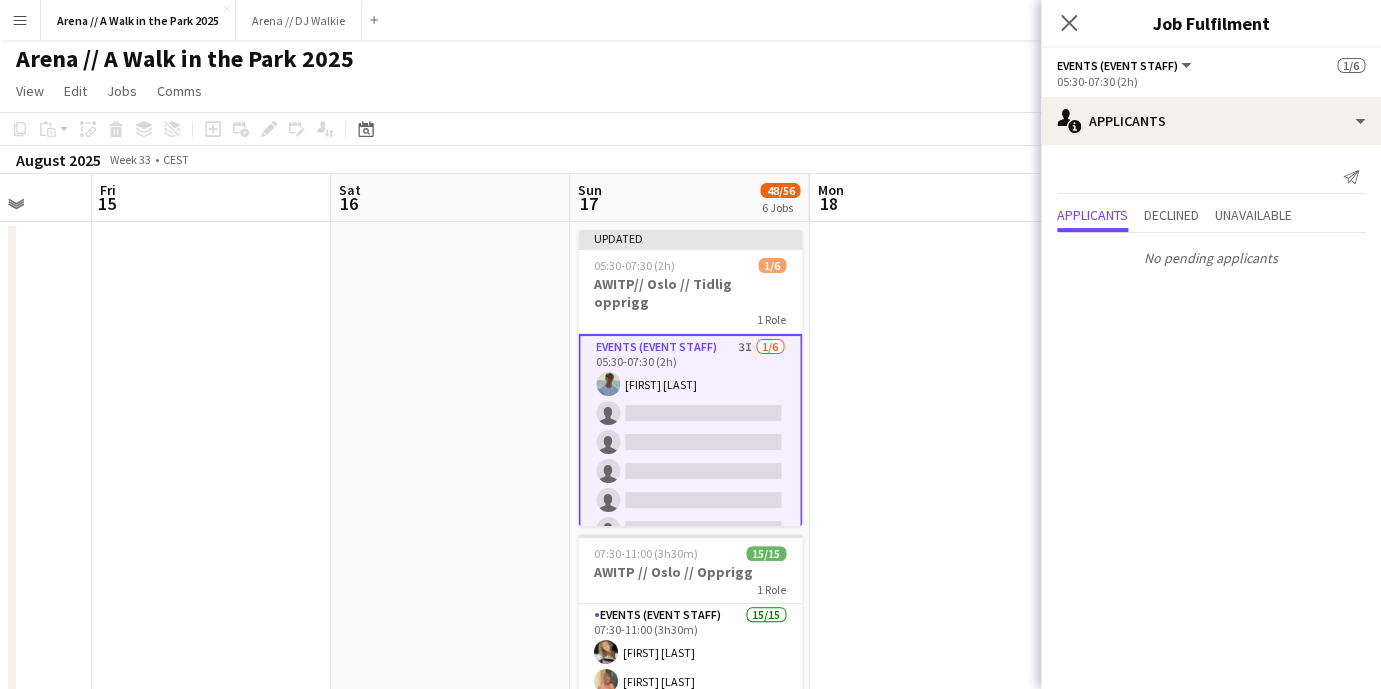 scroll, scrollTop: 140, scrollLeft: 0, axis: vertical 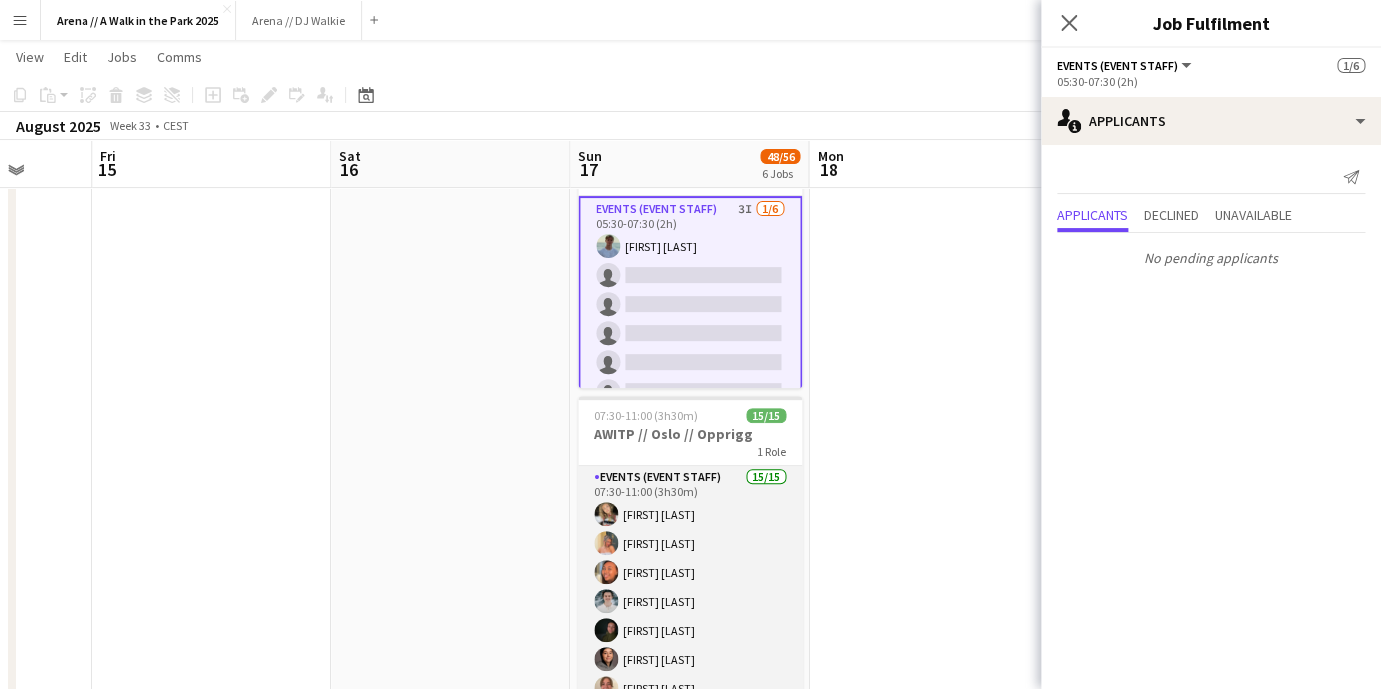 click on "Events (Event Staff)   15/15   07:30-11:00 (3h30m)
[FIRST] [LAST] [FIRST] [LAST] [FIRST] [LAST] [FIRST] [LAST] [FIRST] [LAST] [FIRST] [LAST] [FIRST] [LAST] [FIRST] [LAST] [FIRST] [LAST] [FIRST] [LAST] [FIRST] [LAST] [FIRST] [LAST] [FIRST] [LAST] [FIRST] [LAST] [FIRST] [LAST]" at bounding box center [690, 703] 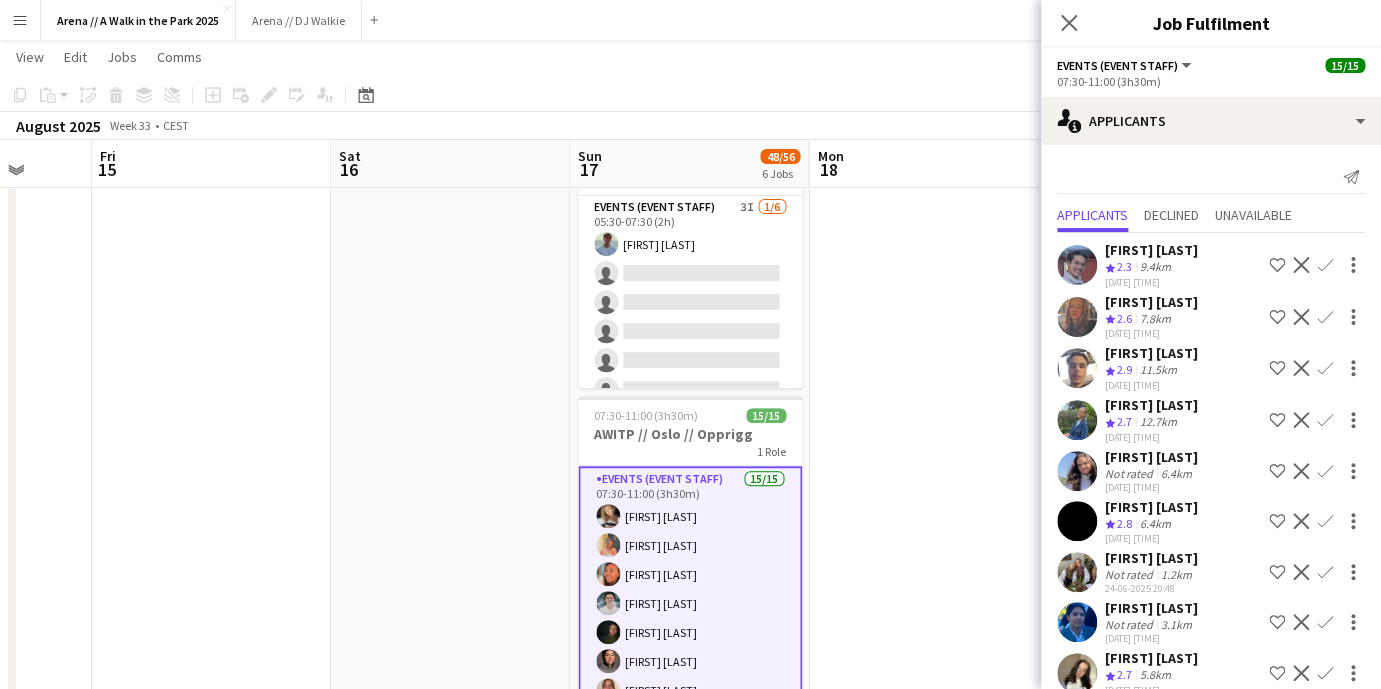 scroll, scrollTop: 148, scrollLeft: 0, axis: vertical 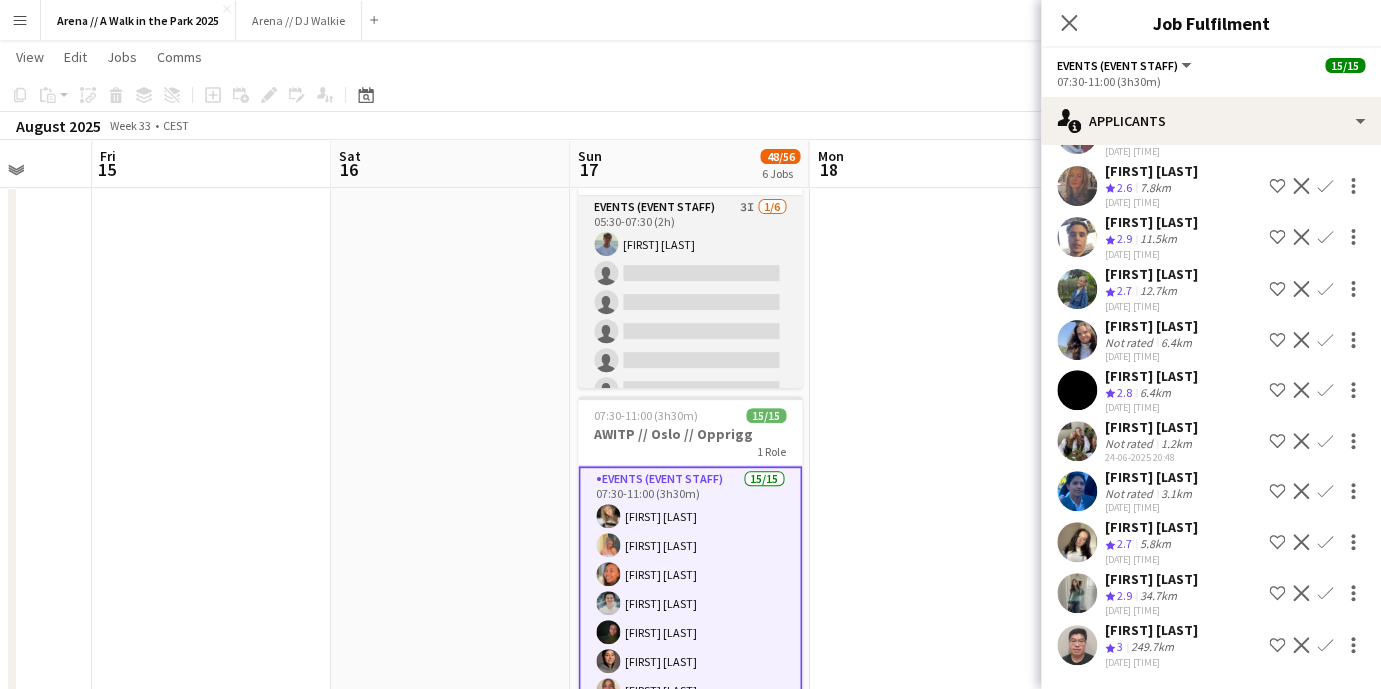click on "Events (Event Staff)   3I   1/6   05:30-07:30 (2h)
[FIRST] [LAST]
single-neutral-actions
single-neutral-actions
single-neutral-actions
single-neutral-actions
single-neutral-actions" at bounding box center [690, 302] 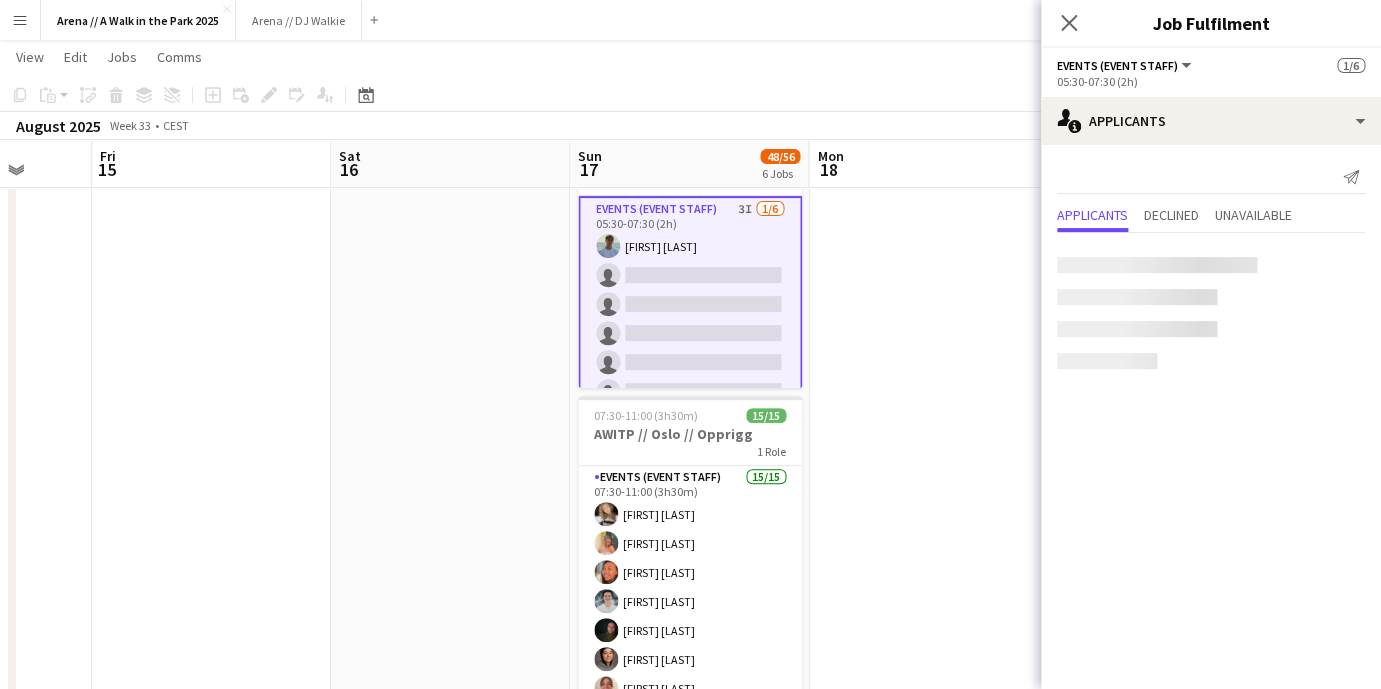 scroll, scrollTop: 0, scrollLeft: 0, axis: both 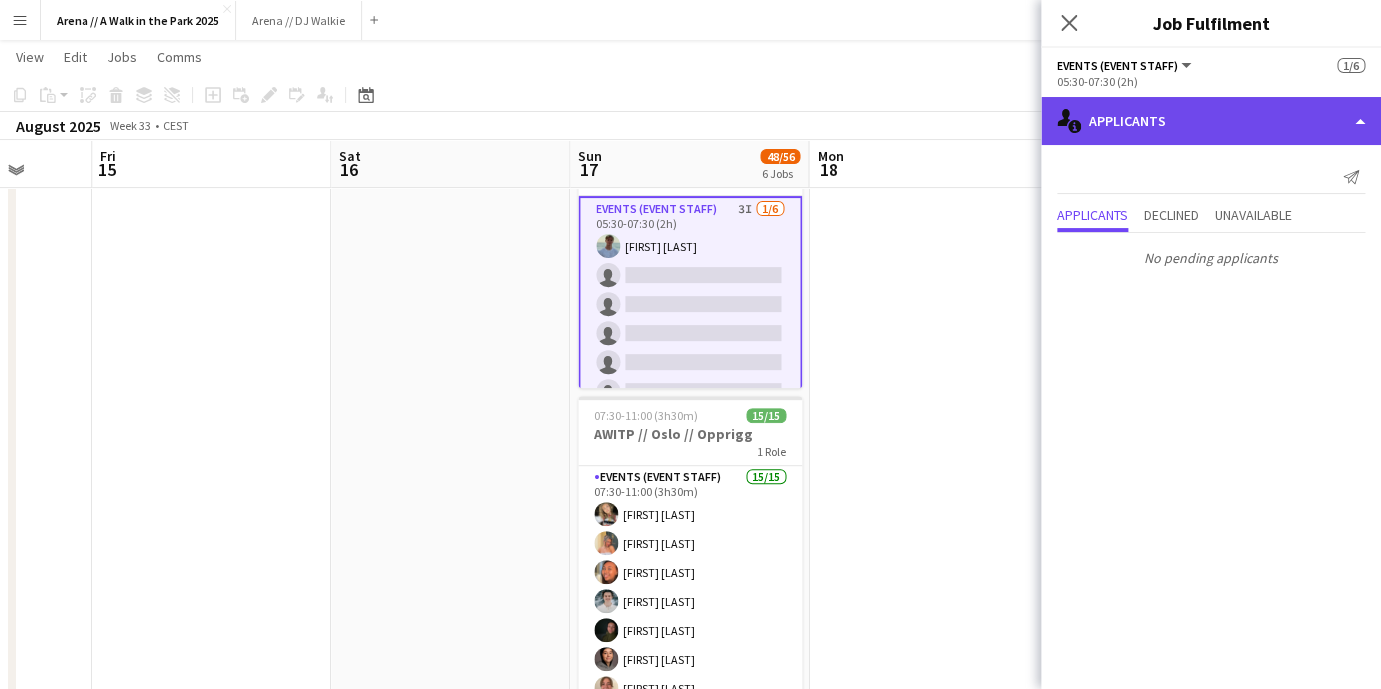 click on "single-neutral-actions-information
Applicants" 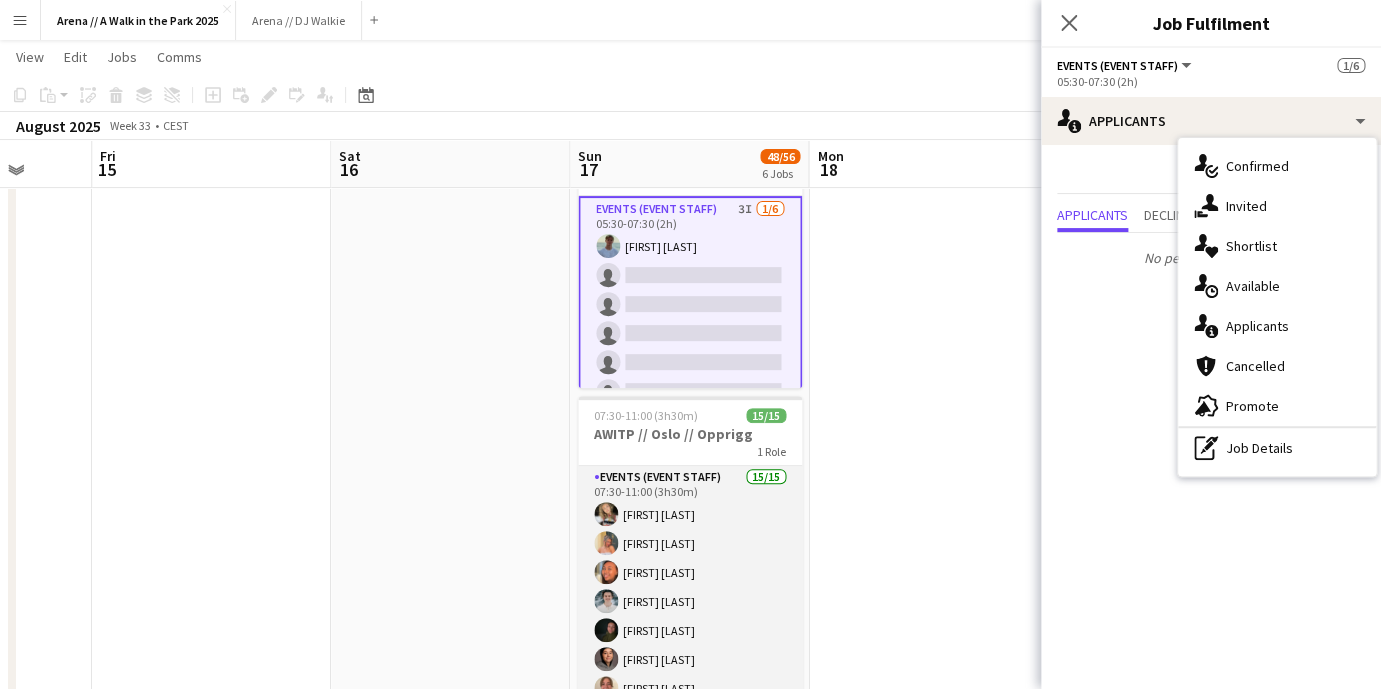 click on "Events (Event Staff)   15/15   07:30-11:00 (3h30m)
[FIRST] [LAST] [FIRST] [LAST] [FIRST] [LAST] [FIRST] [LAST] [FIRST] [LAST] [FIRST] [LAST] [FIRST] [LAST] [FIRST] [LAST] [FIRST] [LAST] [FIRST] [LAST] [FIRST] [LAST] [FIRST] [LAST] [FIRST] [LAST] [FIRST] [LAST] [FIRST] [LAST]" at bounding box center (690, 703) 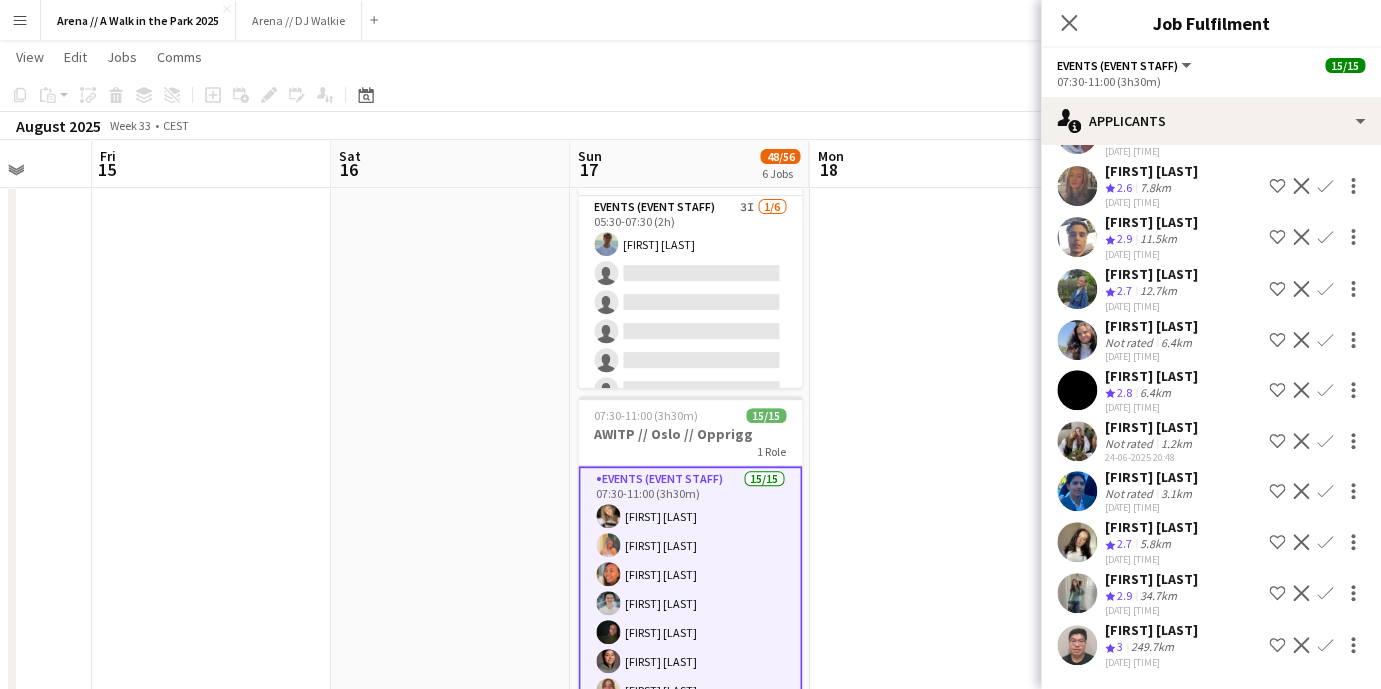 scroll, scrollTop: 148, scrollLeft: 0, axis: vertical 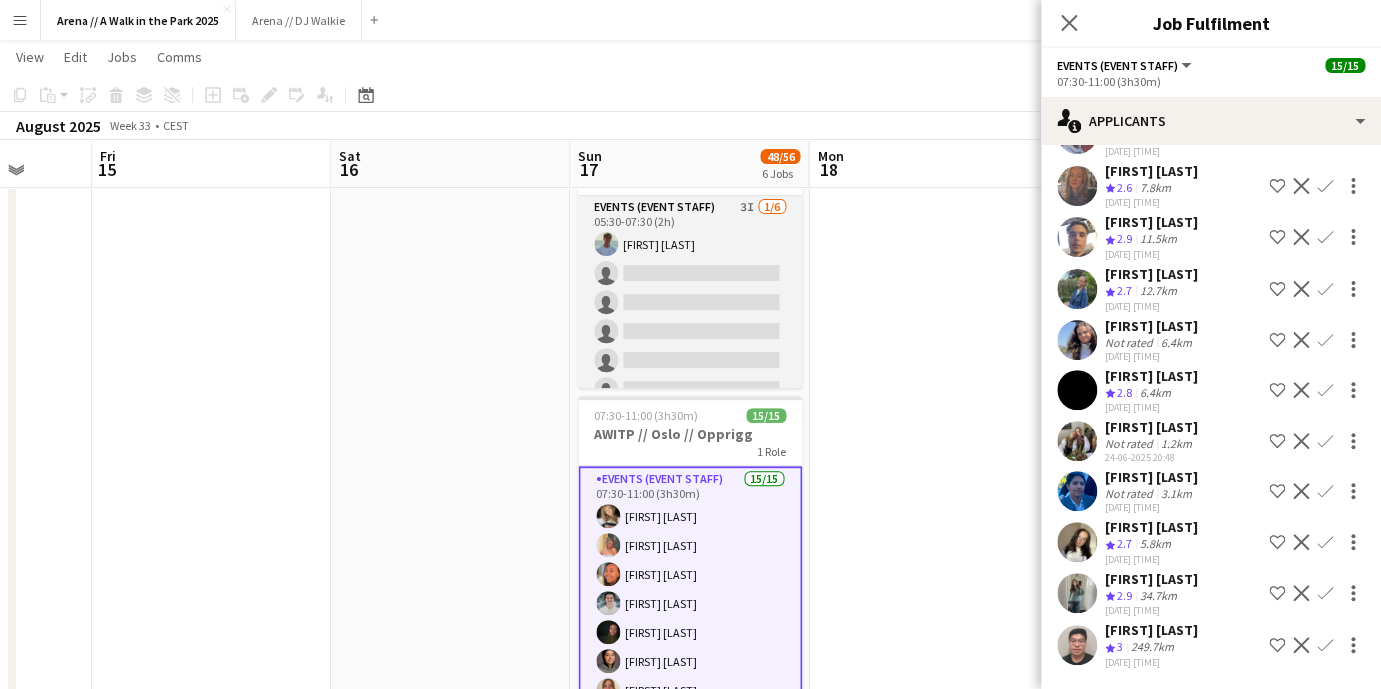 click on "Events (Event Staff)   3I   1/6   05:30-07:30 (2h)
[FIRST] [LAST]
single-neutral-actions
single-neutral-actions
single-neutral-actions
single-neutral-actions
single-neutral-actions" at bounding box center [690, 302] 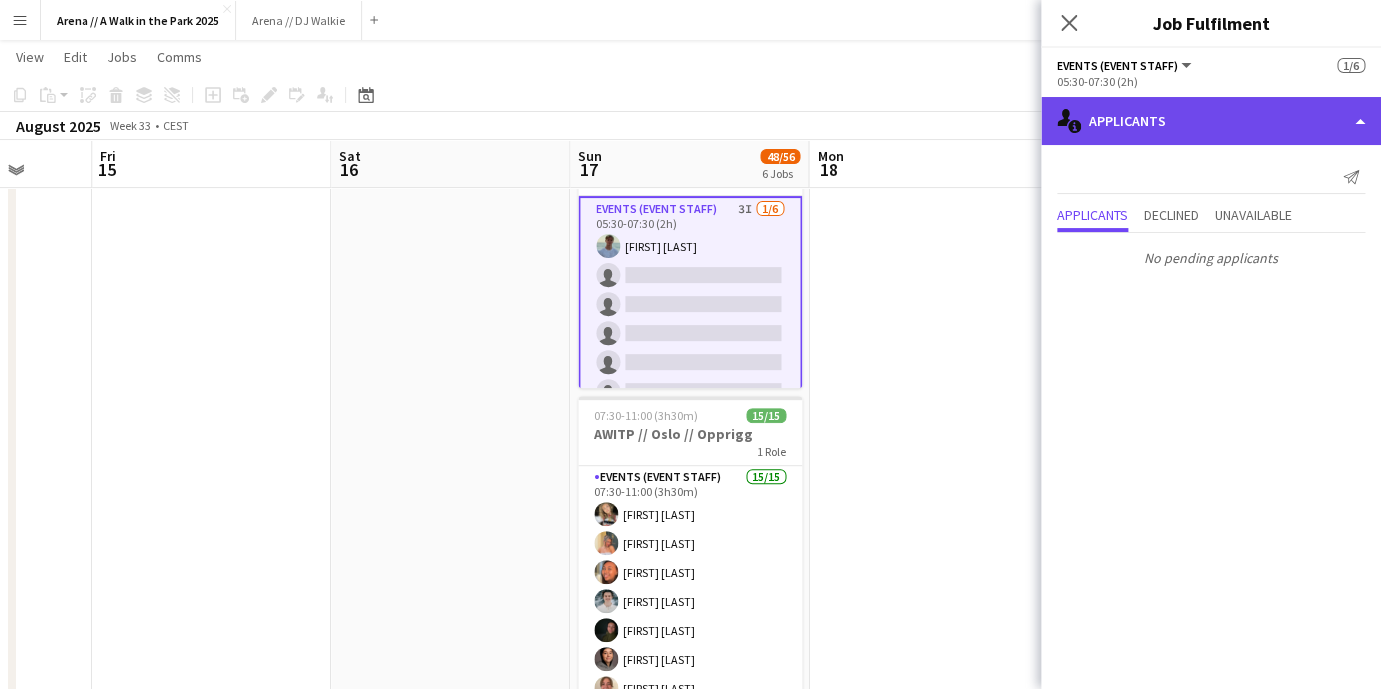 click on "single-neutral-actions-information
Applicants" 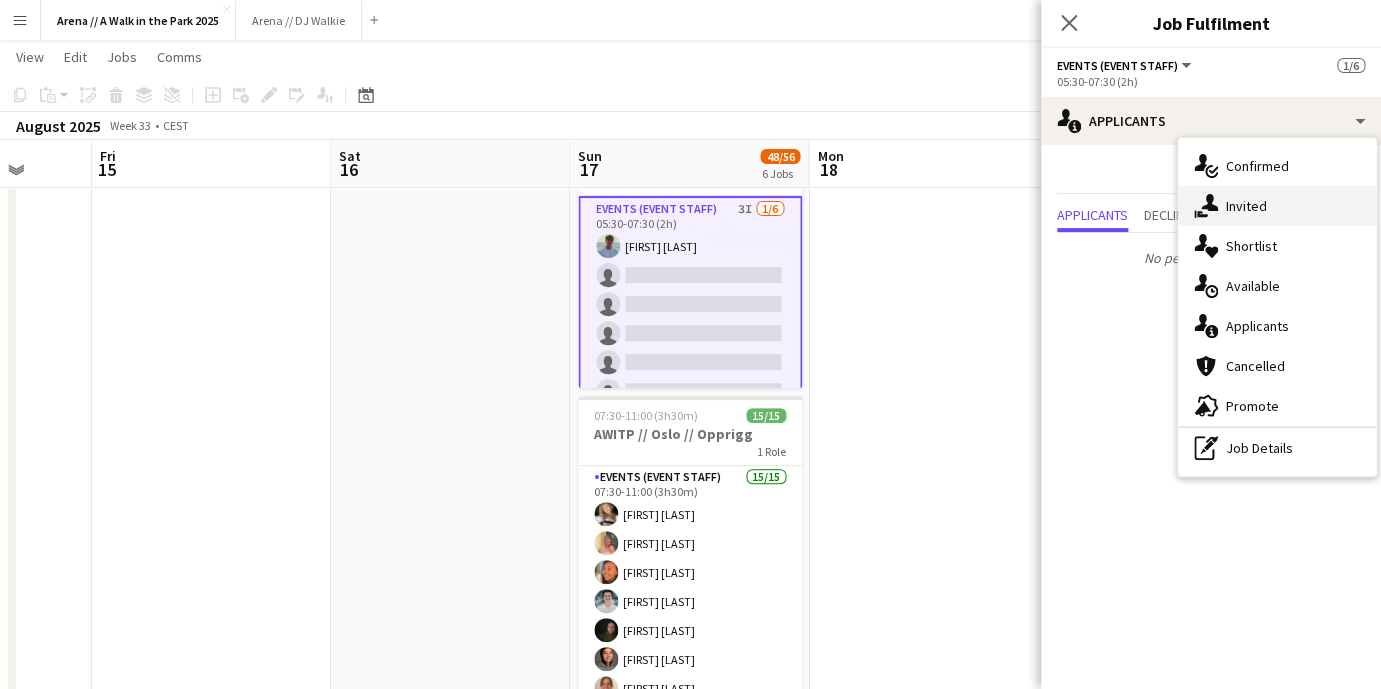 click on "single-neutral-actions-share-1
Invited" at bounding box center (1277, 206) 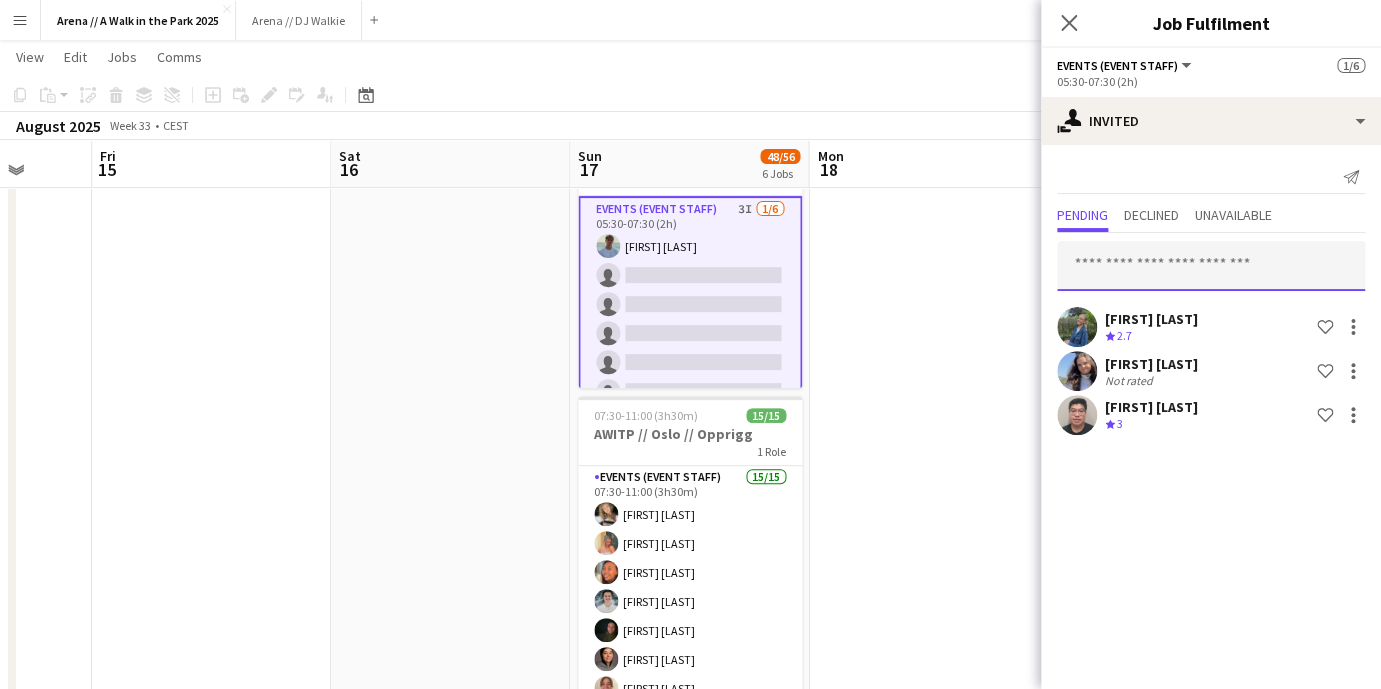 click at bounding box center (1211, 266) 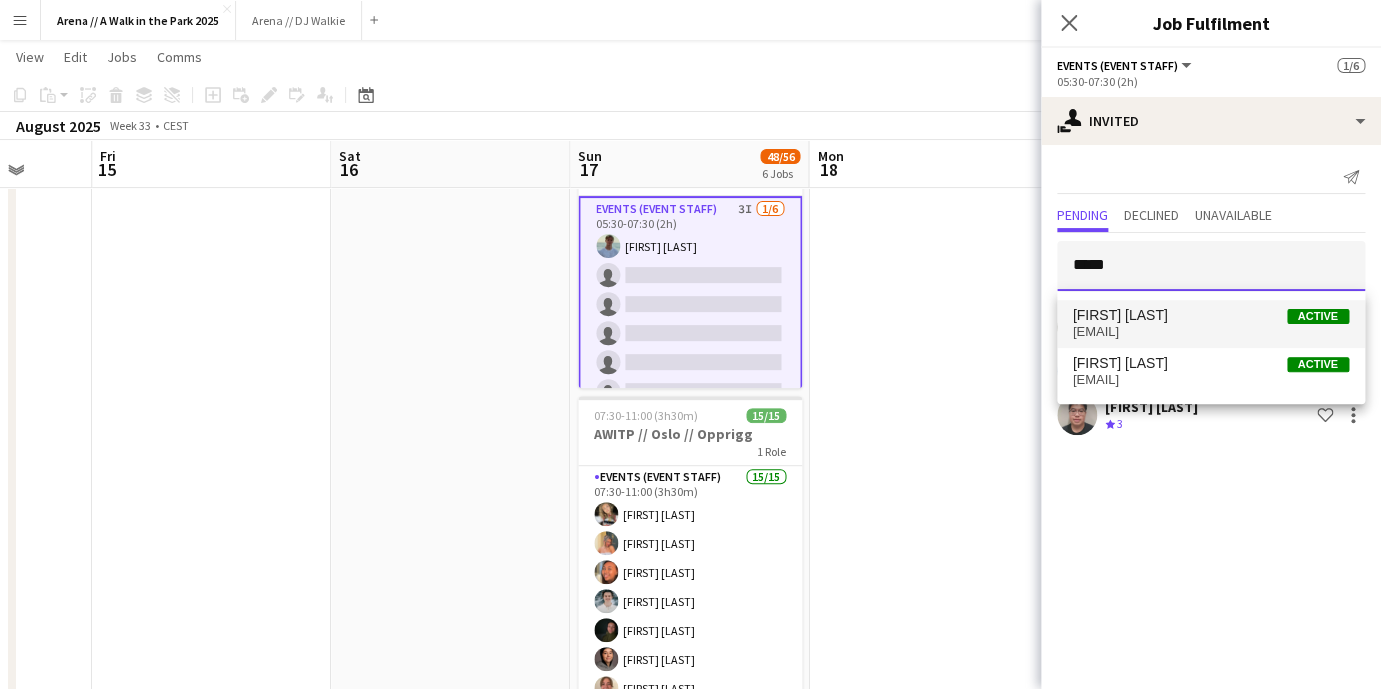type on "*****" 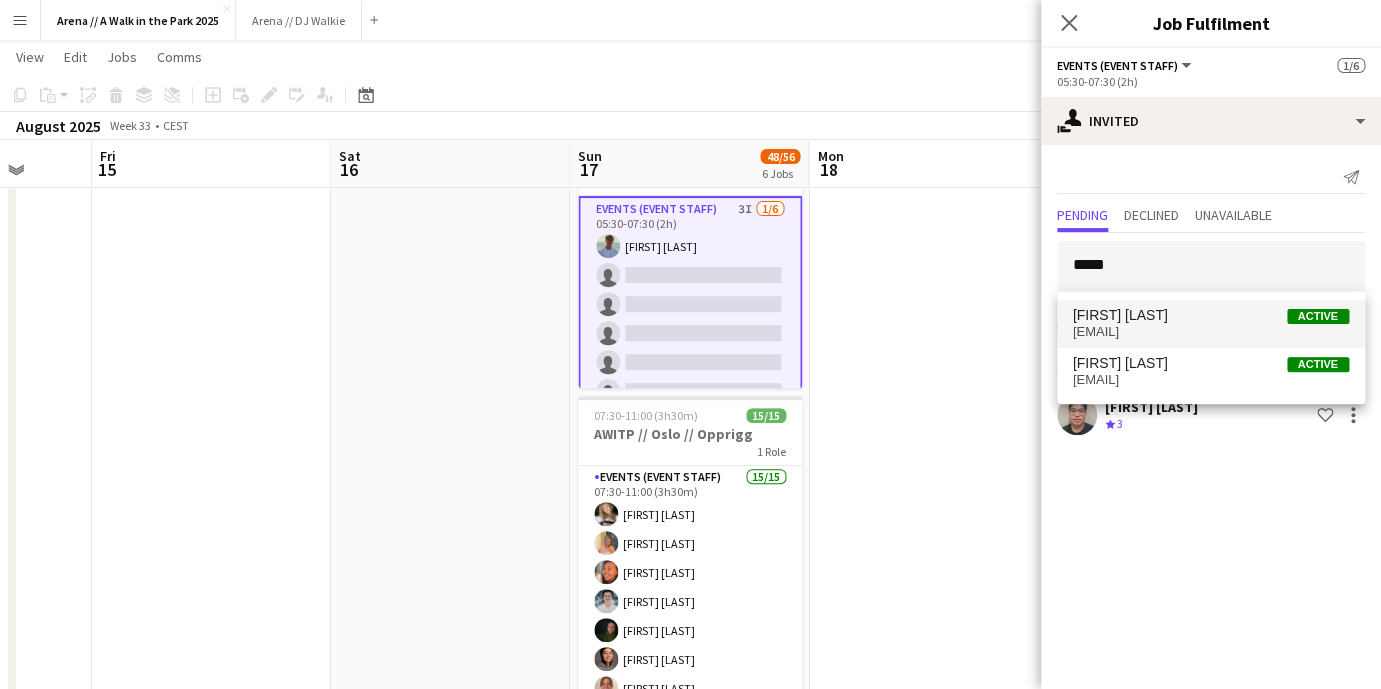 click on "[FIRST] [LAST]" at bounding box center [1120, 315] 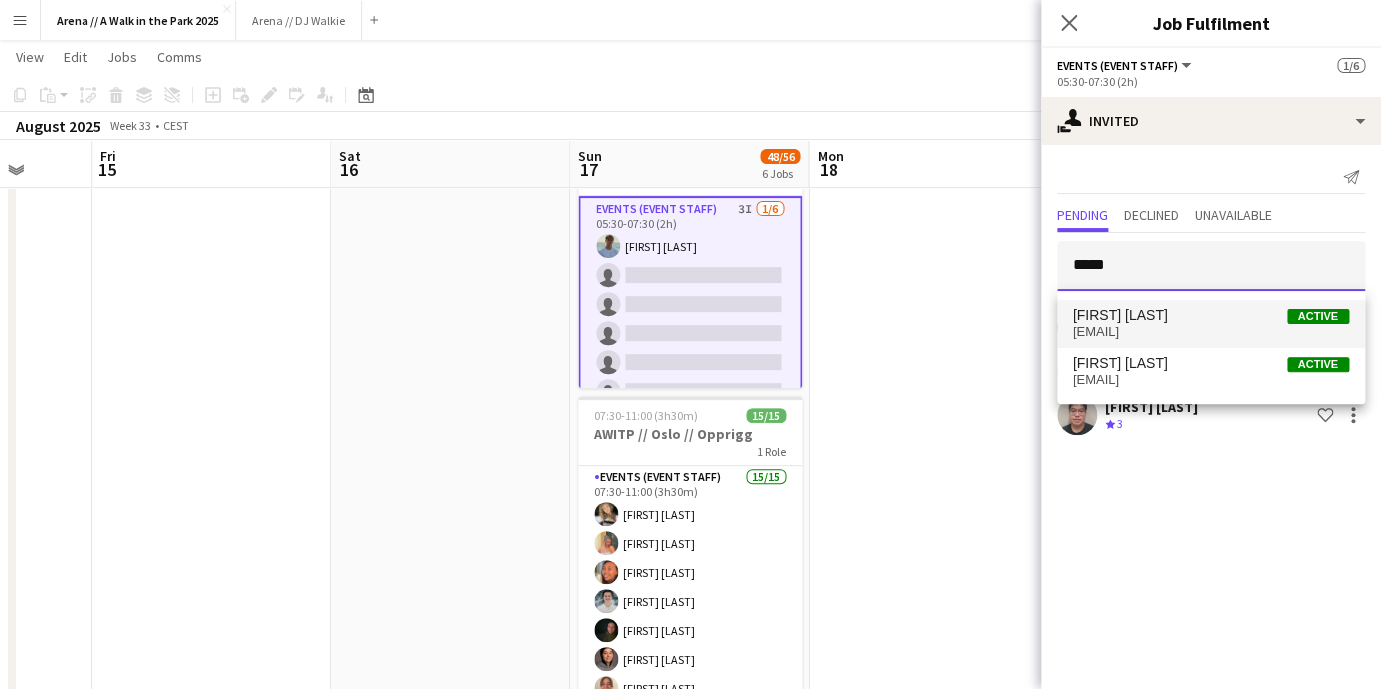 type 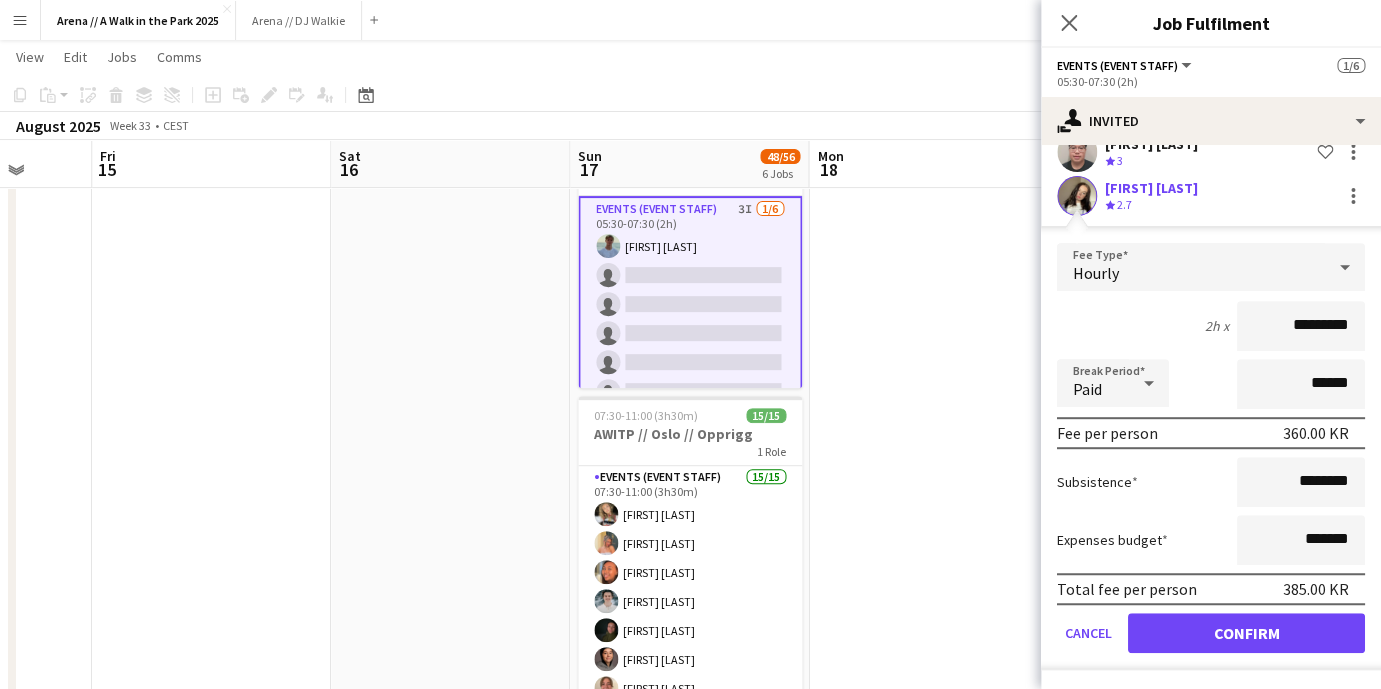 scroll, scrollTop: 267, scrollLeft: 0, axis: vertical 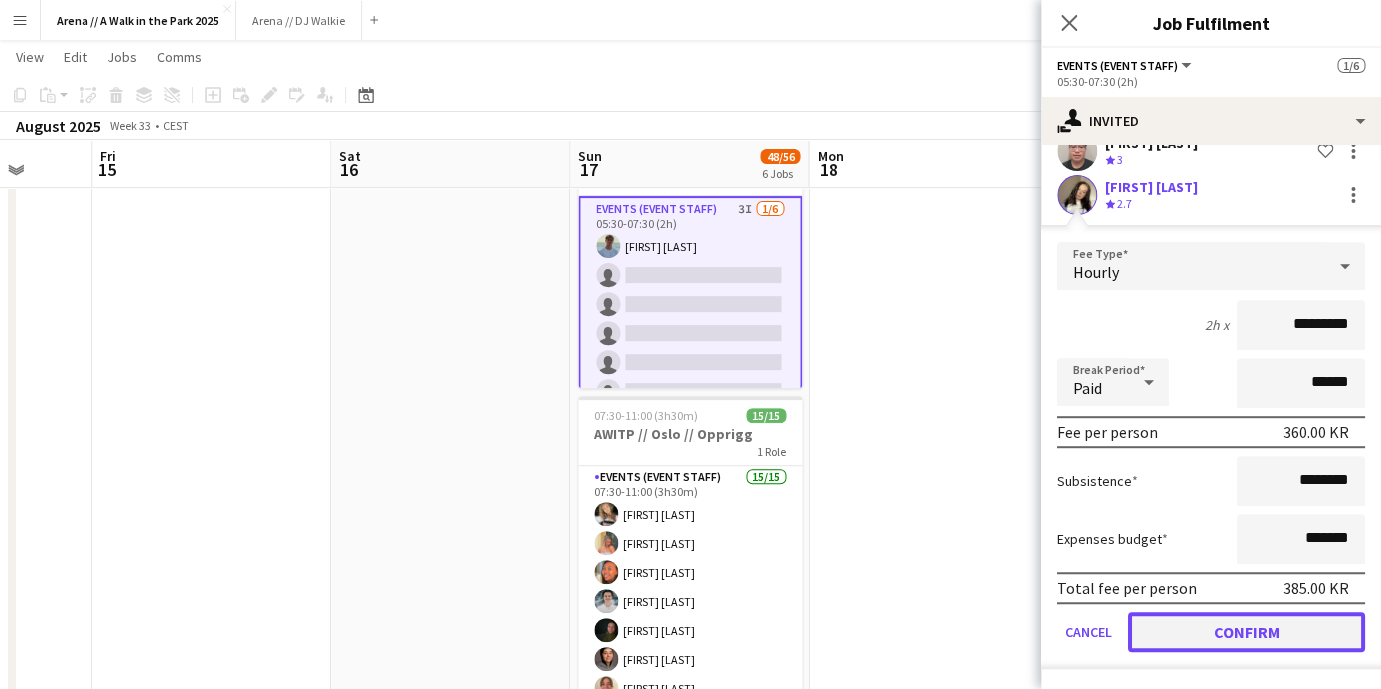 click on "Confirm" 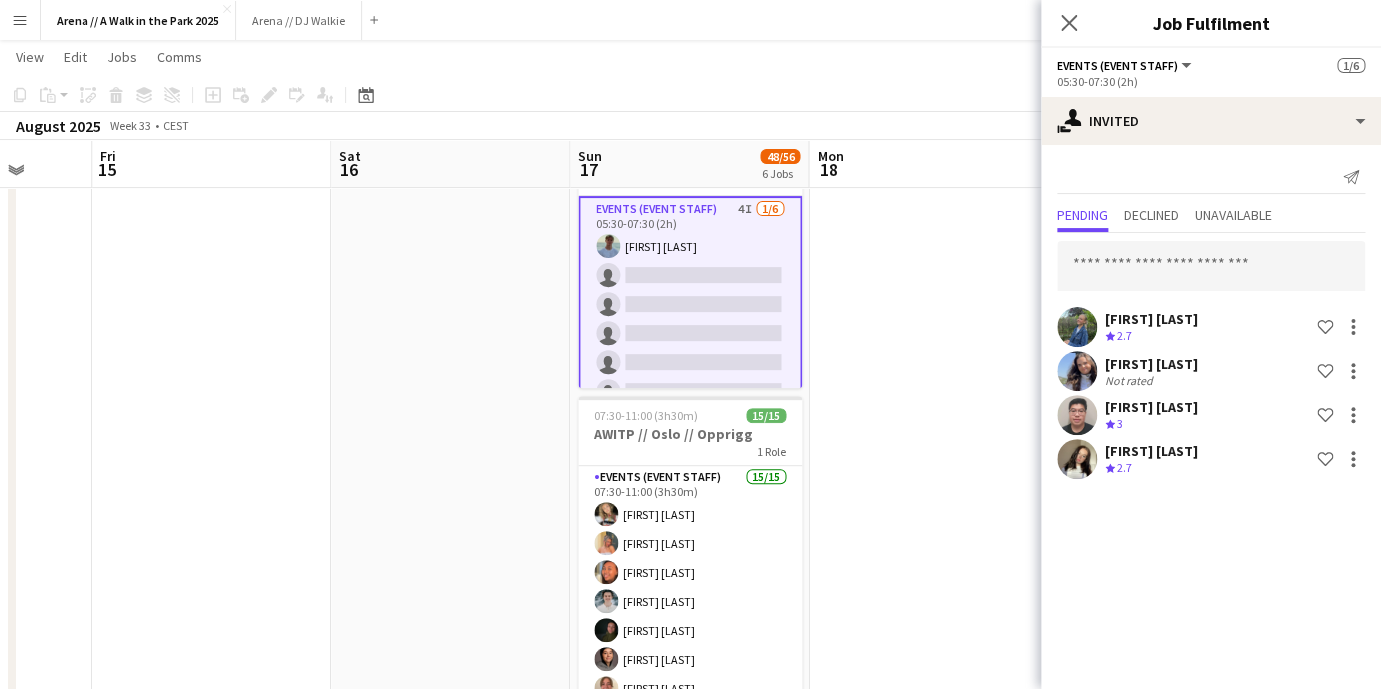 scroll, scrollTop: 0, scrollLeft: 0, axis: both 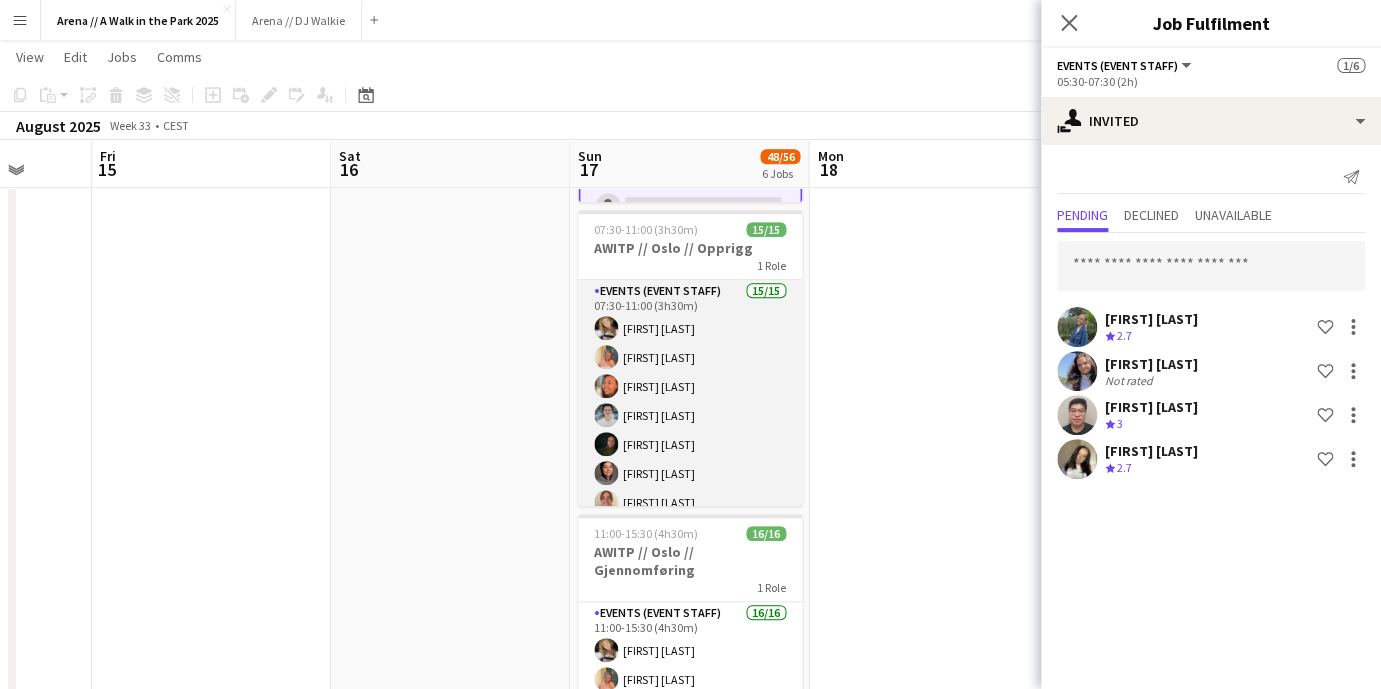 click on "Events (Event Staff)   15/15   07:30-11:00 (3h30m)
[FIRST] [LAST] [FIRST] [LAST] [FIRST] [LAST] [FIRST] [LAST] [FIRST] [LAST] [FIRST] [LAST] [FIRST] [LAST] [FIRST] [LAST] [FIRST] [LAST] [FIRST] [LAST] [FIRST] [LAST] [FIRST] [LAST] [FIRST] [LAST] [FIRST] [LAST] [FIRST] [LAST]" at bounding box center (690, 517) 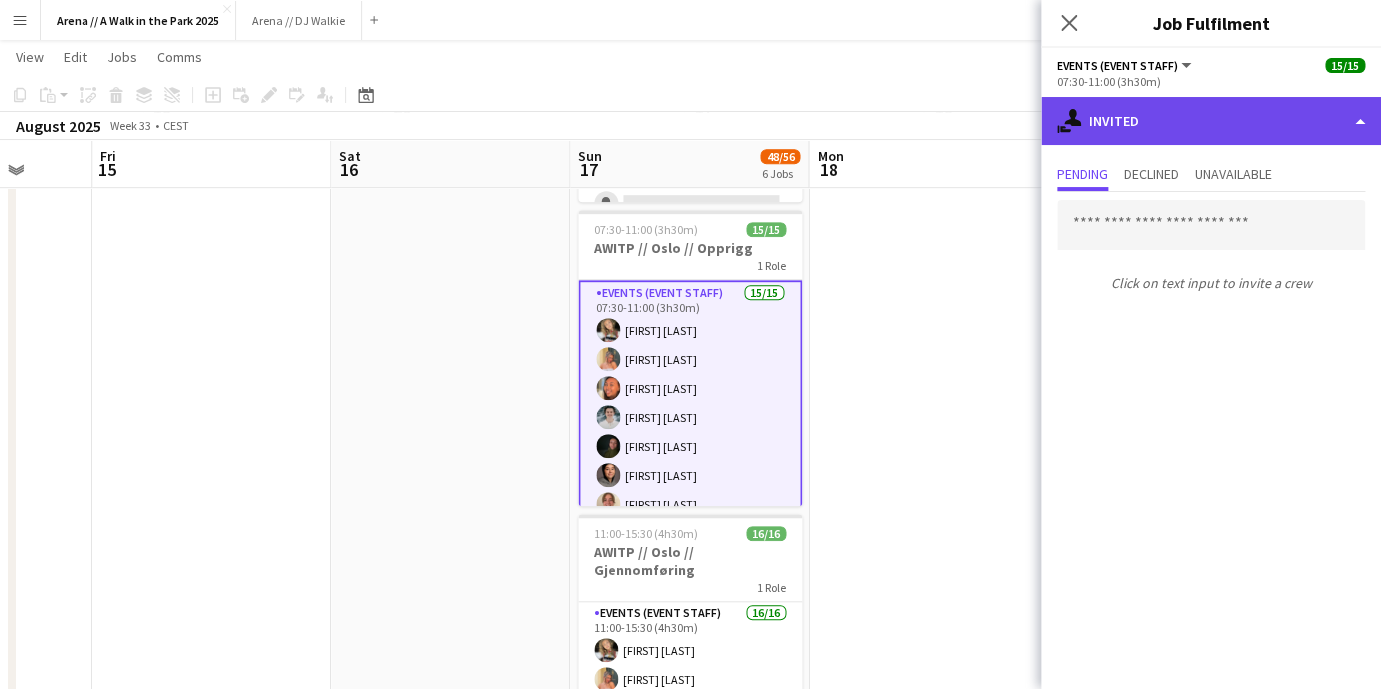 click on "single-neutral-actions-share-1
Invited" 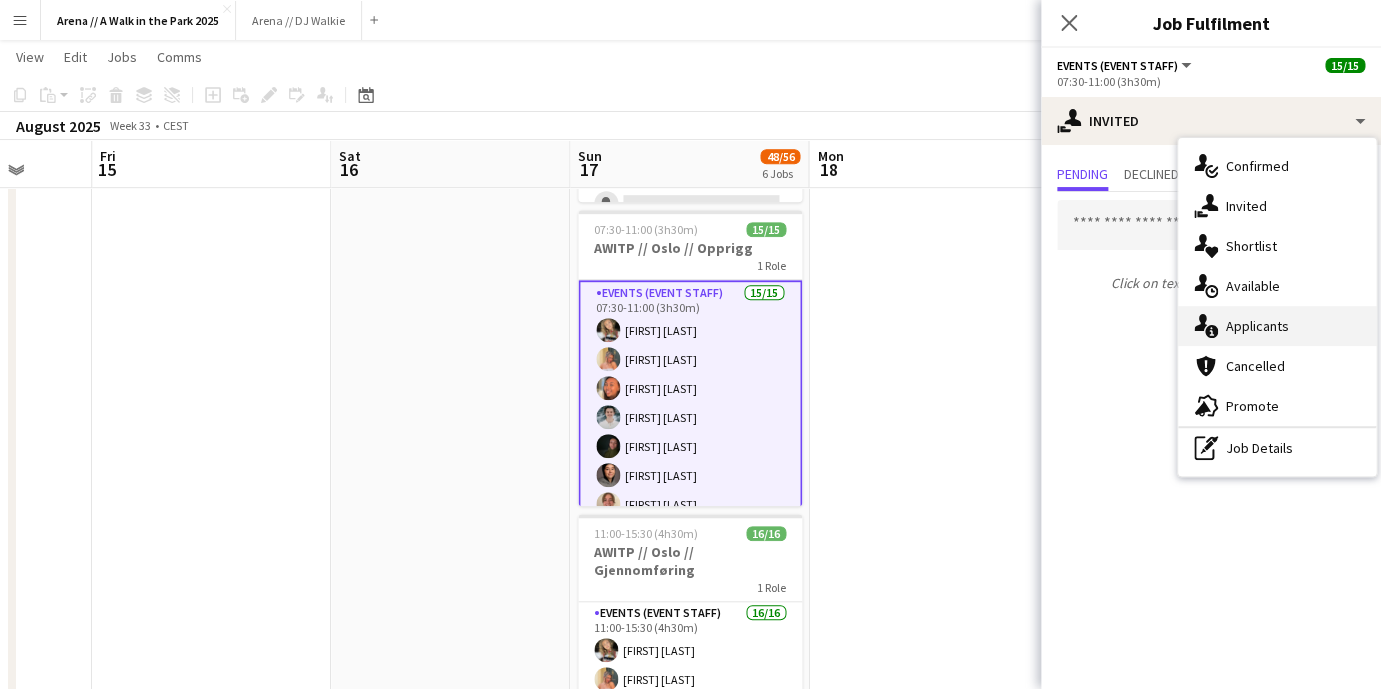 click on "single-neutral-actions-information
Applicants" at bounding box center (1277, 326) 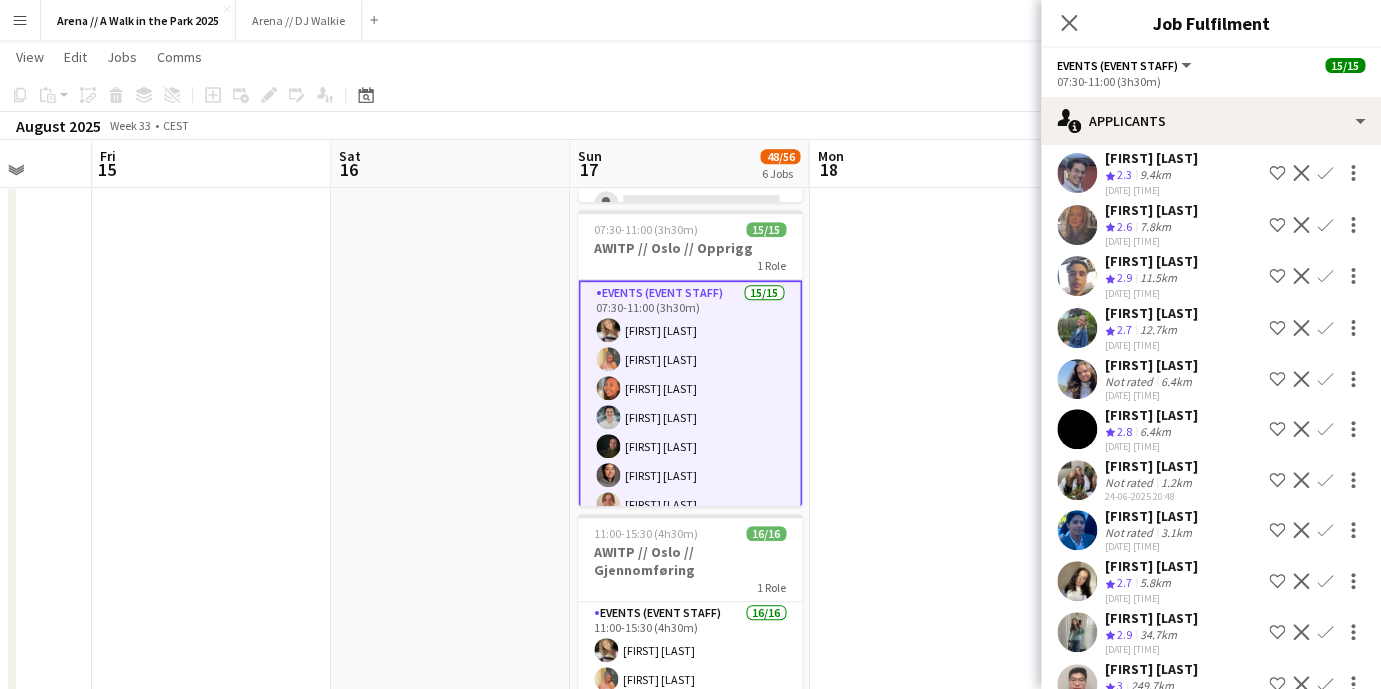 scroll, scrollTop: 89, scrollLeft: 0, axis: vertical 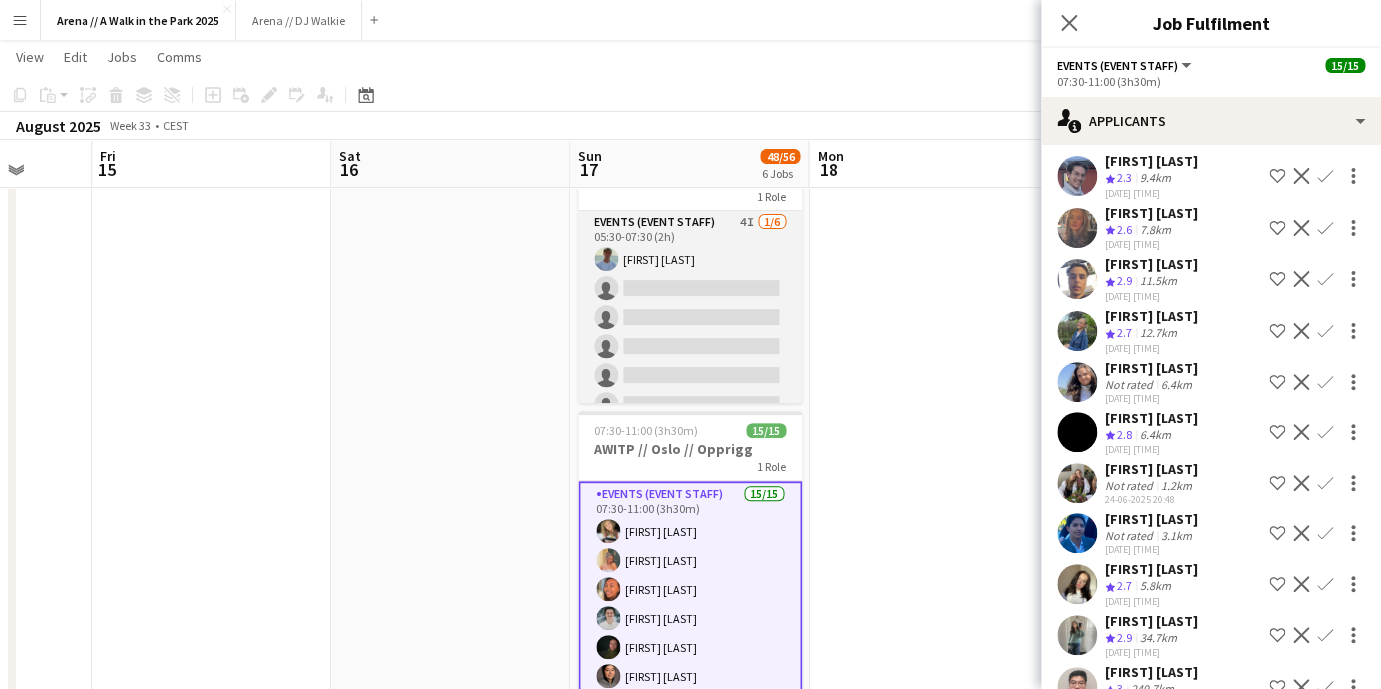 click on "Events (Event Staff)   4I   1/6   05:30-07:30 (2h)
[FIRST] [LAST]
single-neutral-actions
single-neutral-actions
single-neutral-actions
single-neutral-actions
single-neutral-actions" at bounding box center [690, 317] 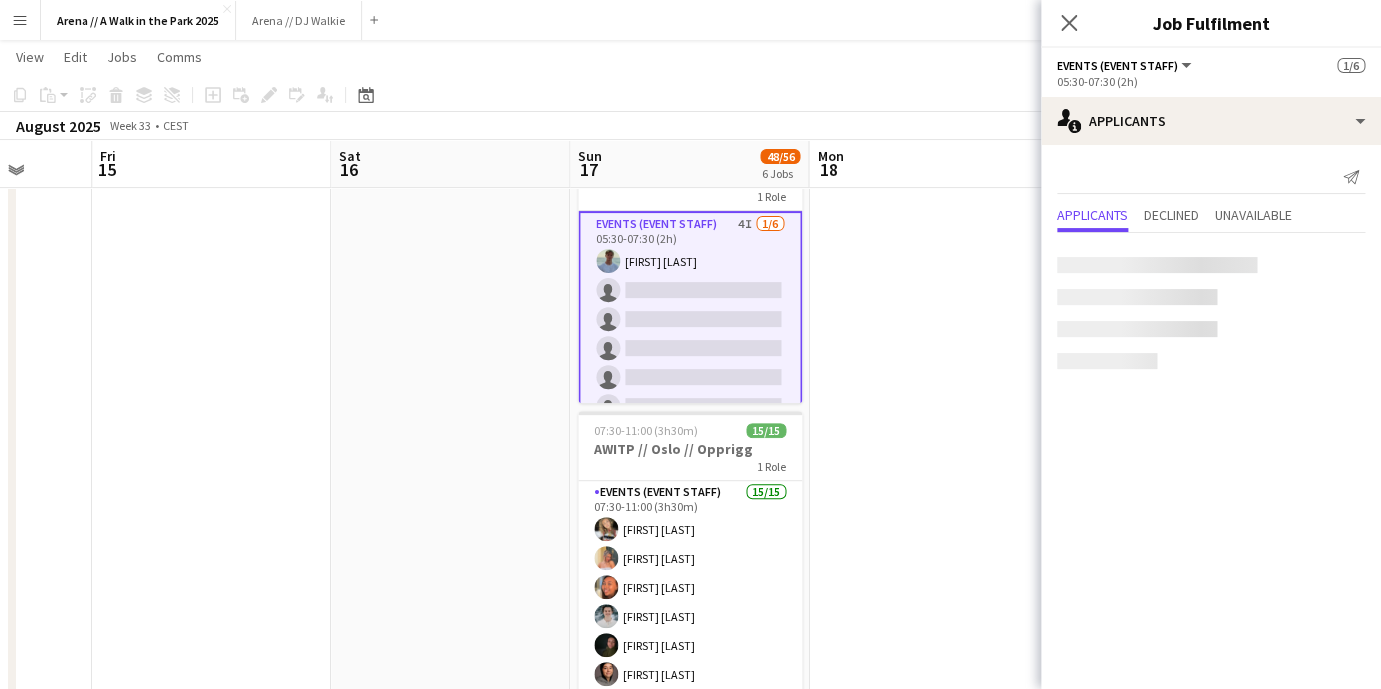 scroll, scrollTop: 0, scrollLeft: 0, axis: both 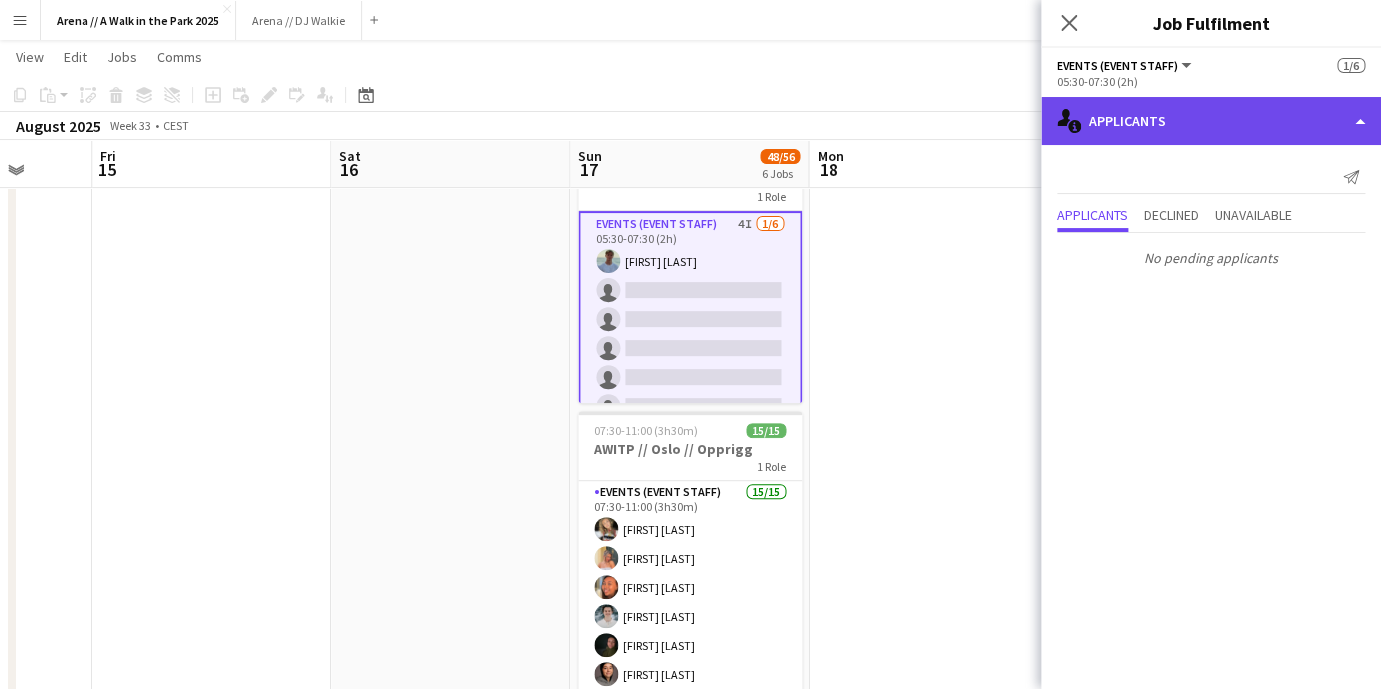 click on "single-neutral-actions-information
Applicants" 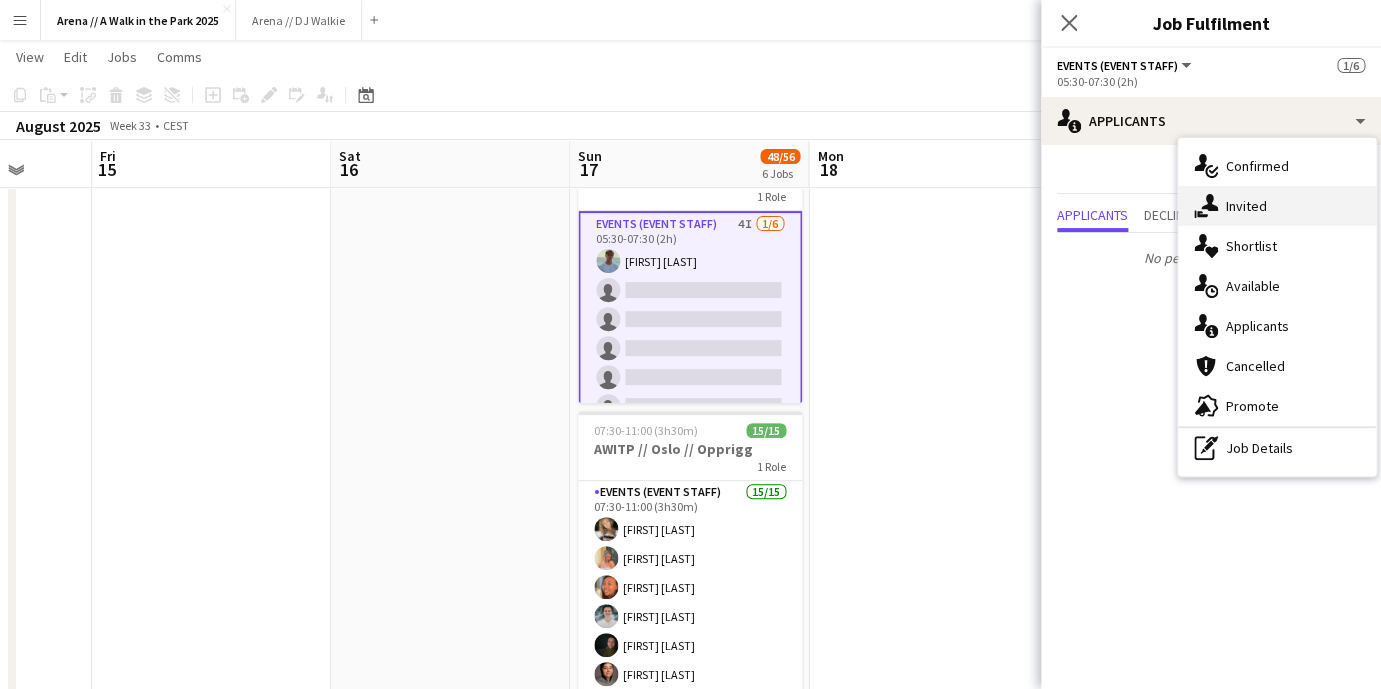 click on "single-neutral-actions-share-1
Invited" at bounding box center [1277, 206] 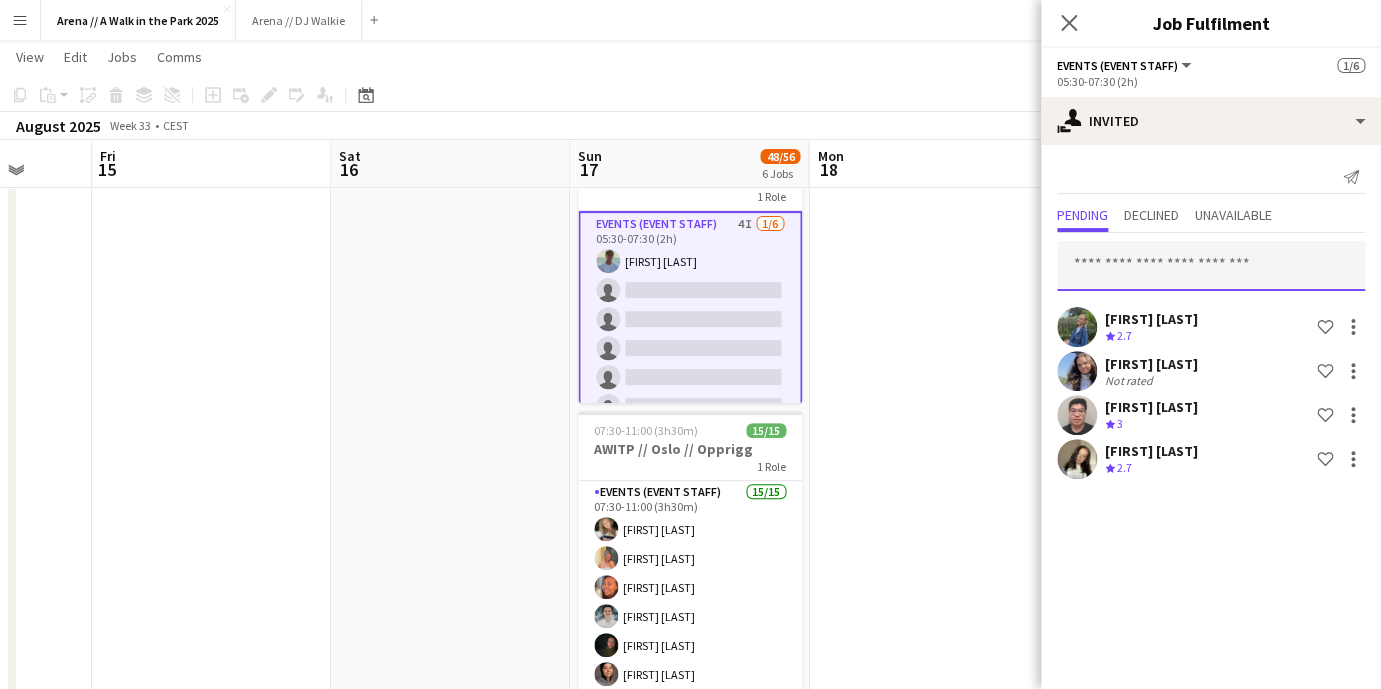 click at bounding box center [1211, 266] 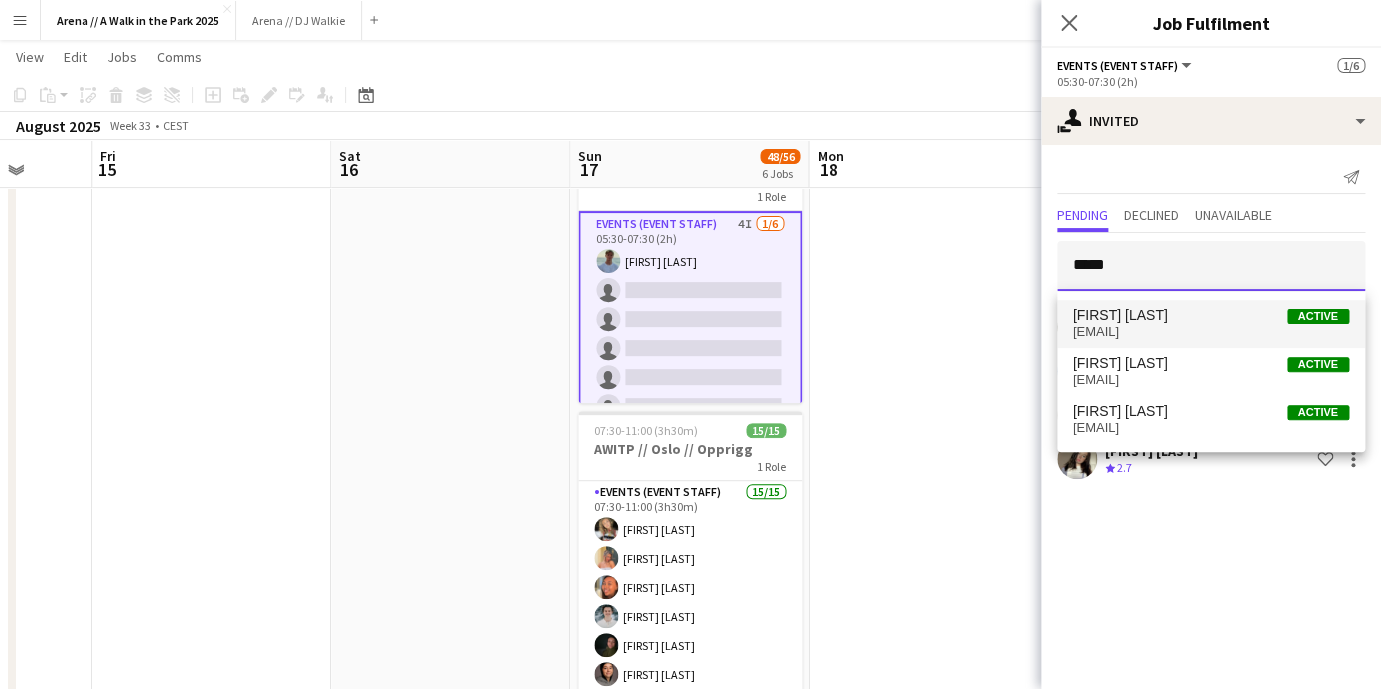 type on "*****" 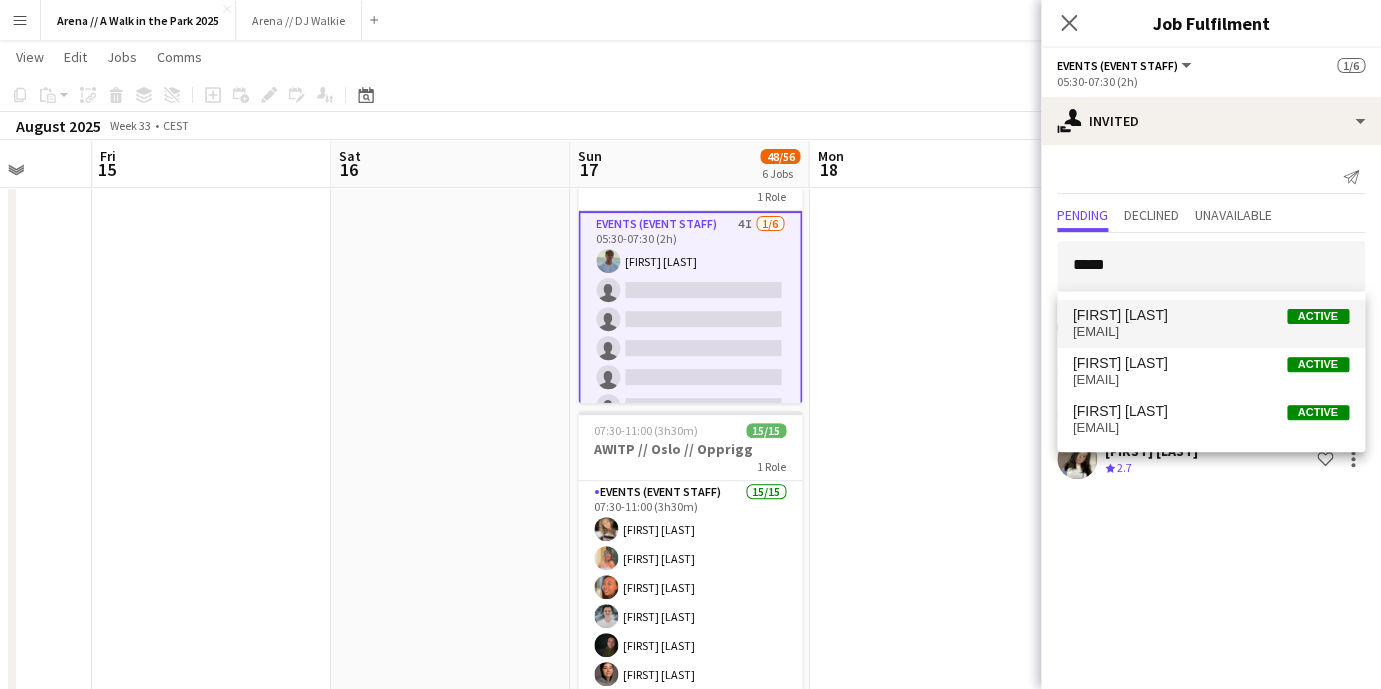 click on "[FIRST] [LAST]  Active" at bounding box center [1211, 315] 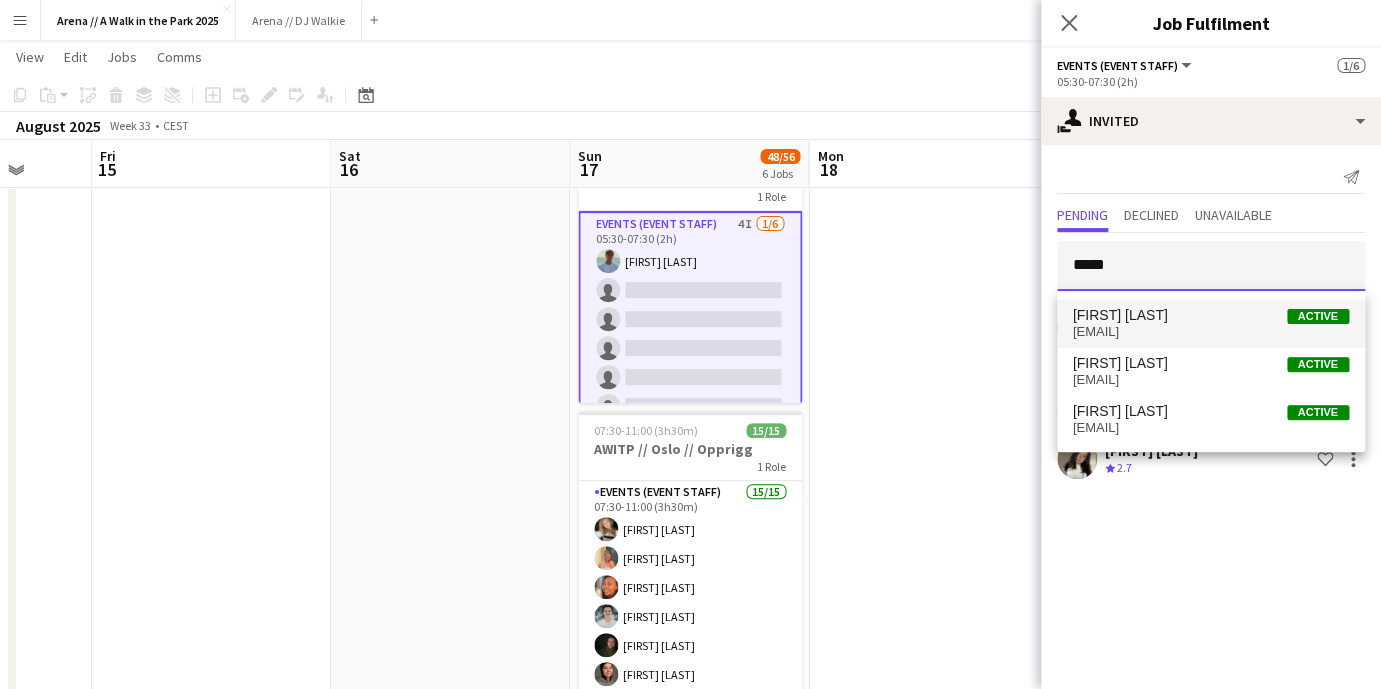 type 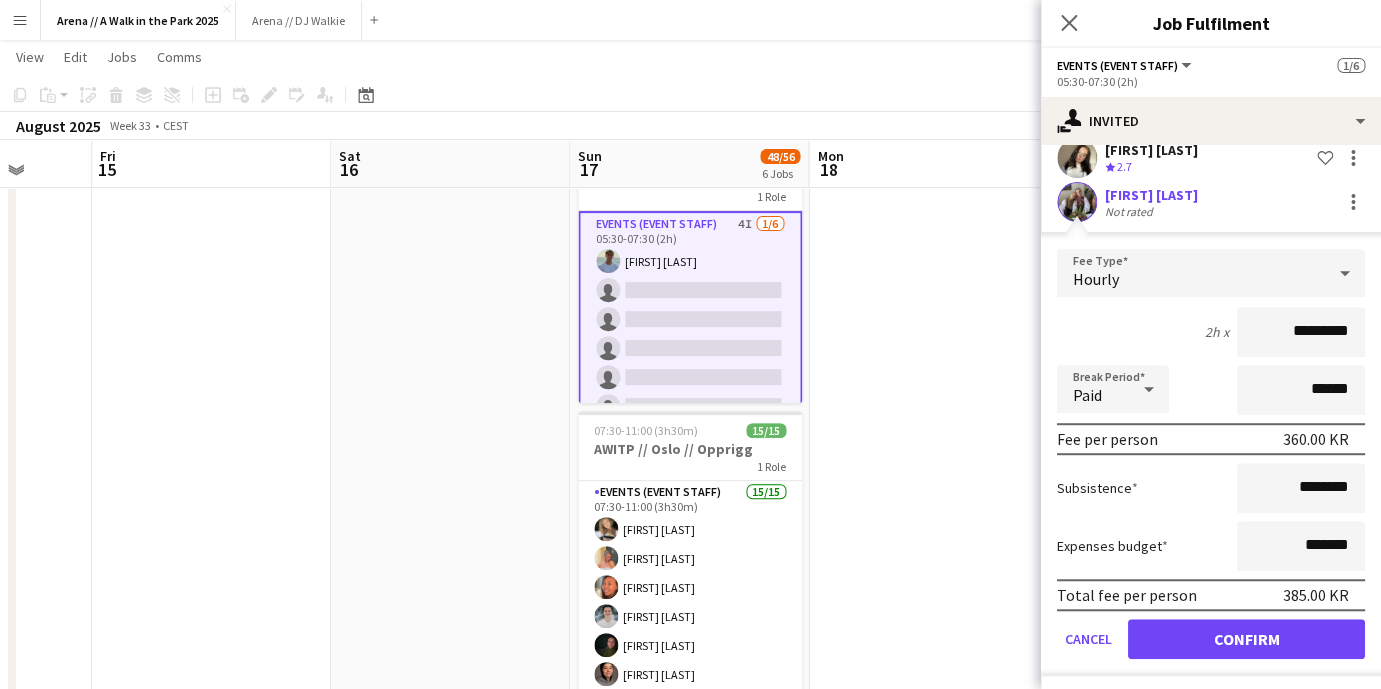 scroll, scrollTop: 311, scrollLeft: 0, axis: vertical 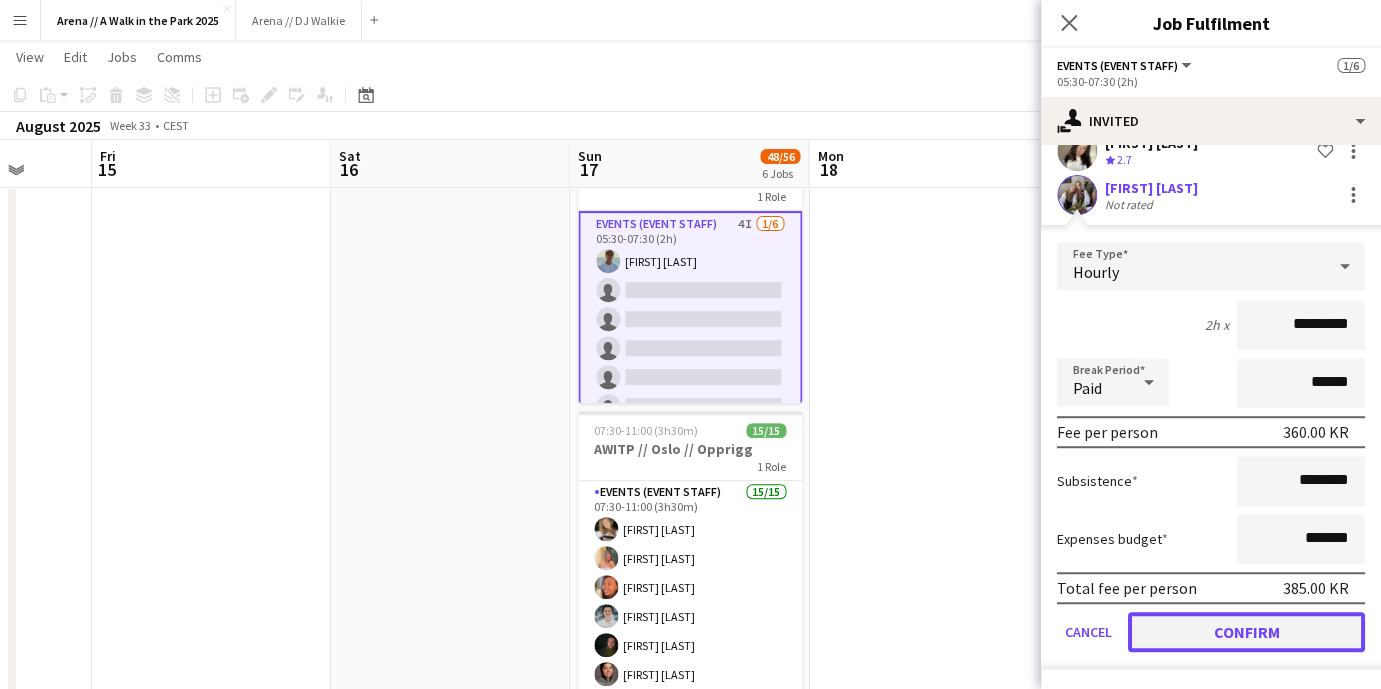 click on "Confirm" 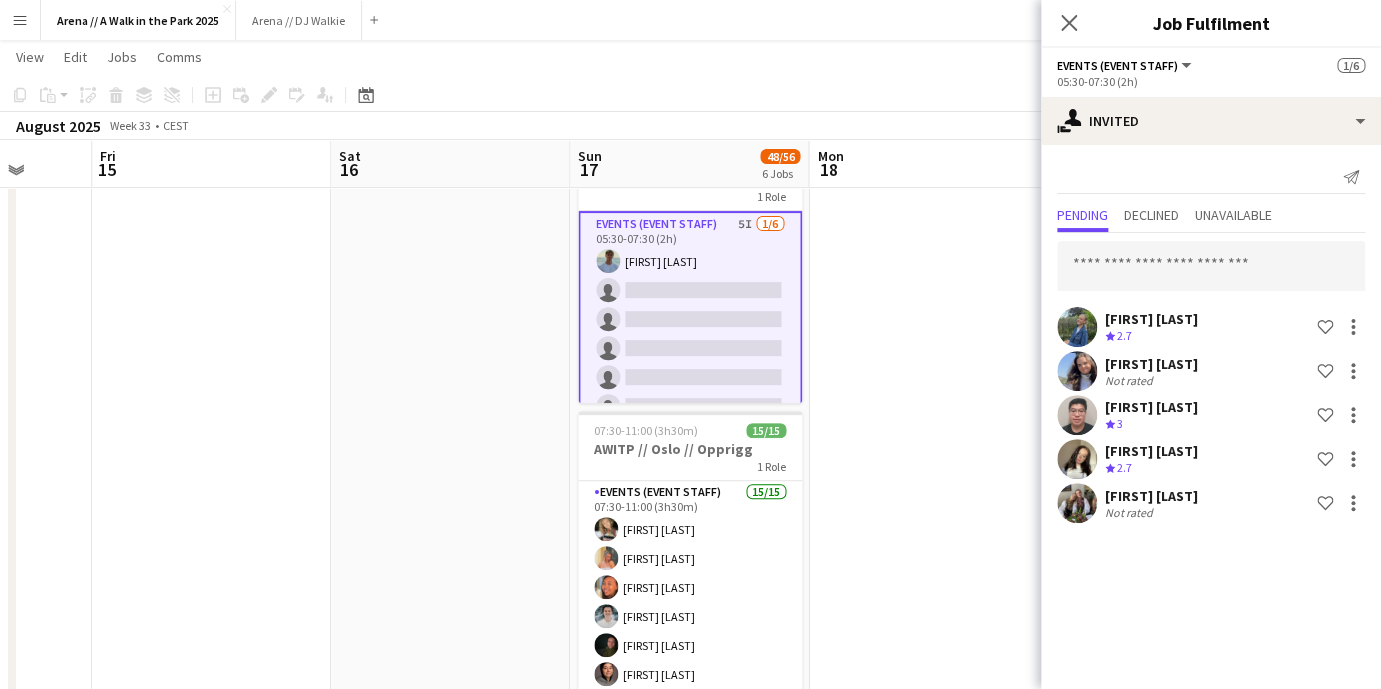 scroll, scrollTop: 0, scrollLeft: 0, axis: both 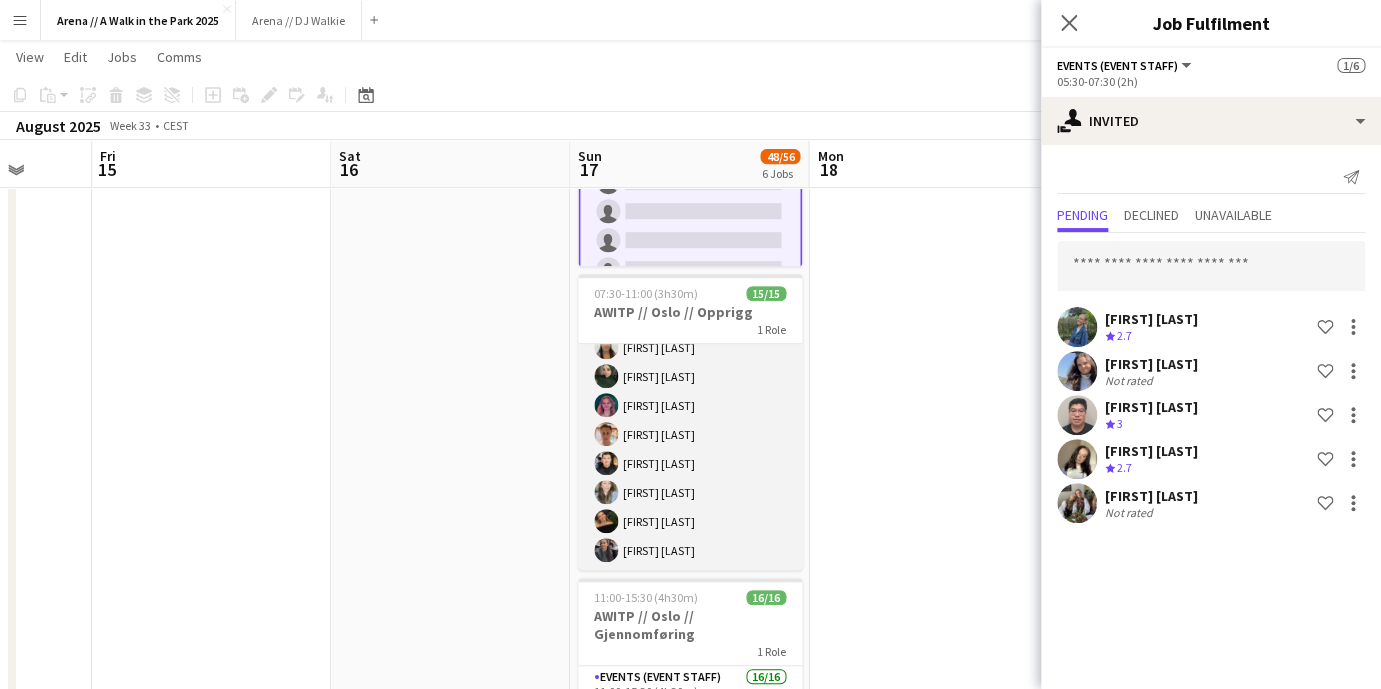 click on "Events (Event Staff)   15/15   07:30-11:00 (3h30m)
[FIRST] [LAST] [FIRST] [LAST] [FIRST] [LAST] [FIRST] [LAST] [FIRST] [LAST] [FIRST] [LAST] [FIRST] [LAST] [FIRST] [LAST] [FIRST] [LAST] [FIRST] [LAST] [FIRST] [LAST] [FIRST] [LAST] [FIRST] [LAST] [FIRST] [LAST] [FIRST] [LAST]" at bounding box center [690, 333] 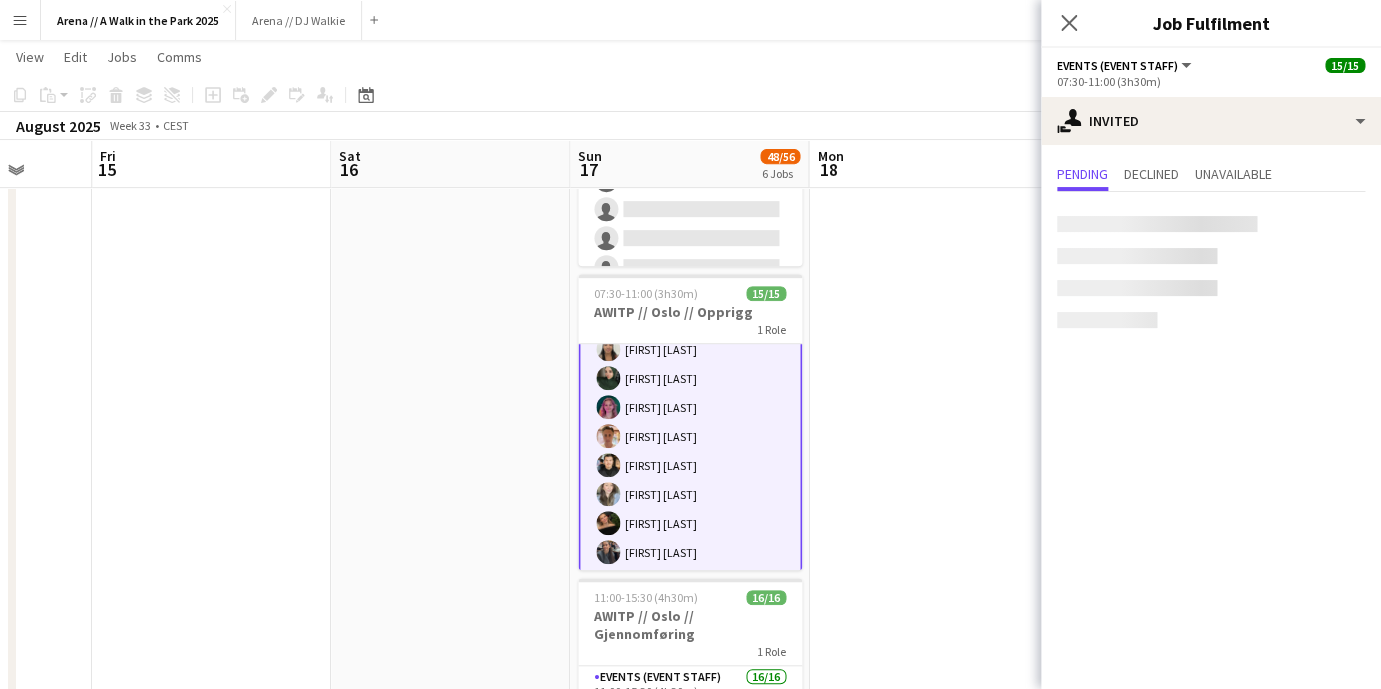 scroll, scrollTop: 250, scrollLeft: 0, axis: vertical 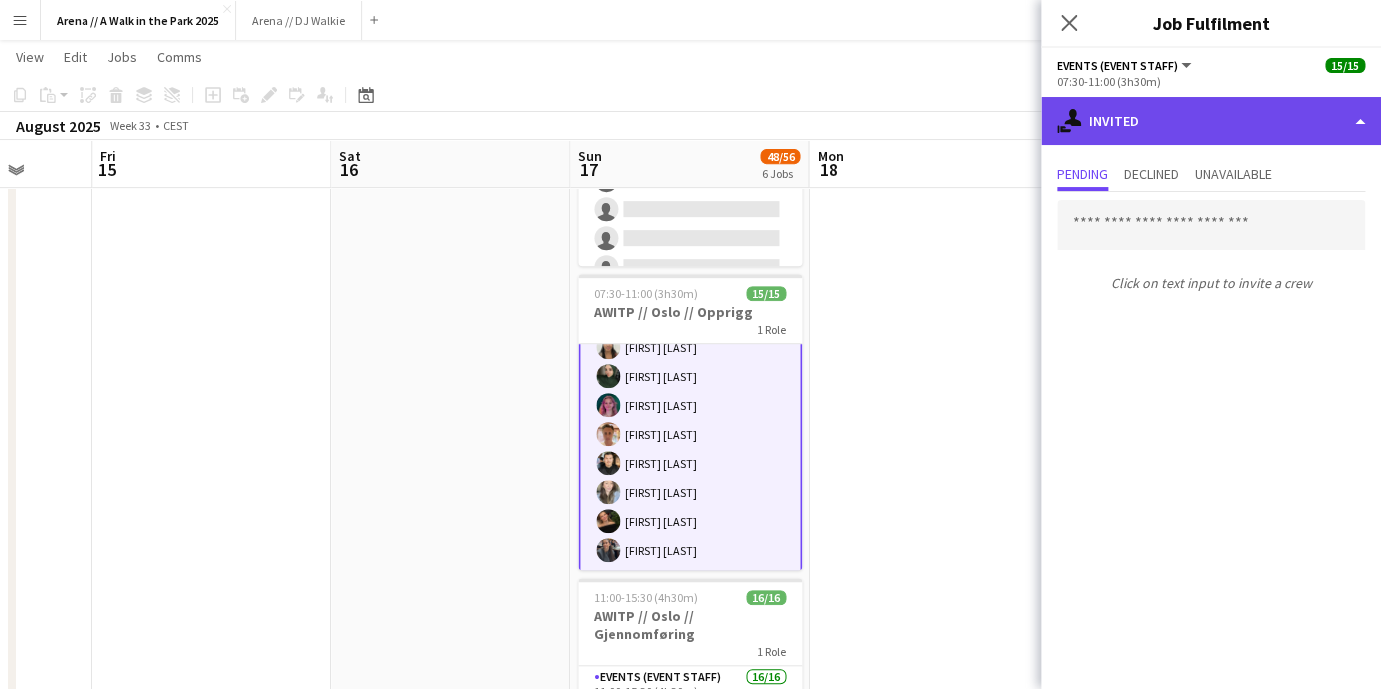 click on "single-neutral-actions-share-1
Invited" 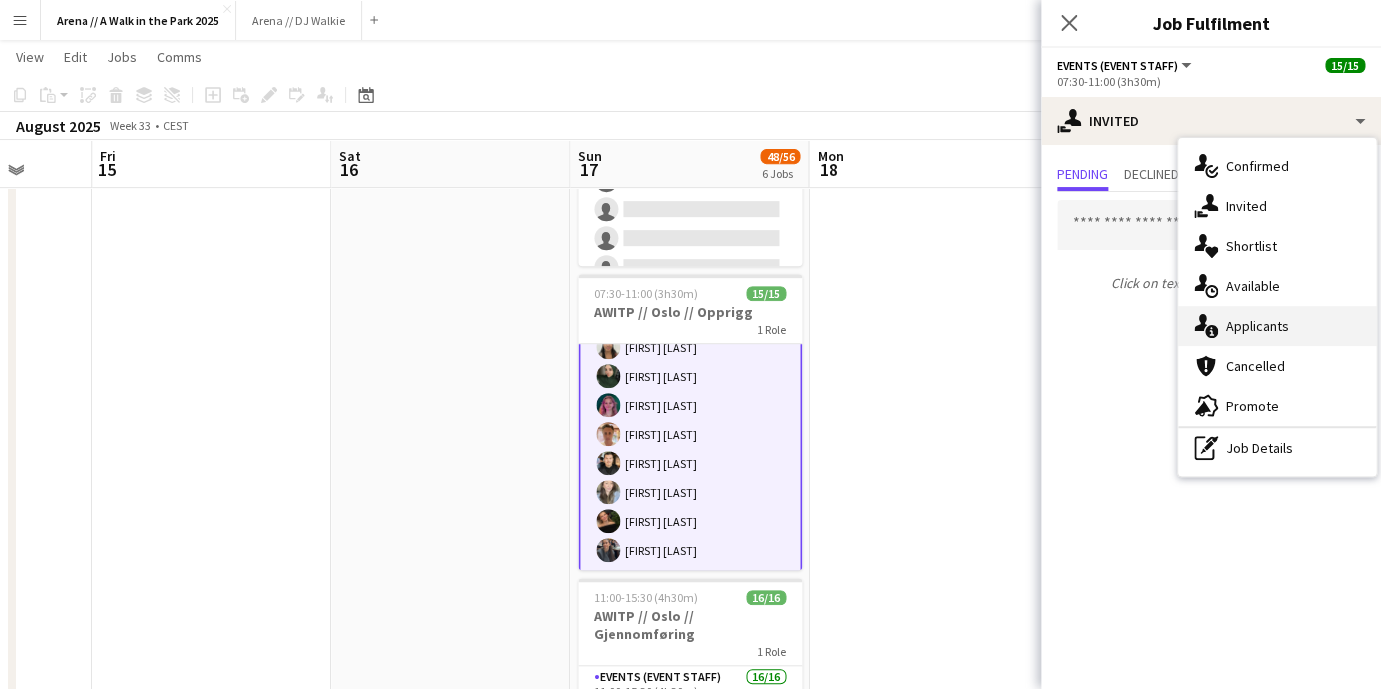 click on "single-neutral-actions-information
Applicants" at bounding box center (1277, 326) 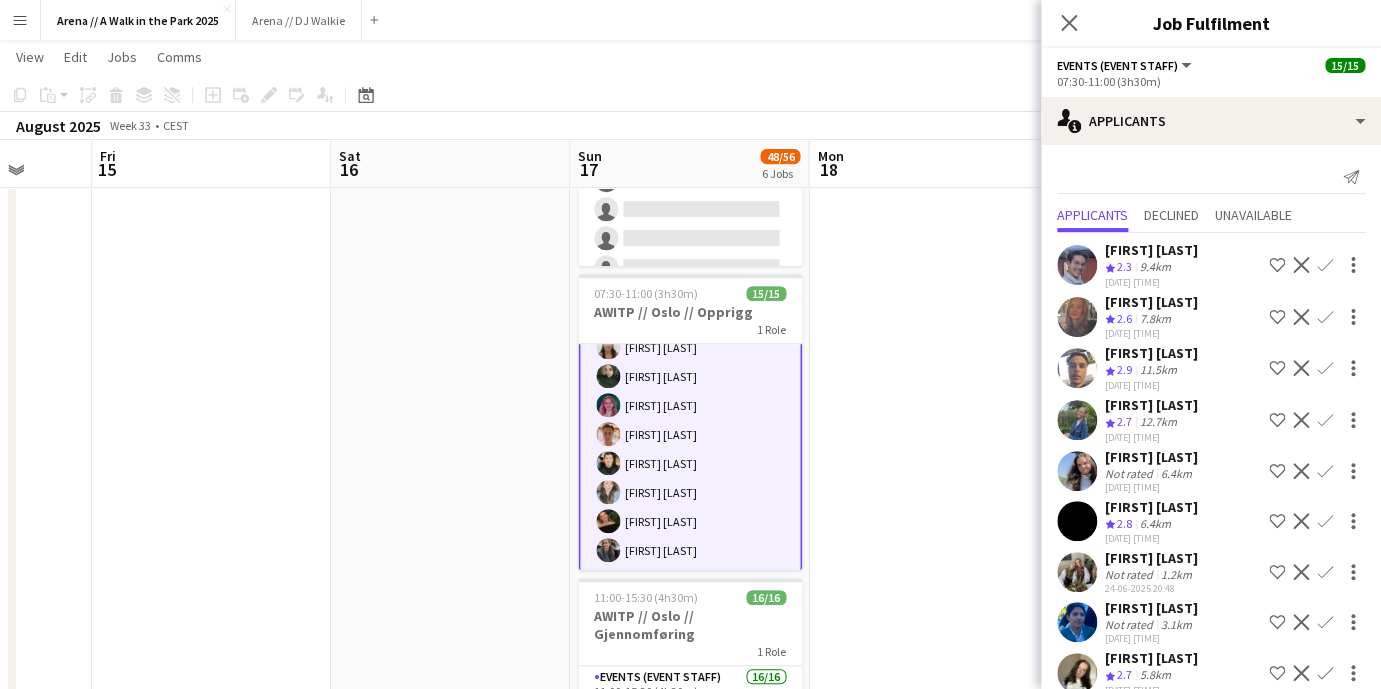 scroll, scrollTop: 148, scrollLeft: 0, axis: vertical 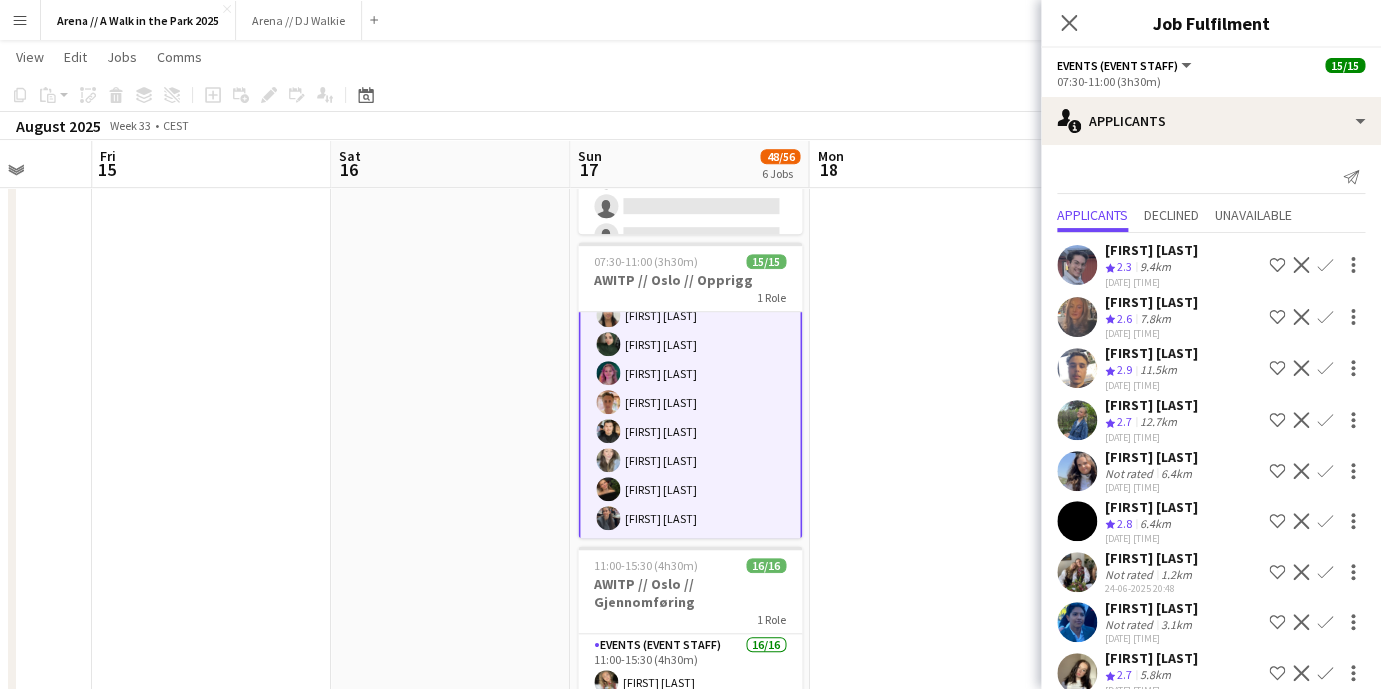 click on "Close pop-in" 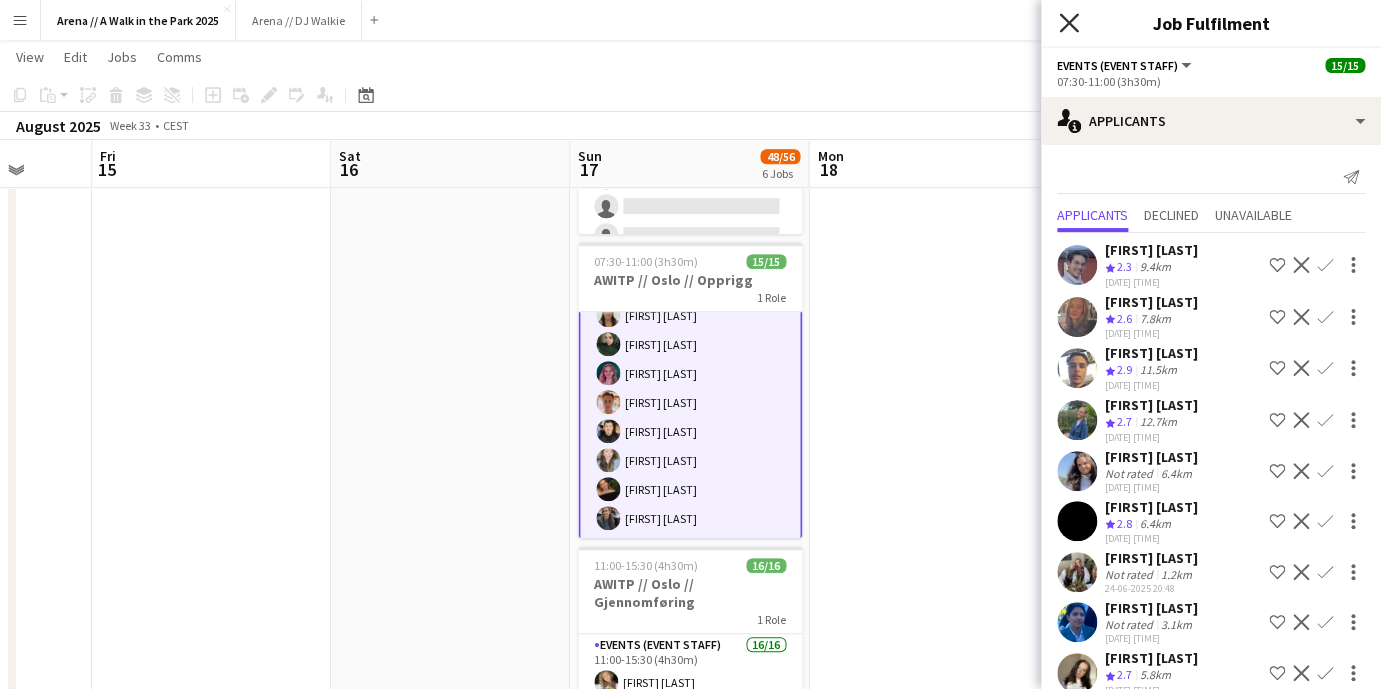 click on "Close pop-in" 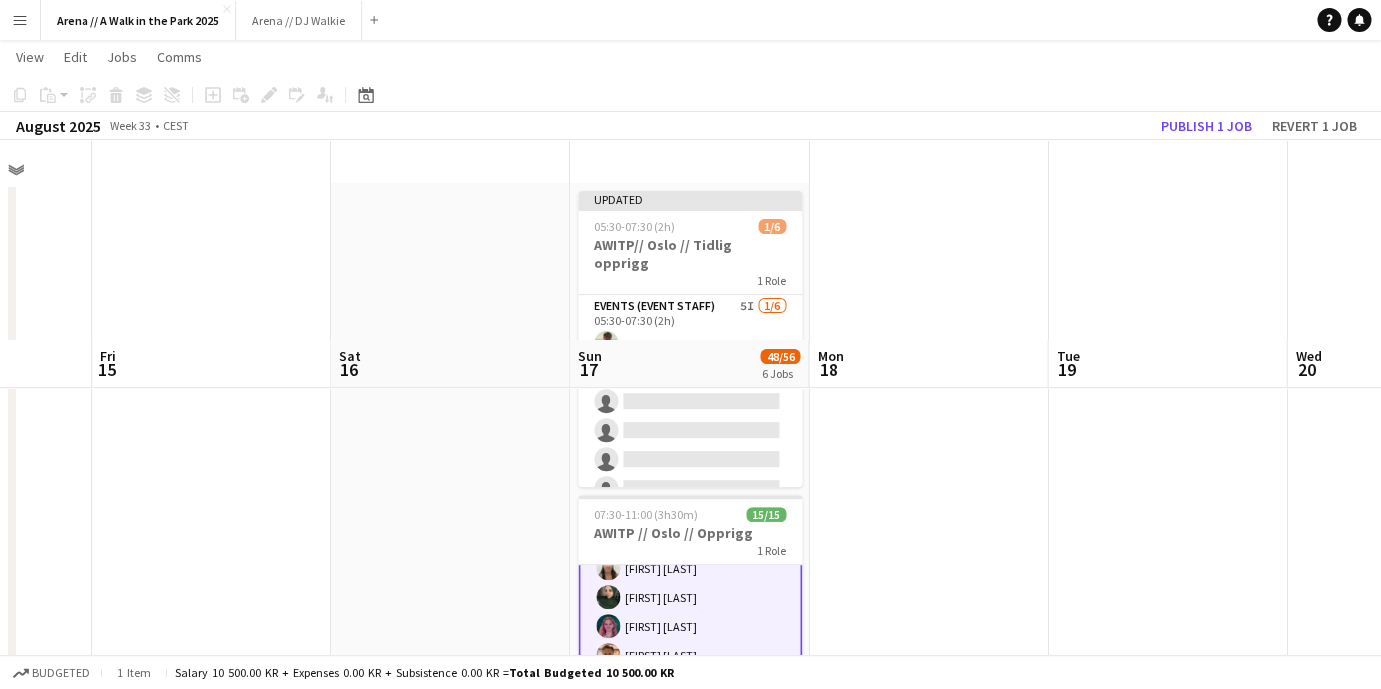 scroll, scrollTop: 0, scrollLeft: 0, axis: both 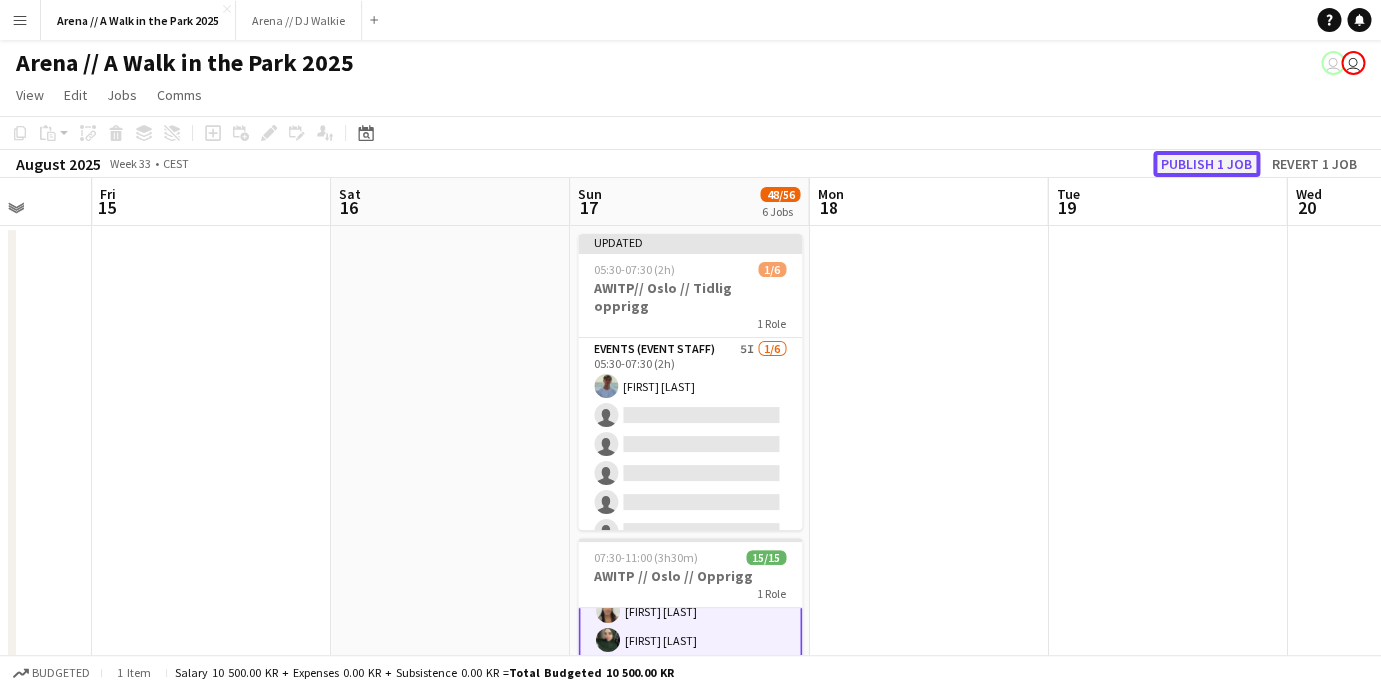 click on "Publish 1 job" 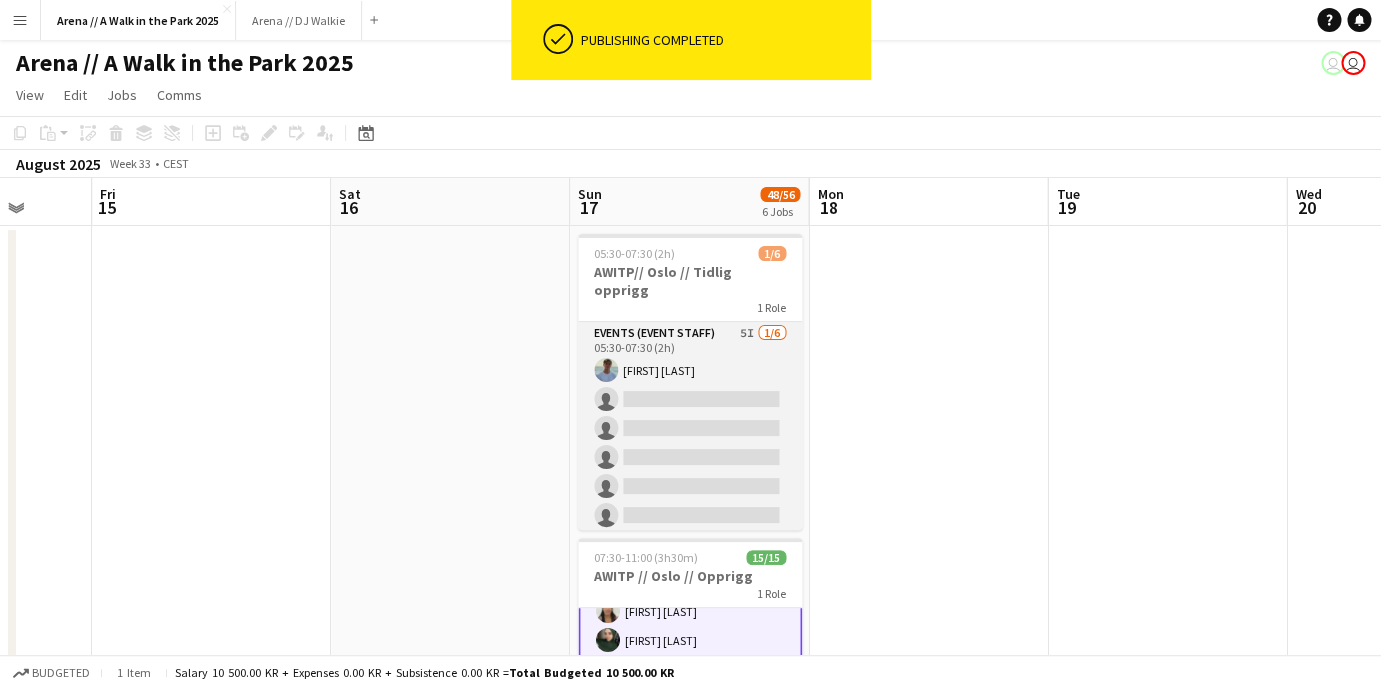 click on "Events (Event Staff)   5I   1/6   05:30-07:30 (2h)
[FIRST] [LAST]
single-neutral-actions
single-neutral-actions
single-neutral-actions
single-neutral-actions
single-neutral-actions" at bounding box center (690, 428) 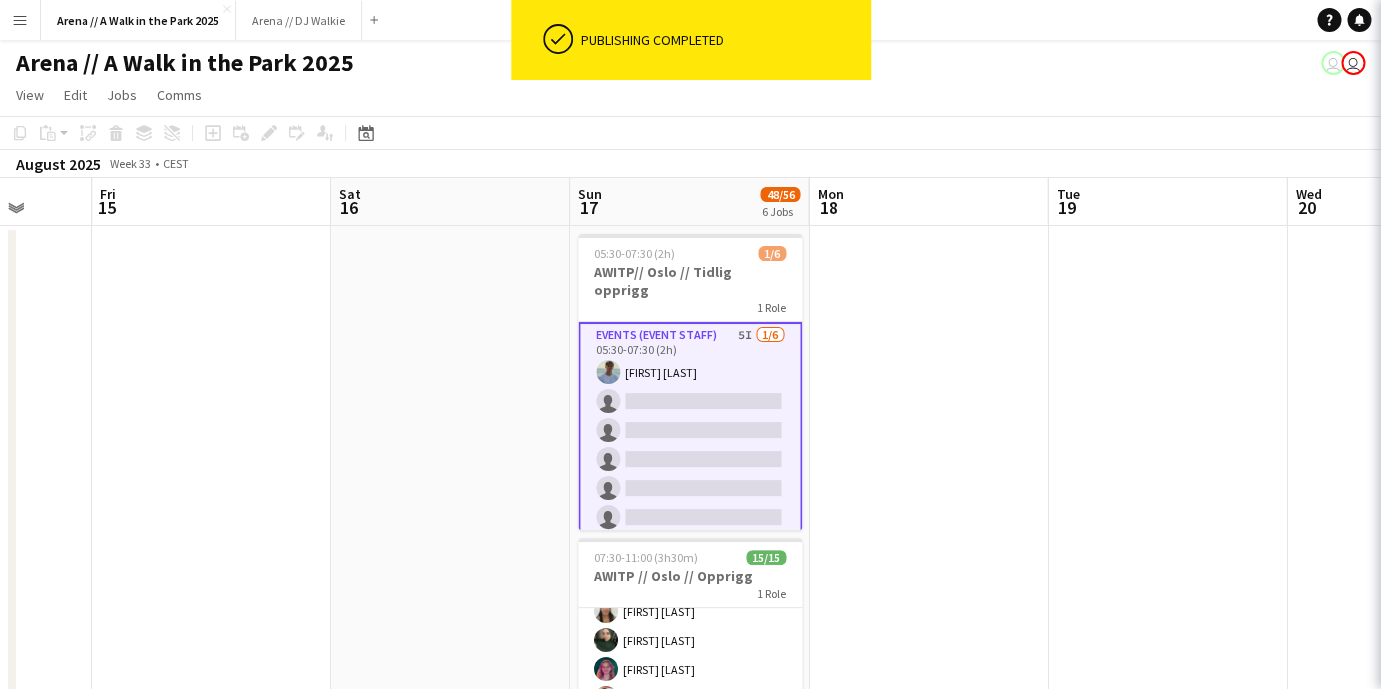 scroll, scrollTop: 248, scrollLeft: 0, axis: vertical 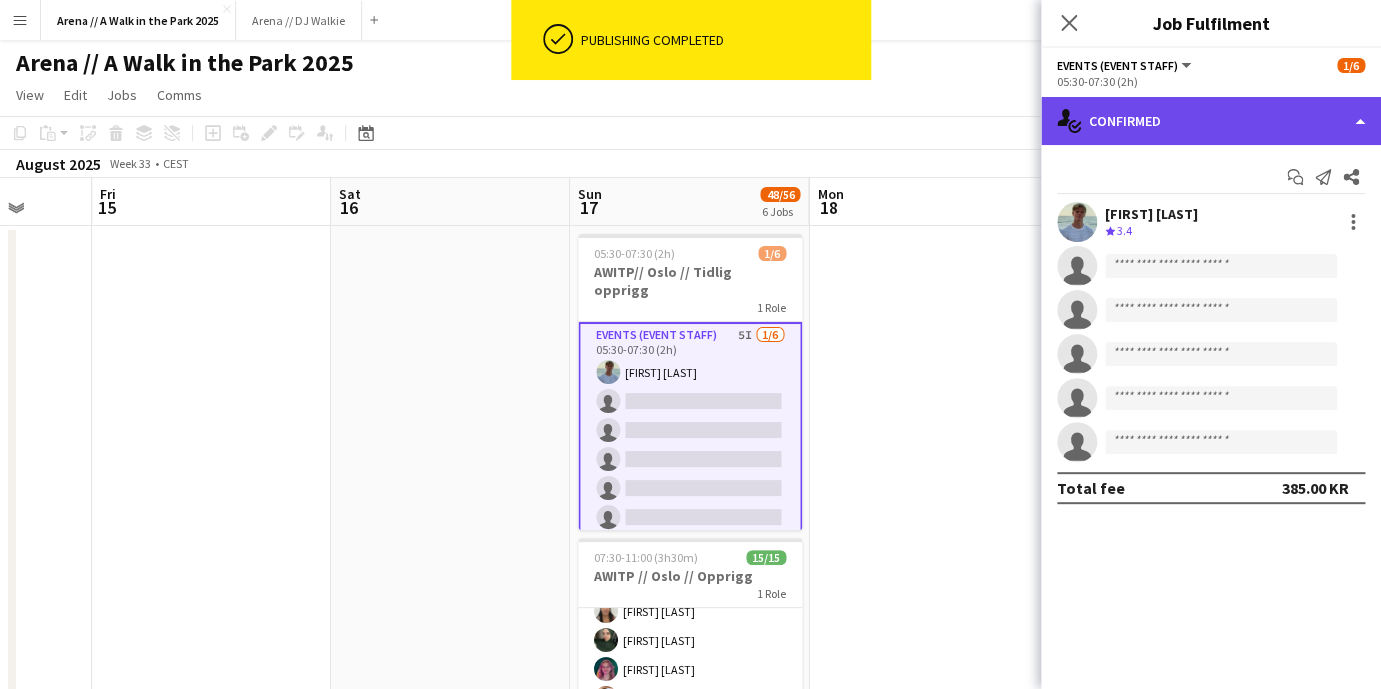 click on "single-neutral-actions-check-2
Confirmed" 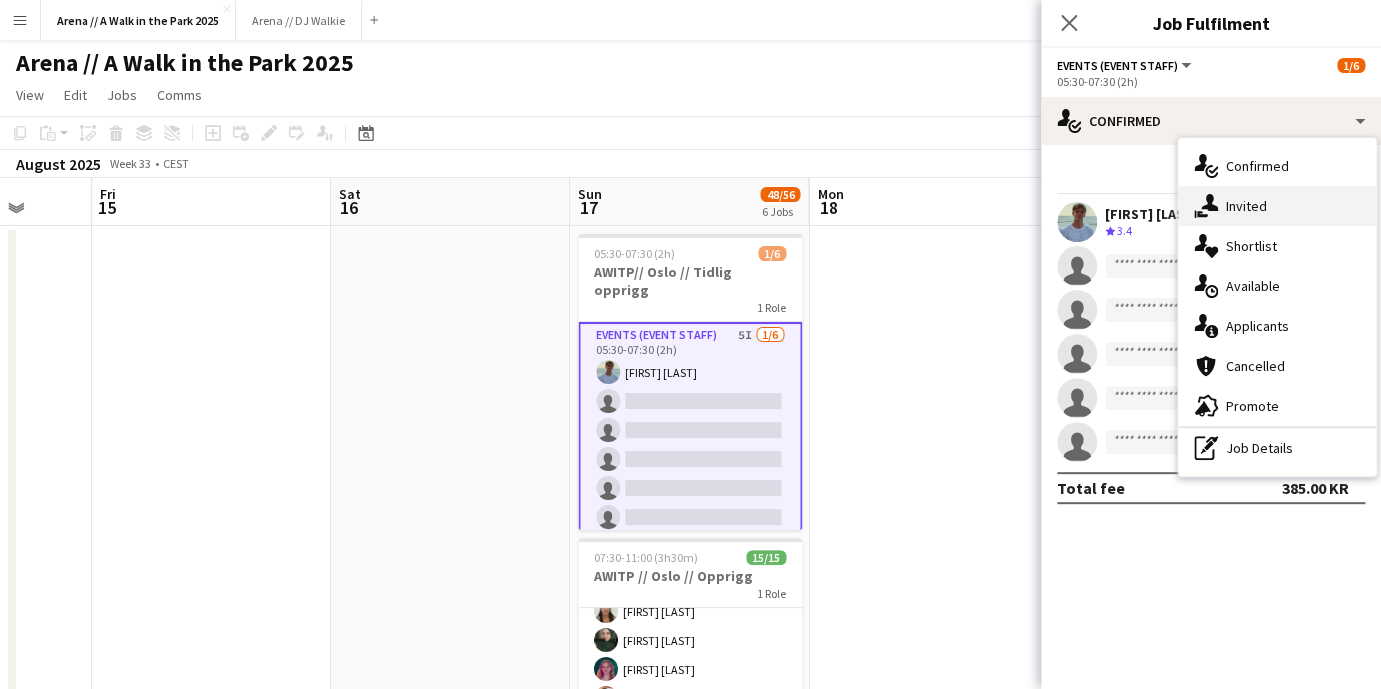 click on "single-neutral-actions-share-1
Invited" at bounding box center [1277, 206] 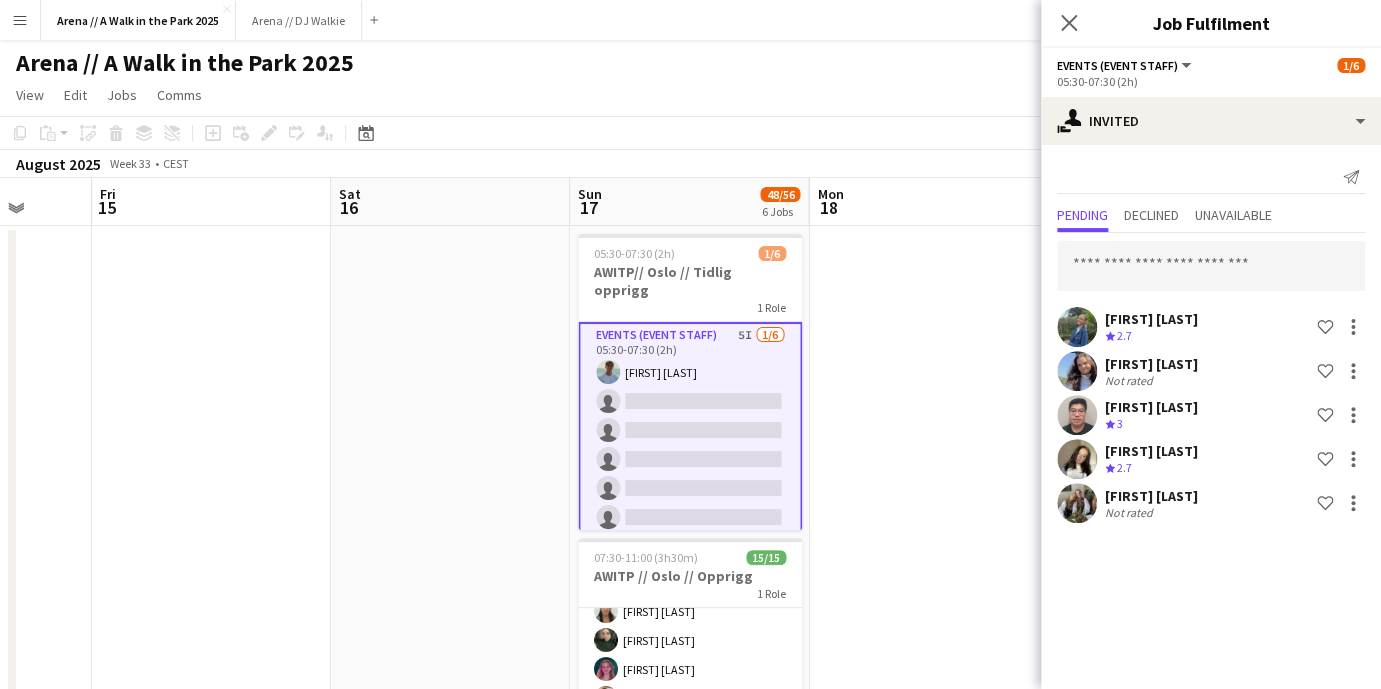 click at bounding box center (928, 1101) 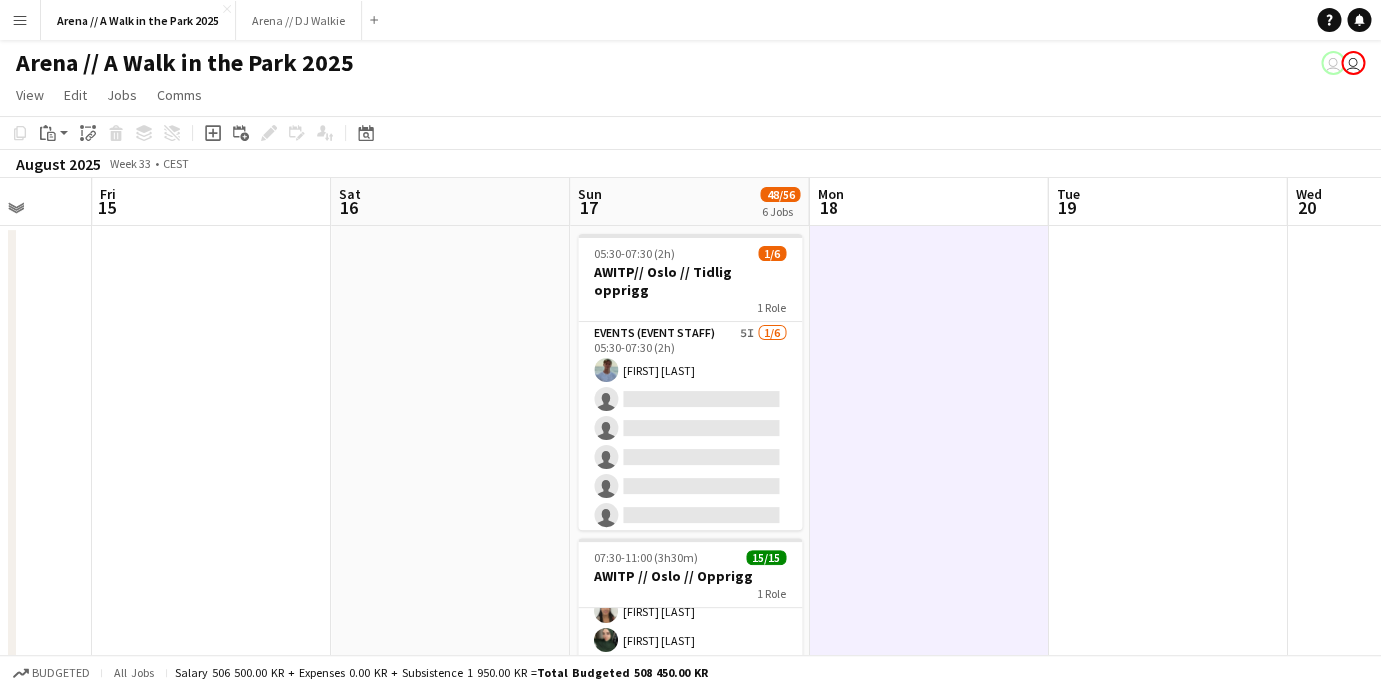 scroll, scrollTop: 111, scrollLeft: 0, axis: vertical 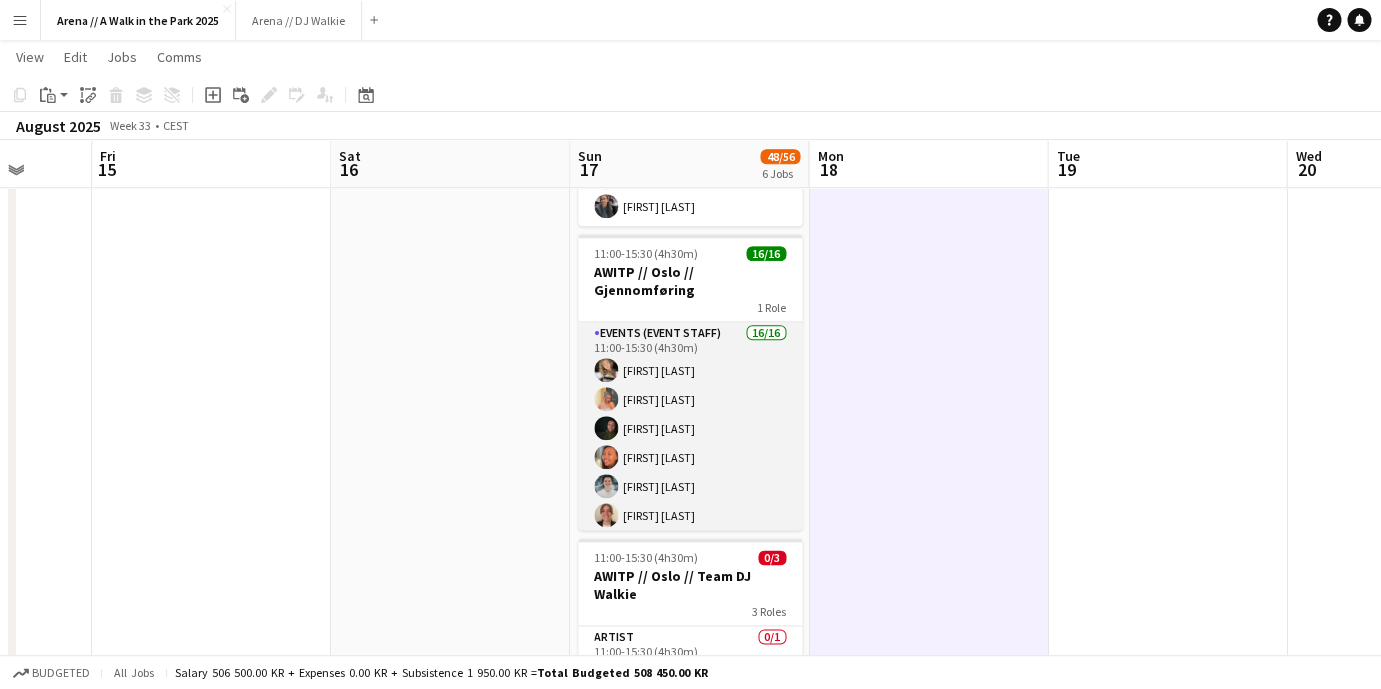 click on "Events (Event Staff)   16/16   11:00-15:30 (4h30m)
[FIRST] [LAST] [FIRST] [LAST] [FIRST] [LAST] [FIRST] [LAST] [FIRST] [LAST] [FIRST] [LAST] [FIRST] [LAST] [FIRST] [LAST] [FIRST] [LAST] [FIRST] [LAST] [FIRST] [LAST] [FIRST] [LAST] [FIRST] [LAST] [FIRST] [LAST] [FIRST] [LAST] [FIRST] [LAST]" at bounding box center (690, 573) 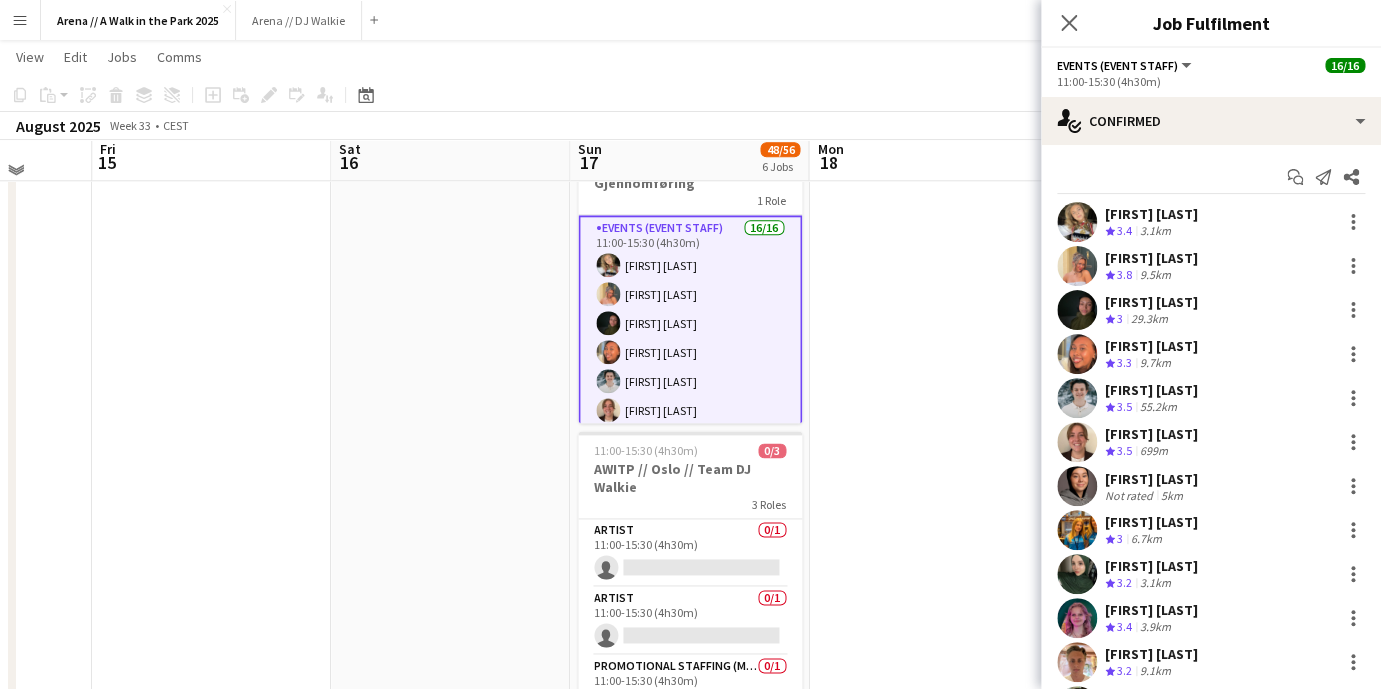 scroll, scrollTop: 717, scrollLeft: 0, axis: vertical 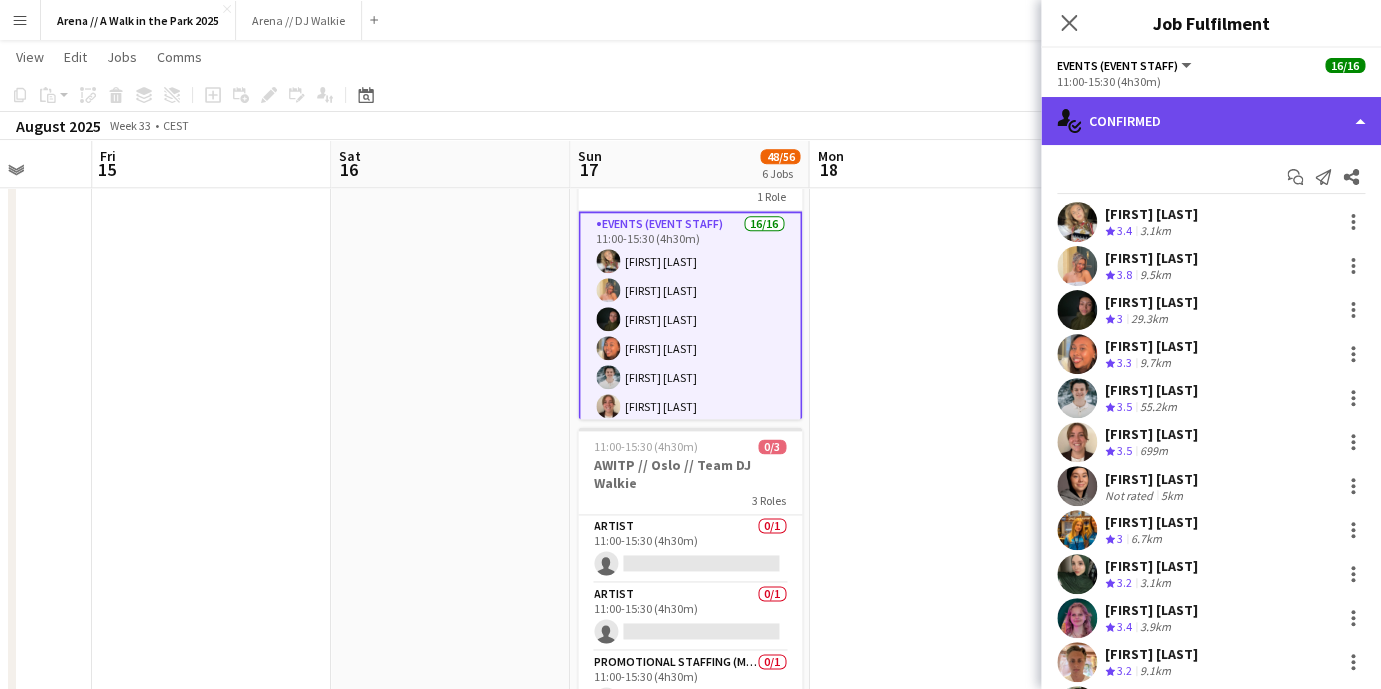 click on "single-neutral-actions-check-2
Confirmed" 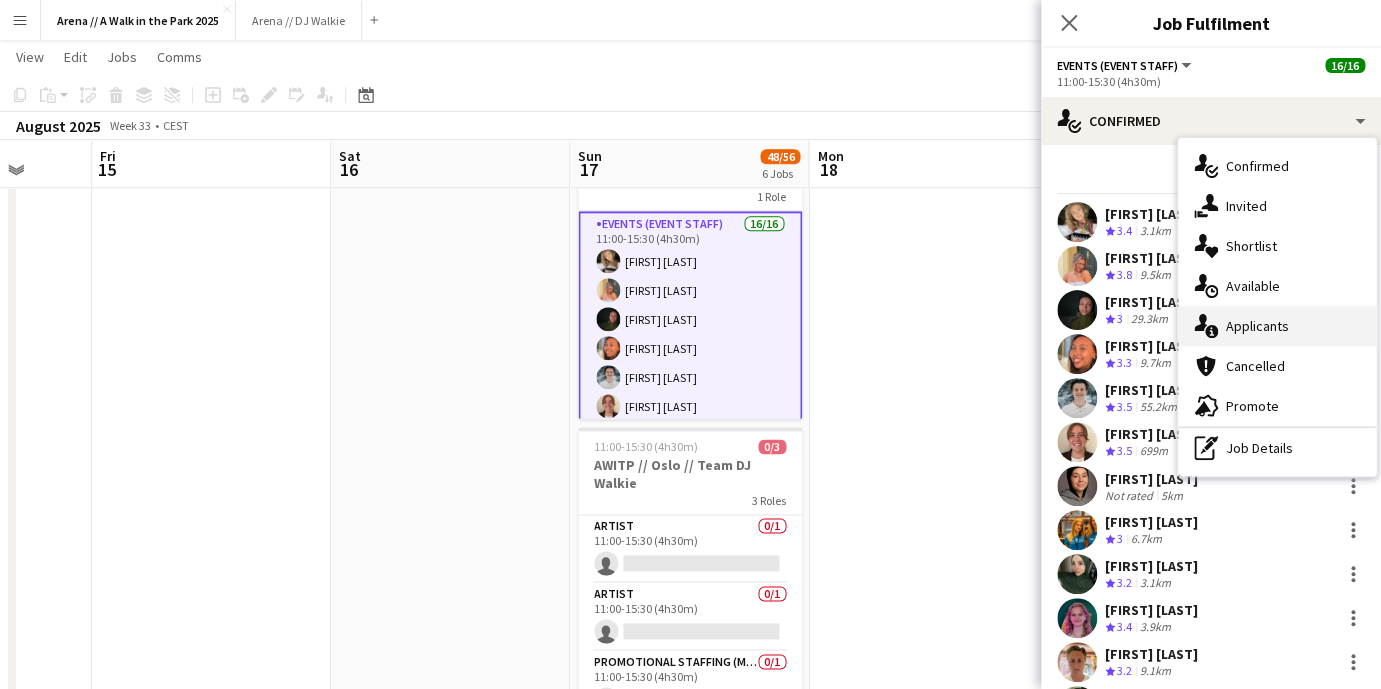 click on "single-neutral-actions-information
Applicants" at bounding box center (1277, 326) 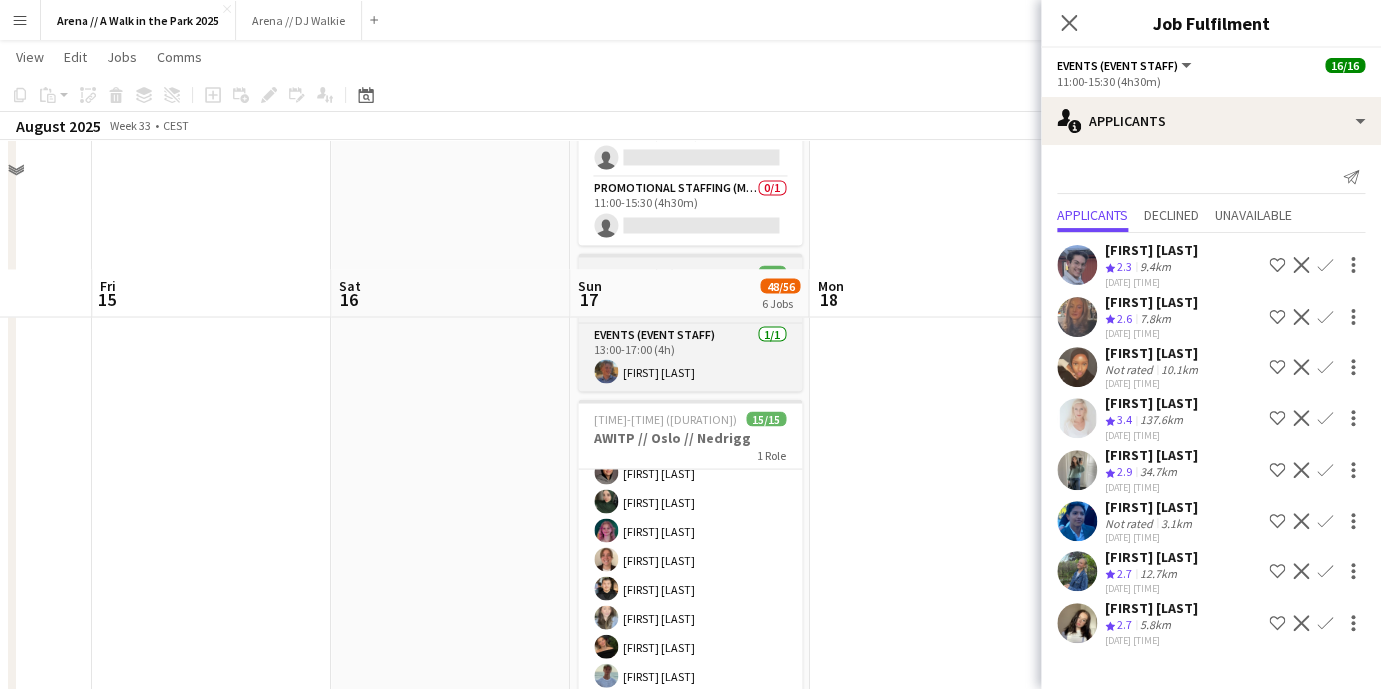 scroll, scrollTop: 1319, scrollLeft: 0, axis: vertical 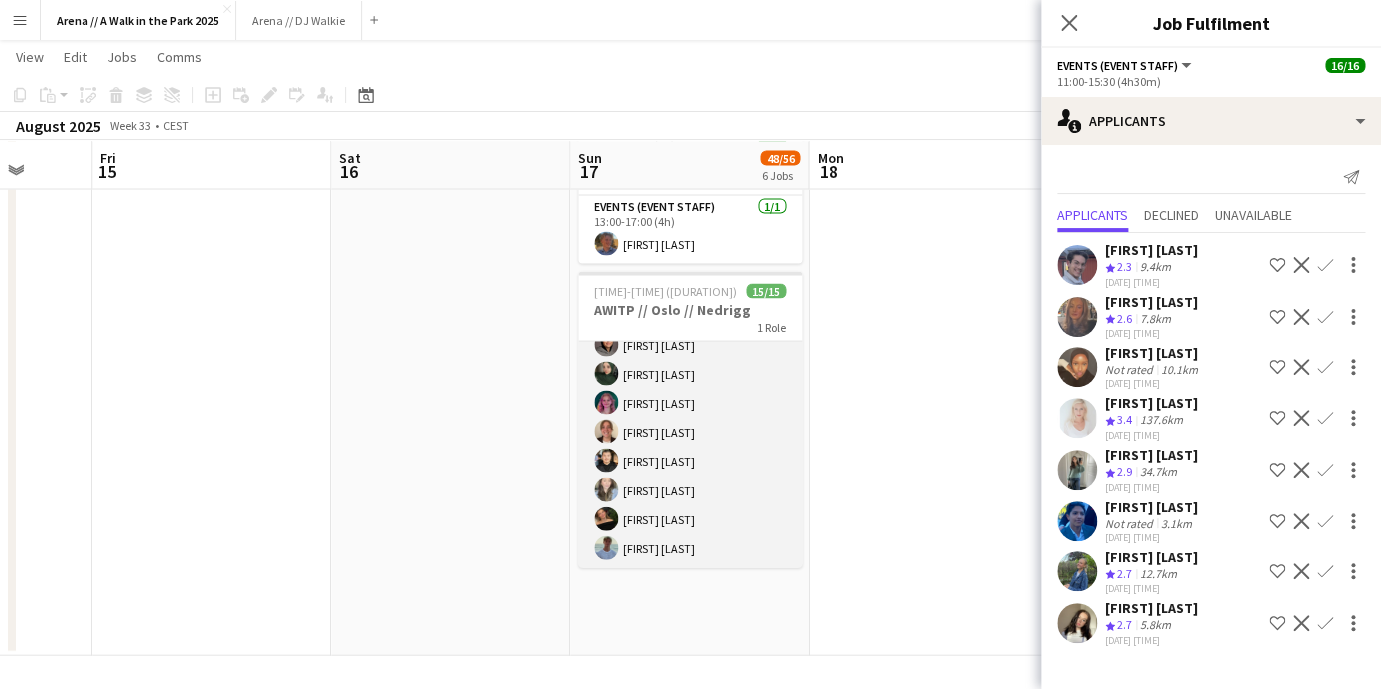 click on "Events (Event Staff)   15/15   15:30-18:00 (2h30m)
[FIRST] [LAST] [FIRST] [LAST] [FIRST] [LAST] [FIRST] [LAST] [FIRST] [LAST] [FIRST] [LAST] [FIRST] [LAST] [FIRST] [LAST] [FIRST] [LAST] [FIRST] [LAST] [FIRST] [LAST] [FIRST] [LAST] [FIRST] [LAST] [FIRST] [LAST]" at bounding box center [690, 330] 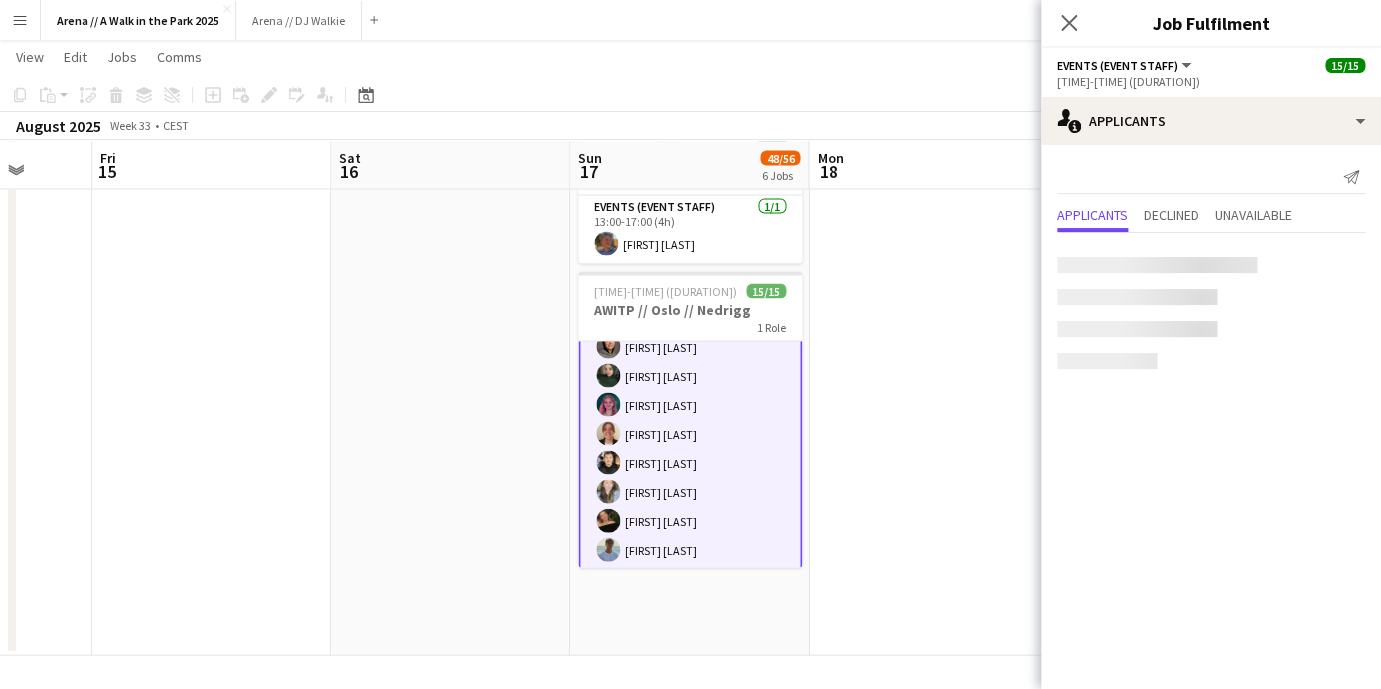 scroll, scrollTop: 250, scrollLeft: 0, axis: vertical 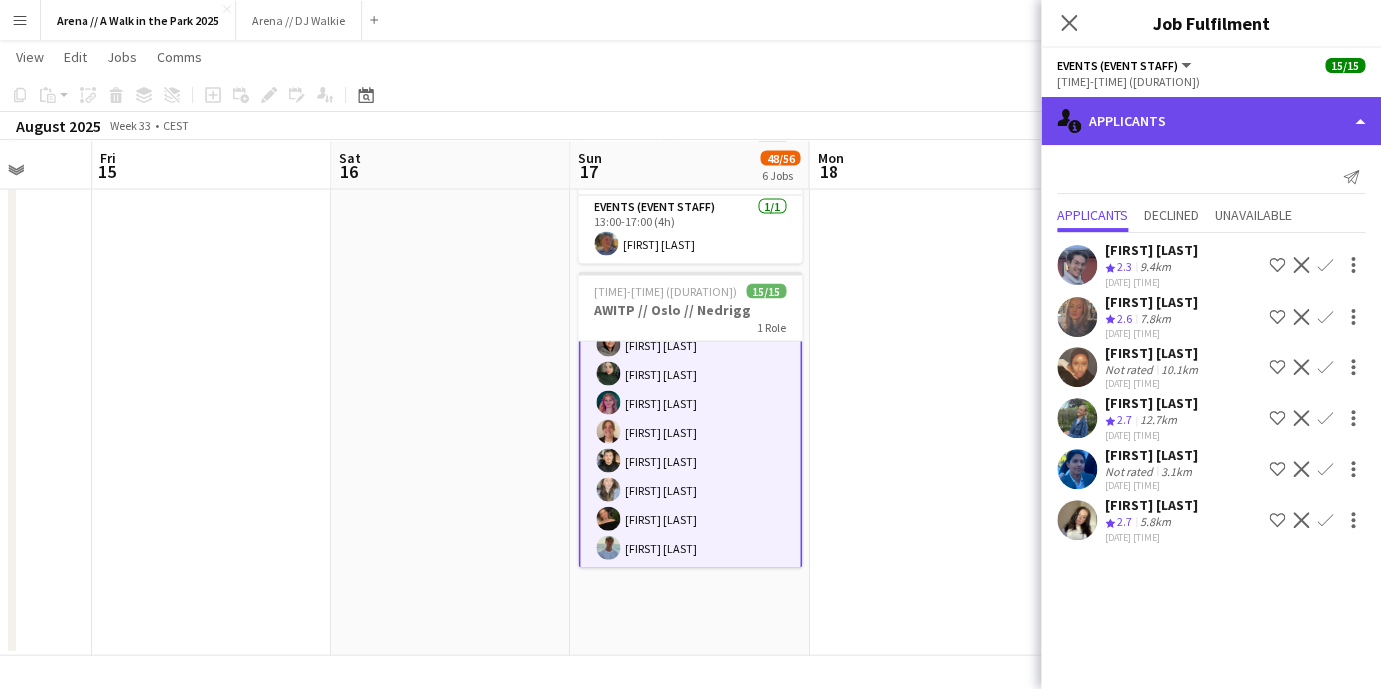 click on "single-neutral-actions-information
Applicants" 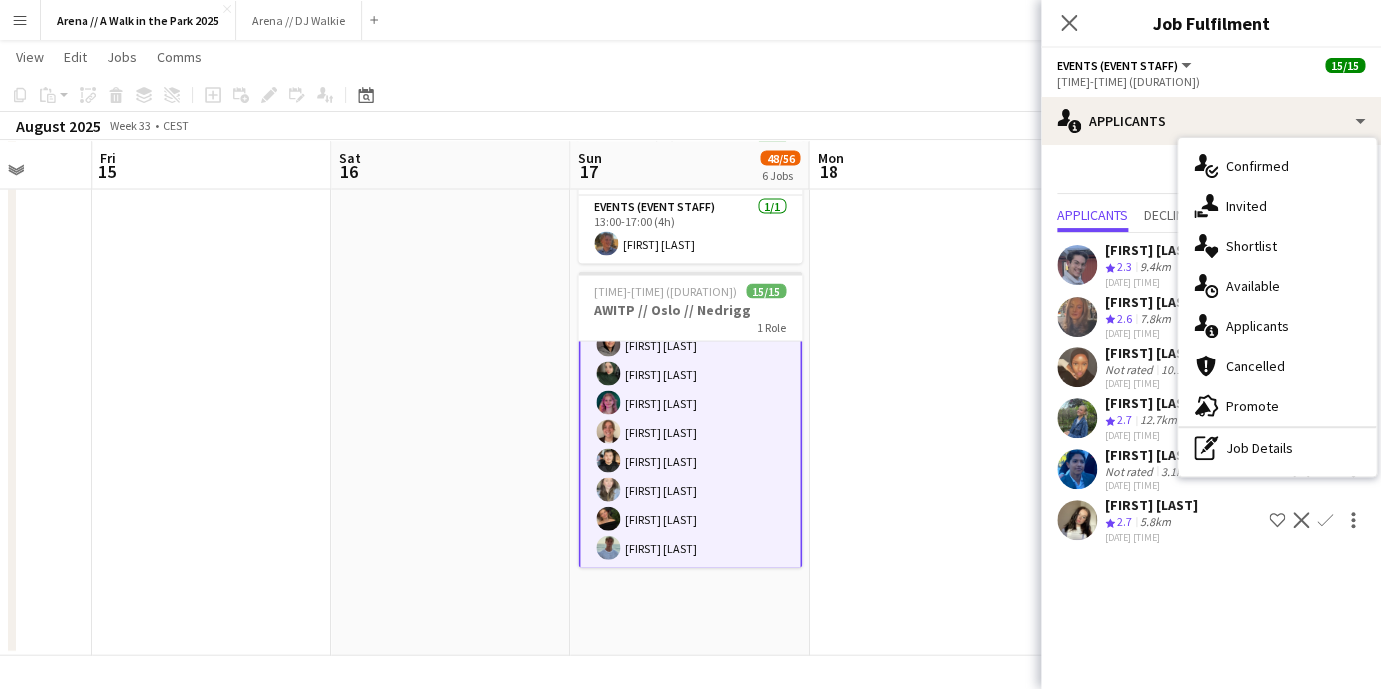 click on "users2
Applicants
Send notification
Applicants Declined Unavailable  [FIRST] [LAST]
Crew rating
2.3   9.4km   [DATE] [TIME]
Shortlist crew
Decline
Confirm
[FIRST] [LAST]
Crew rating
2.6   7.8km   [DATE] [TIME]
Shortlist crew
Decline
Confirm
[FIRST] [LAST]   Not rated   10.1km   [DATE] [TIME]
Shortlist crew
Decline
Confirm
[FIRST] [LAST]
Crew rating
2.7   12.7km   [DATE] [TIME]
Shortlist crew
Decline
Confirm
[FIRST] [LAST]   Not rated   3.1km   [DATE] [TIME]
Shortlist crew
Decline" 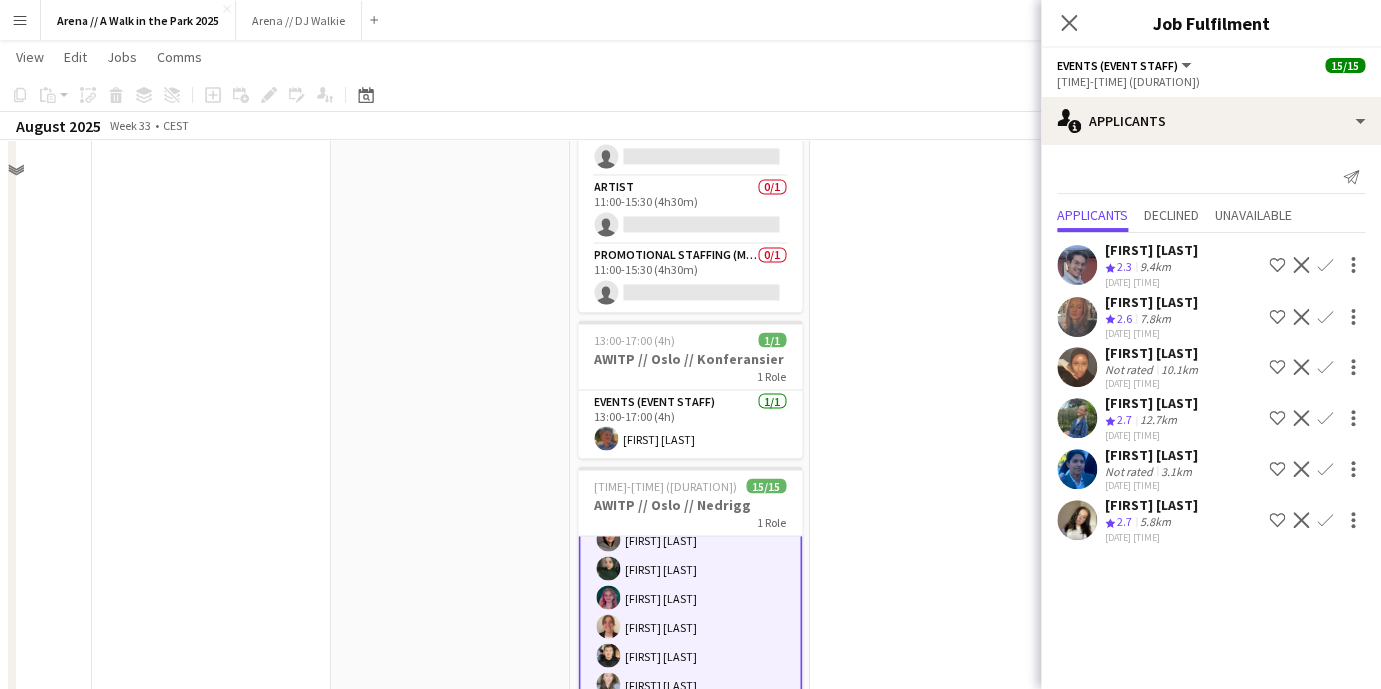 scroll, scrollTop: 0, scrollLeft: 0, axis: both 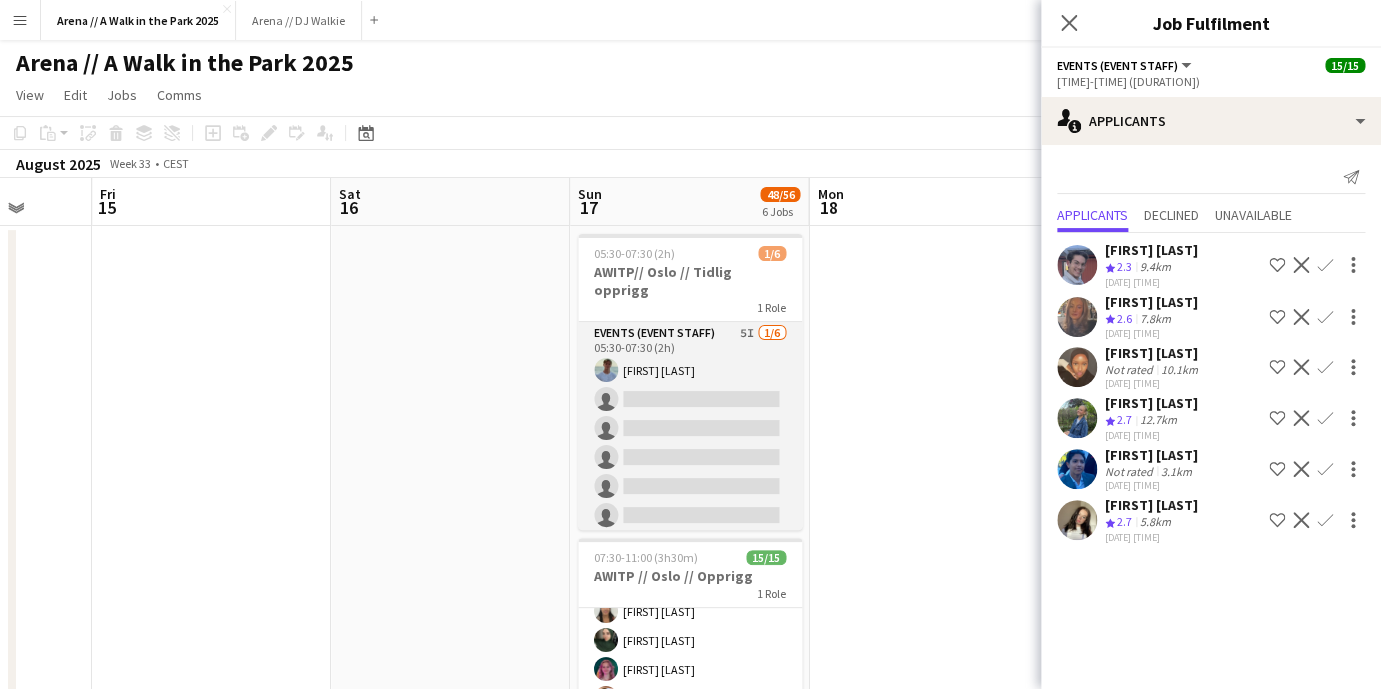 click on "Events (Event Staff)   5I   1/6   05:30-07:30 (2h)
[FIRST] [LAST]
single-neutral-actions
single-neutral-actions
single-neutral-actions
single-neutral-actions
single-neutral-actions" at bounding box center (690, 428) 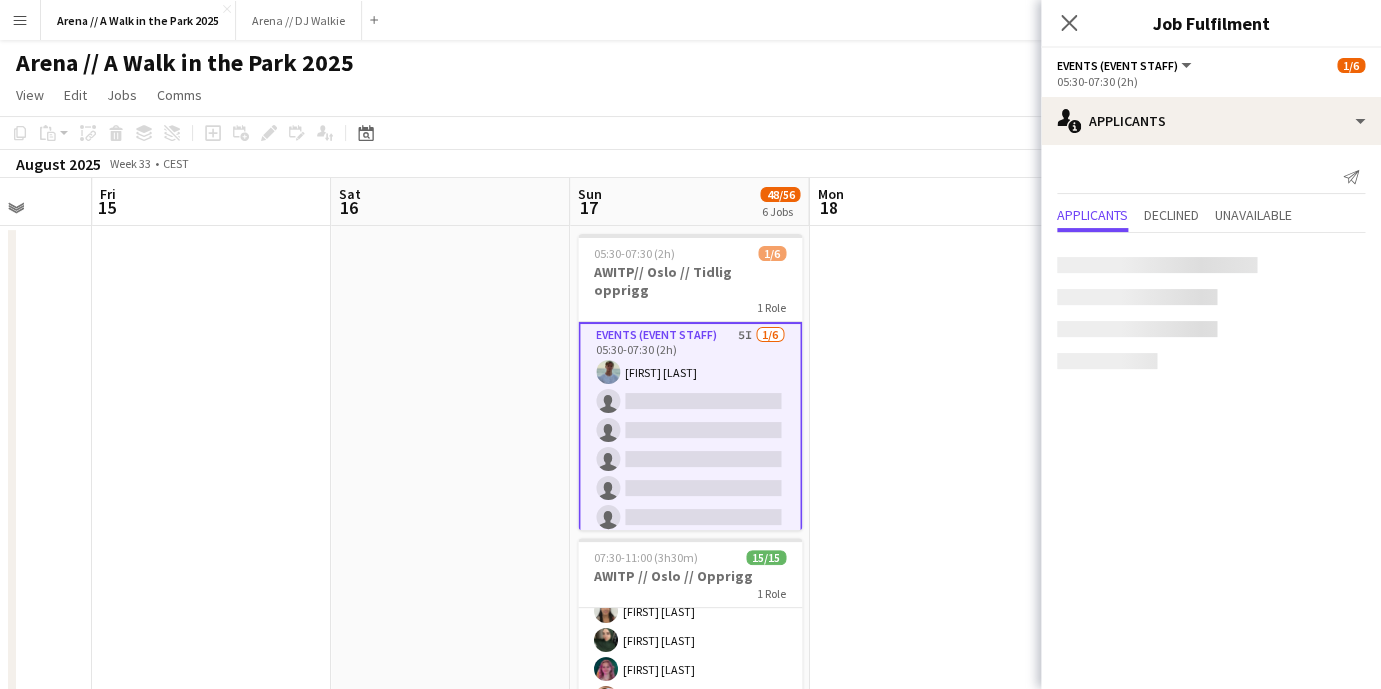 scroll, scrollTop: 248, scrollLeft: 0, axis: vertical 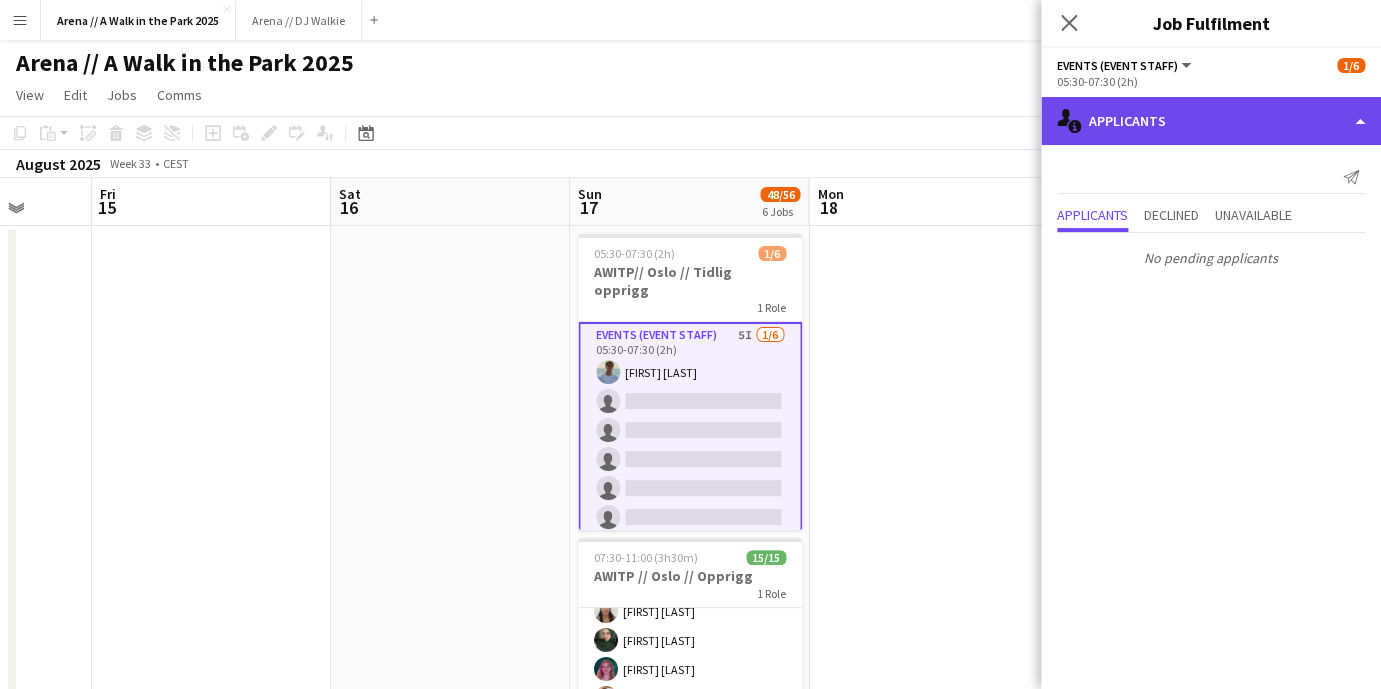 click on "single-neutral-actions-information
Applicants" 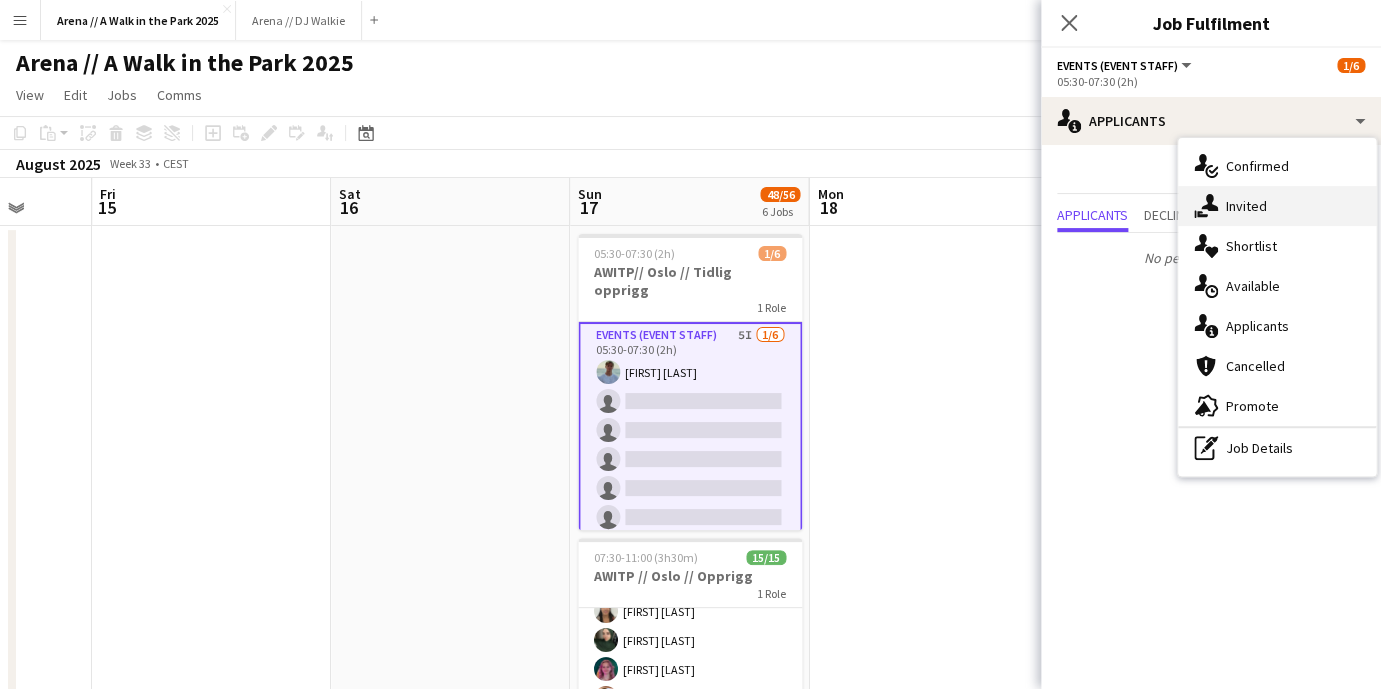 click on "single-neutral-actions-share-1
Invited" at bounding box center (1277, 206) 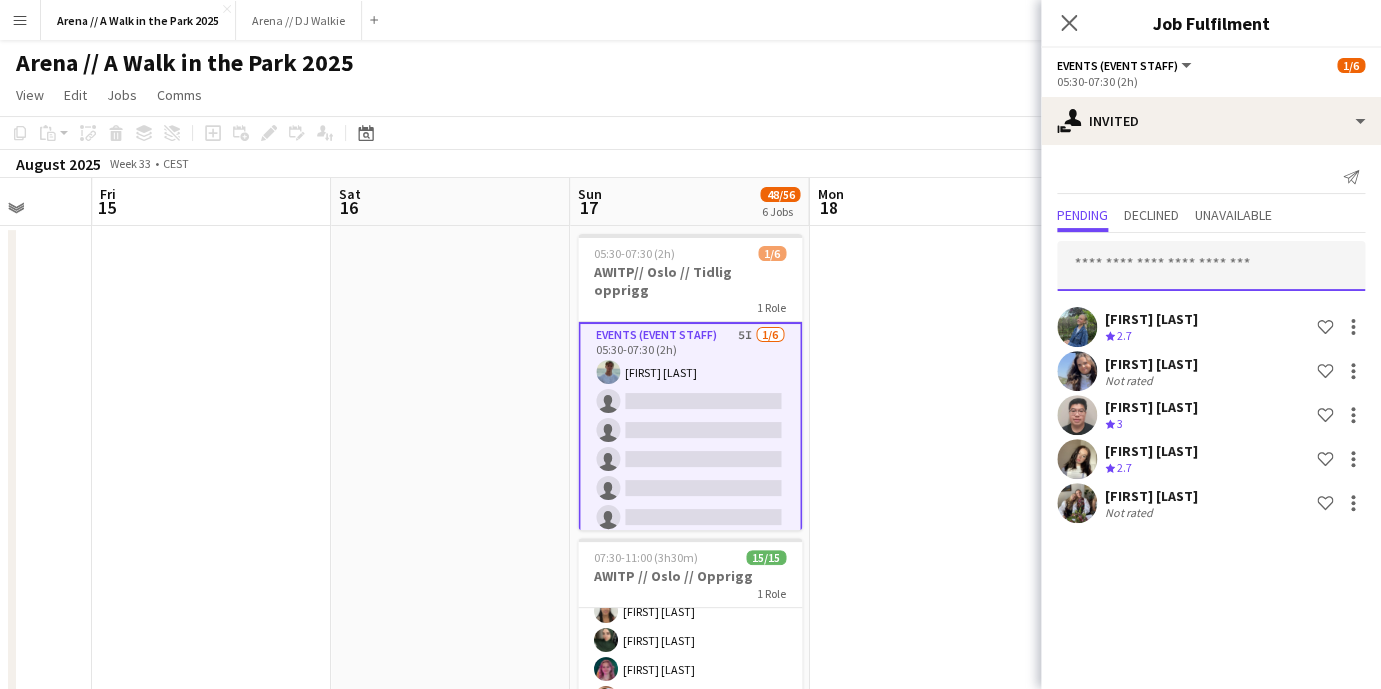 click at bounding box center [1211, 266] 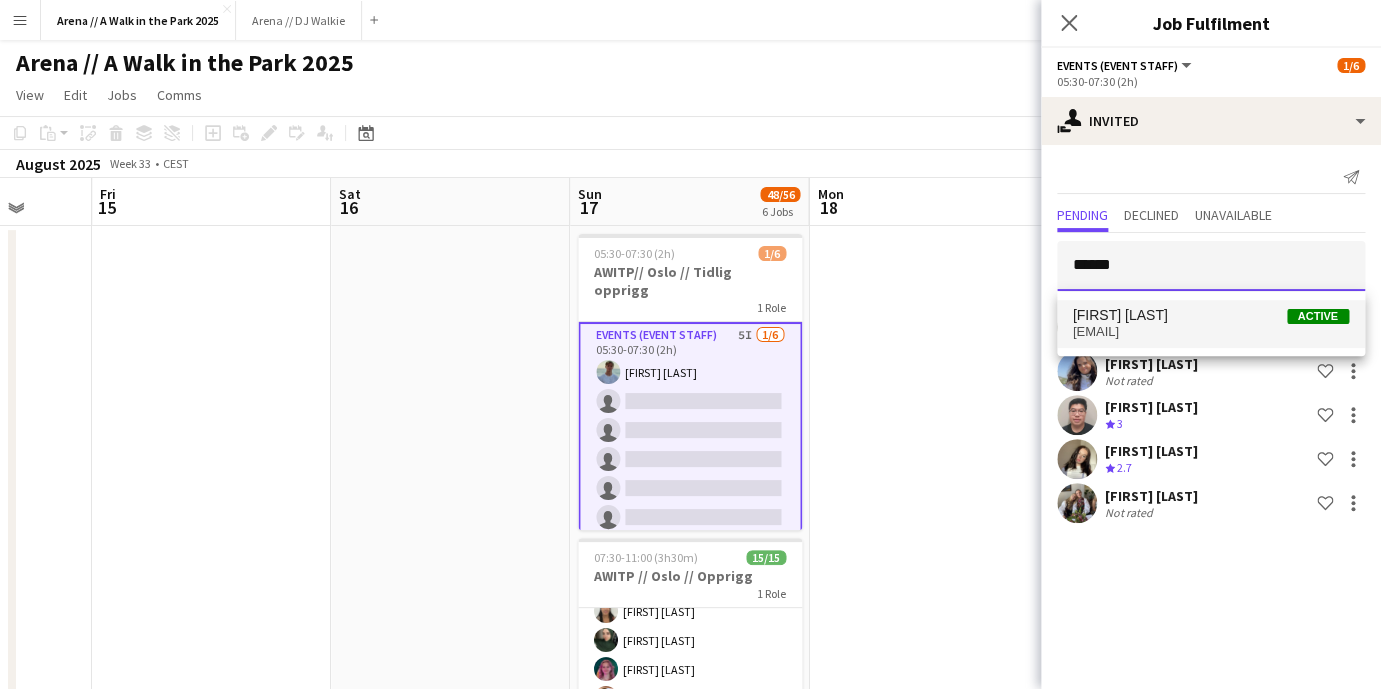 type on "******" 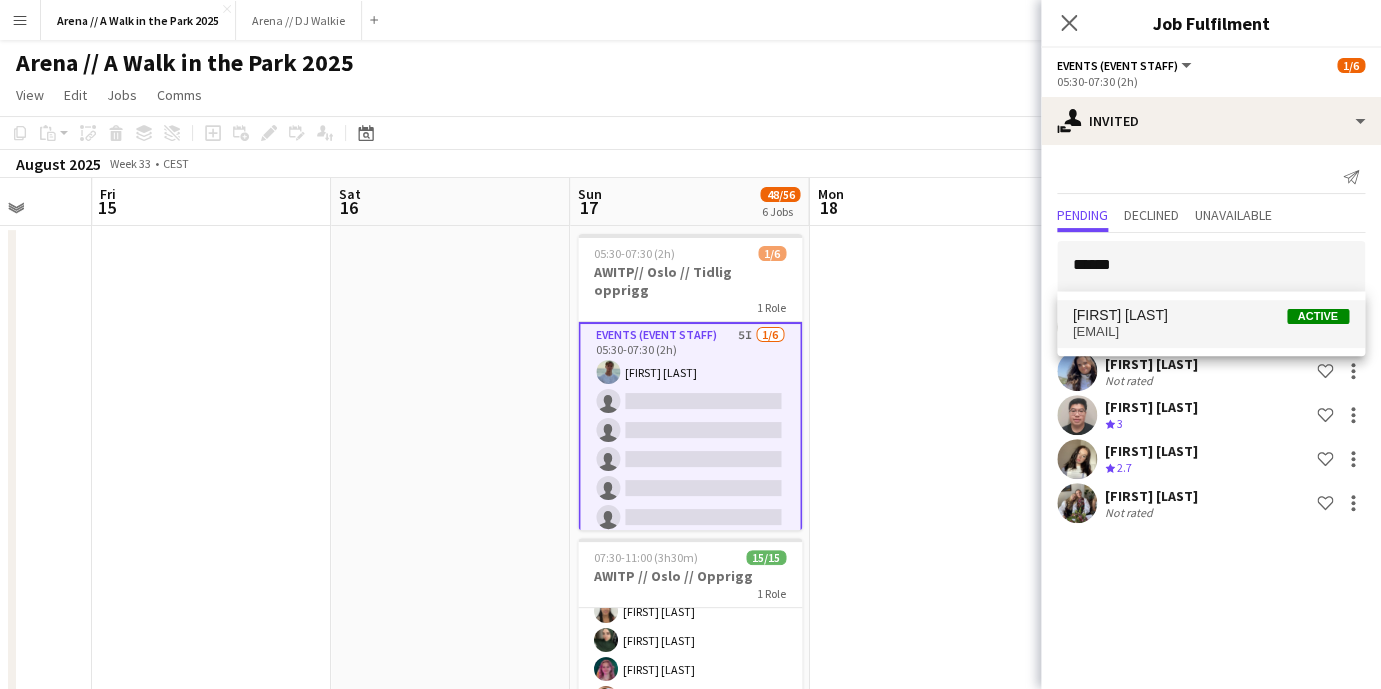 click on "[FIRST] [LAST]  Active  [EMAIL]" at bounding box center (1211, 324) 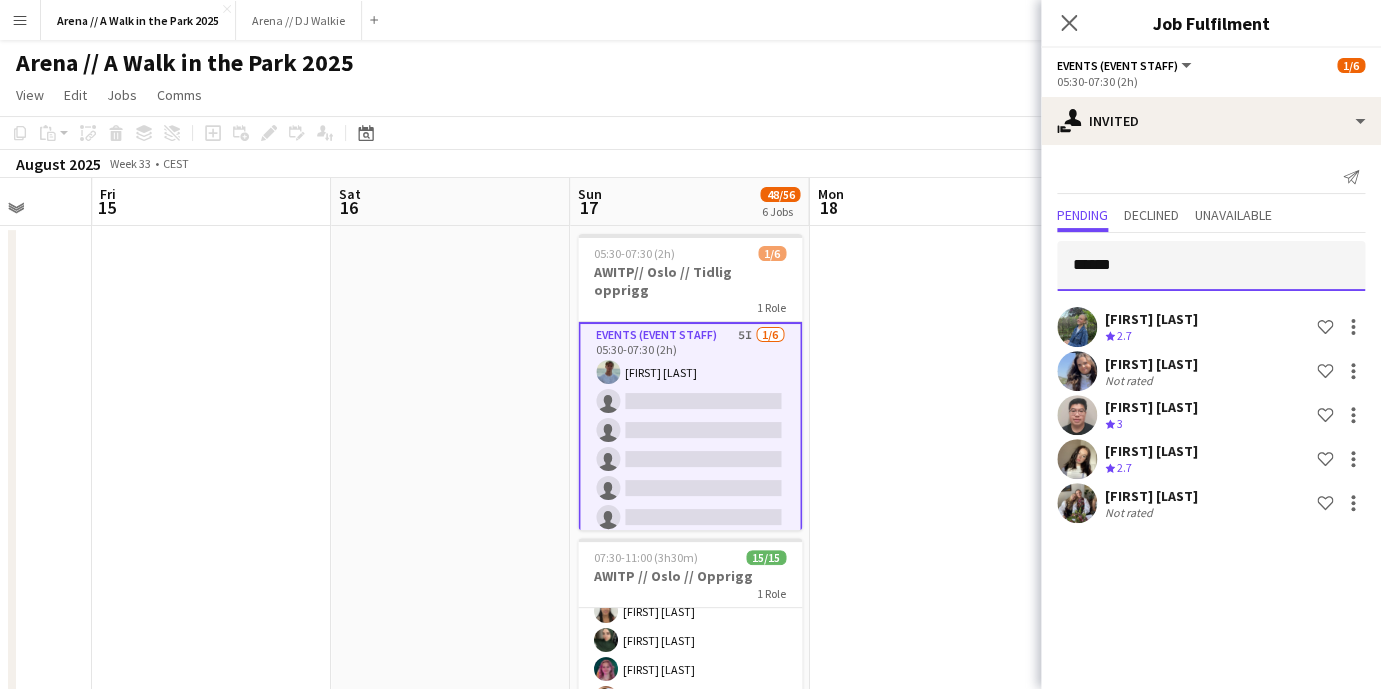 type 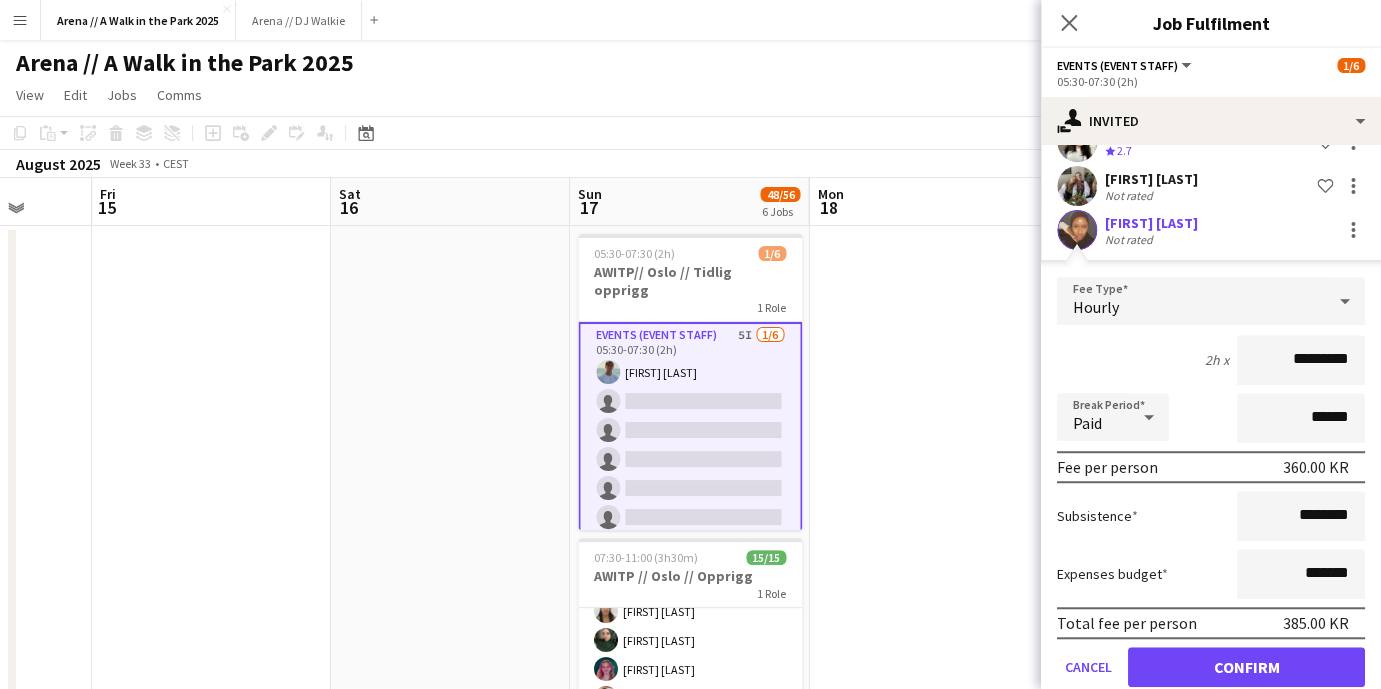scroll, scrollTop: 355, scrollLeft: 0, axis: vertical 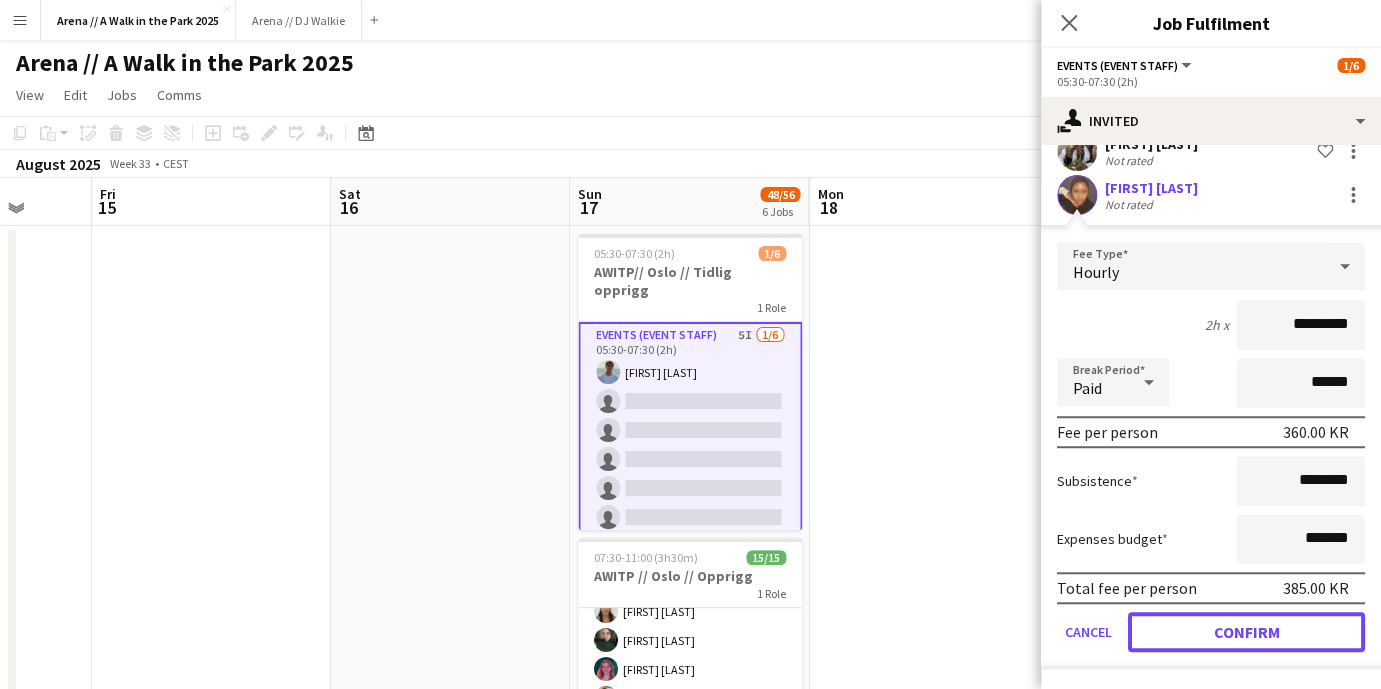 click on "Confirm" 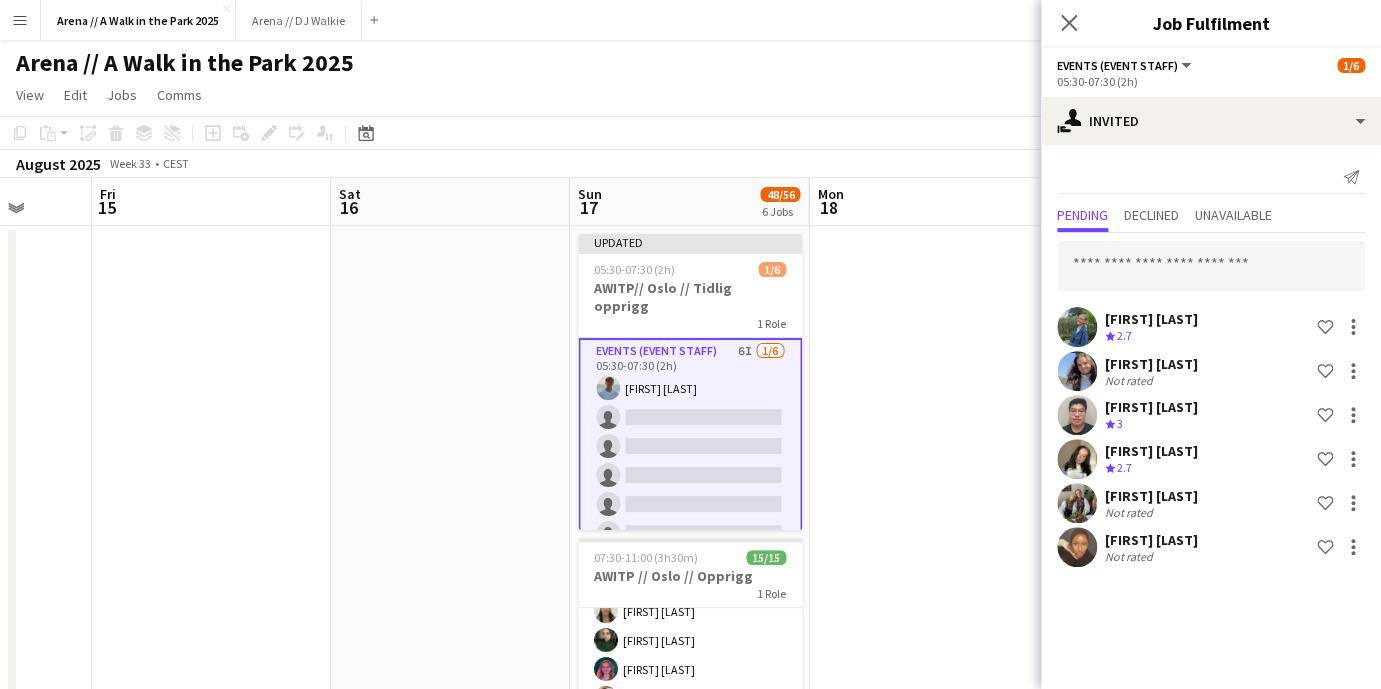 scroll, scrollTop: 0, scrollLeft: 0, axis: both 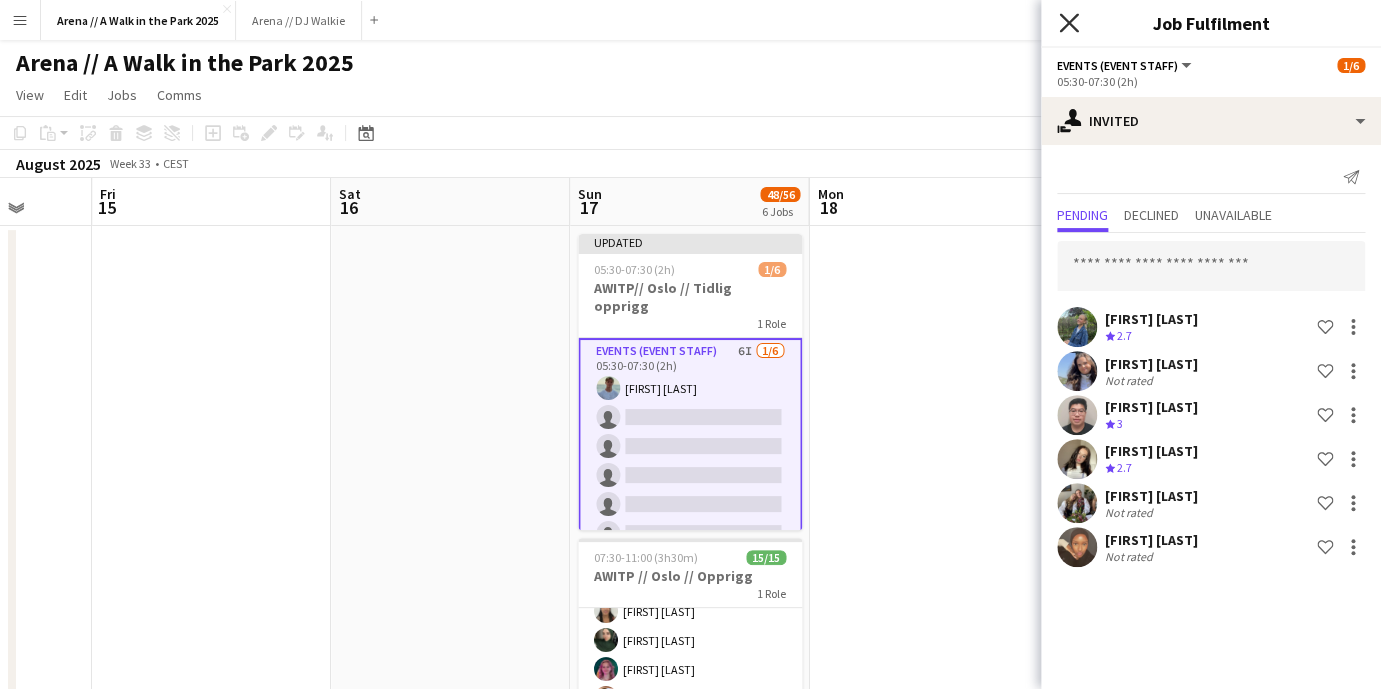 click 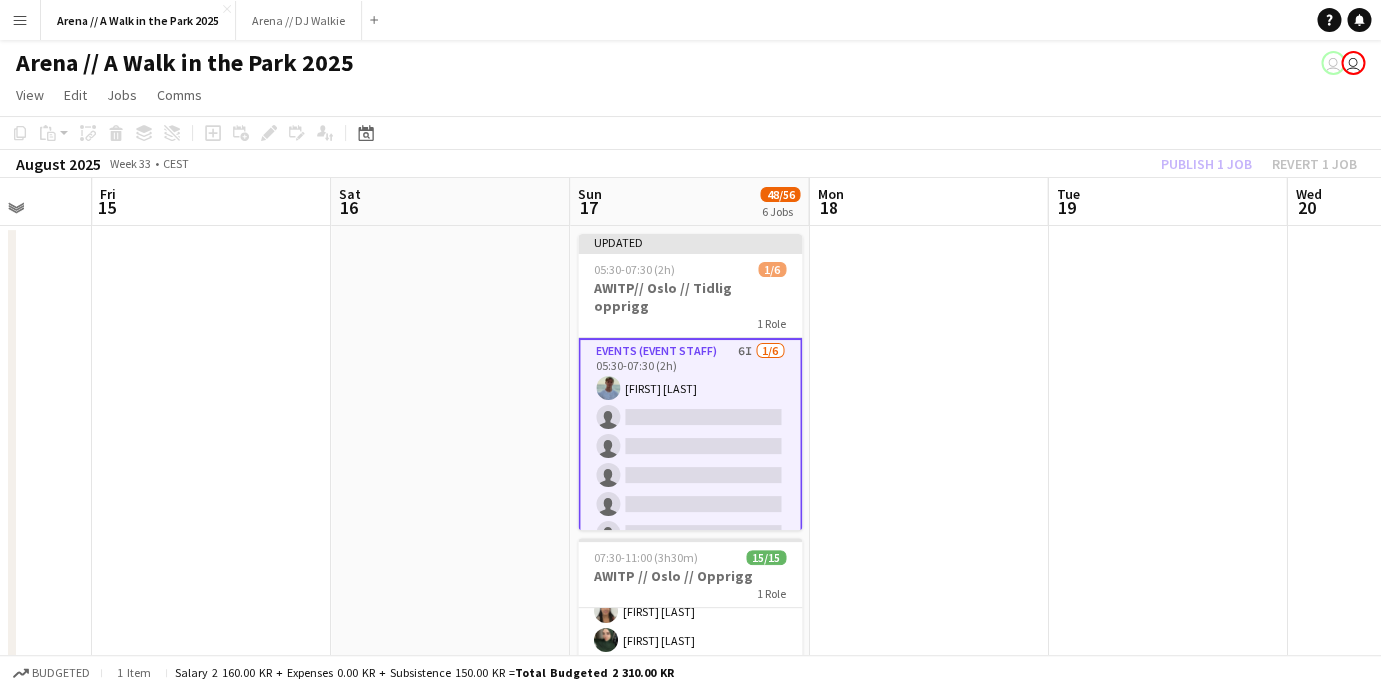 click on "Publish 1 job   Revert 1 job" 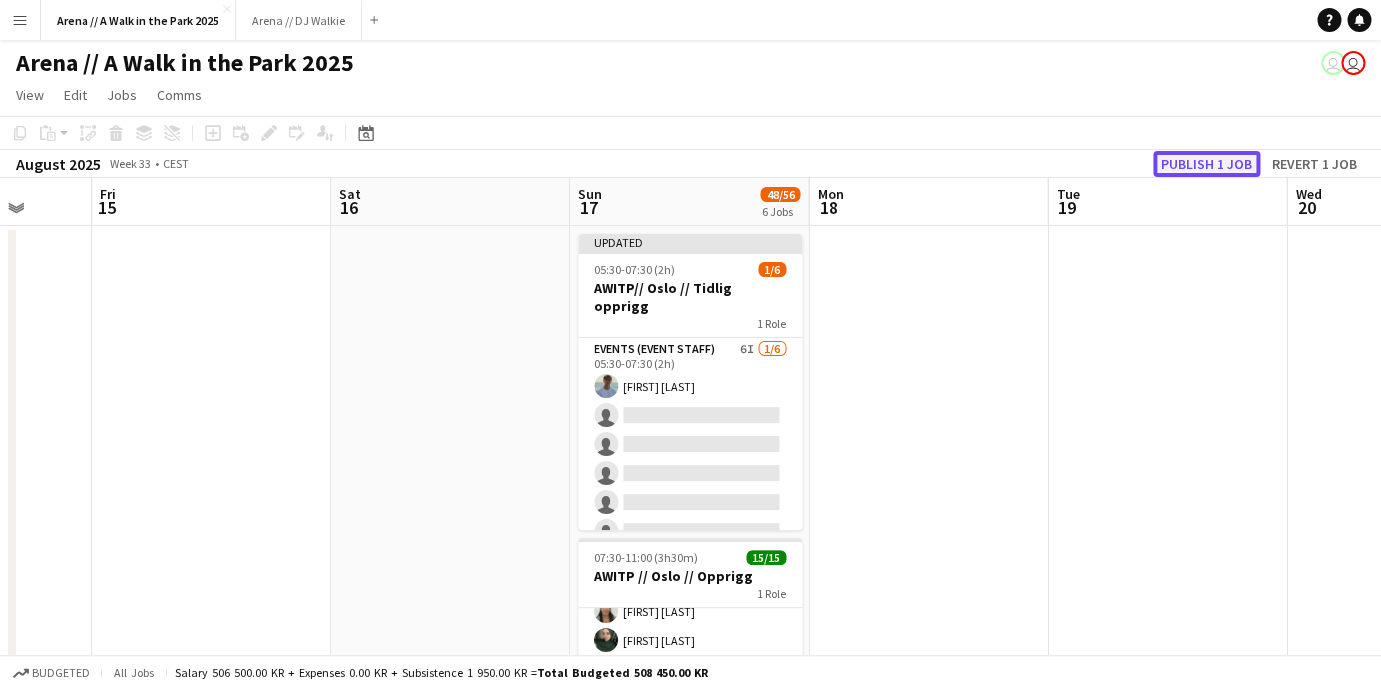 click on "Publish 1 job" 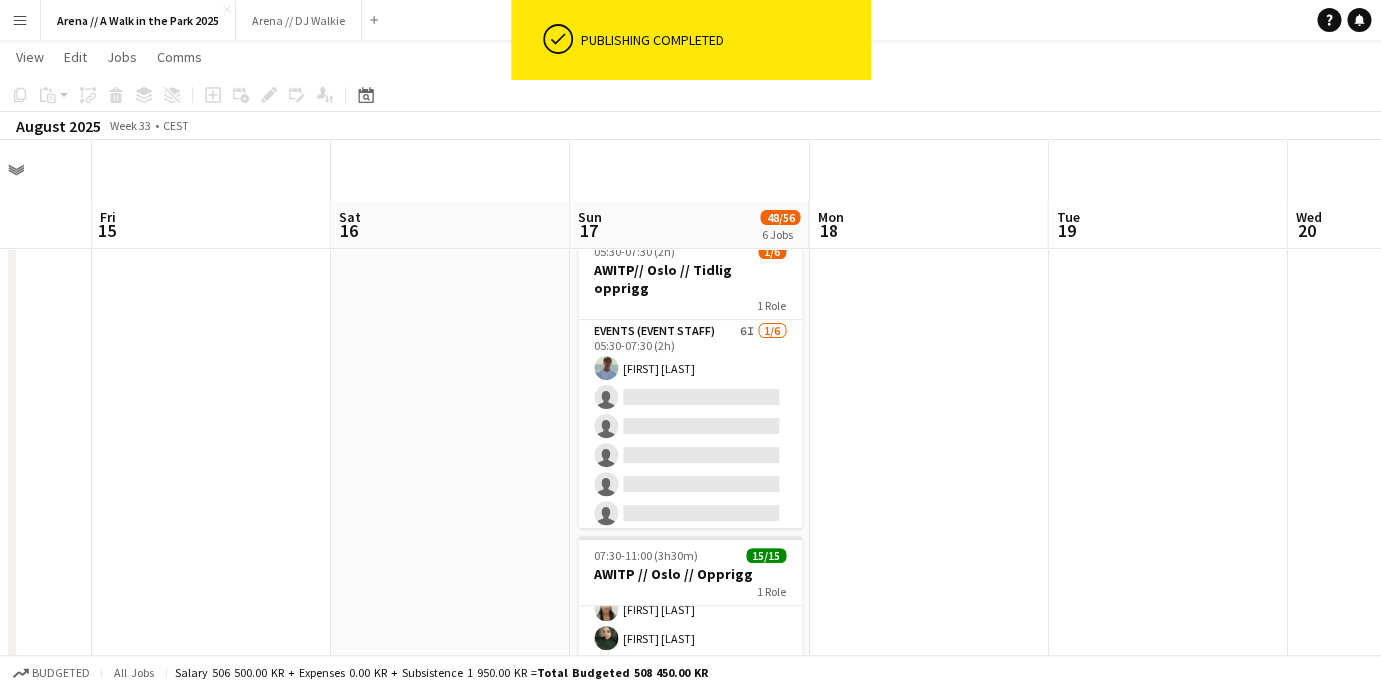 scroll, scrollTop: 167, scrollLeft: 0, axis: vertical 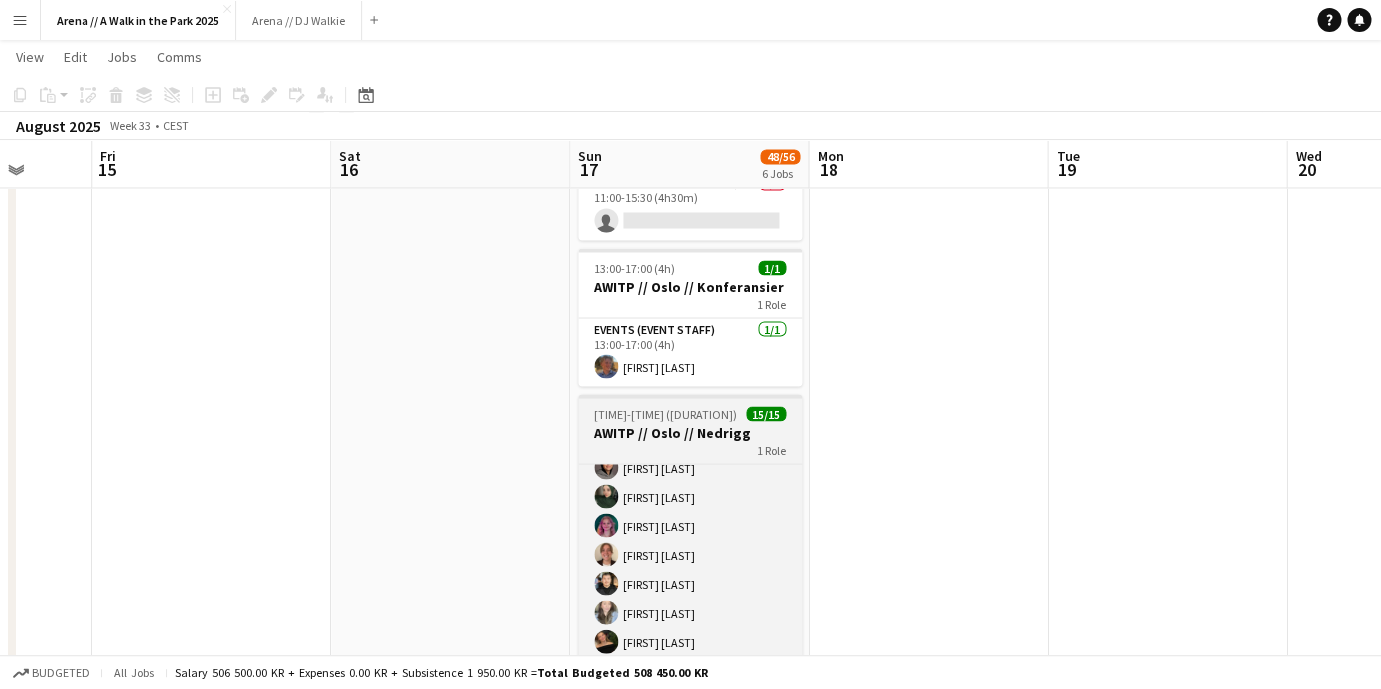 click on "[TIME]-[TIME] ([DURATION])    15/15   AWITP // Oslo // Nedrigg   1 Role   Events (Event Staff)   15/15   [TIME]-[TIME] ([DURATION])
[FIRST] [LAST] [FIRST] [LAST] [FIRST] [LAST] [FIRST] [LAST] [FIRST] [LAST] [FIRST] [LAST] [FIRST] [LAST] [FIRST] [LAST] [FIRST] [LAST] [FIRST] [LAST] [FIRST] [LAST]" at bounding box center (690, 542) 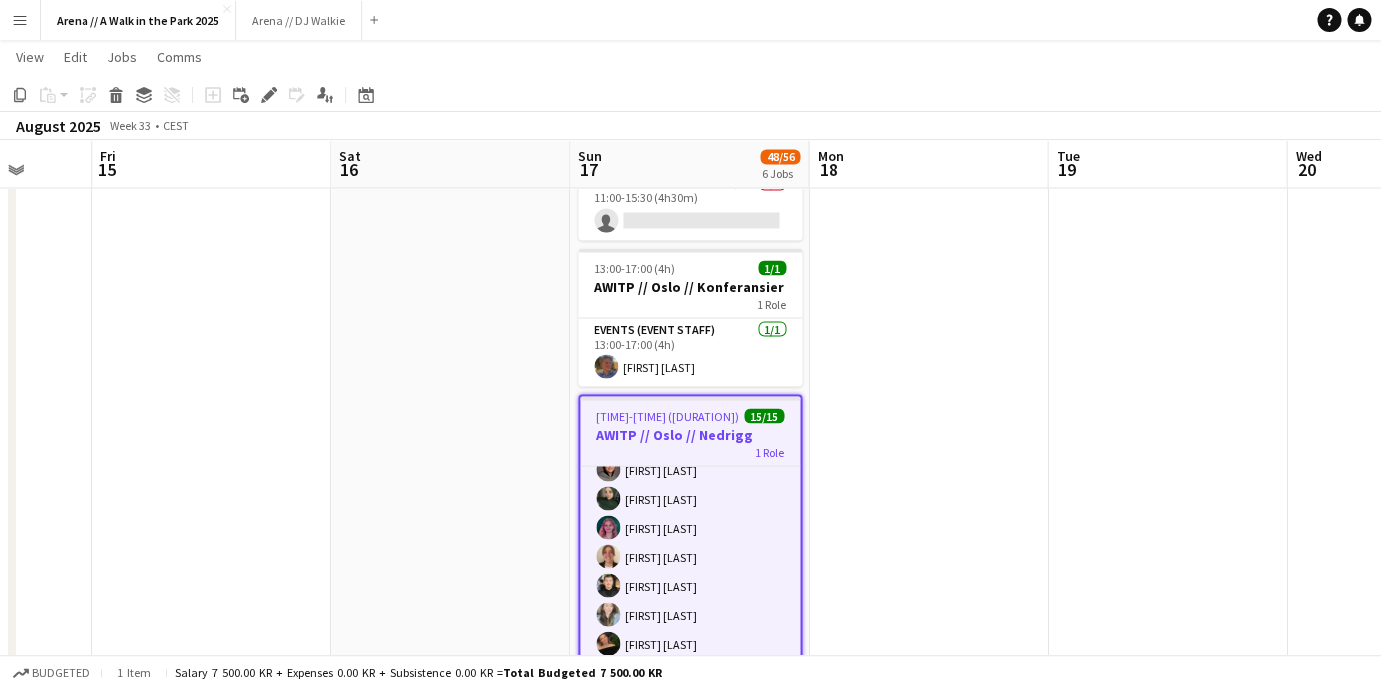 click at bounding box center [928, -97] 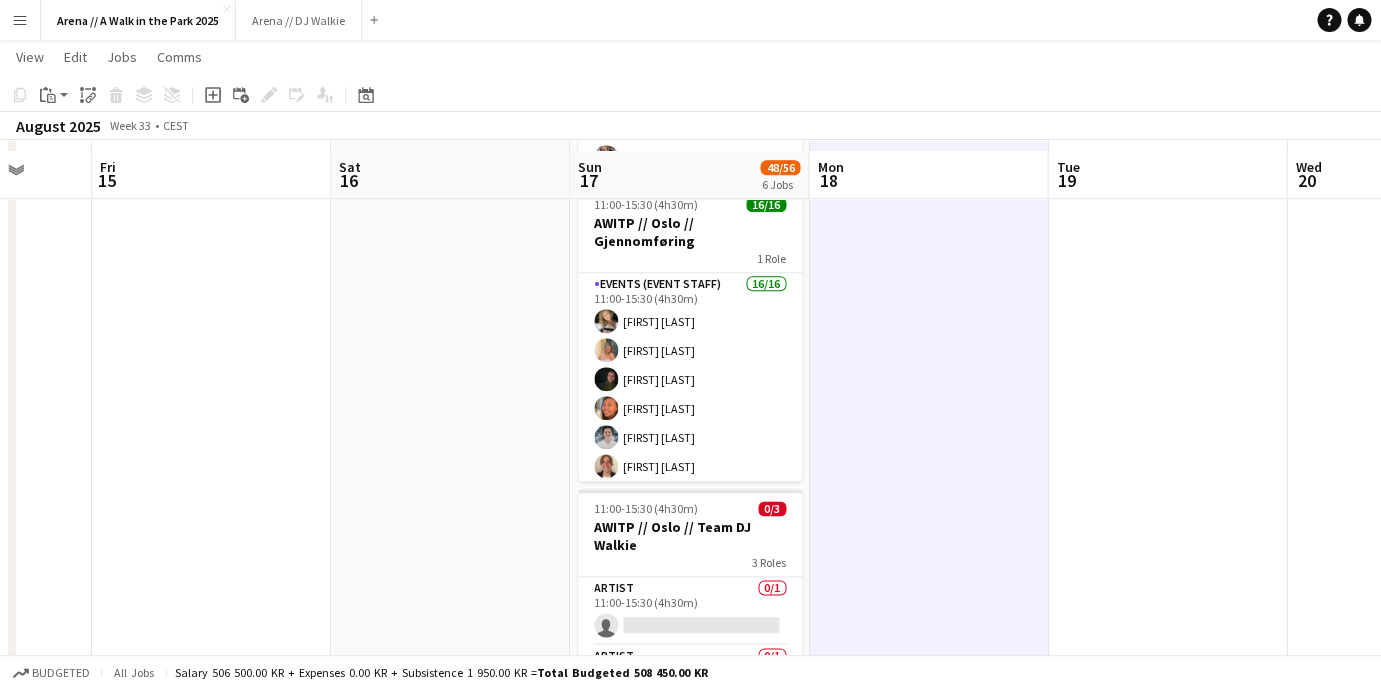 scroll, scrollTop: 643, scrollLeft: 0, axis: vertical 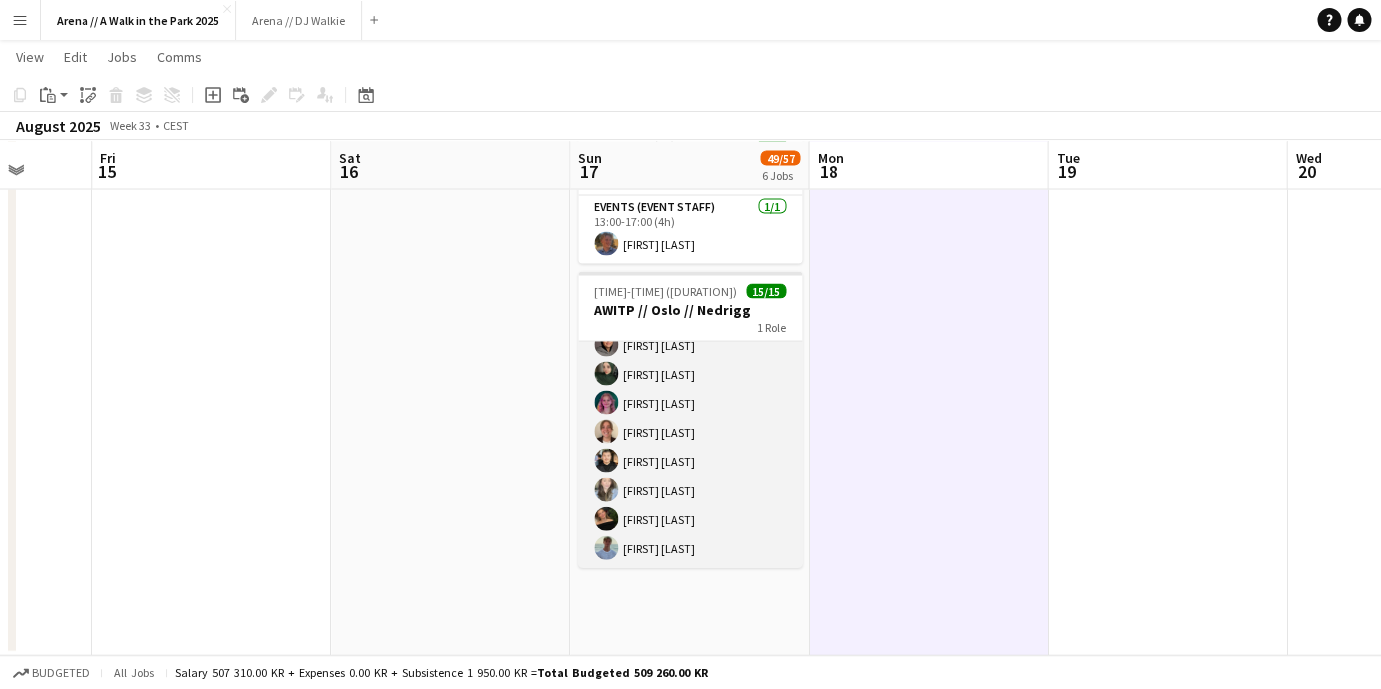 click on "Events (Event Staff)   15/15   15:30-18:00 (2h30m)
[FIRST] [LAST] [FIRST] [LAST] [FIRST] [LAST] [FIRST] [LAST] [FIRST] [LAST] [FIRST] [LAST] [FIRST] [LAST] [FIRST] [LAST] [FIRST] [LAST] [FIRST] [LAST] [FIRST] [LAST] [FIRST] [LAST] [FIRST] [LAST] [FIRST] [LAST]" at bounding box center [690, 330] 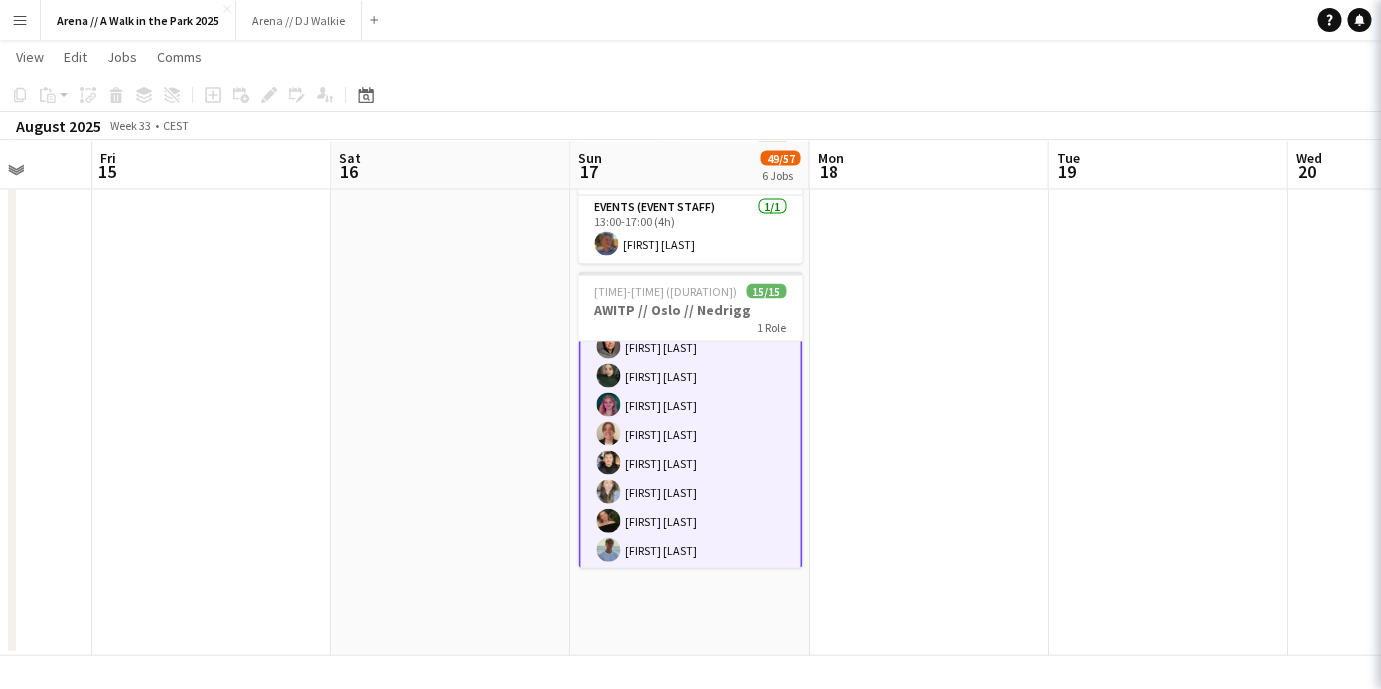 scroll, scrollTop: 250, scrollLeft: 0, axis: vertical 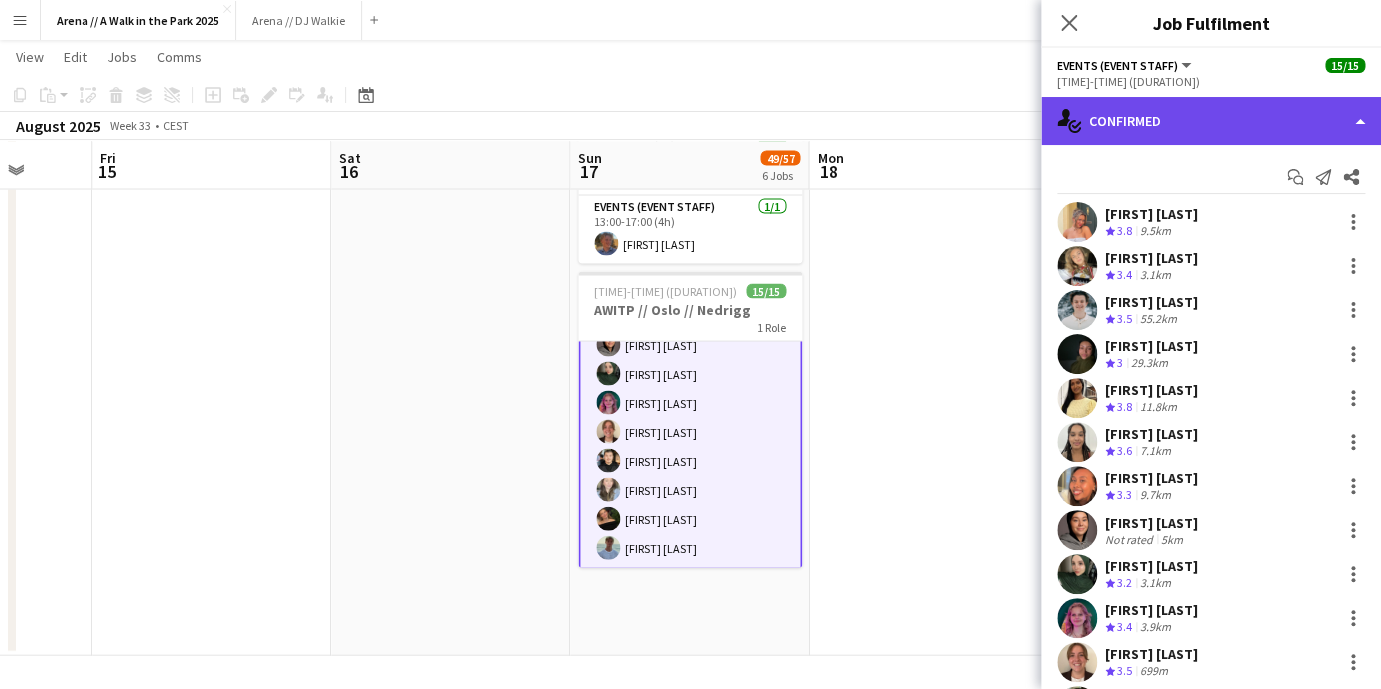 click on "single-neutral-actions-check-2
Confirmed" 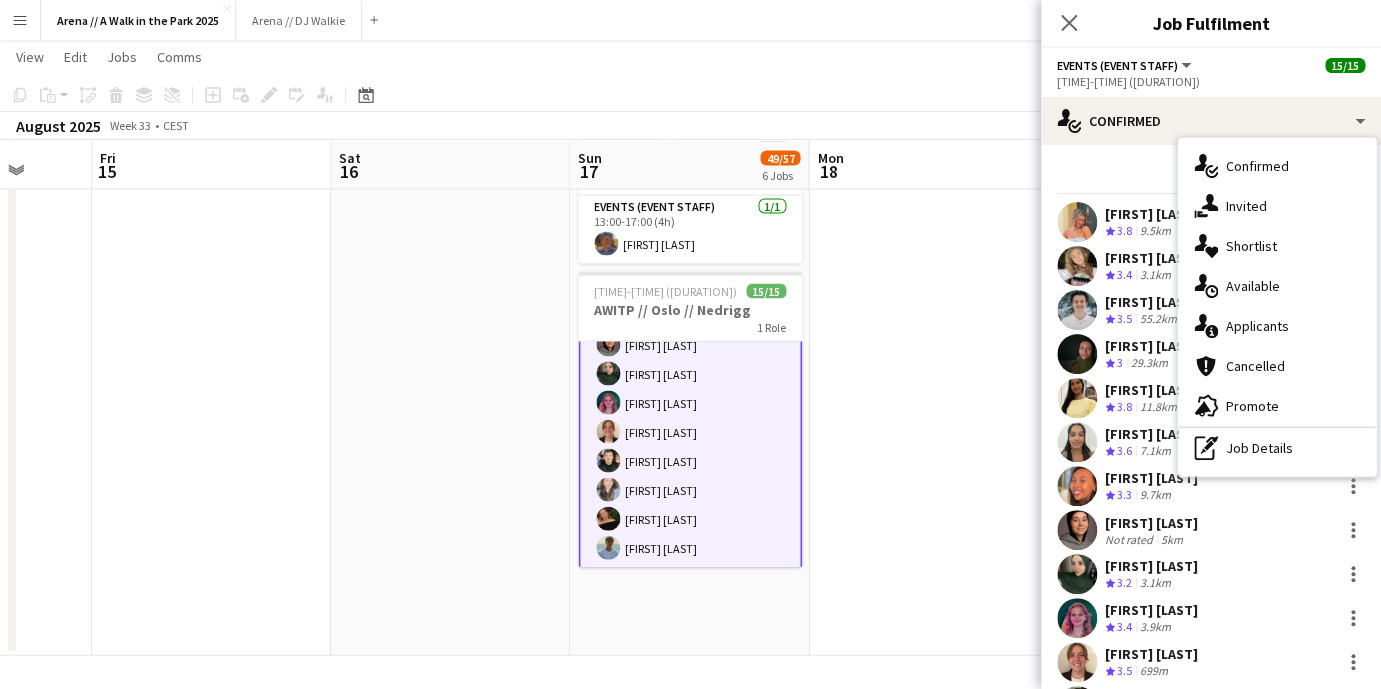 click at bounding box center (928, -220) 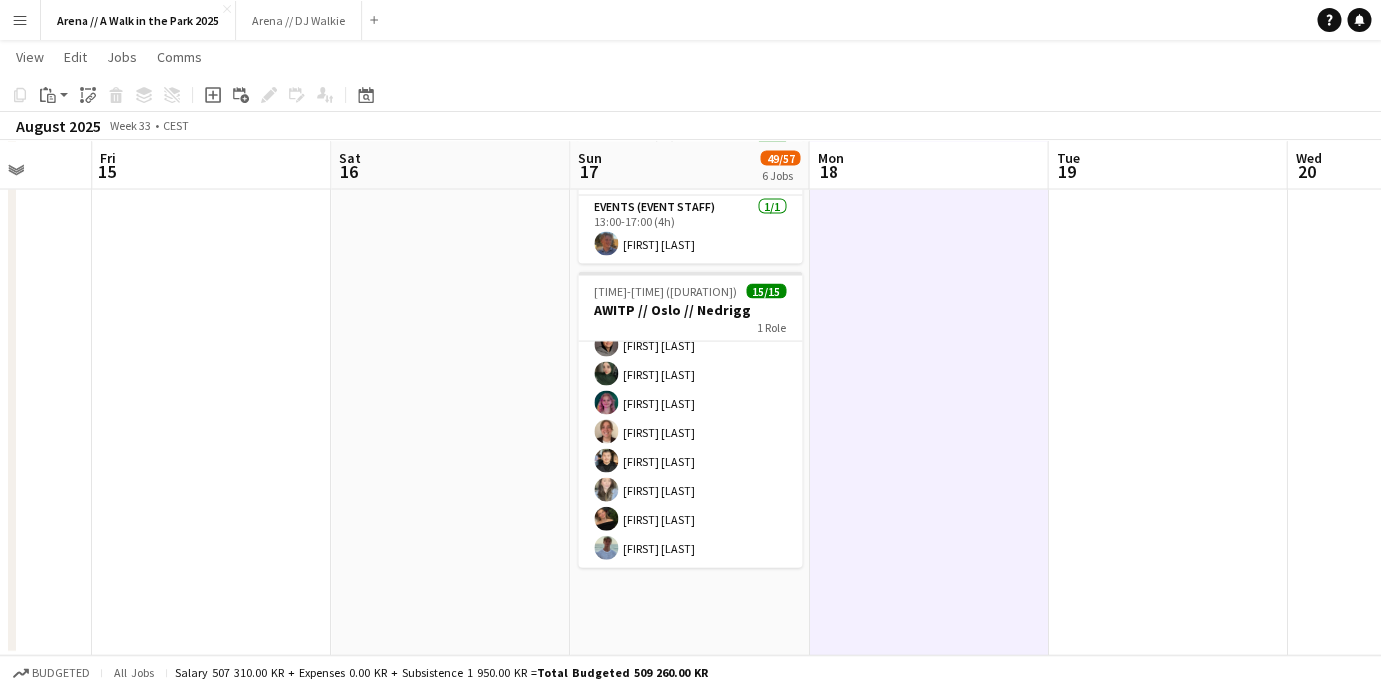 scroll, scrollTop: 248, scrollLeft: 0, axis: vertical 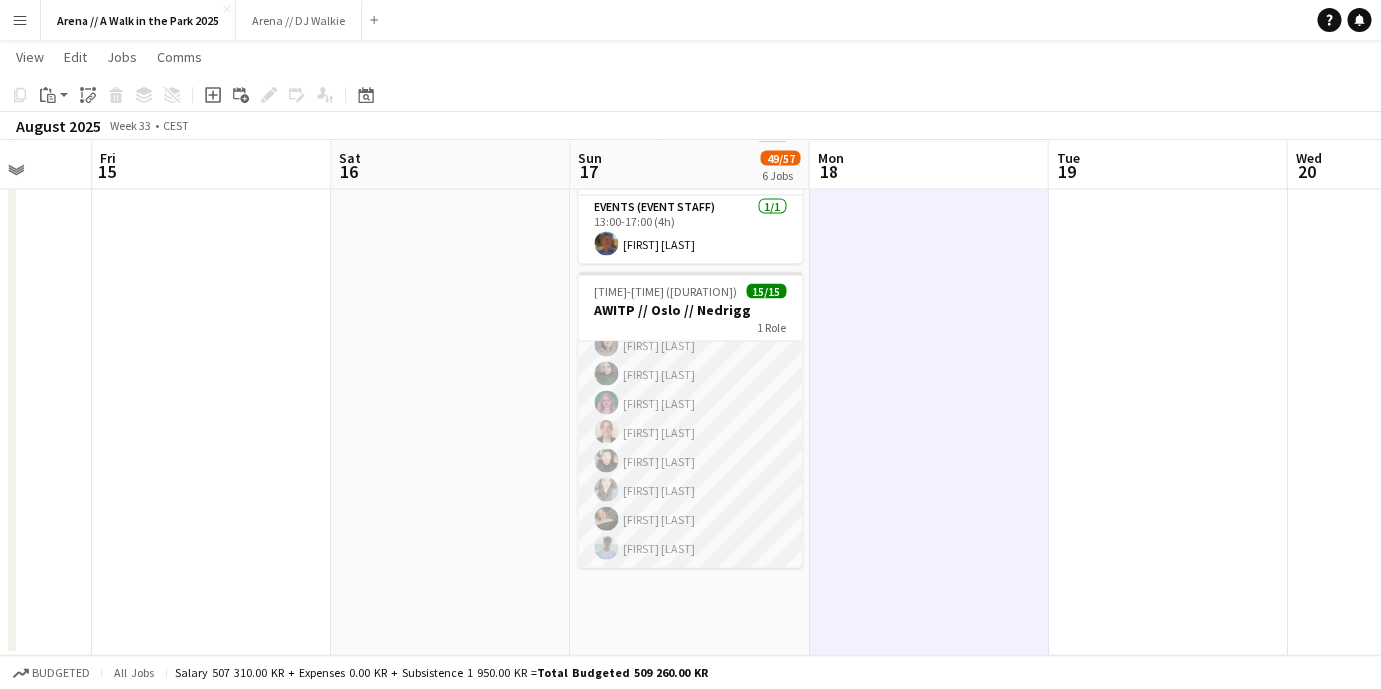 click on "Events (Event Staff)   15/15   15:30-18:00 (2h30m)
[FIRST] [LAST] [FIRST] [LAST] [FIRST] [LAST] [FIRST] [LAST] [FIRST] [LAST] [FIRST] [LAST] [FIRST] [LAST] [FIRST] [LAST] [FIRST] [LAST] [FIRST] [LAST] [FIRST] [LAST] [FIRST] [LAST] [FIRST] [LAST] [FIRST] [LAST]" at bounding box center (690, 330) 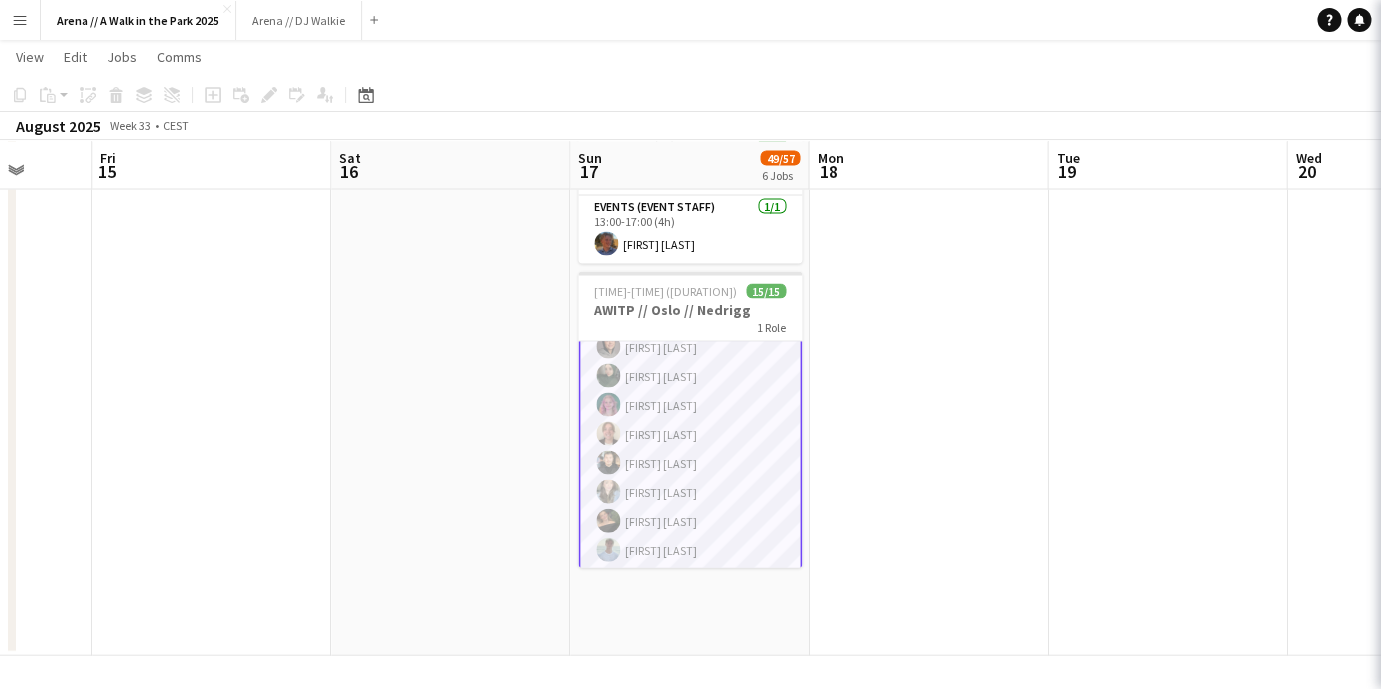 scroll, scrollTop: 250, scrollLeft: 0, axis: vertical 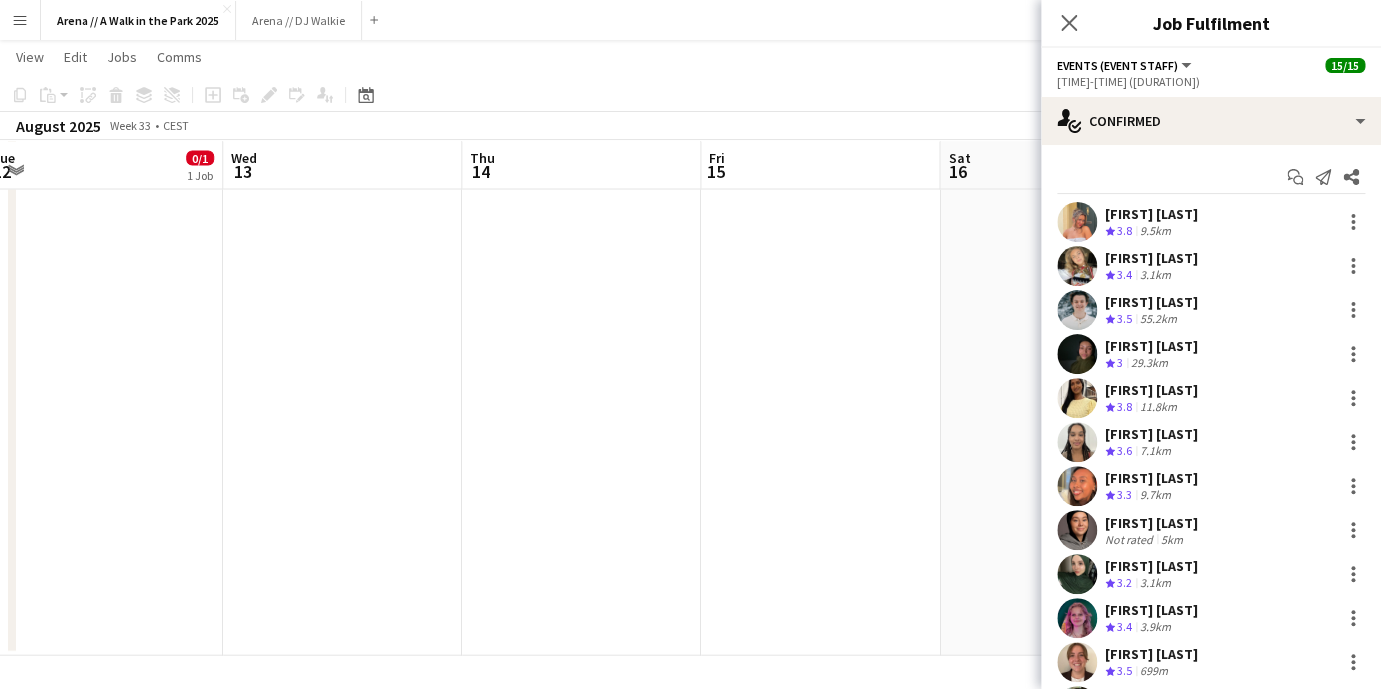 drag, startPoint x: 410, startPoint y: 496, endPoint x: 1105, endPoint y: 550, distance: 697.09467 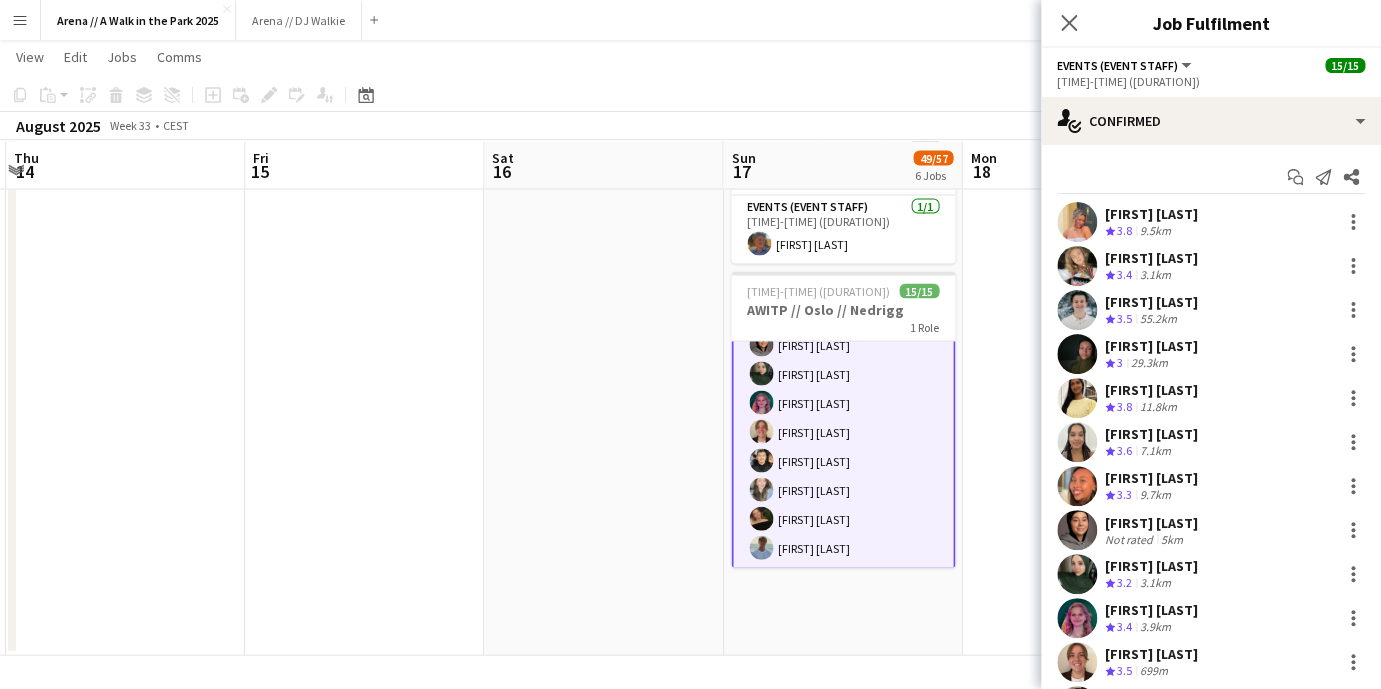 drag, startPoint x: 592, startPoint y: 480, endPoint x: 1085, endPoint y: 400, distance: 499.4487 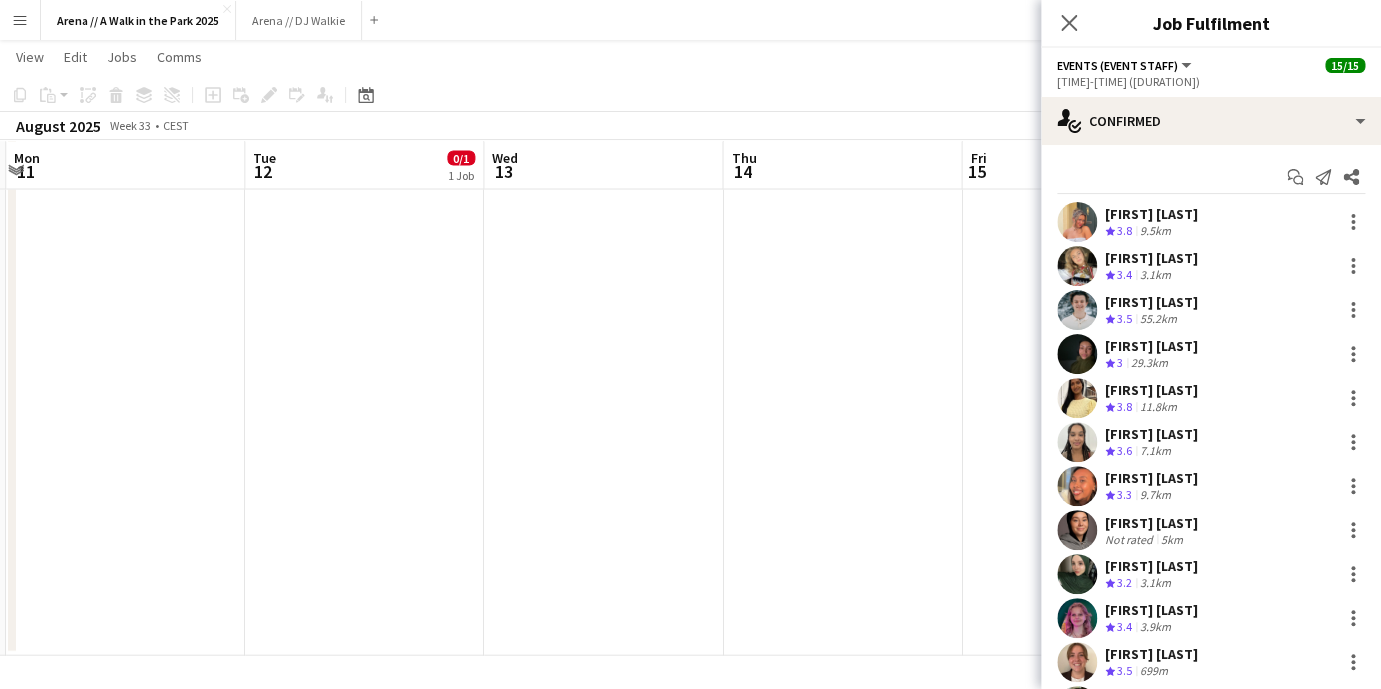 scroll, scrollTop: 0, scrollLeft: 535, axis: horizontal 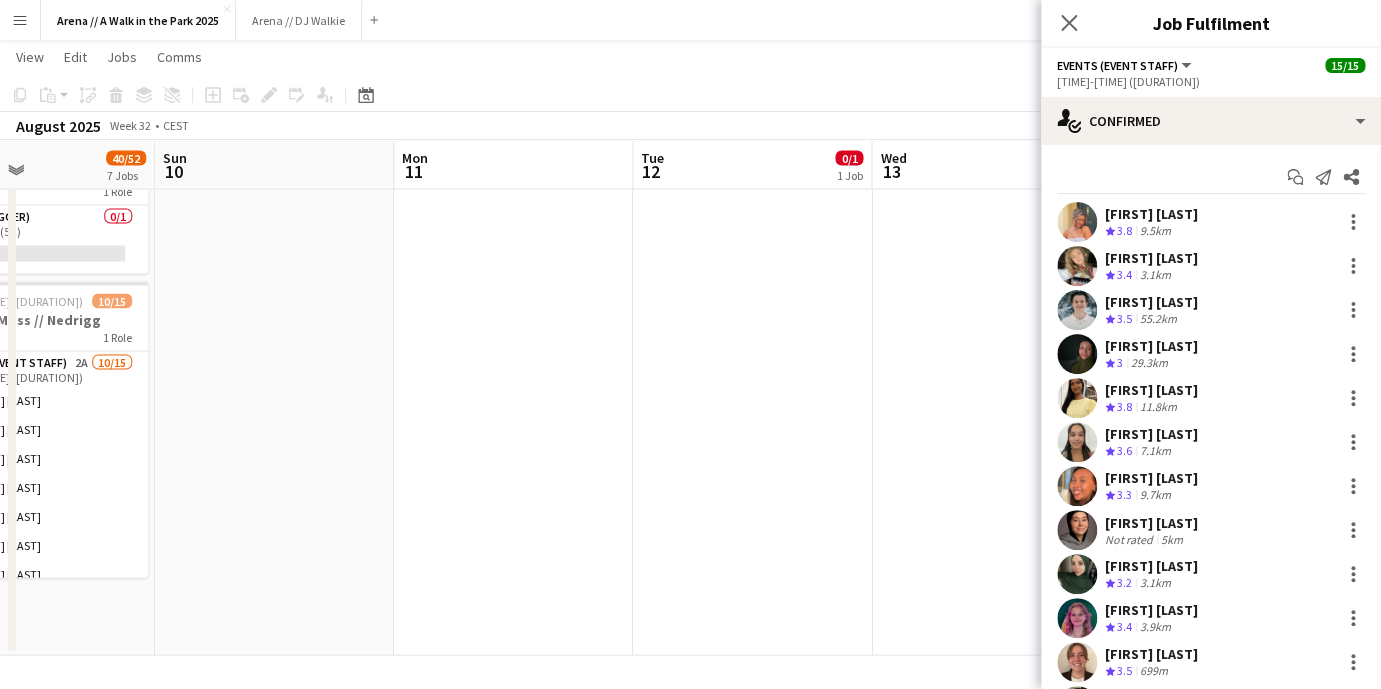 drag, startPoint x: 565, startPoint y: 387, endPoint x: 1391, endPoint y: 394, distance: 826.02966 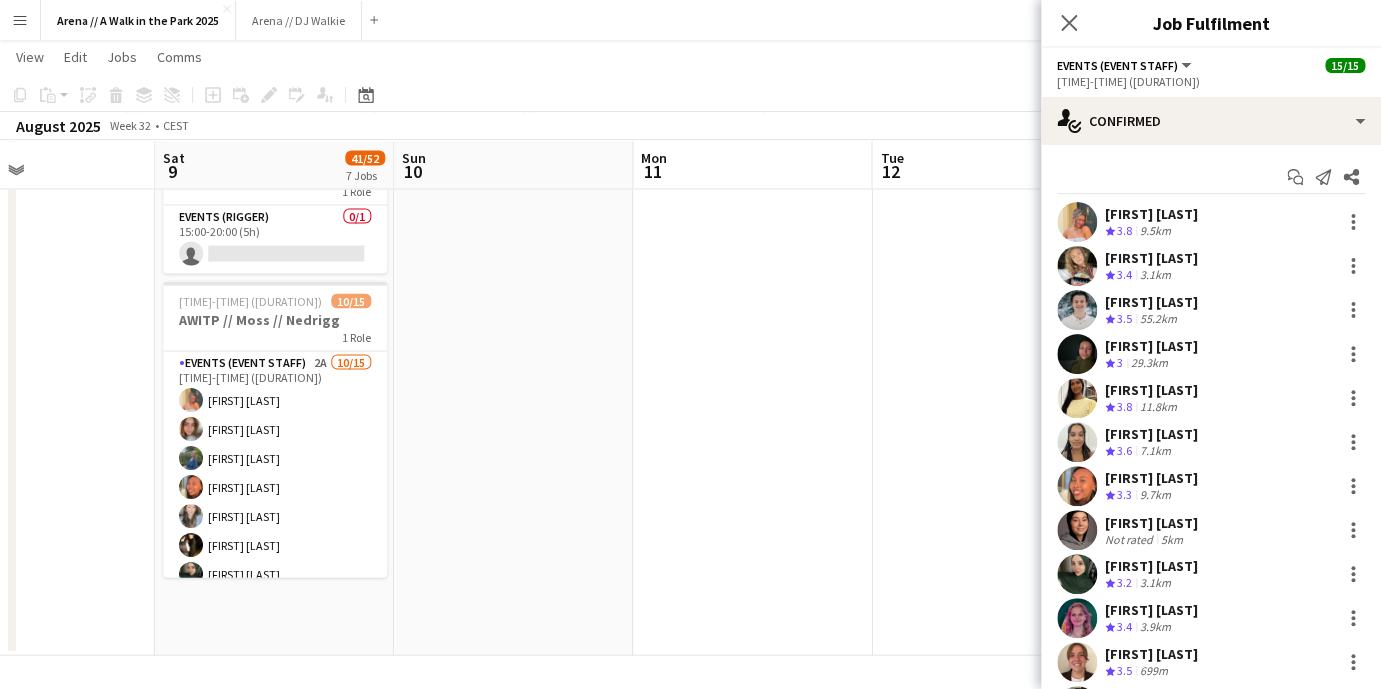 click at bounding box center (513, -220) 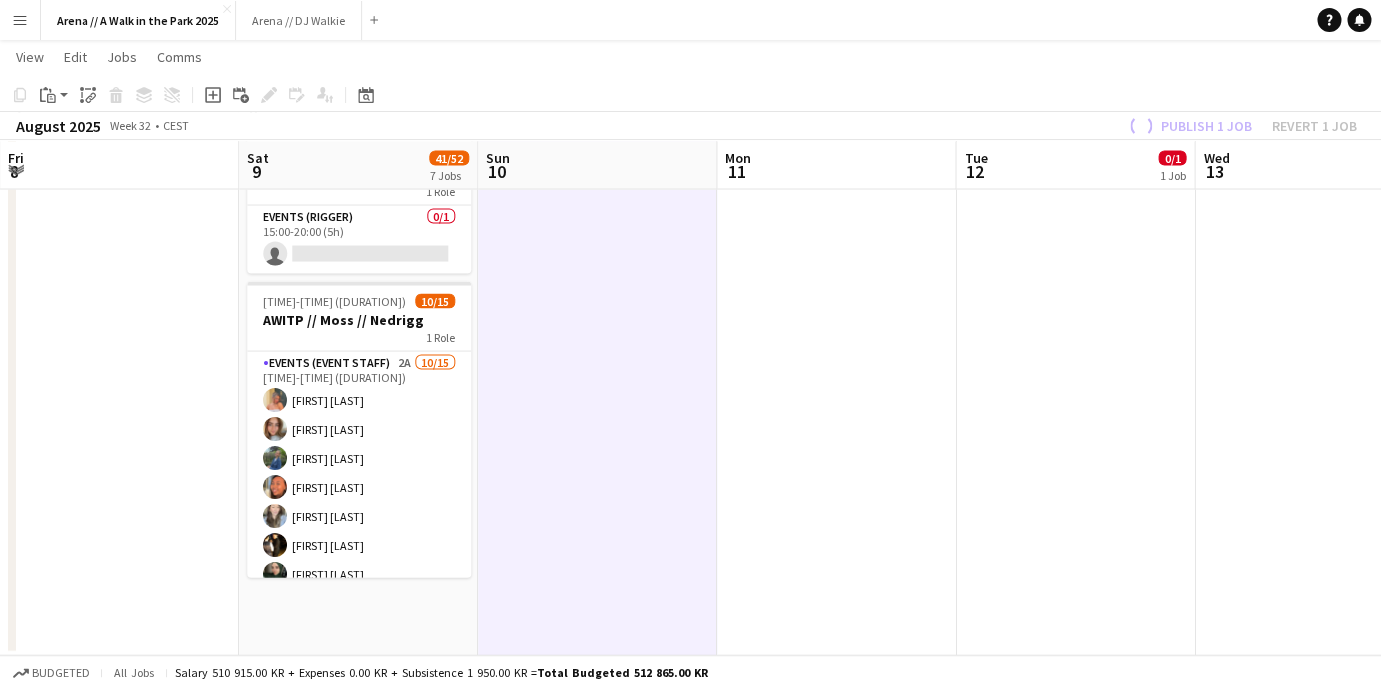 scroll, scrollTop: 0, scrollLeft: 463, axis: horizontal 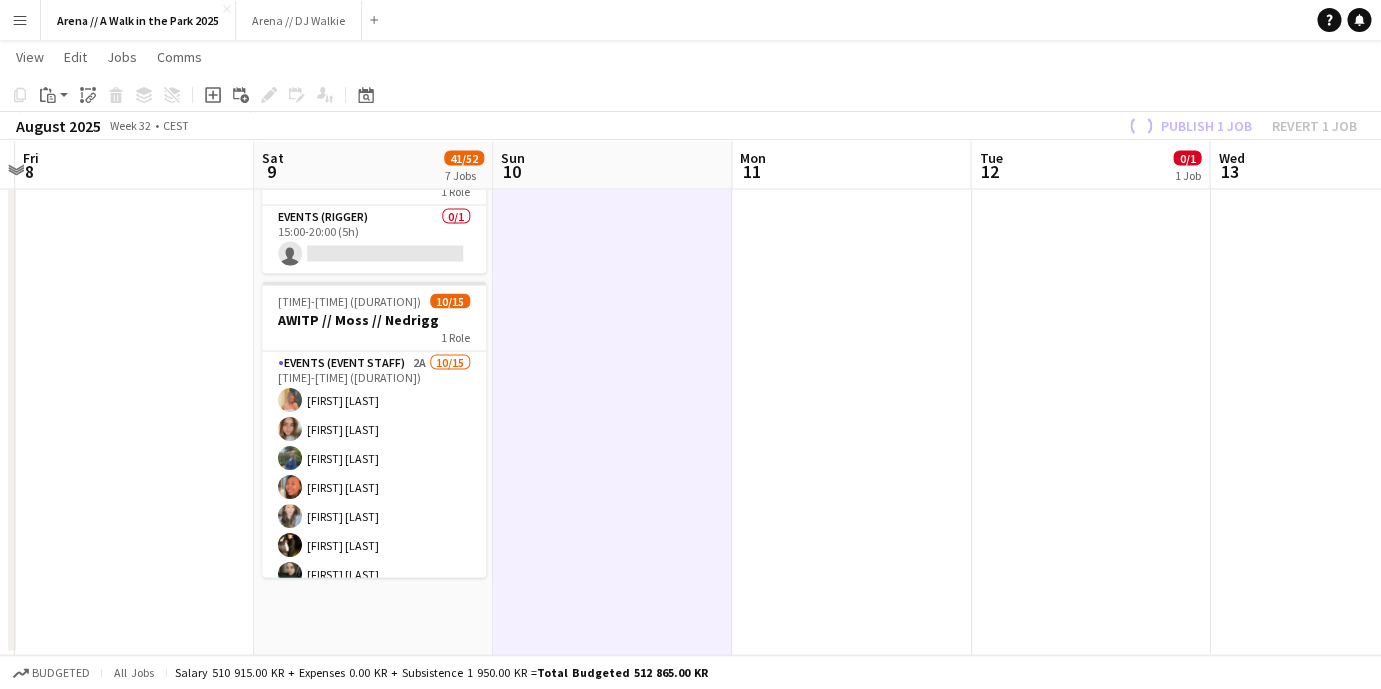 drag, startPoint x: 558, startPoint y: 361, endPoint x: 657, endPoint y: 364, distance: 99.04544 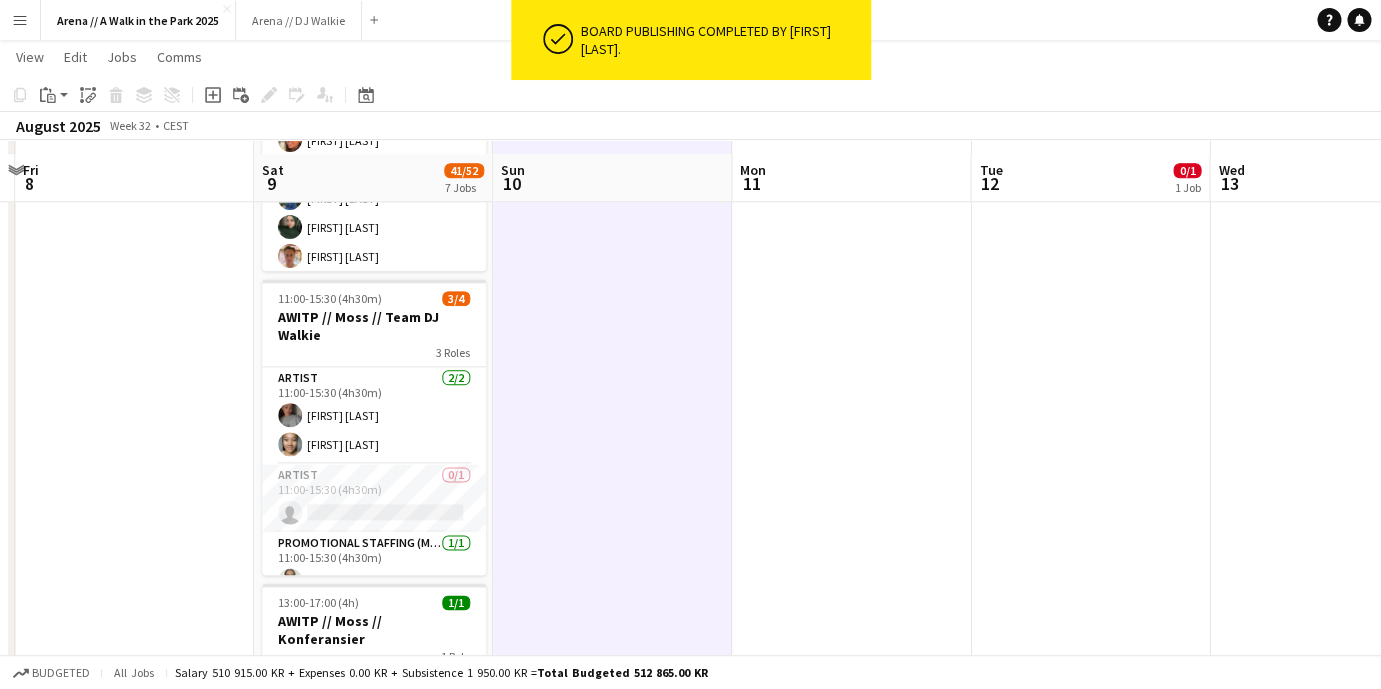 scroll, scrollTop: 704, scrollLeft: 0, axis: vertical 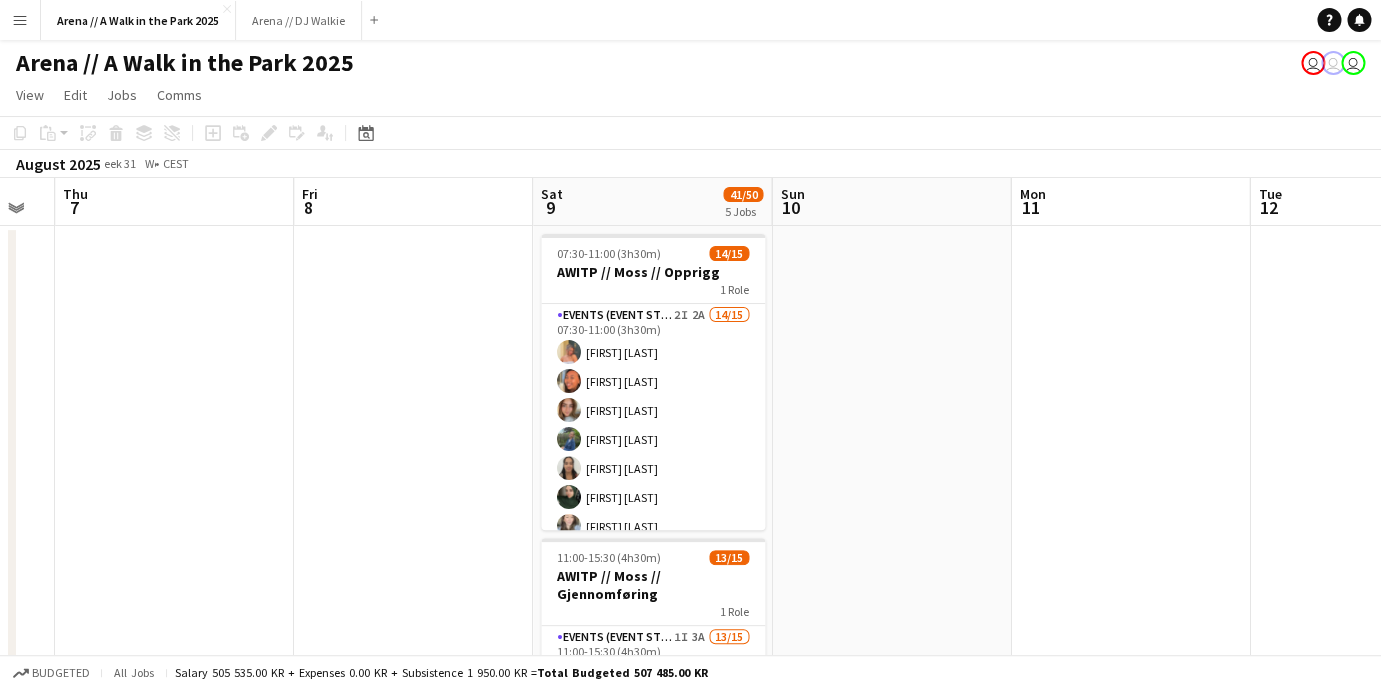 drag, startPoint x: 1256, startPoint y: 334, endPoint x: 346, endPoint y: 376, distance: 910.9687 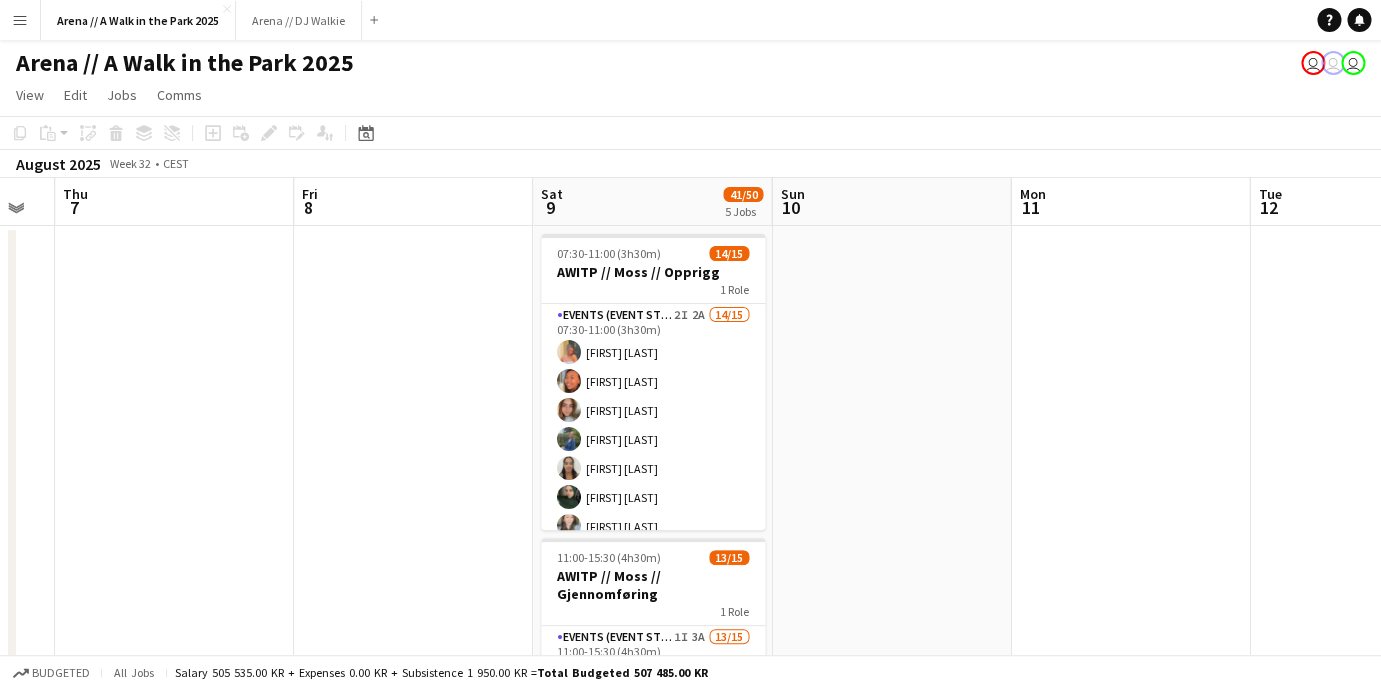 click on "Mon   4   Tue   5   0/1   1 Job   Wed   6   Thu   7   Fri   8   Sat   9   41/50   5 Jobs   Sun   10   Mon   11   Tue   12   Wed   13   Thu   14      09:00-15:00 (6h)    0/1   AWITP // Crewleder - kontordag   1 Role   Events (Event Manager)   0/1   09:00-15:00 (6h)
single-neutral-actions
07:30-11:00 (3h30m)    14/15   AWITP // Moss // Opprigg   1 Role   Events (Event Staff)   2I   2A   14/15   07:30-11:00 (3h30m)
[FIRST] [LAST] [FIRST] [LAST] [FIRST] [LAST] [FIRST] [LAST] [FIRST] [LAST] [FIRST] [LAST] [FIRST] [LAST] [FIRST] [LAST] [FIRST] [LAST] [FIRST] [LAST] [FIRST] [LAST] [FIRST] [LAST] [FIRST] [LAST]
single-neutral-actions
11:00-15:30 (4h30m)    13/15   AWITP // Moss // Gjennomføring   1 Role   Events (Event Staff)   1I   3A   13/15   11:00-15:30 (4h30m)
[FIRST] [LAST] [FIRST] [LAST] [FIRST] [LAST] [FIRST] [LAST] [FIRST] [LAST] [FIRST] [LAST] [FIRST] [LAST]" at bounding box center (690, 913) 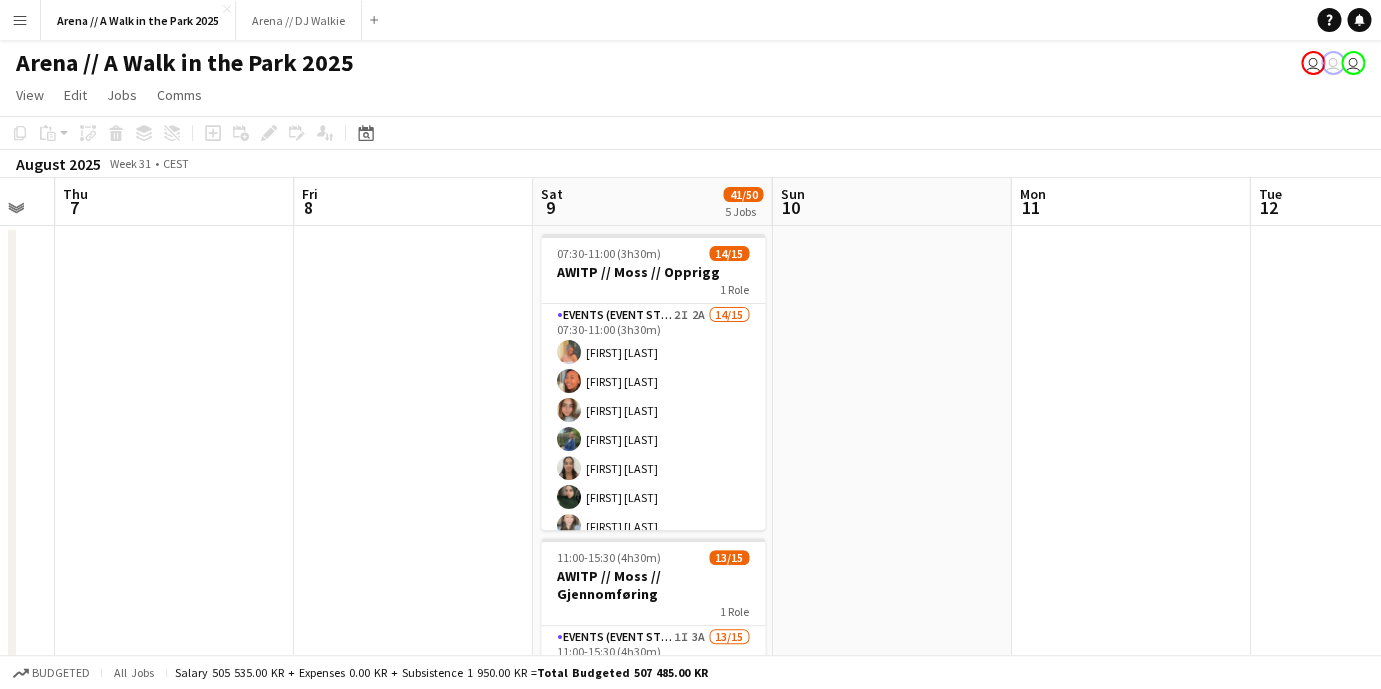 scroll, scrollTop: 0, scrollLeft: 671, axis: horizontal 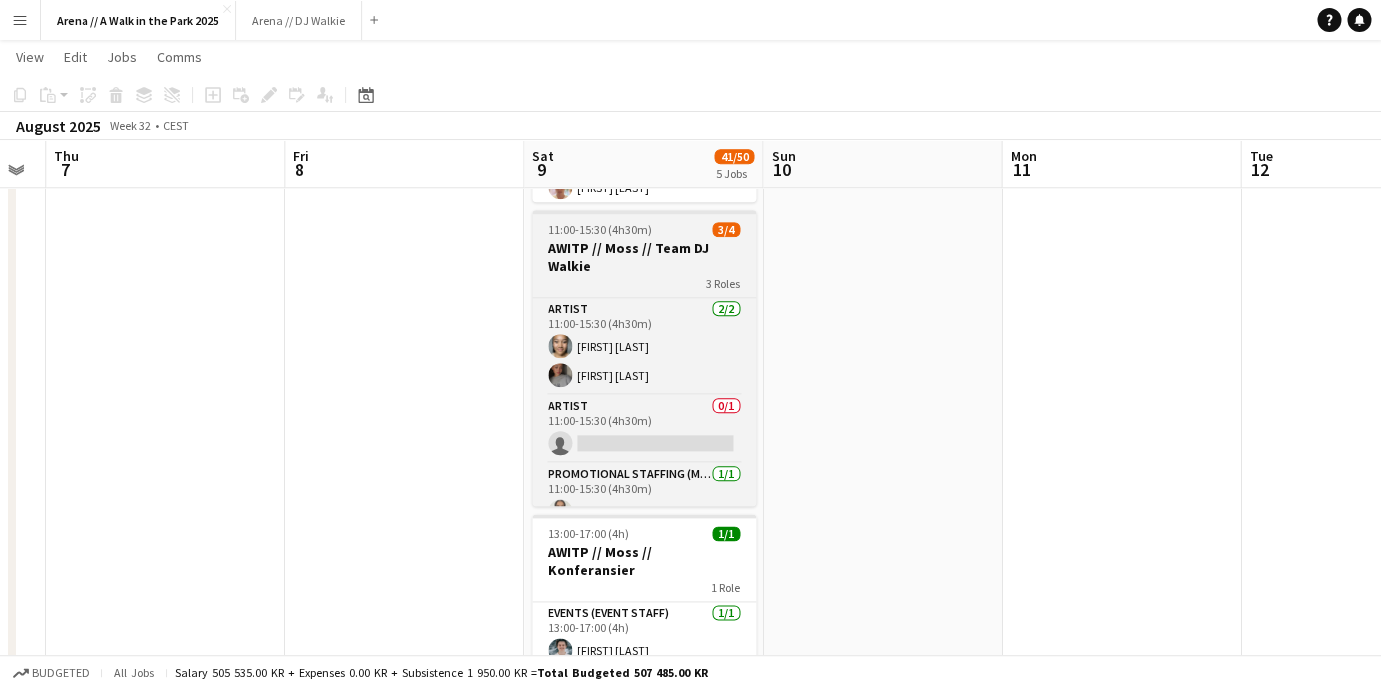 click on "AWITP // Moss // Team DJ Walkie" at bounding box center (644, 257) 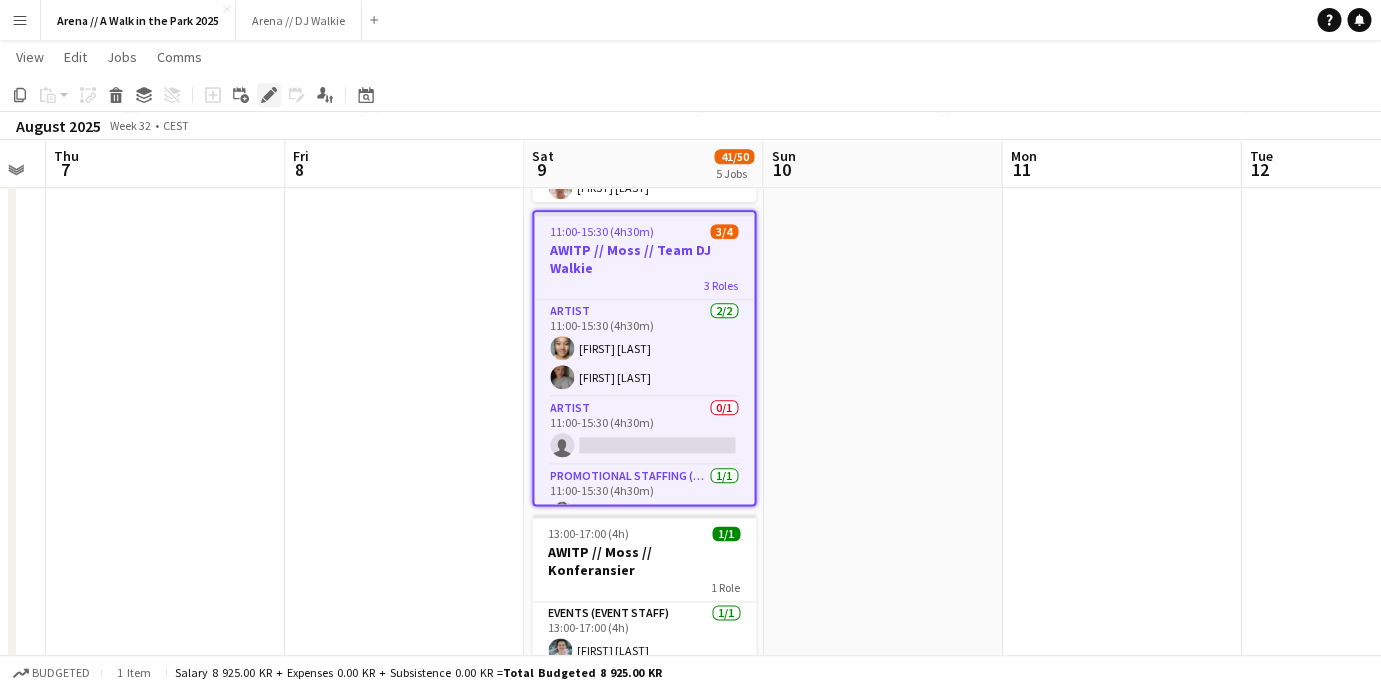 click 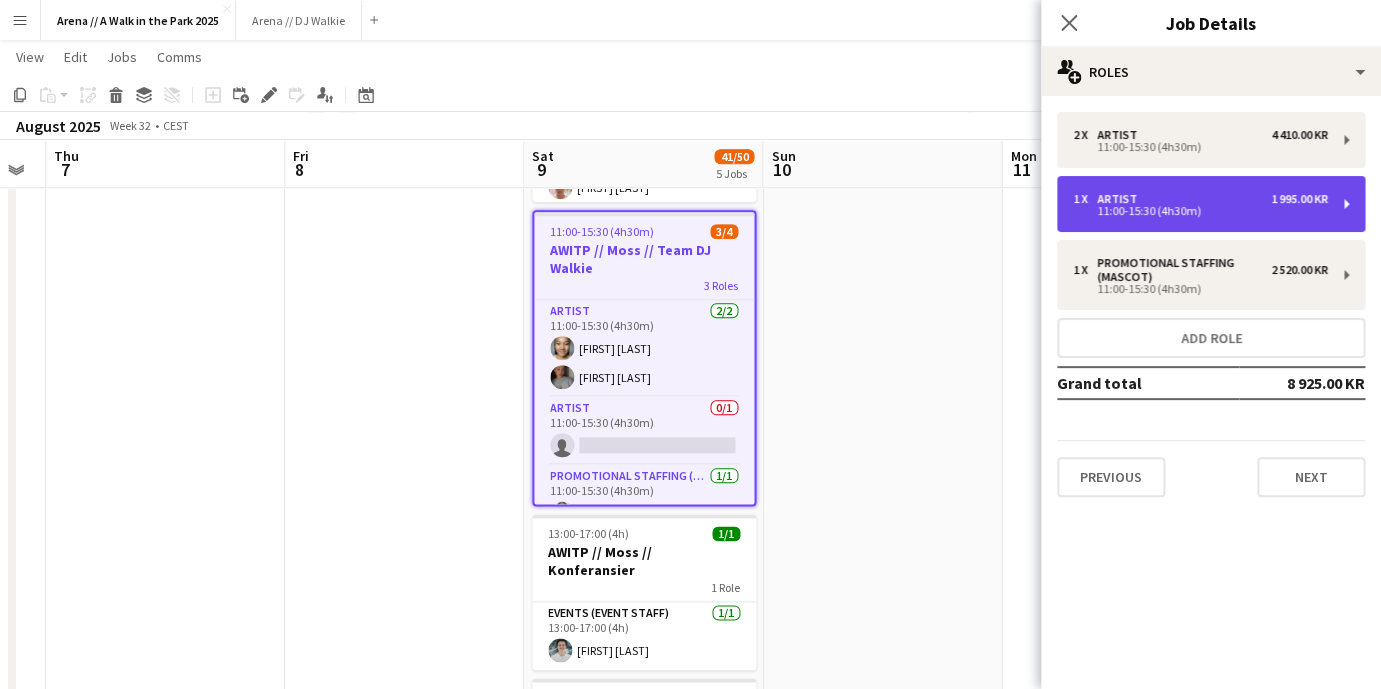 click on "1 x   Artist   1 995.00 KR" at bounding box center (1200, 199) 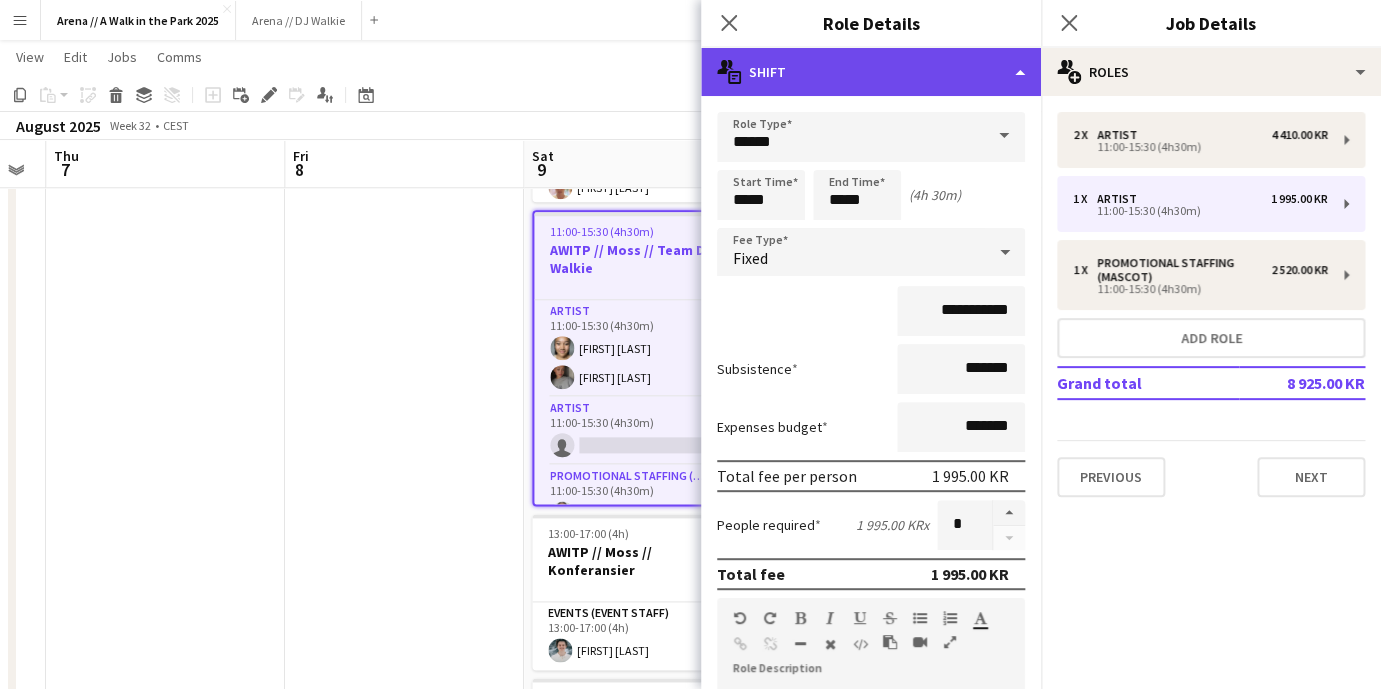 click on "multiple-actions-text
Shift" 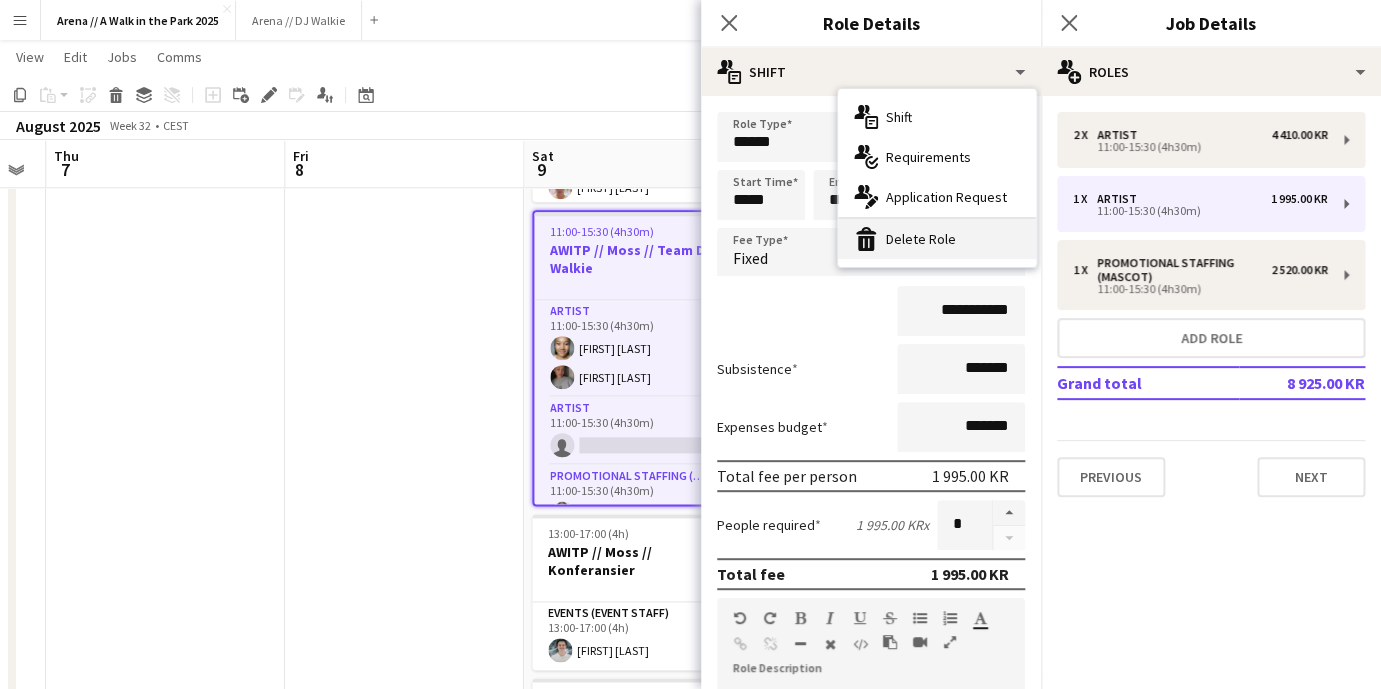 click on "bin-2
Delete Role" at bounding box center (937, 239) 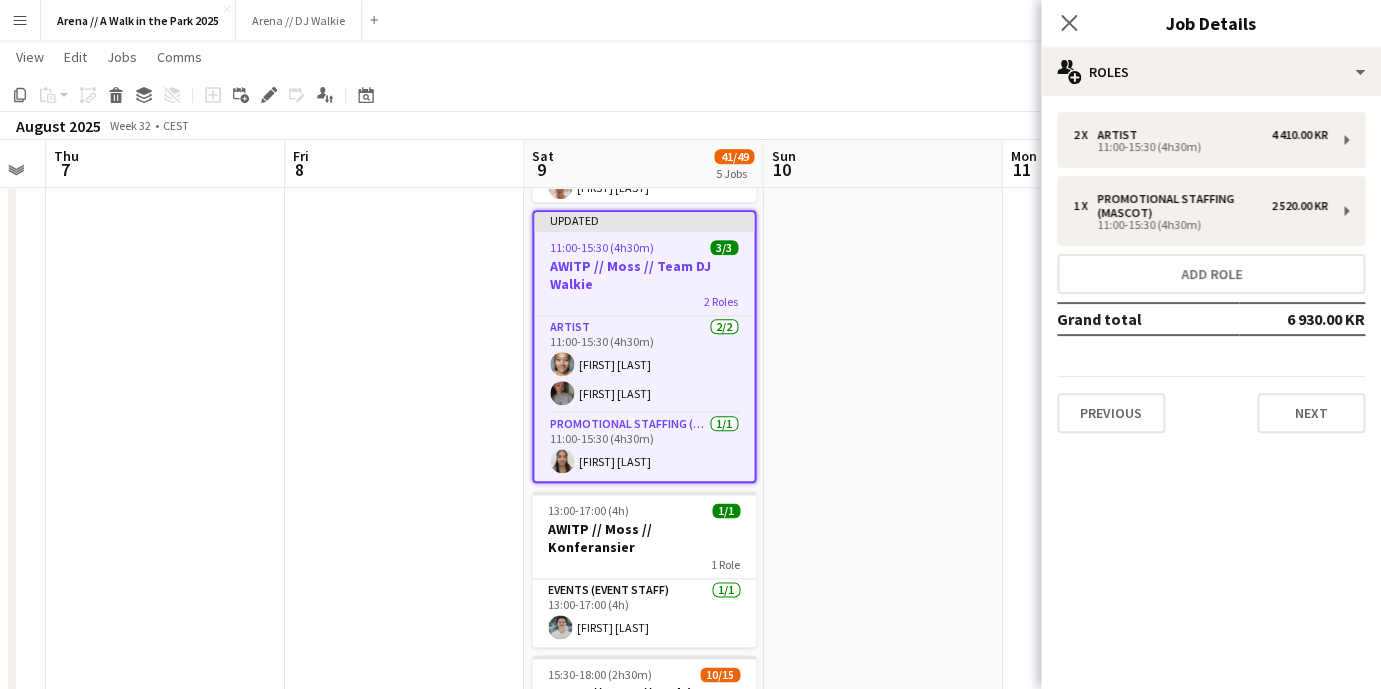 click at bounding box center (882, 305) 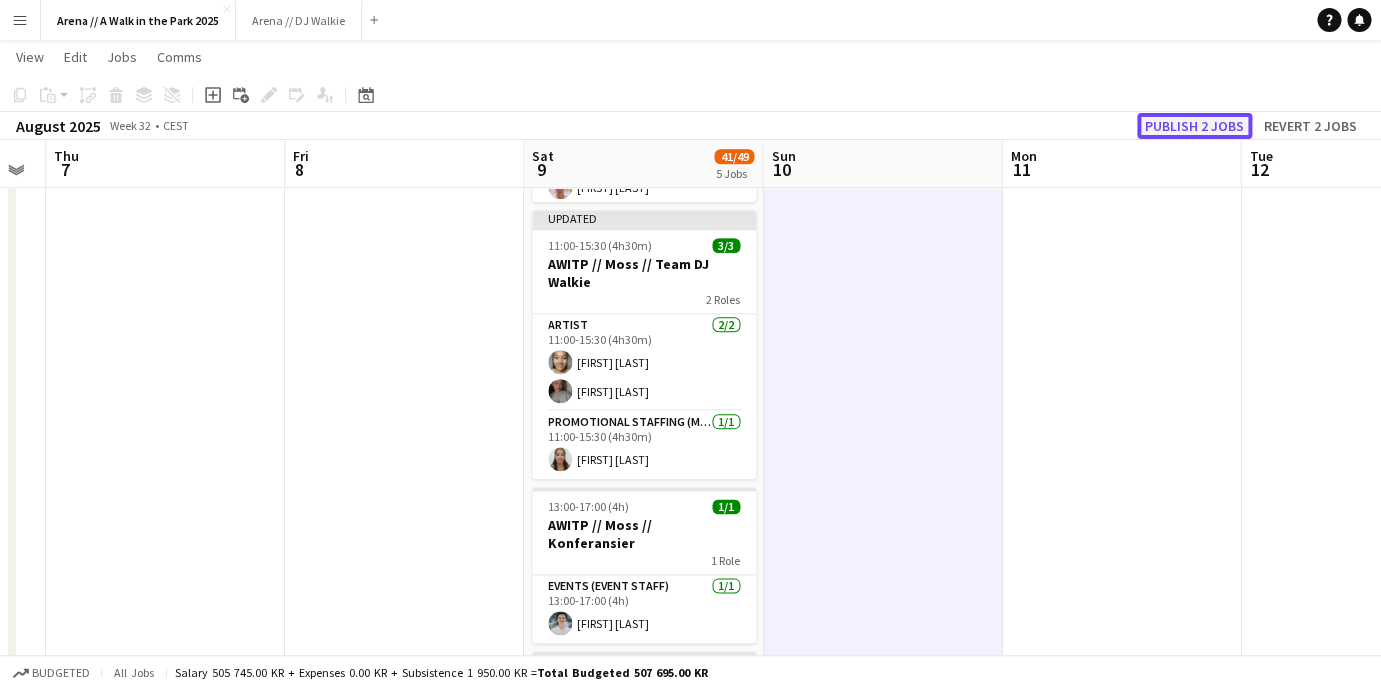 click on "Publish 2 jobs" 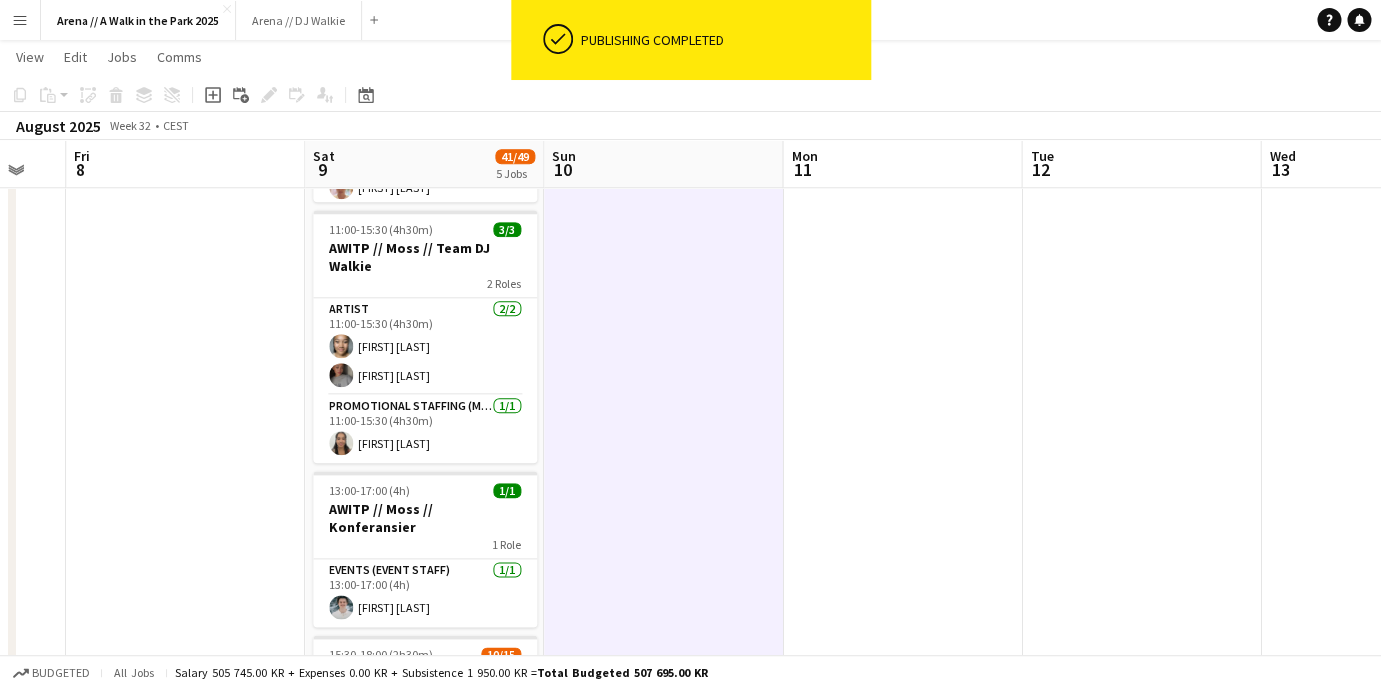 drag, startPoint x: 1349, startPoint y: 229, endPoint x: 585, endPoint y: 271, distance: 765.15356 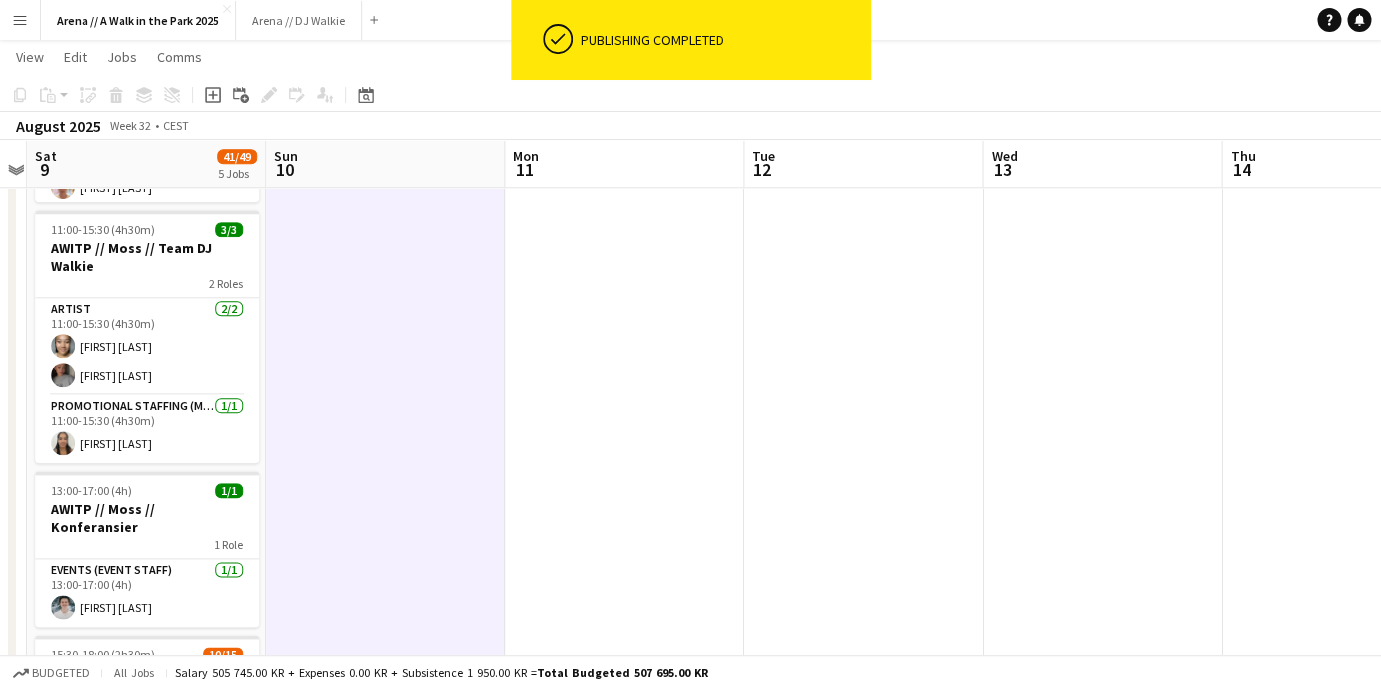 drag, startPoint x: 554, startPoint y: 420, endPoint x: 1304, endPoint y: 415, distance: 750.01666 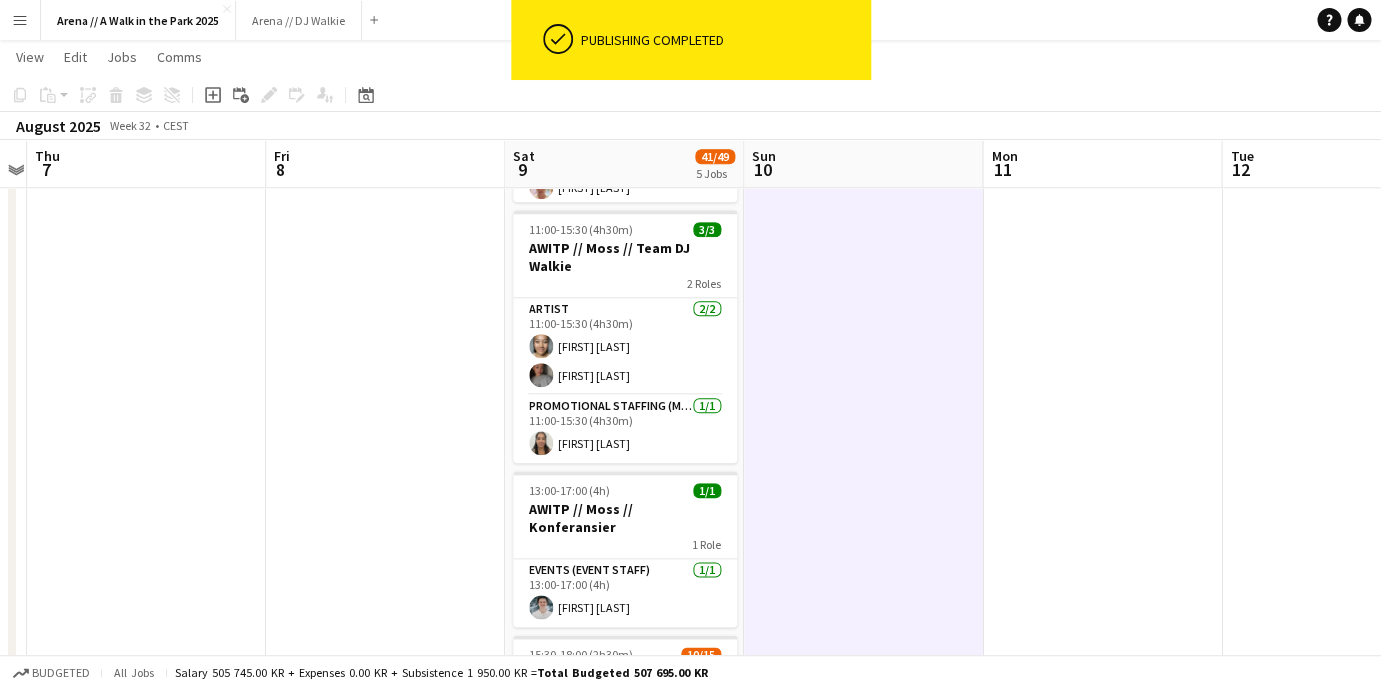 scroll, scrollTop: 0, scrollLeft: 446, axis: horizontal 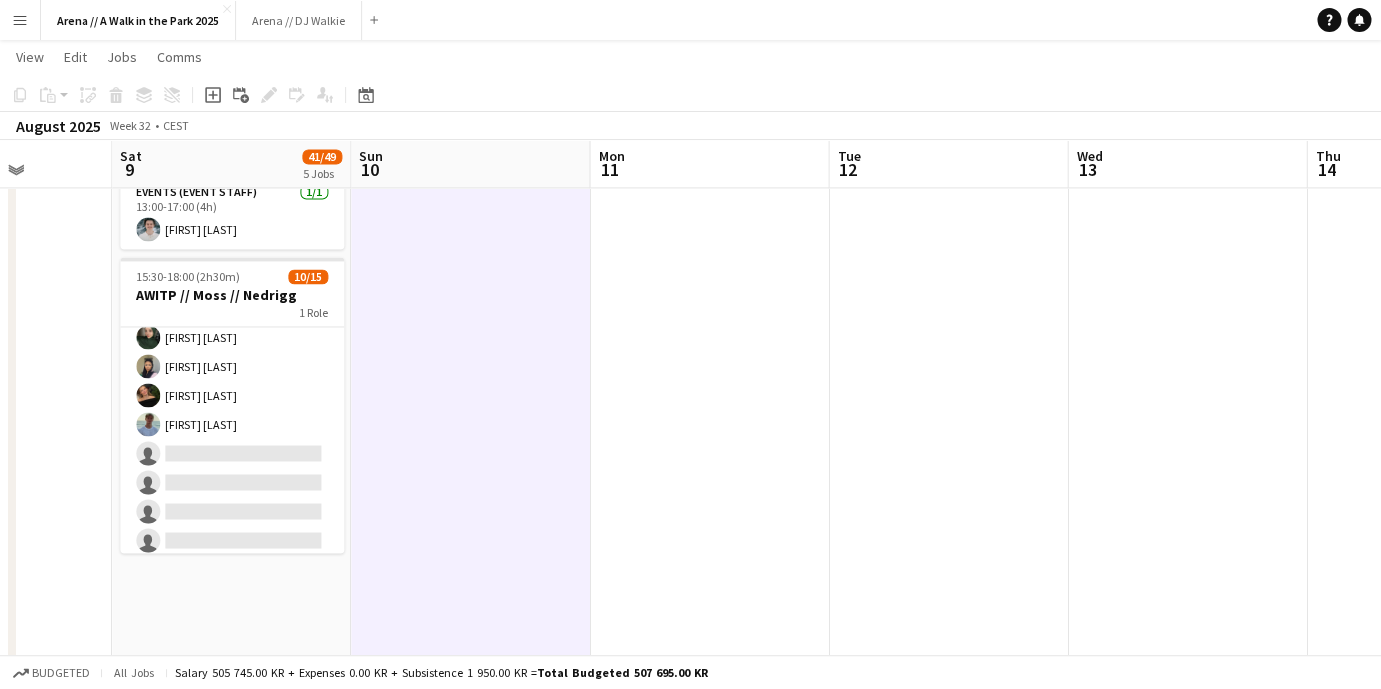 drag, startPoint x: 953, startPoint y: 358, endPoint x: 303, endPoint y: 460, distance: 657.9544 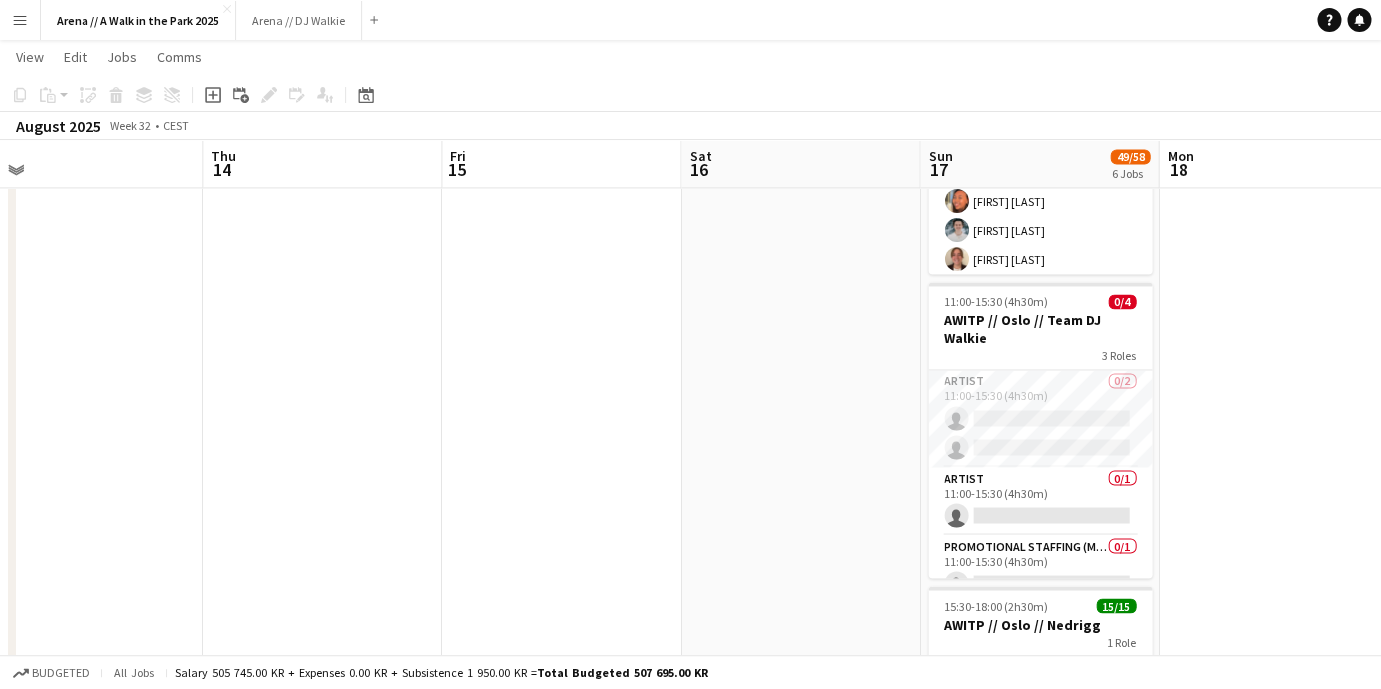 drag, startPoint x: 1323, startPoint y: 386, endPoint x: 481, endPoint y: 433, distance: 843.3107 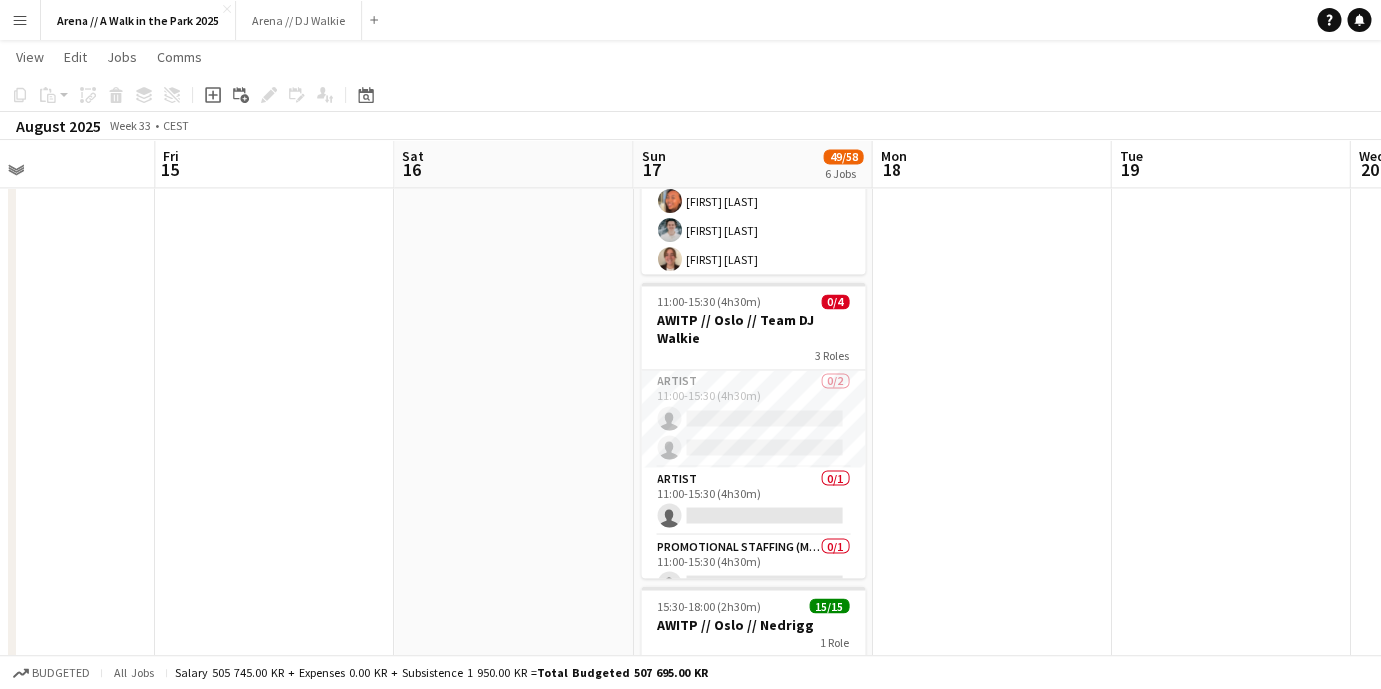 scroll, scrollTop: 0, scrollLeft: 812, axis: horizontal 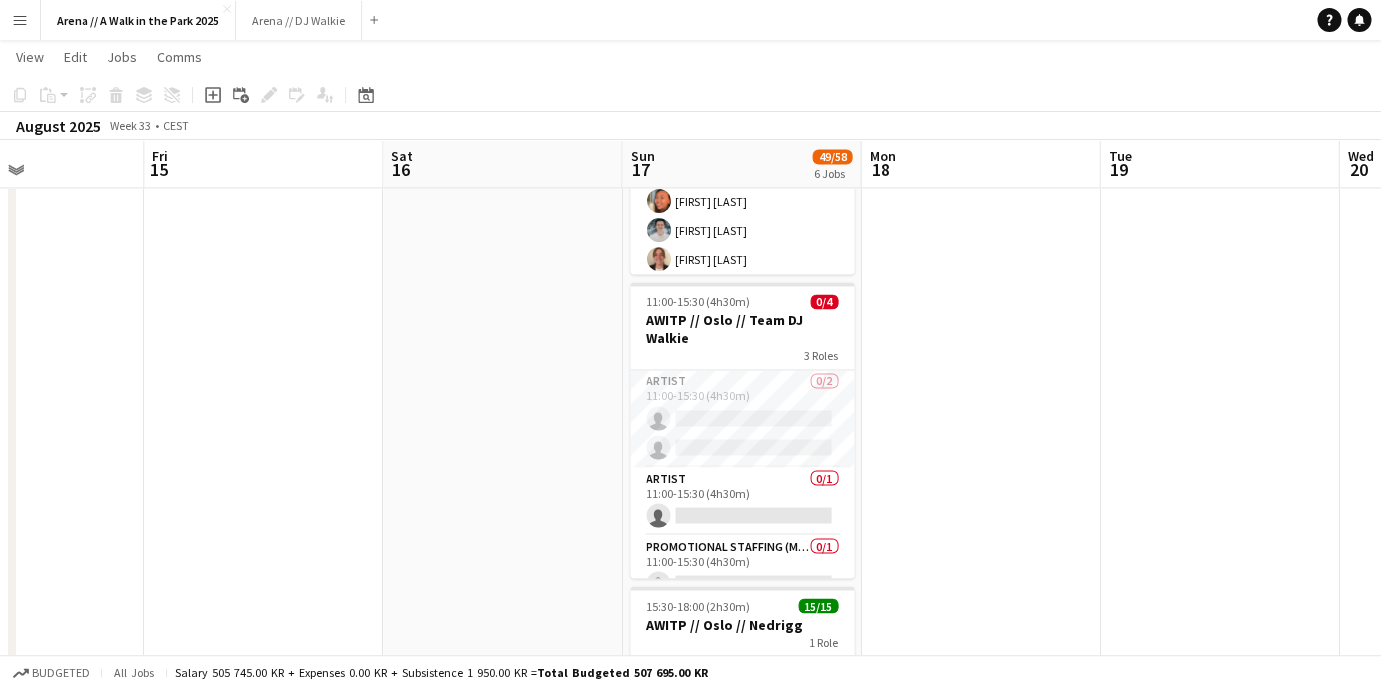 drag, startPoint x: 711, startPoint y: 440, endPoint x: 392, endPoint y: 446, distance: 319.05643 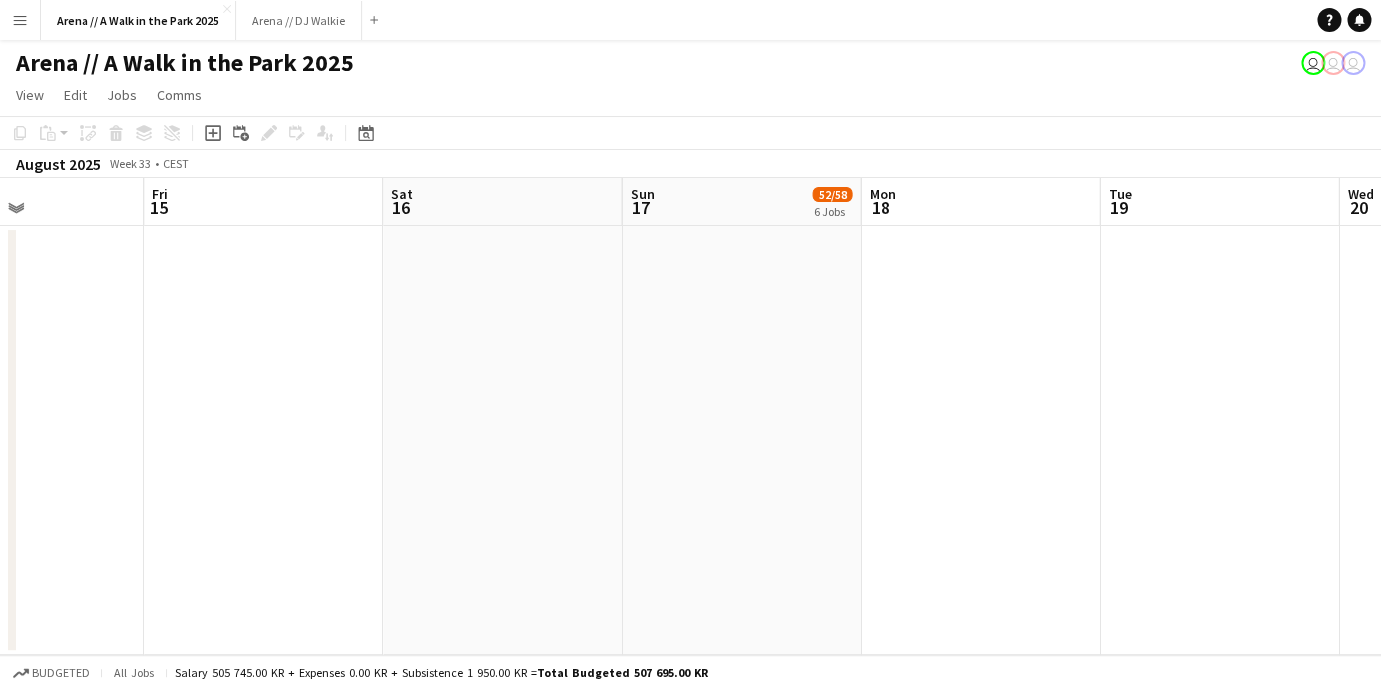 scroll, scrollTop: 0, scrollLeft: 0, axis: both 